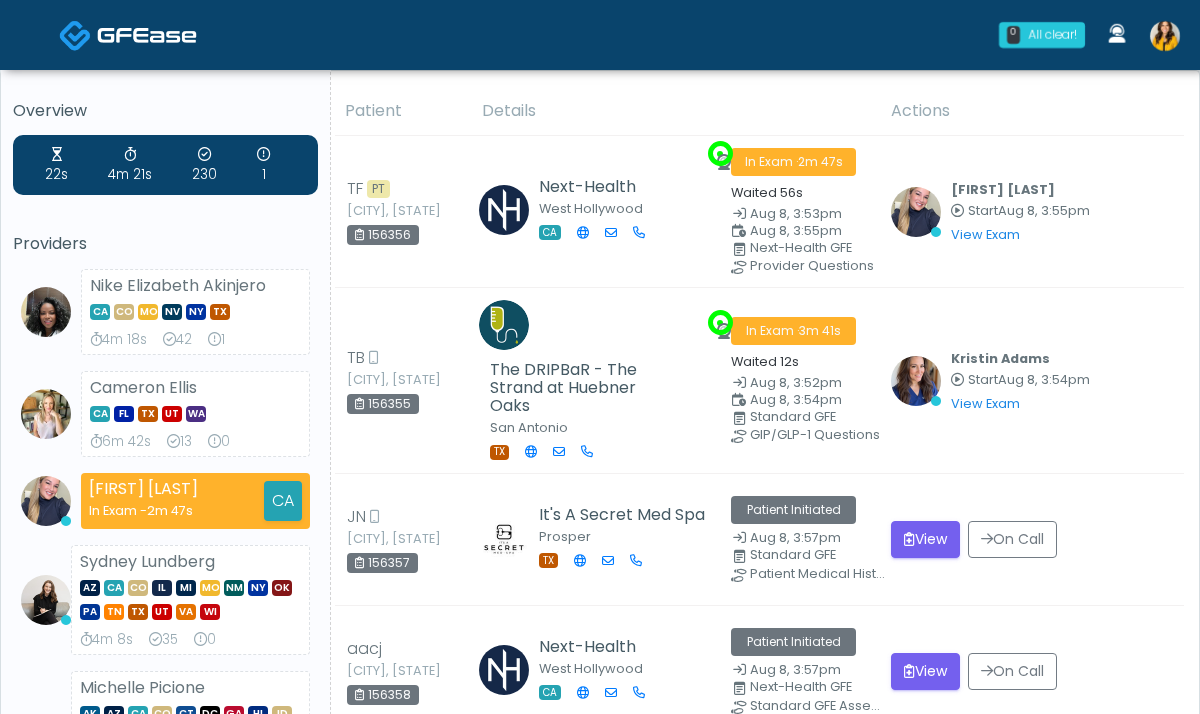scroll, scrollTop: 0, scrollLeft: 0, axis: both 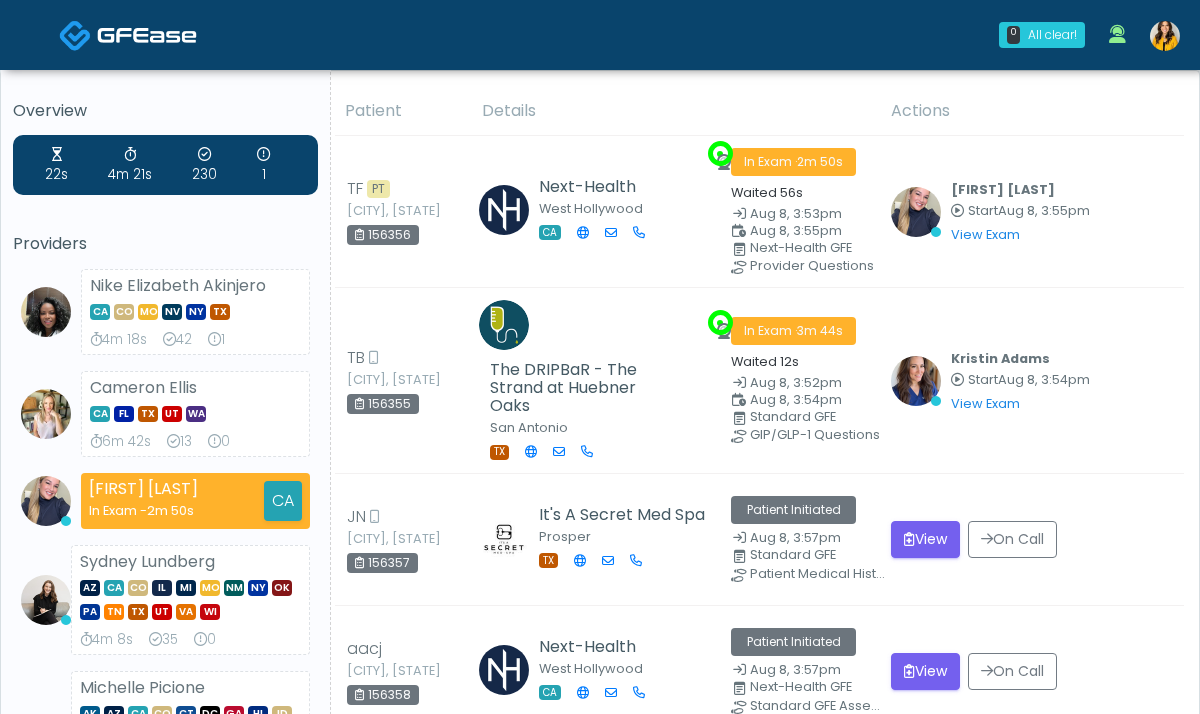 click at bounding box center [1165, 36] 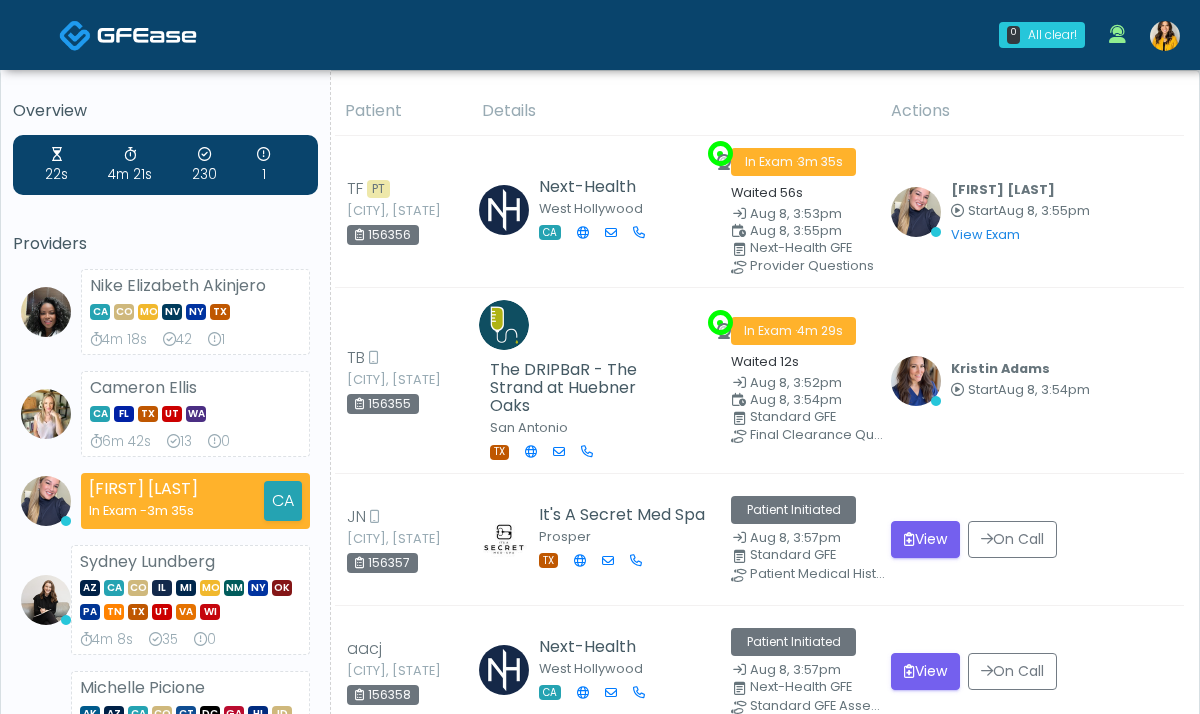 click at bounding box center [1165, 36] 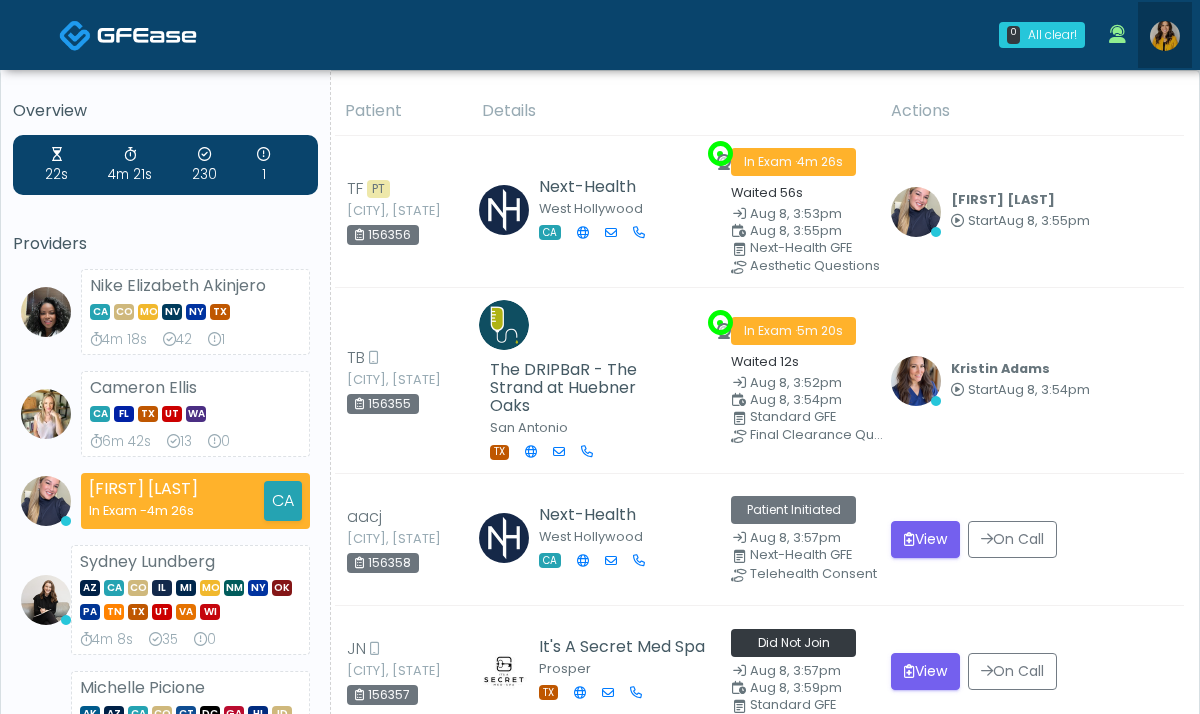click at bounding box center [1165, 36] 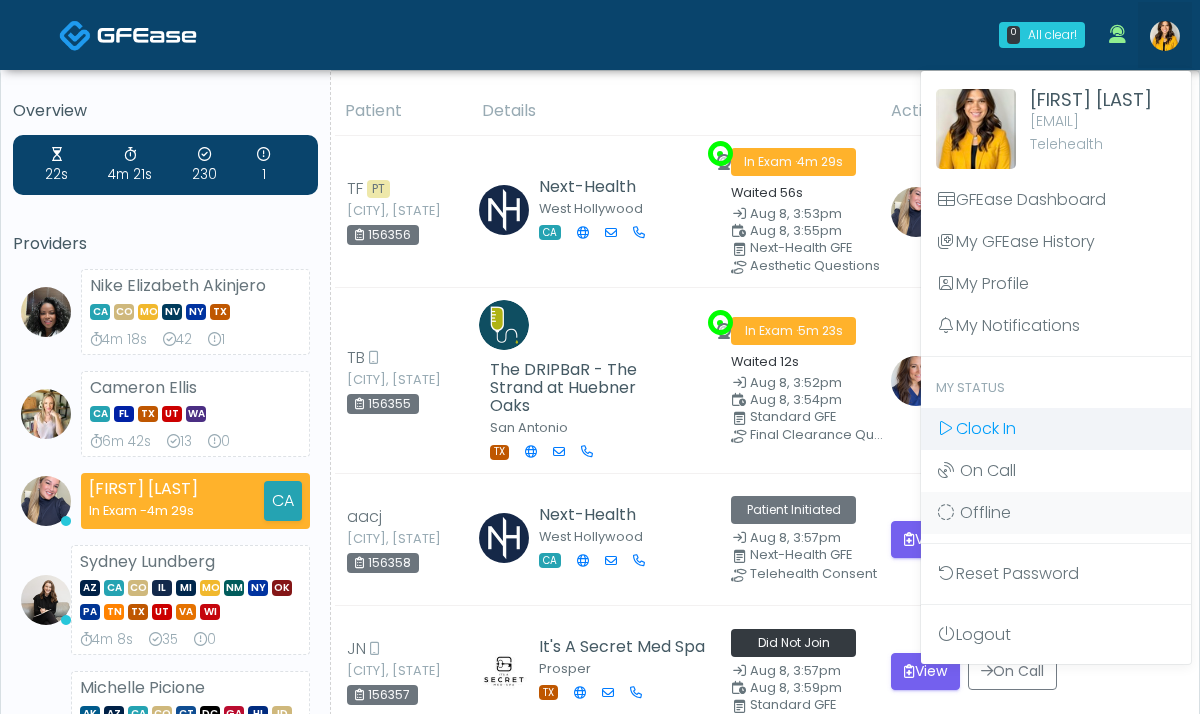 click at bounding box center (946, 428) 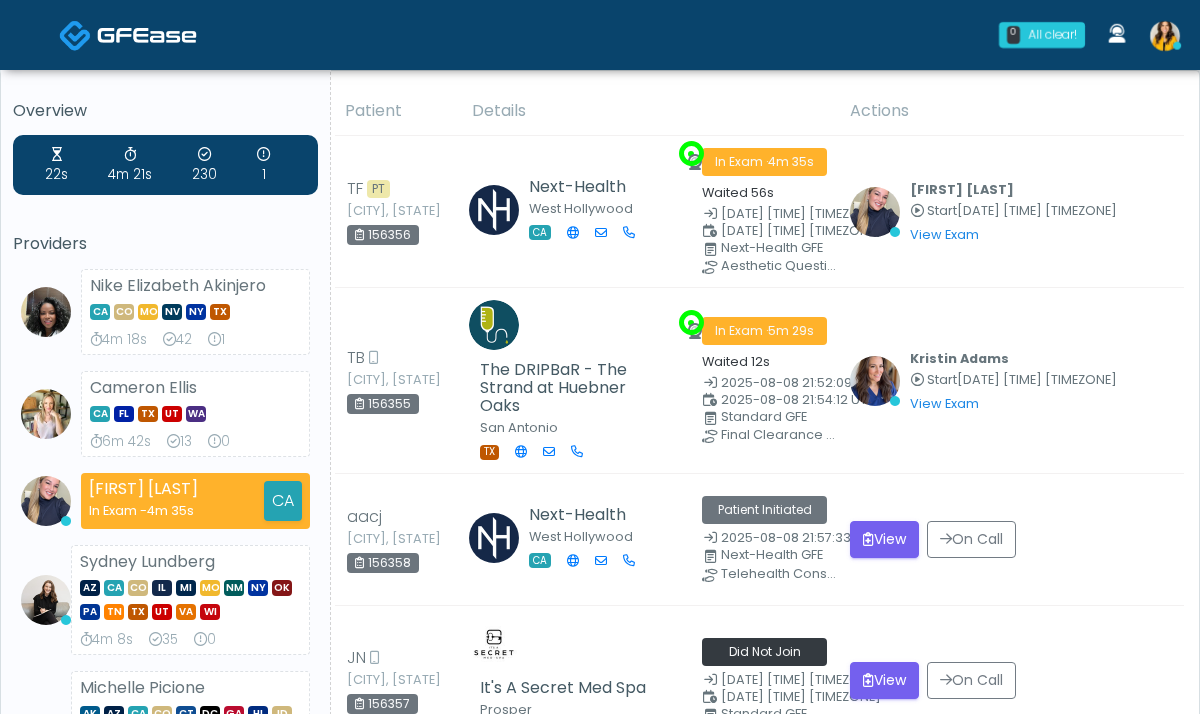 scroll, scrollTop: 0, scrollLeft: 0, axis: both 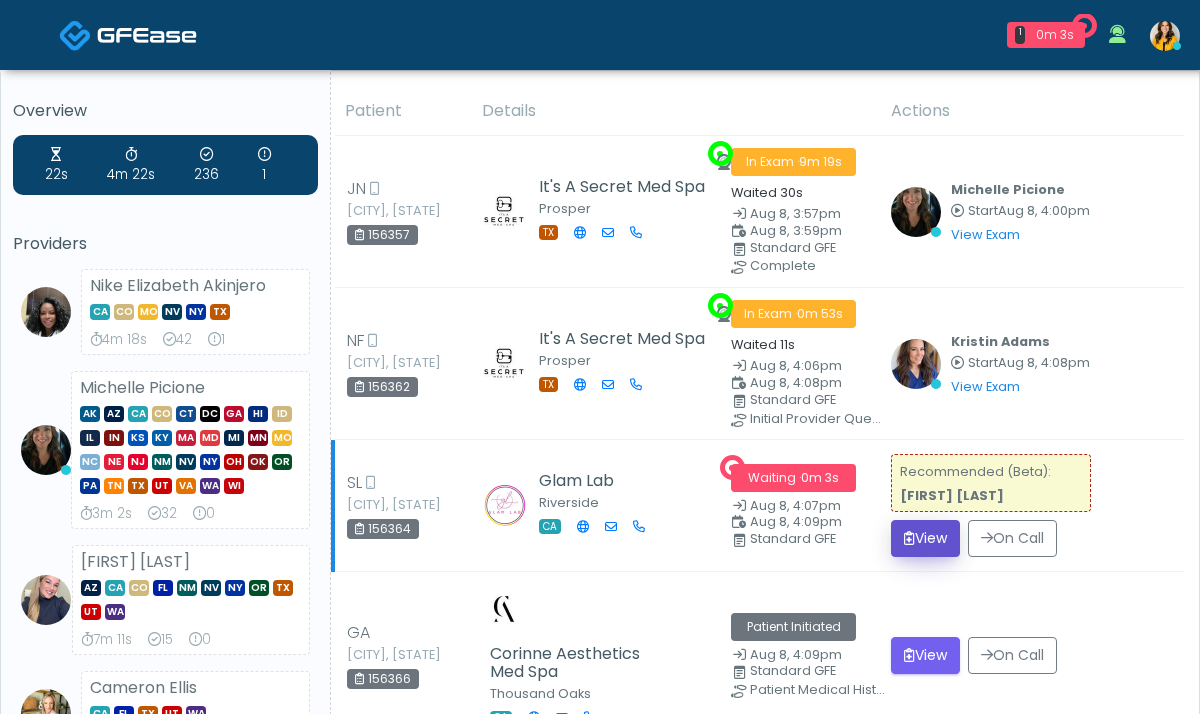 click on "View" at bounding box center (925, 538) 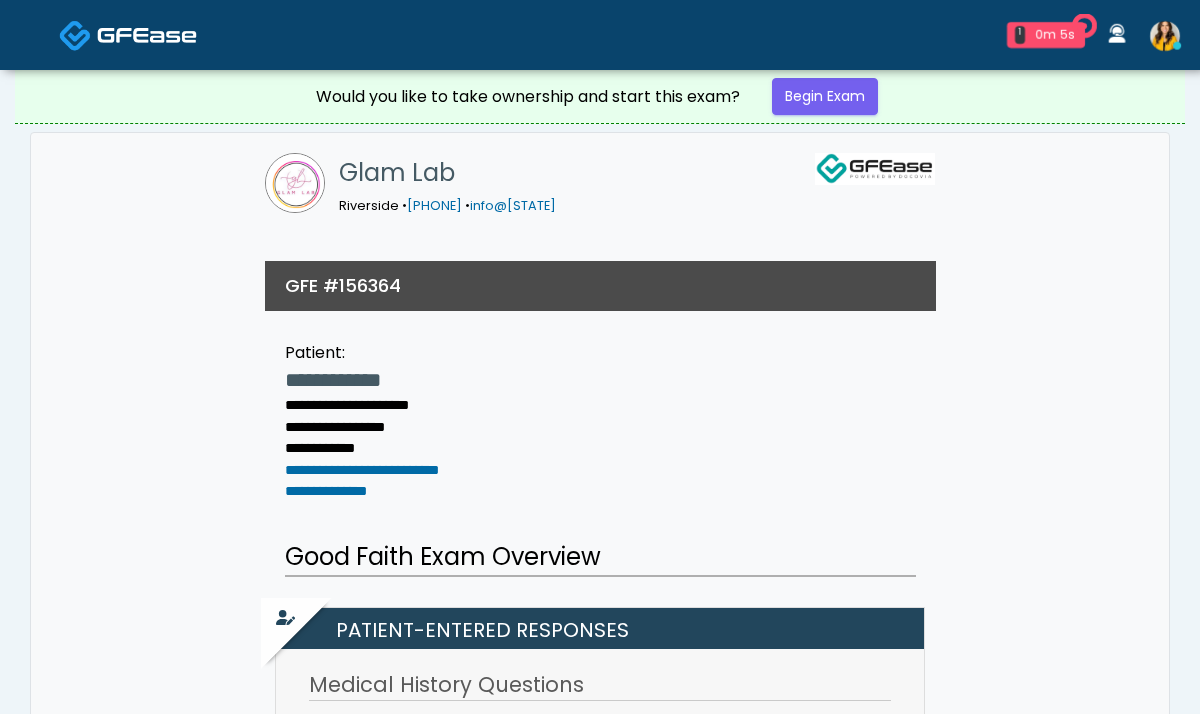 scroll, scrollTop: 0, scrollLeft: 0, axis: both 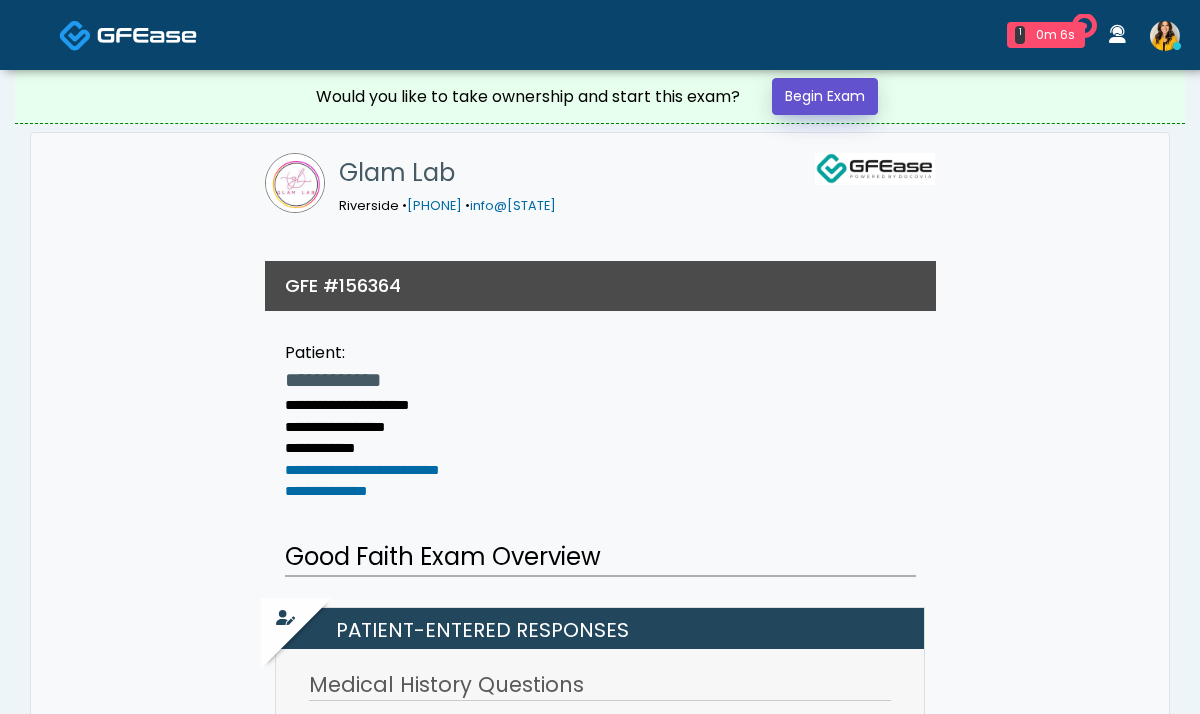 click on "Begin Exam" at bounding box center [825, 96] 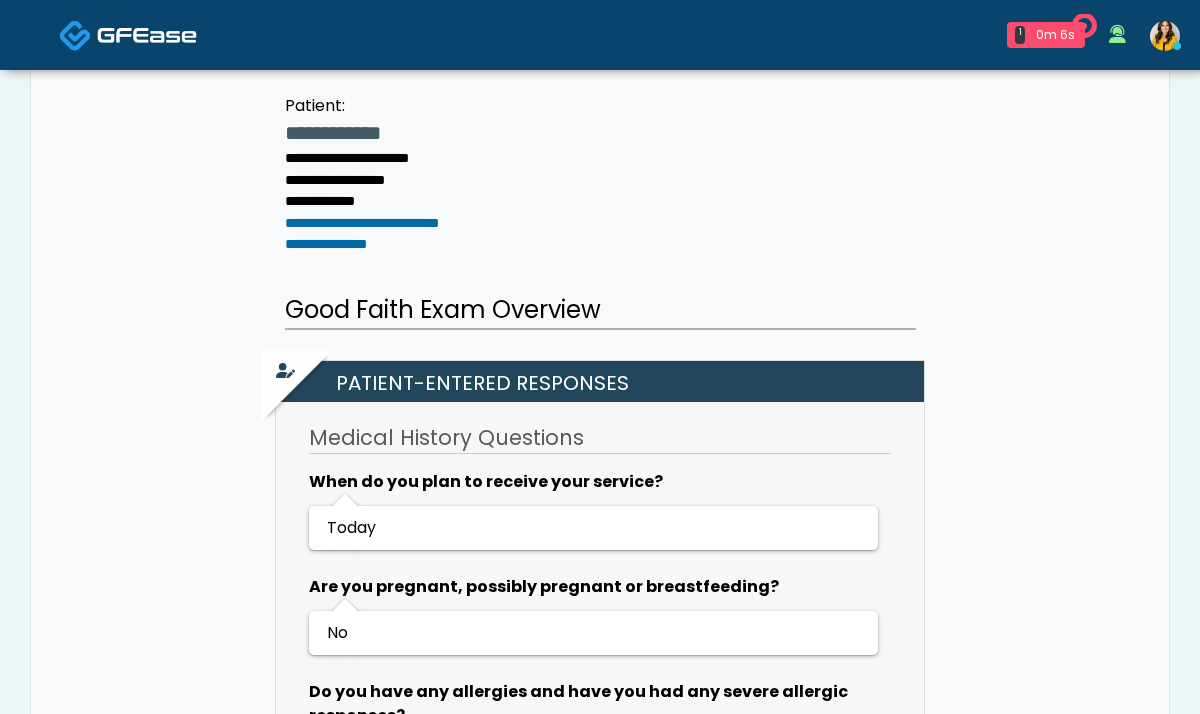 scroll, scrollTop: 304, scrollLeft: 0, axis: vertical 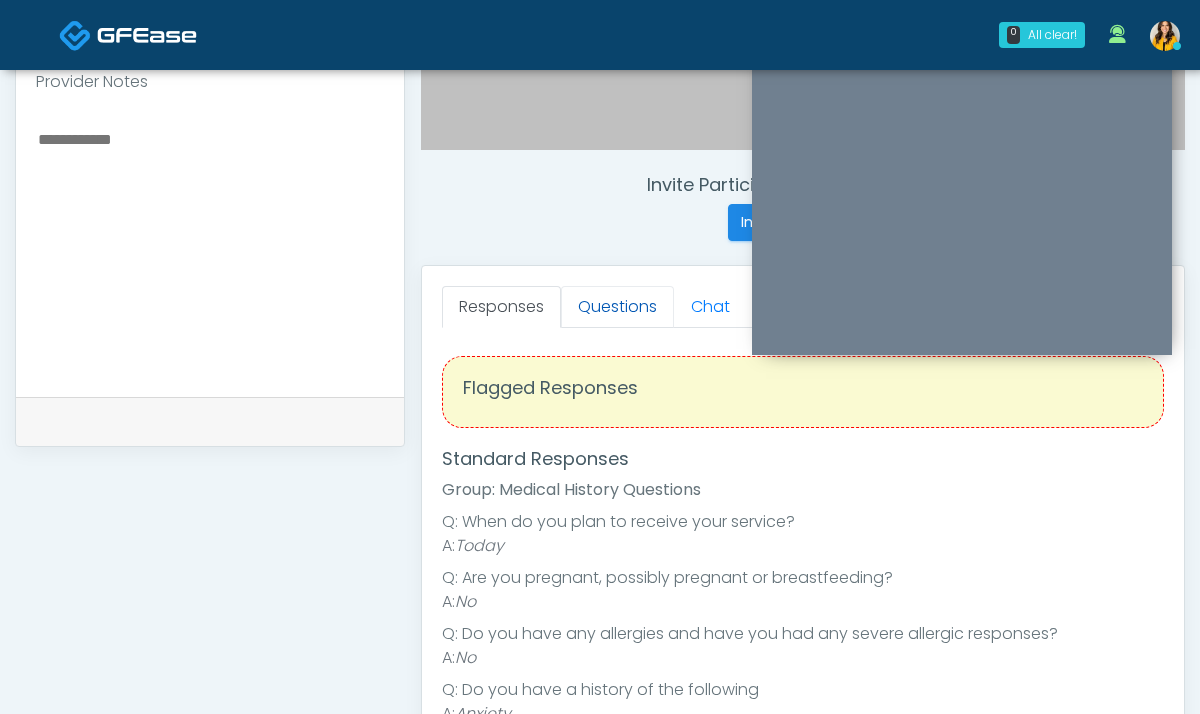 click on "Questions" at bounding box center (617, 307) 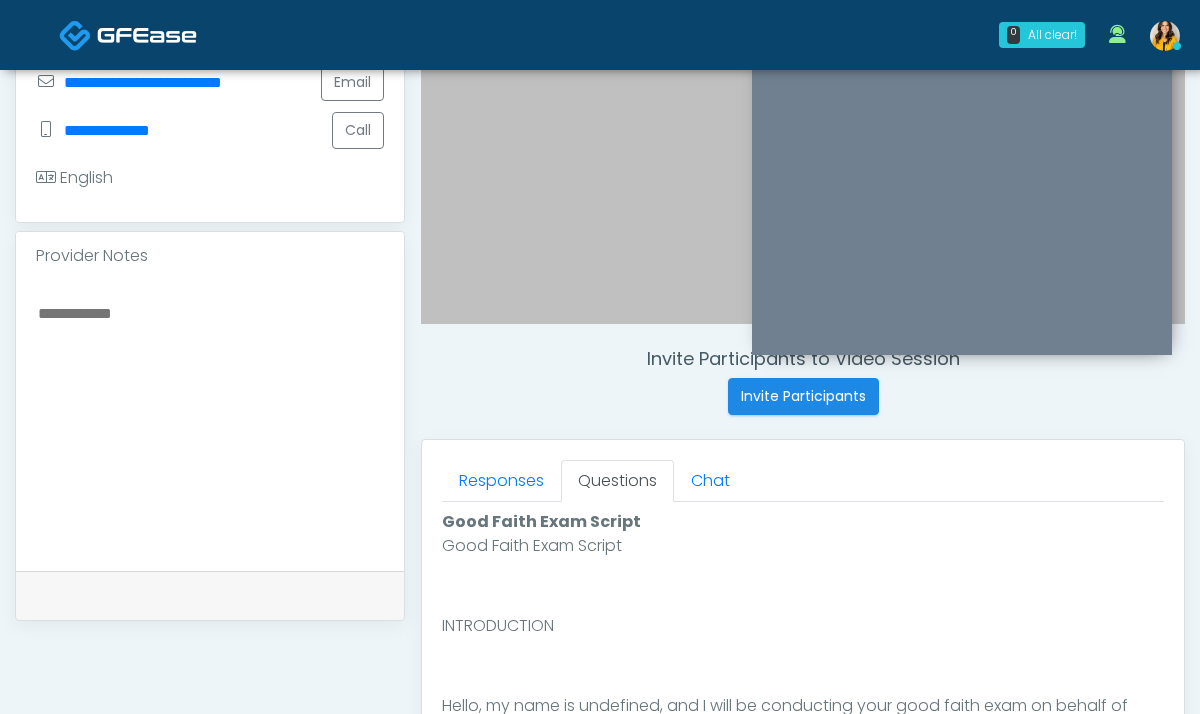 scroll, scrollTop: 624, scrollLeft: 0, axis: vertical 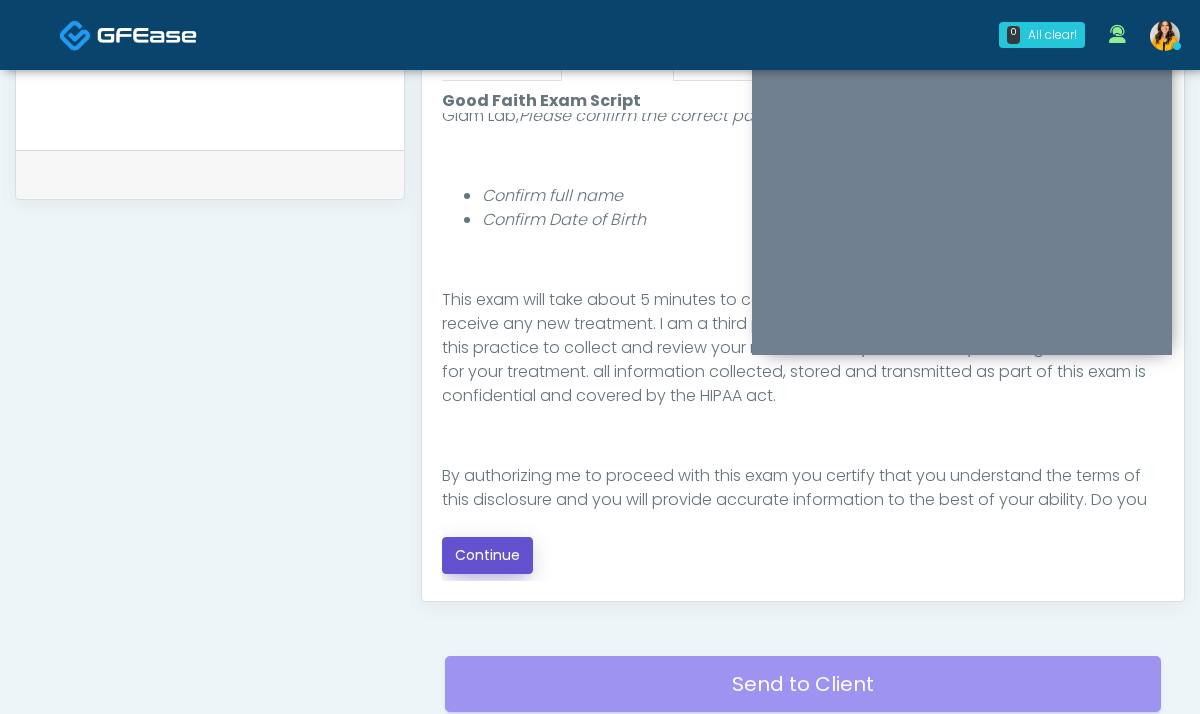 click on "Continue" at bounding box center [487, 555] 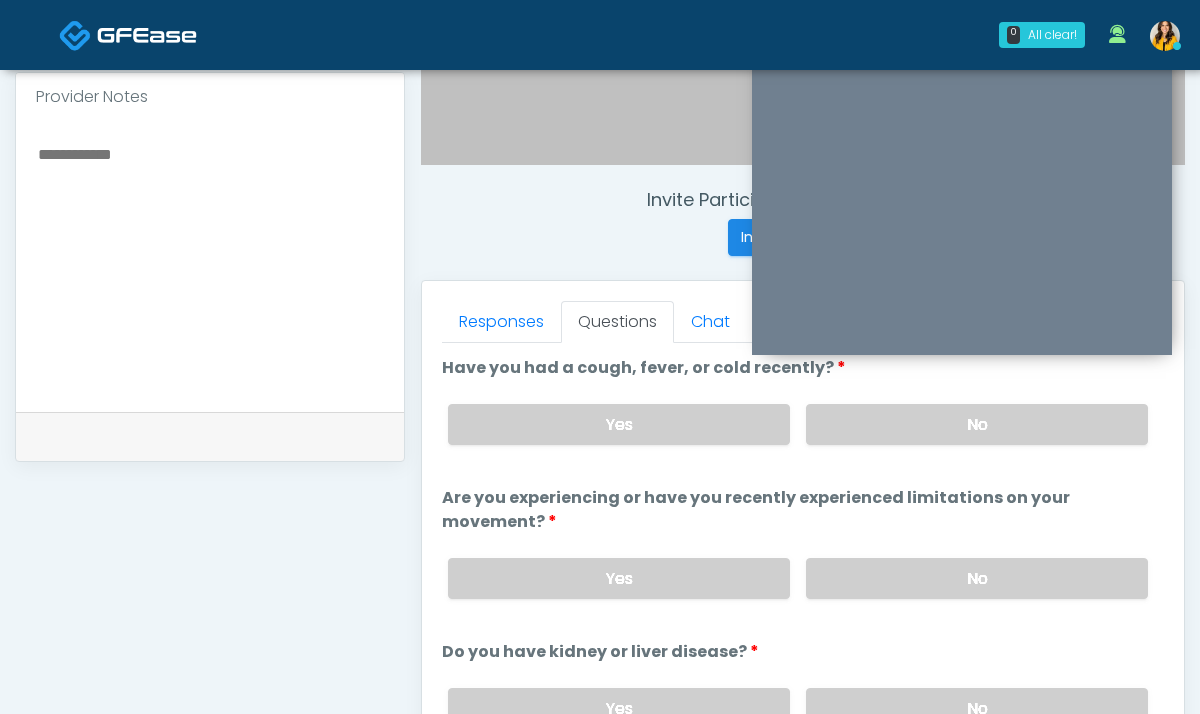 scroll, scrollTop: 653, scrollLeft: 0, axis: vertical 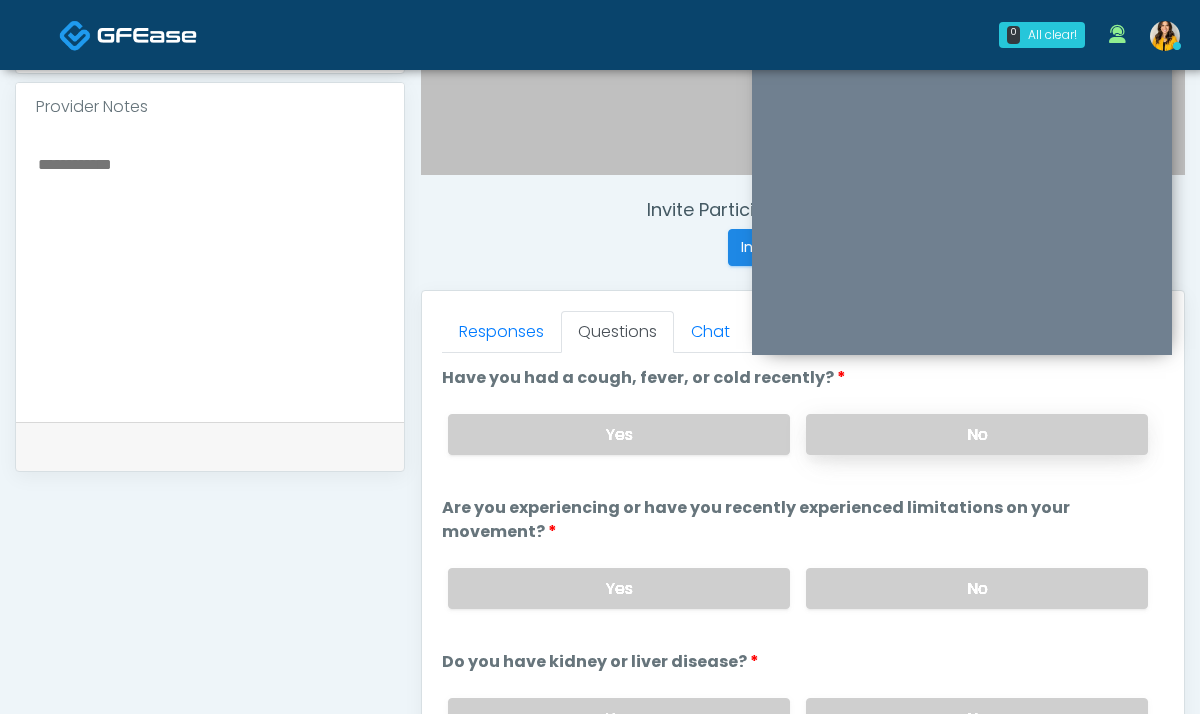 click on "No" at bounding box center [977, 434] 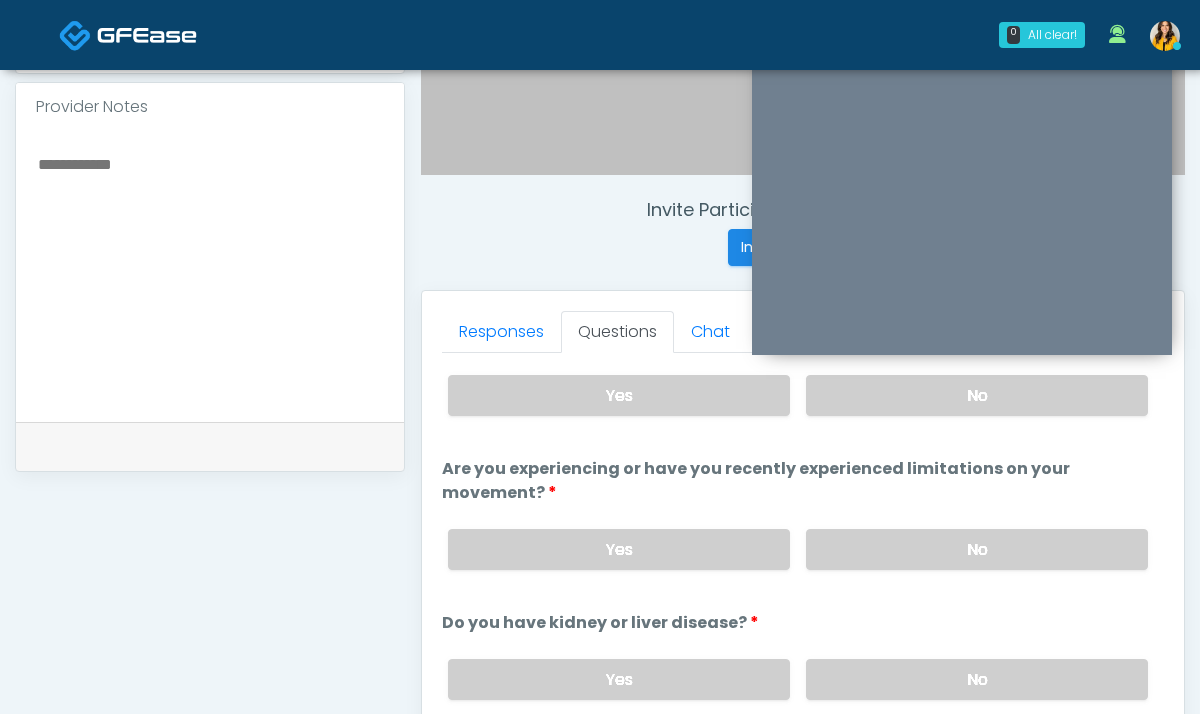 scroll, scrollTop: 64, scrollLeft: 0, axis: vertical 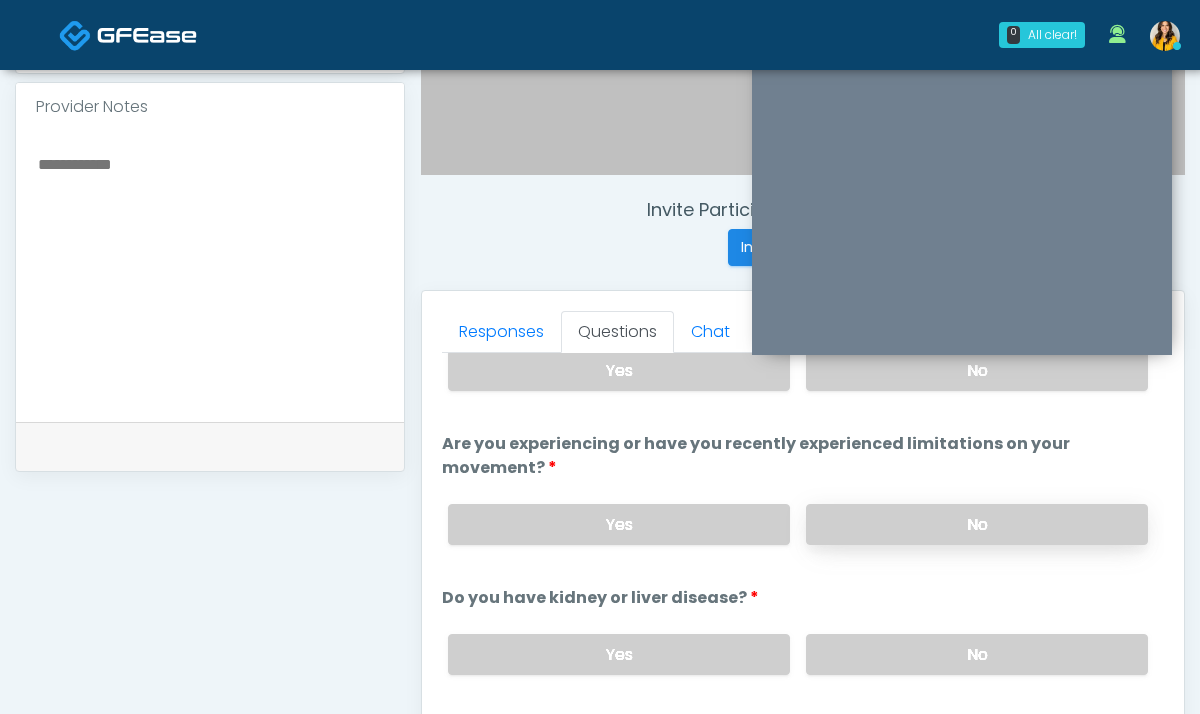 click on "No" at bounding box center (977, 524) 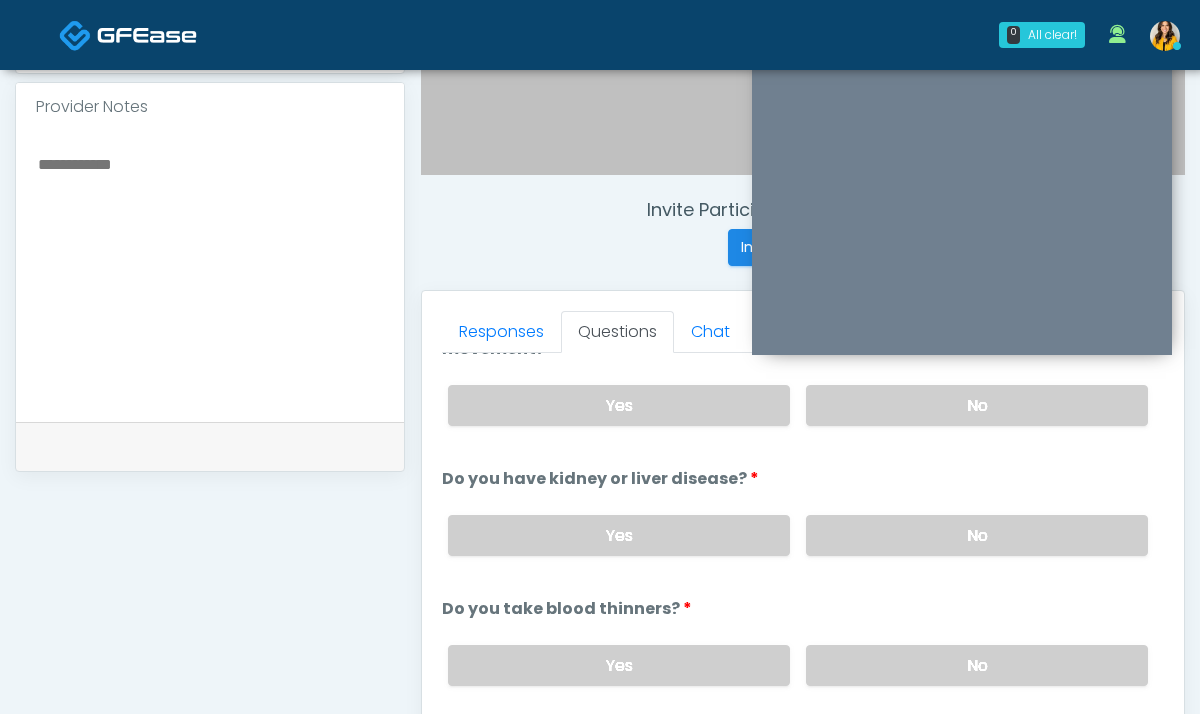 scroll, scrollTop: 188, scrollLeft: 0, axis: vertical 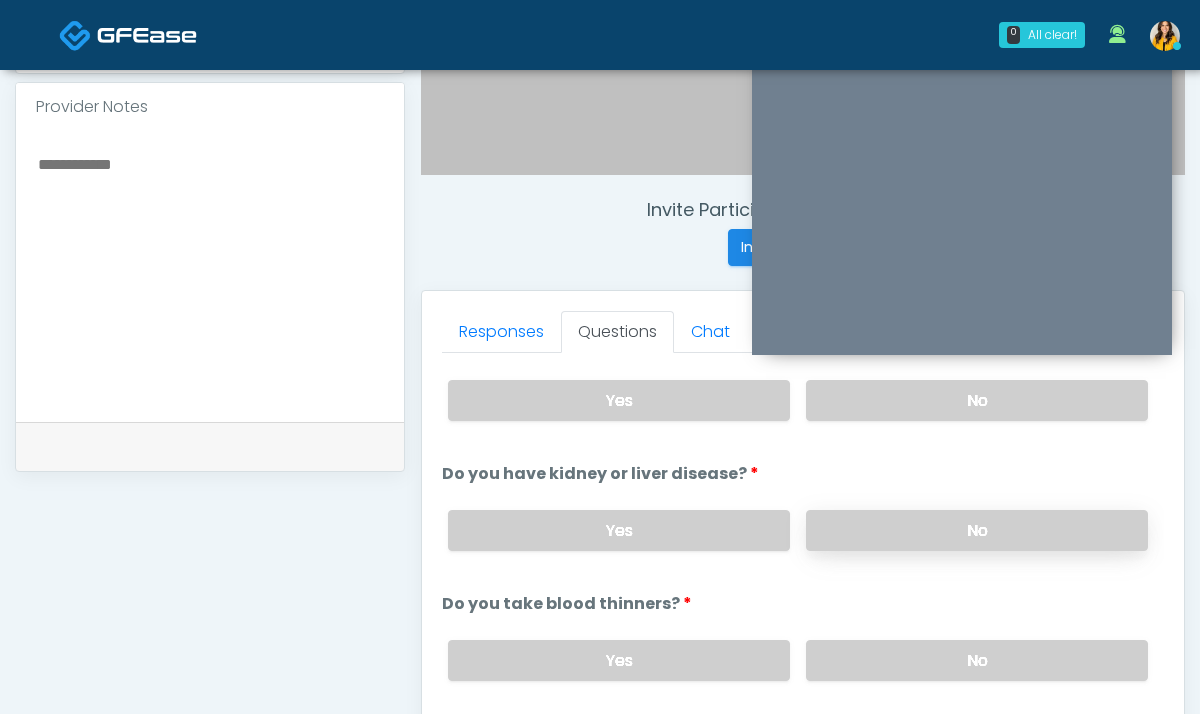 click on "No" at bounding box center (977, 530) 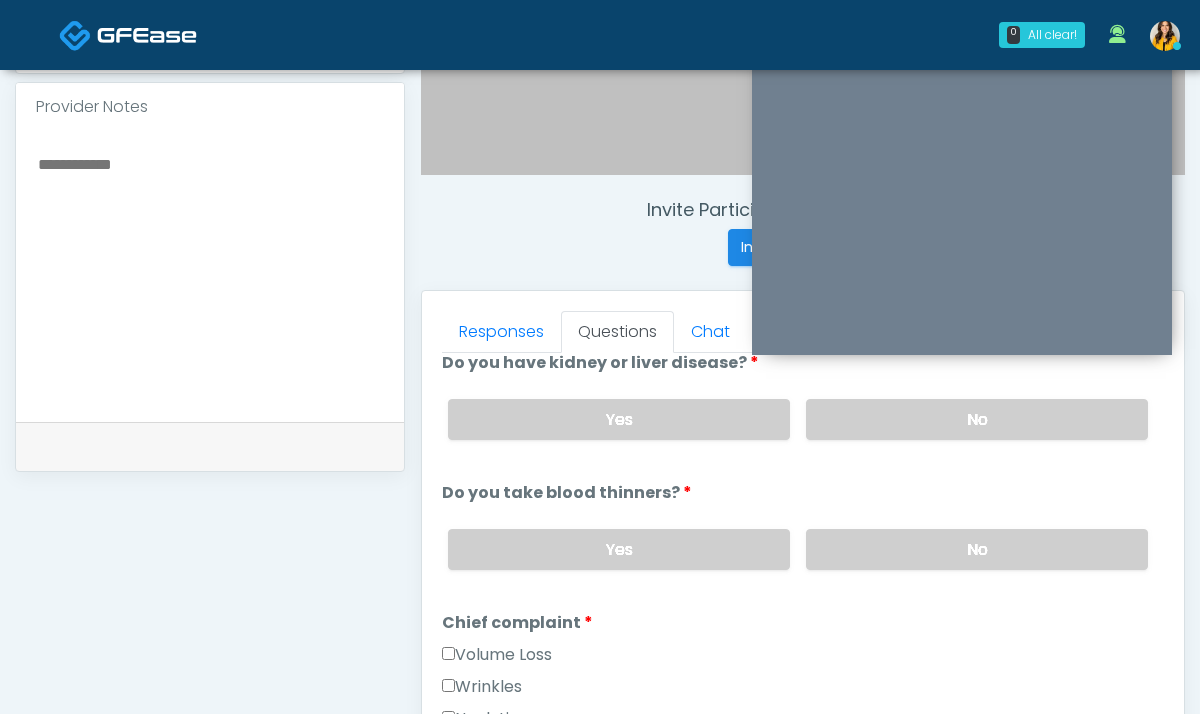 scroll, scrollTop: 303, scrollLeft: 0, axis: vertical 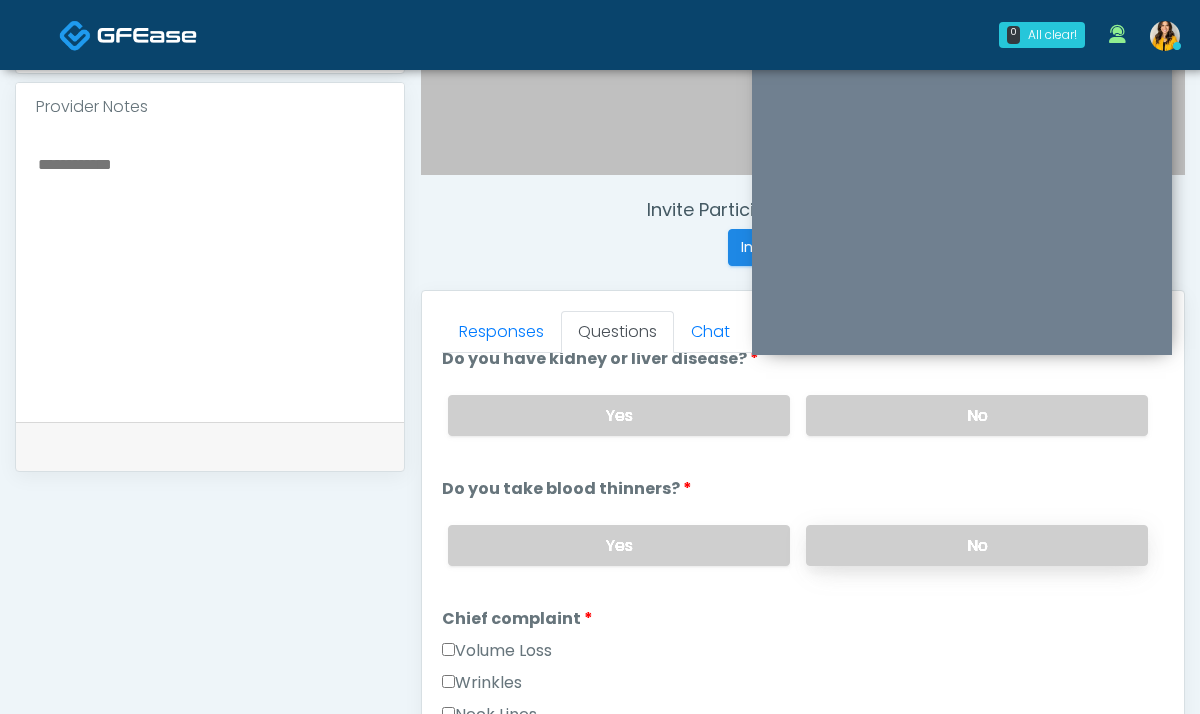 click on "No" at bounding box center [977, 545] 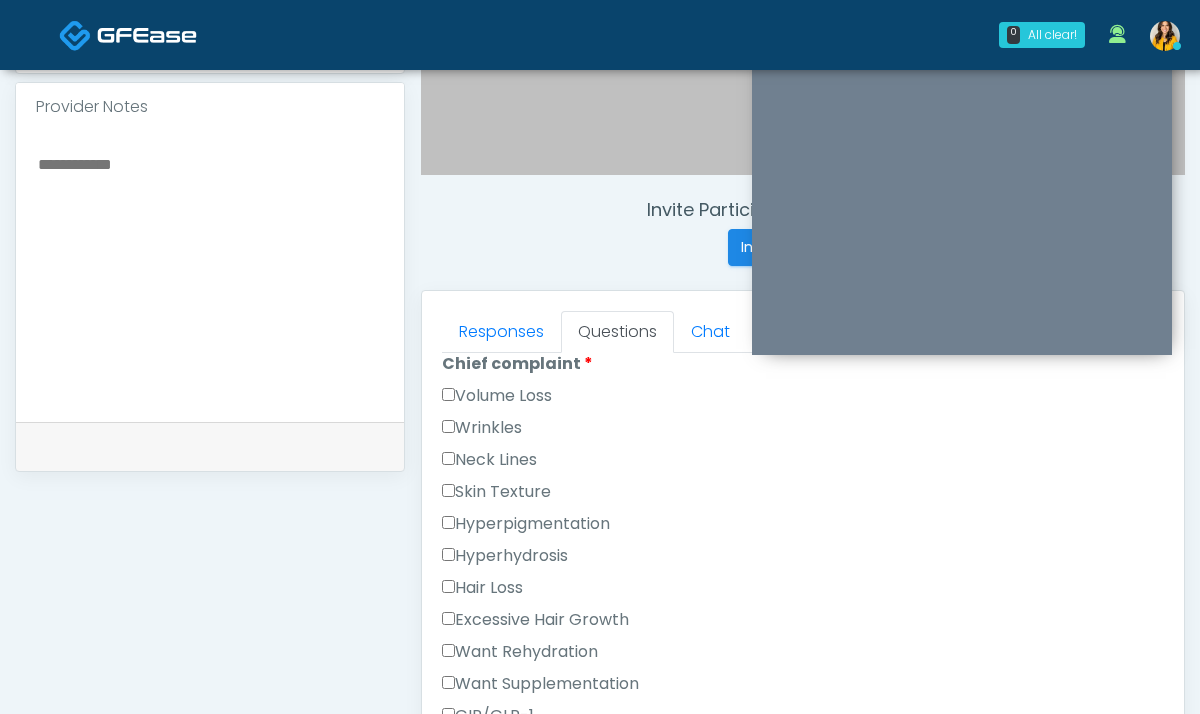 scroll, scrollTop: 519, scrollLeft: 0, axis: vertical 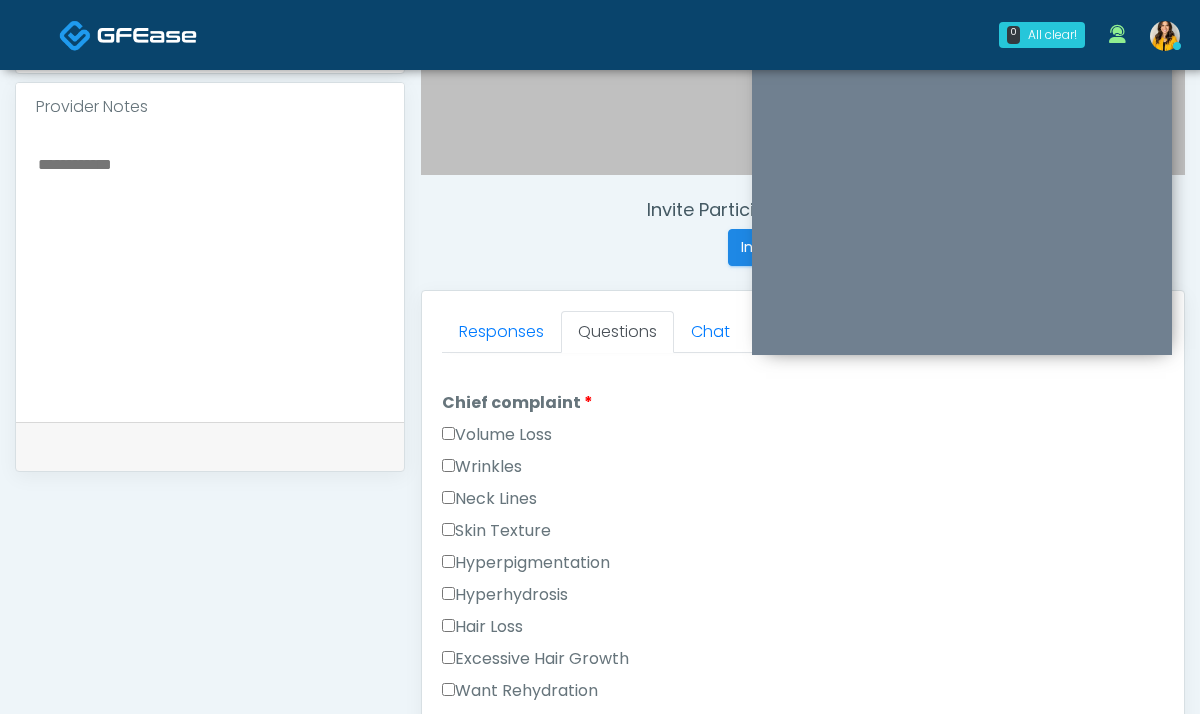 click on "Volume Loss" at bounding box center [497, 435] 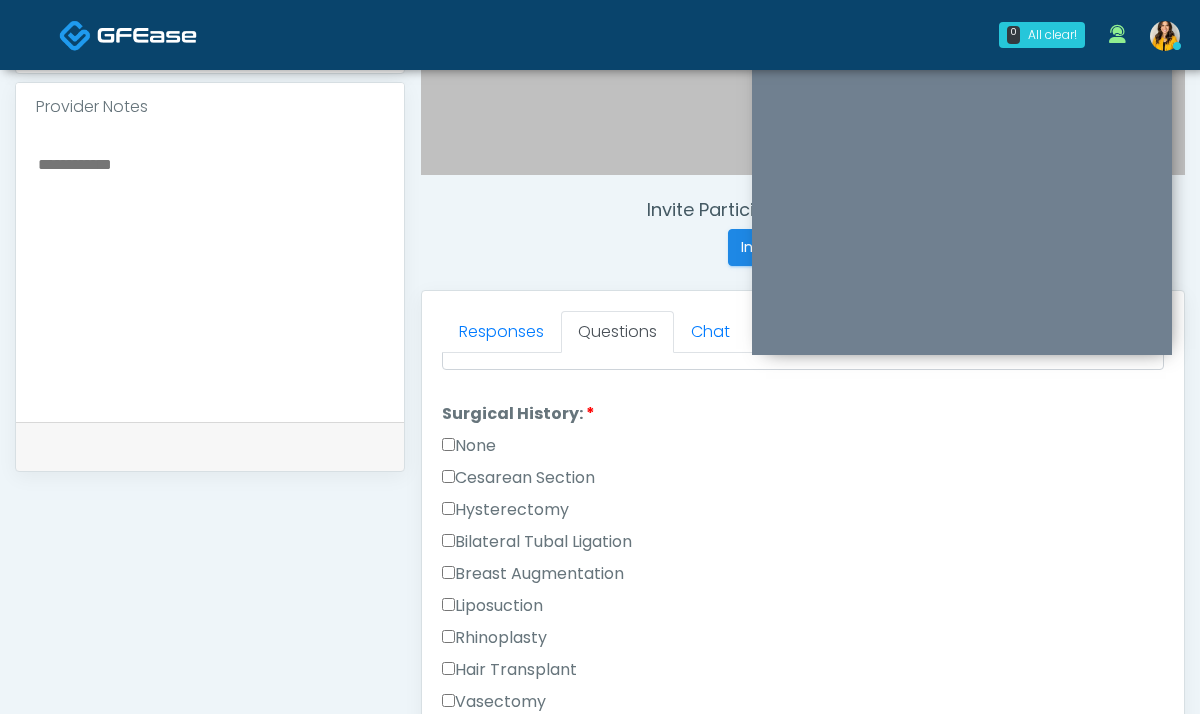 scroll, scrollTop: 1150, scrollLeft: 0, axis: vertical 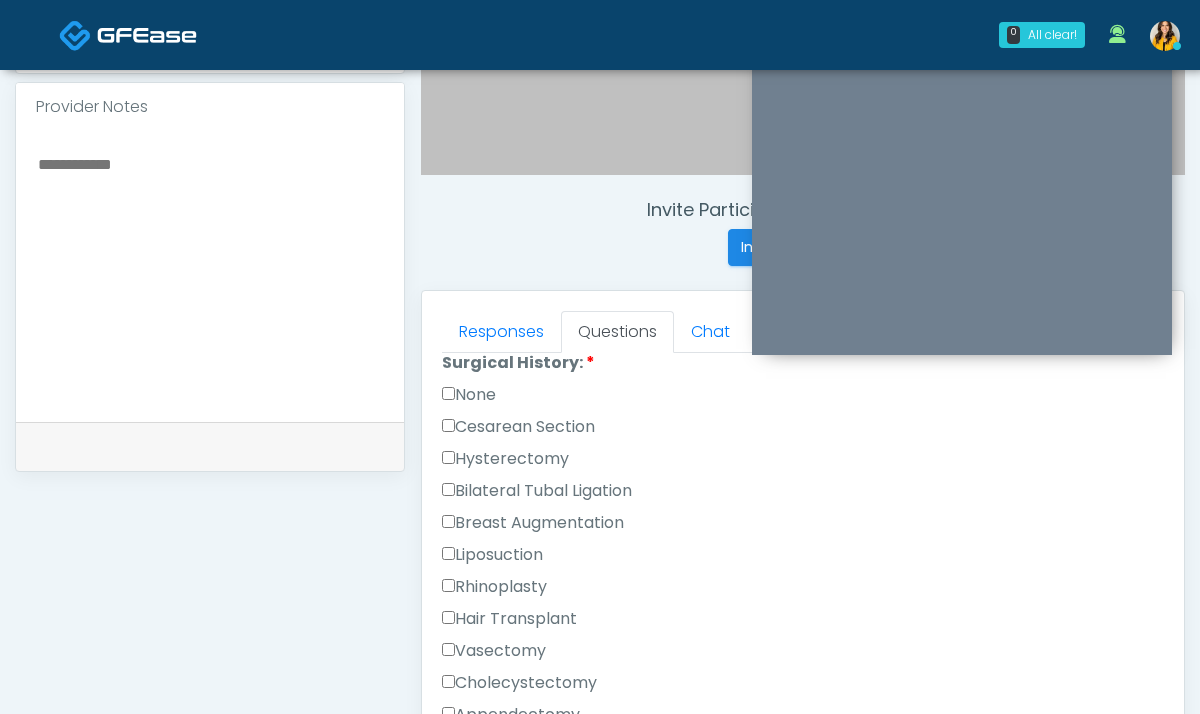 click on "None" at bounding box center (469, 395) 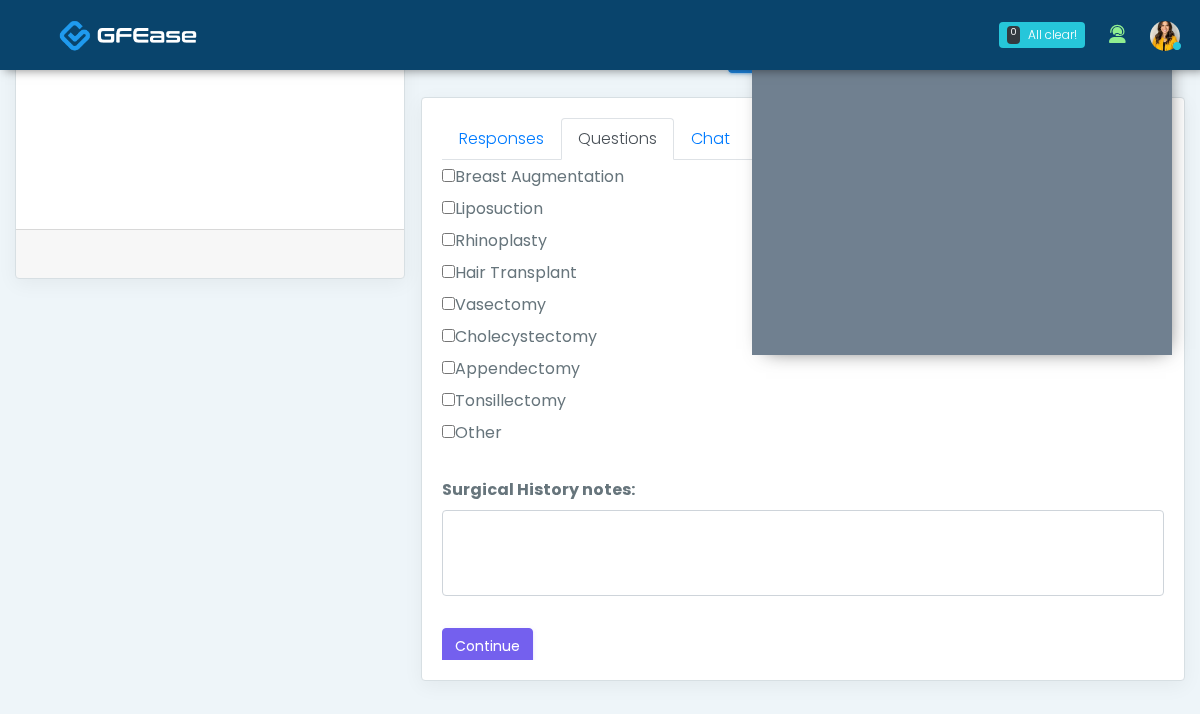 scroll, scrollTop: 873, scrollLeft: 0, axis: vertical 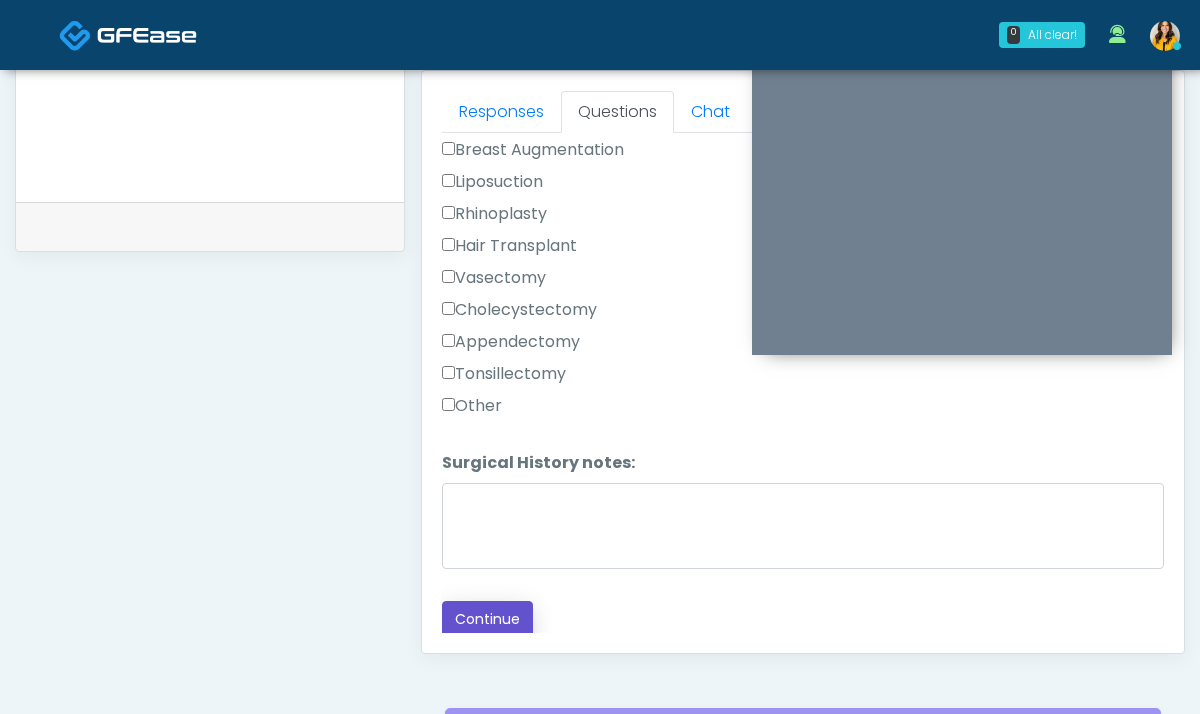click on "Continue" at bounding box center (487, 619) 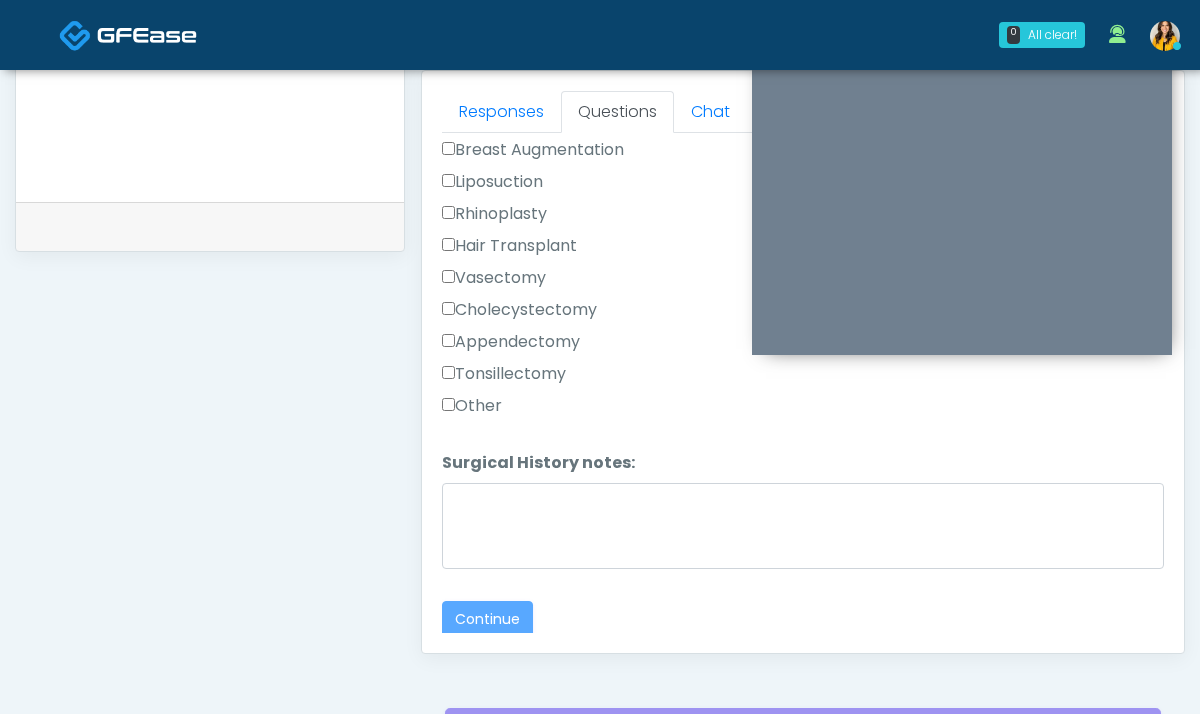 scroll, scrollTop: 1081, scrollLeft: 0, axis: vertical 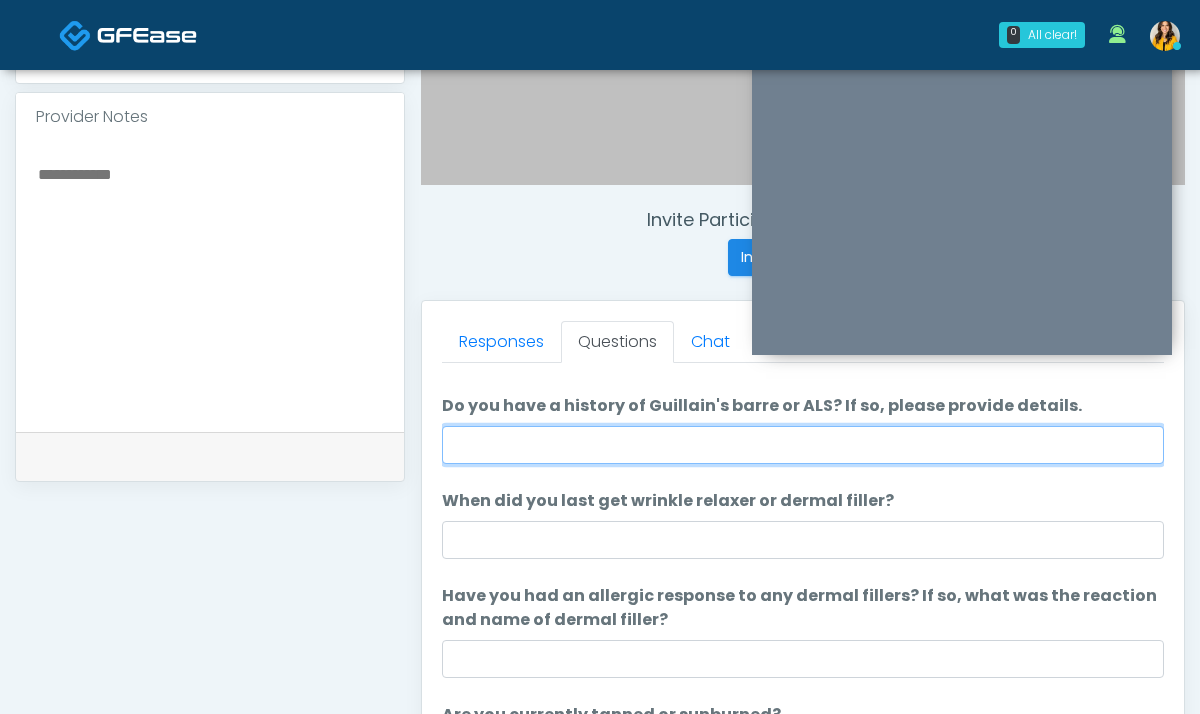 click on "Do you have a history of Guillain's barre or ALS? If so, please provide details." at bounding box center [803, 445] 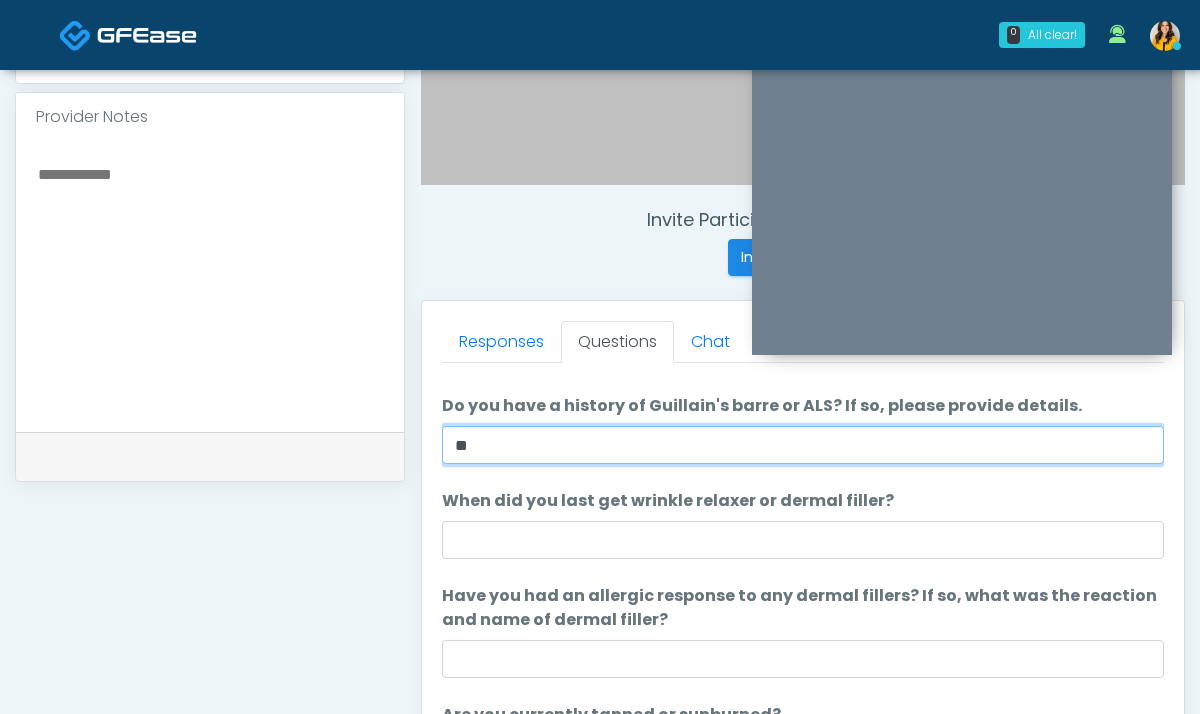 type on "**" 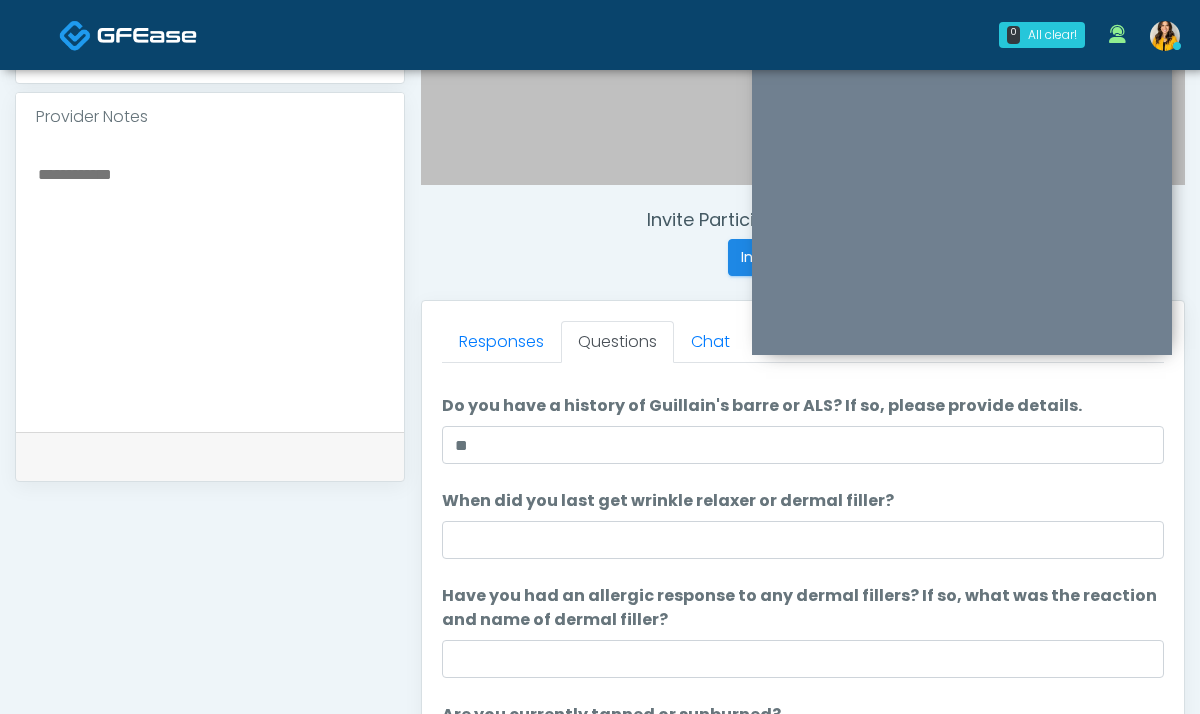 click on "When did you last get wrinkle relaxer or dermal filler?" at bounding box center [668, 501] 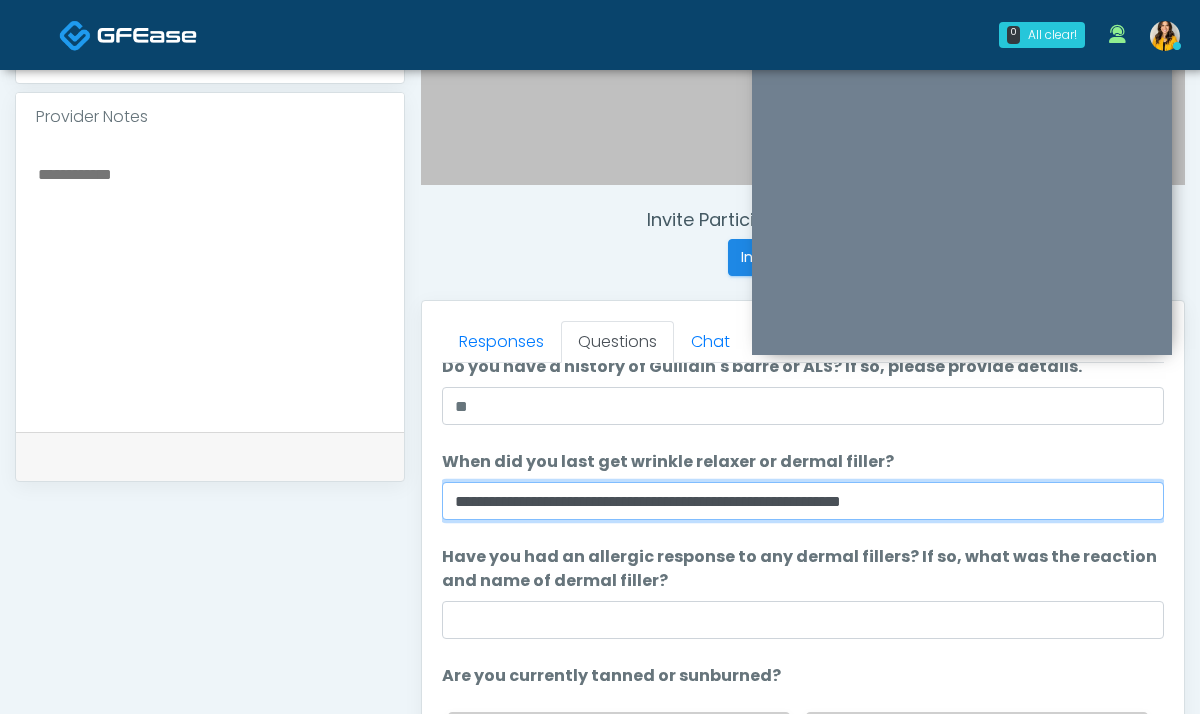 scroll, scrollTop: 164, scrollLeft: 0, axis: vertical 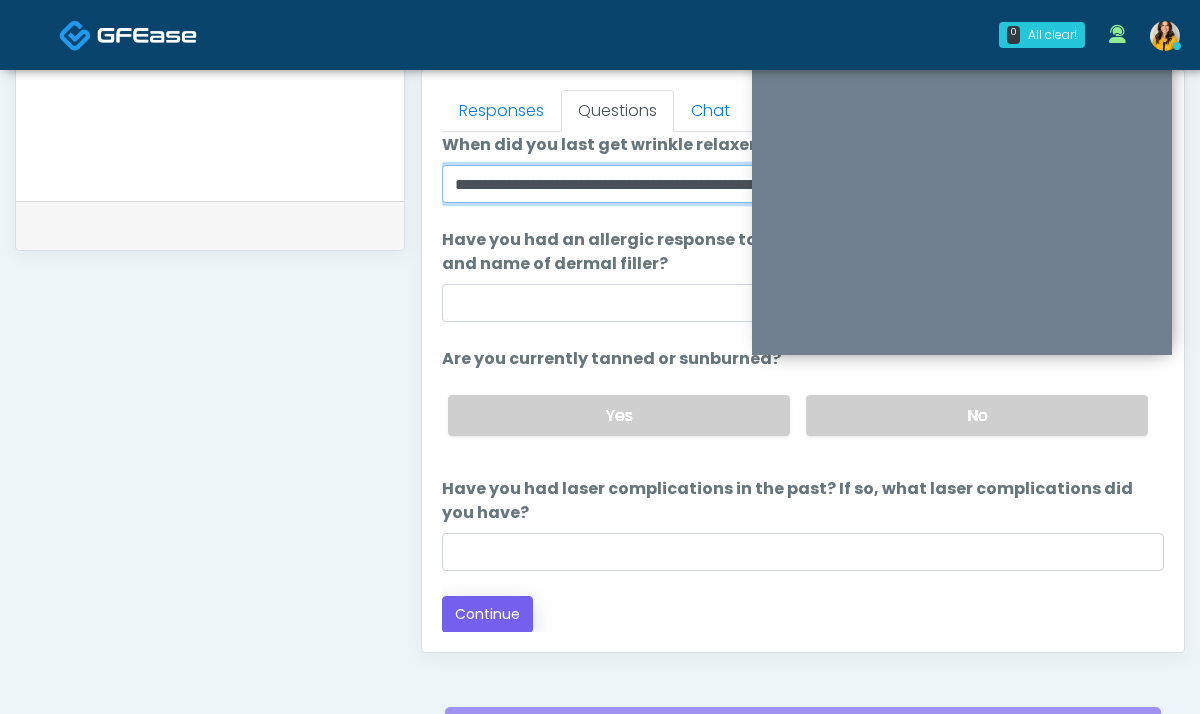 type on "**********" 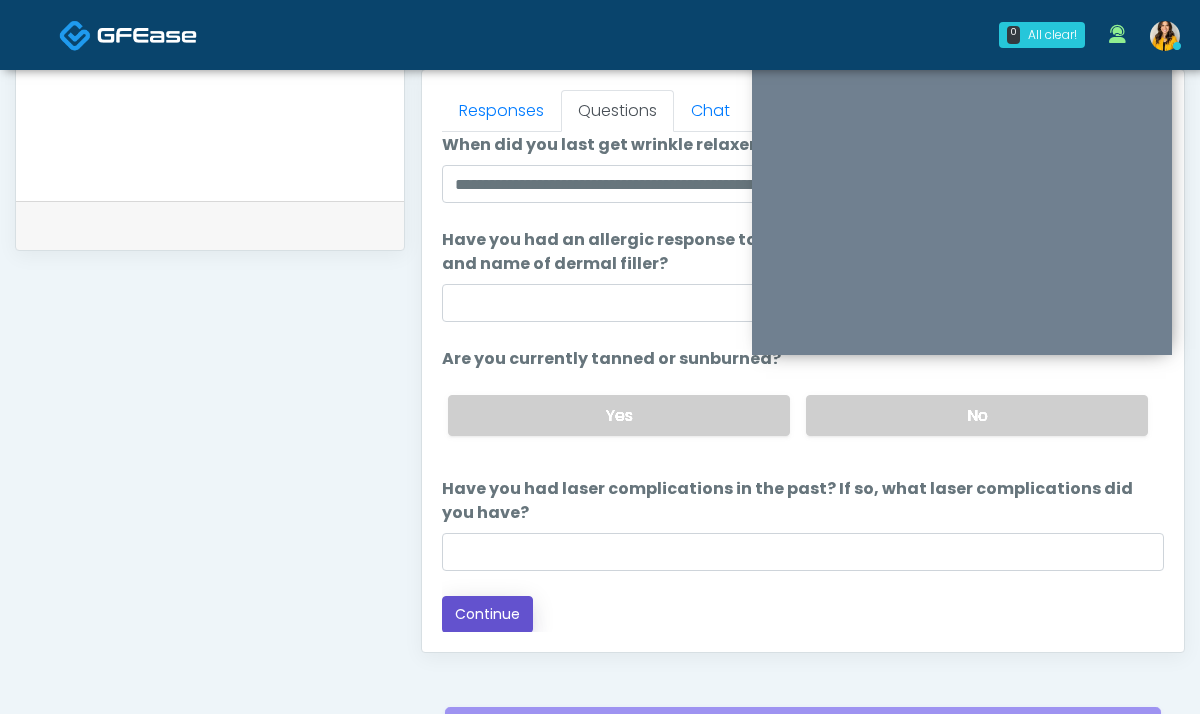 click on "Continue" at bounding box center [487, 614] 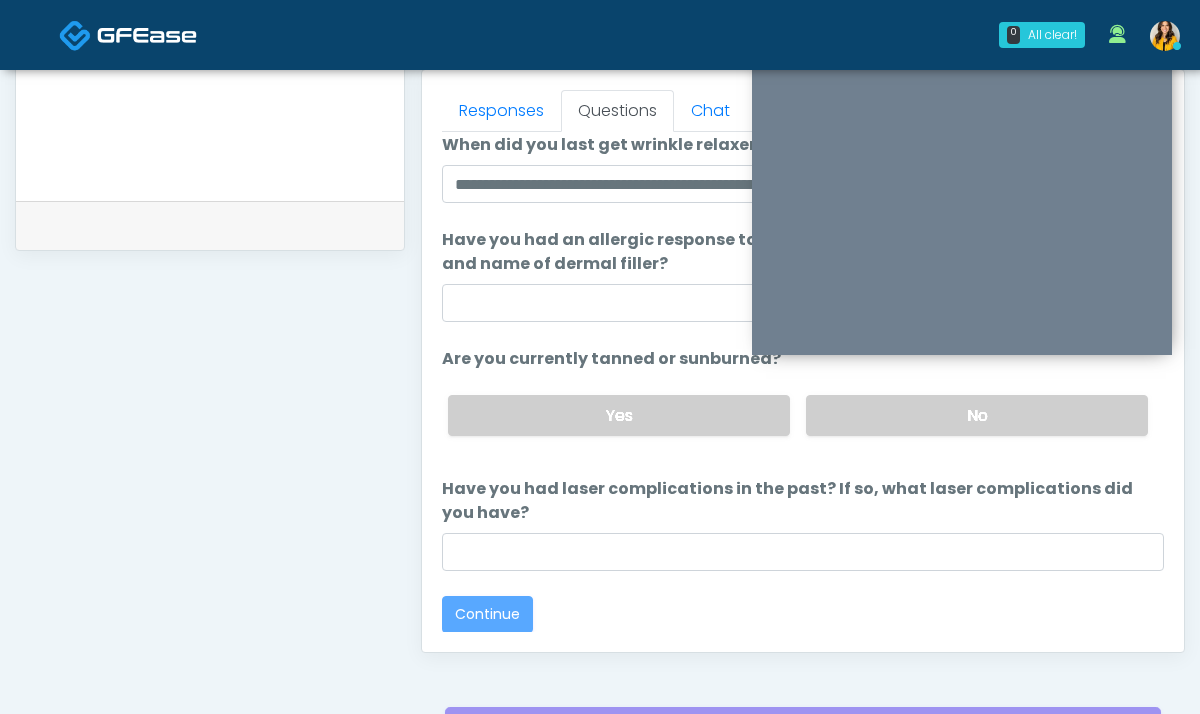 scroll, scrollTop: 1081, scrollLeft: 0, axis: vertical 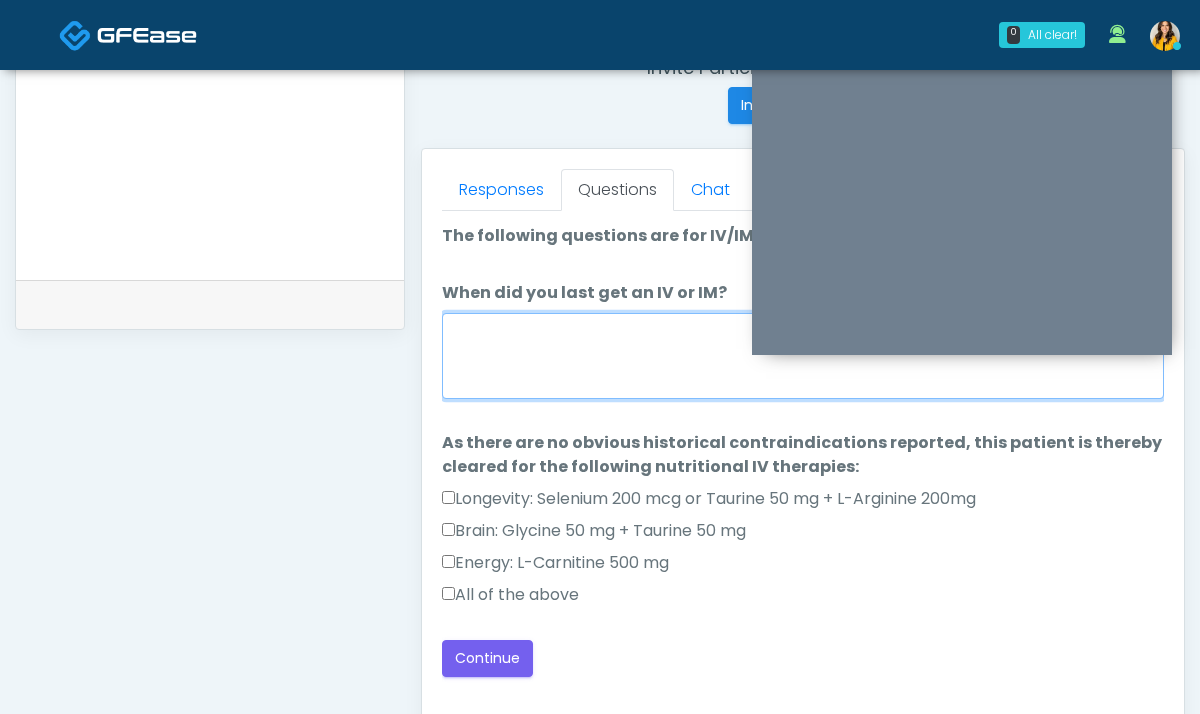 click on "When did you last get an IV or IM?" at bounding box center (803, 356) 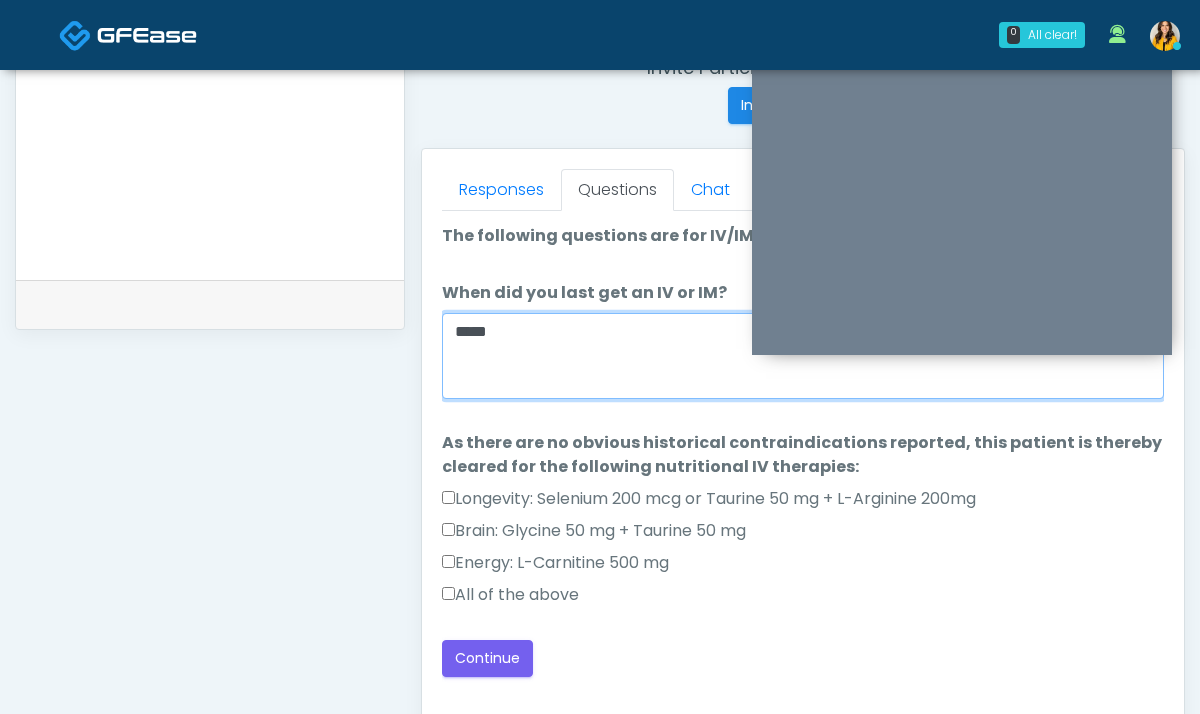 type on "*****" 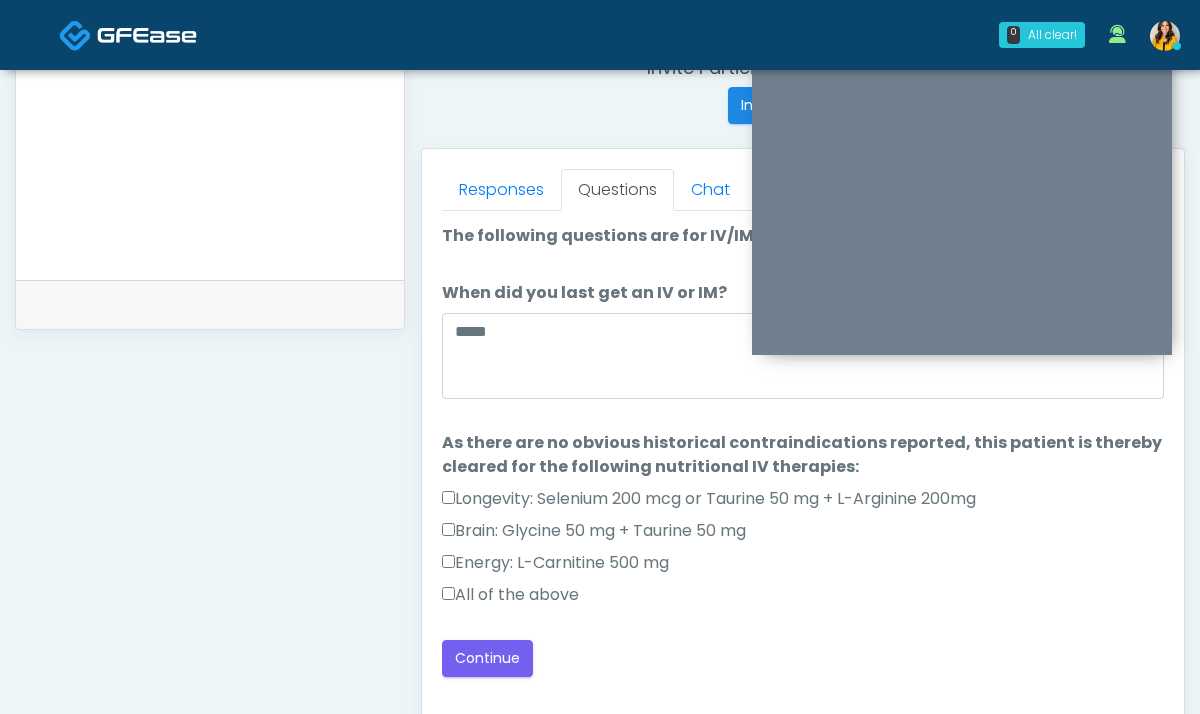 click on "All of the above" at bounding box center [510, 595] 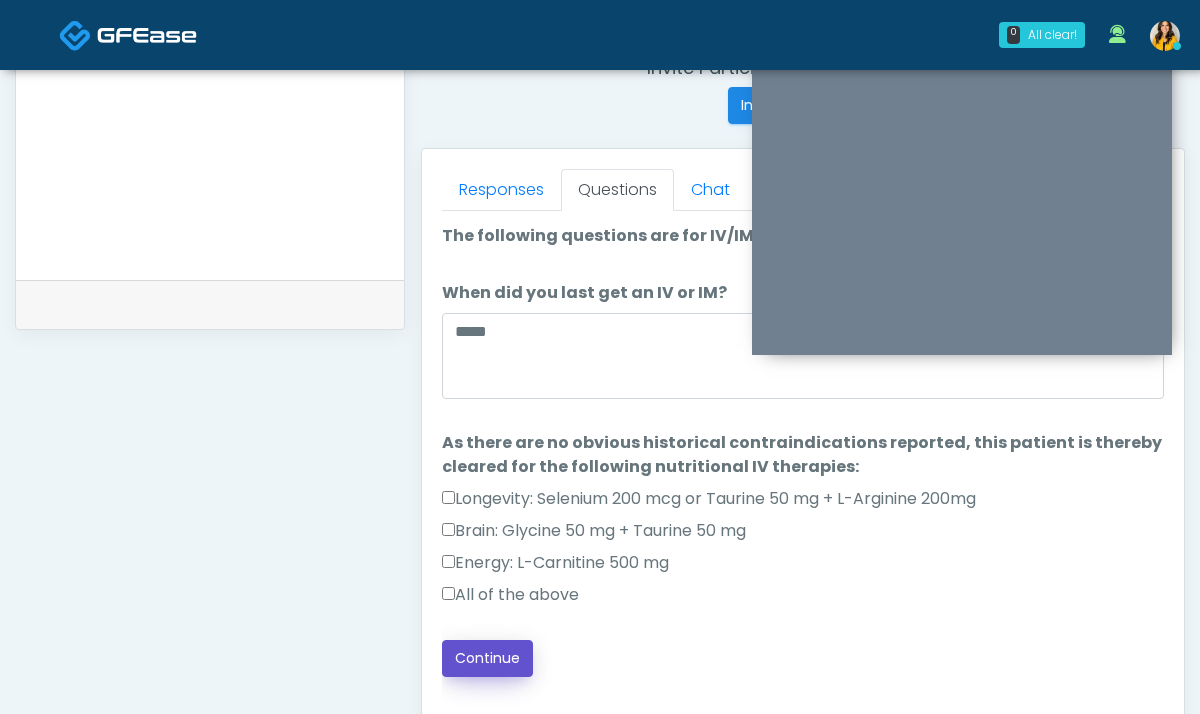 click on "Continue" at bounding box center [487, 658] 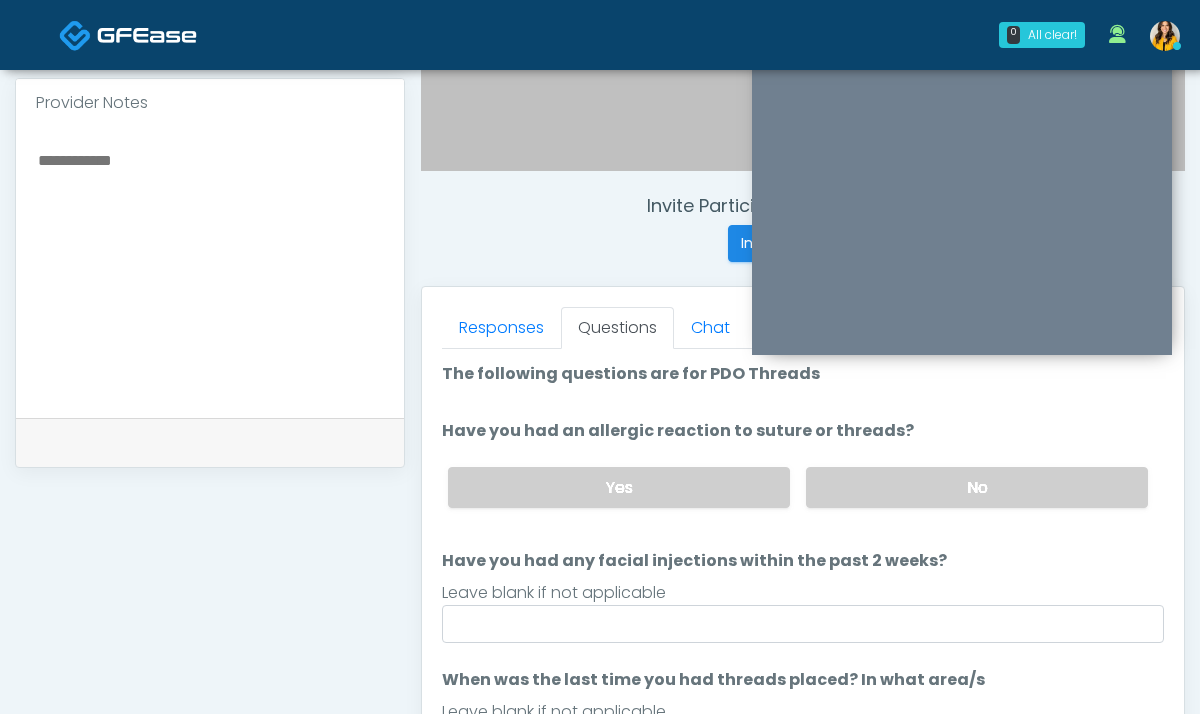 scroll, scrollTop: 684, scrollLeft: 0, axis: vertical 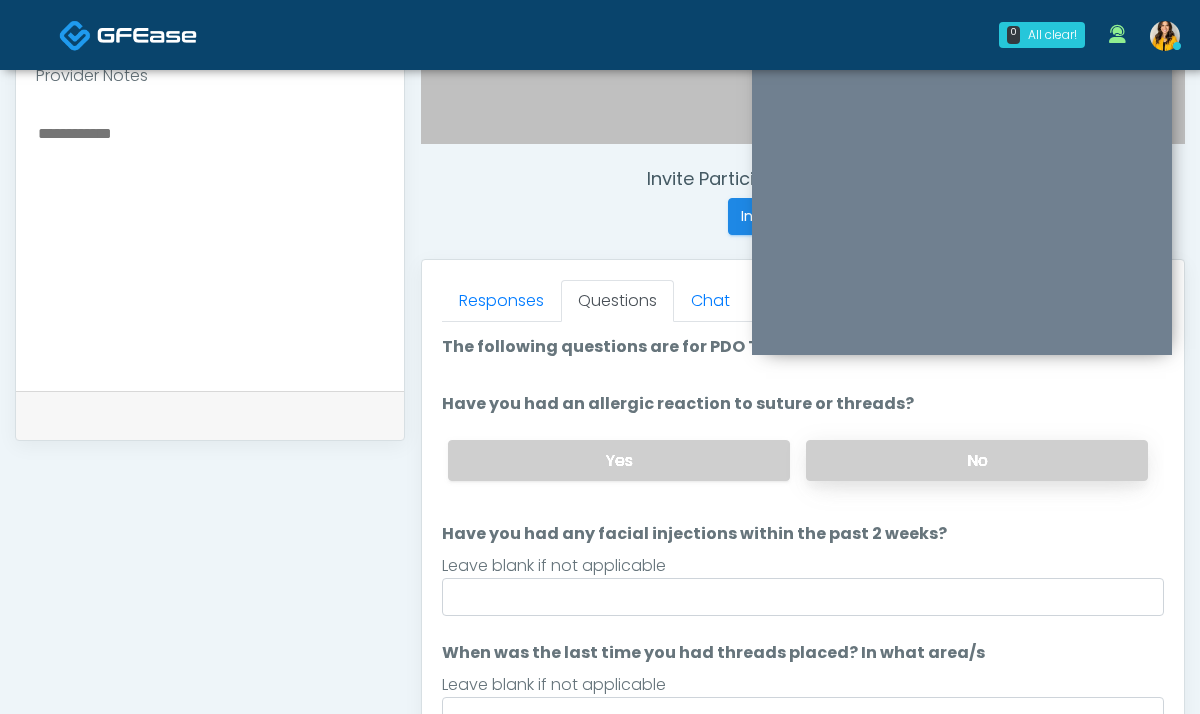 click on "No" at bounding box center (977, 460) 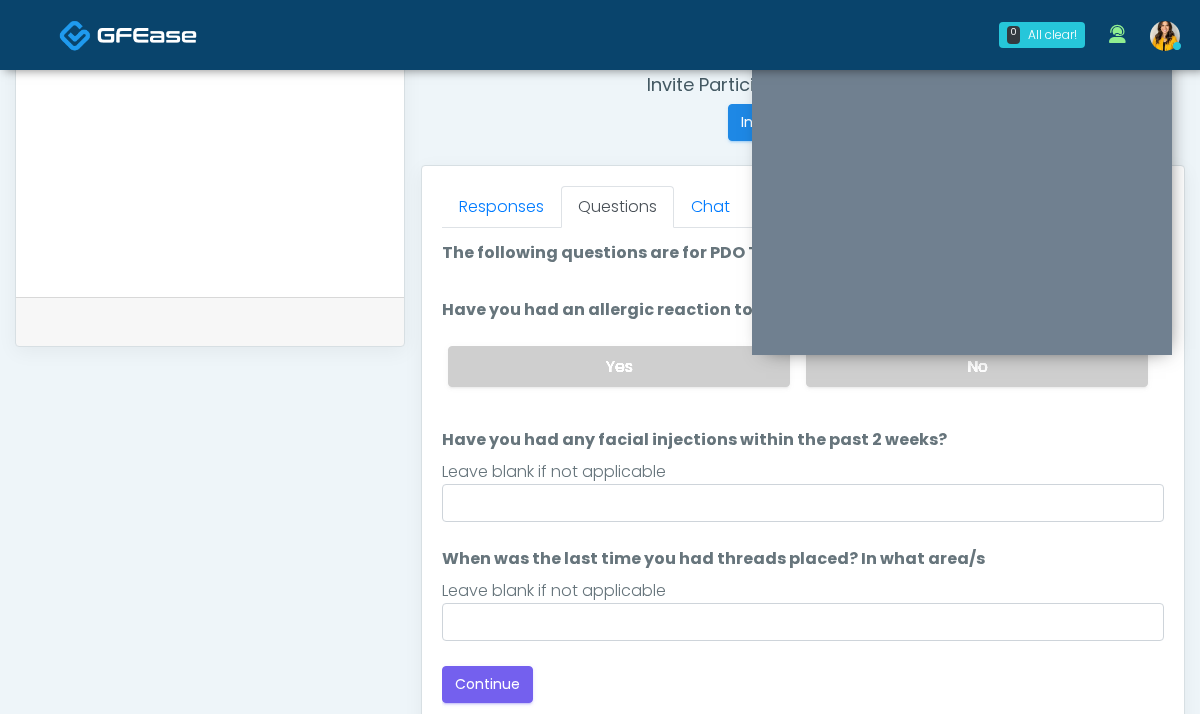 scroll, scrollTop: 797, scrollLeft: 0, axis: vertical 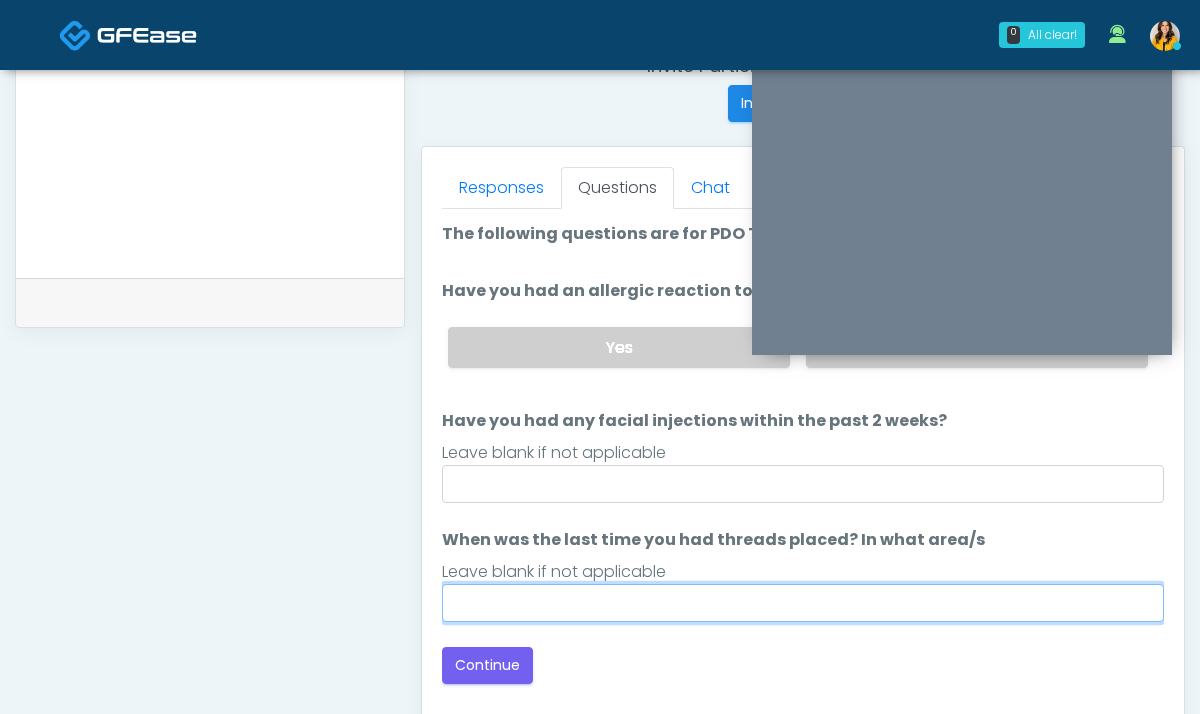 click on "When was the last time you had threads placed? In what area/s" at bounding box center [803, 603] 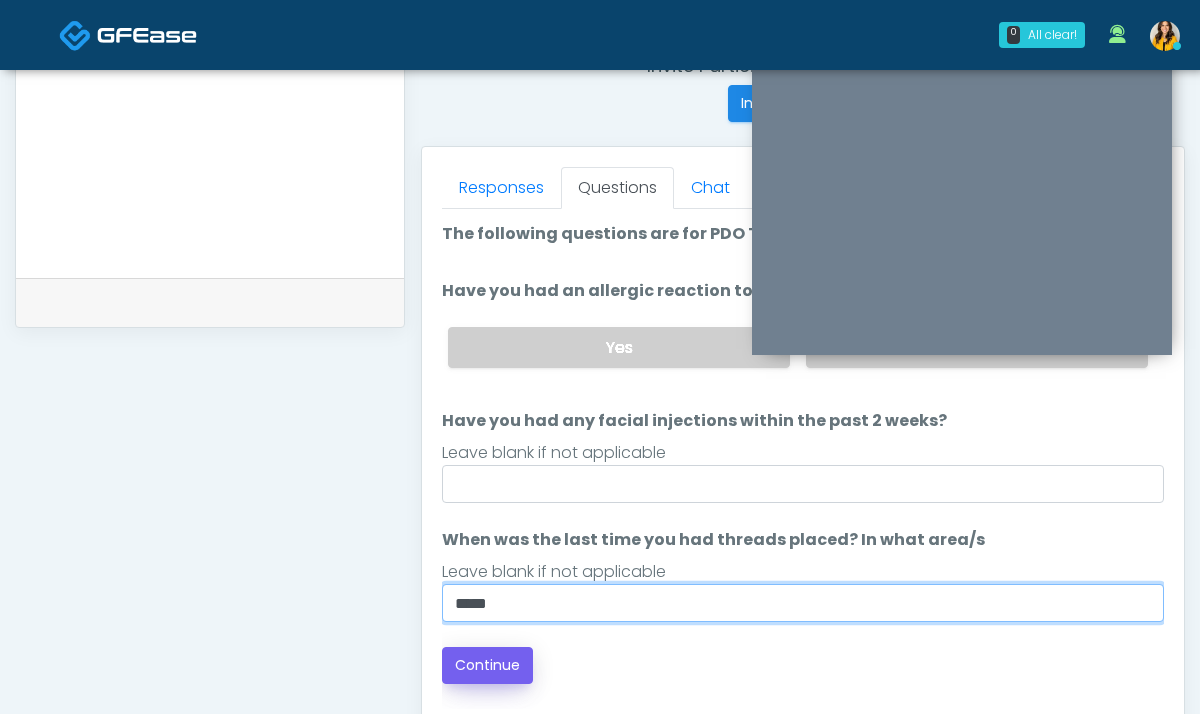 type on "*****" 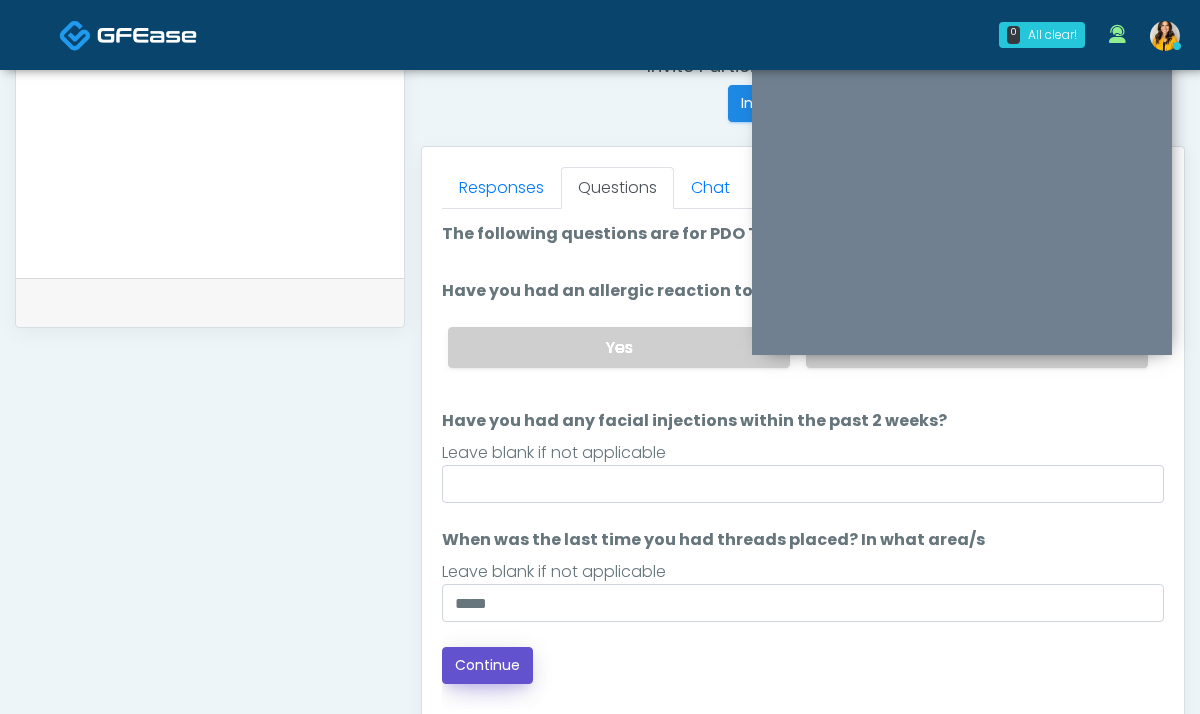click on "Continue" at bounding box center (487, 665) 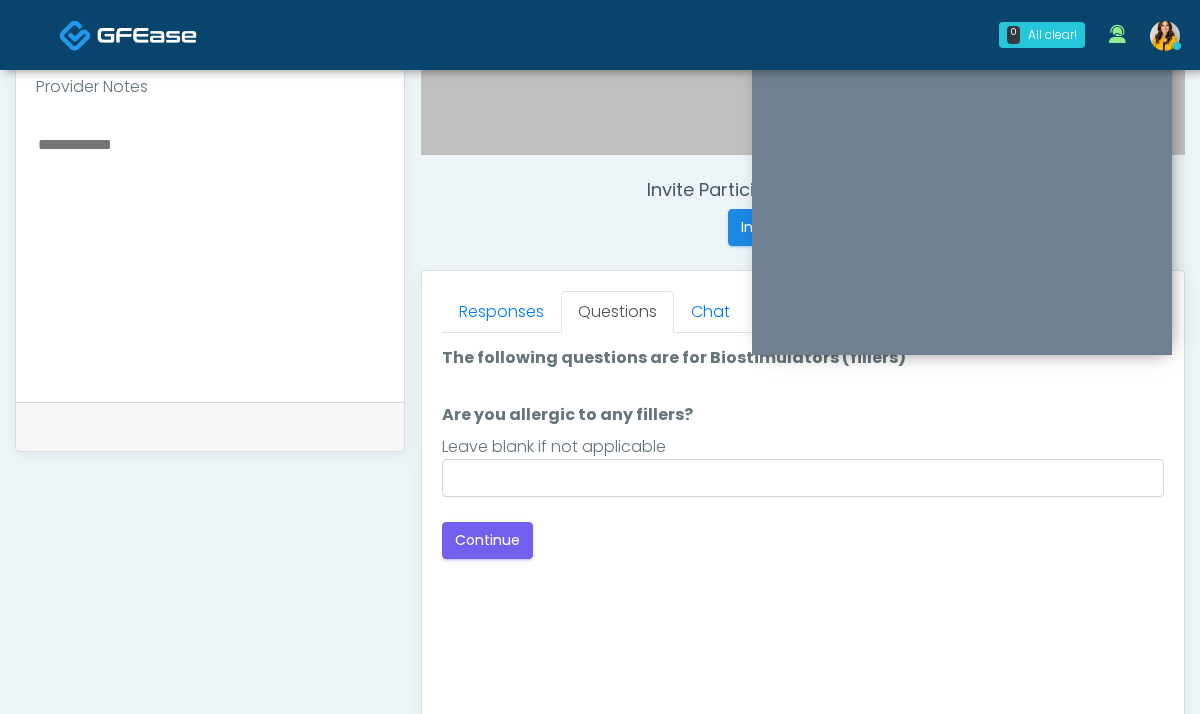 scroll, scrollTop: 657, scrollLeft: 0, axis: vertical 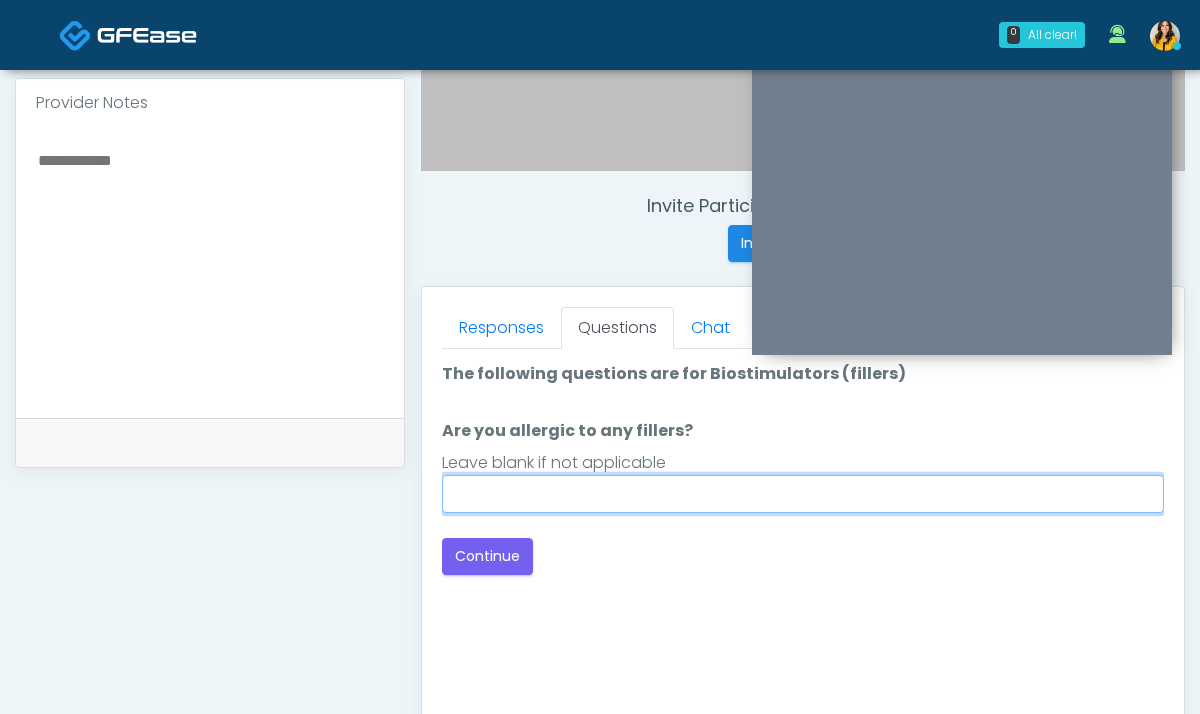 click on "Are you allergic to any fillers?" at bounding box center [803, 494] 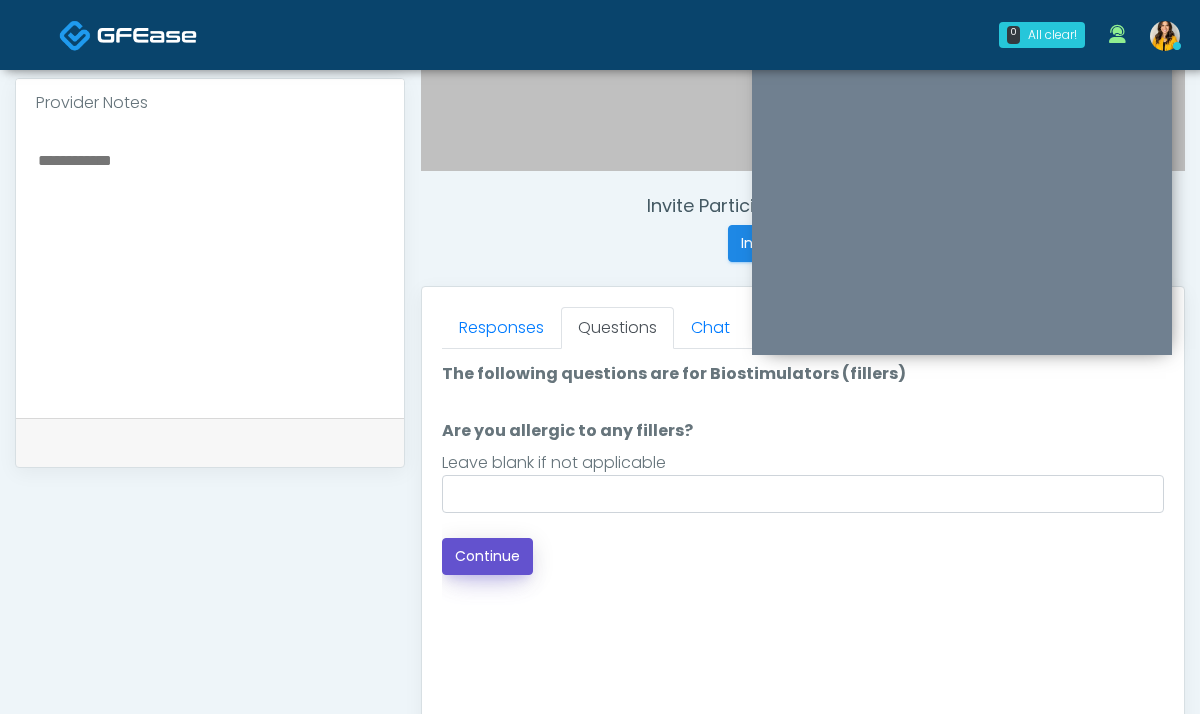 click on "Continue" at bounding box center (487, 556) 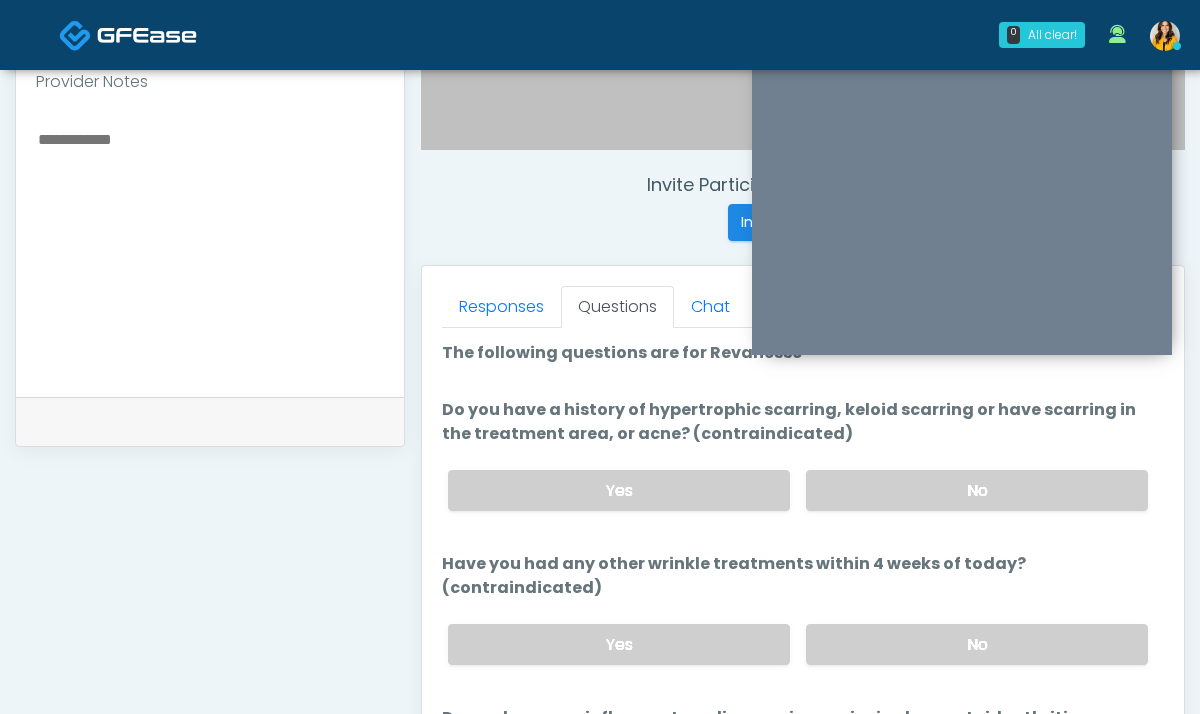 scroll, scrollTop: 607, scrollLeft: 0, axis: vertical 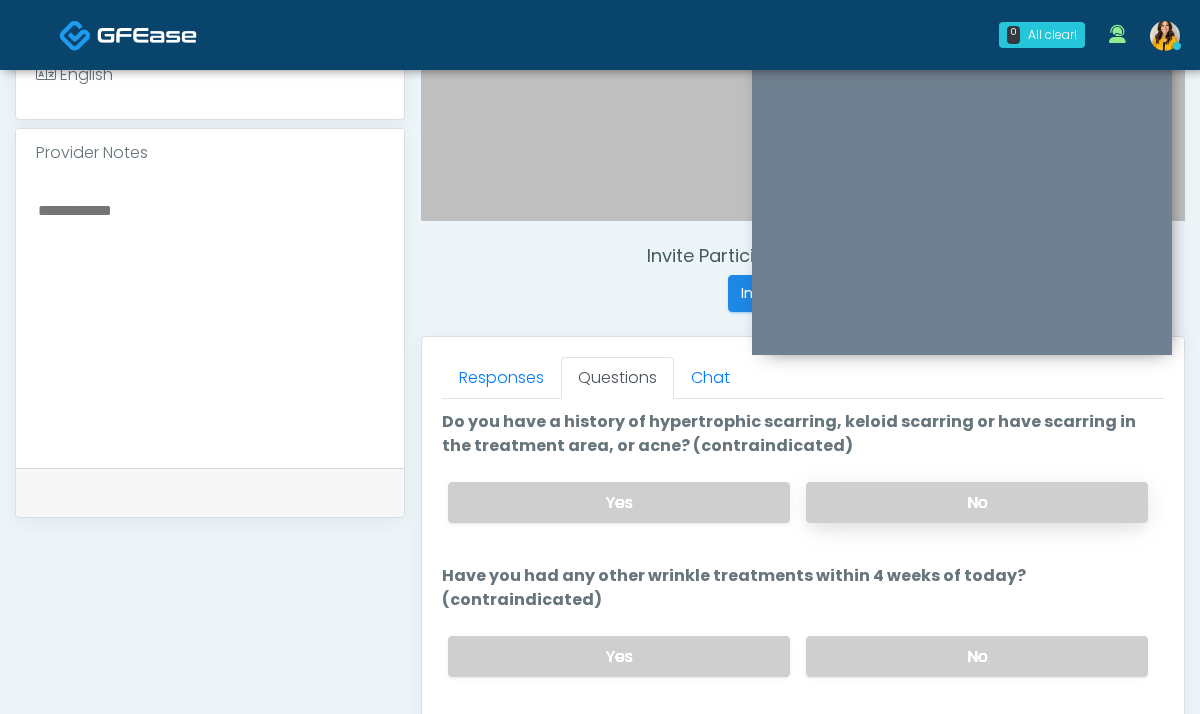 click on "No" at bounding box center (977, 502) 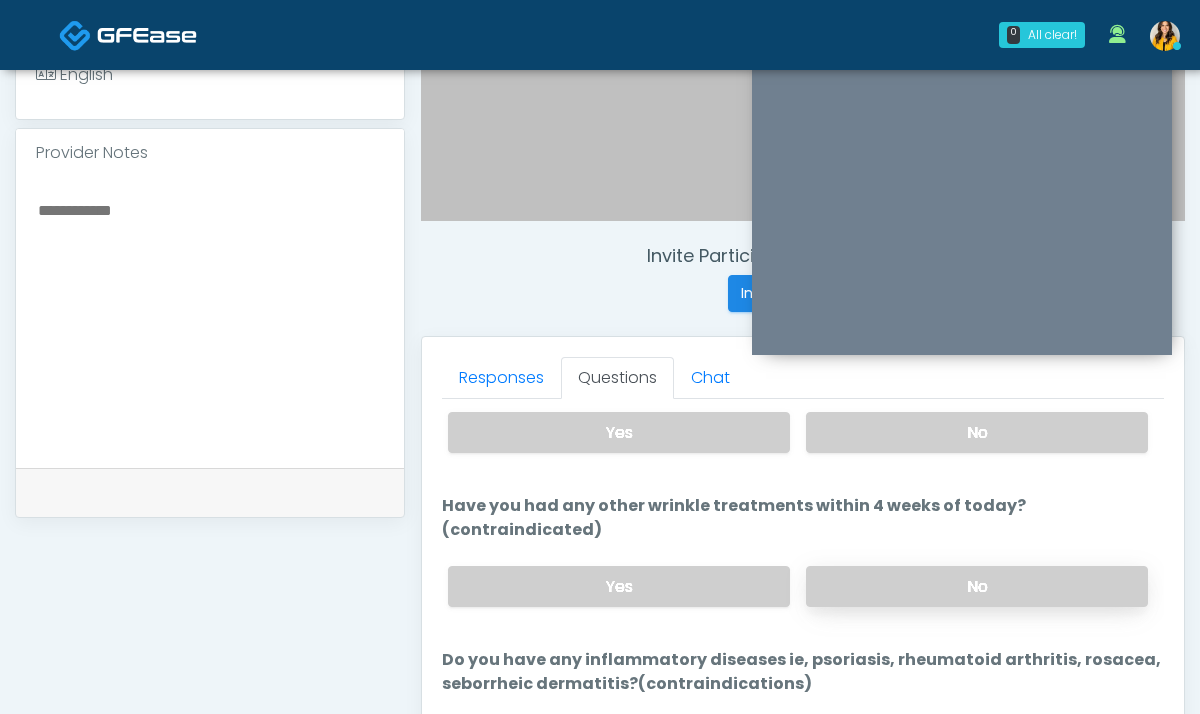 click on "No" at bounding box center [977, 586] 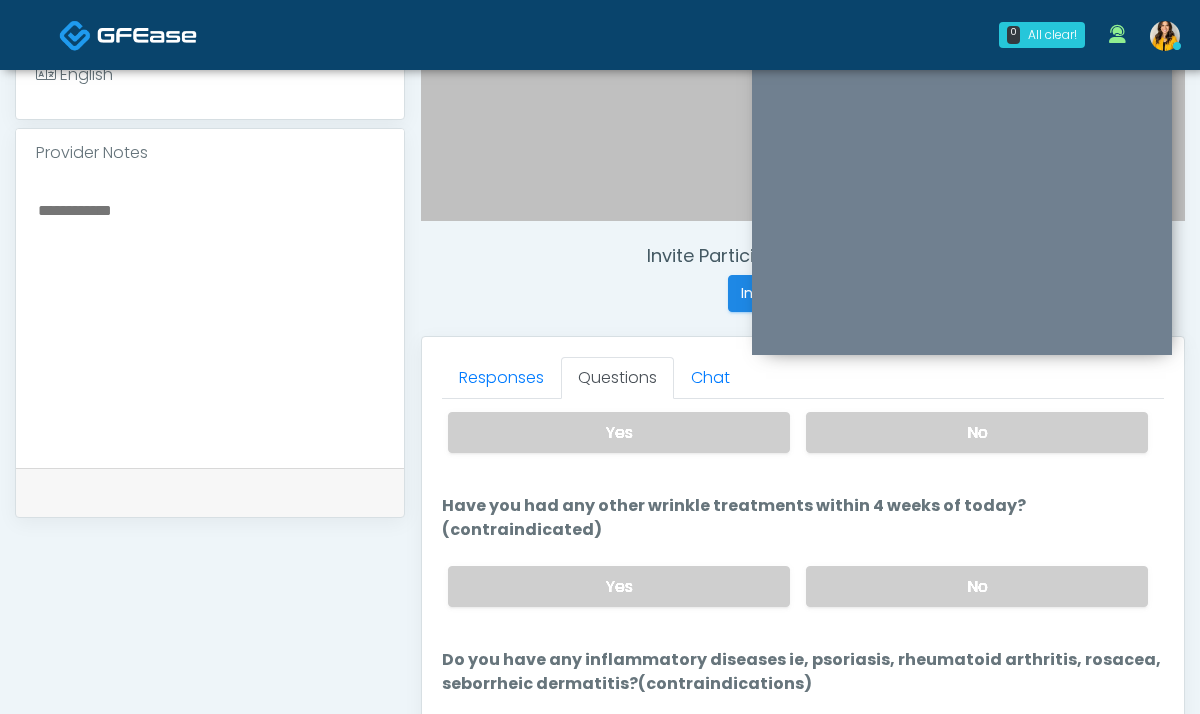 scroll, scrollTop: 195, scrollLeft: 0, axis: vertical 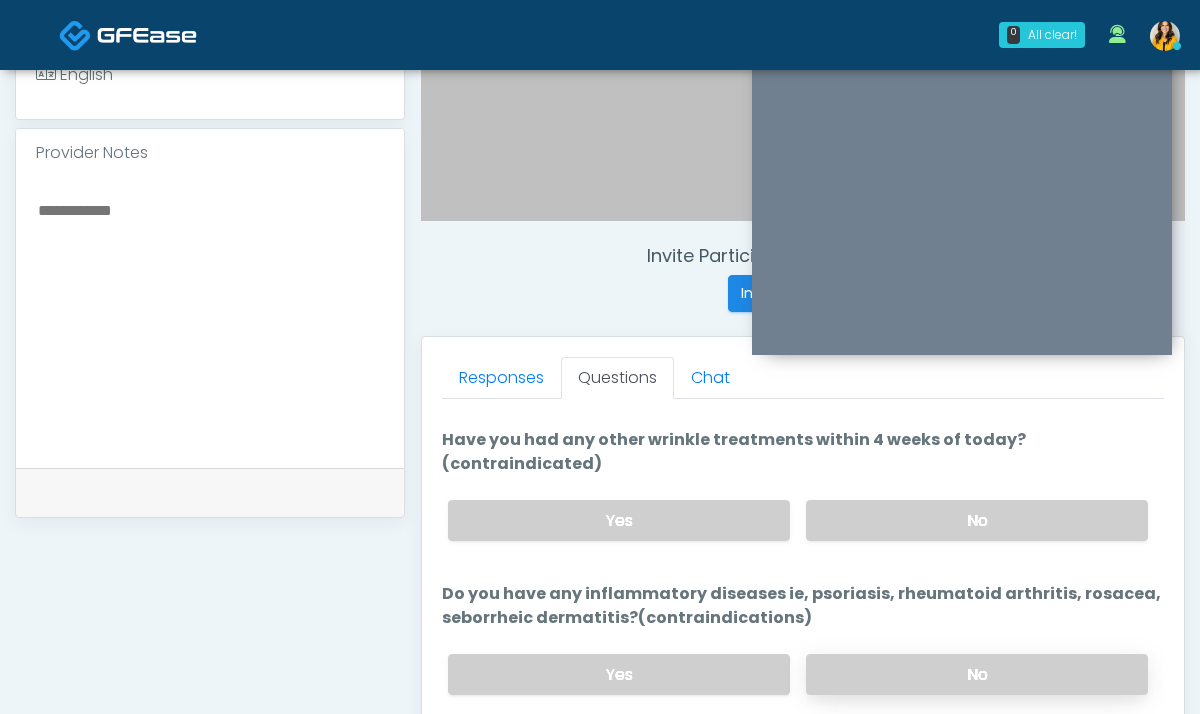 click on "No" at bounding box center (977, 674) 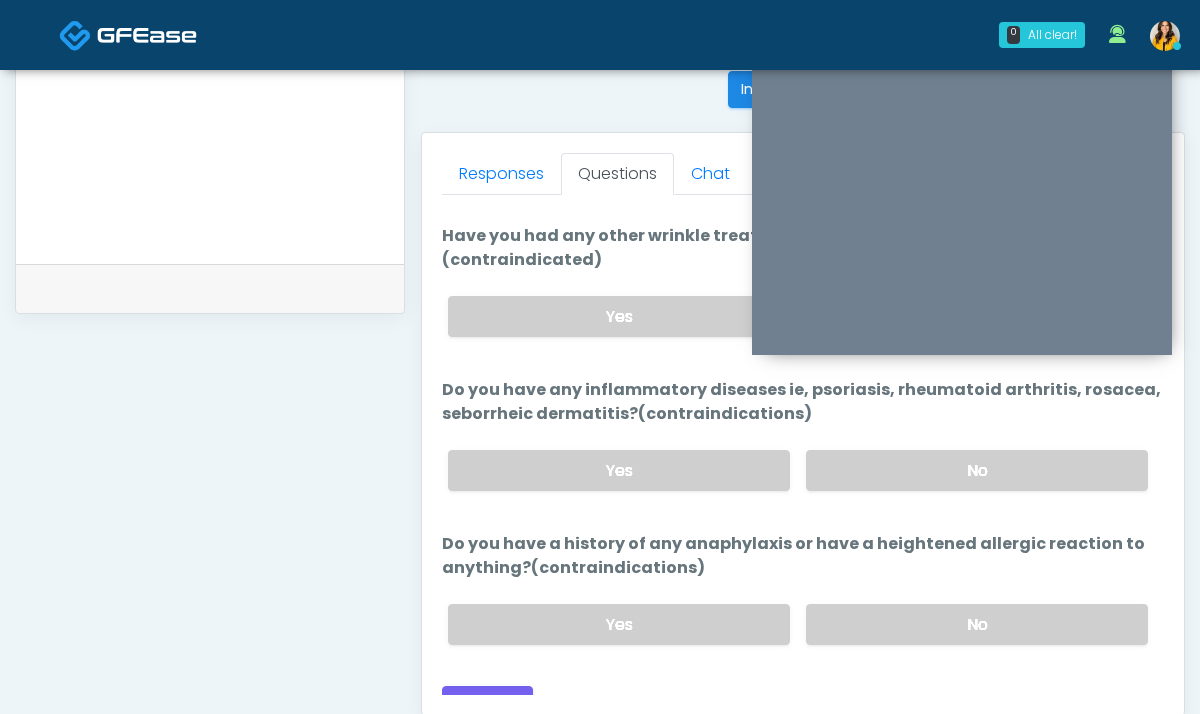 scroll, scrollTop: 815, scrollLeft: 0, axis: vertical 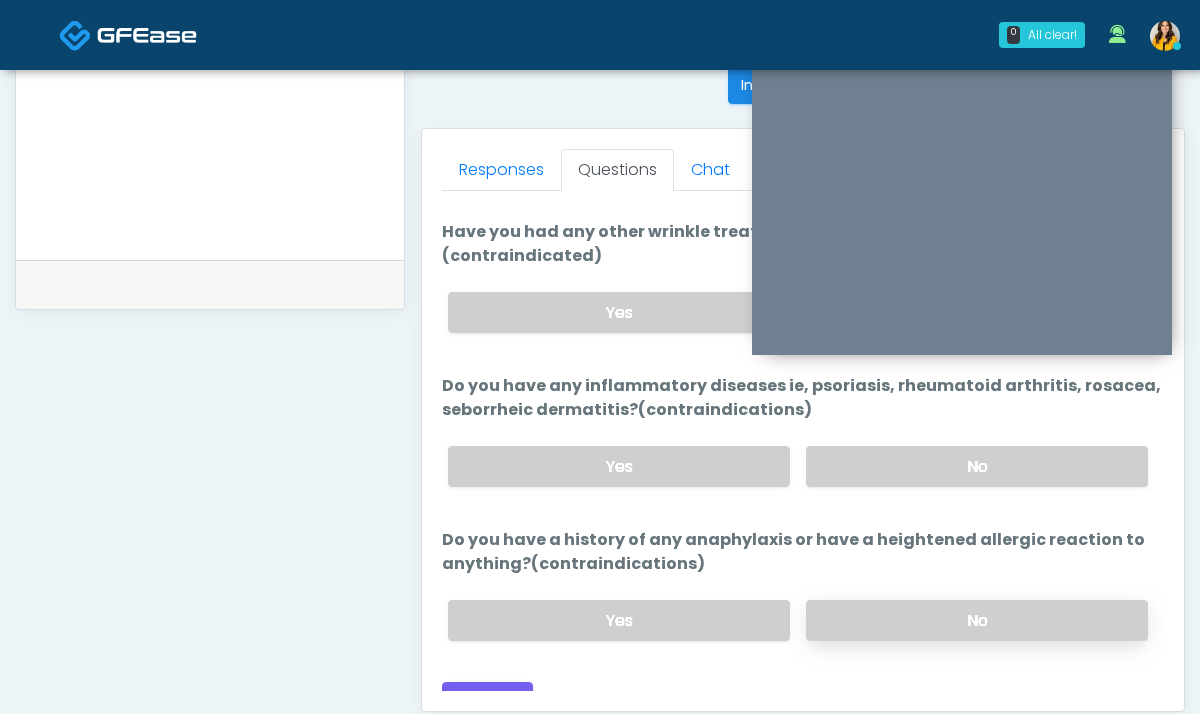 click on "No" at bounding box center [977, 620] 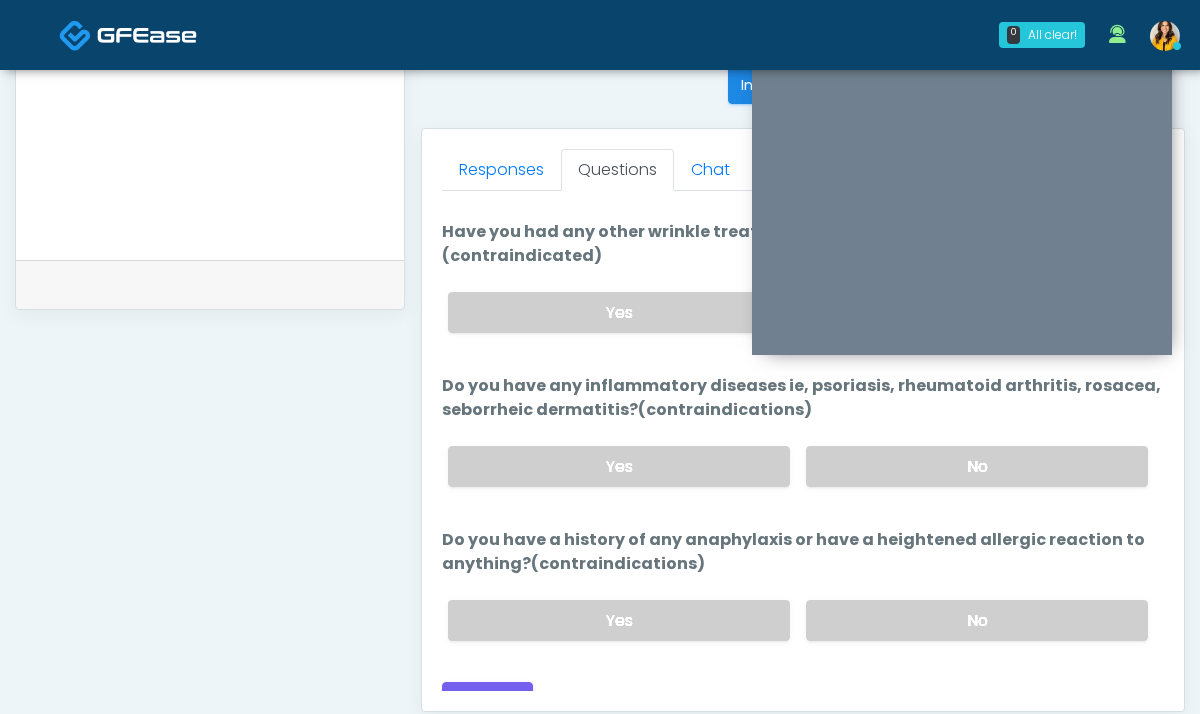 scroll, scrollTop: 845, scrollLeft: 0, axis: vertical 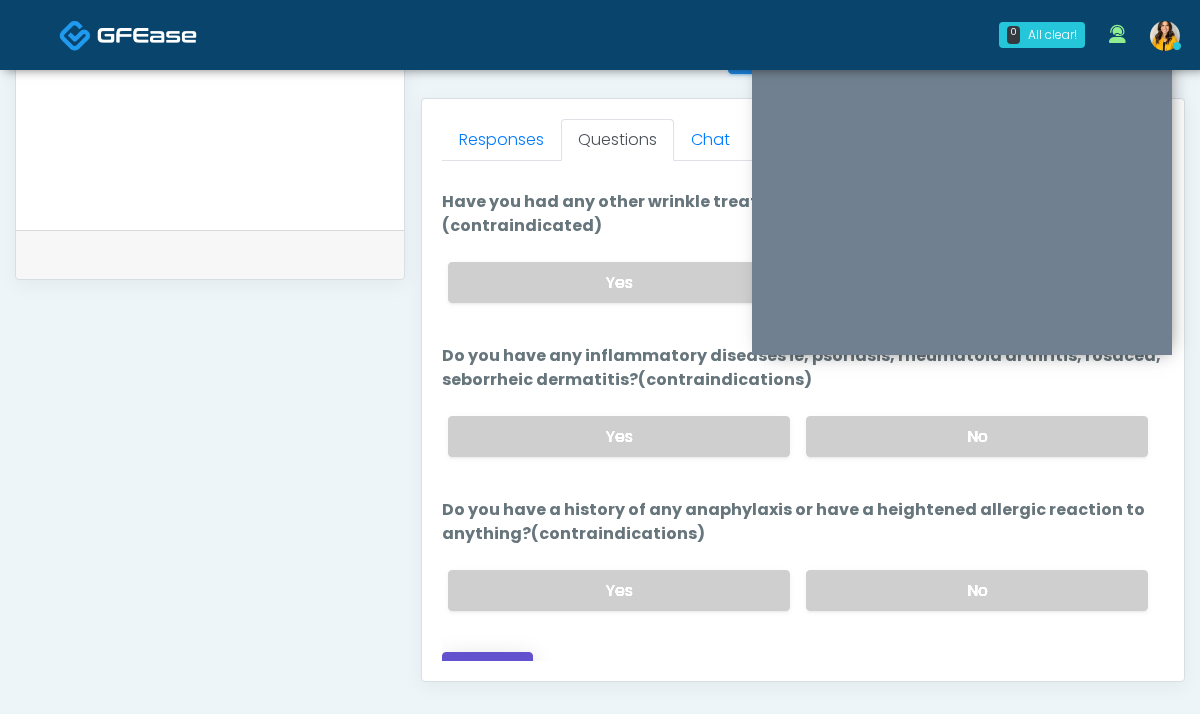 click on "Continue" at bounding box center [487, 670] 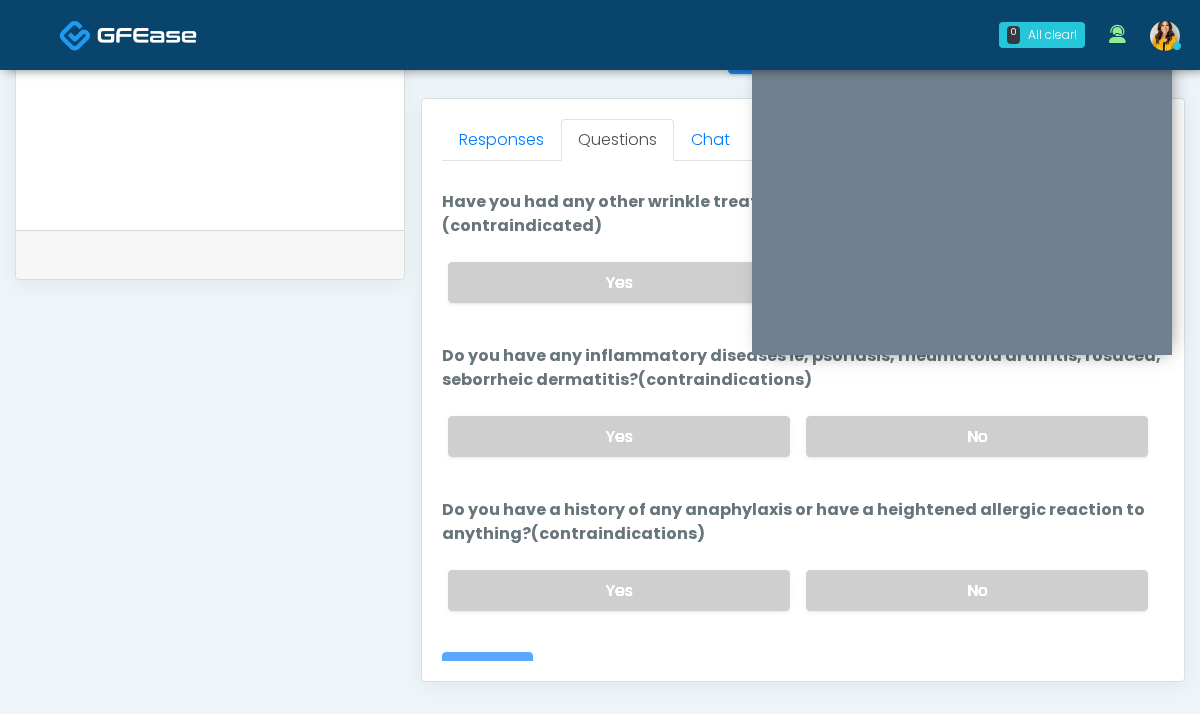 scroll, scrollTop: 1081, scrollLeft: 0, axis: vertical 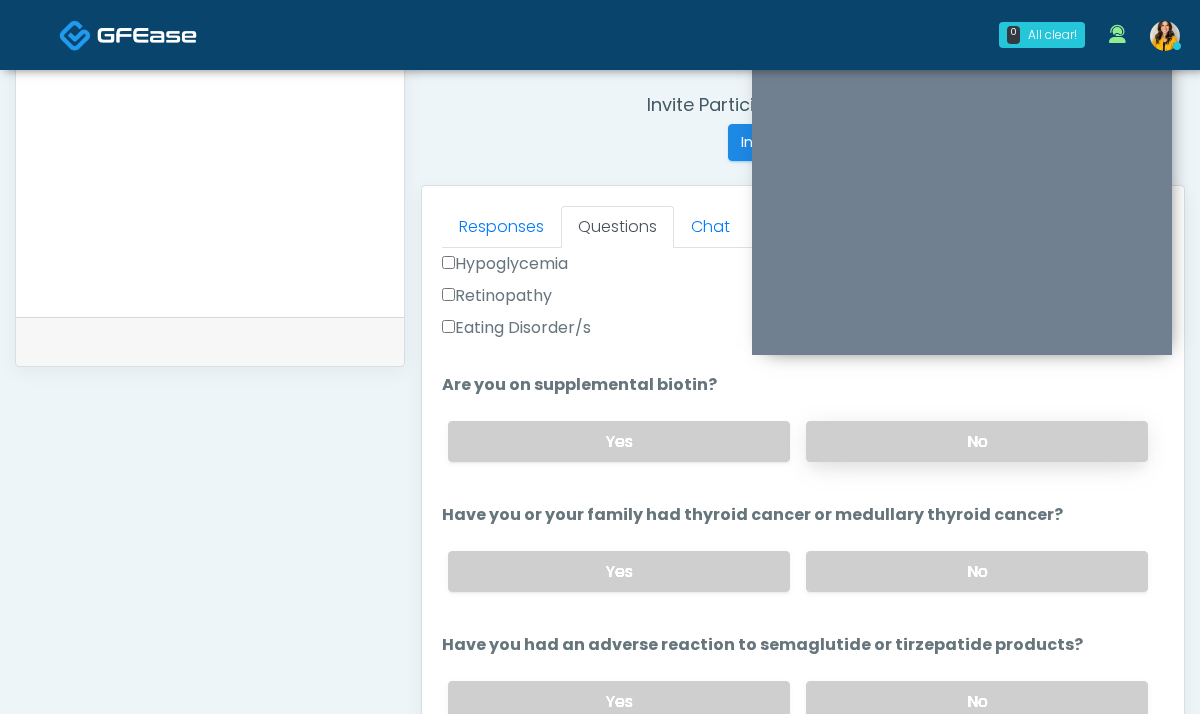 click on "No" at bounding box center (977, 441) 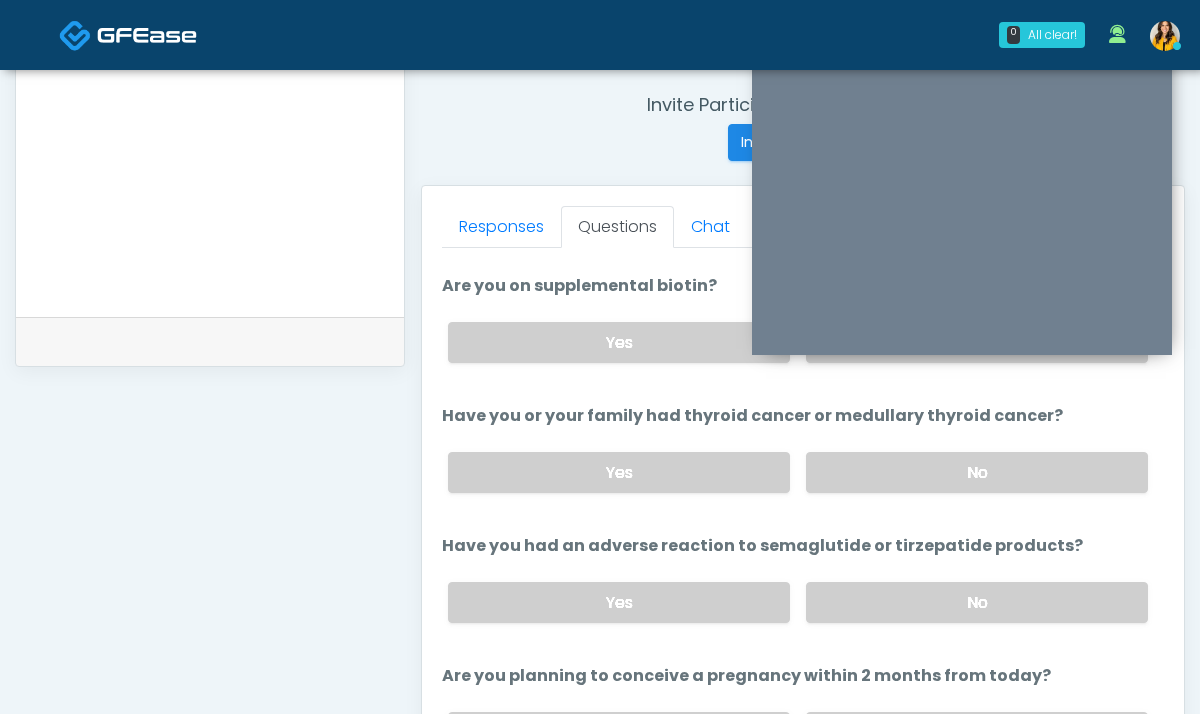 scroll, scrollTop: 764, scrollLeft: 0, axis: vertical 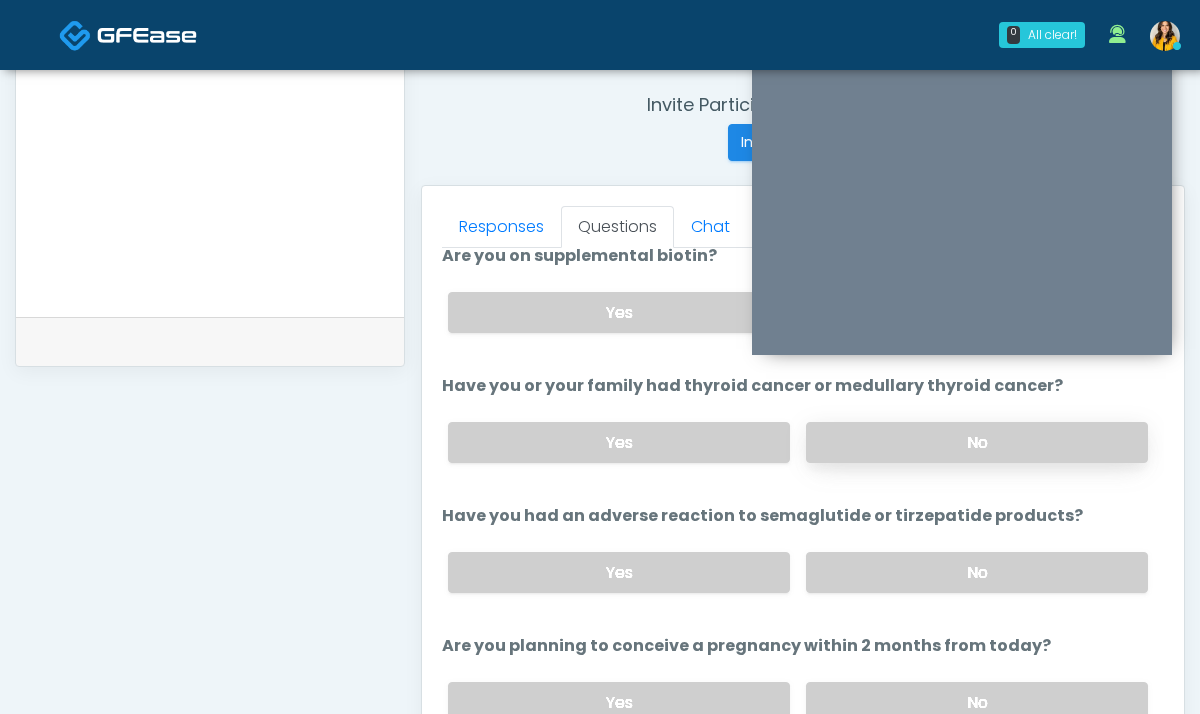 click on "No" at bounding box center (977, 442) 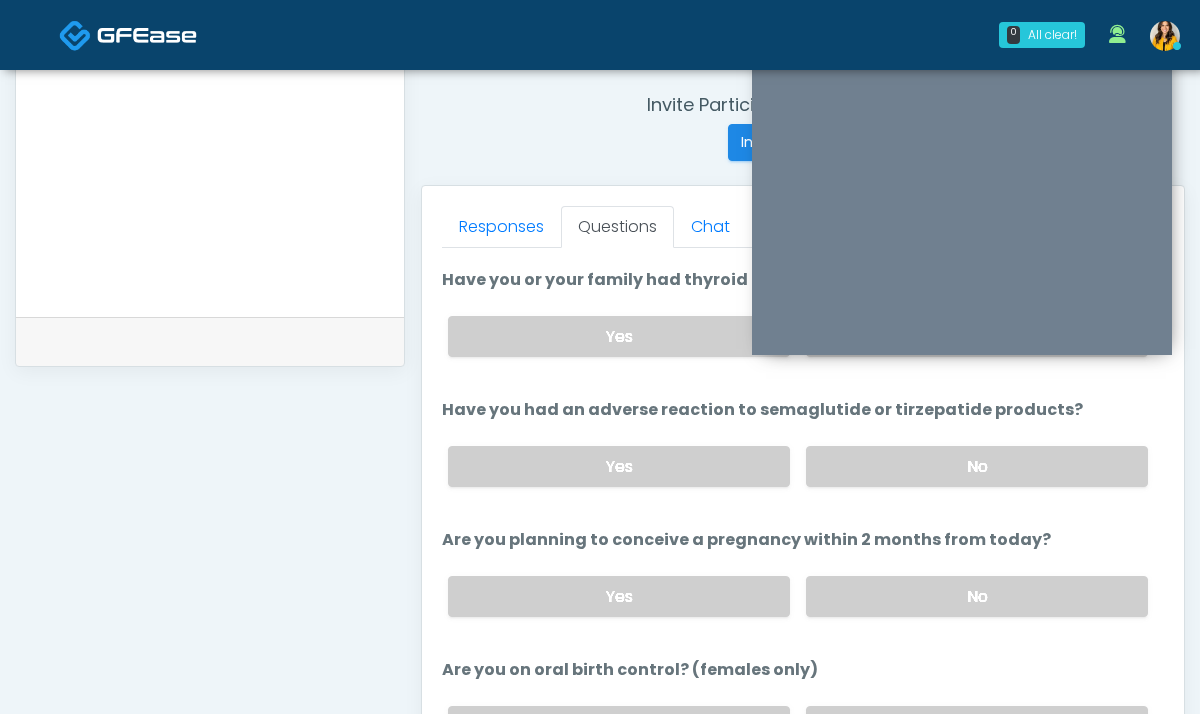 scroll, scrollTop: 890, scrollLeft: 0, axis: vertical 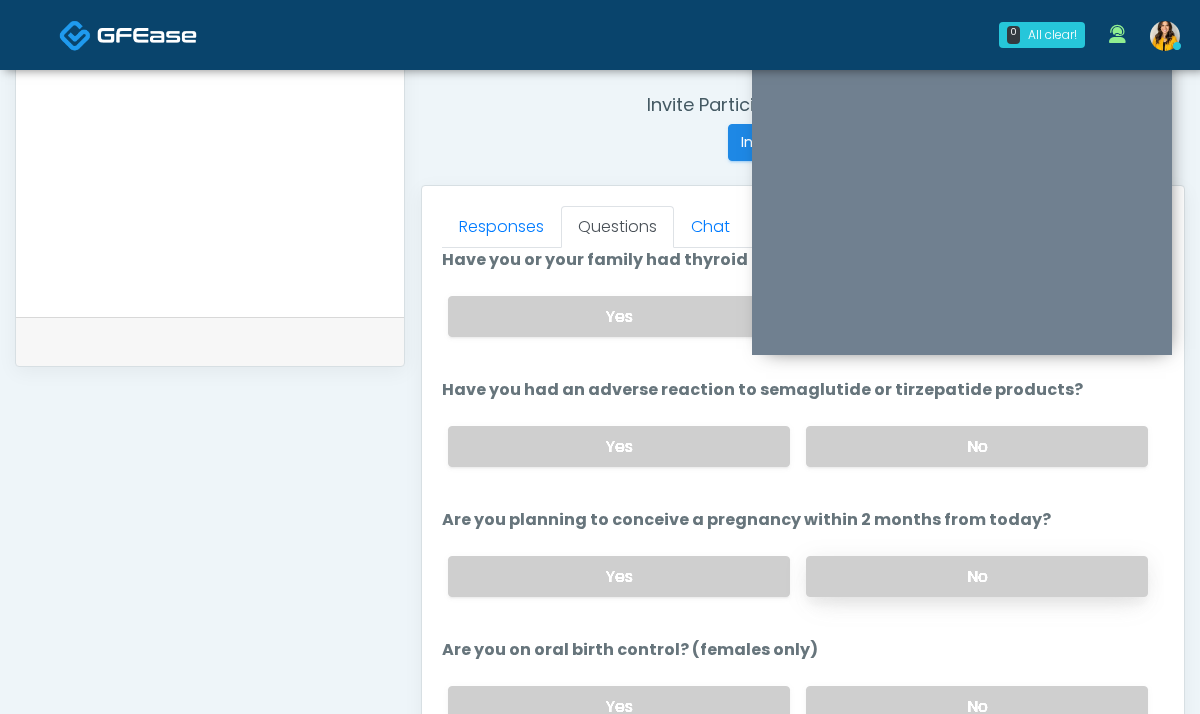 click on "No" at bounding box center (977, 576) 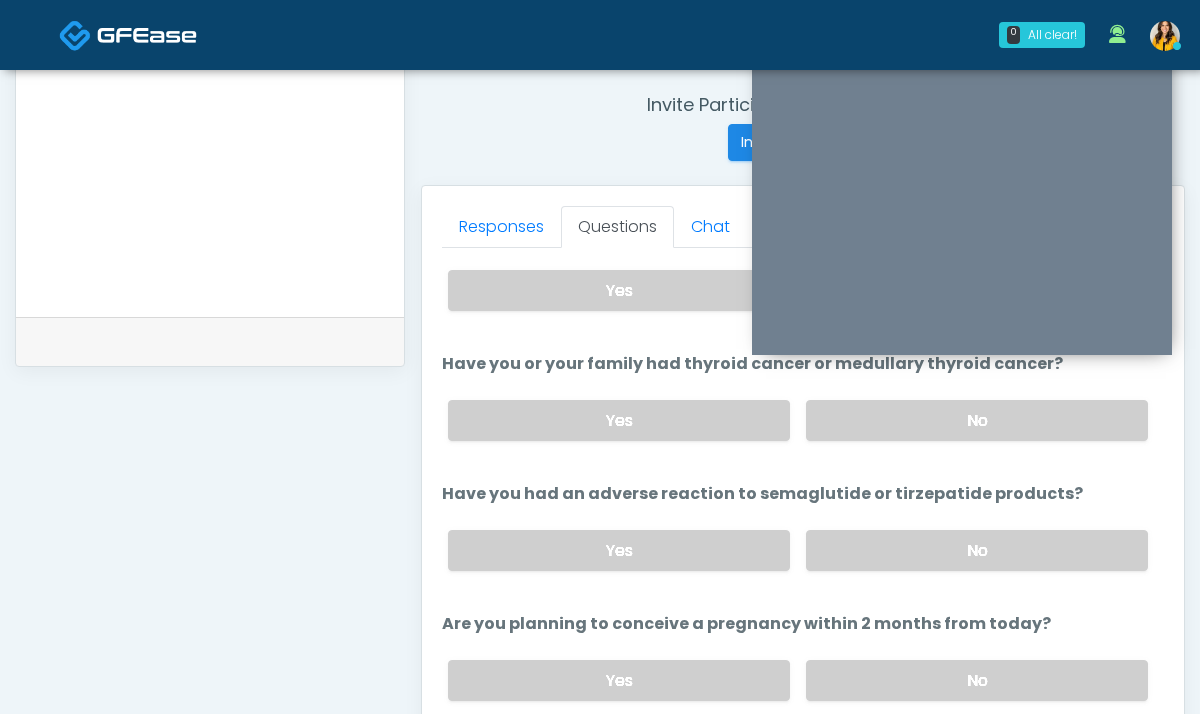 scroll, scrollTop: 773, scrollLeft: 0, axis: vertical 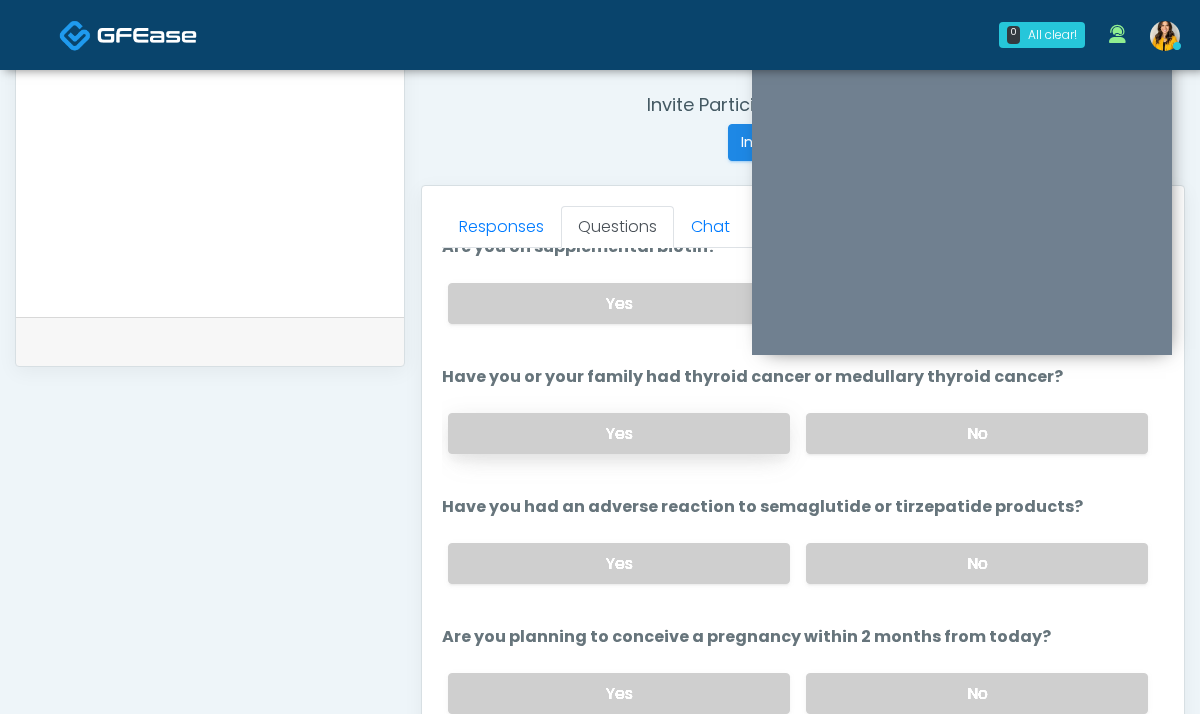 click on "Yes" at bounding box center (619, 433) 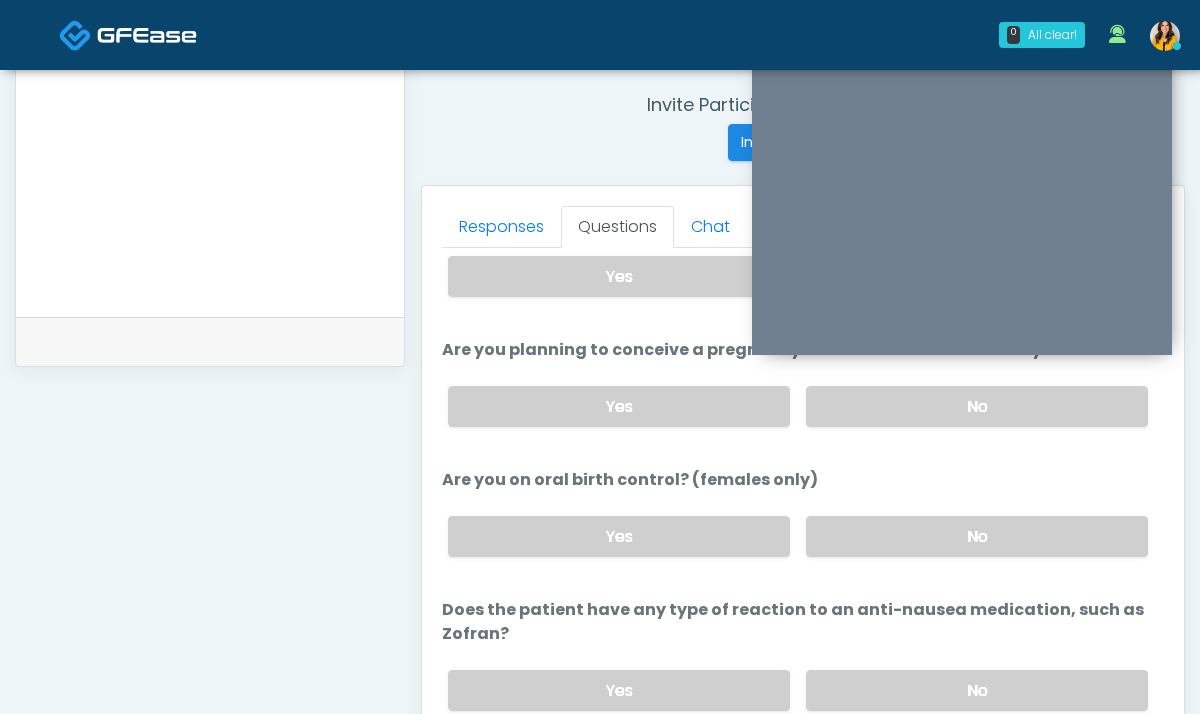 scroll, scrollTop: 1095, scrollLeft: 0, axis: vertical 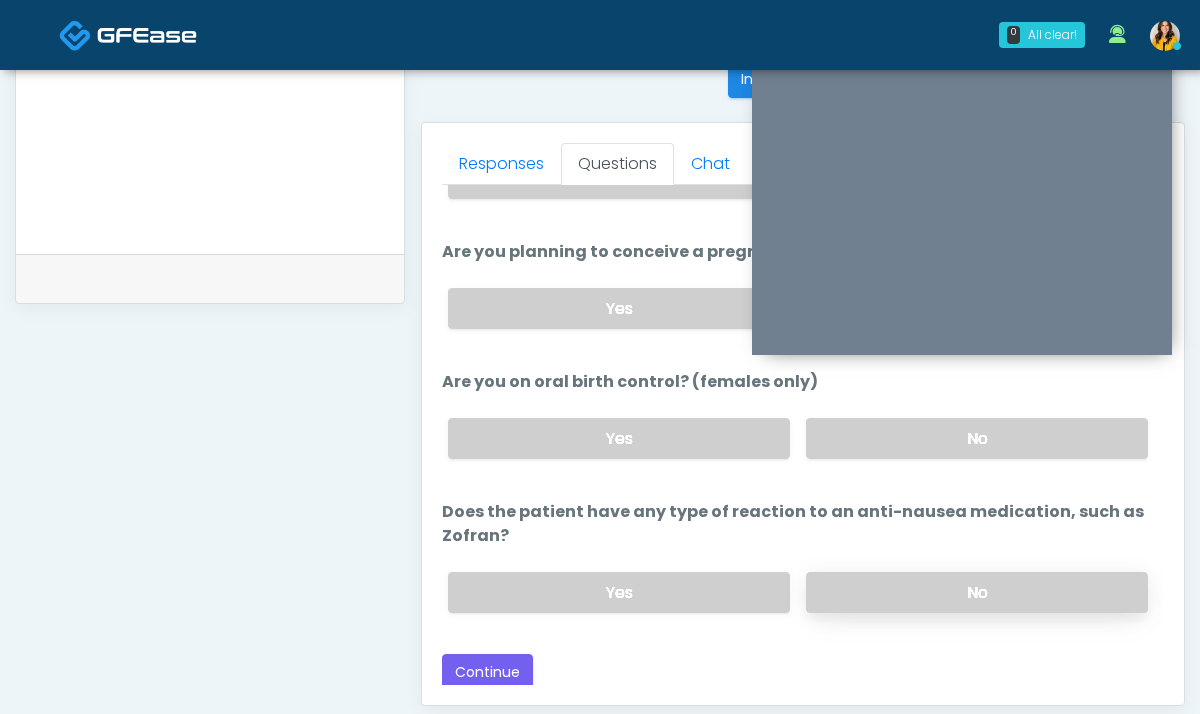 click on "No" at bounding box center [977, 592] 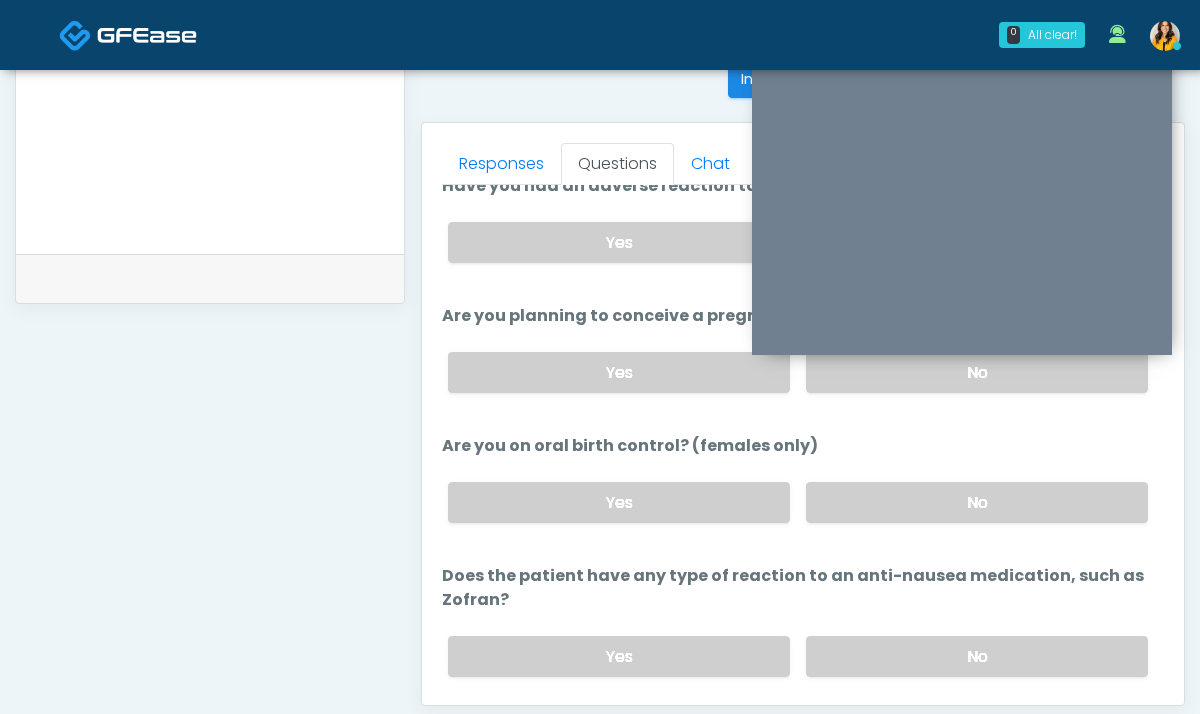 scroll, scrollTop: 1095, scrollLeft: 0, axis: vertical 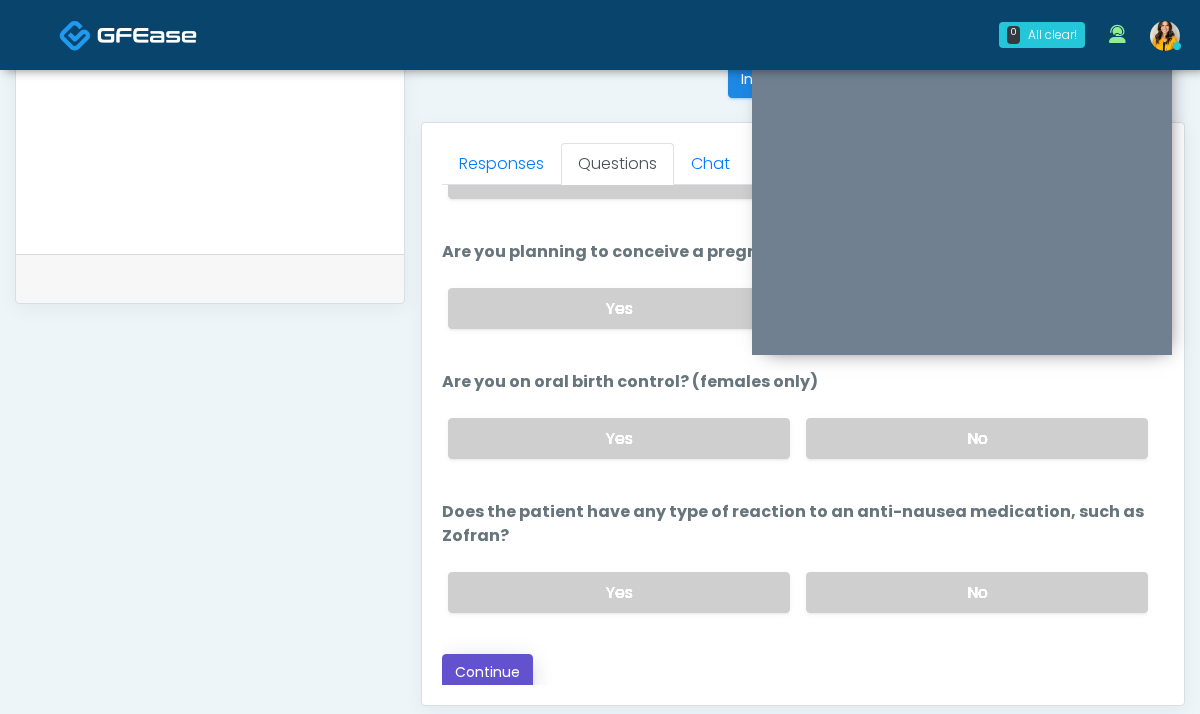 click on "Continue" at bounding box center [487, 672] 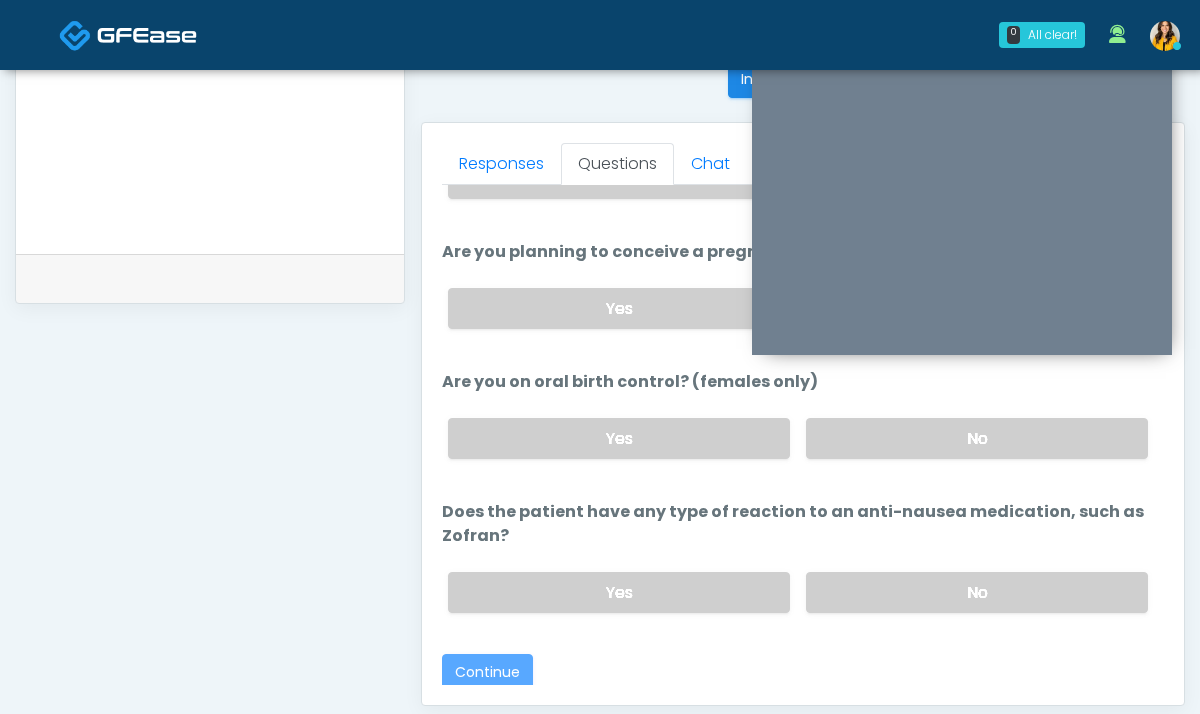 scroll, scrollTop: 1081, scrollLeft: 0, axis: vertical 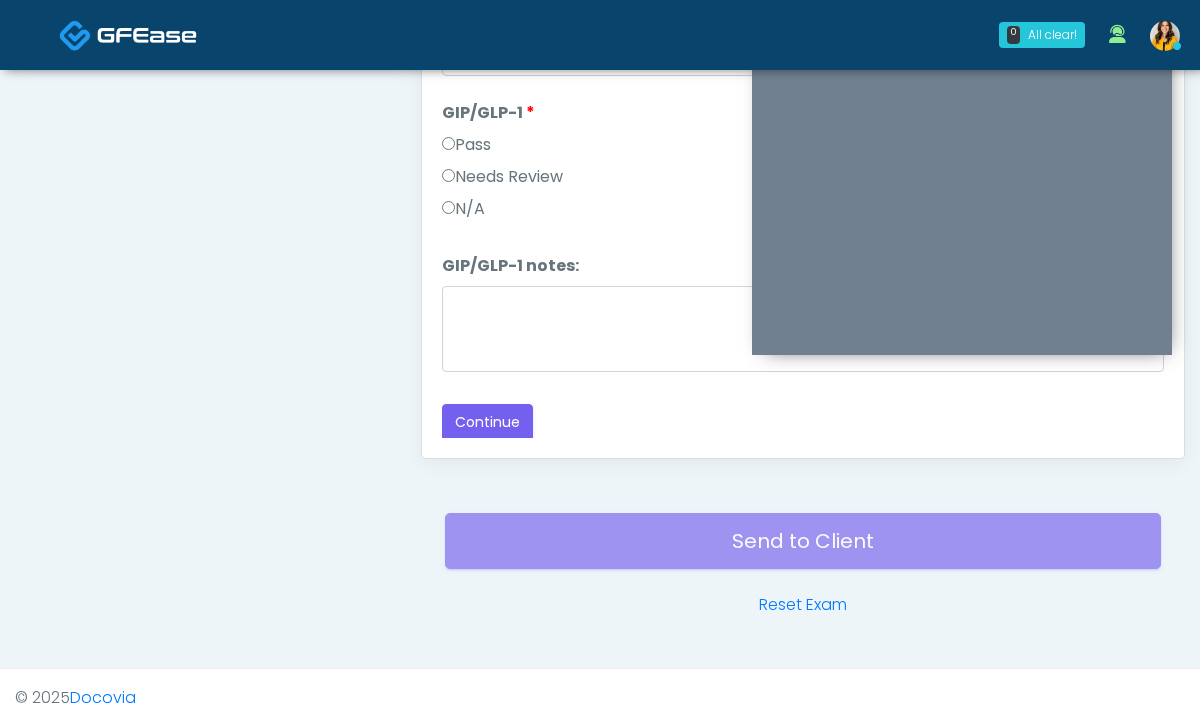 click on "Needs Review" at bounding box center (502, 177) 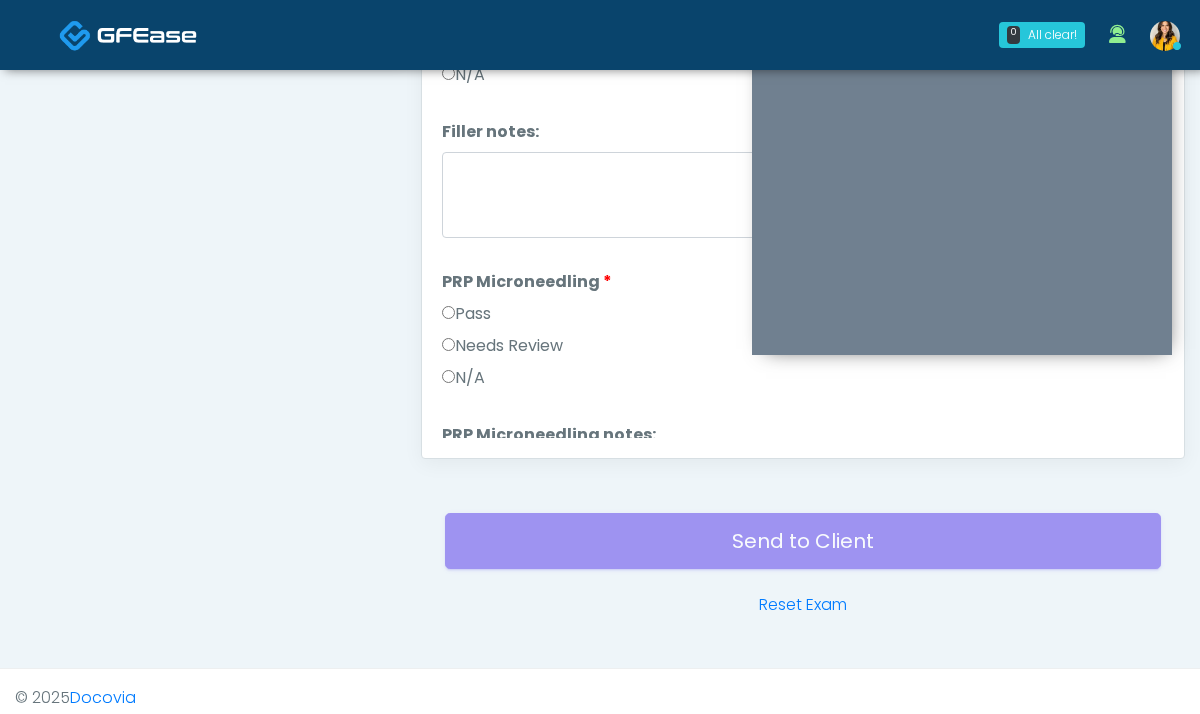scroll, scrollTop: 0, scrollLeft: 0, axis: both 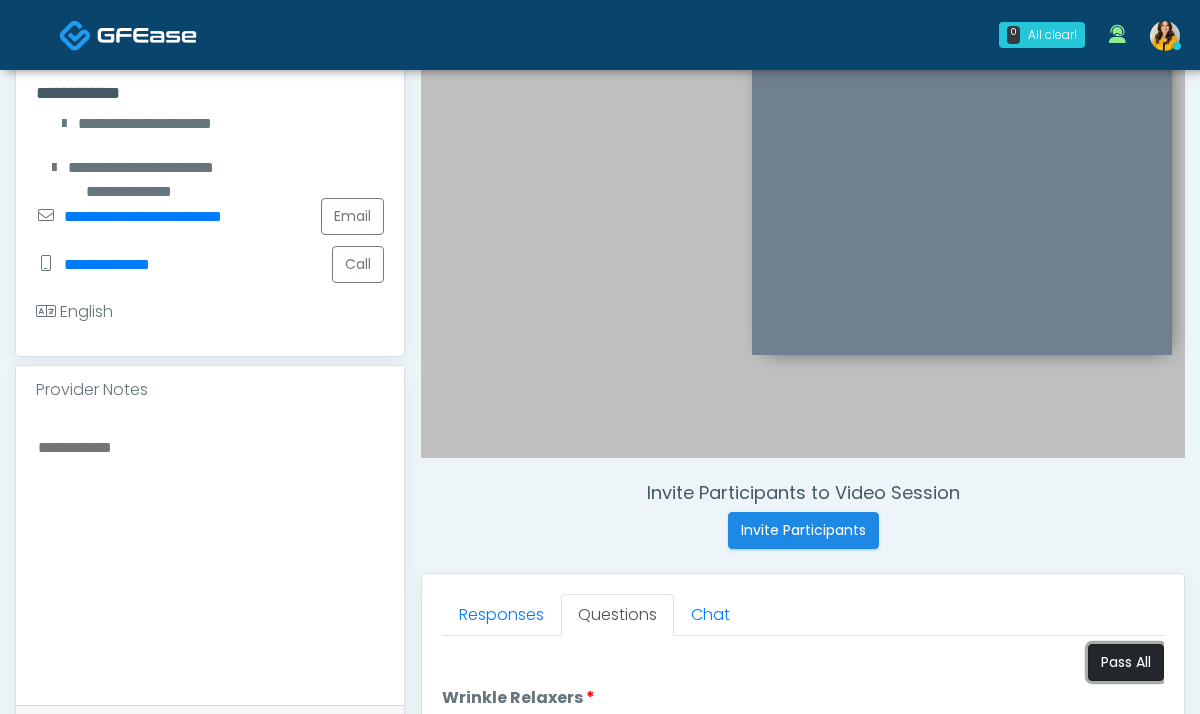 click on "Pass All" at bounding box center (1126, 662) 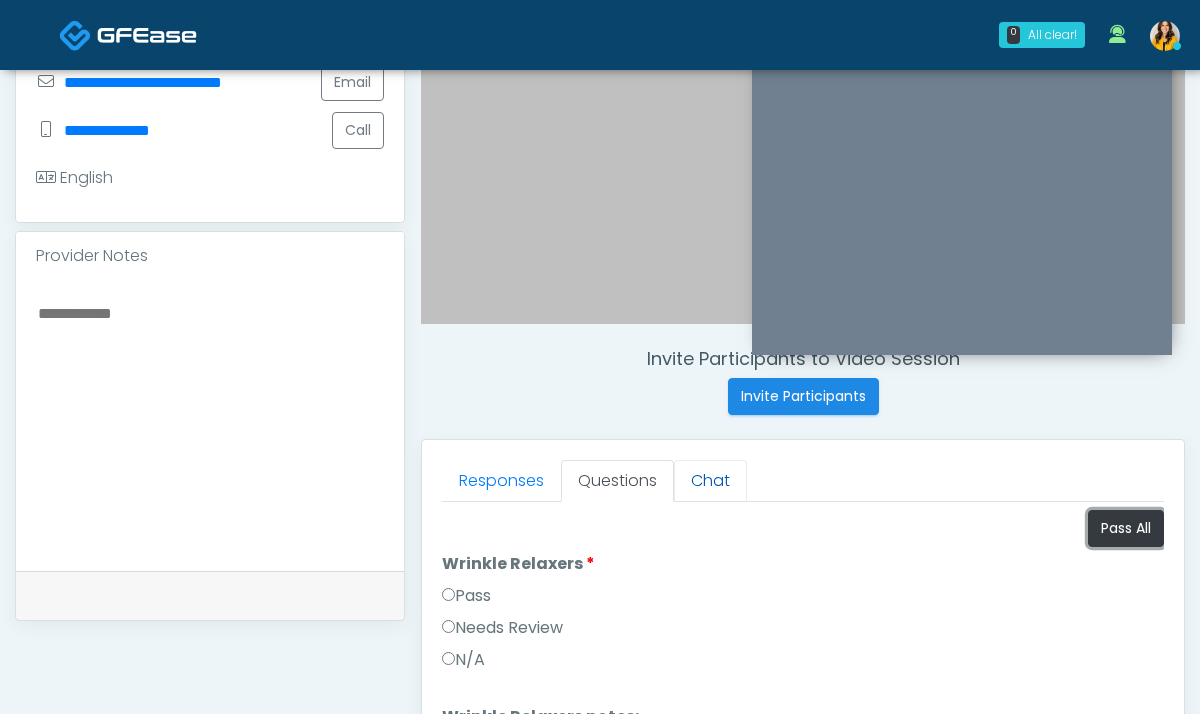 scroll, scrollTop: 591, scrollLeft: 0, axis: vertical 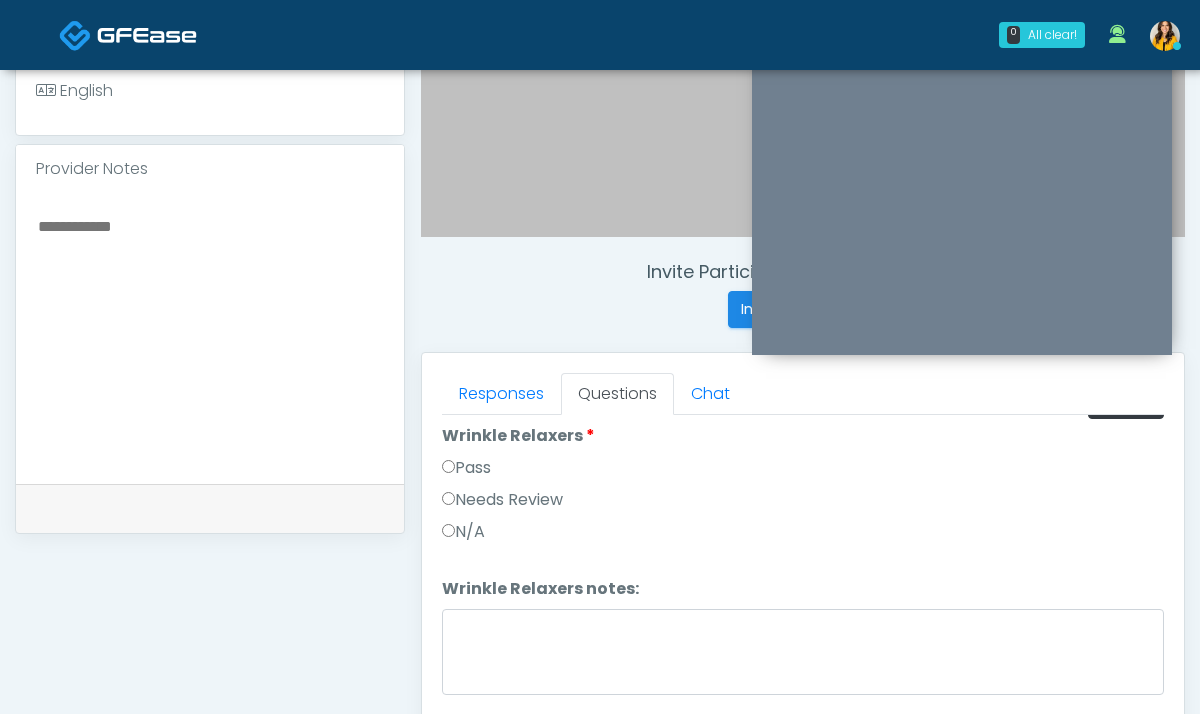 click on "Needs Review" at bounding box center [502, 500] 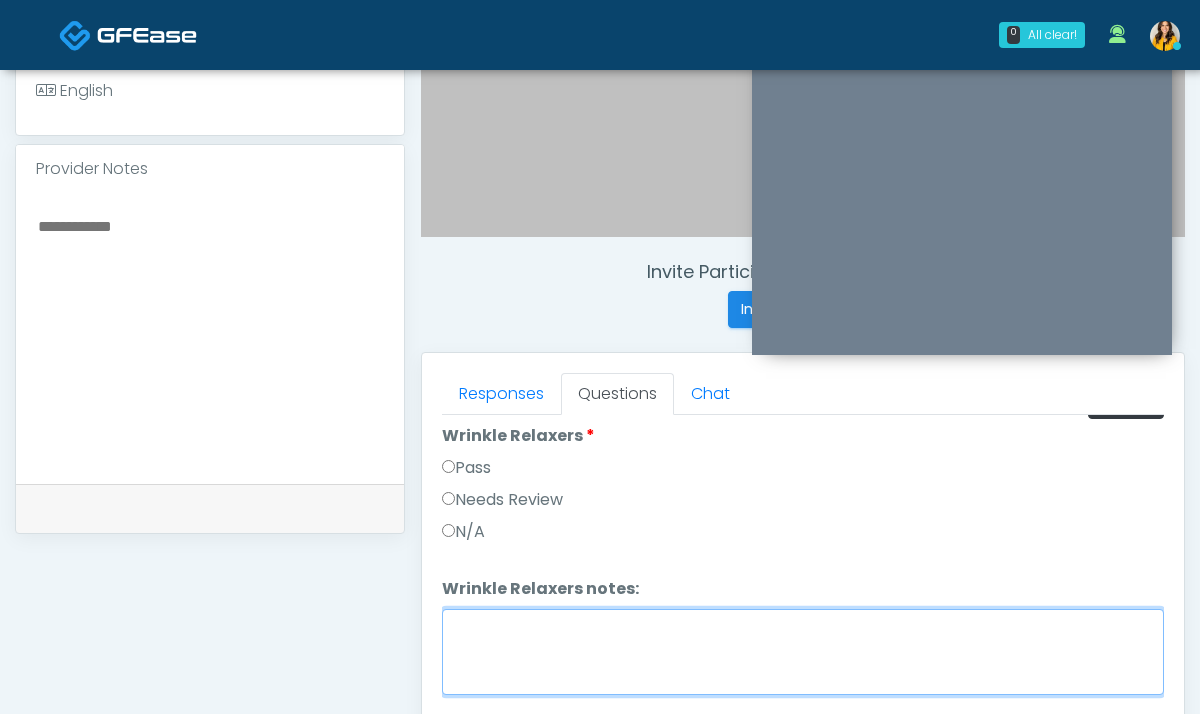 click on "Wrinkle Relaxers notes:" at bounding box center (803, 652) 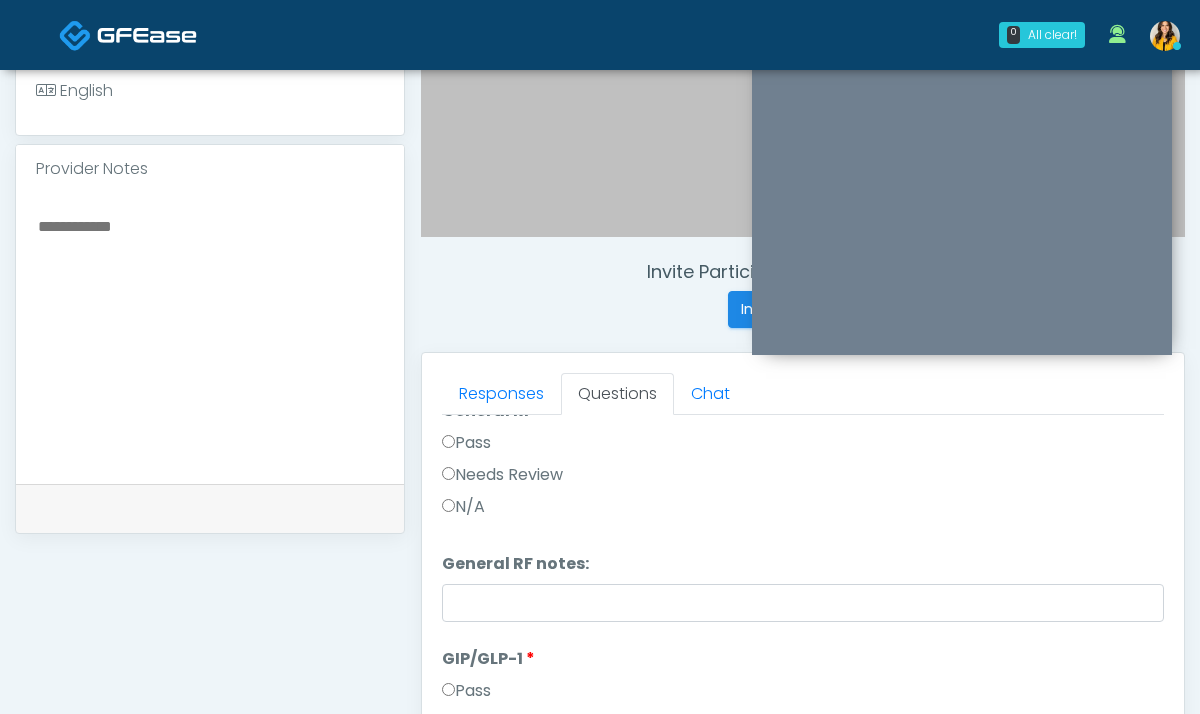 scroll, scrollTop: 3138, scrollLeft: 0, axis: vertical 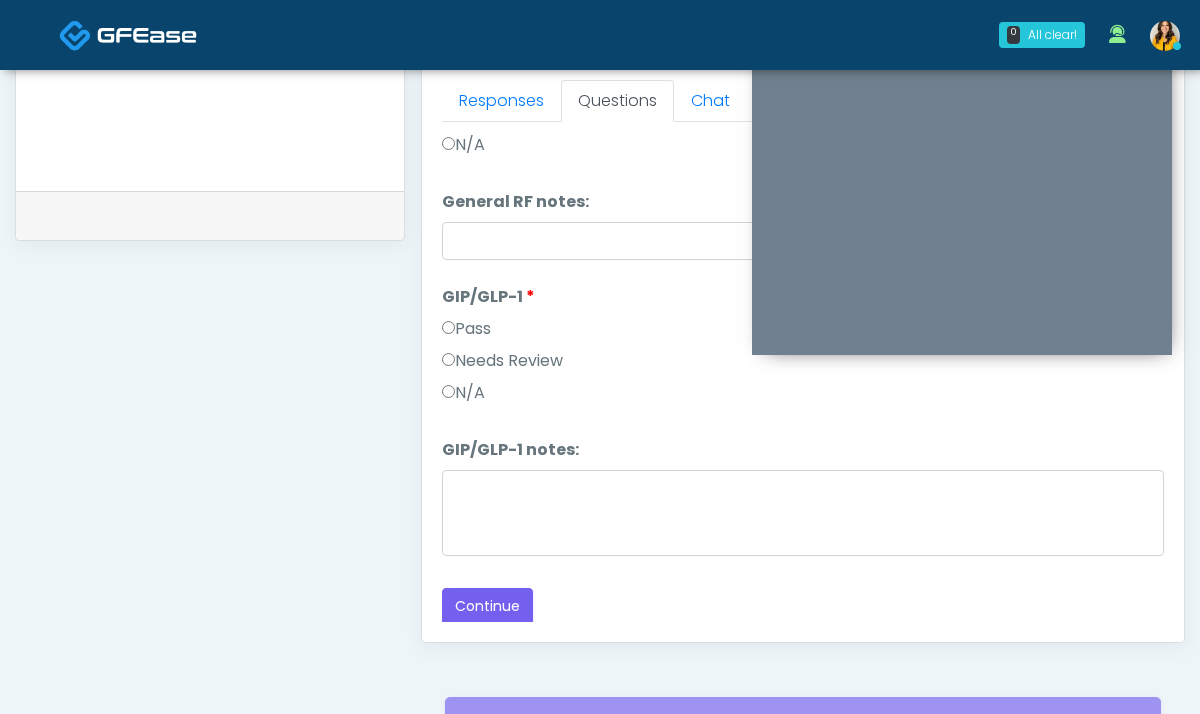 type on "**********" 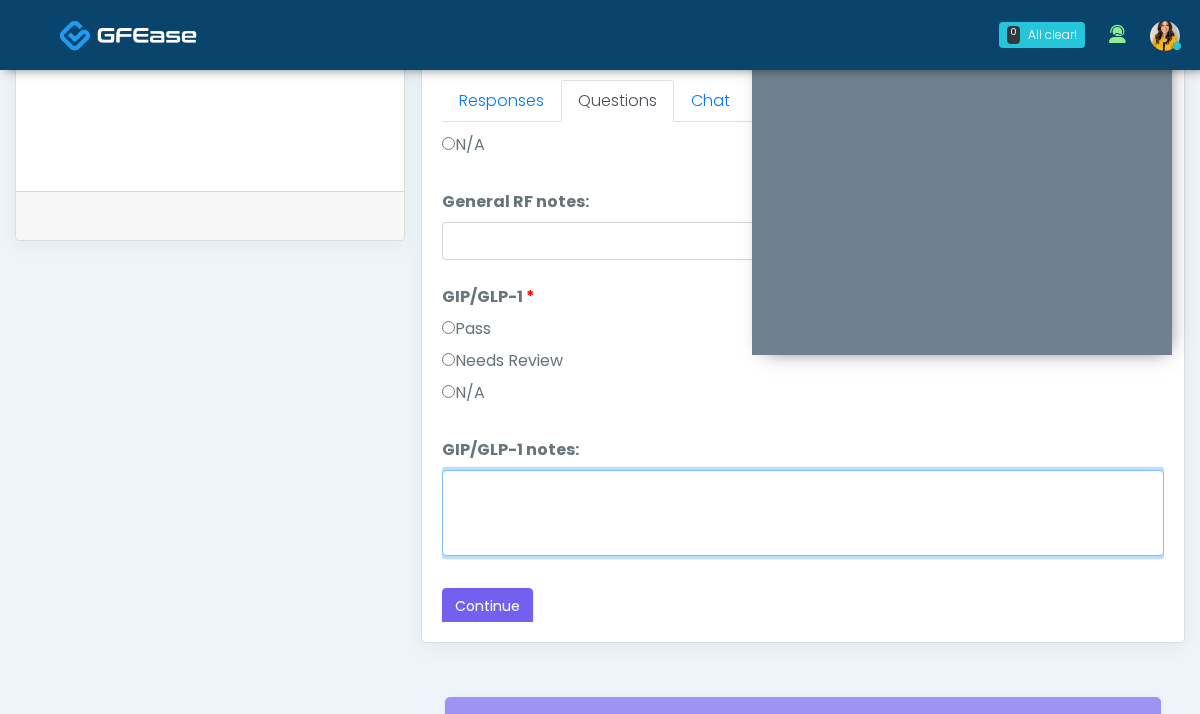click on "GIP/GLP-1 notes:" at bounding box center [803, 513] 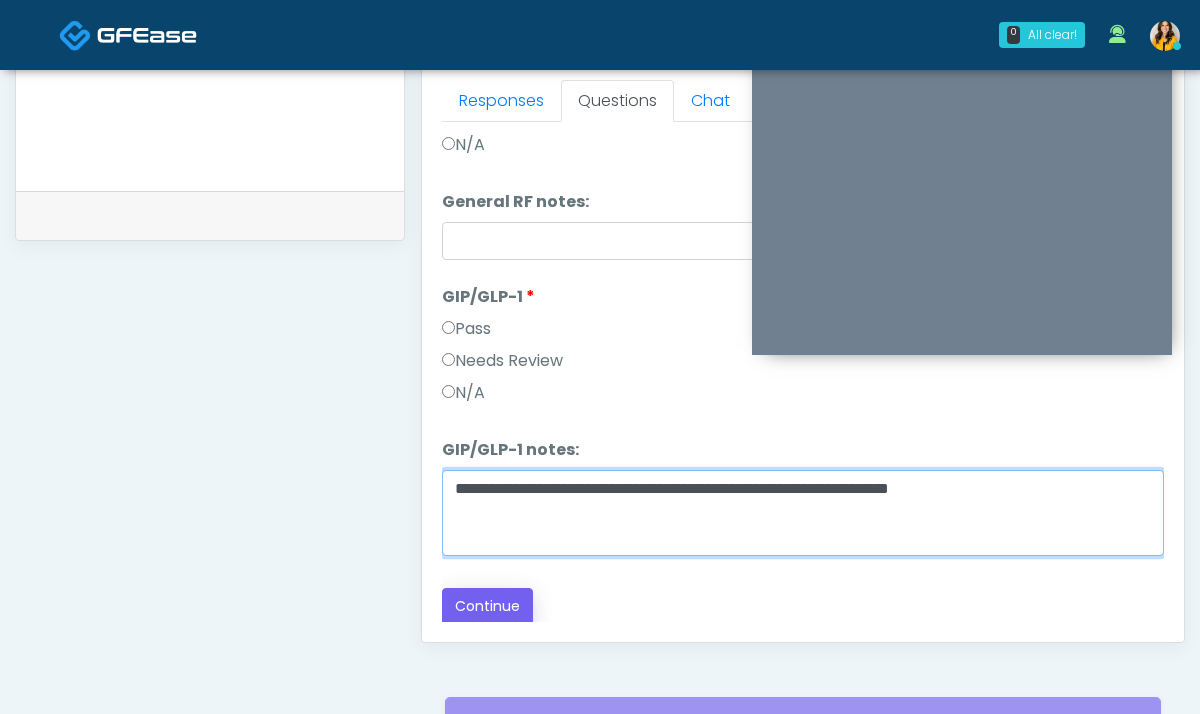 type on "**********" 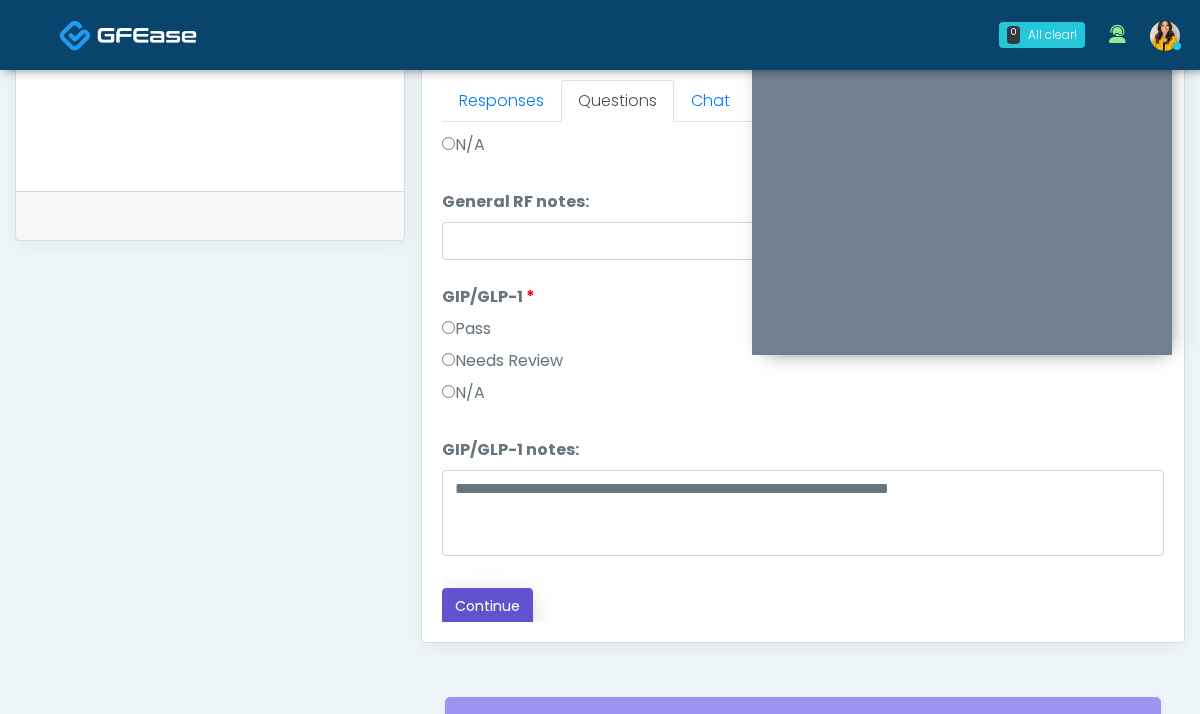 click on "Continue" at bounding box center (487, 606) 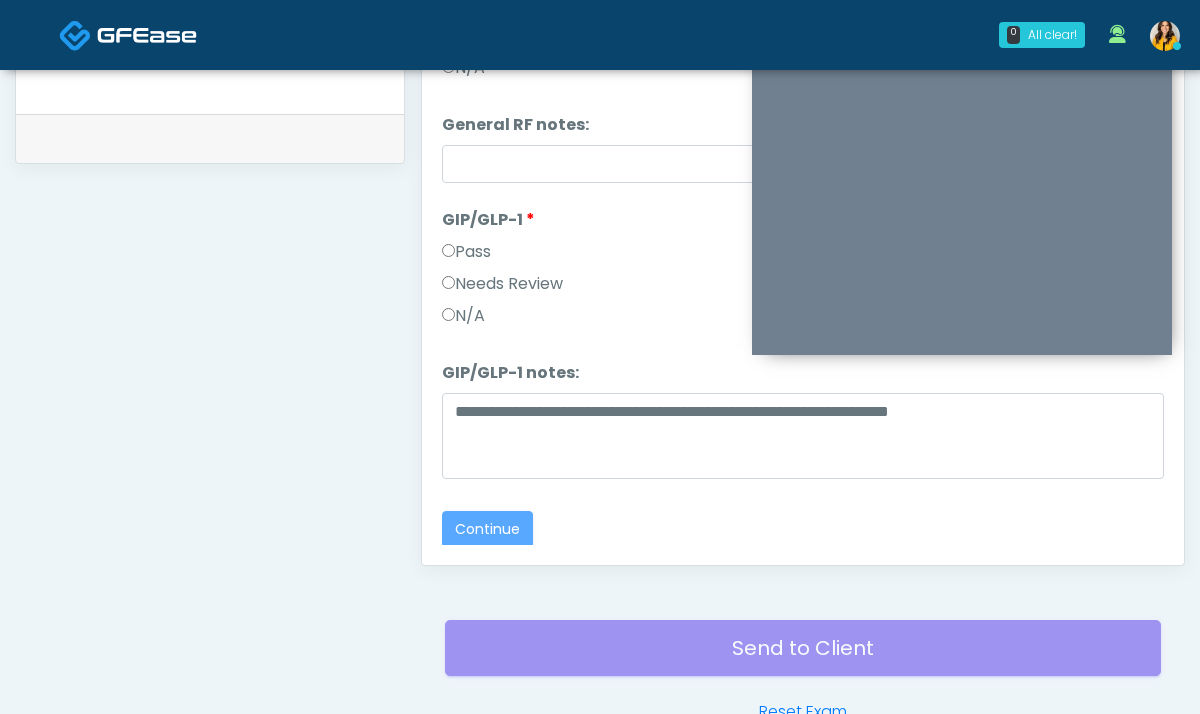 scroll, scrollTop: 980, scrollLeft: 0, axis: vertical 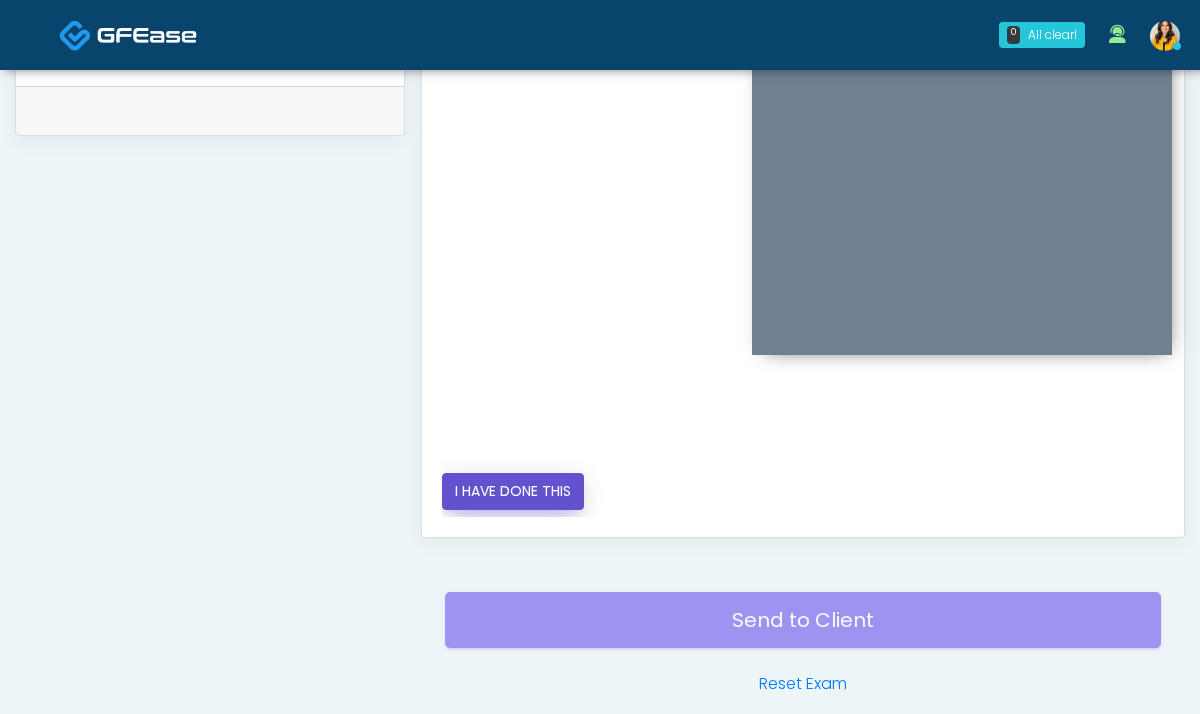 click on "I HAVE DONE THIS" at bounding box center (513, 491) 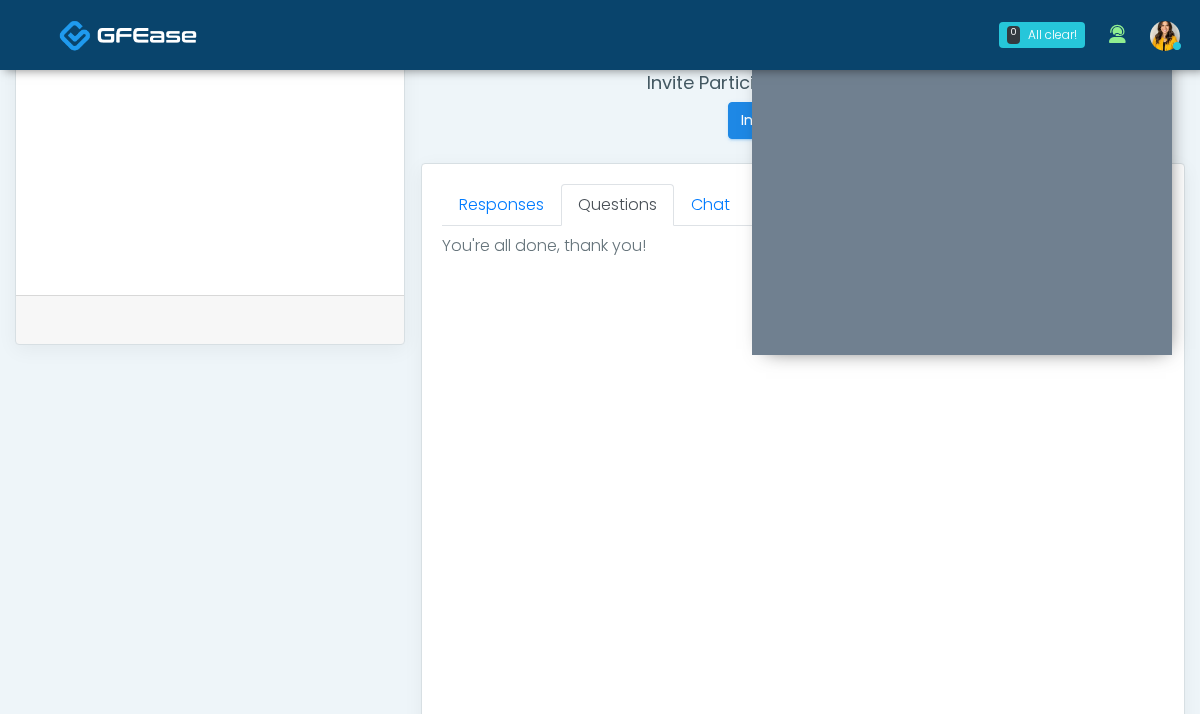 scroll, scrollTop: 1118, scrollLeft: 0, axis: vertical 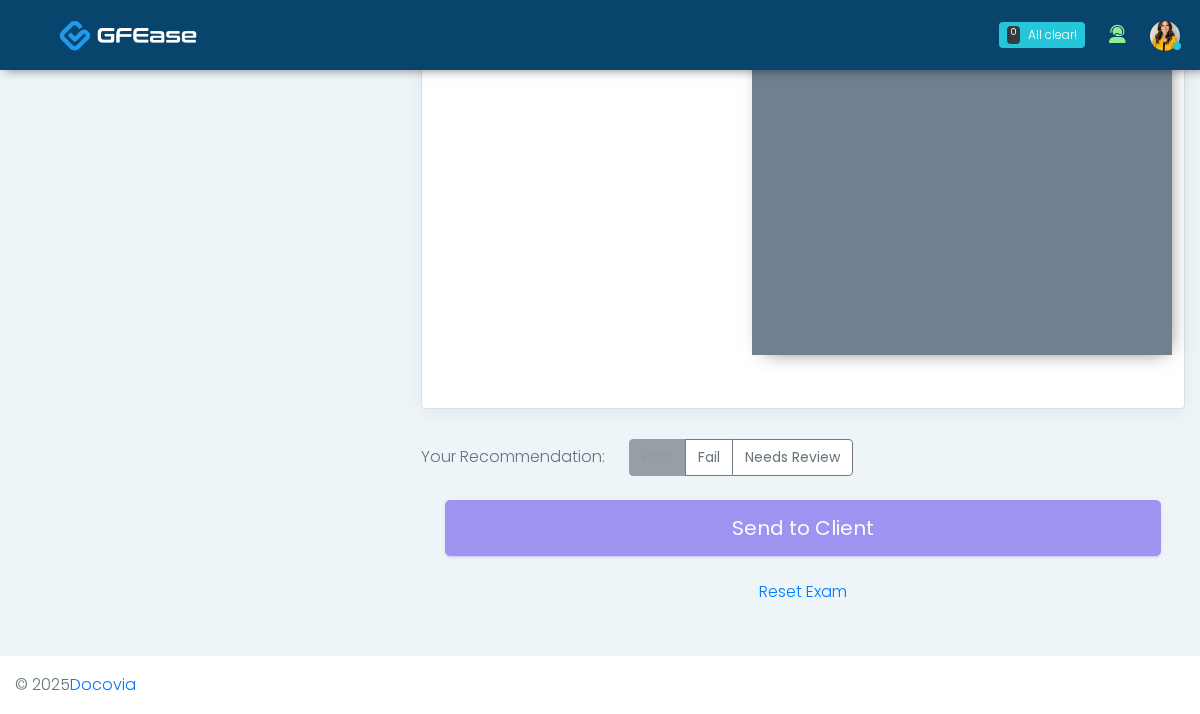 click on "Pass" at bounding box center (657, 457) 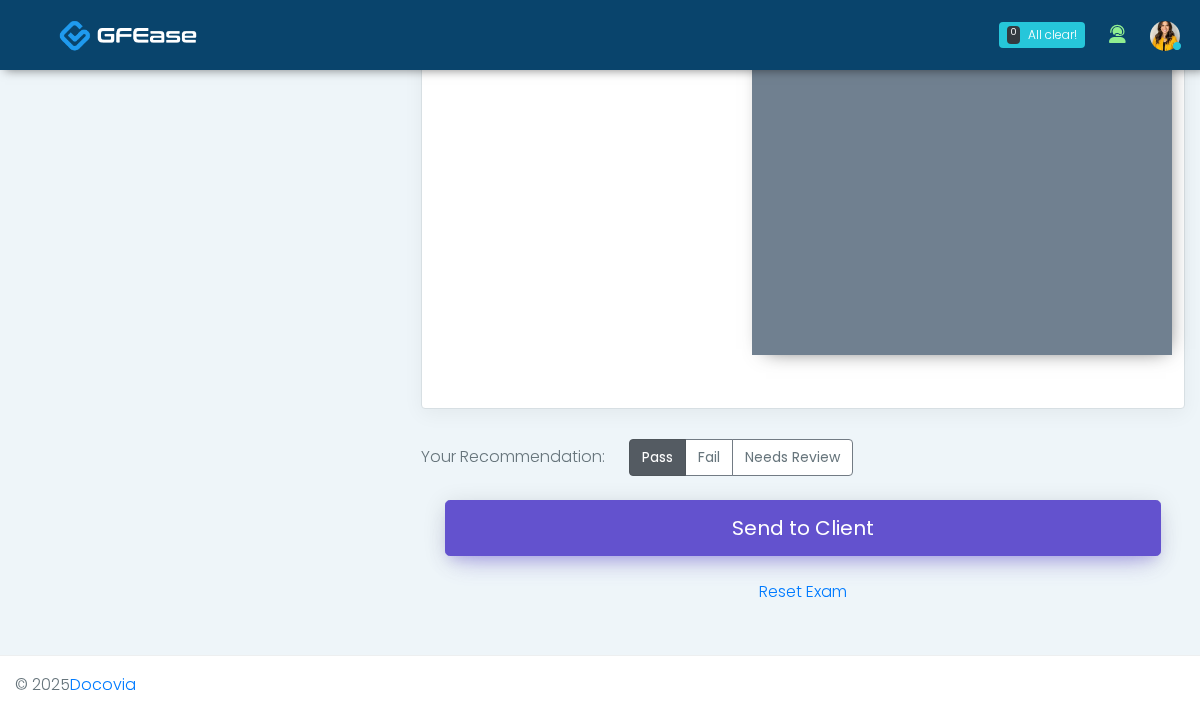 click on "Send to Client" at bounding box center (803, 528) 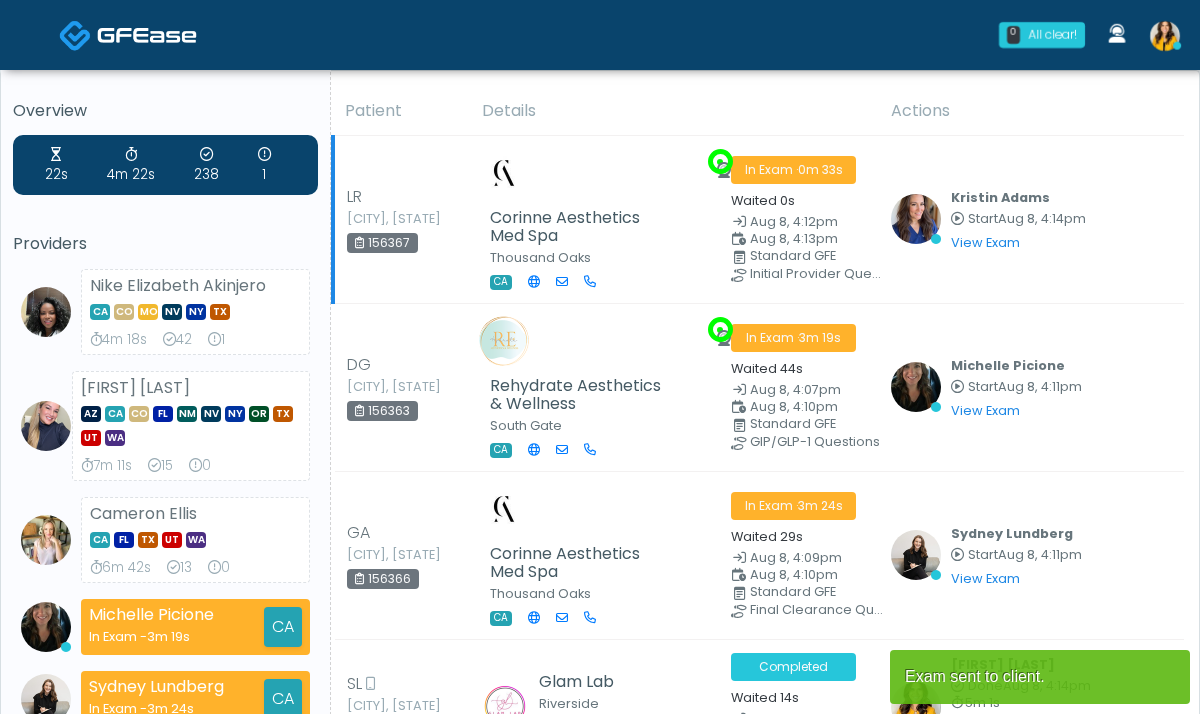 scroll, scrollTop: 0, scrollLeft: 0, axis: both 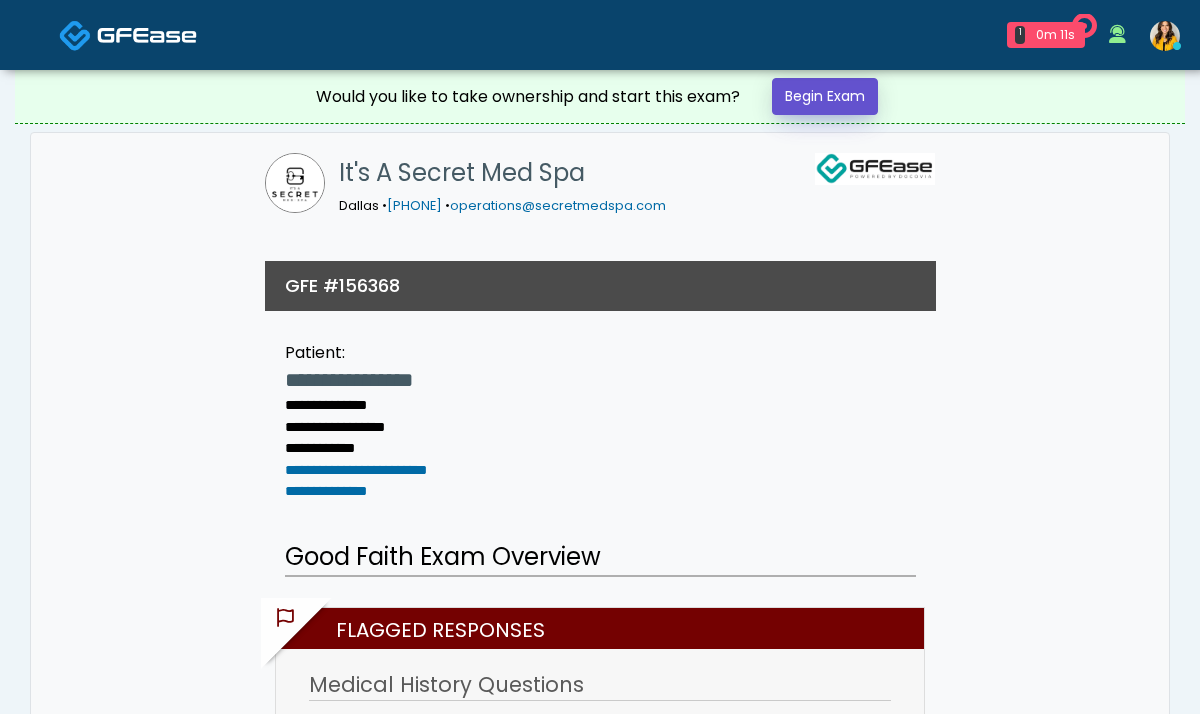 click on "Begin Exam" at bounding box center [825, 96] 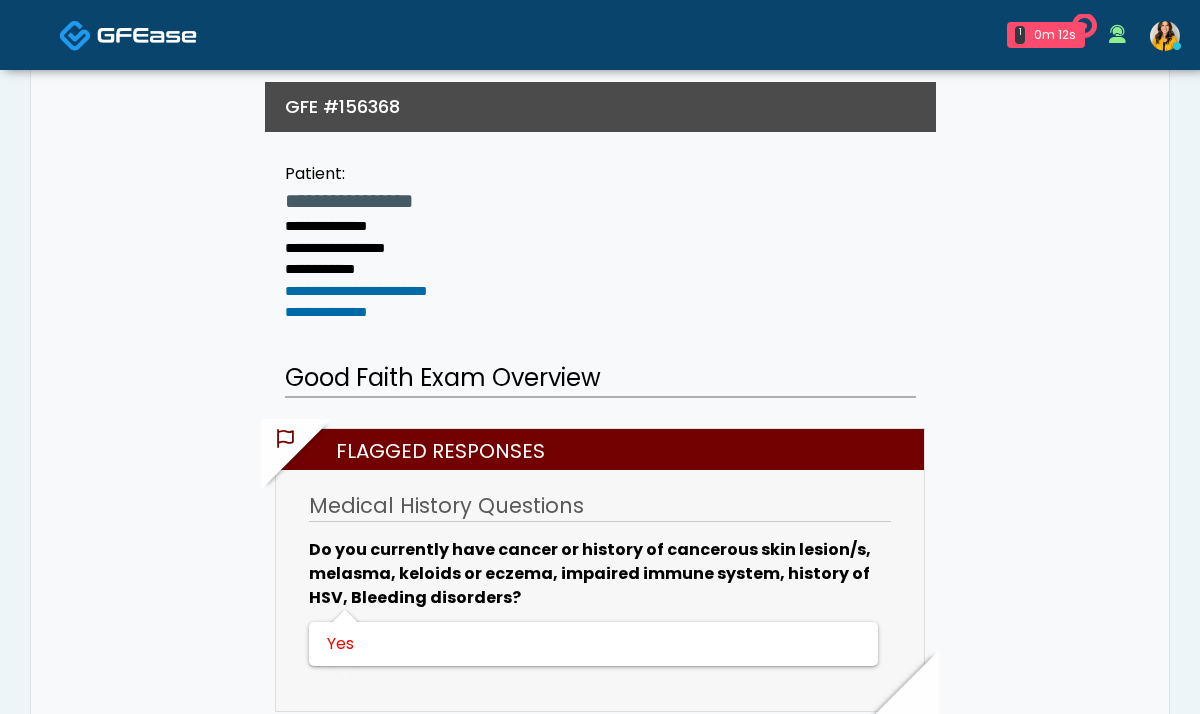scroll, scrollTop: 194, scrollLeft: 0, axis: vertical 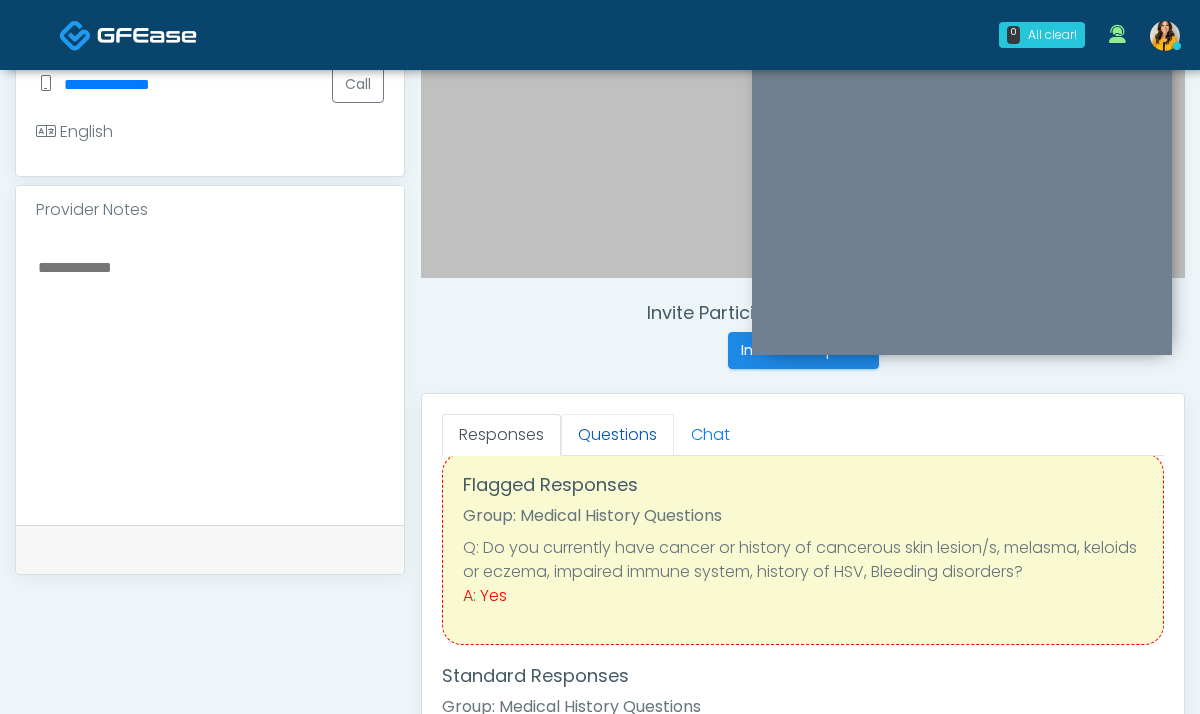 click on "Questions" at bounding box center [617, 435] 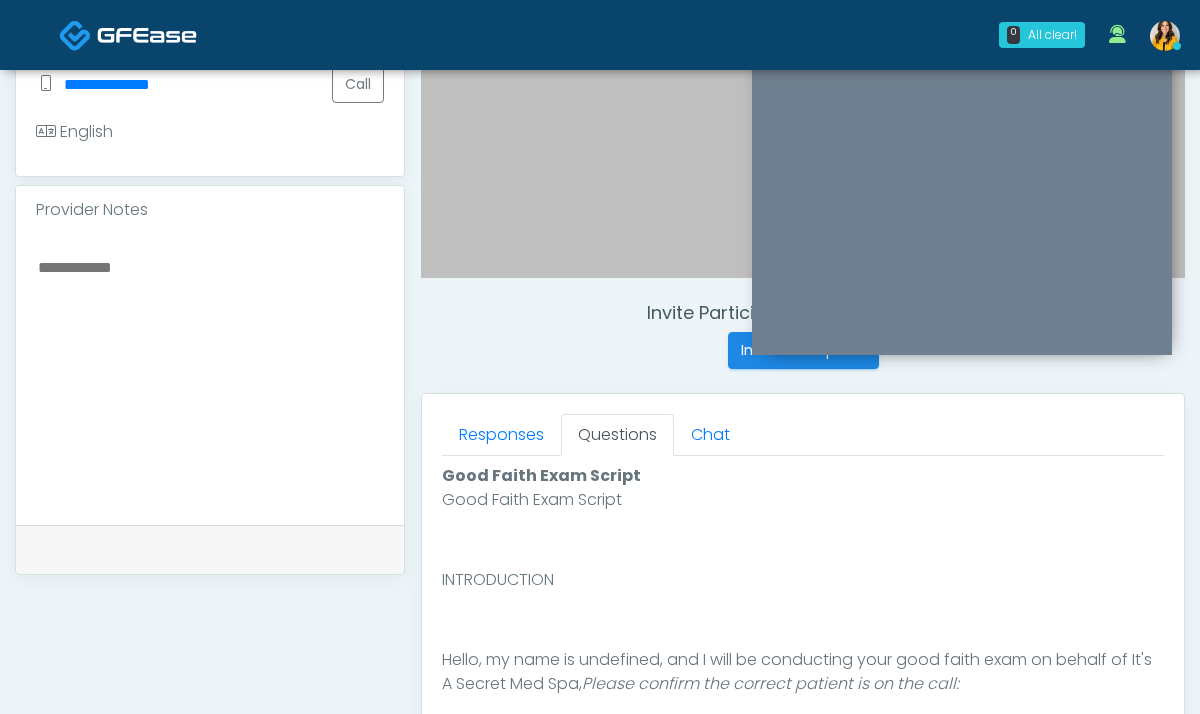 scroll, scrollTop: 0, scrollLeft: 0, axis: both 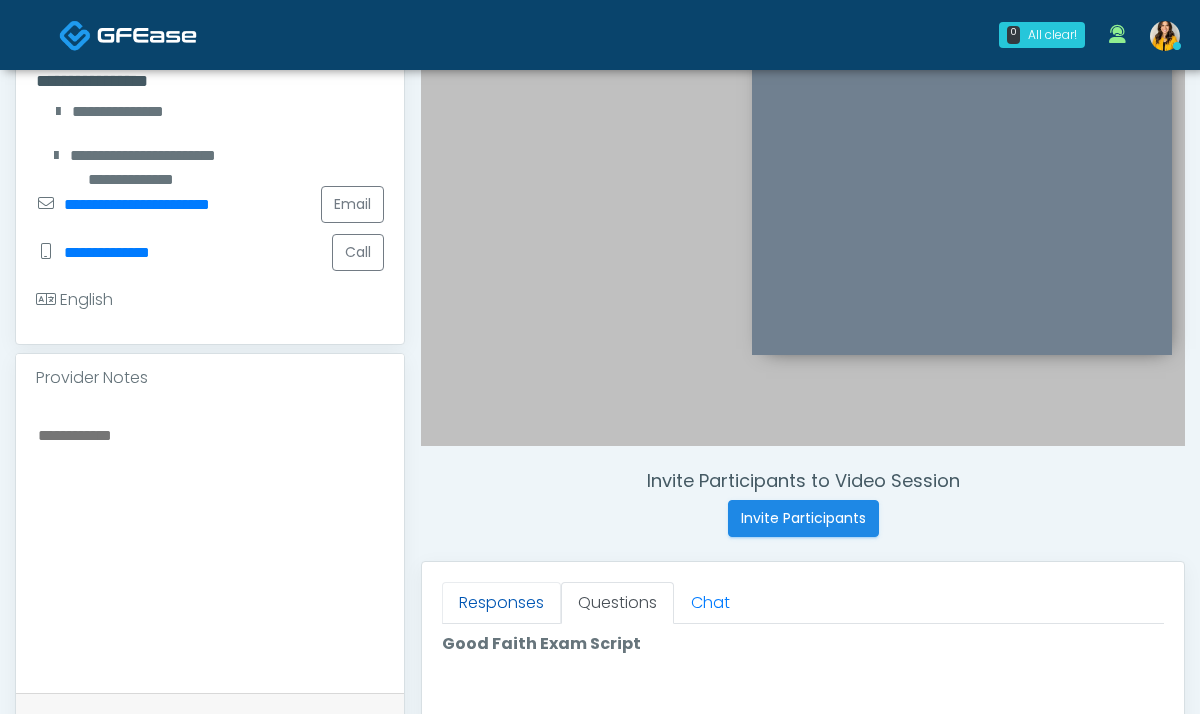 click on "Responses" at bounding box center (501, 603) 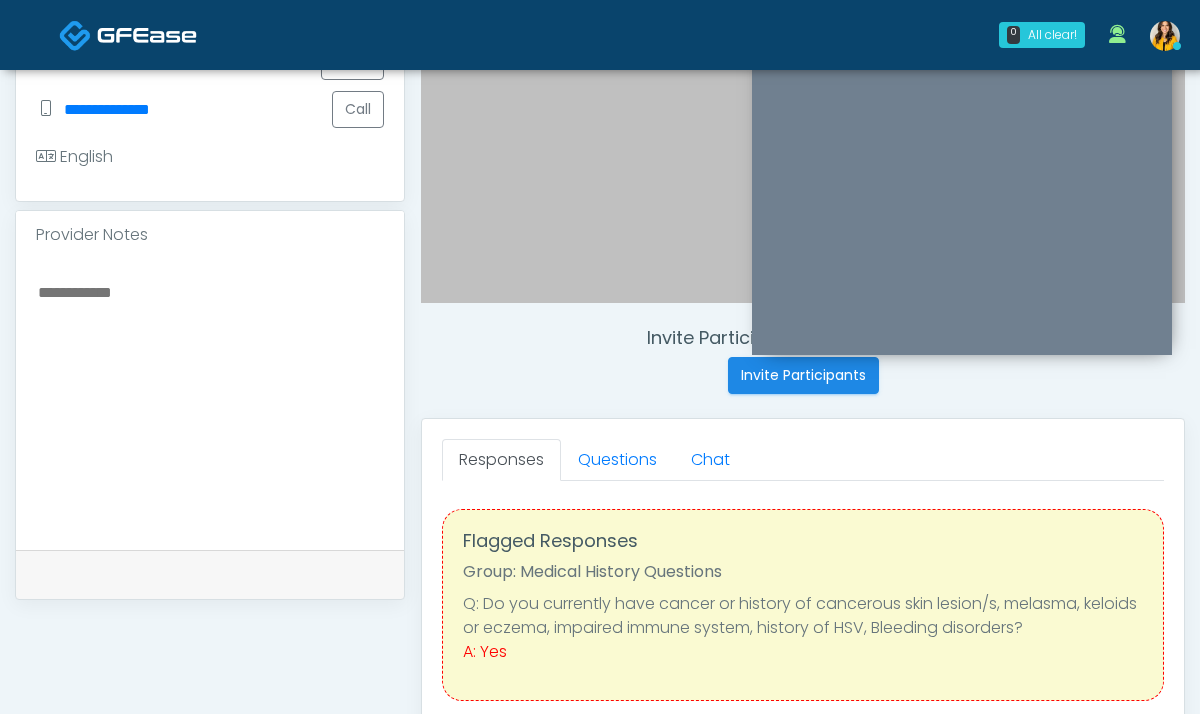 scroll, scrollTop: 544, scrollLeft: 0, axis: vertical 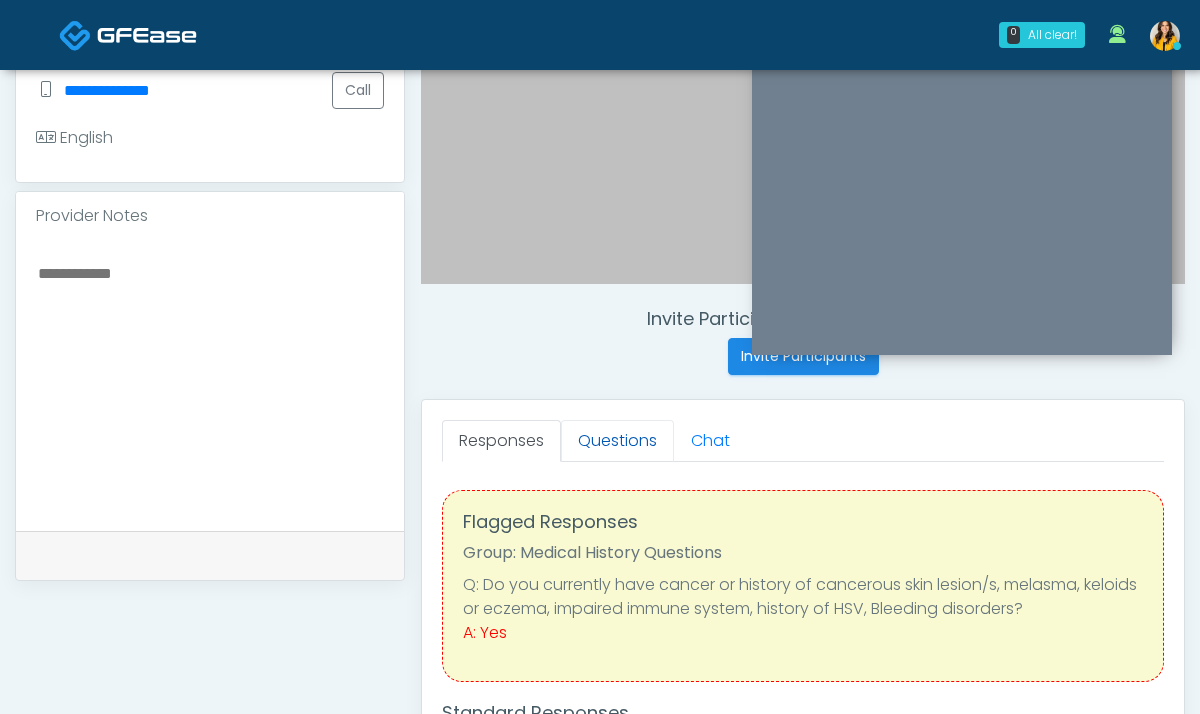 click on "Questions" at bounding box center [617, 441] 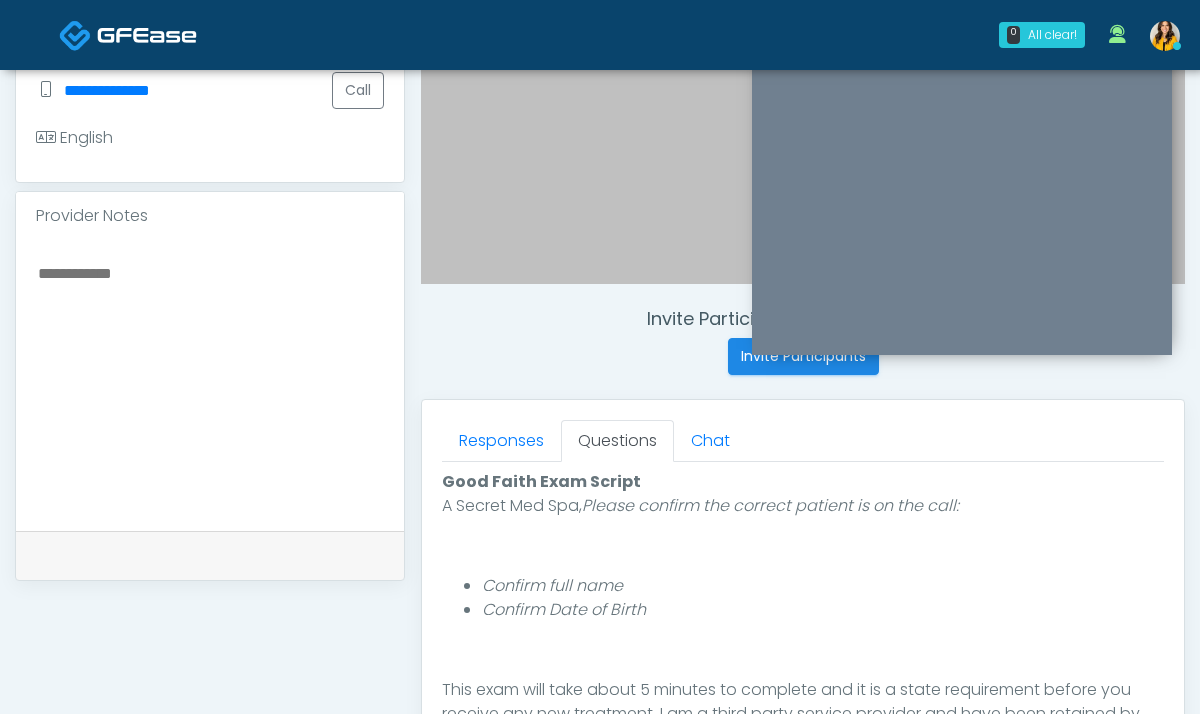 scroll, scrollTop: 232, scrollLeft: 0, axis: vertical 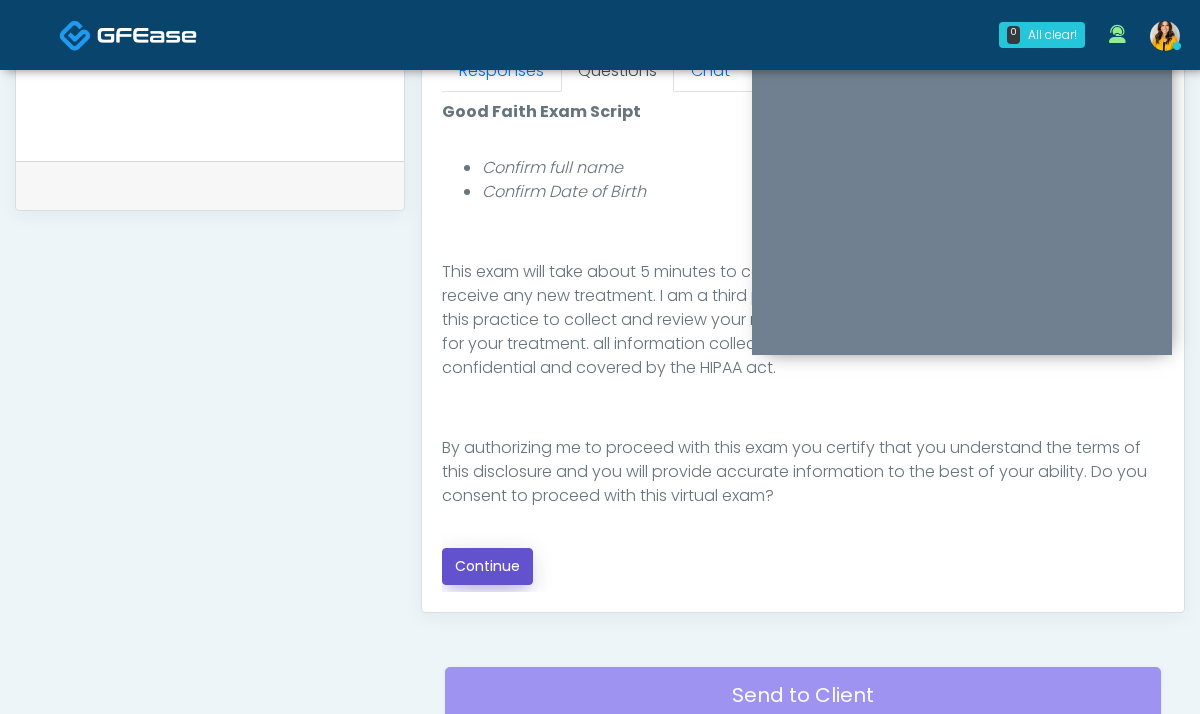 click on "Continue" at bounding box center [487, 566] 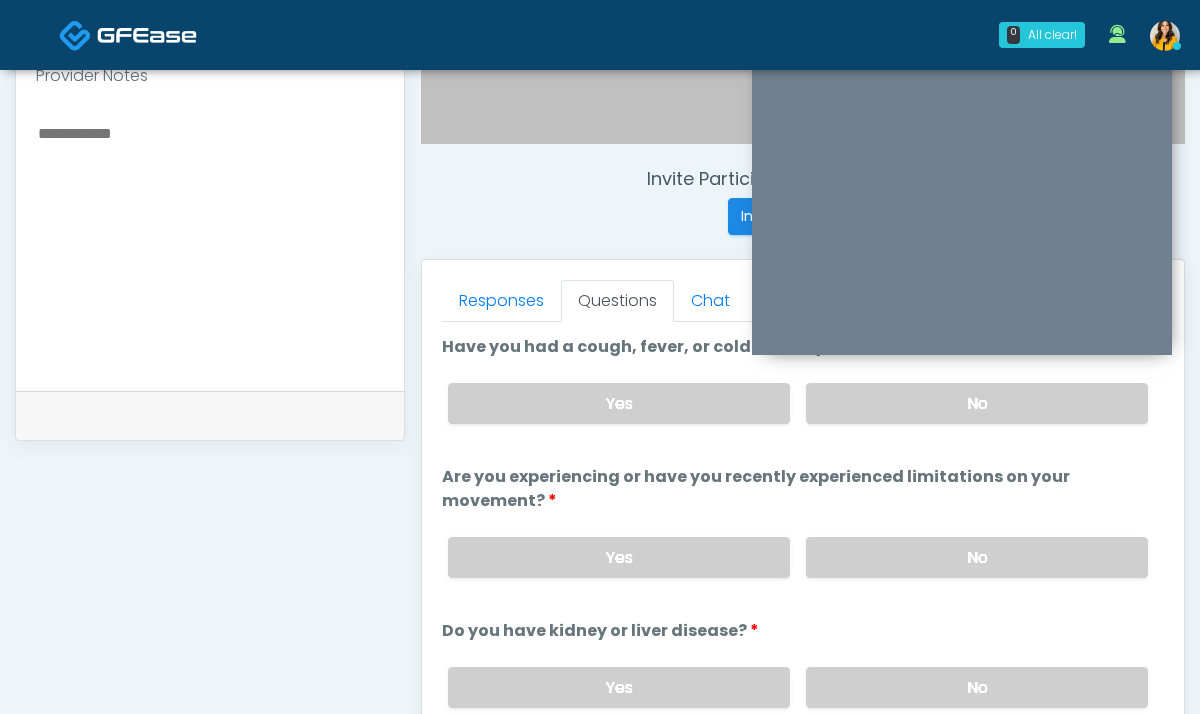 scroll, scrollTop: 618, scrollLeft: 0, axis: vertical 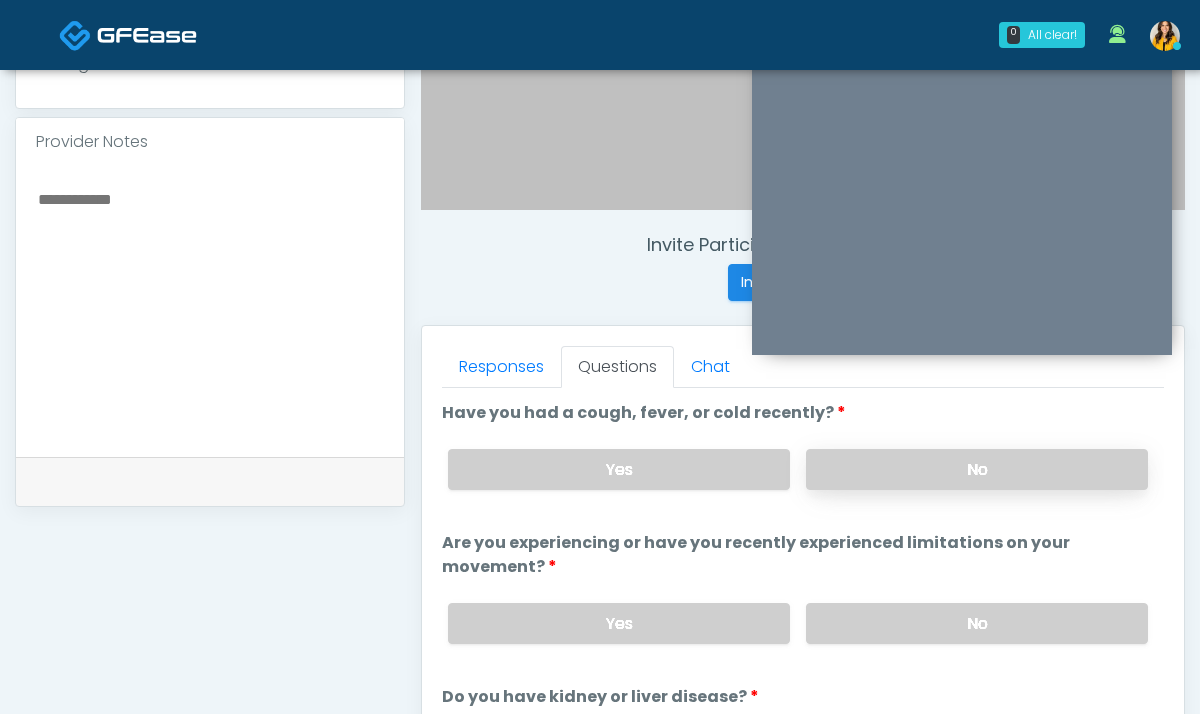 click on "No" at bounding box center (977, 469) 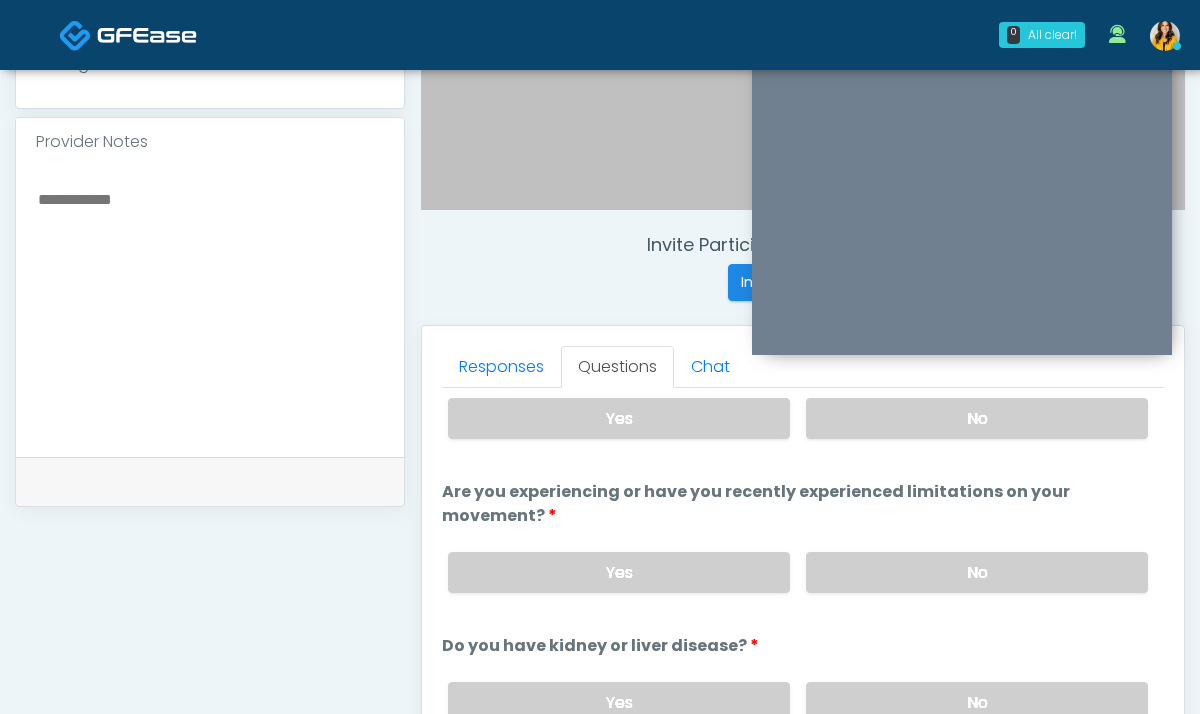 scroll, scrollTop: 86, scrollLeft: 0, axis: vertical 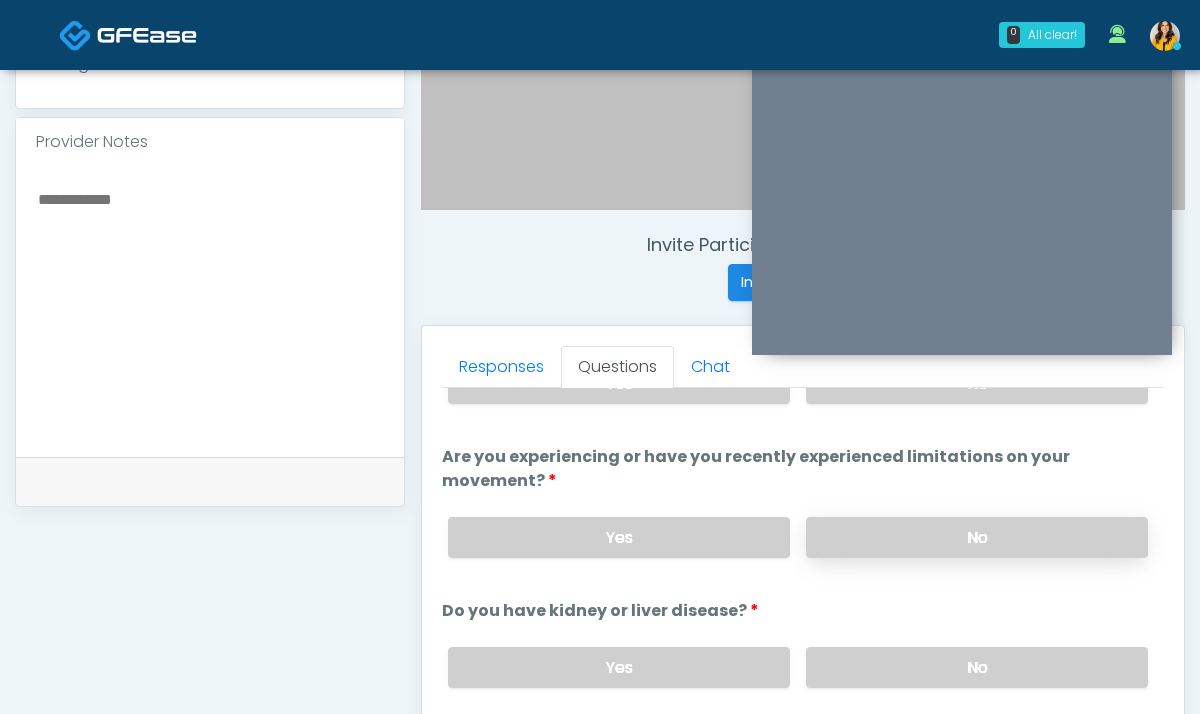 click on "No" at bounding box center (977, 537) 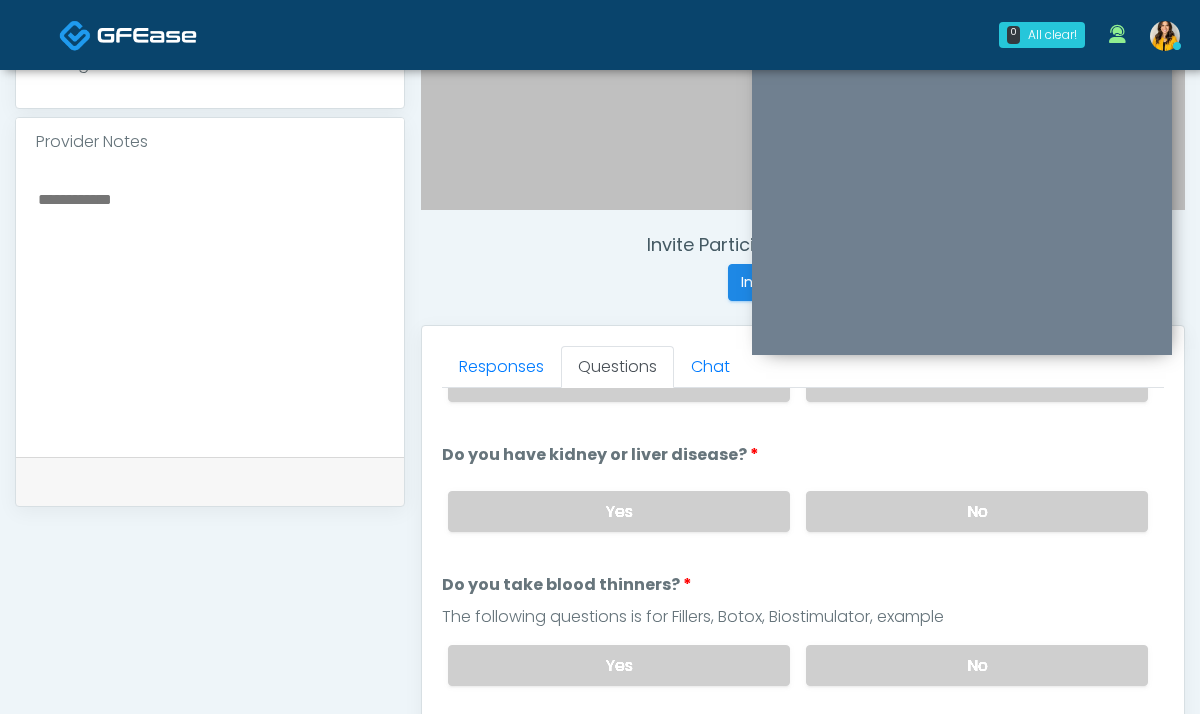 scroll, scrollTop: 259, scrollLeft: 0, axis: vertical 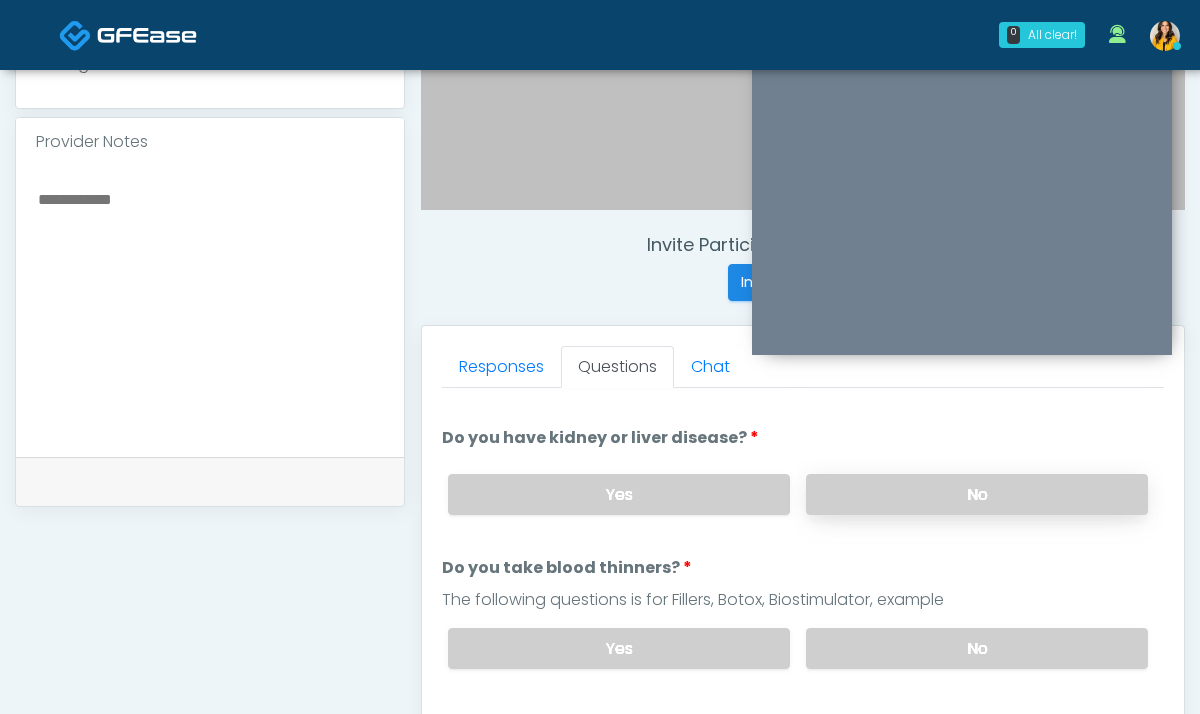 click on "No" at bounding box center [977, 494] 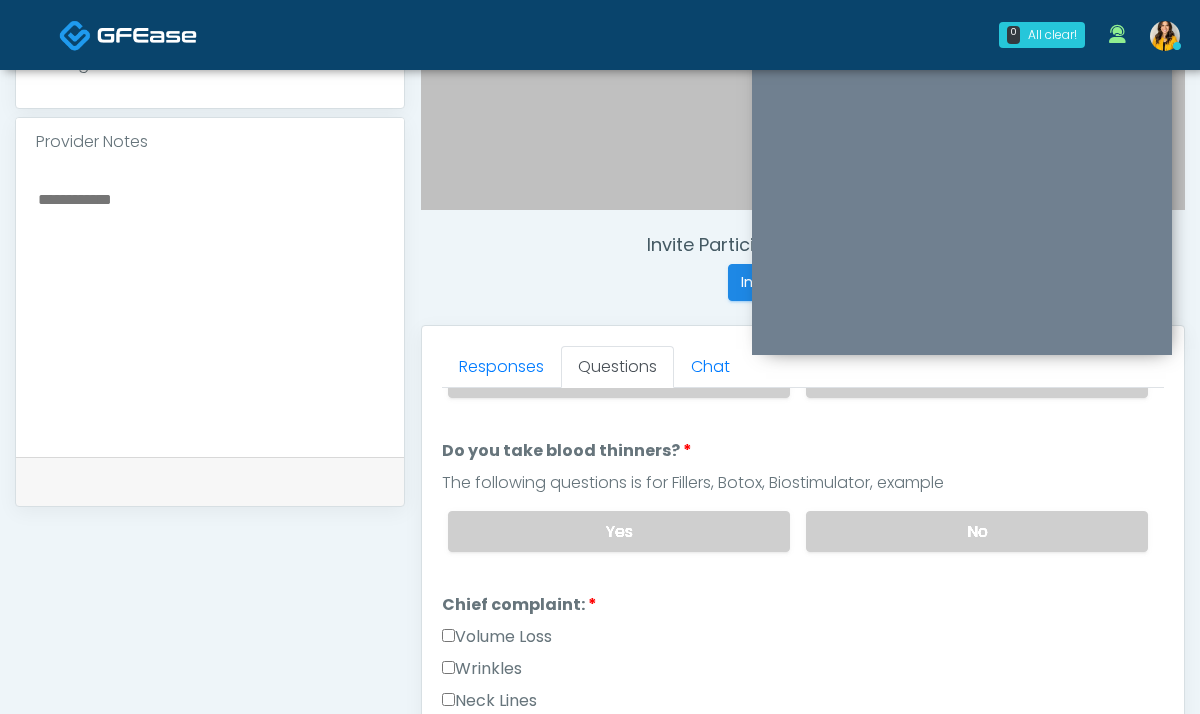 scroll, scrollTop: 377, scrollLeft: 0, axis: vertical 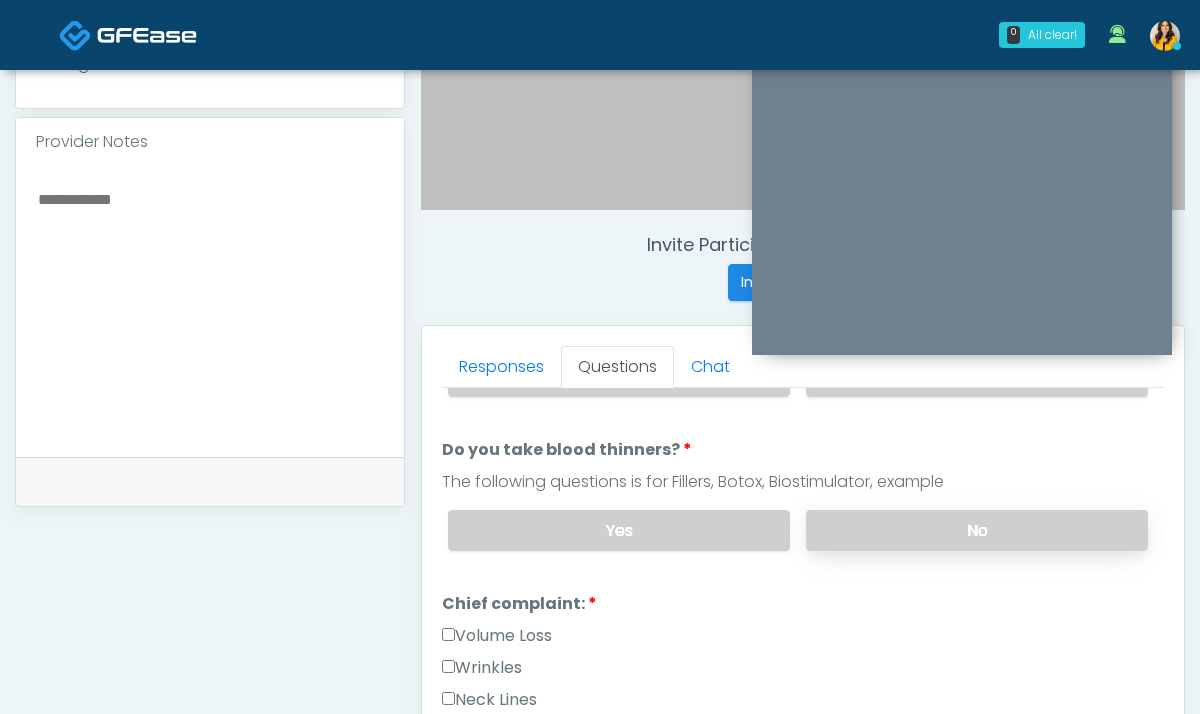 click on "No" at bounding box center (977, 530) 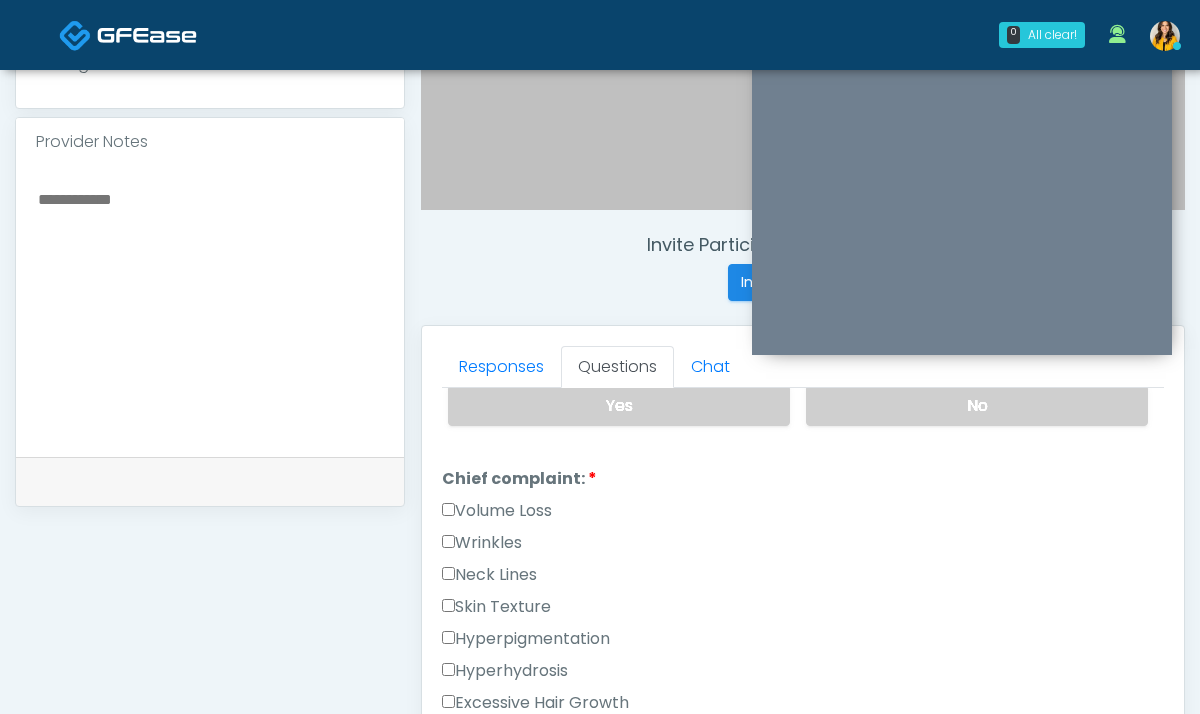 scroll, scrollTop: 527, scrollLeft: 0, axis: vertical 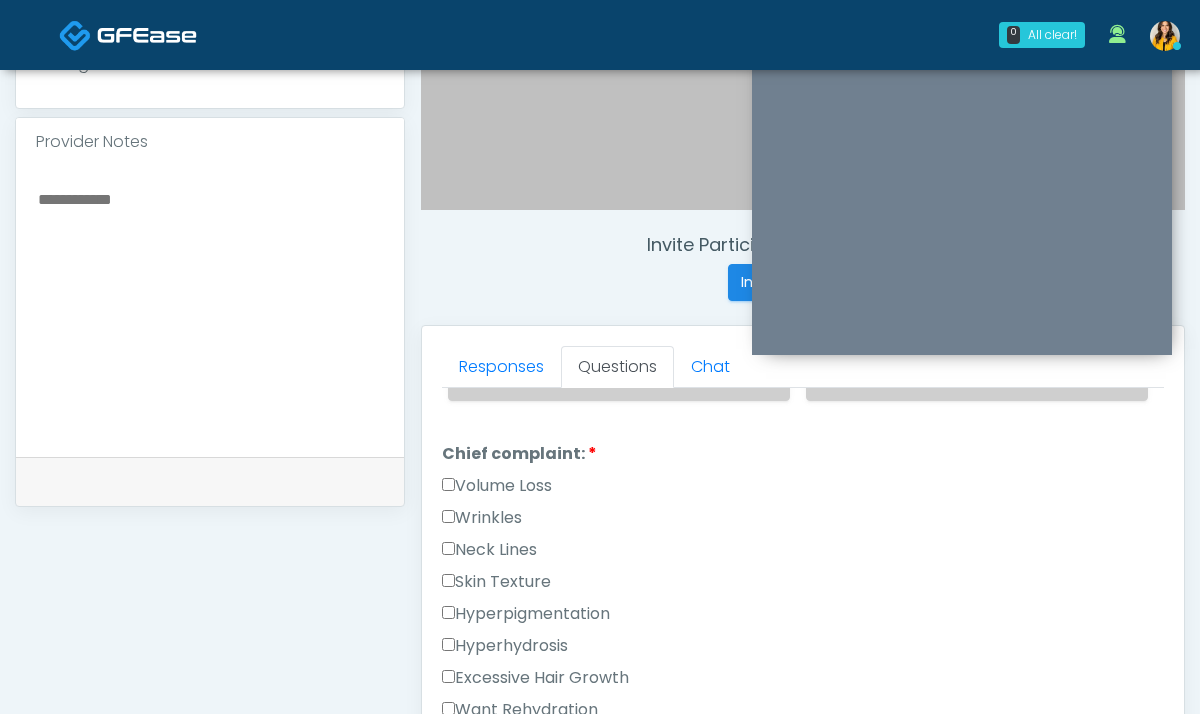 click on "Volume Loss" at bounding box center (497, 486) 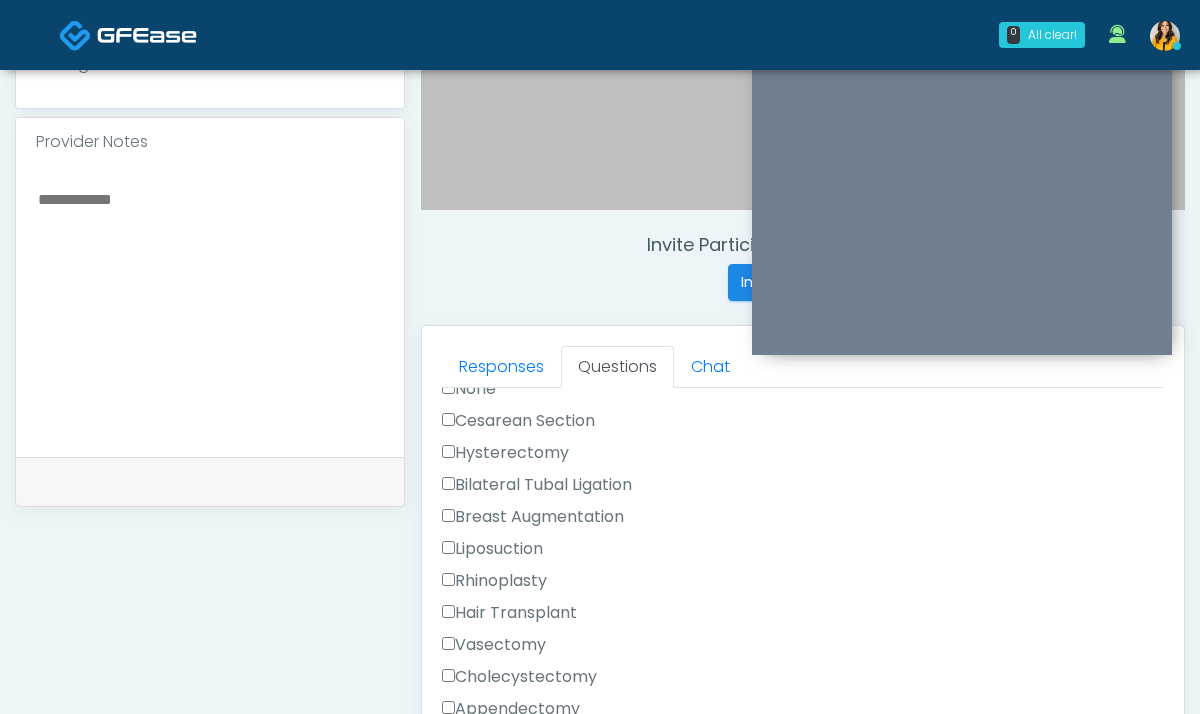 scroll, scrollTop: 1327, scrollLeft: 0, axis: vertical 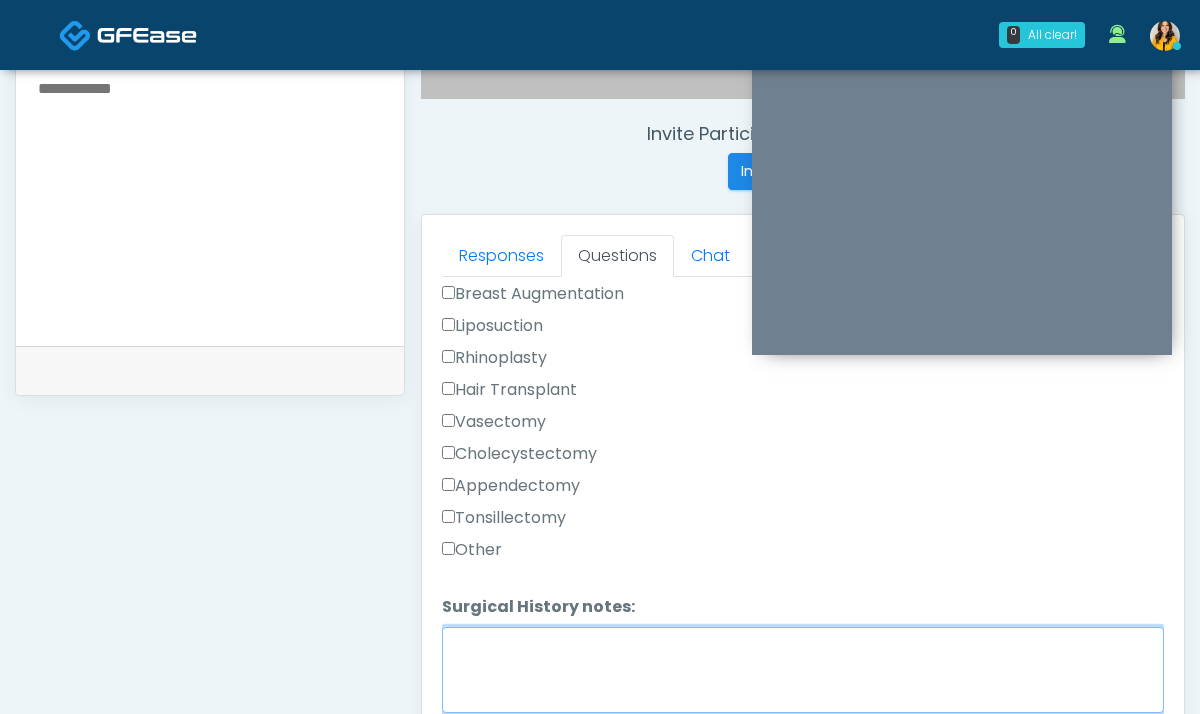 click on "Surgical History notes:" at bounding box center (803, 670) 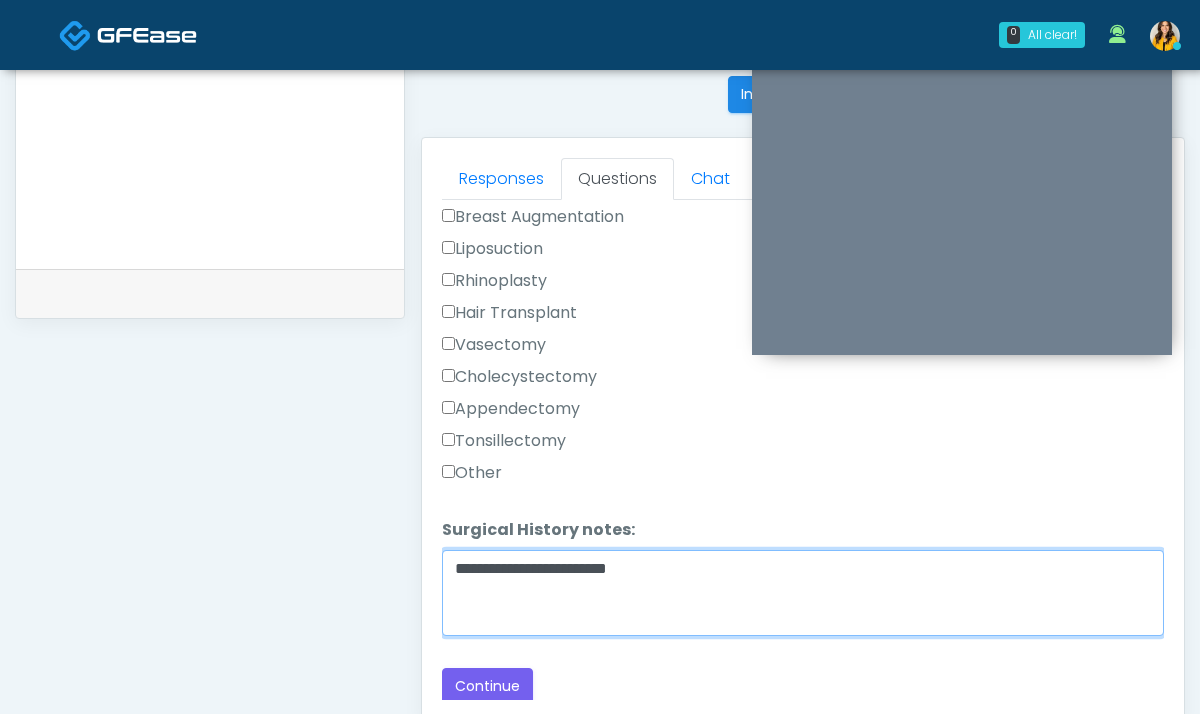 scroll, scrollTop: 877, scrollLeft: 0, axis: vertical 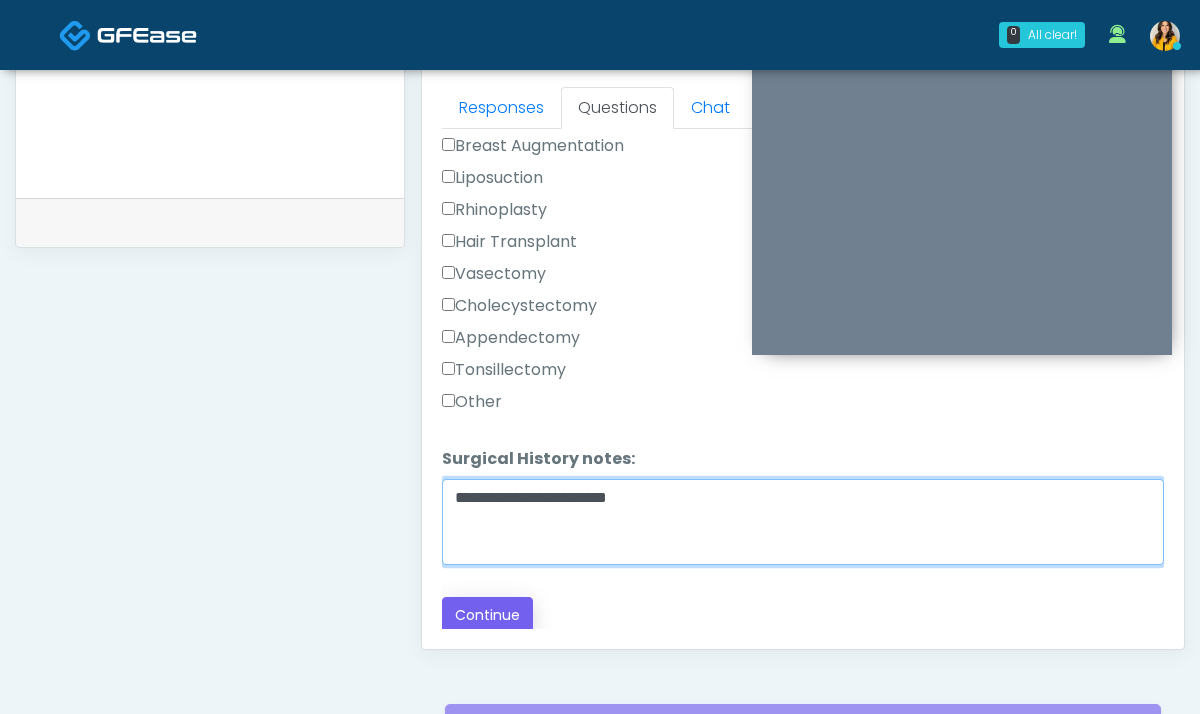 type on "**********" 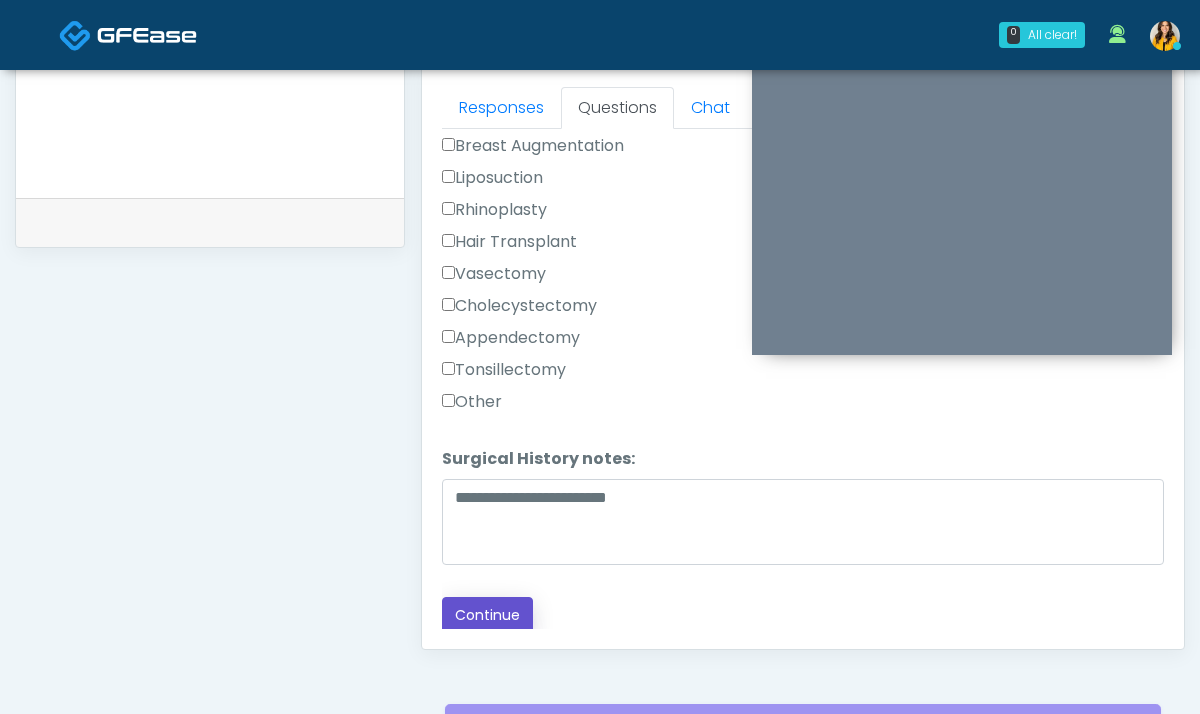 click on "Continue" at bounding box center (487, 615) 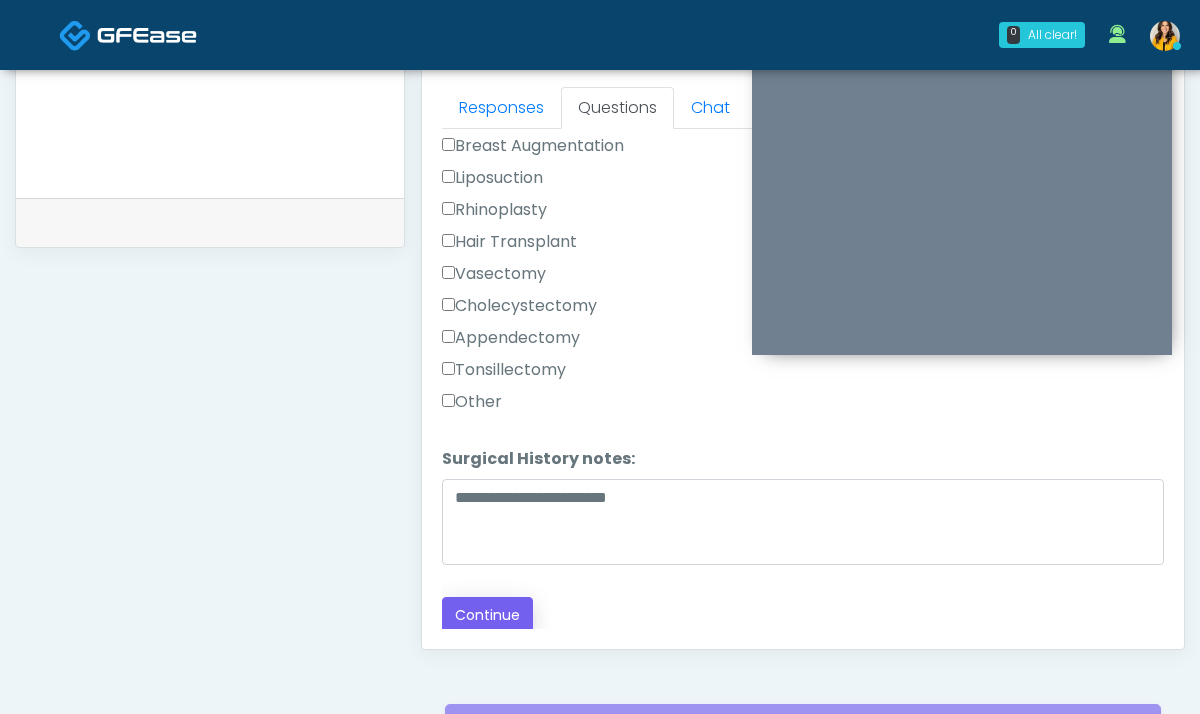 scroll, scrollTop: 1120, scrollLeft: 0, axis: vertical 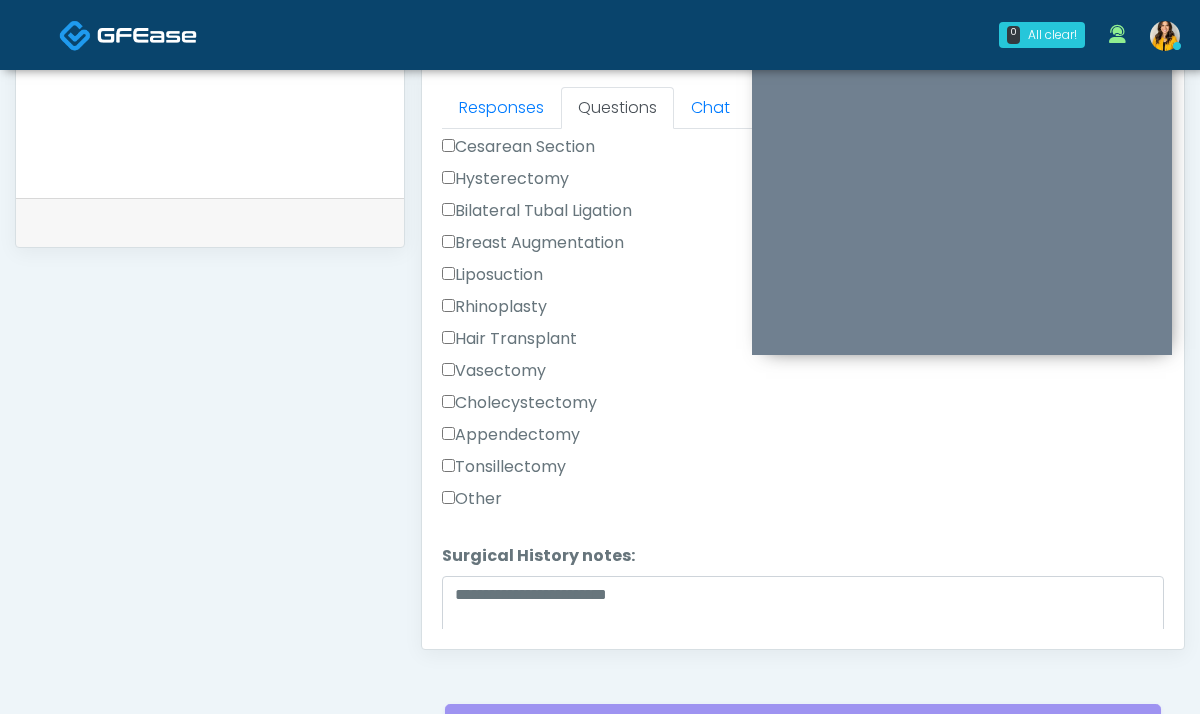 click on "Other" at bounding box center (472, 499) 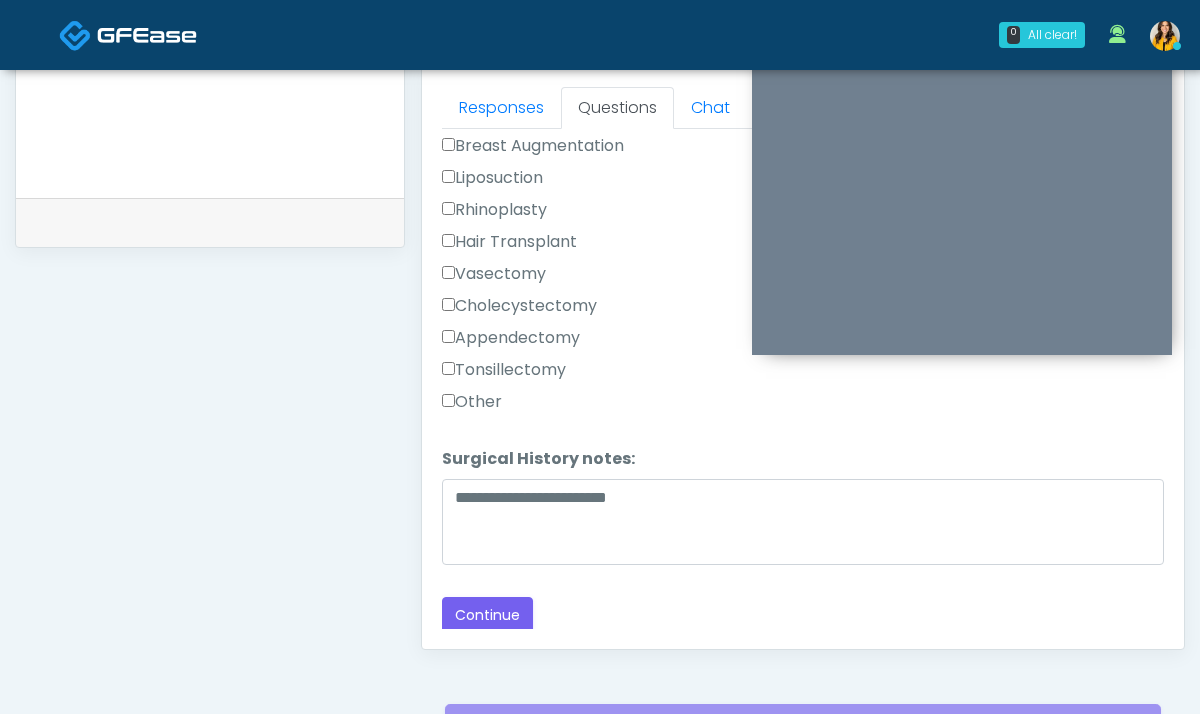 scroll, scrollTop: 888, scrollLeft: 0, axis: vertical 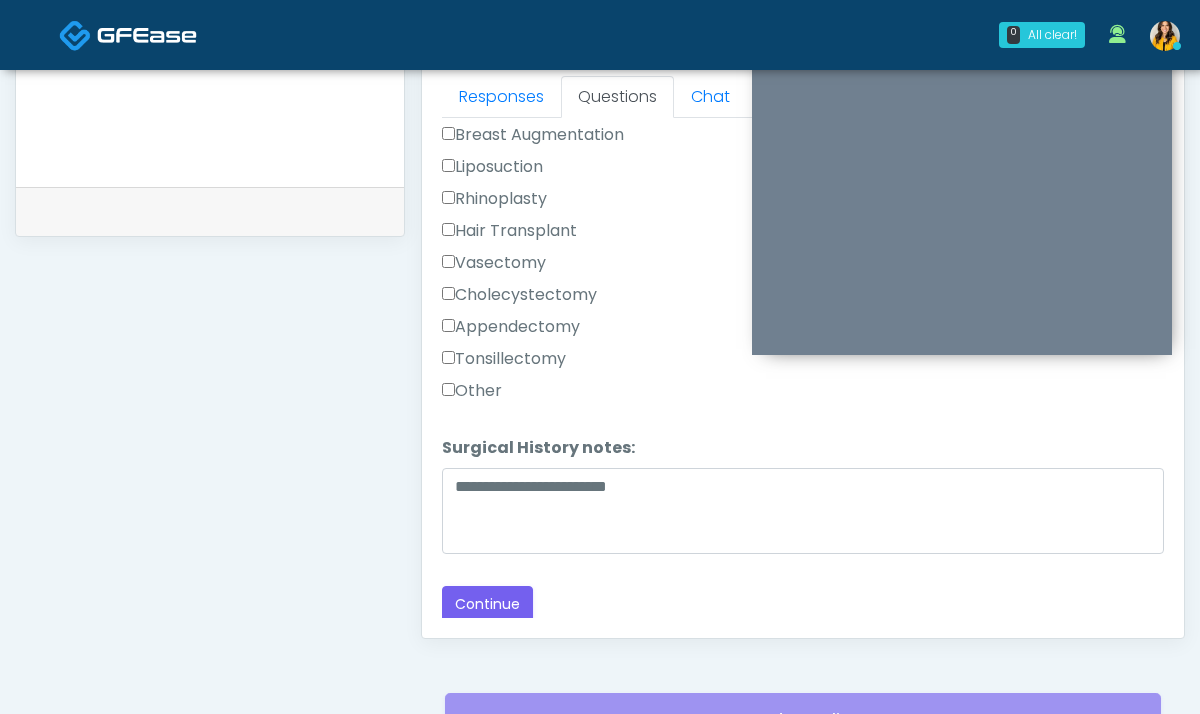 click on "Responses
Questions
Chat
Good Faith Exam Script
Good Faith Exam Script INTRODUCTION Hello, my name is undefined, and I will be conducting your good faith exam on behalf of It's A Secret Med Spa,  Please confirm the correct patient is on the call: Confirm full name Confirm Date of Birth ﻿﻿ This exam will take about 5 minutes to complete and it is a state requirement before you receive any new treatment. I am a third party service provider and have been retained by this practice to collect and review your medical history and ensure you're a good candidate for your treatment. all information collected, stored and transmitted as part of this exam is confidential and covered by the HIPAA act.
Continue" at bounding box center (803, 347) 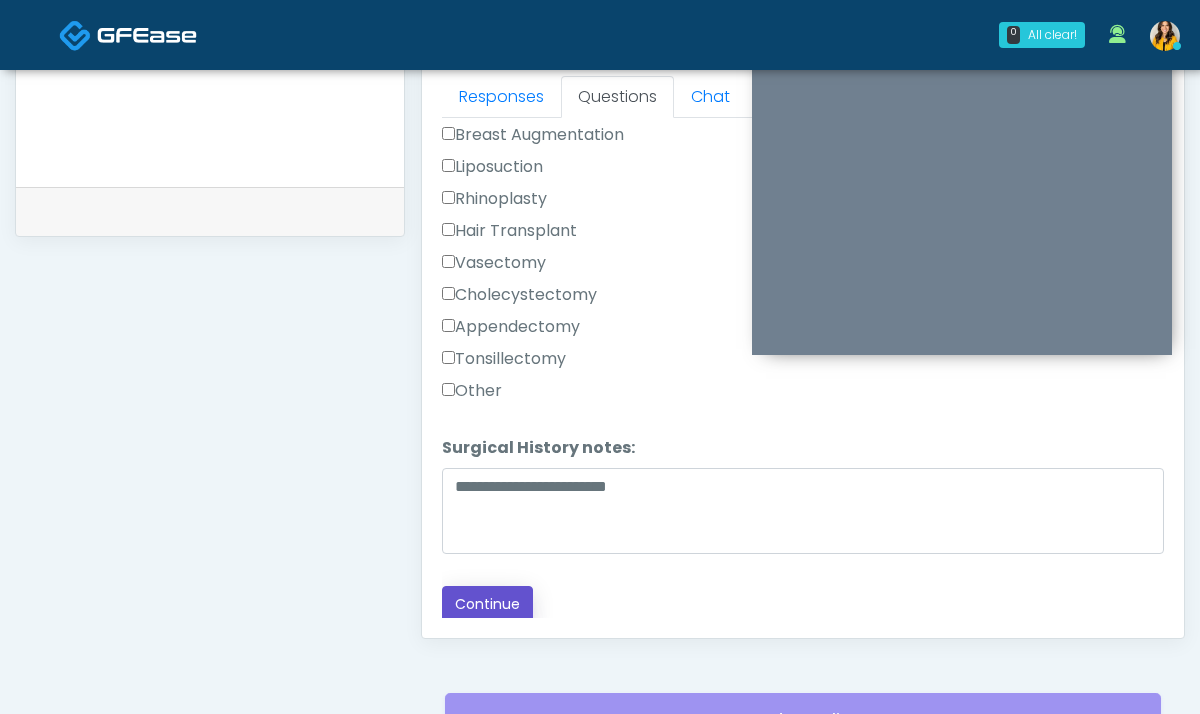 click on "Continue" at bounding box center (487, 604) 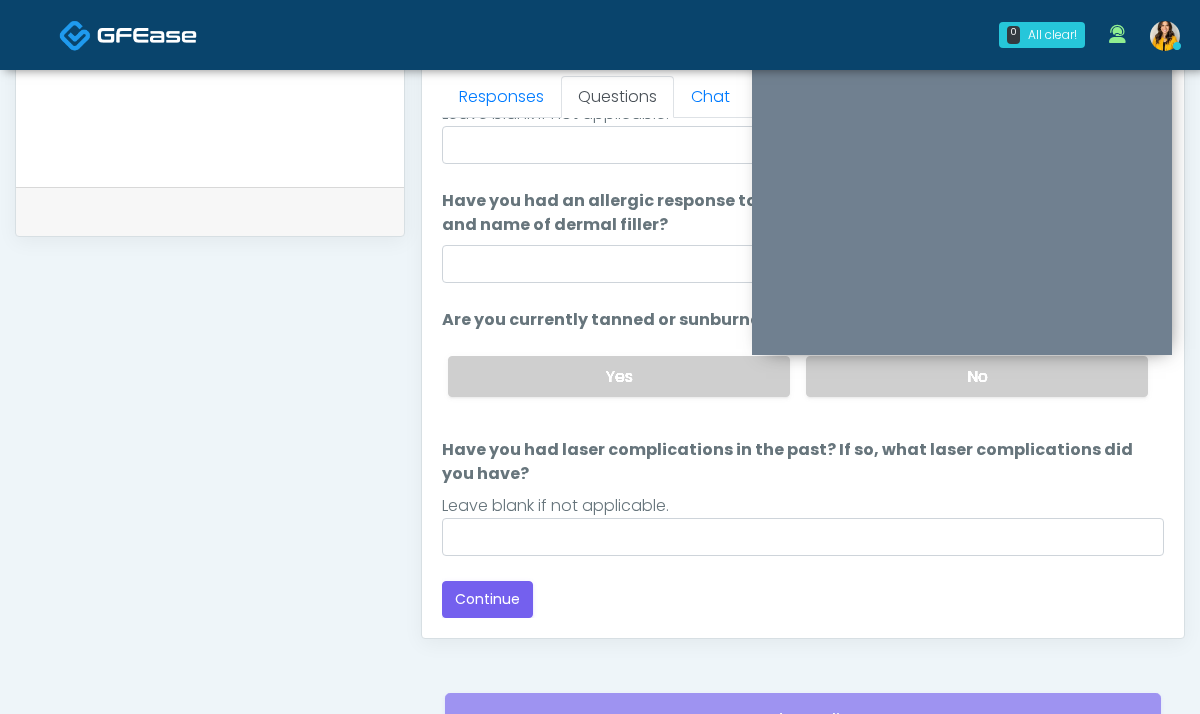 scroll, scrollTop: 1081, scrollLeft: 0, axis: vertical 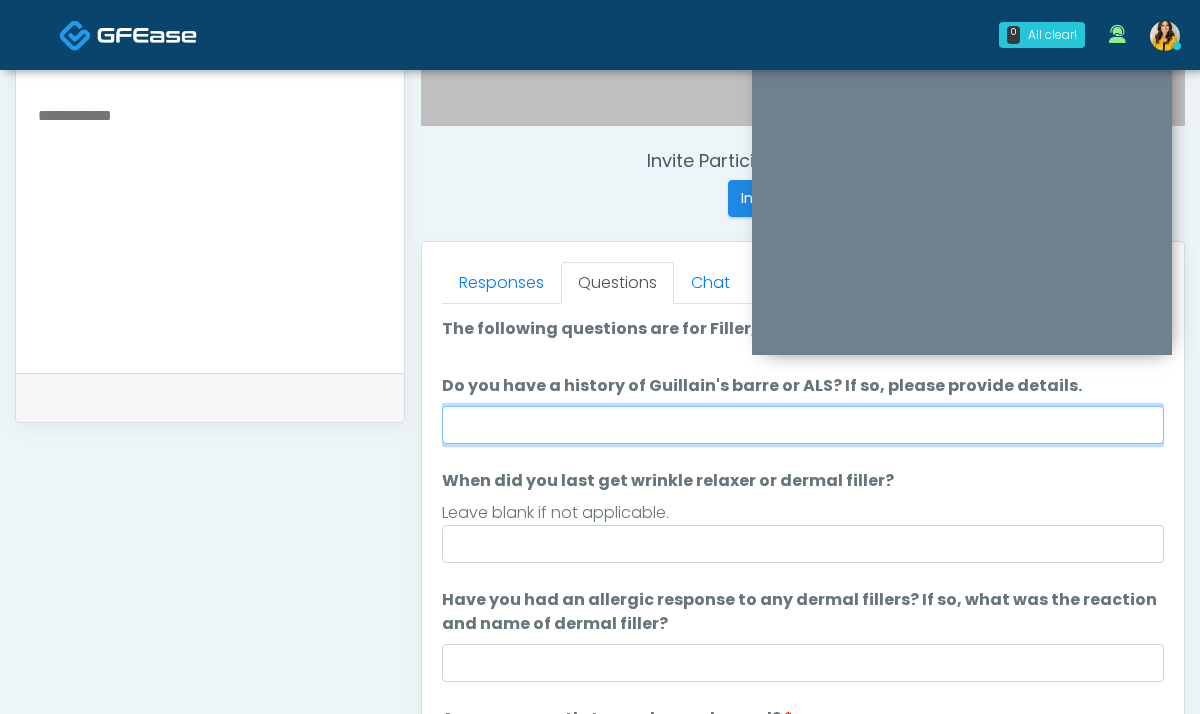 click on "Do you have a history of Guillain's barre or ALS? If so, please provide details." at bounding box center [803, 425] 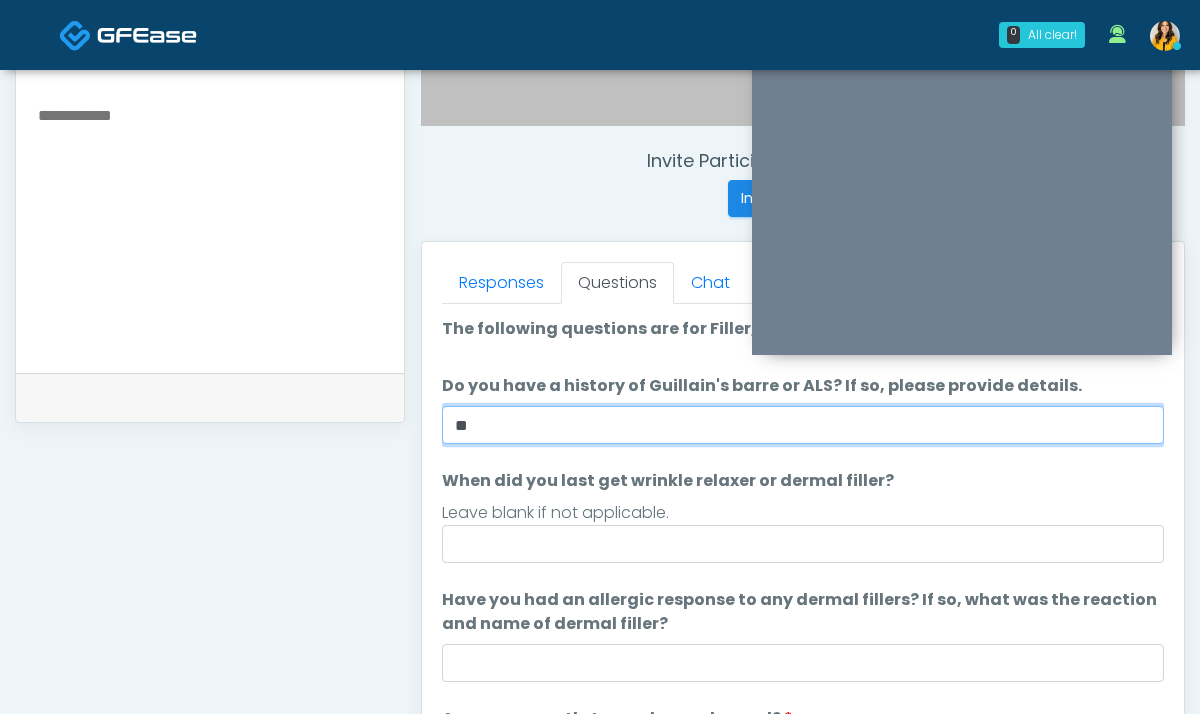 type on "**" 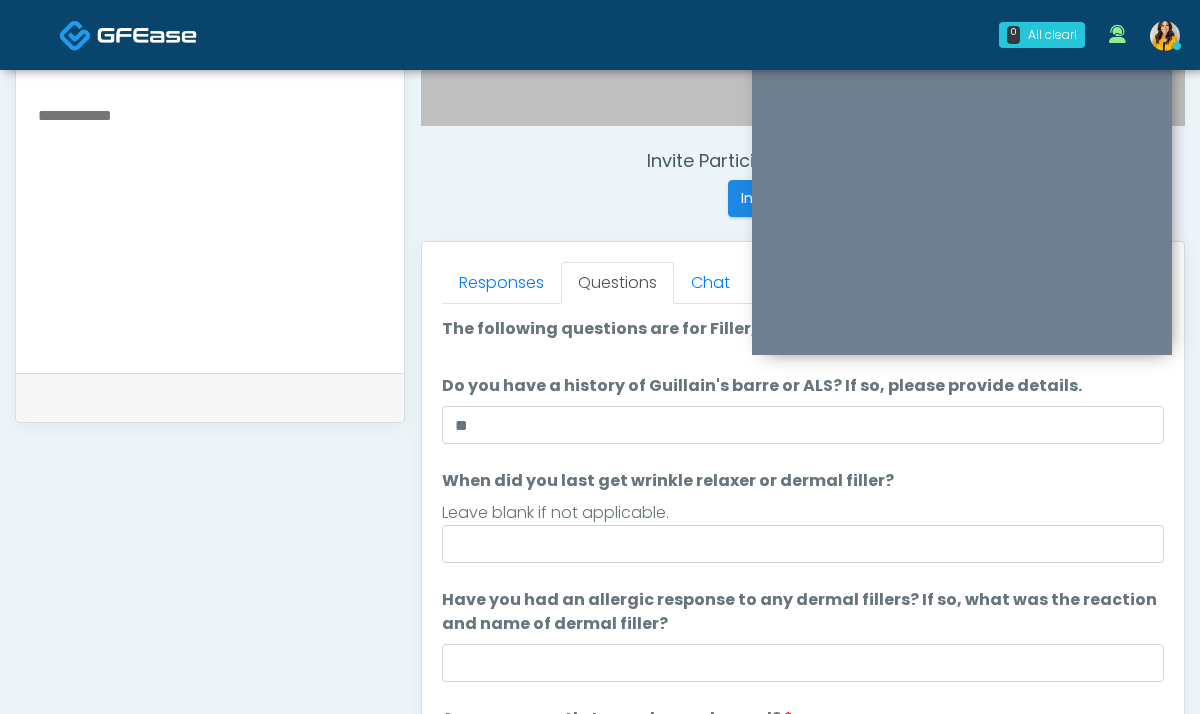 click on "**********" at bounding box center (210, 220) 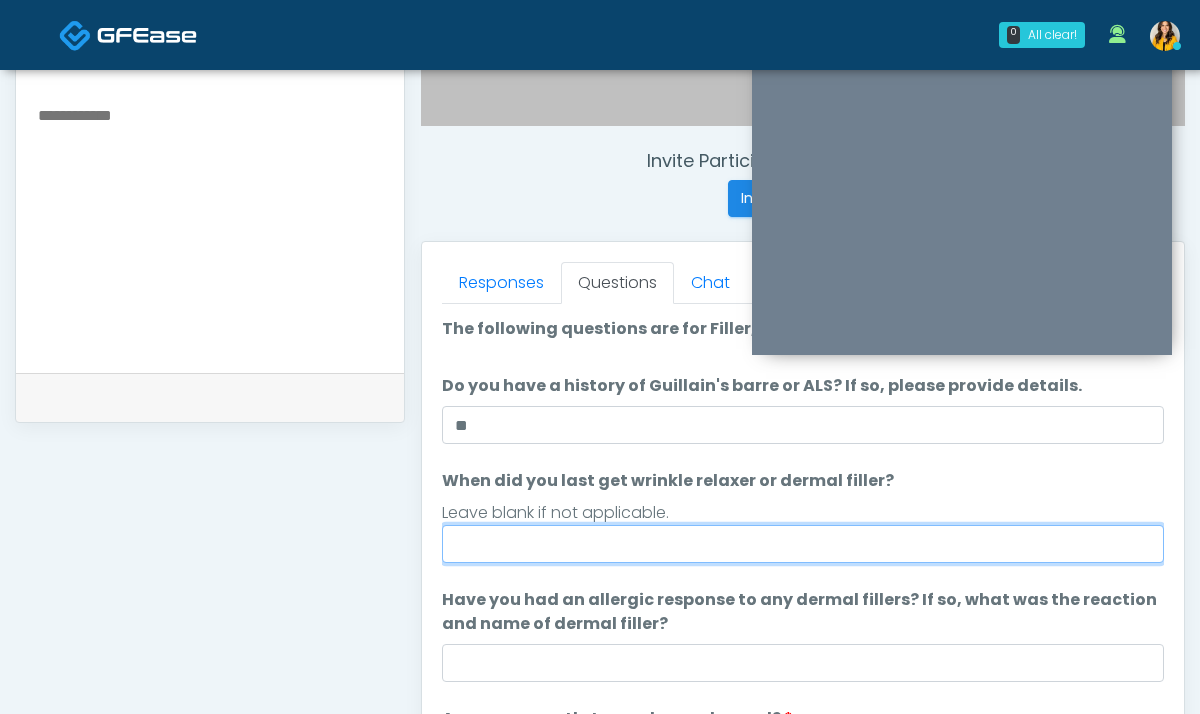 click on "When did you last get wrinkle relaxer or dermal filler?" at bounding box center [803, 544] 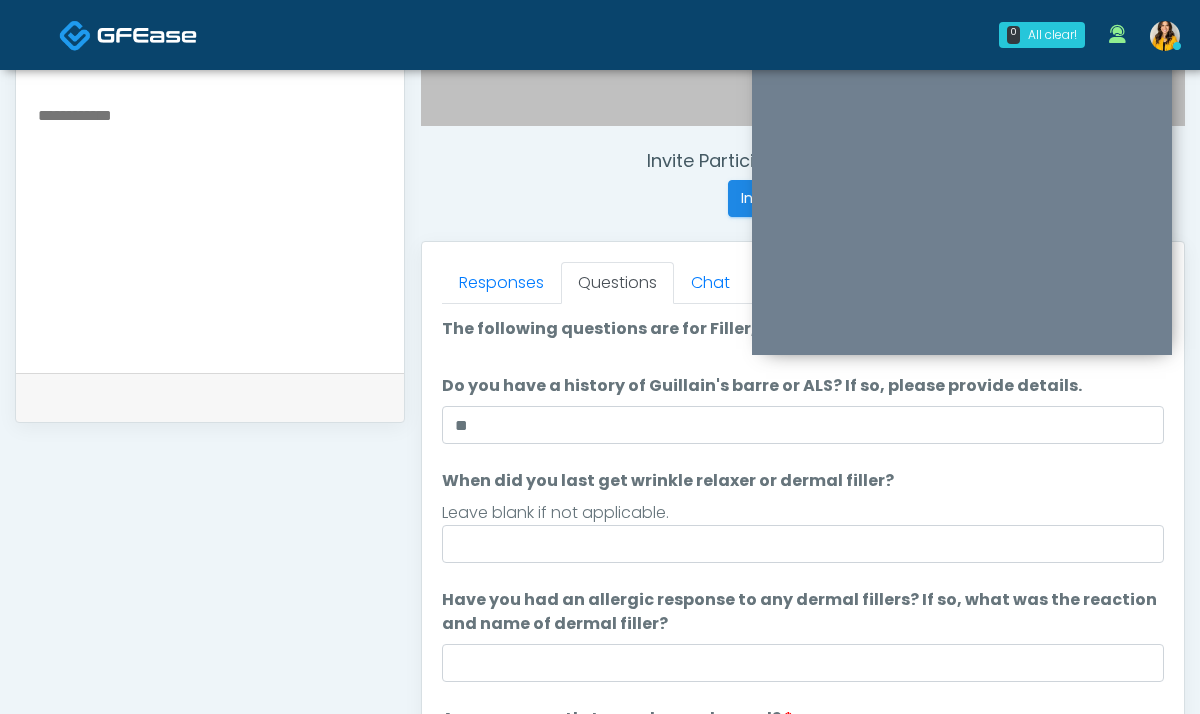 click on "When did you last get wrinkle relaxer or dermal filler?
When did you last get wrinkle relaxer or dermal filler?
Leave blank if not applicable." at bounding box center [803, 516] 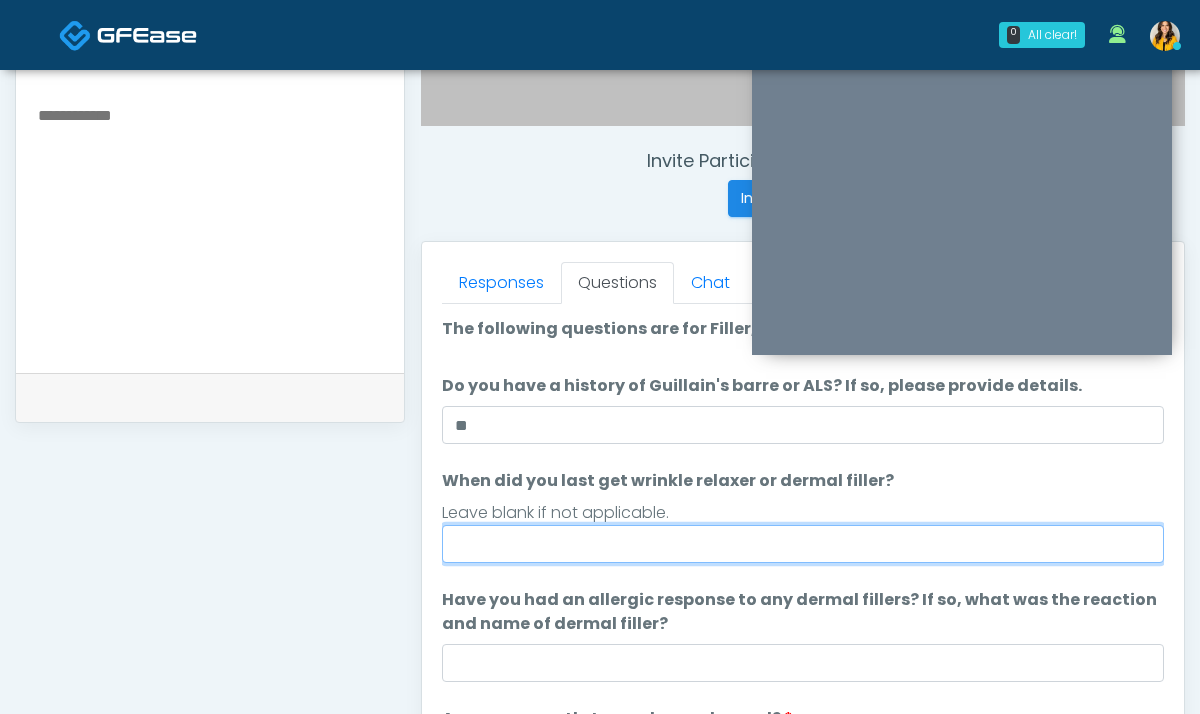 click on "When did you last get wrinkle relaxer or dermal filler?" at bounding box center [803, 544] 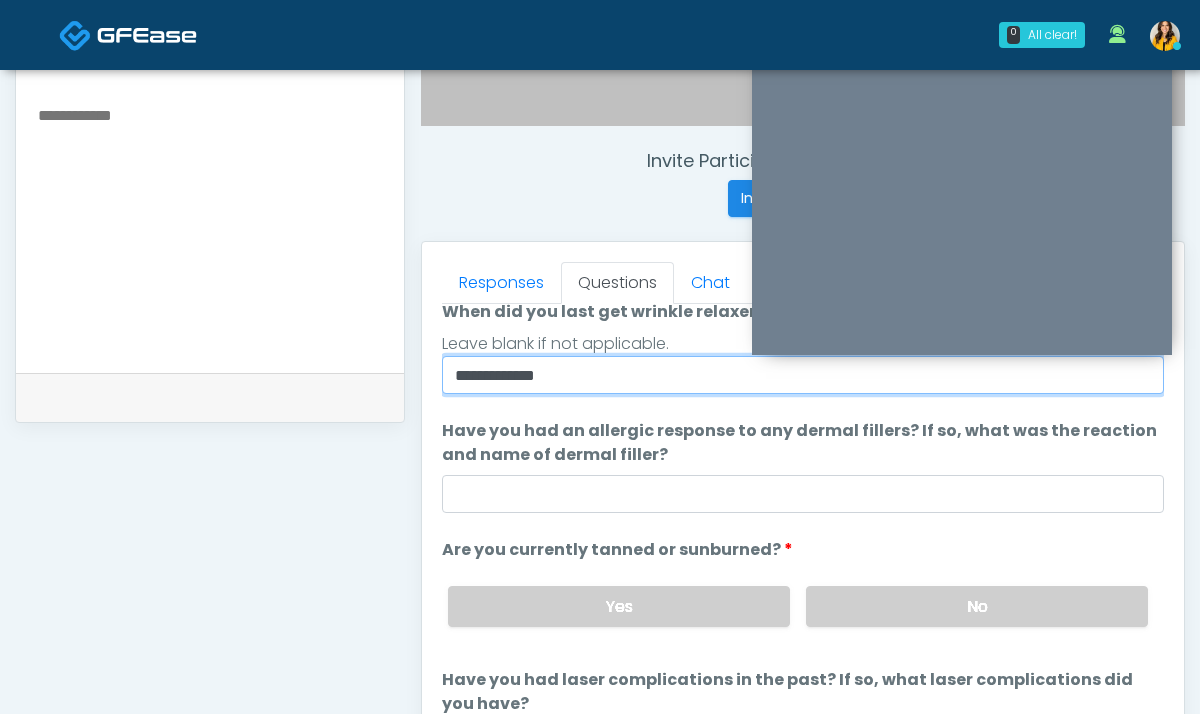 scroll, scrollTop: 212, scrollLeft: 0, axis: vertical 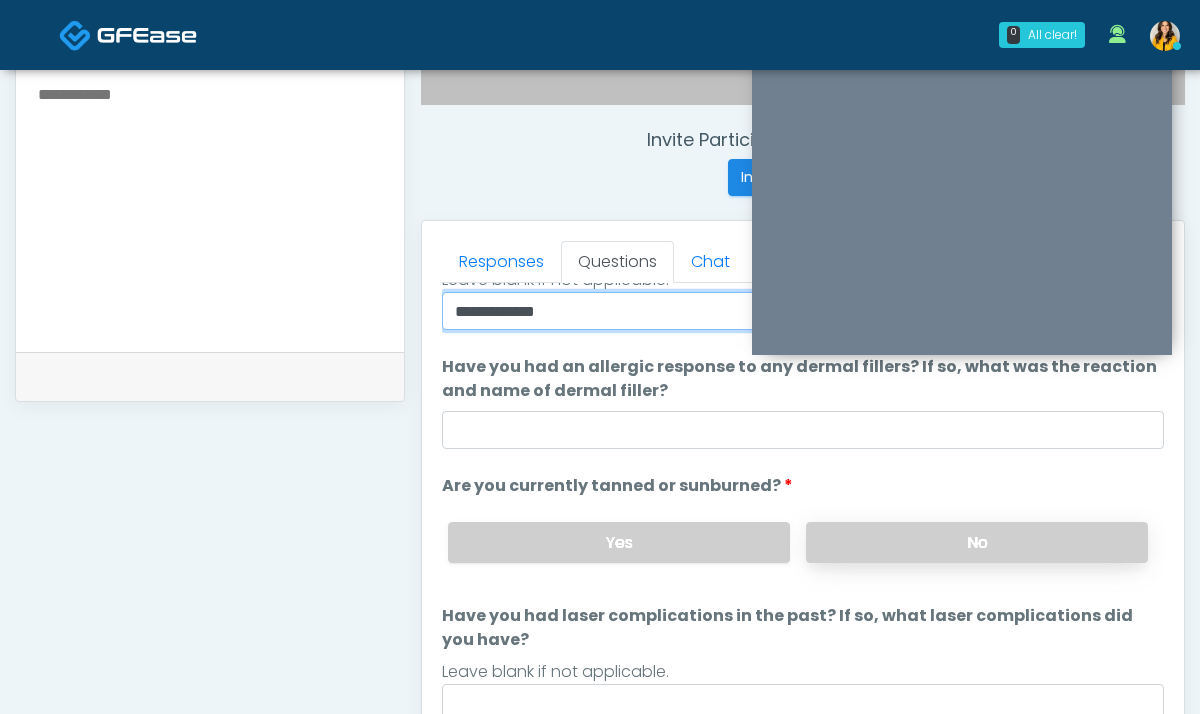 type on "**********" 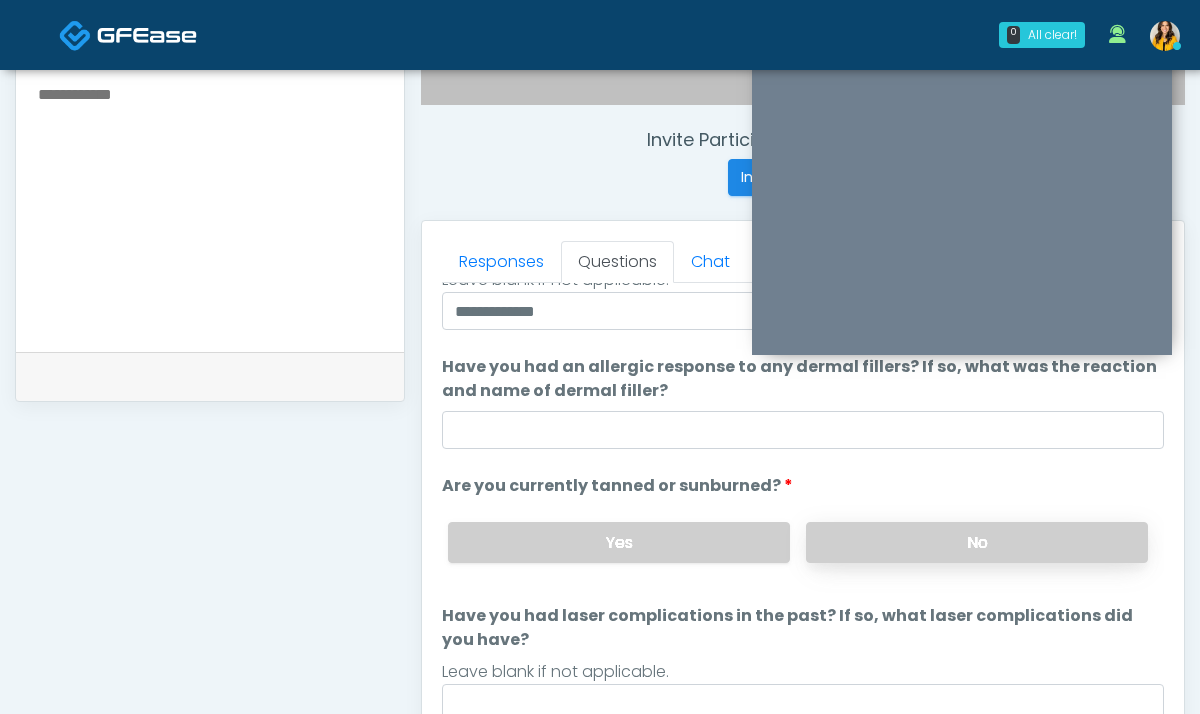 click on "No" at bounding box center [977, 542] 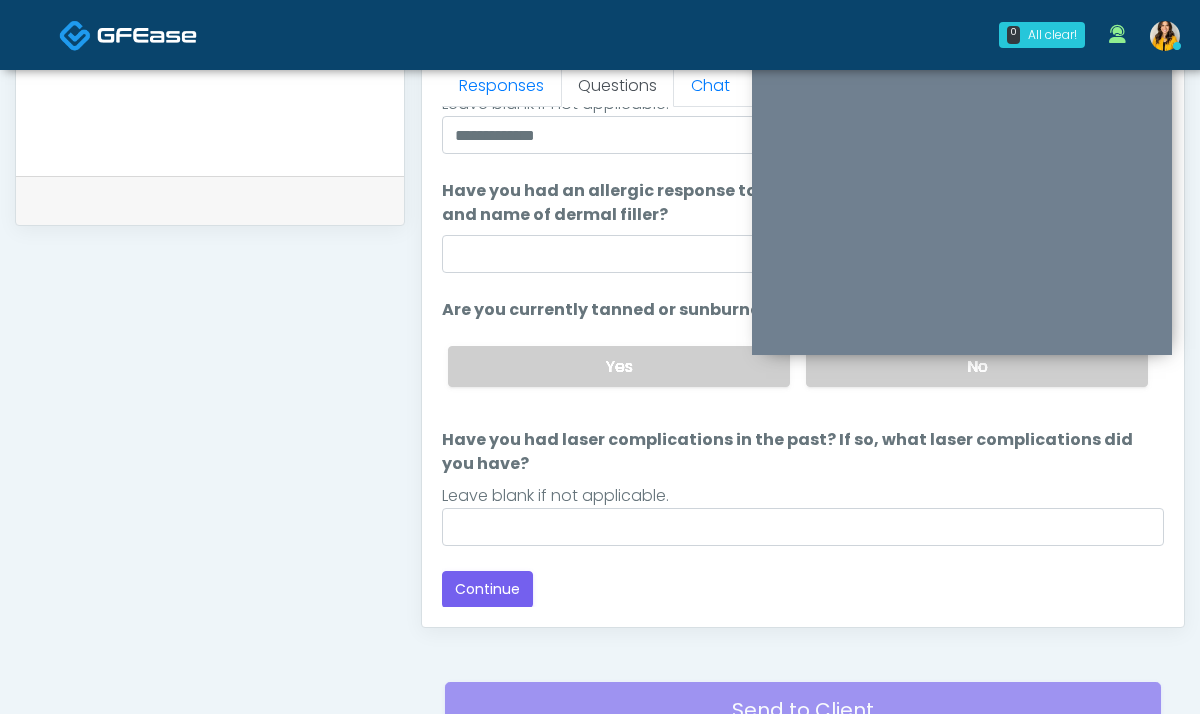scroll, scrollTop: 926, scrollLeft: 0, axis: vertical 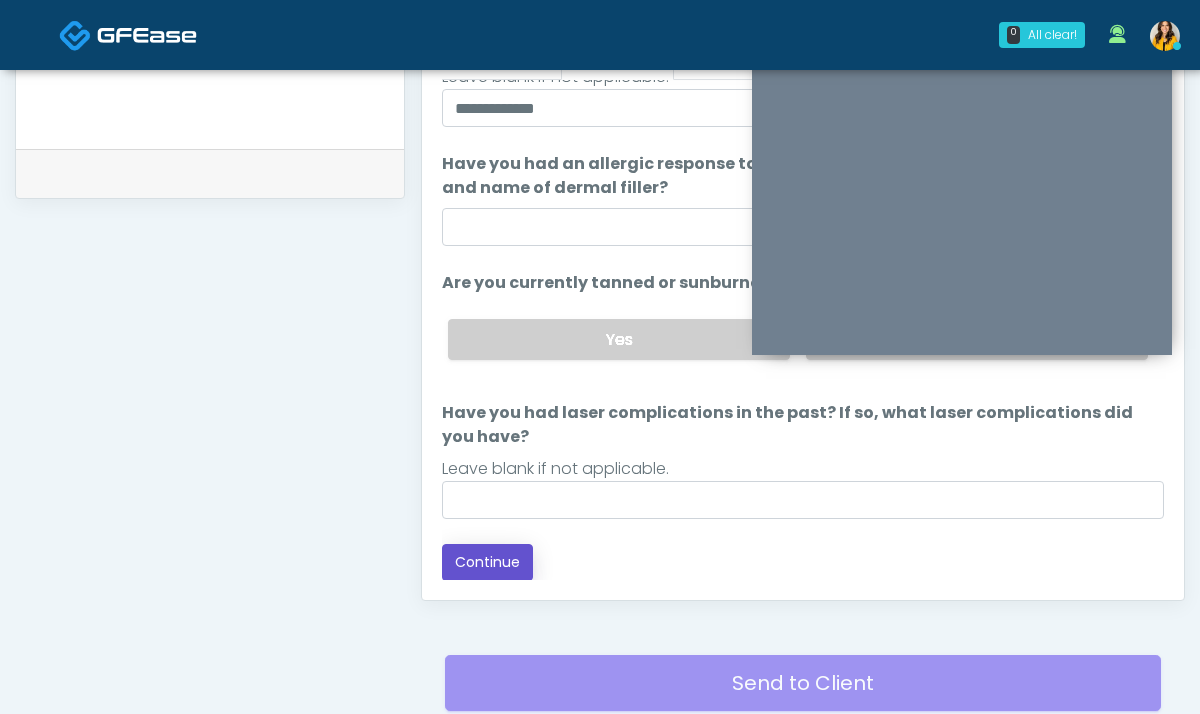 click on "Continue" at bounding box center (487, 562) 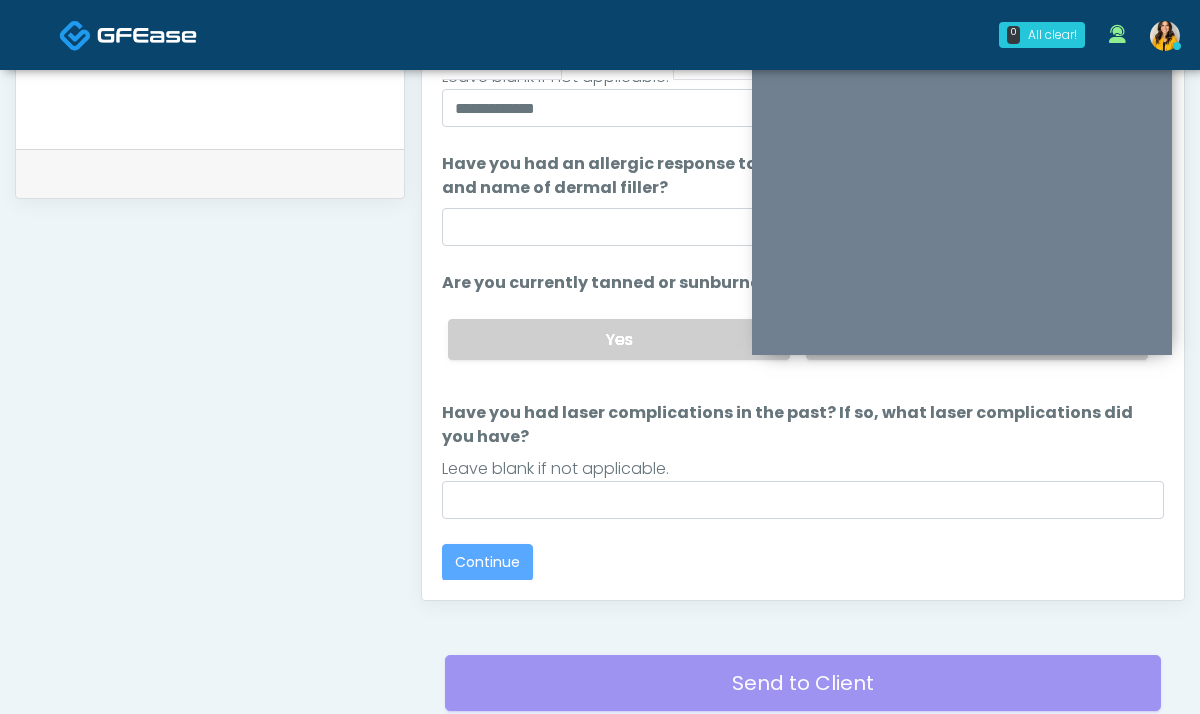 scroll, scrollTop: 0, scrollLeft: 0, axis: both 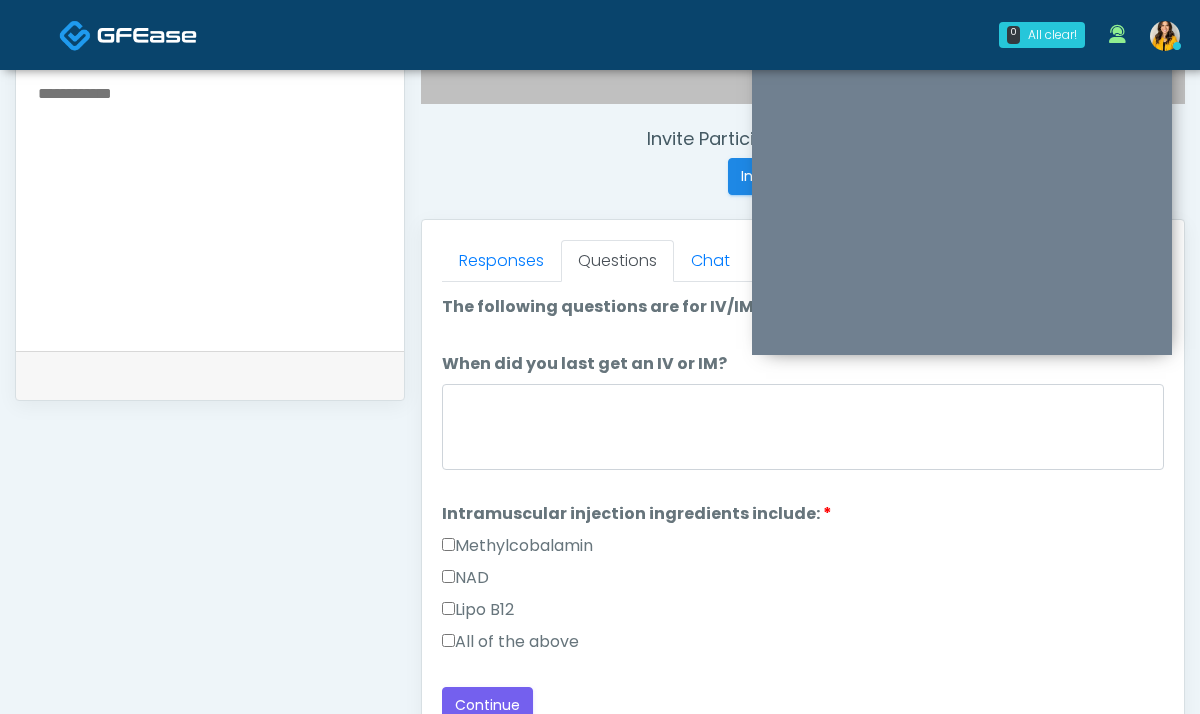 click on "All of the above" at bounding box center [510, 642] 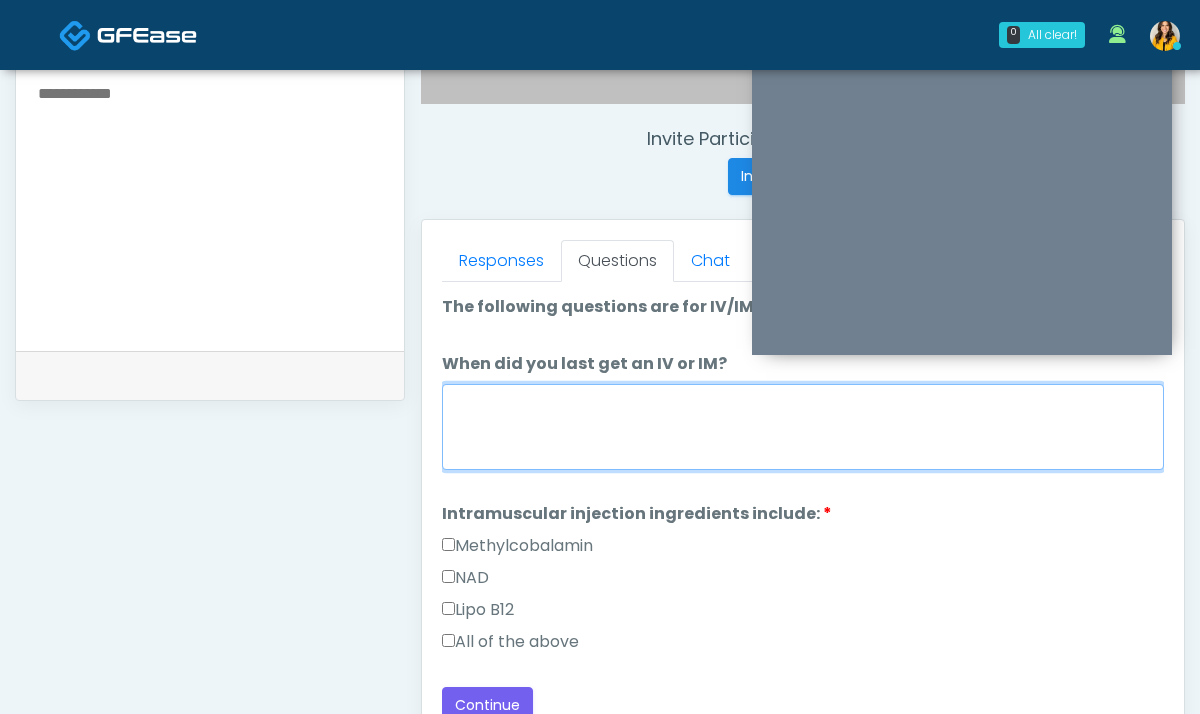 click on "When did you last get an IV or IM?" at bounding box center (803, 427) 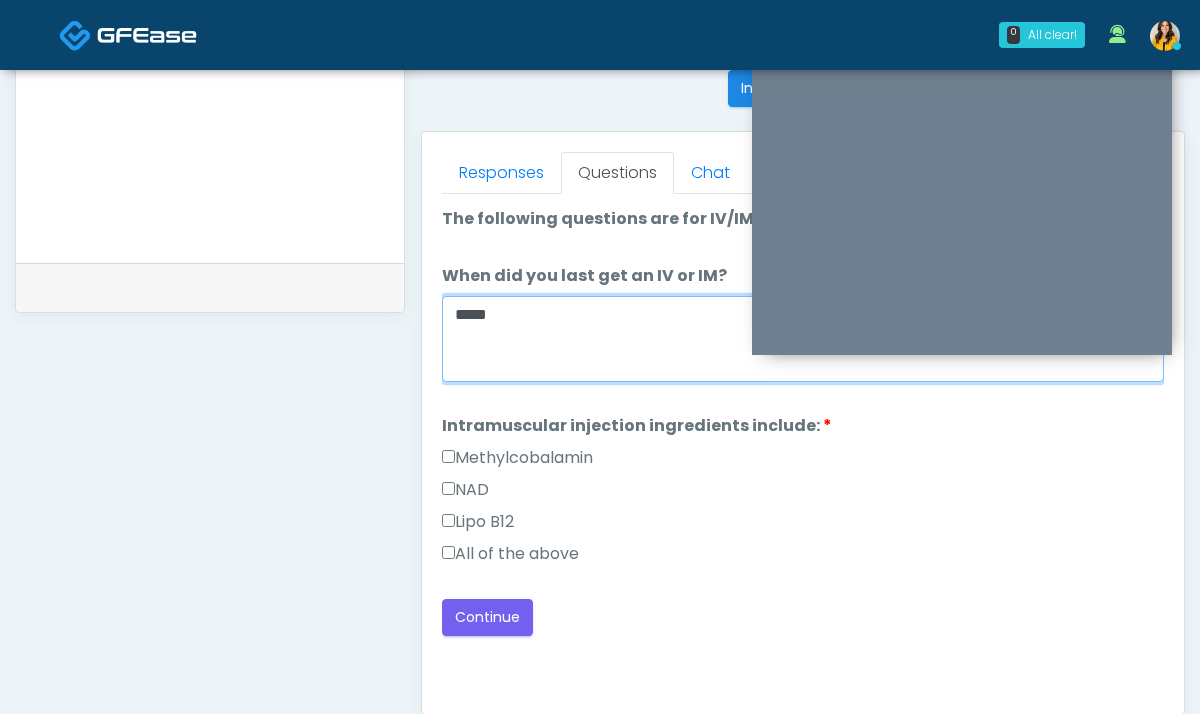 scroll, scrollTop: 851, scrollLeft: 0, axis: vertical 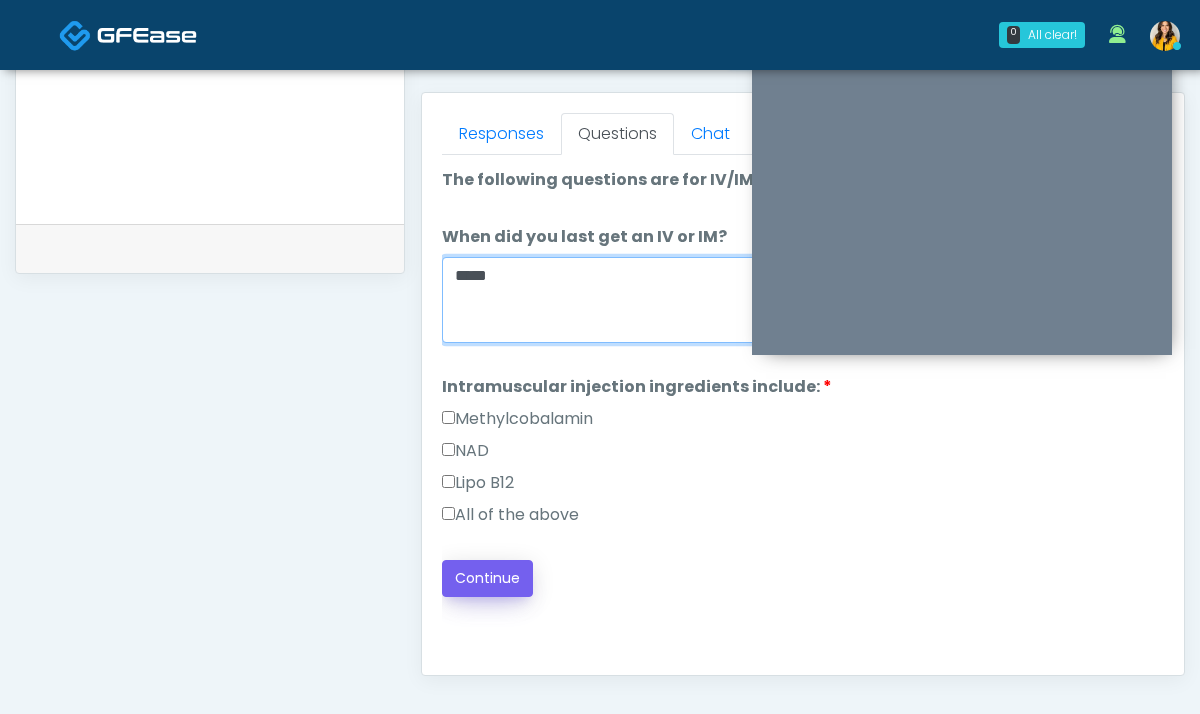 type on "*****" 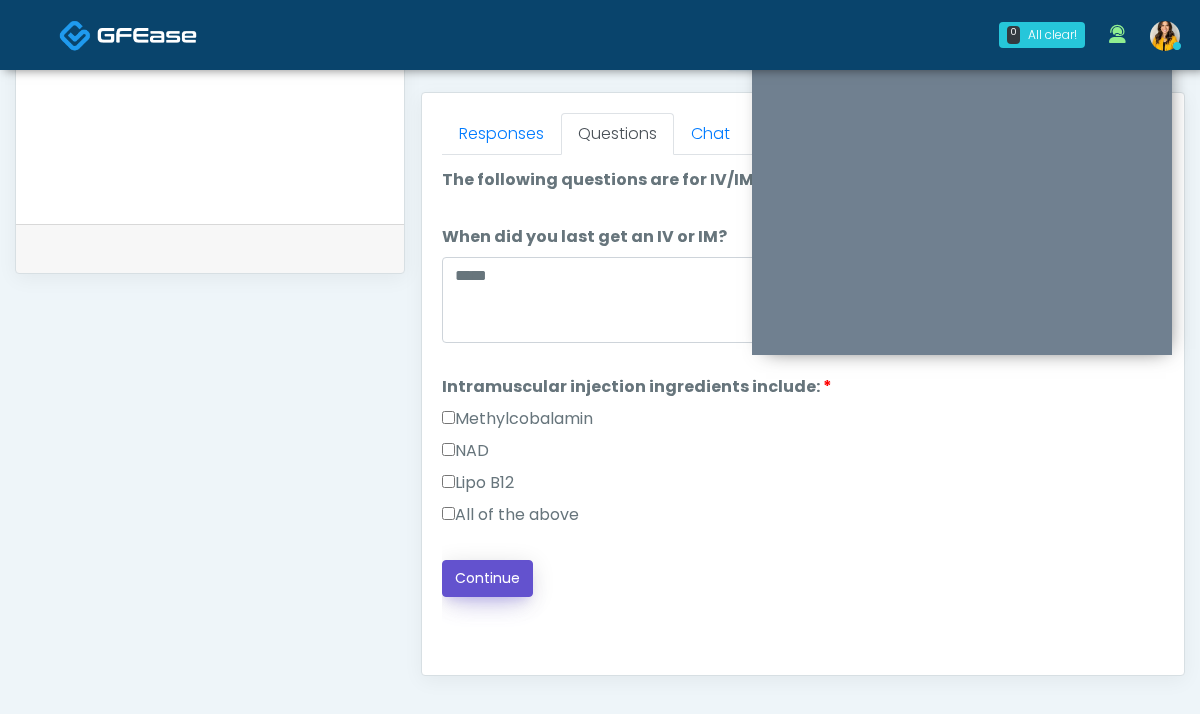 click on "Continue" at bounding box center [487, 578] 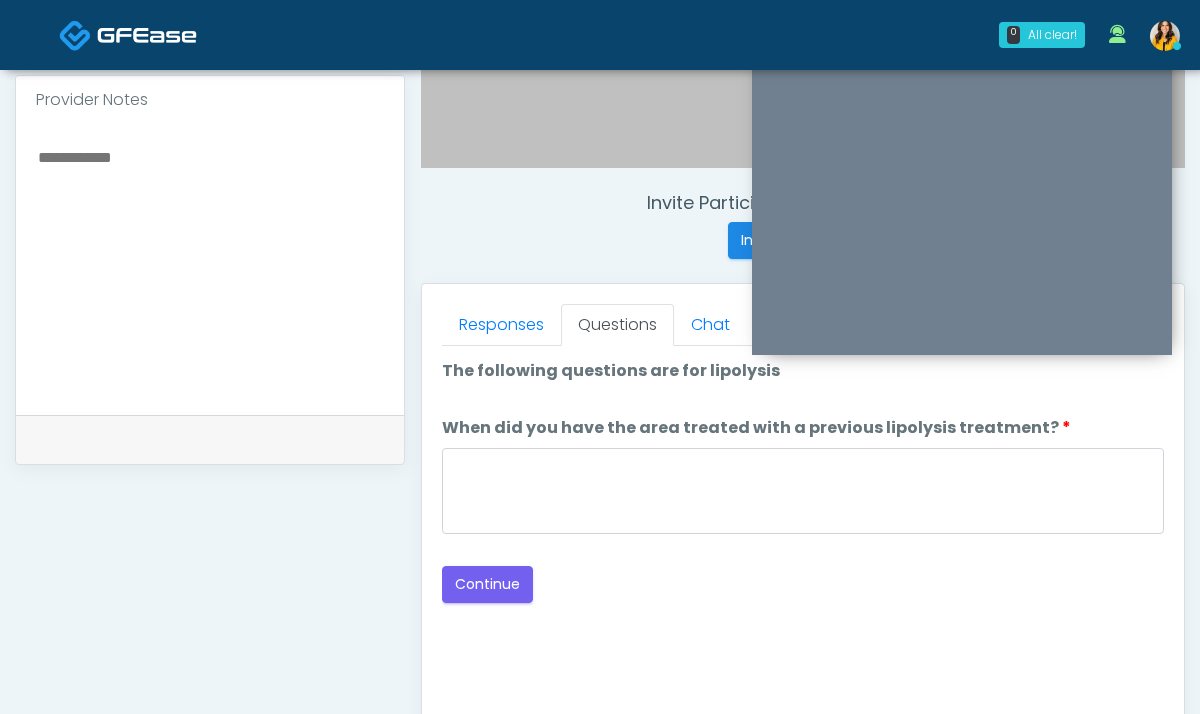 scroll, scrollTop: 630, scrollLeft: 0, axis: vertical 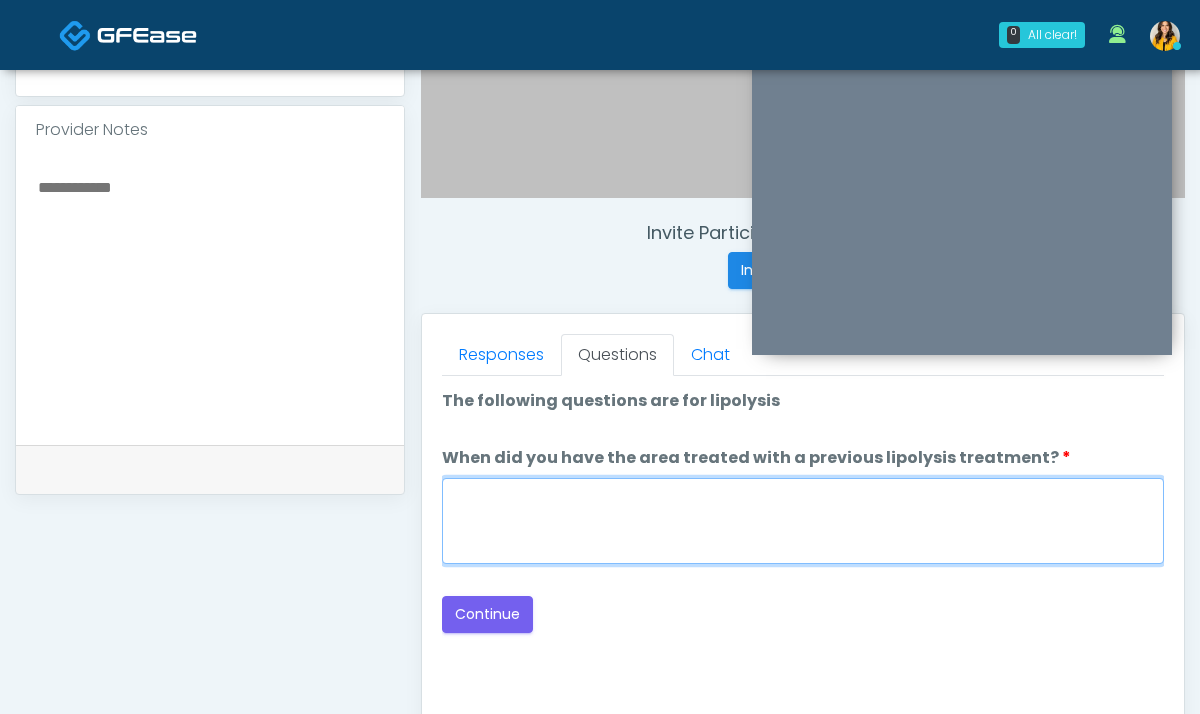 click on "When did you have the area treated with a previous lipolysis treatment?" at bounding box center (803, 521) 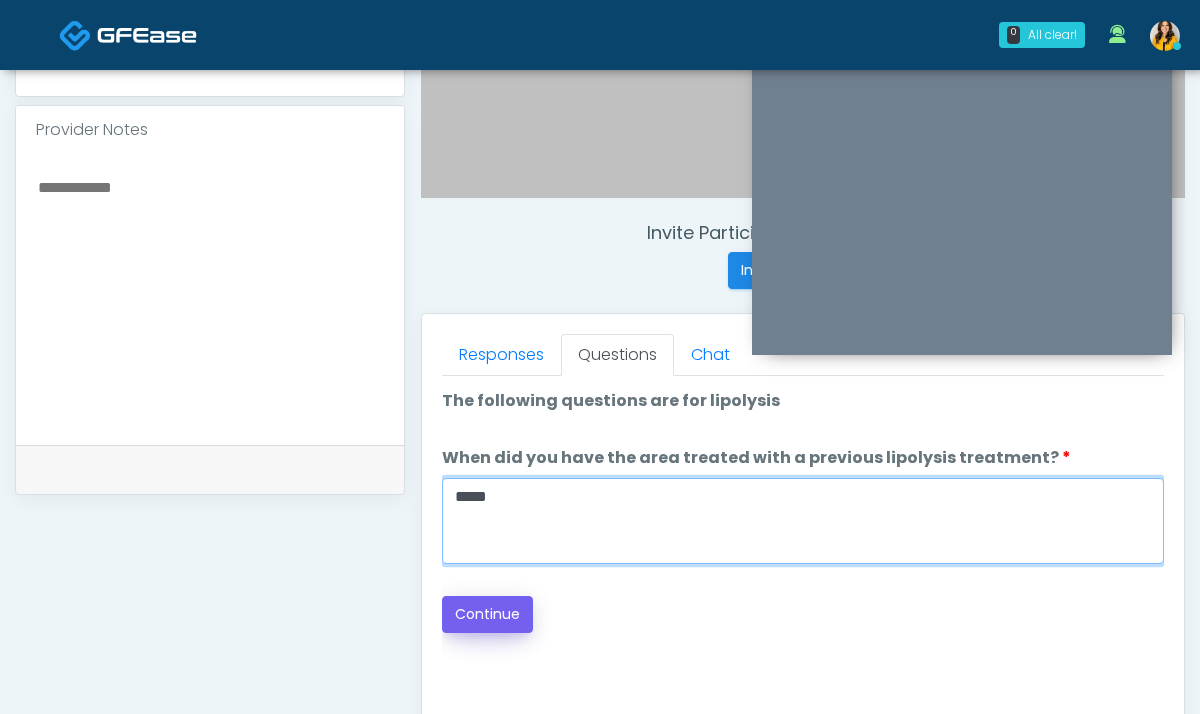 type on "*****" 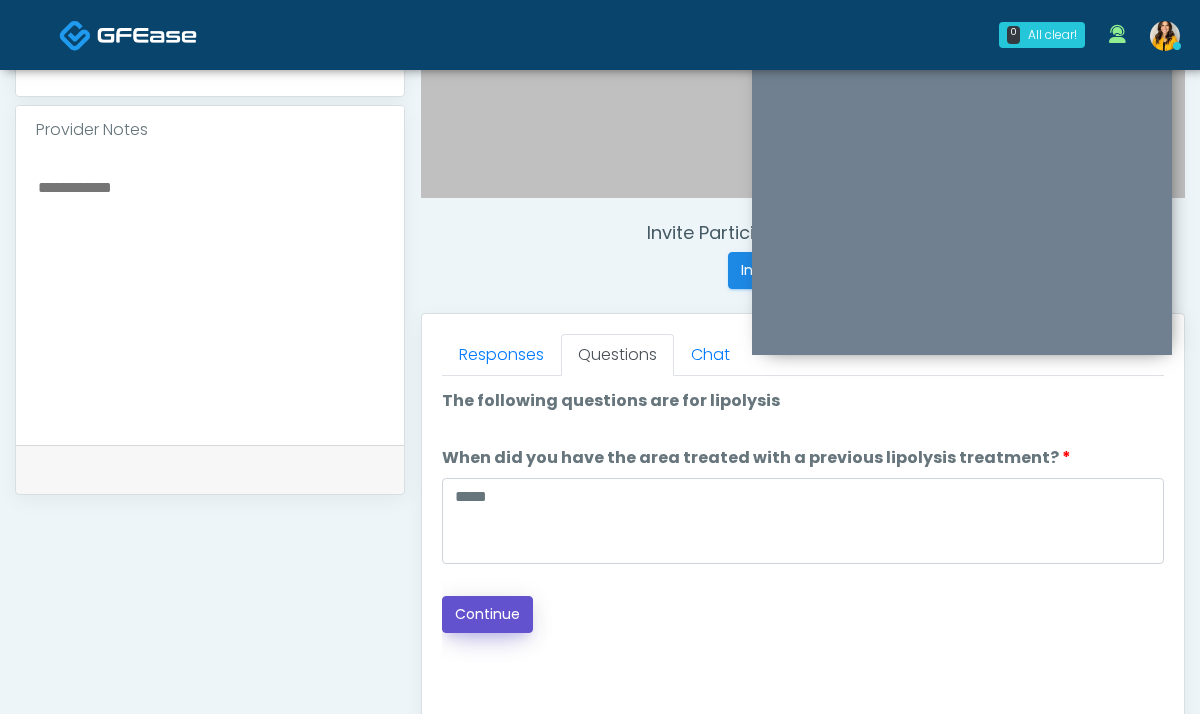 click on "Continue" at bounding box center [487, 614] 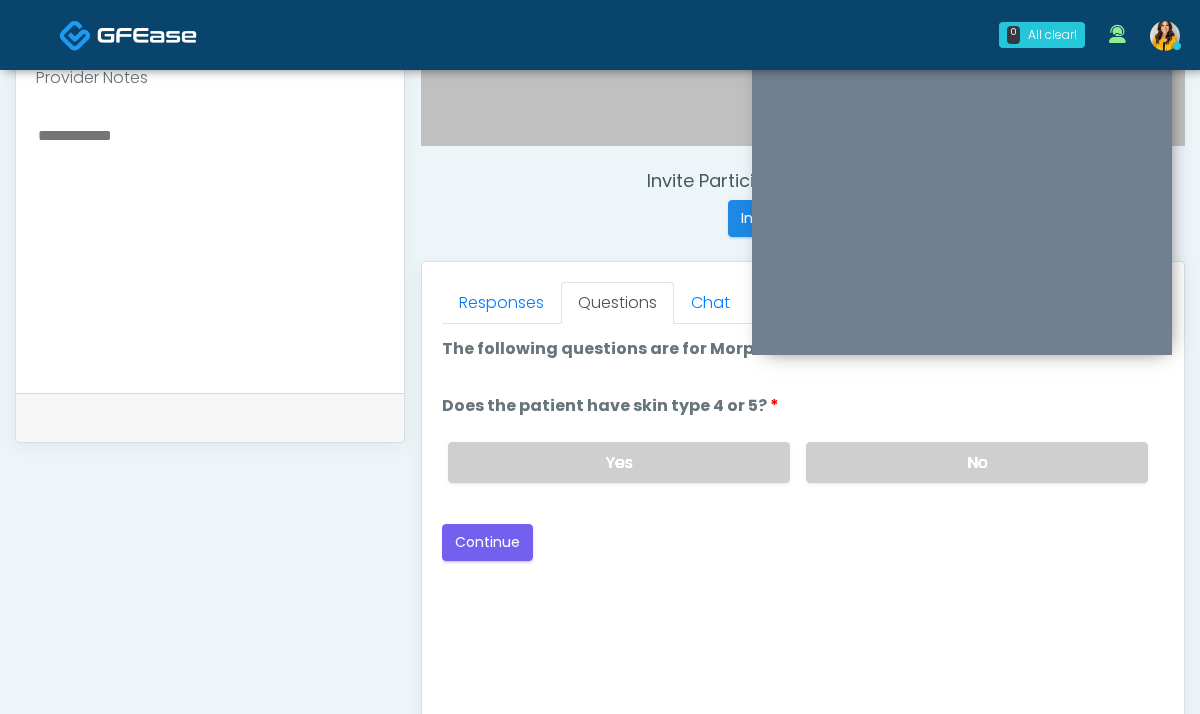 scroll, scrollTop: 681, scrollLeft: 0, axis: vertical 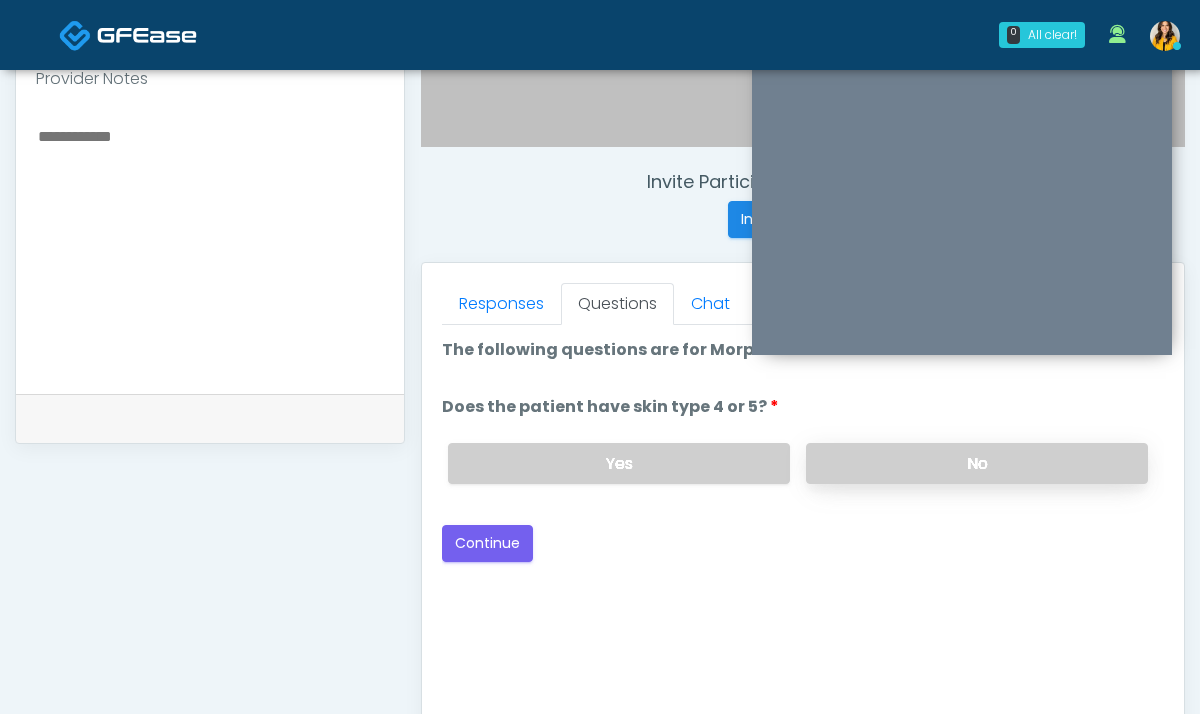 click on "No" at bounding box center (977, 463) 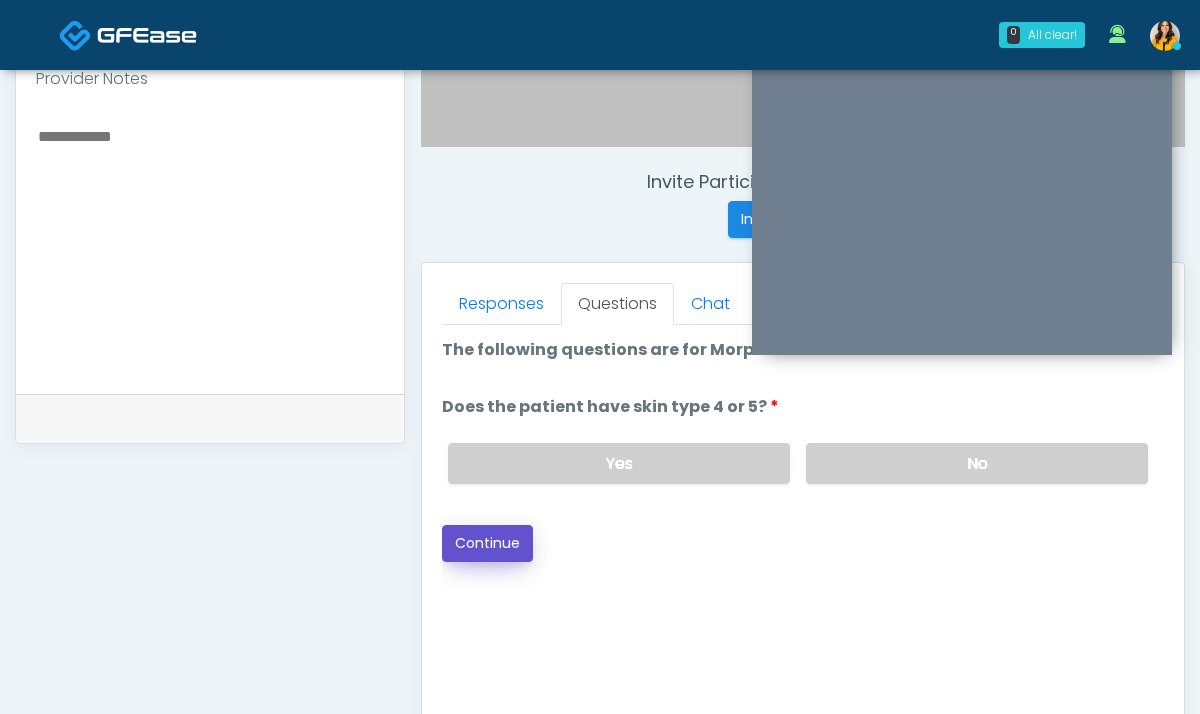 click on "Continue" at bounding box center [487, 543] 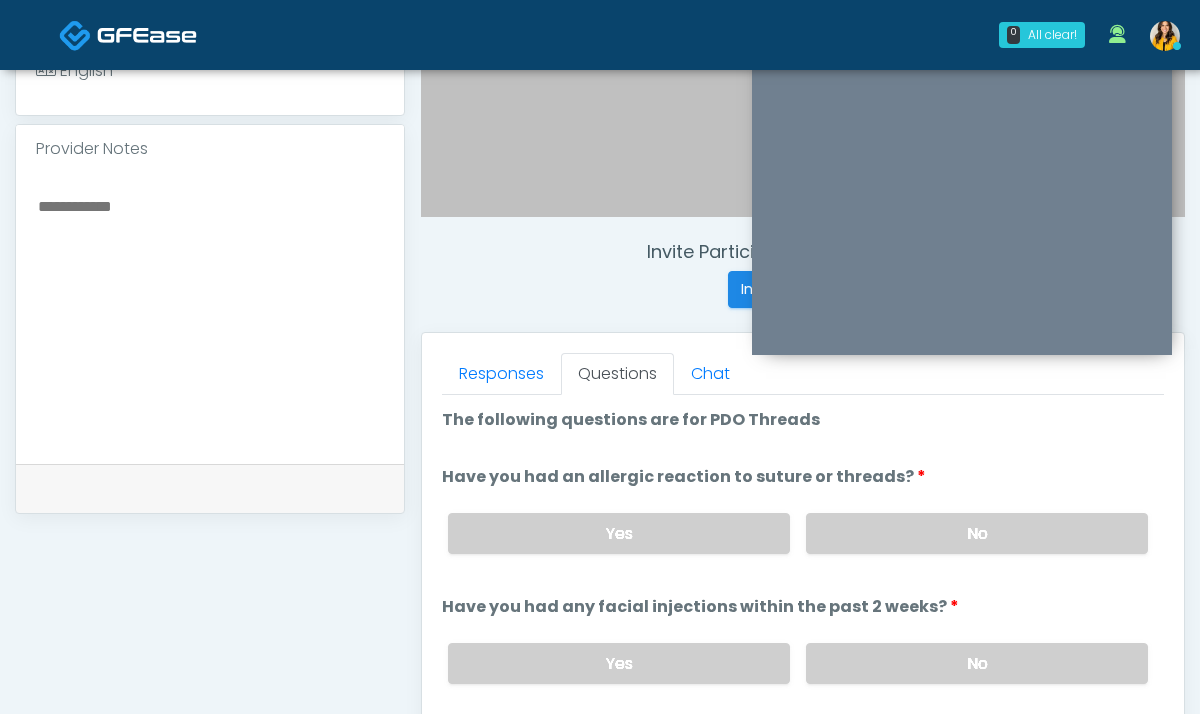 scroll, scrollTop: 683, scrollLeft: 0, axis: vertical 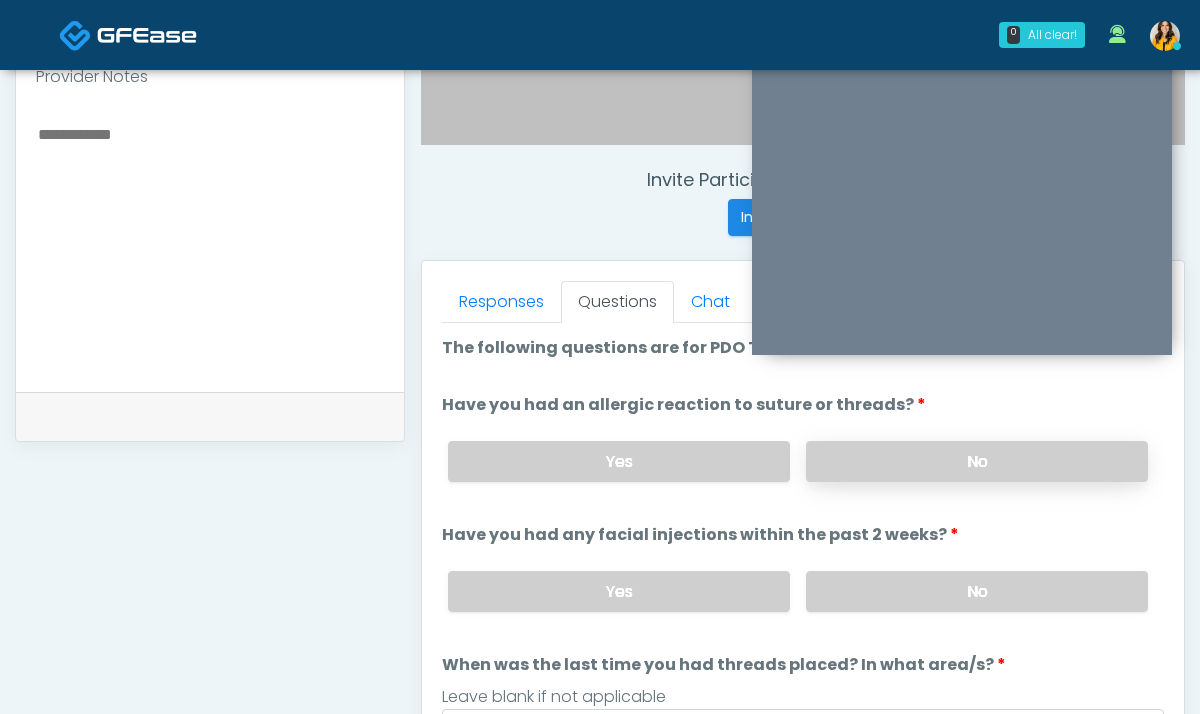 click on "No" at bounding box center [977, 461] 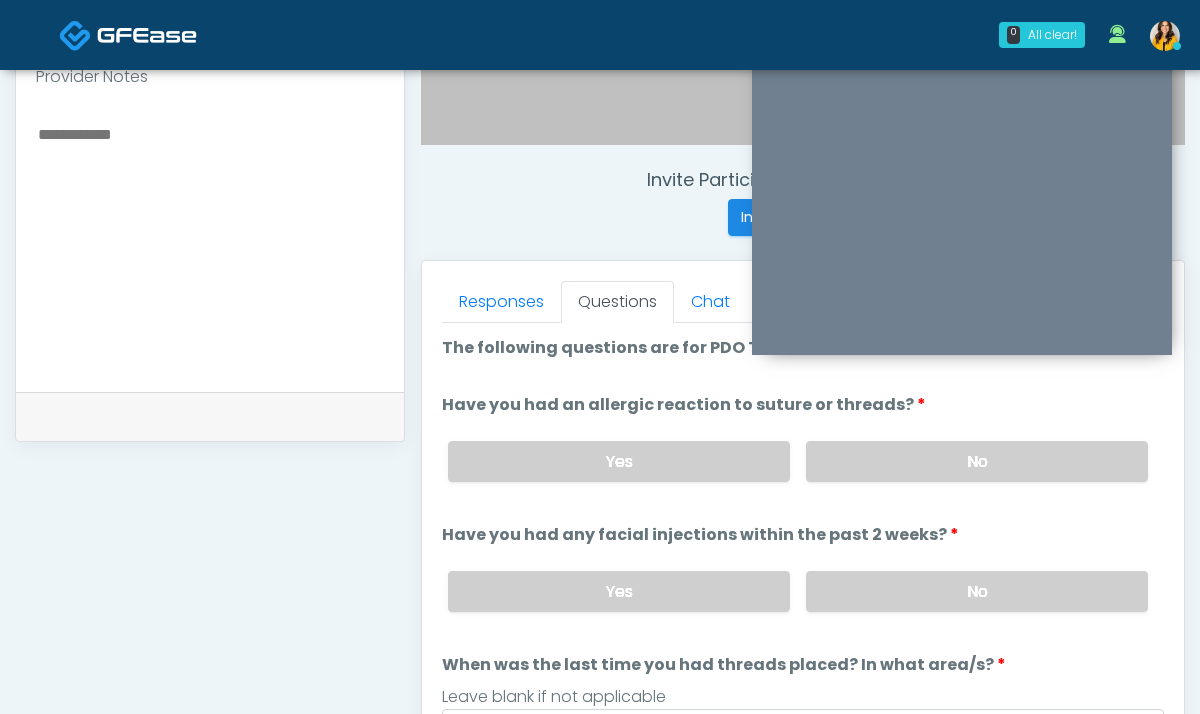 scroll, scrollTop: 703, scrollLeft: 0, axis: vertical 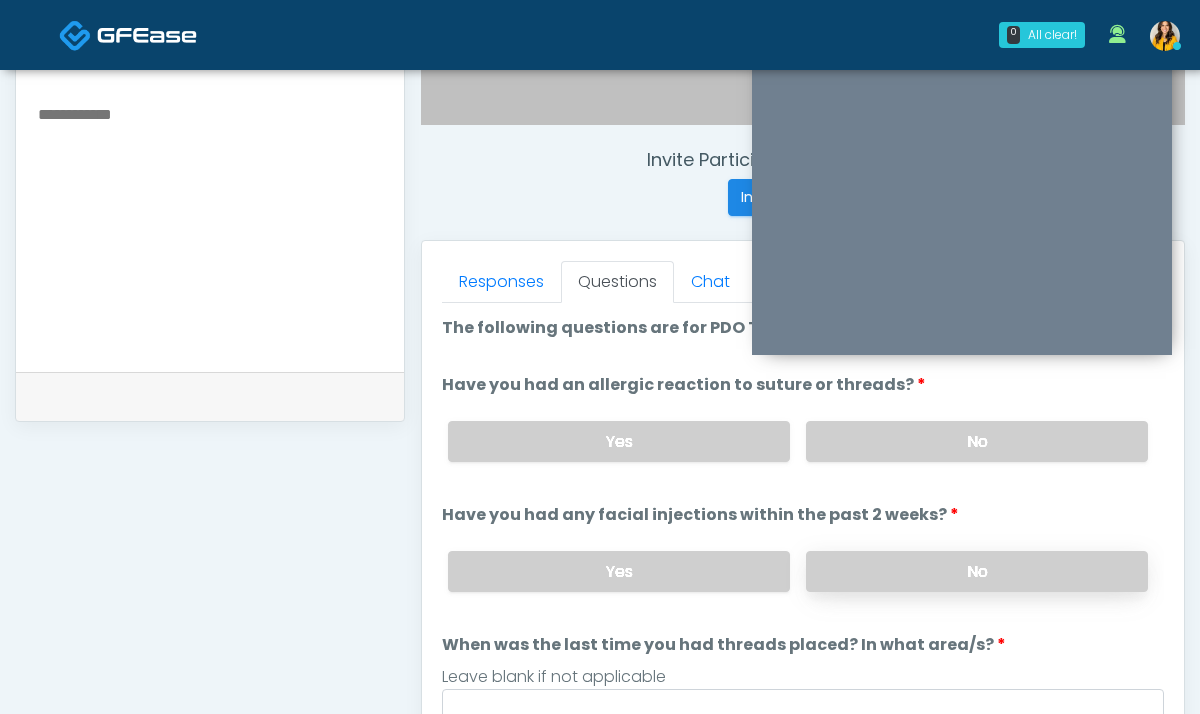 click on "No" at bounding box center (977, 571) 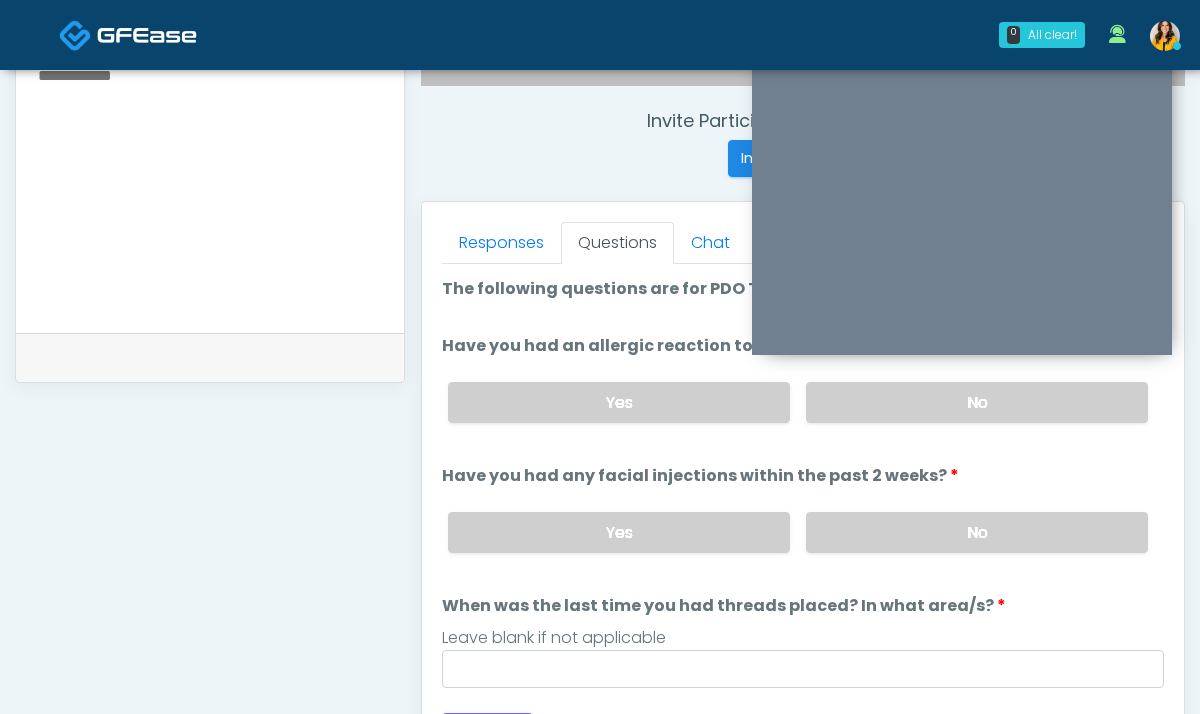 scroll, scrollTop: 761, scrollLeft: 0, axis: vertical 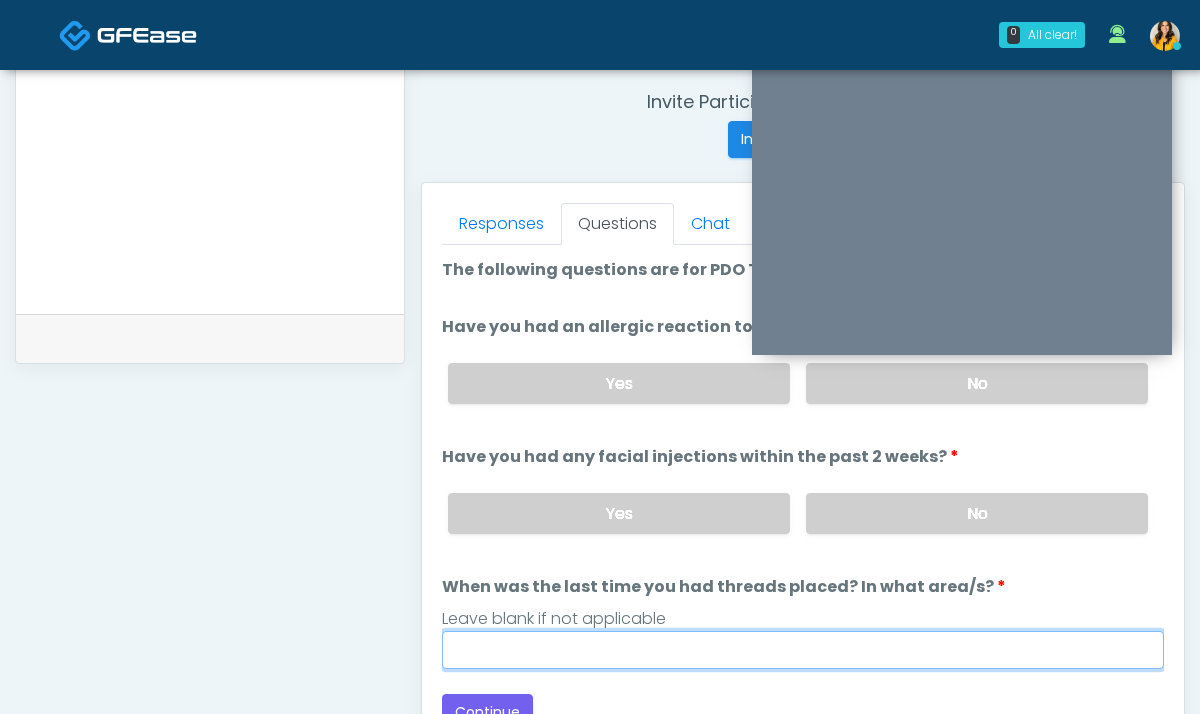 click on "When was the last time you had threads placed? In what area/s?" at bounding box center [803, 650] 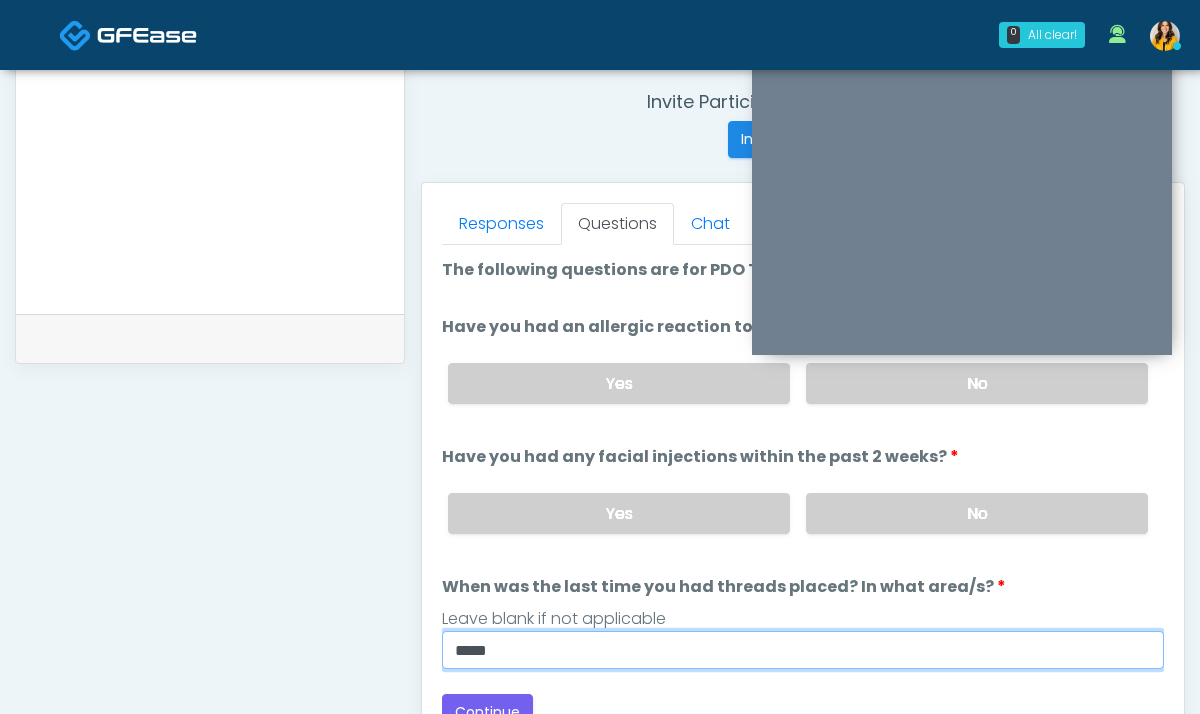 scroll, scrollTop: 854, scrollLeft: 0, axis: vertical 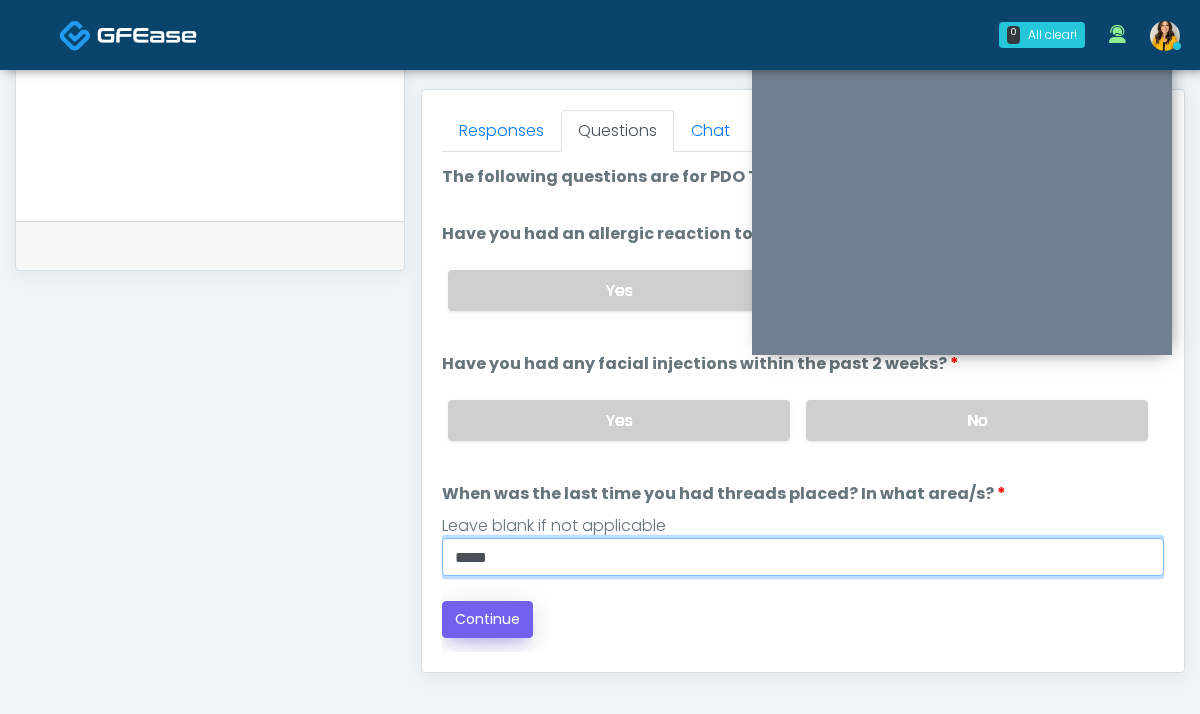 type on "*****" 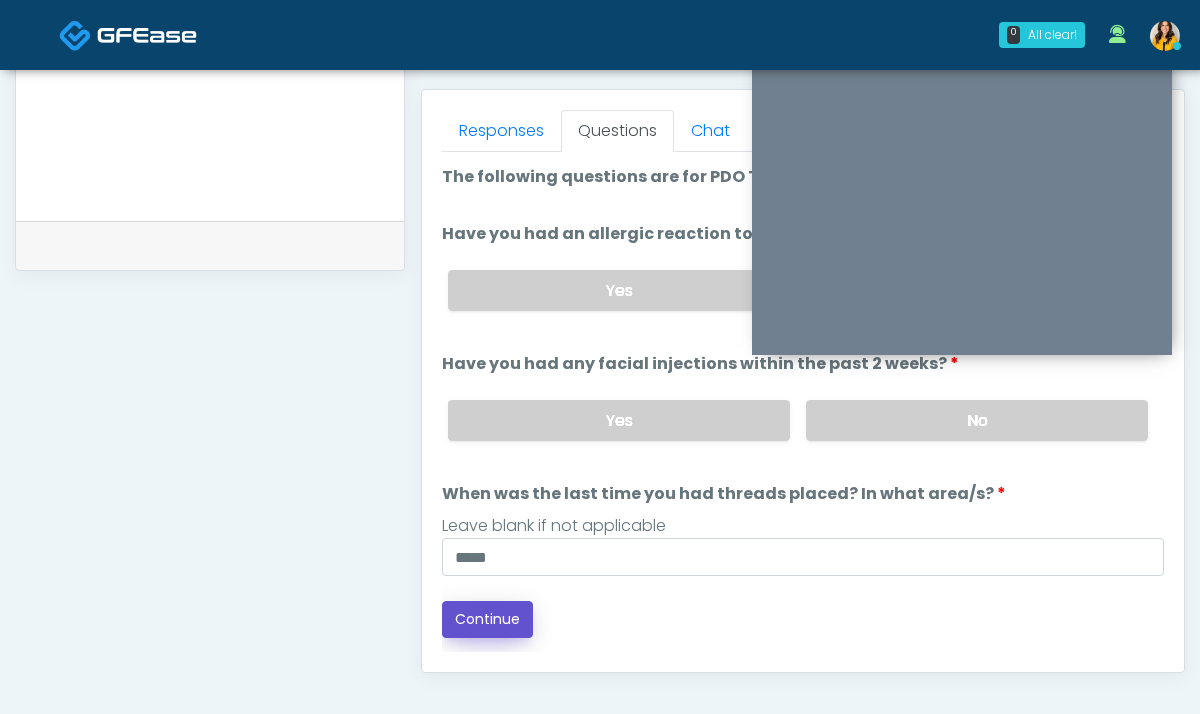 click on "Continue" at bounding box center [487, 619] 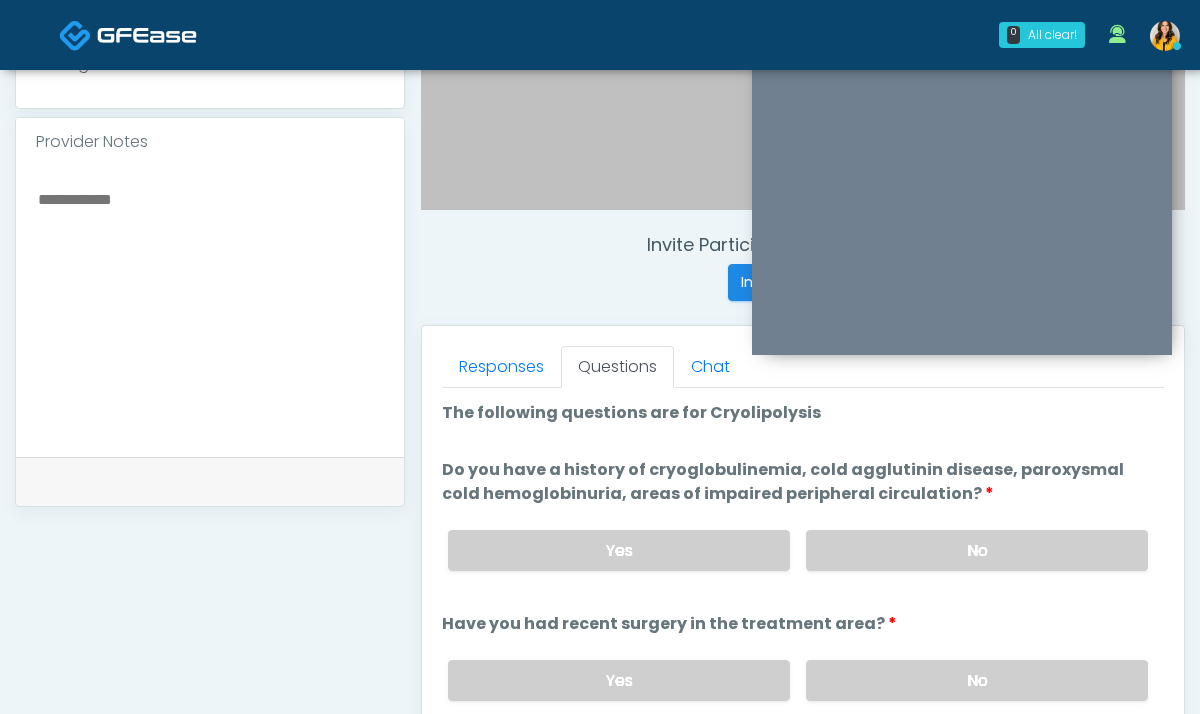 scroll, scrollTop: 617, scrollLeft: 0, axis: vertical 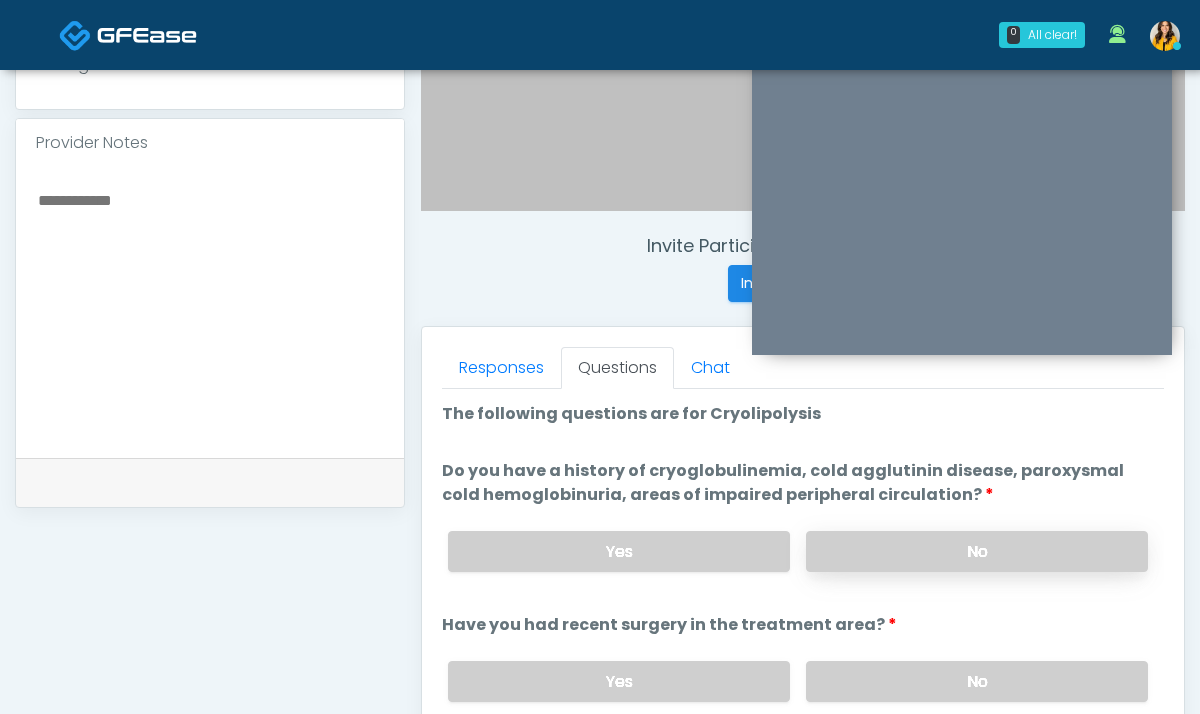 click on "No" at bounding box center [977, 551] 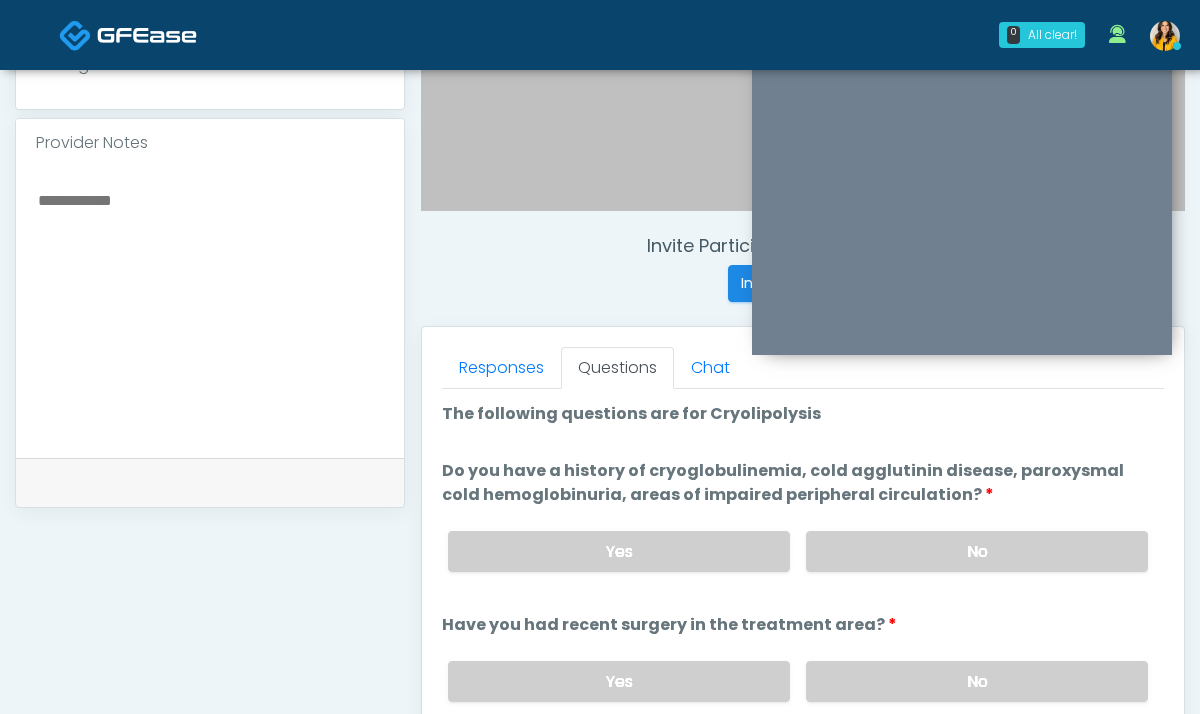 scroll, scrollTop: 672, scrollLeft: 0, axis: vertical 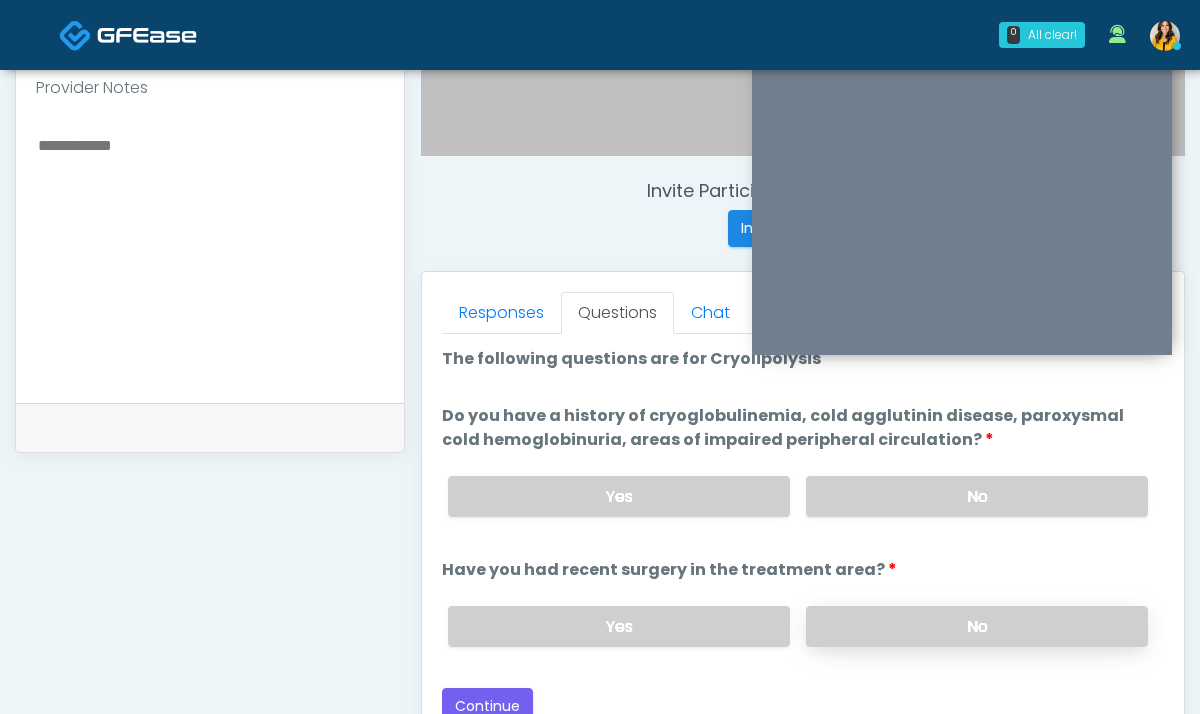 click on "No" at bounding box center [977, 626] 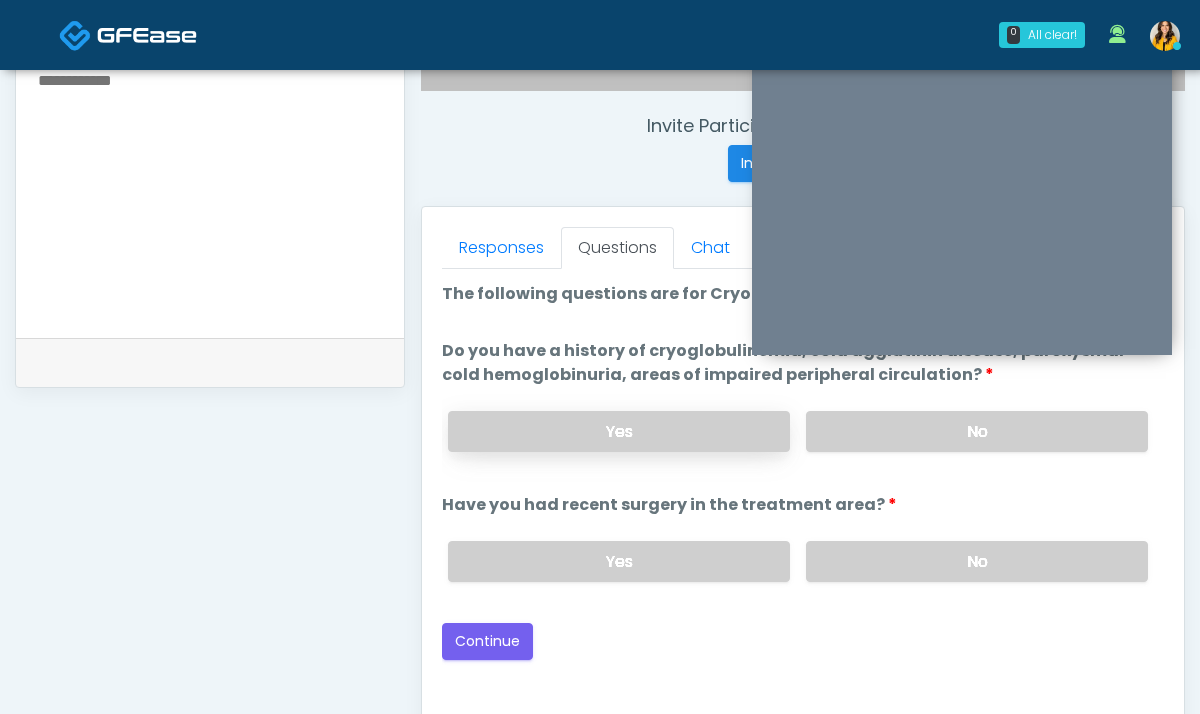 scroll, scrollTop: 744, scrollLeft: 0, axis: vertical 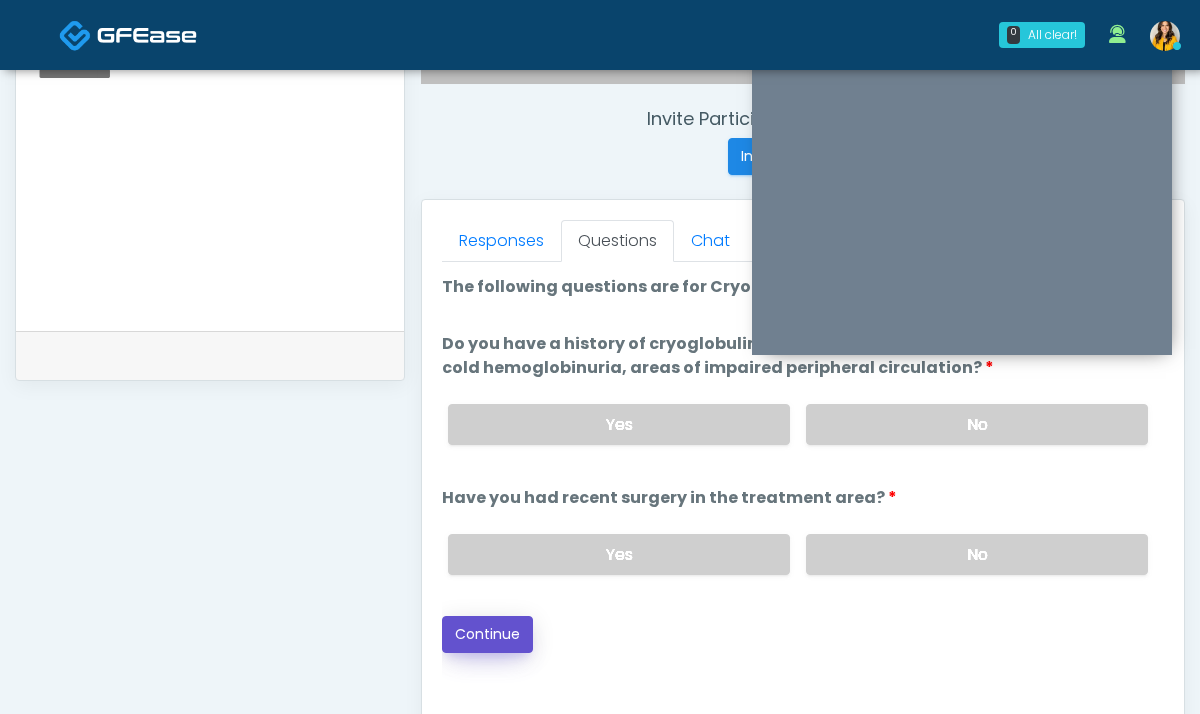 click on "Continue" at bounding box center (487, 634) 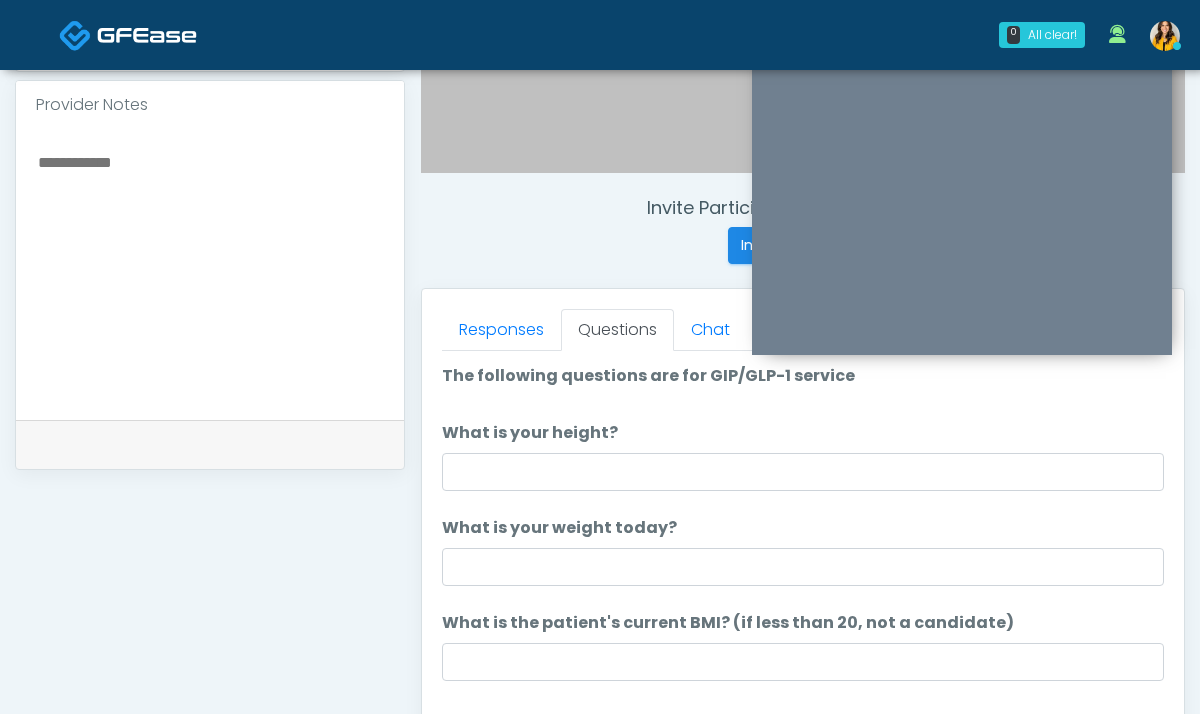 scroll, scrollTop: 649, scrollLeft: 0, axis: vertical 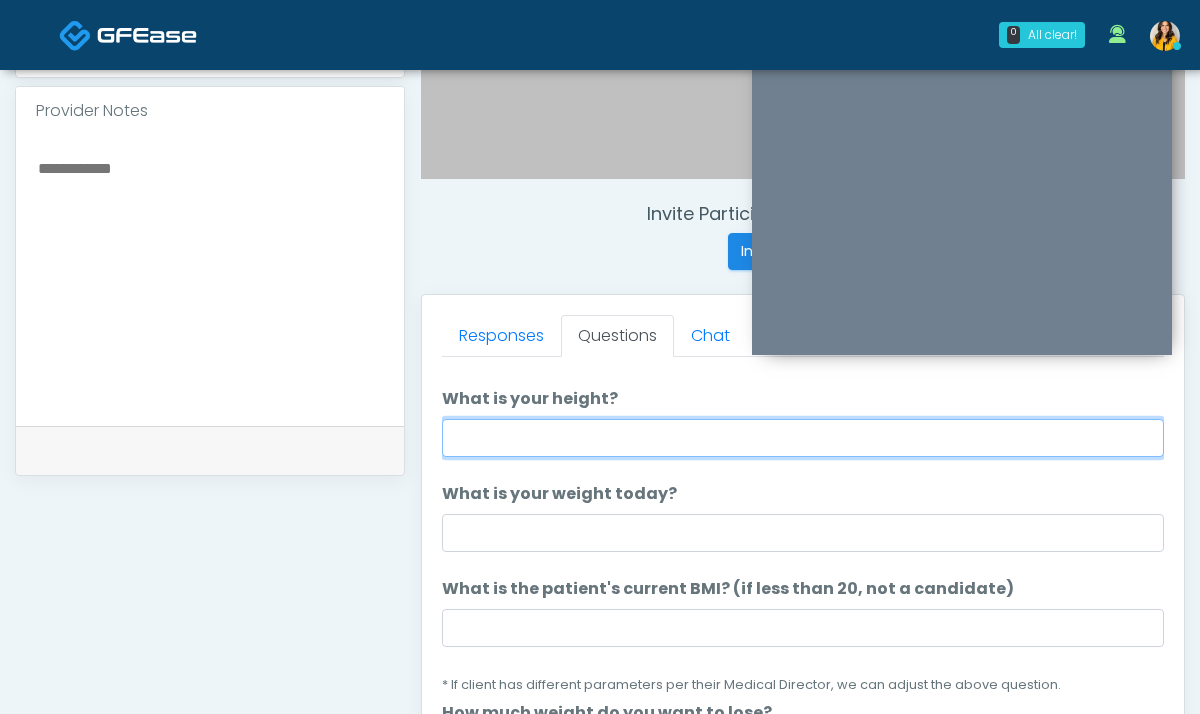 click on "What is your height?" at bounding box center [803, 438] 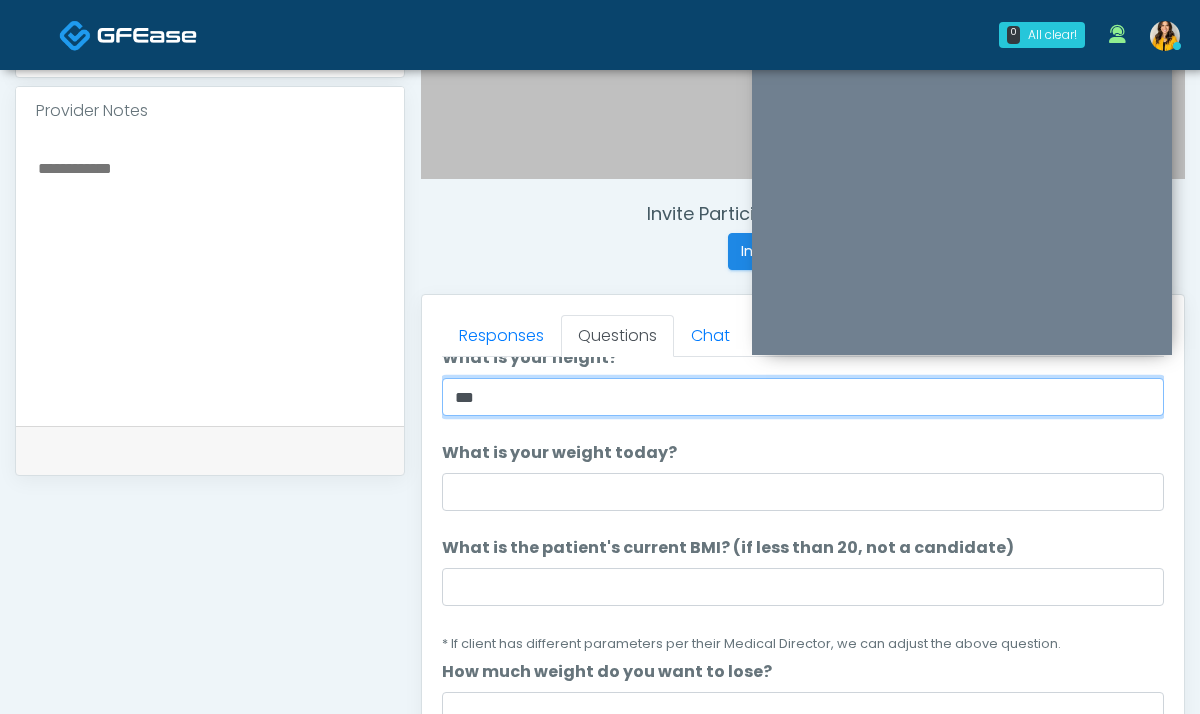 scroll, scrollTop: 84, scrollLeft: 0, axis: vertical 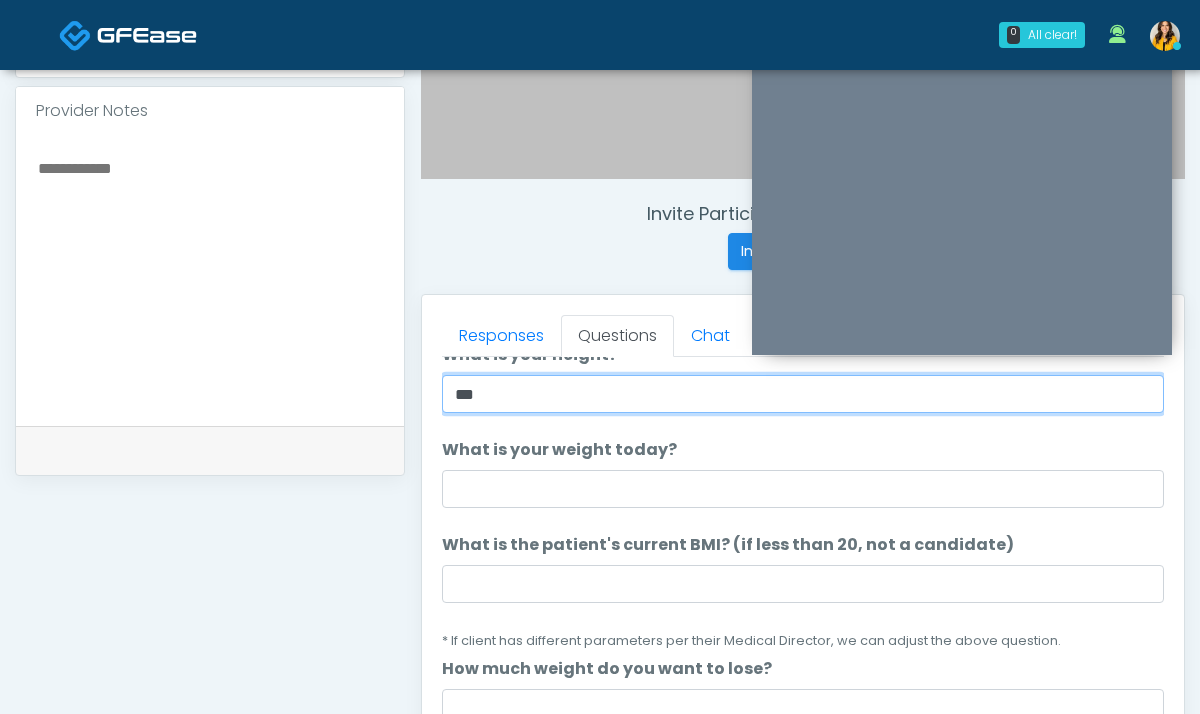 type on "***" 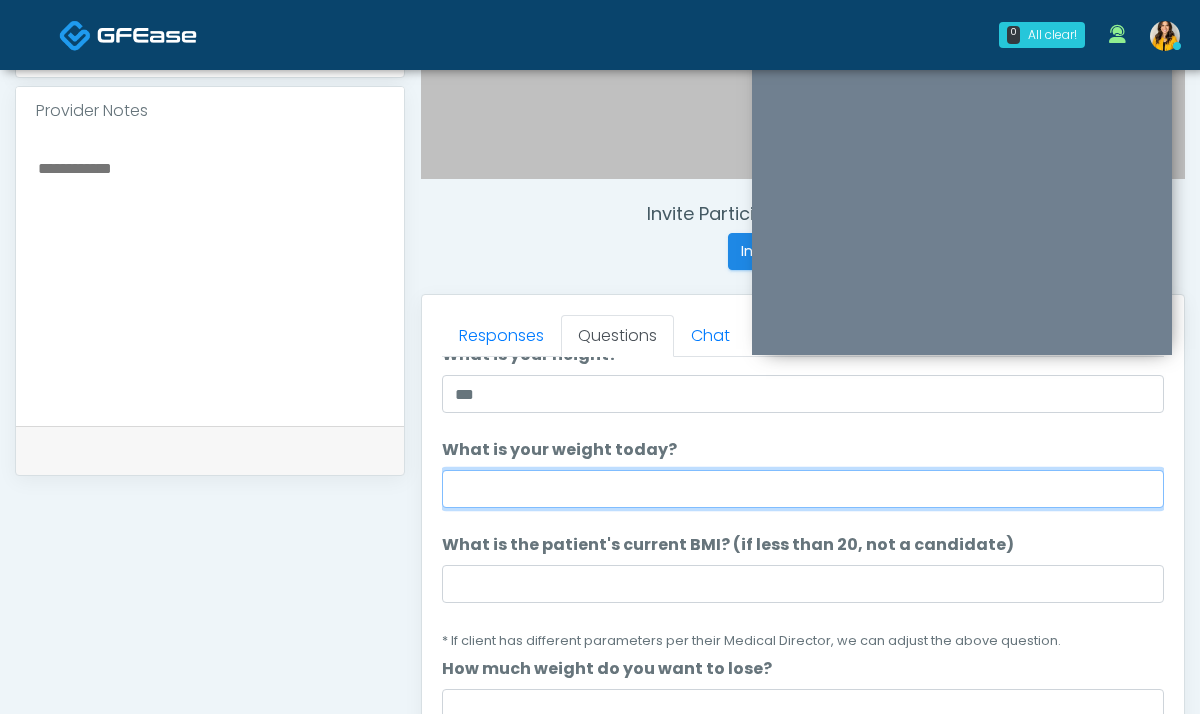 click on "What is your weight today?" at bounding box center (803, 489) 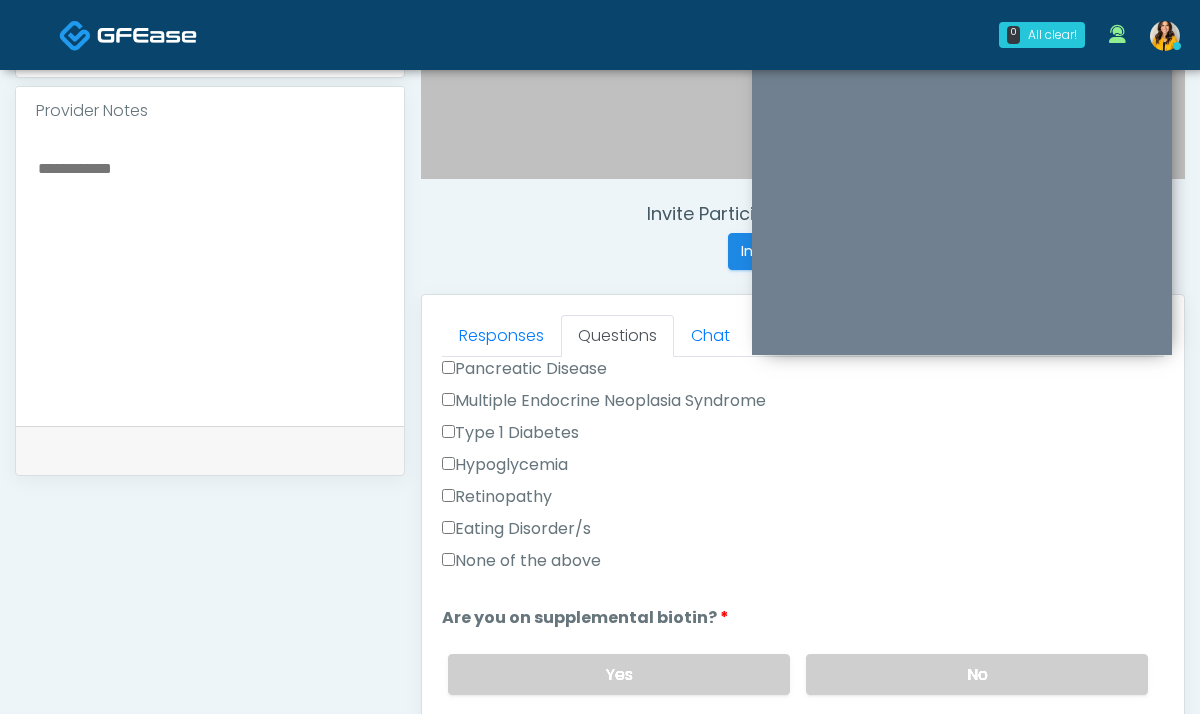 scroll, scrollTop: 546, scrollLeft: 0, axis: vertical 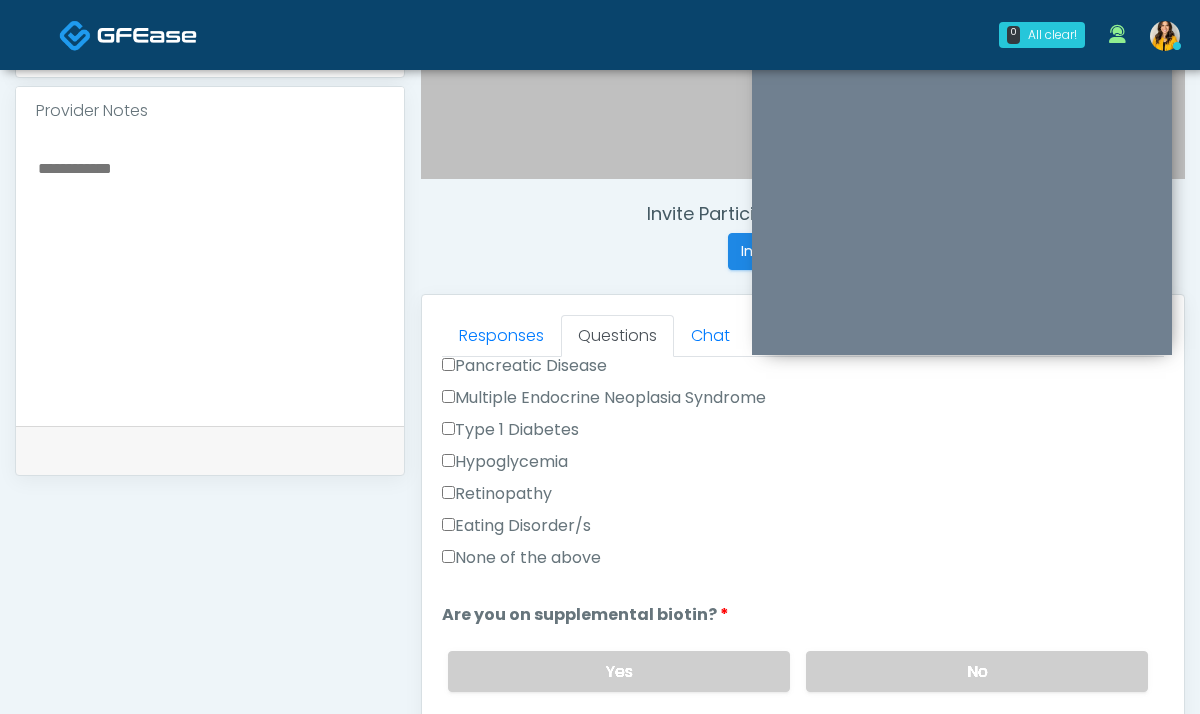 type on "***" 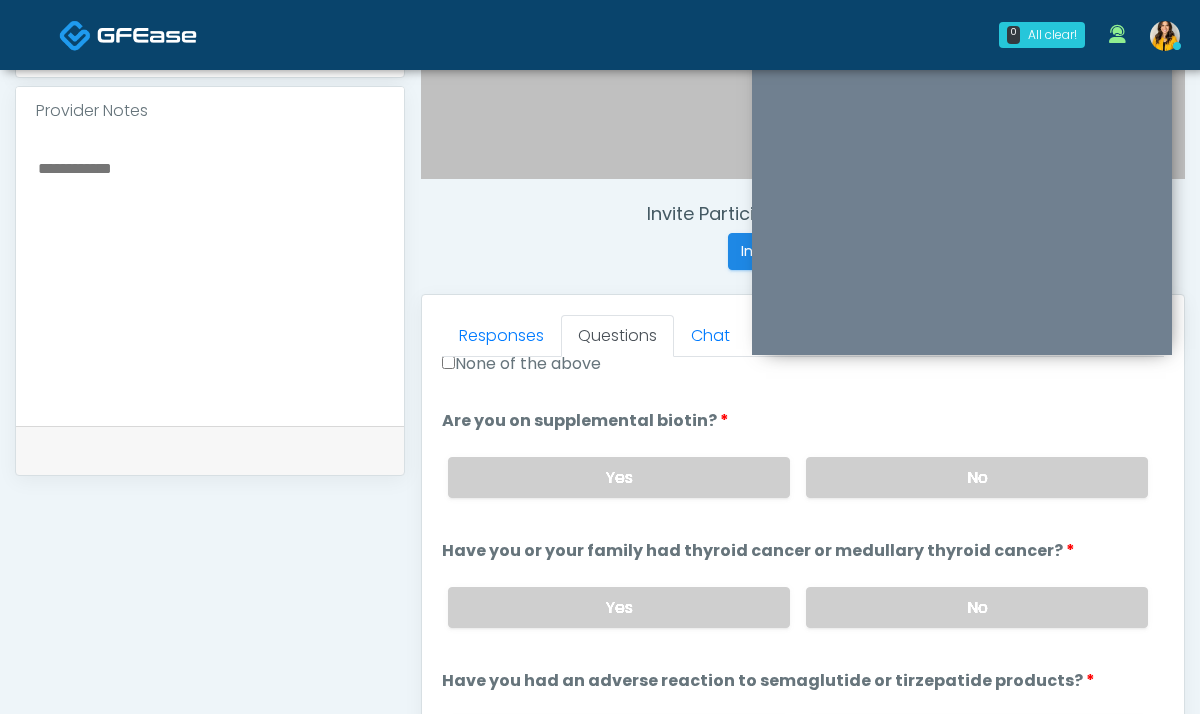 scroll, scrollTop: 785, scrollLeft: 0, axis: vertical 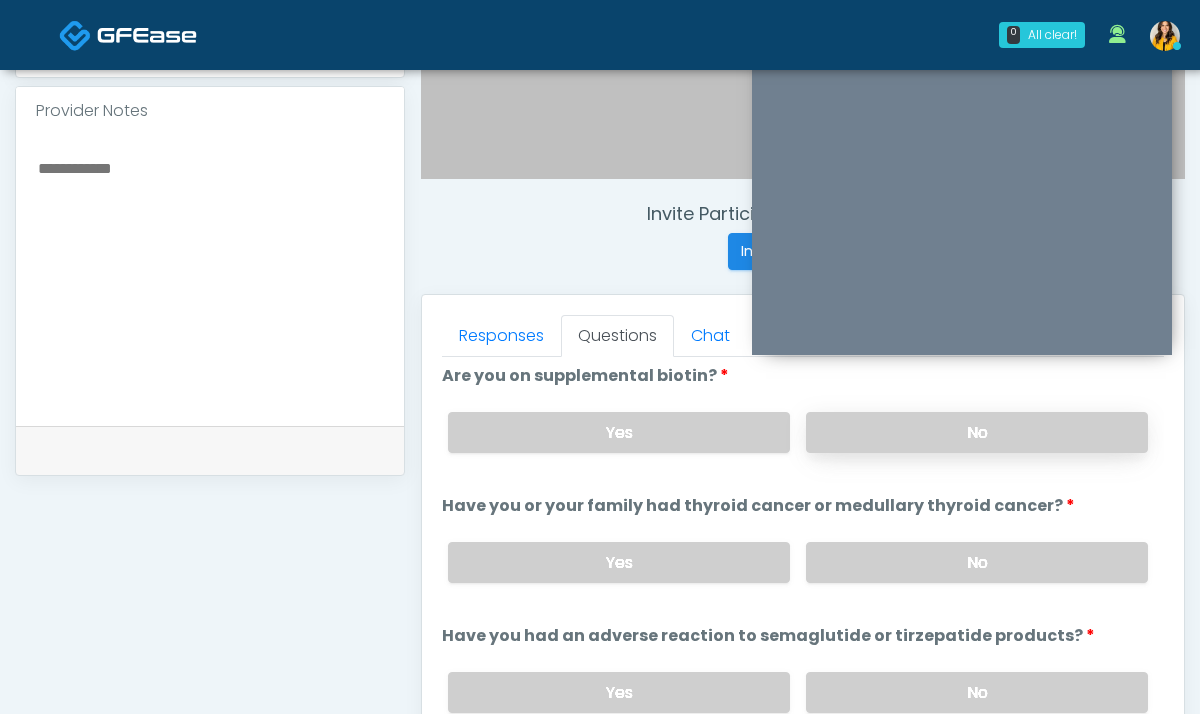 click on "No" at bounding box center [977, 432] 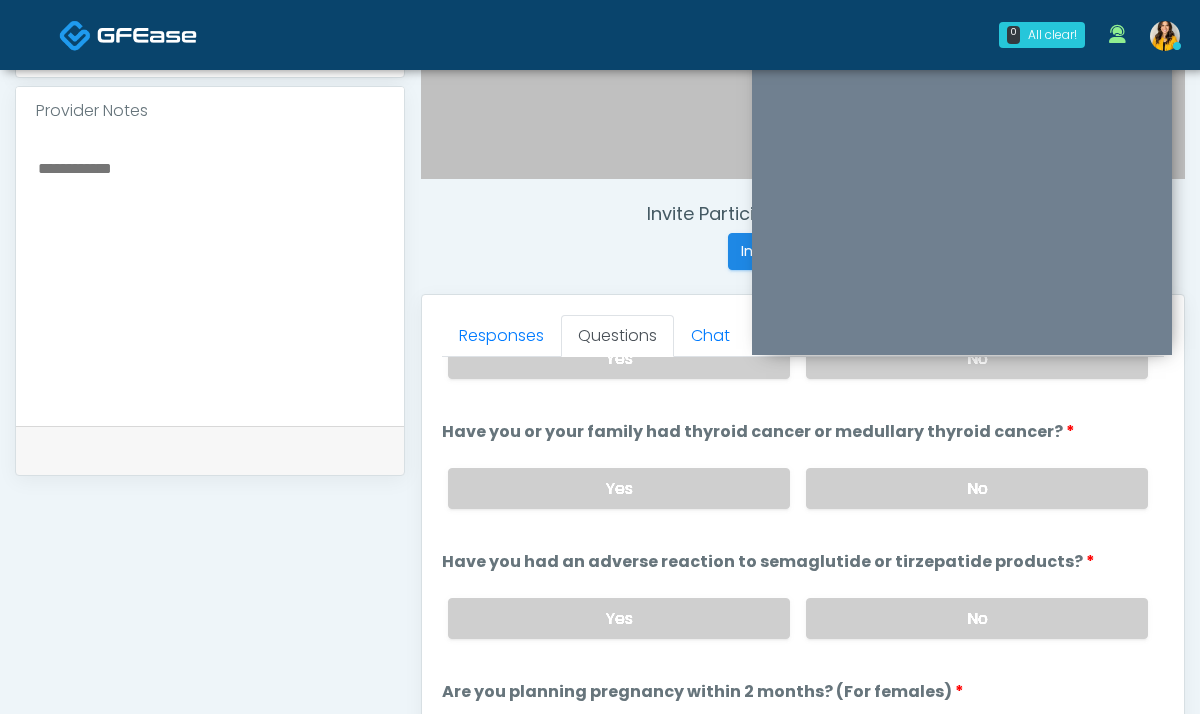 scroll, scrollTop: 860, scrollLeft: 0, axis: vertical 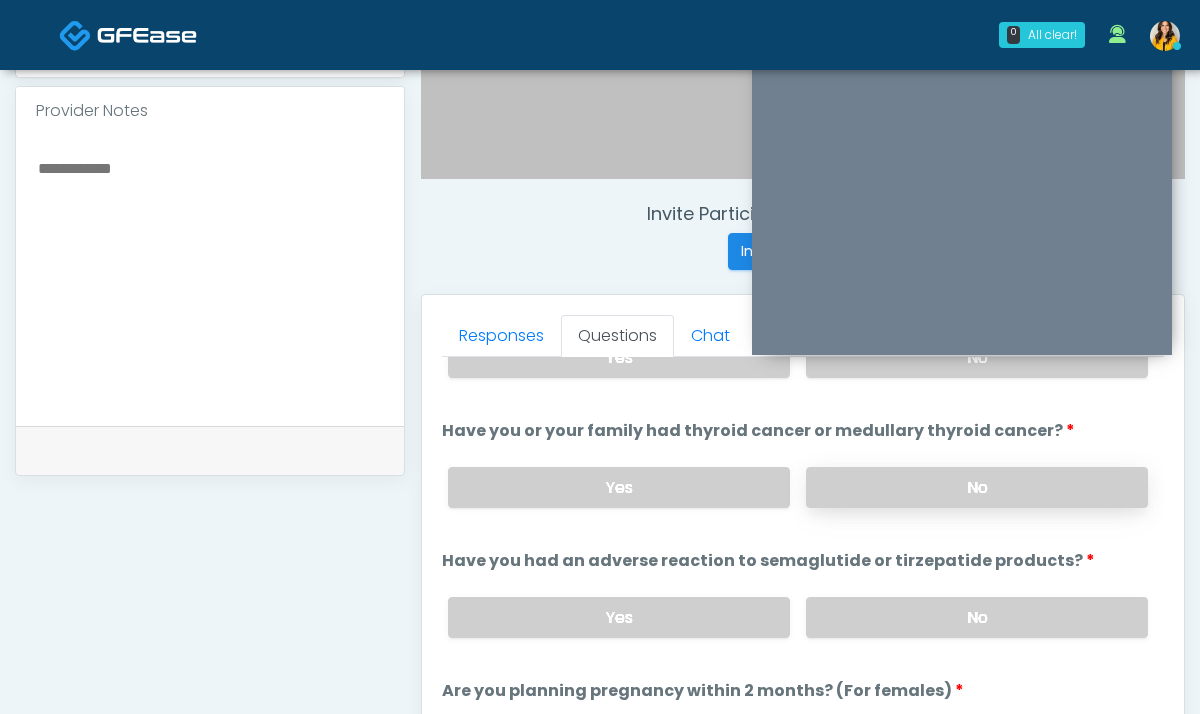 click on "No" at bounding box center (977, 487) 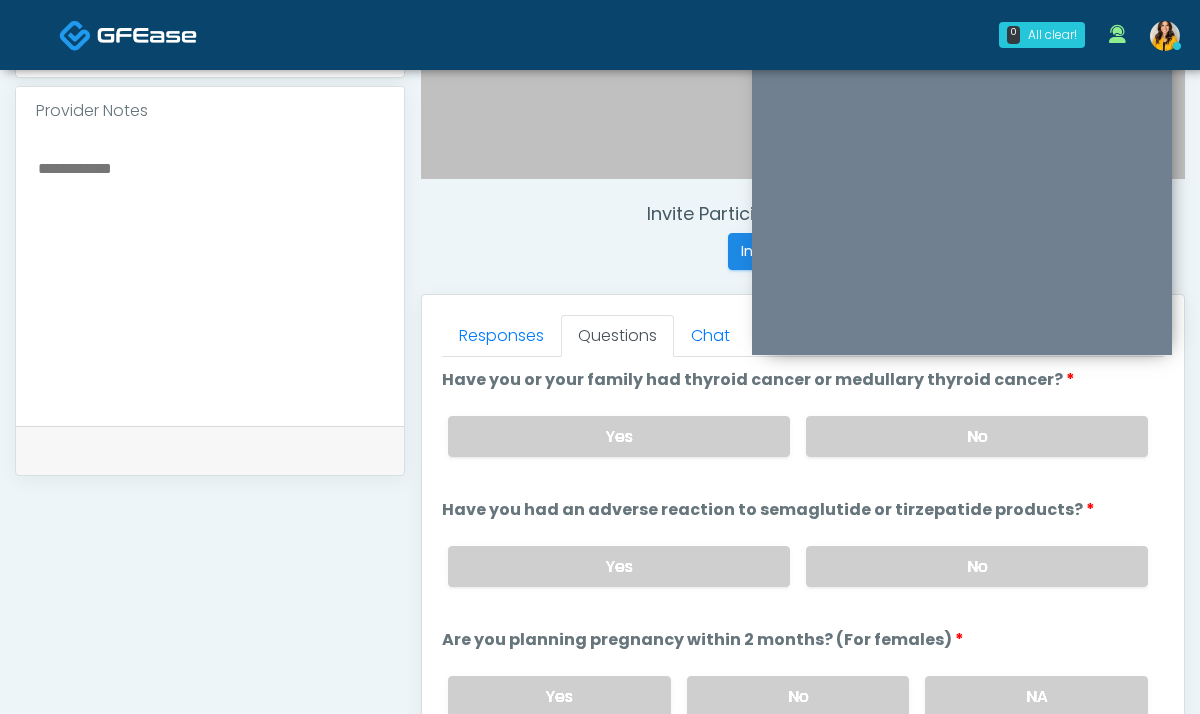 scroll, scrollTop: 971, scrollLeft: 0, axis: vertical 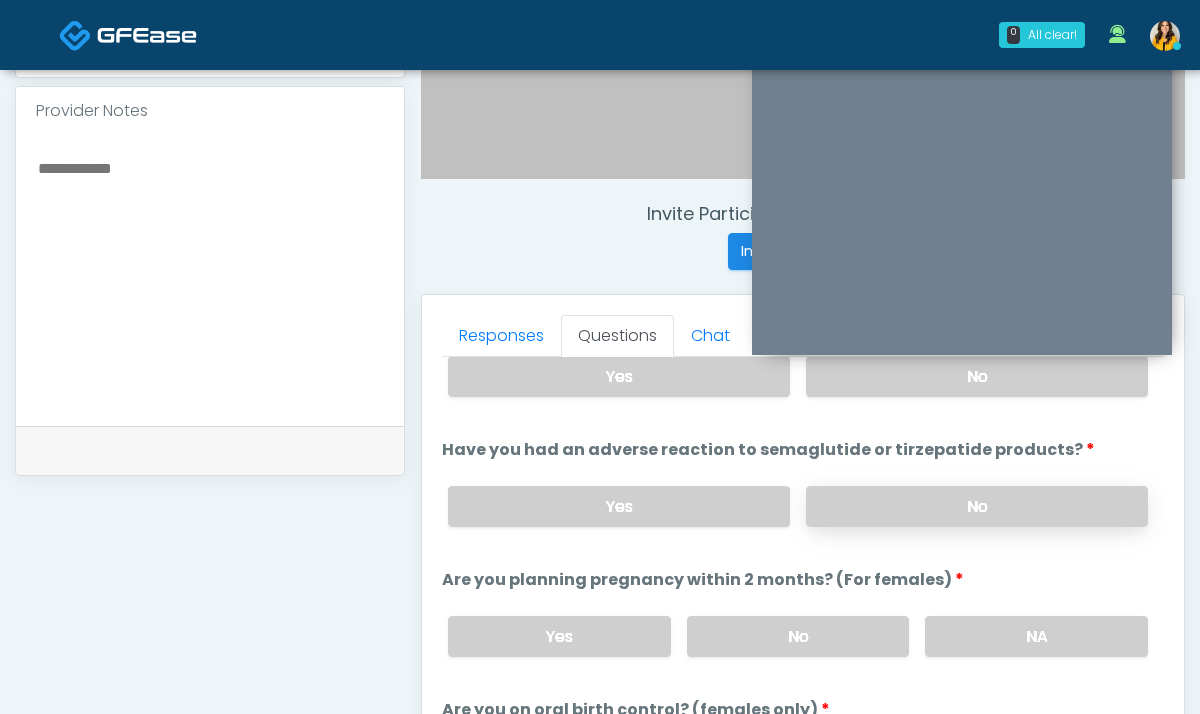 click on "No" at bounding box center [977, 506] 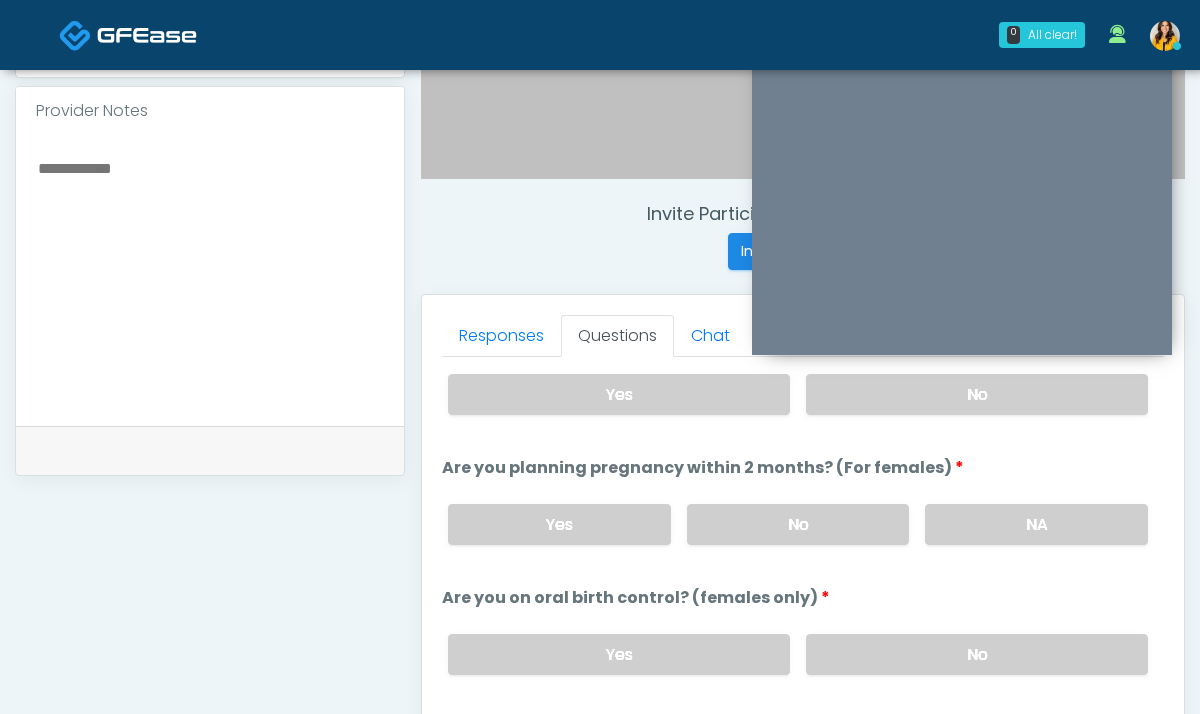 scroll, scrollTop: 1080, scrollLeft: 0, axis: vertical 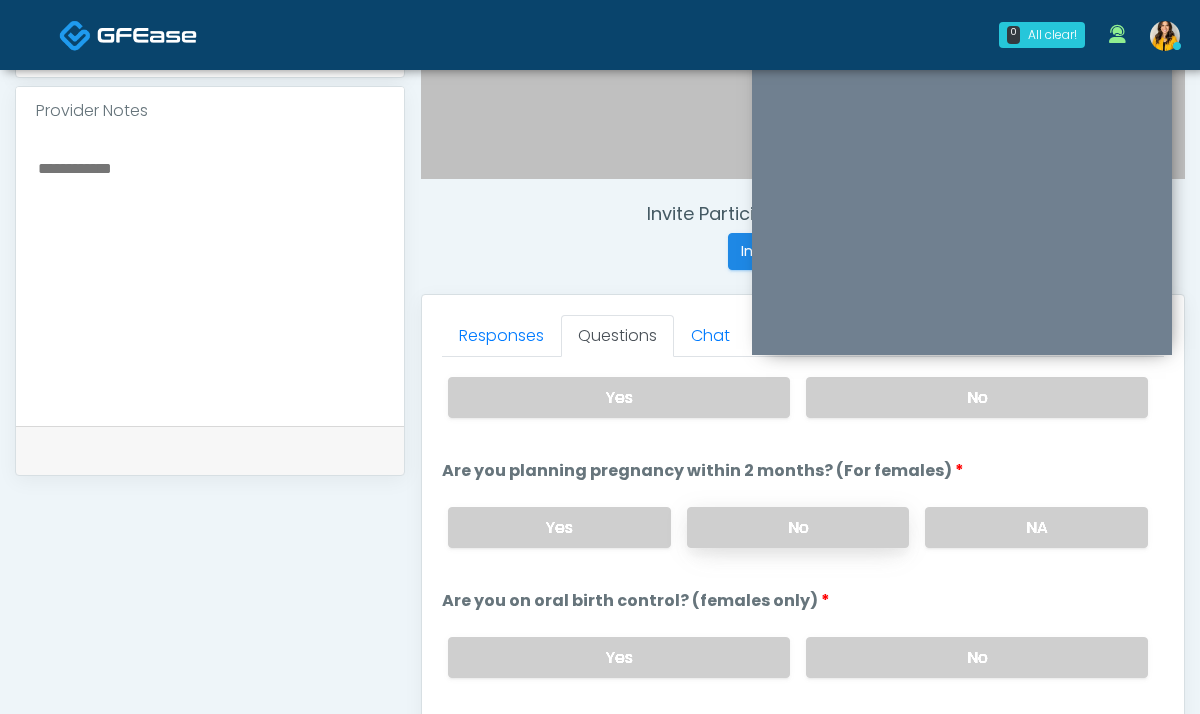 click on "No" at bounding box center [798, 527] 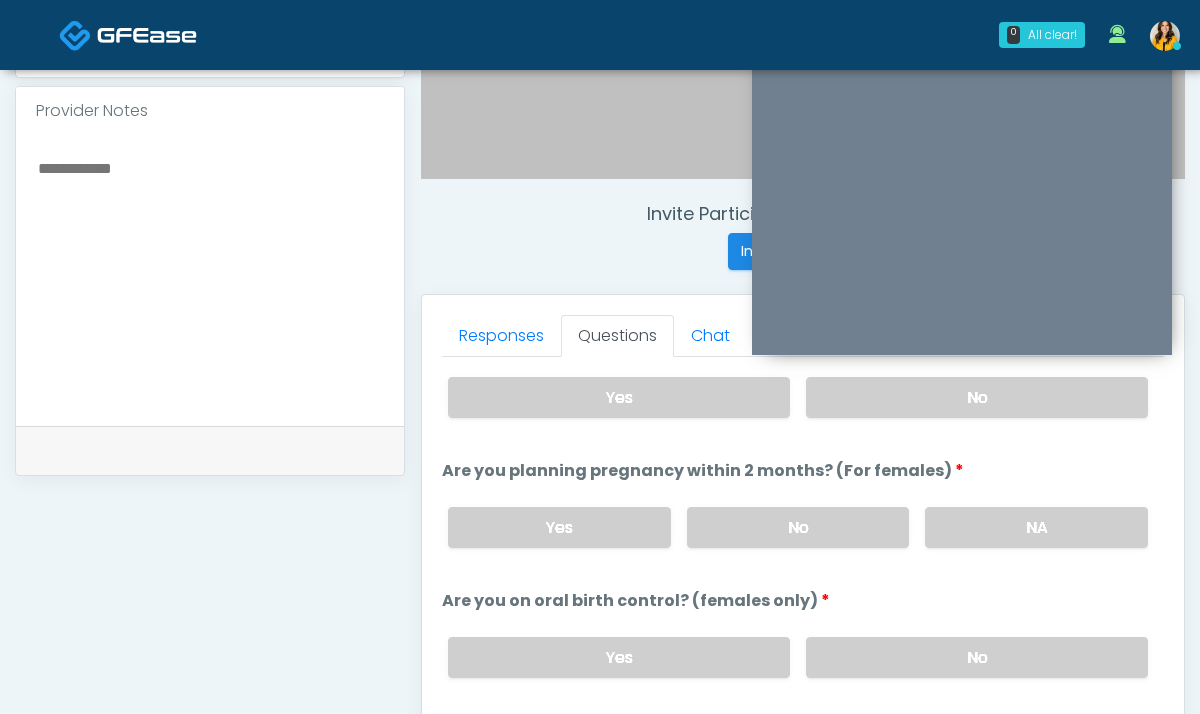 scroll, scrollTop: 1127, scrollLeft: 0, axis: vertical 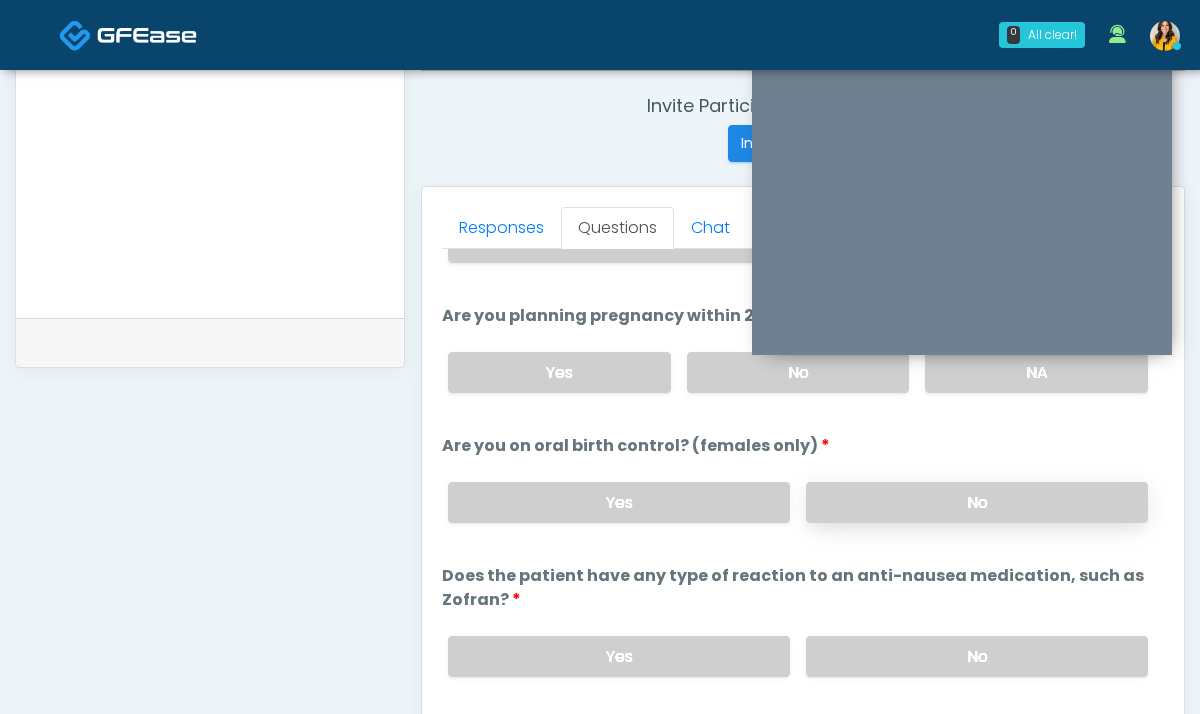 click on "No" at bounding box center [977, 502] 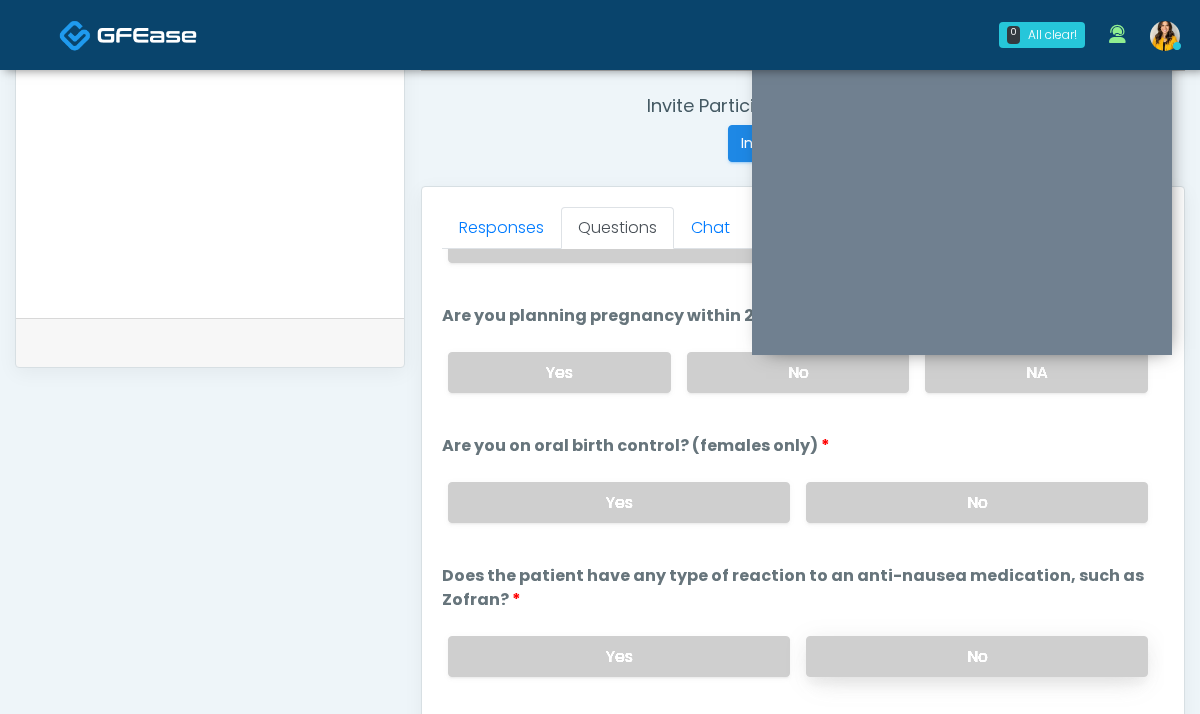 click on "No" at bounding box center (977, 656) 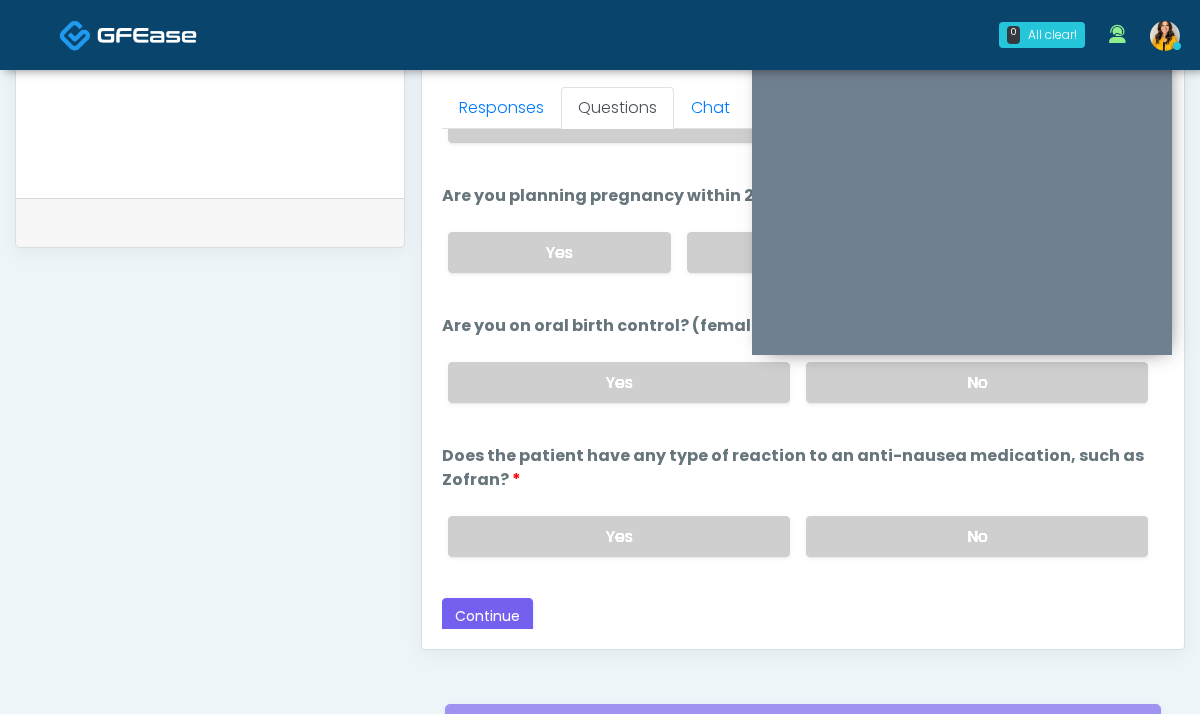scroll, scrollTop: 931, scrollLeft: 0, axis: vertical 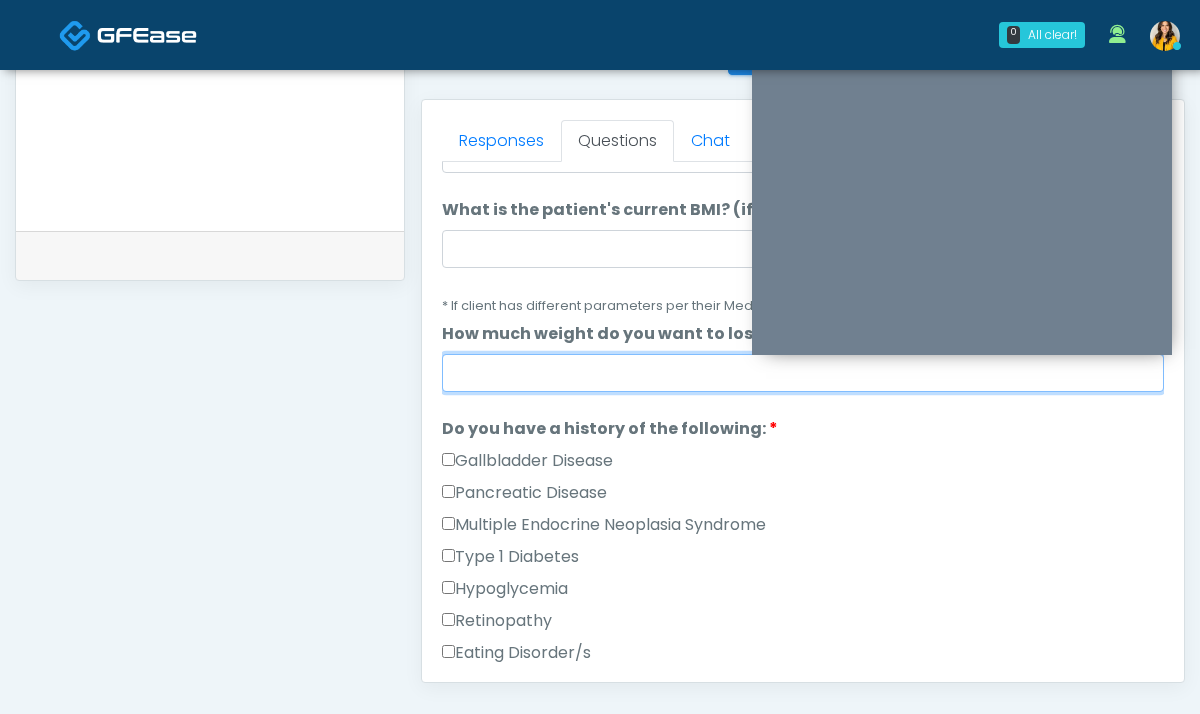 click on "How much weight do you want to lose?" at bounding box center [803, 373] 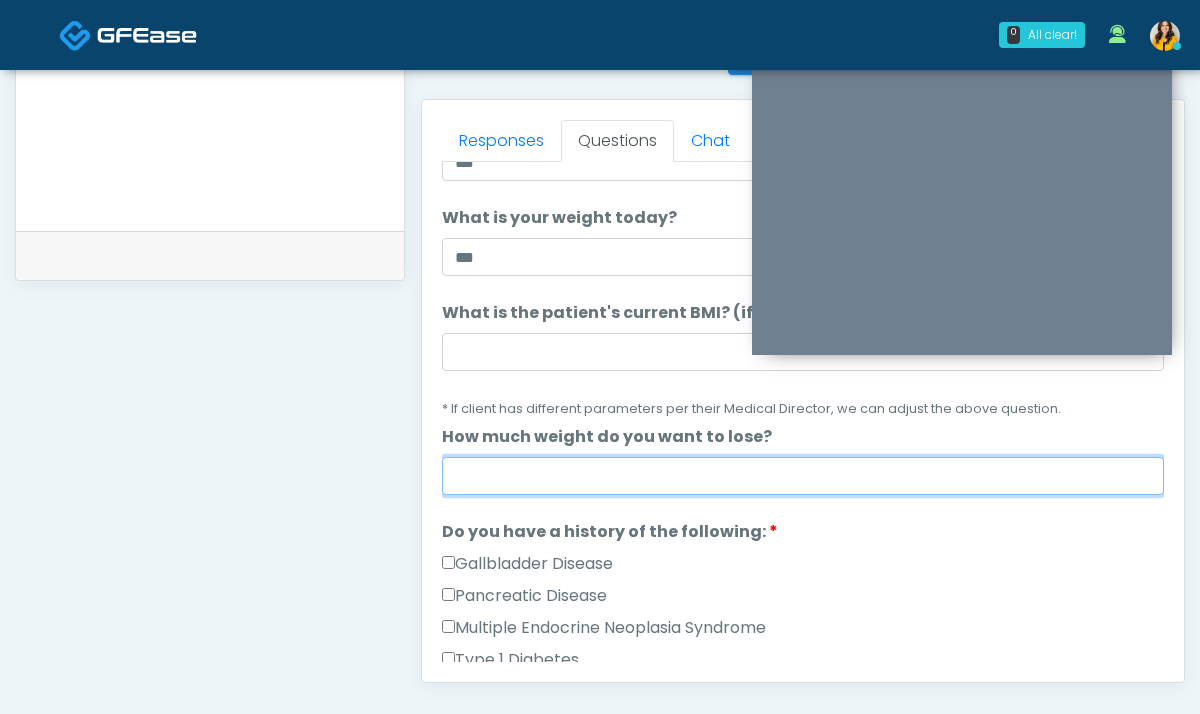 scroll, scrollTop: 120, scrollLeft: 0, axis: vertical 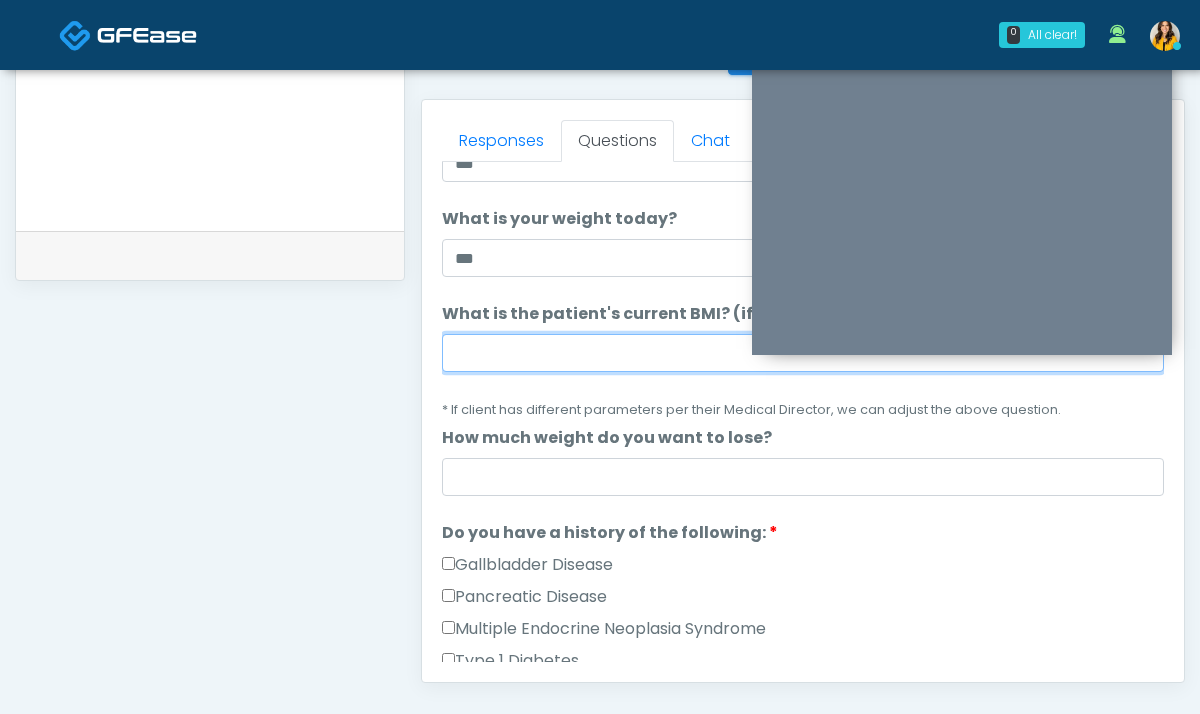 click on "What is the patient's current BMI? (if less than 20, not a candidate)" at bounding box center [803, 353] 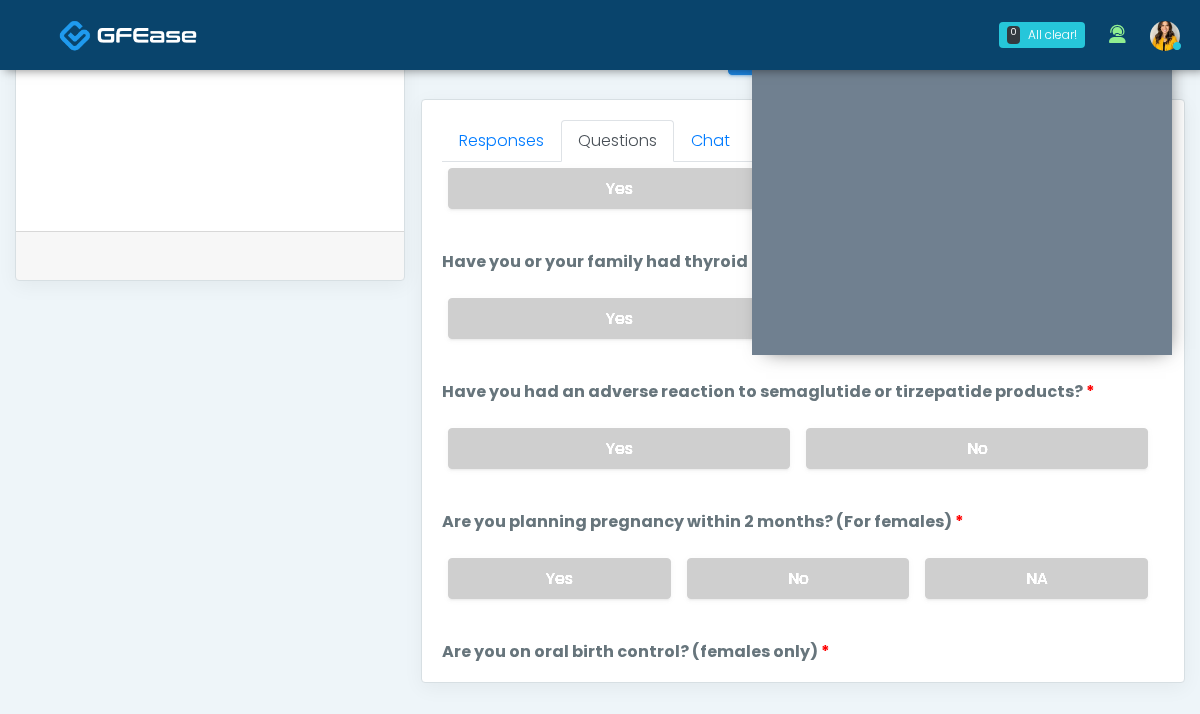 scroll, scrollTop: 1127, scrollLeft: 0, axis: vertical 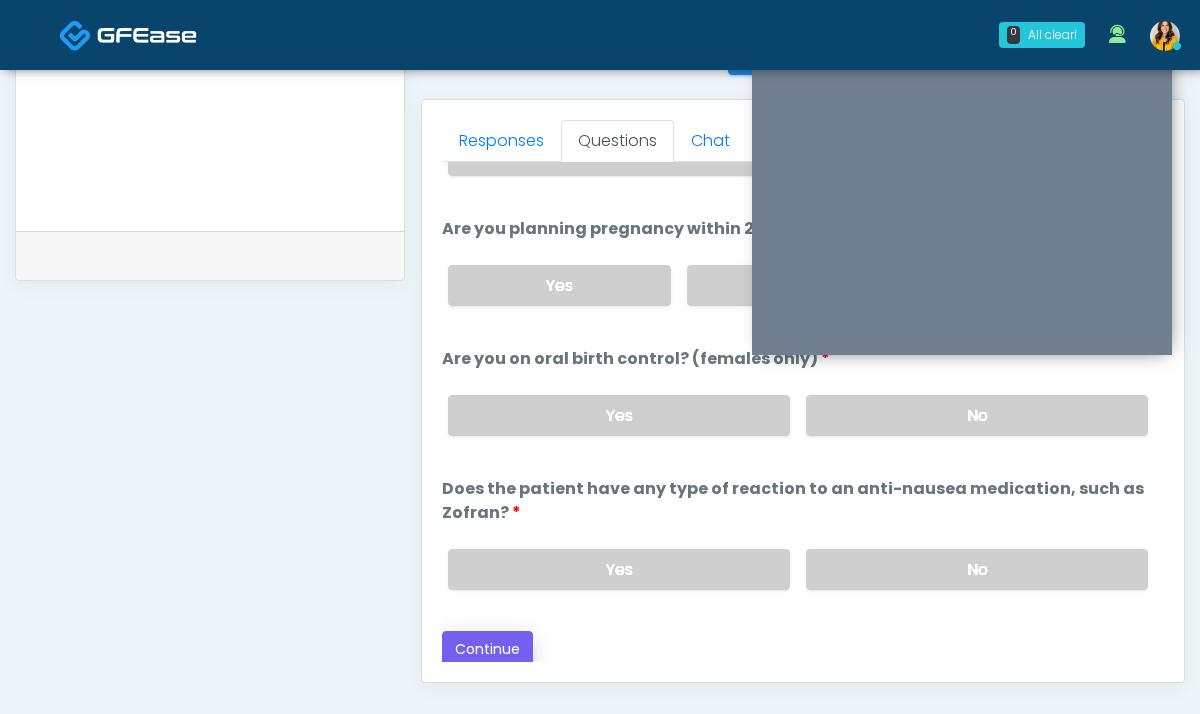 type on "****" 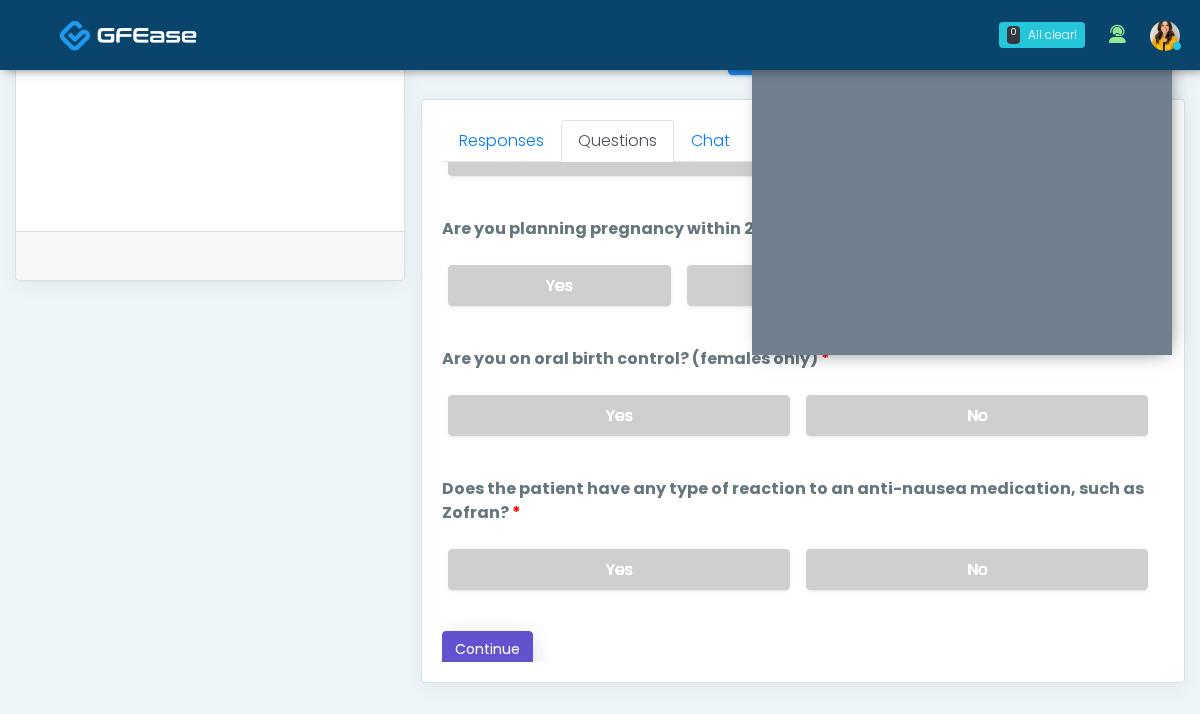 click on "Continue" at bounding box center (487, 649) 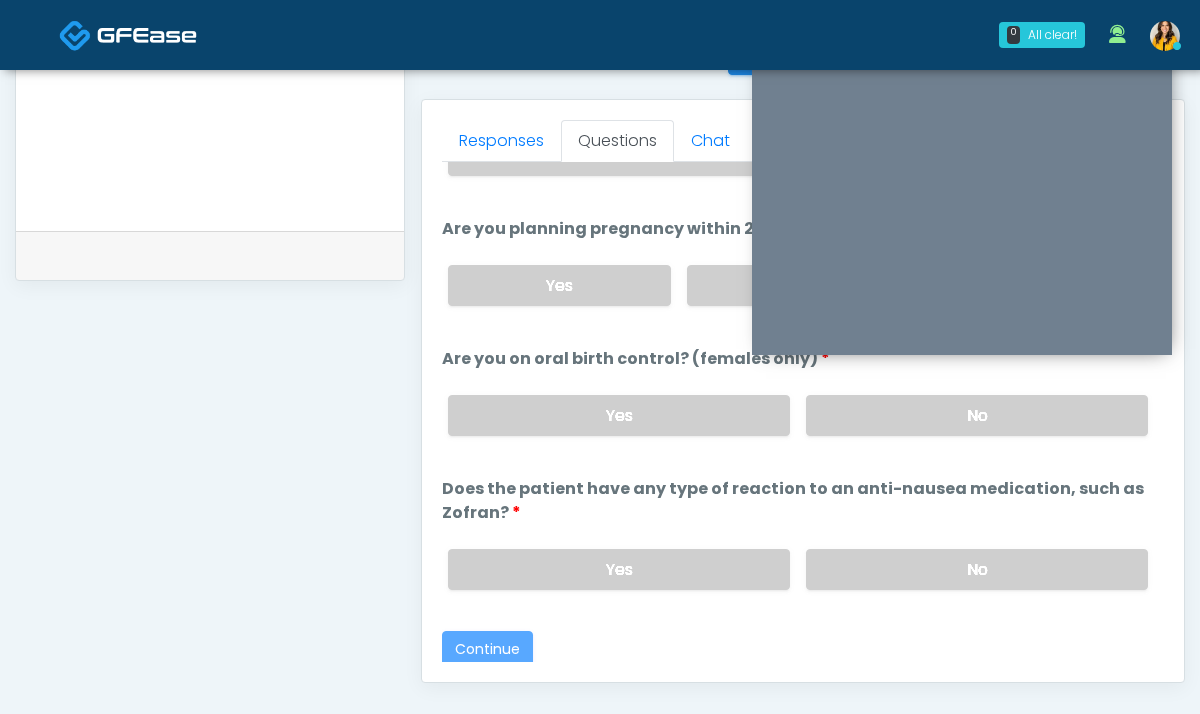 scroll, scrollTop: 1081, scrollLeft: 0, axis: vertical 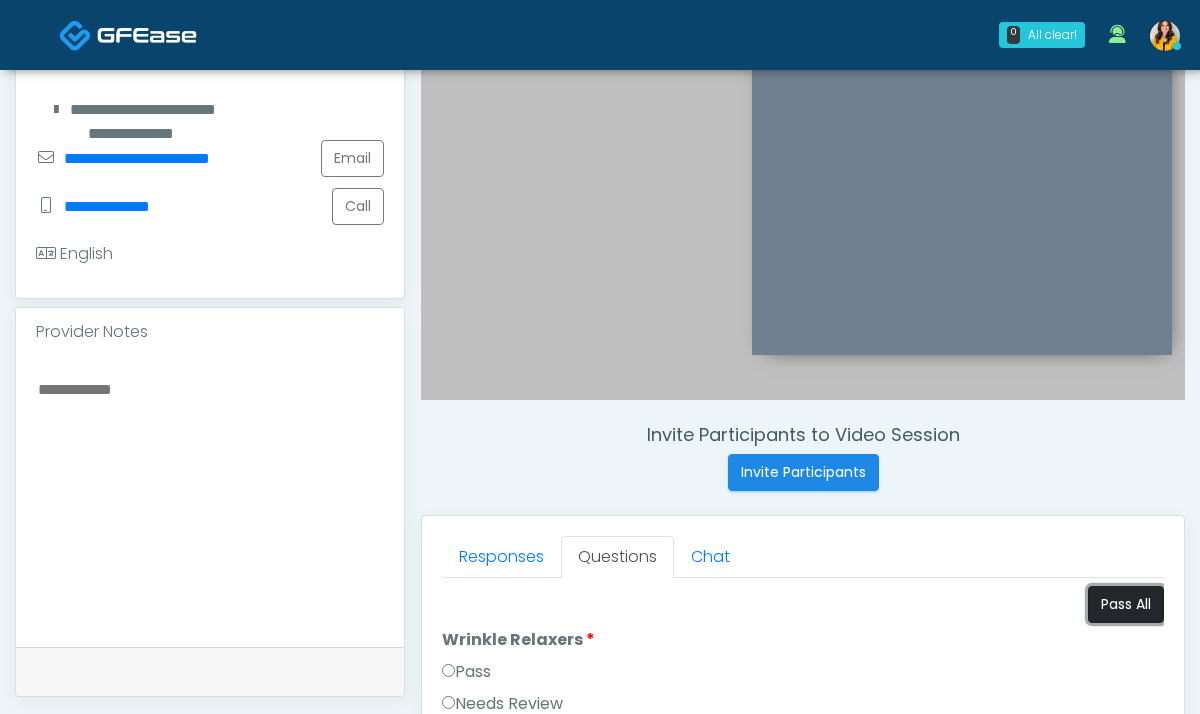 click on "Pass All" at bounding box center (1126, 604) 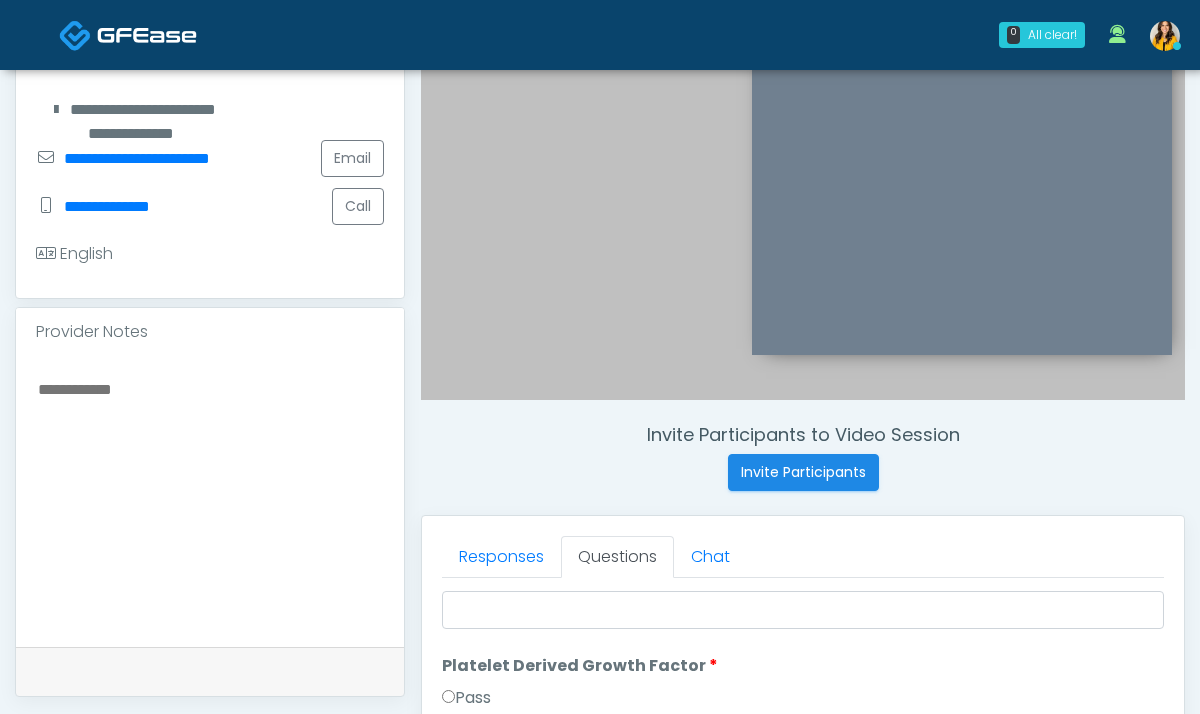 scroll, scrollTop: 3691, scrollLeft: 0, axis: vertical 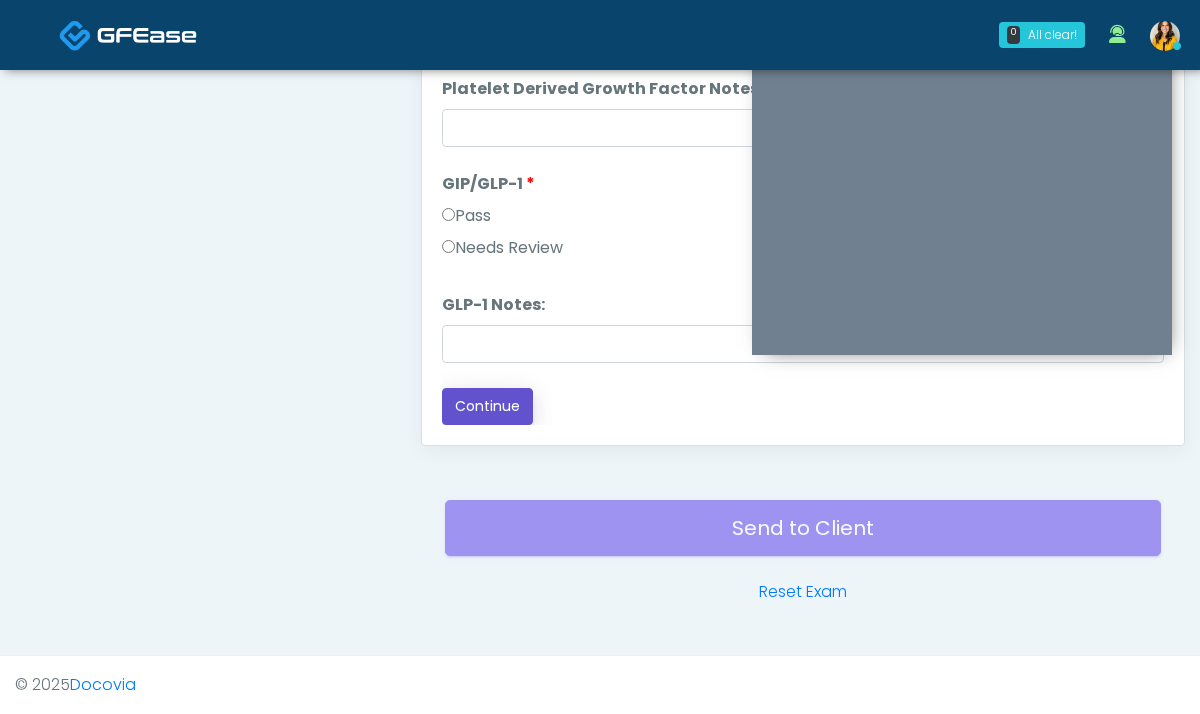click on "Continue" at bounding box center (487, 406) 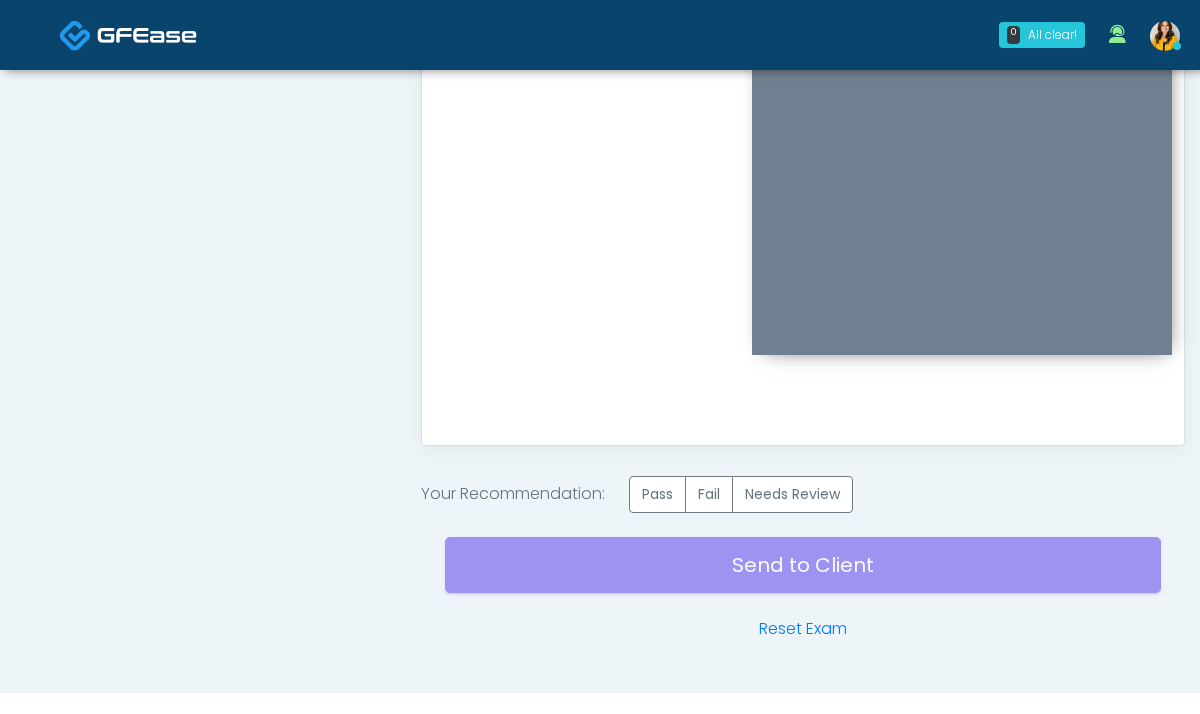 scroll, scrollTop: 0, scrollLeft: 0, axis: both 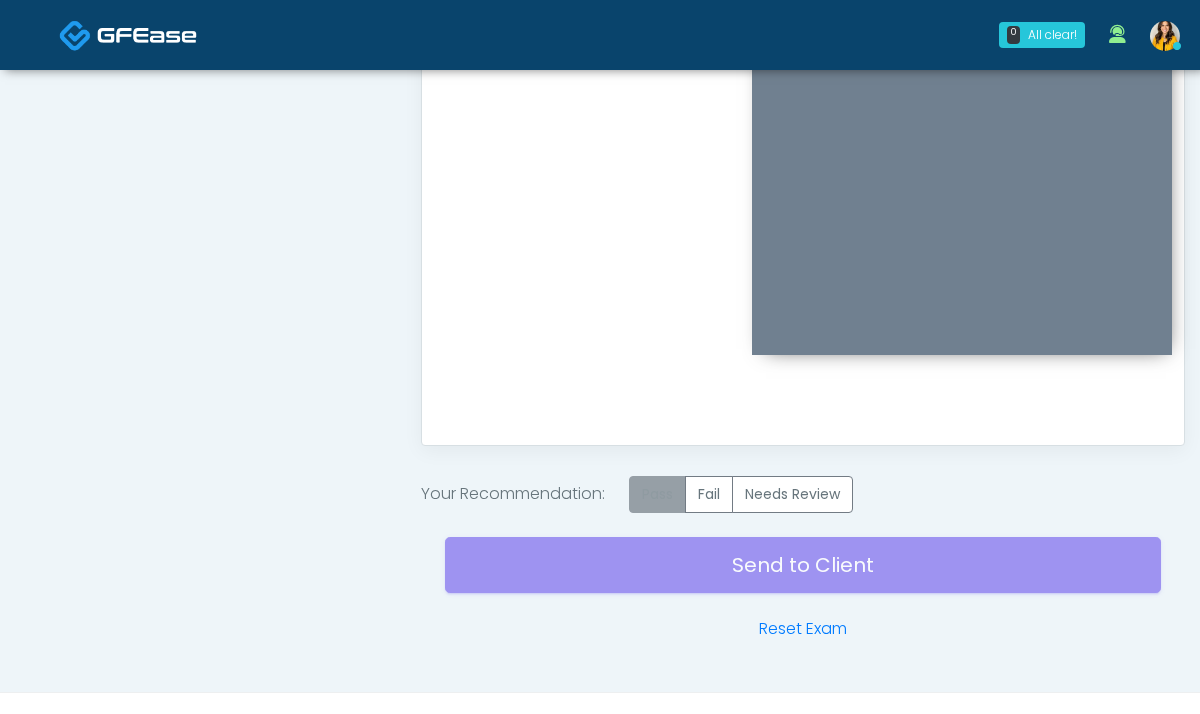 click on "Pass" at bounding box center (657, 494) 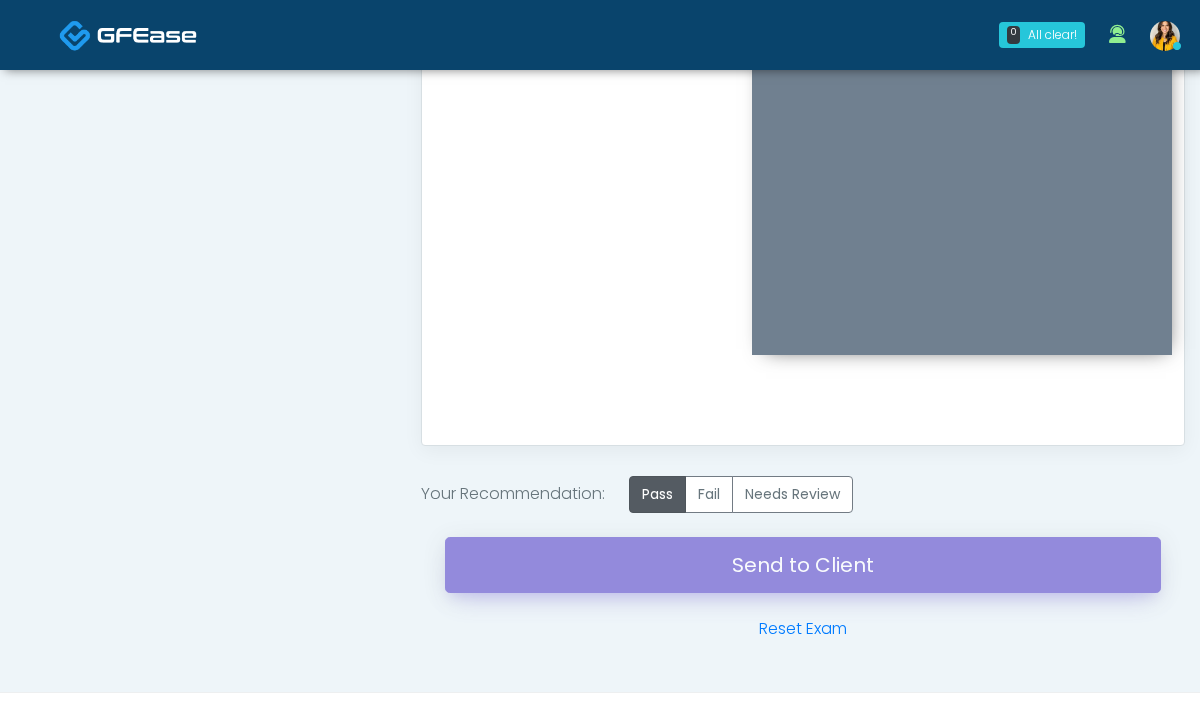 click on "Send to Client" at bounding box center [803, 565] 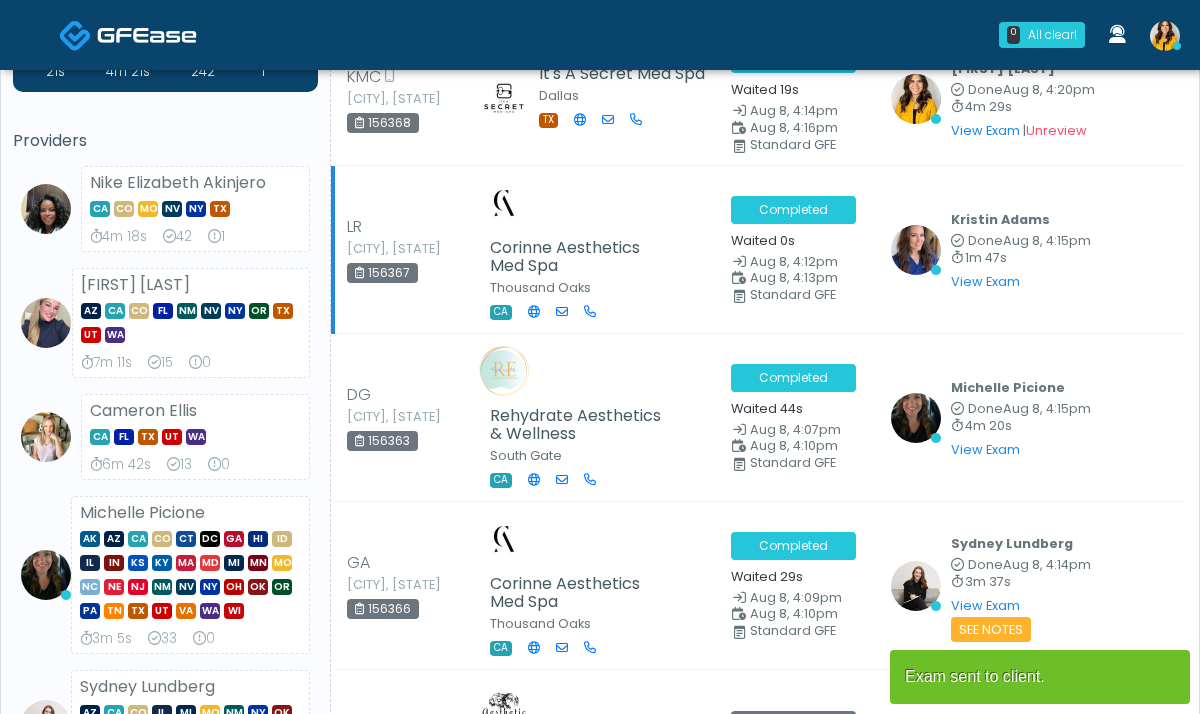 scroll, scrollTop: 0, scrollLeft: 0, axis: both 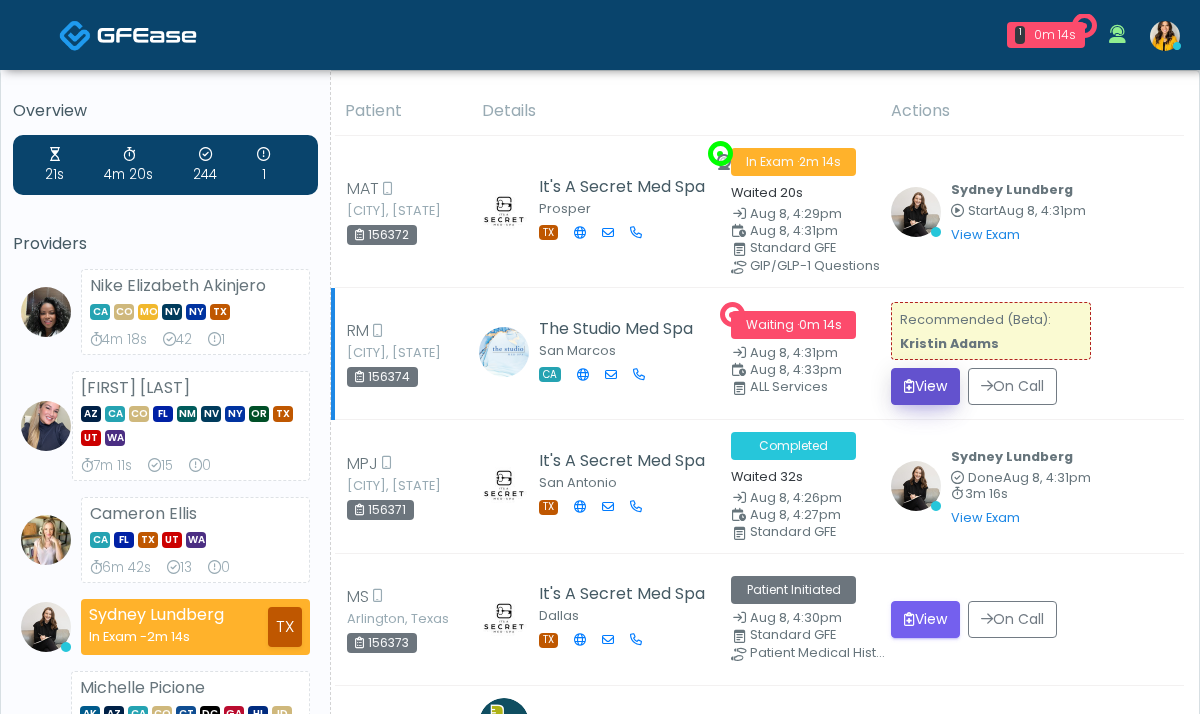 click on "View" at bounding box center [925, 386] 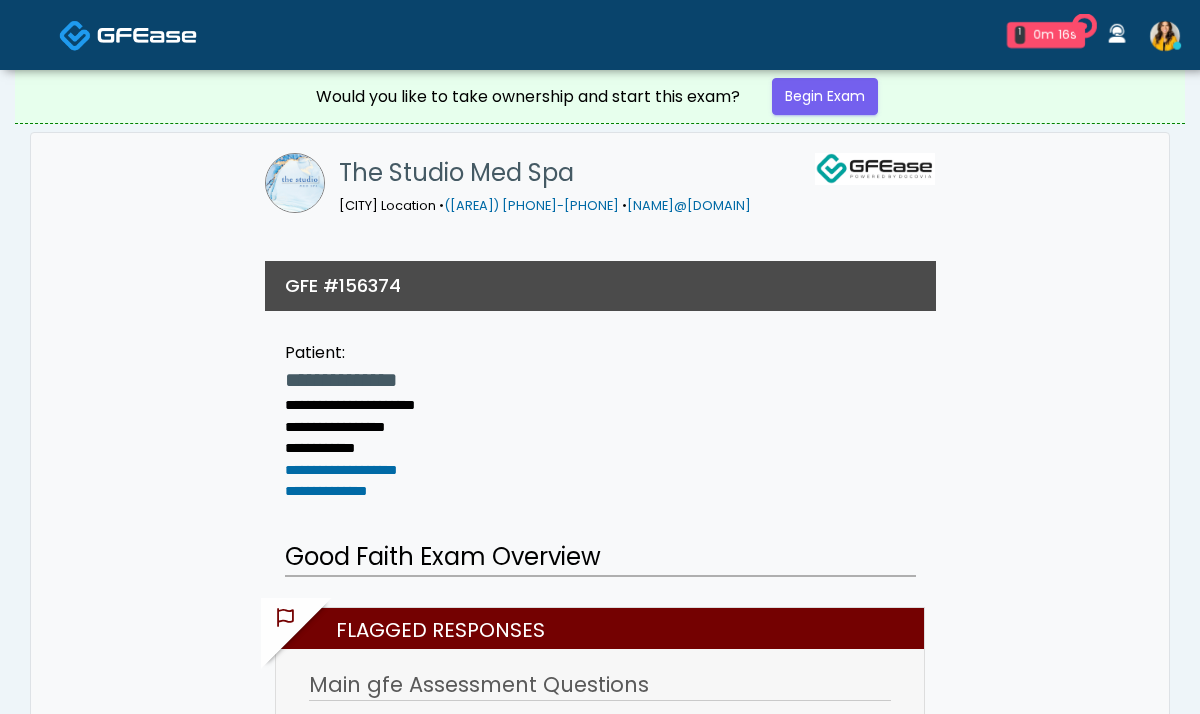 scroll, scrollTop: 0, scrollLeft: 0, axis: both 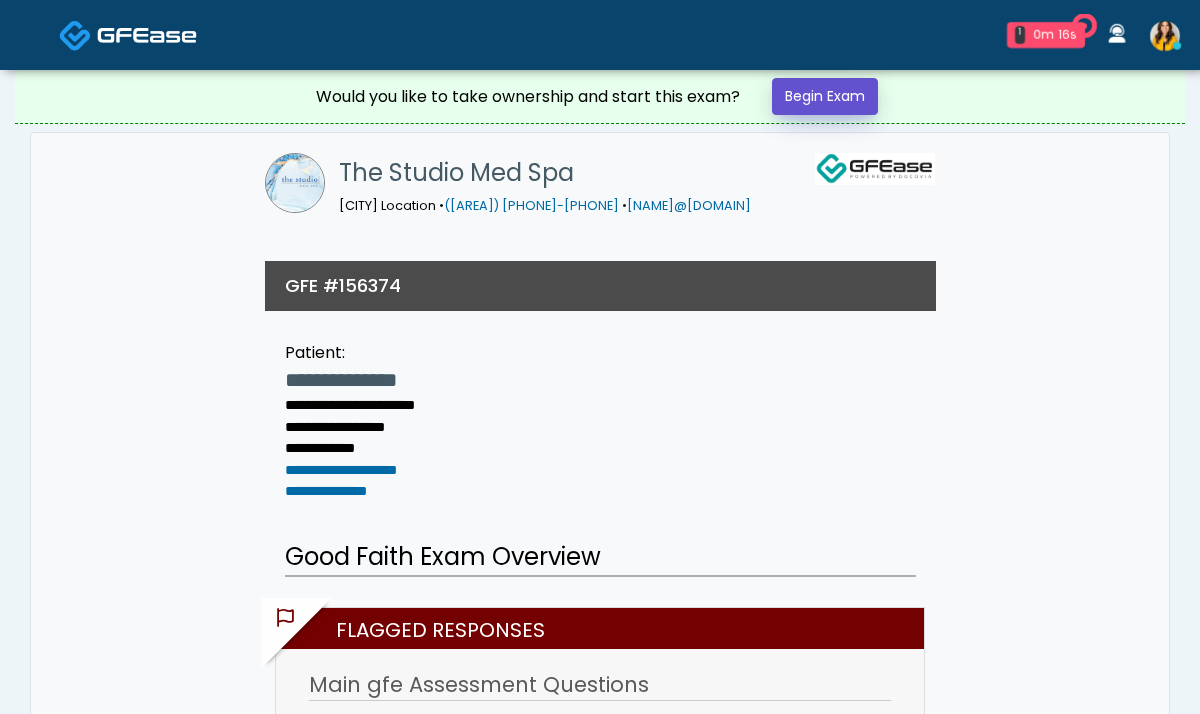 click on "Begin Exam" at bounding box center (825, 96) 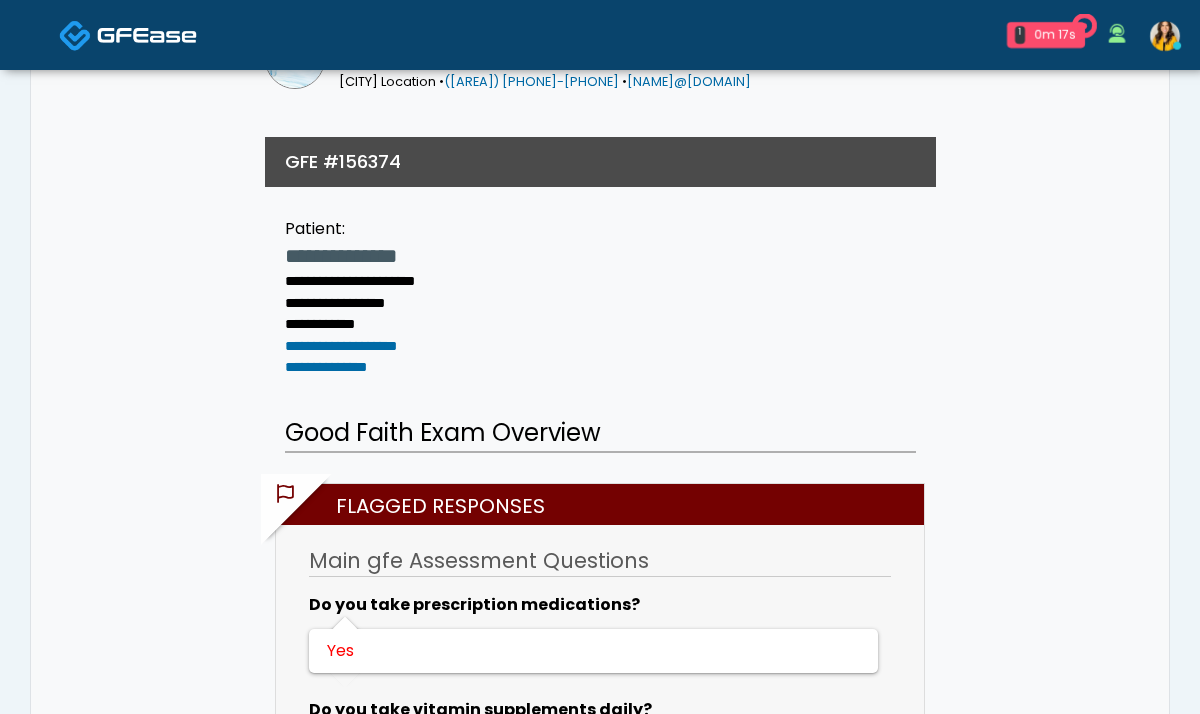 scroll, scrollTop: 169, scrollLeft: 0, axis: vertical 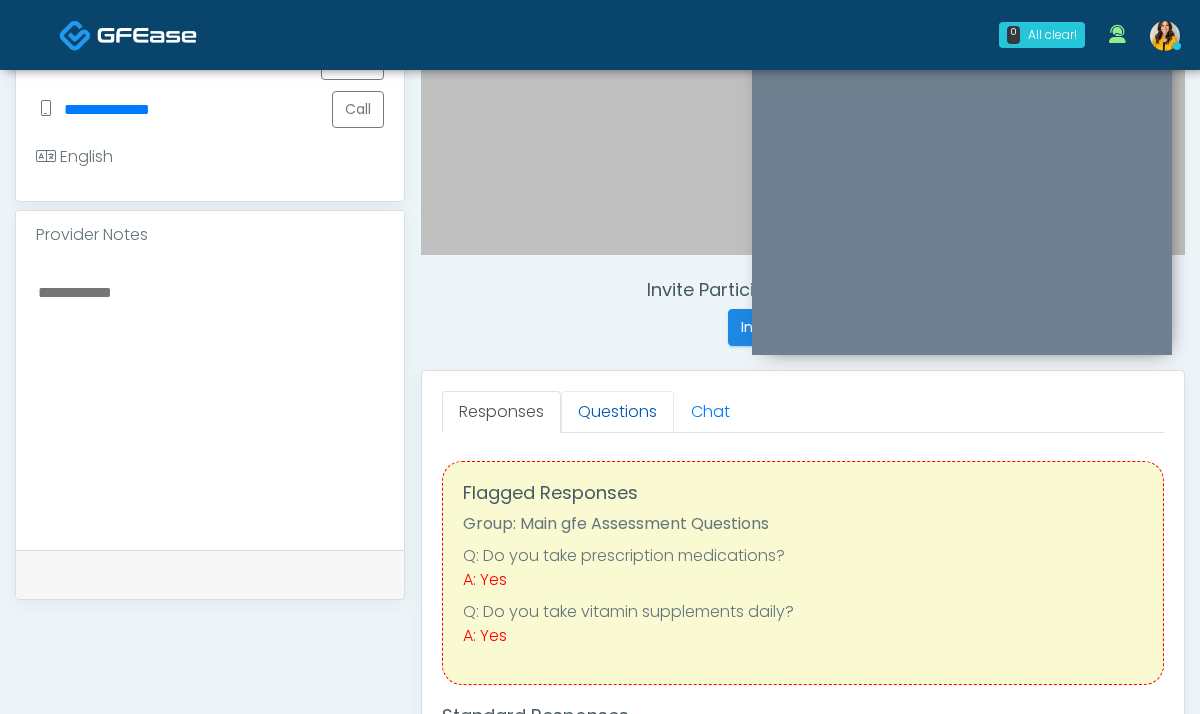 click on "Questions" at bounding box center (617, 412) 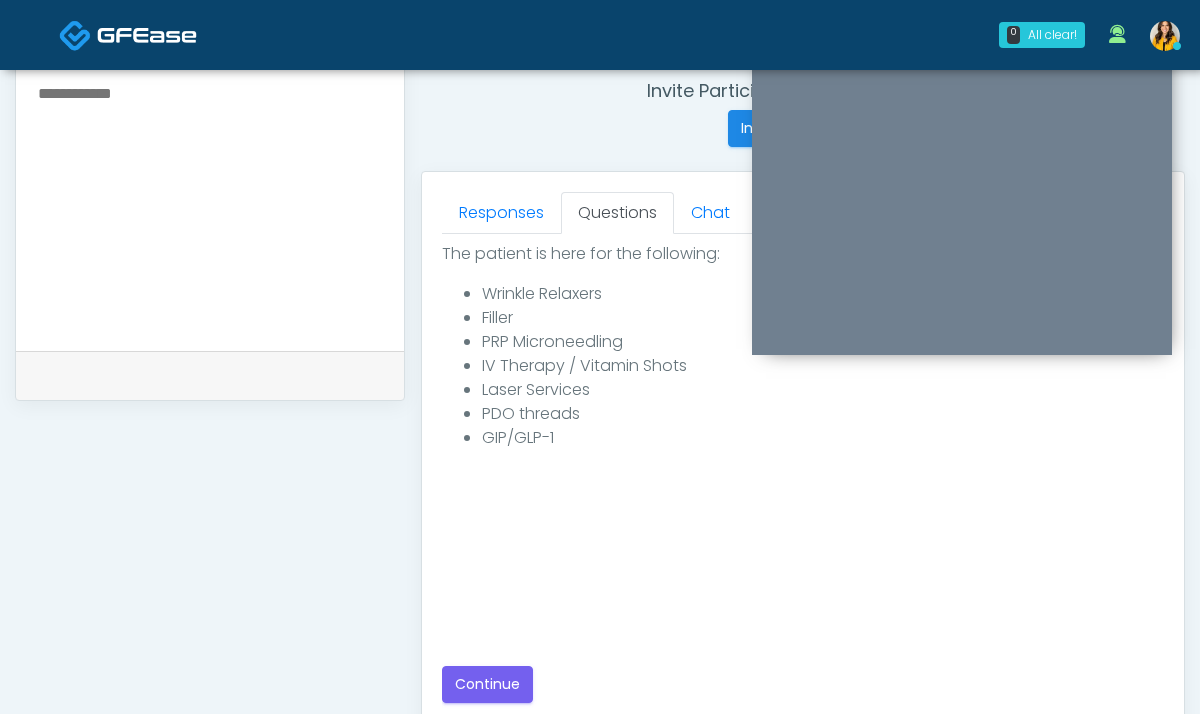 scroll, scrollTop: 1081, scrollLeft: 0, axis: vertical 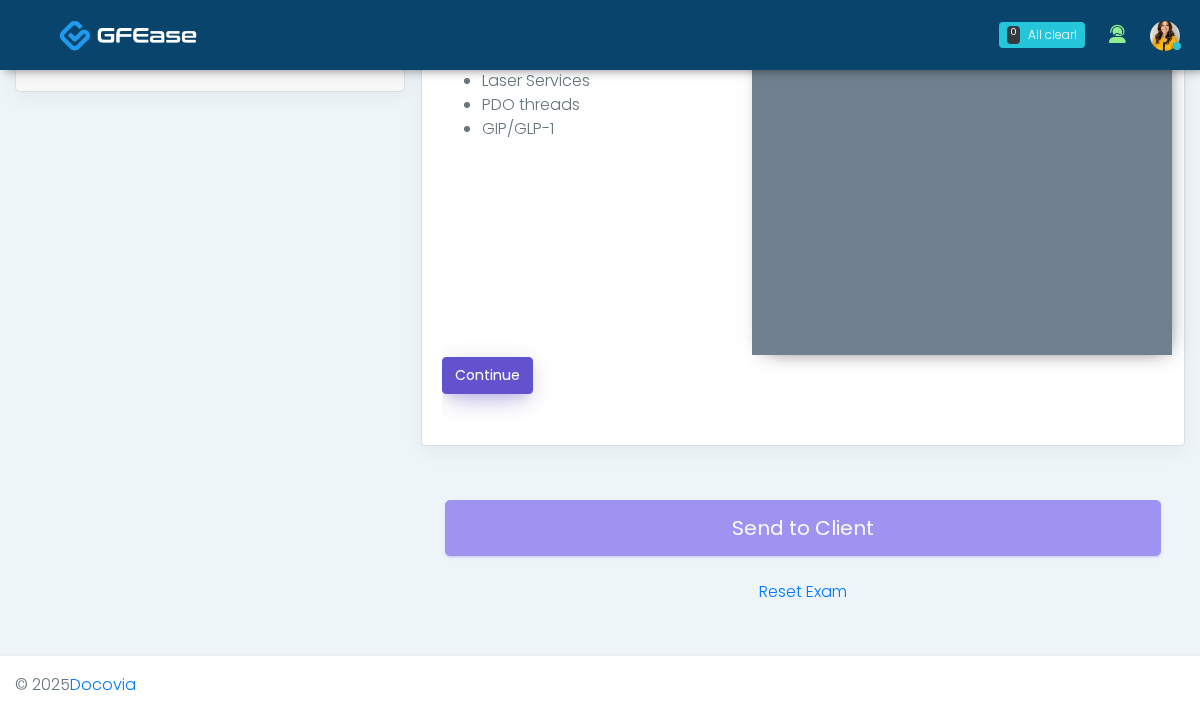 click on "Continue" at bounding box center [487, 375] 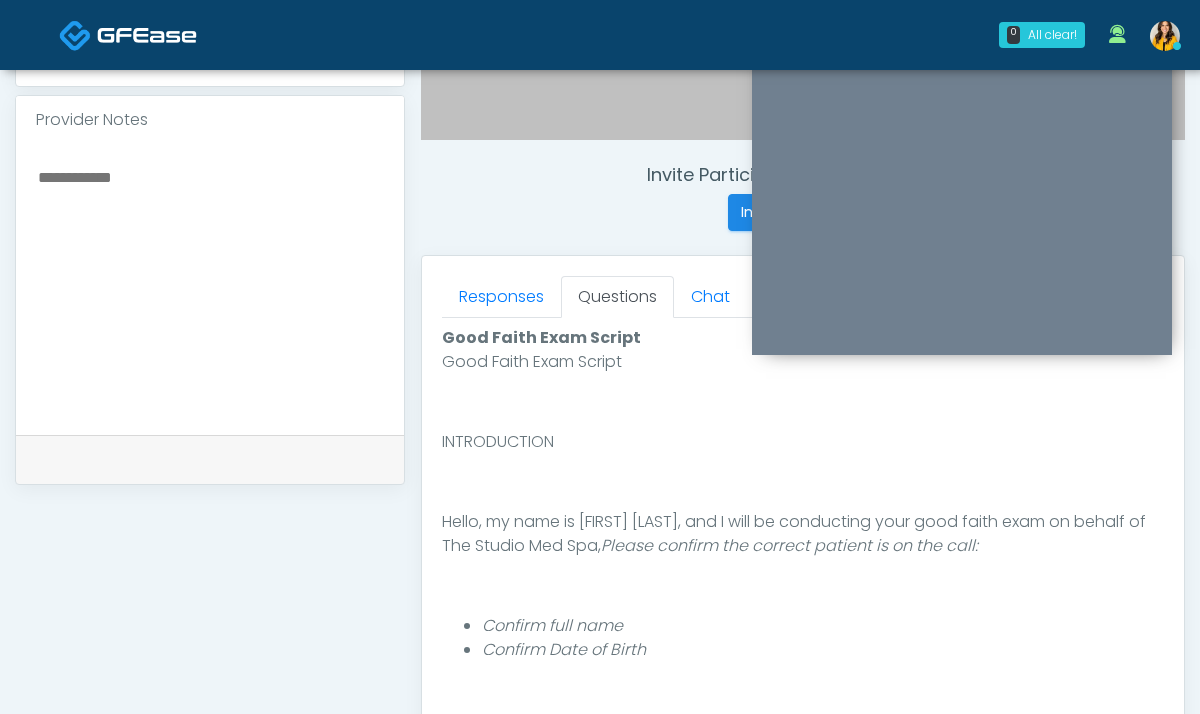 scroll, scrollTop: 652, scrollLeft: 0, axis: vertical 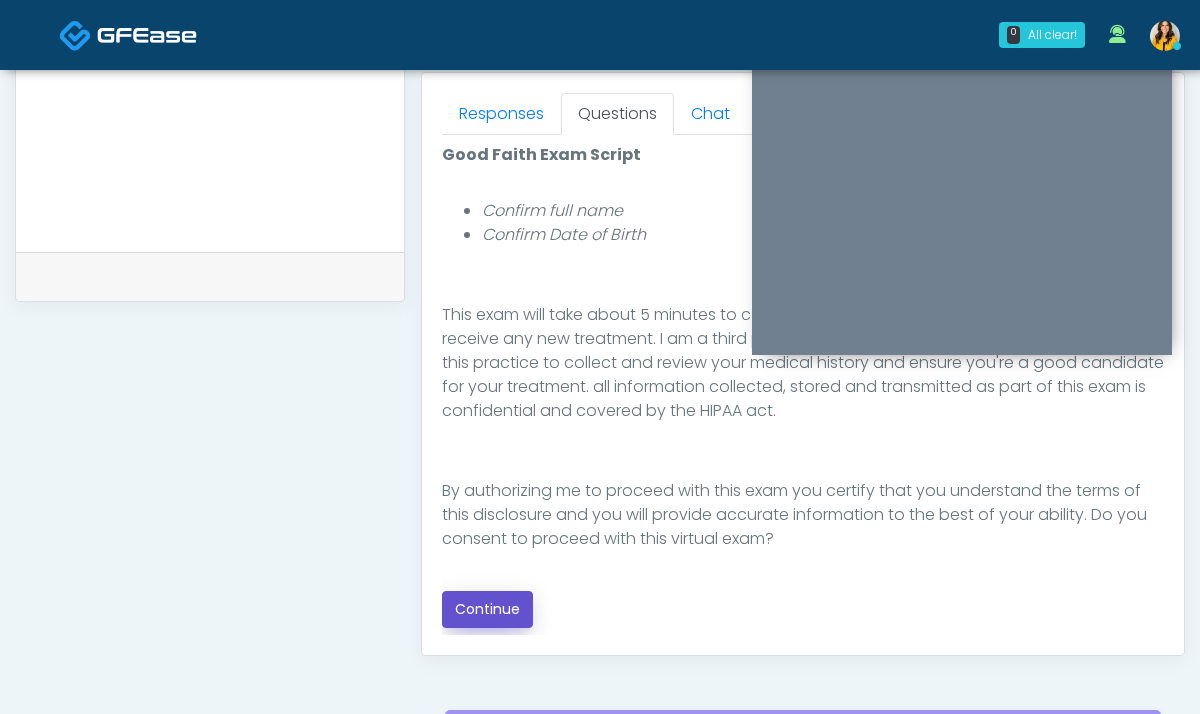 click on "Continue" at bounding box center (487, 609) 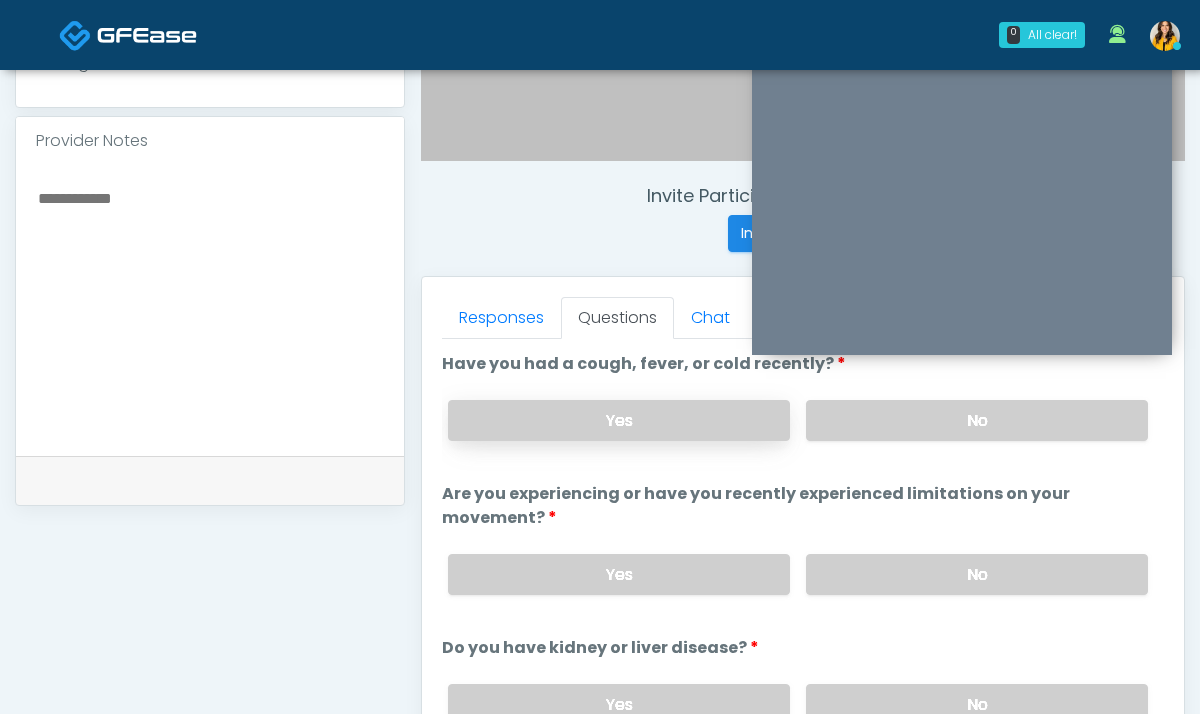 scroll, scrollTop: 655, scrollLeft: 0, axis: vertical 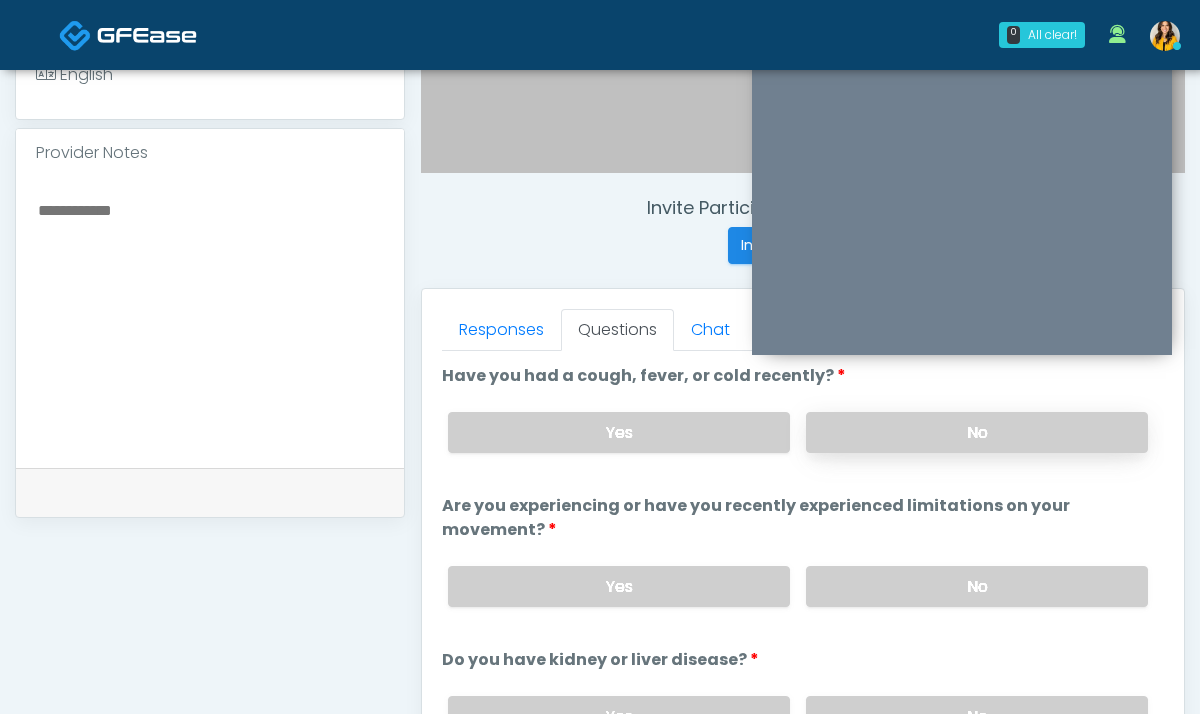 click on "No" at bounding box center [977, 432] 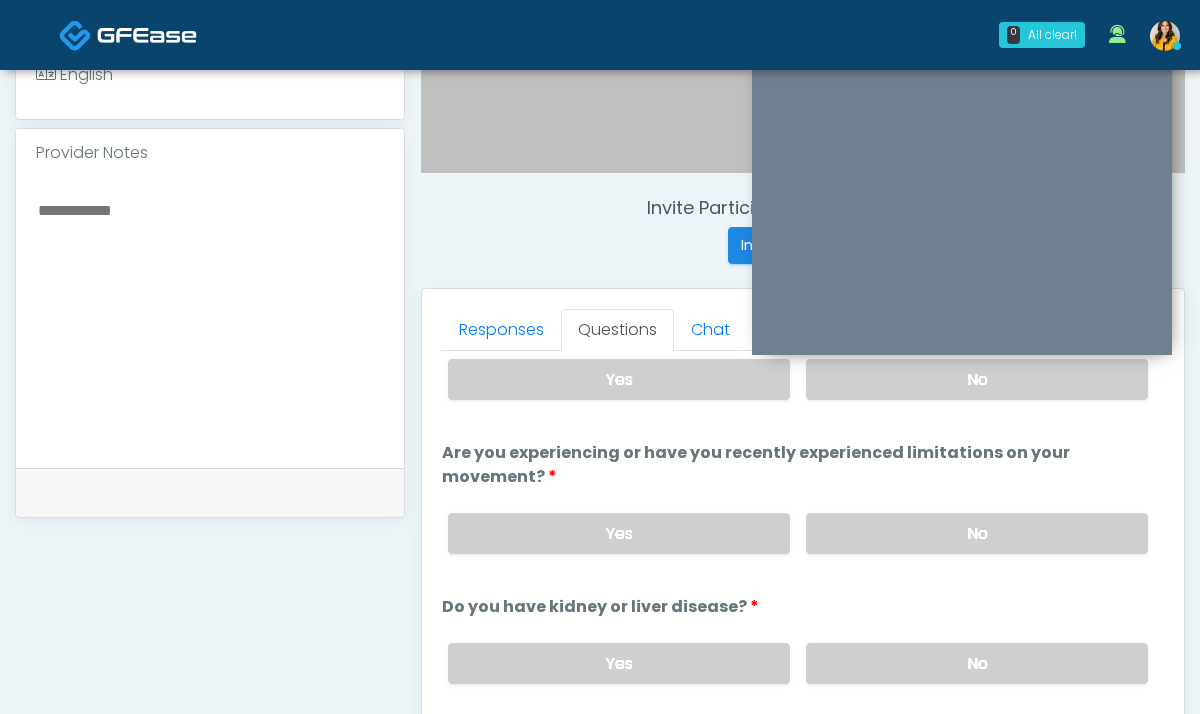 scroll, scrollTop: 65, scrollLeft: 0, axis: vertical 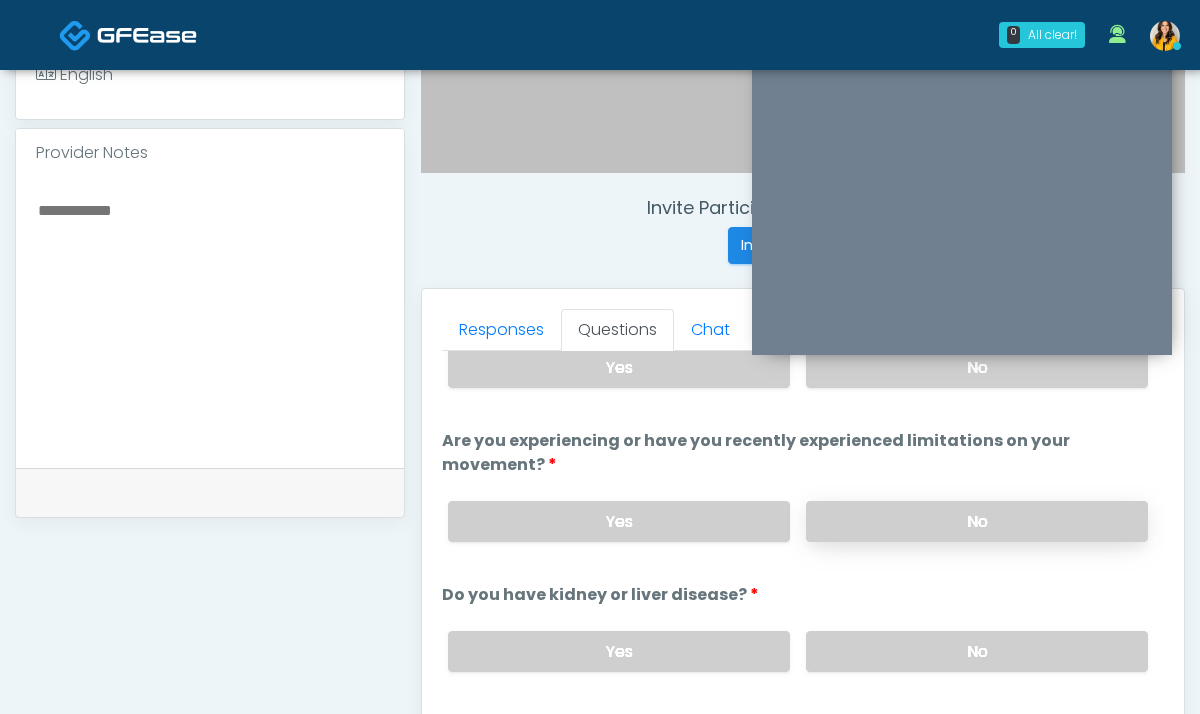 click on "No" at bounding box center [977, 521] 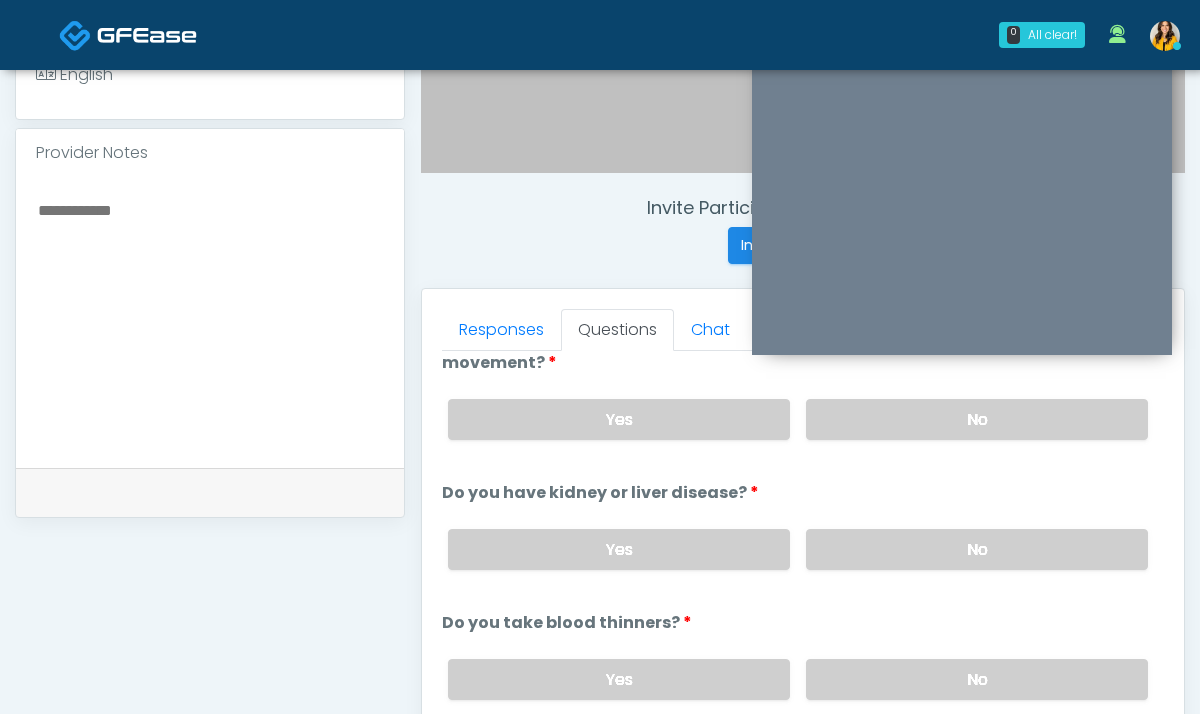 scroll, scrollTop: 168, scrollLeft: 0, axis: vertical 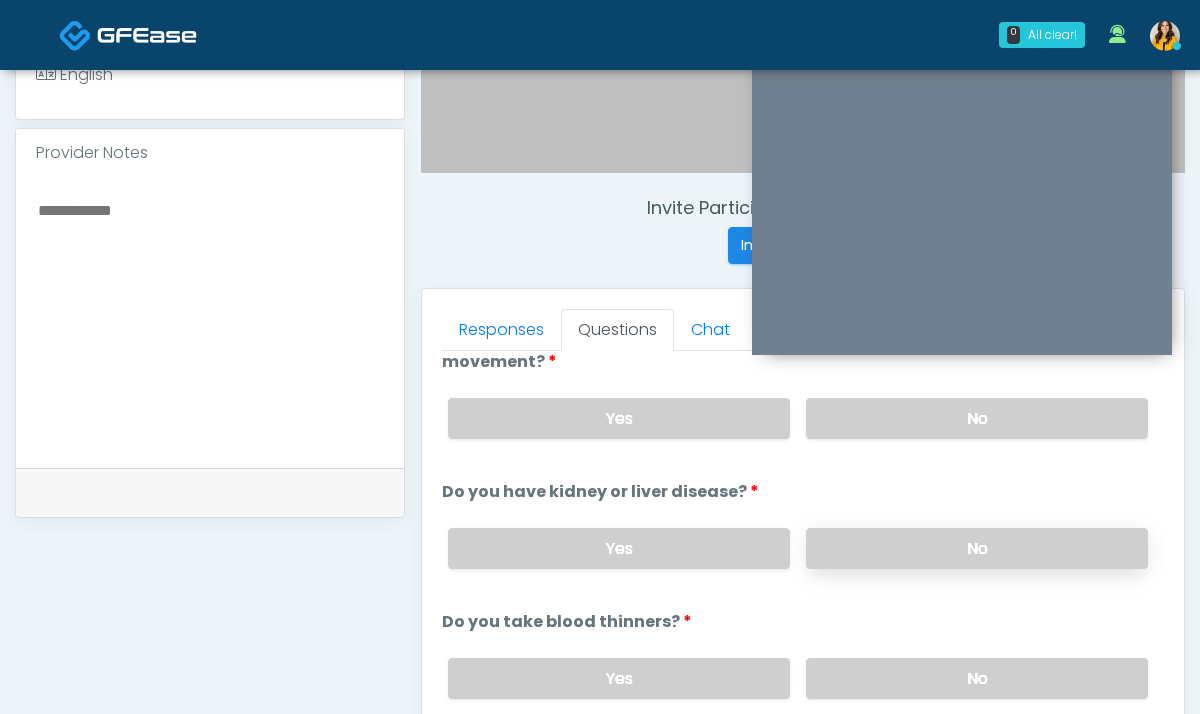 click on "No" at bounding box center [977, 548] 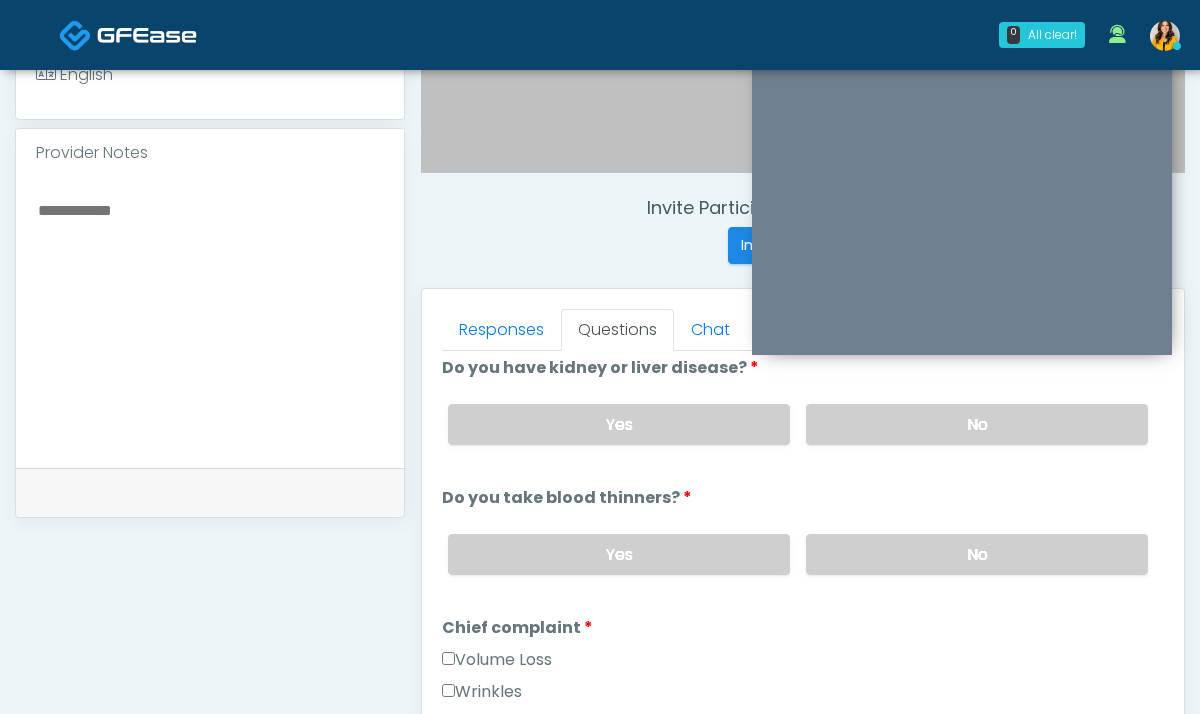 scroll, scrollTop: 293, scrollLeft: 0, axis: vertical 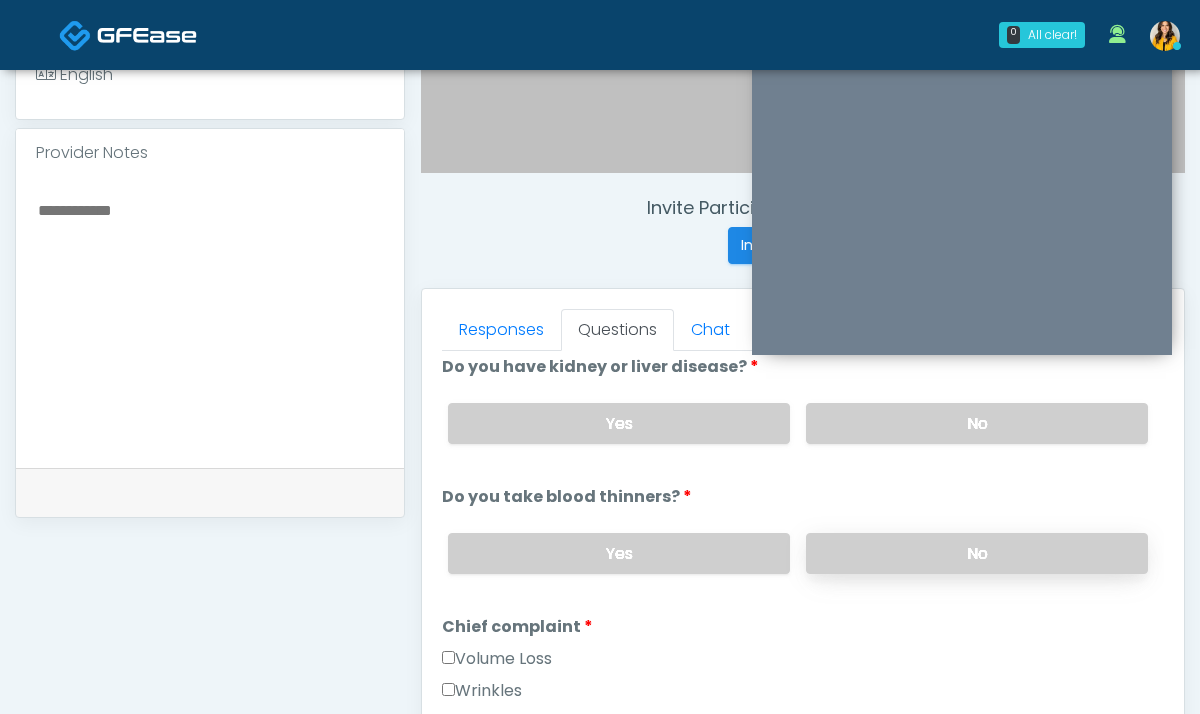 click on "No" at bounding box center (977, 553) 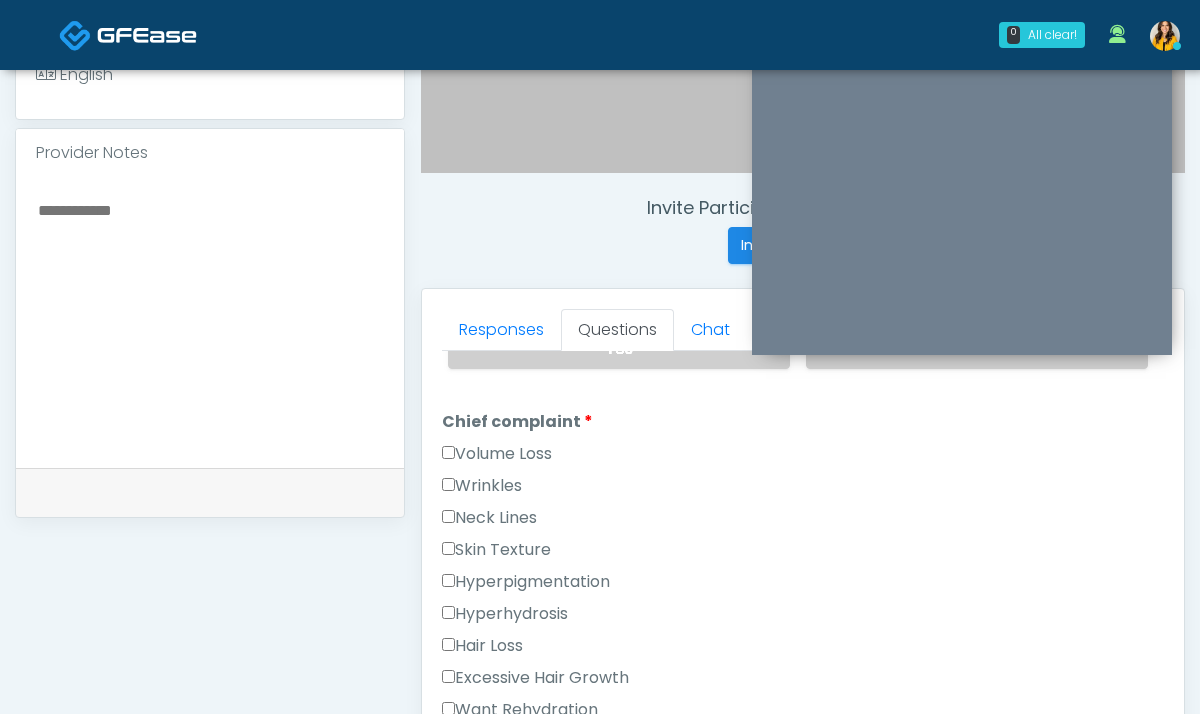 scroll, scrollTop: 531, scrollLeft: 0, axis: vertical 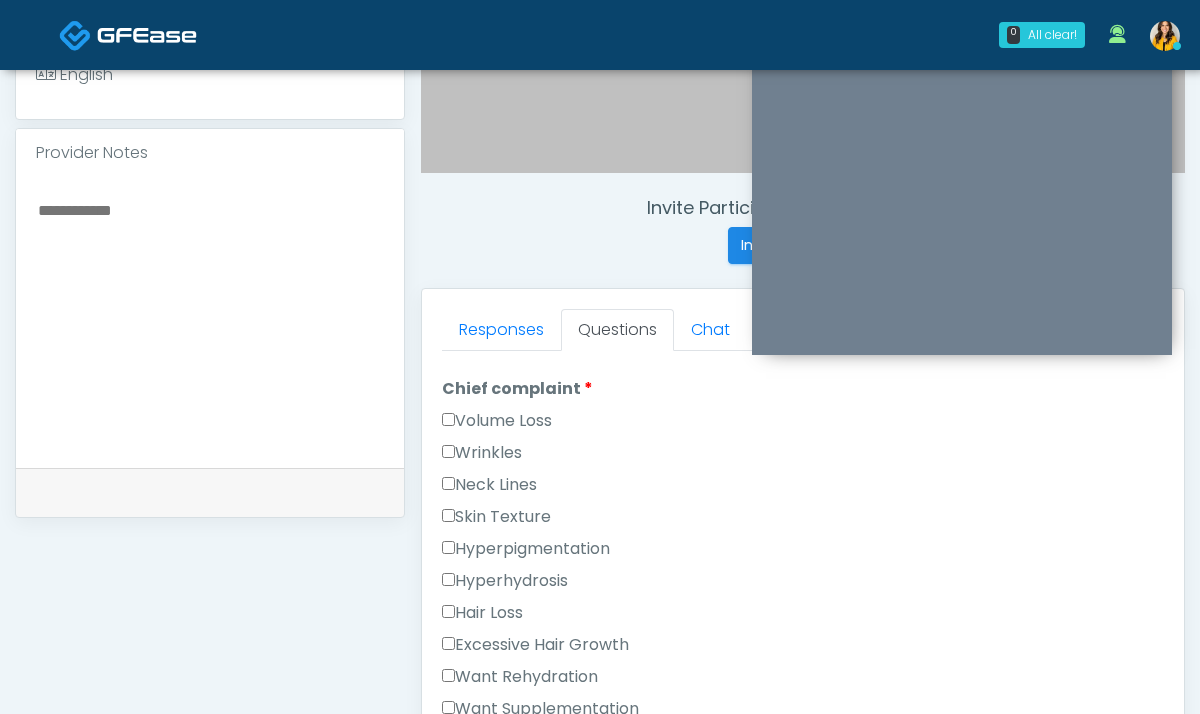 click on "Wrinkles" at bounding box center [482, 453] 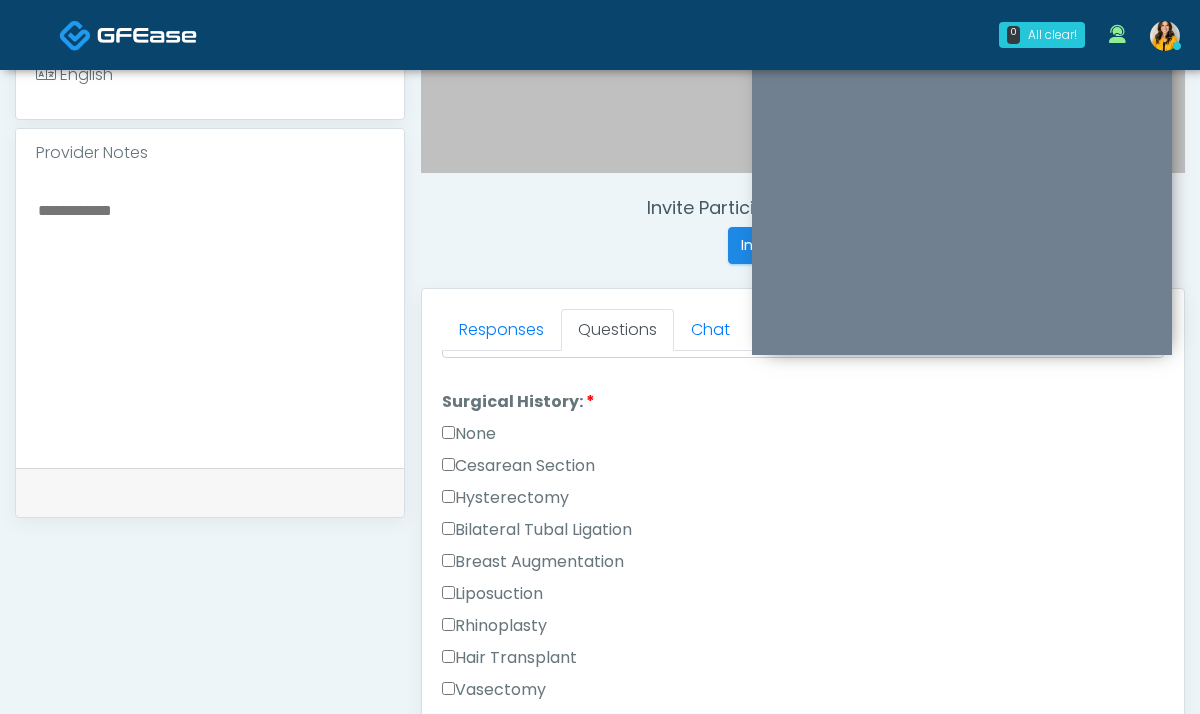 scroll, scrollTop: 1129, scrollLeft: 0, axis: vertical 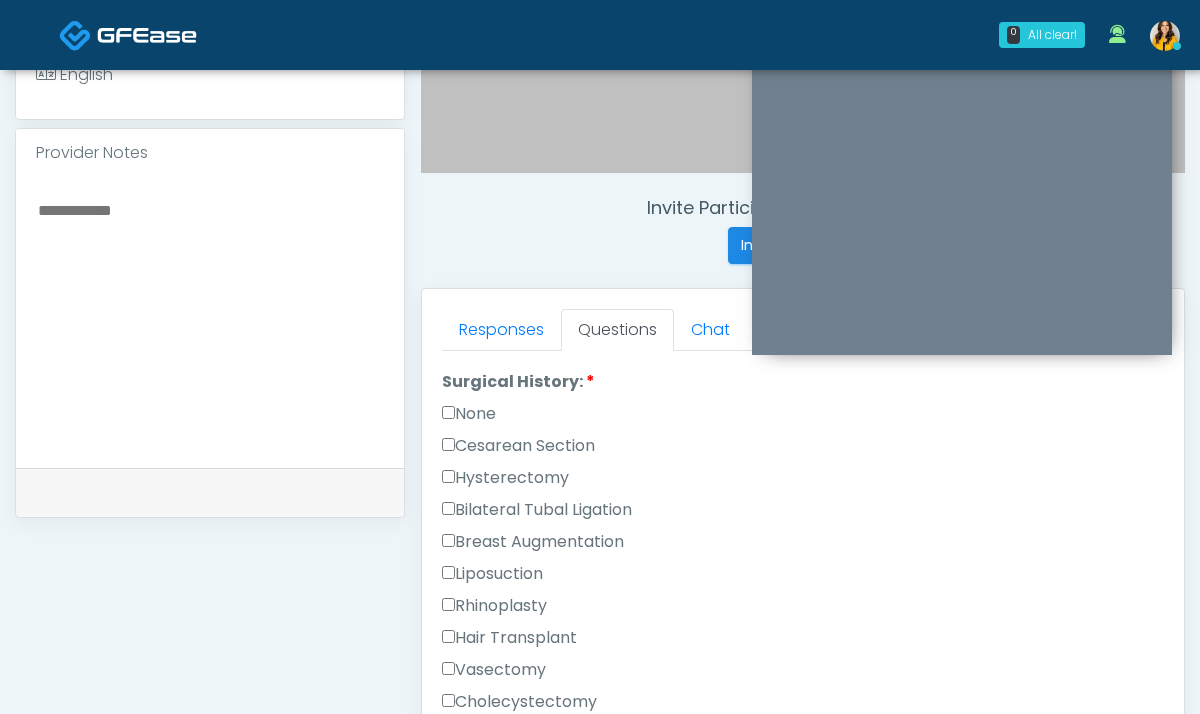 click on "None" at bounding box center [469, 414] 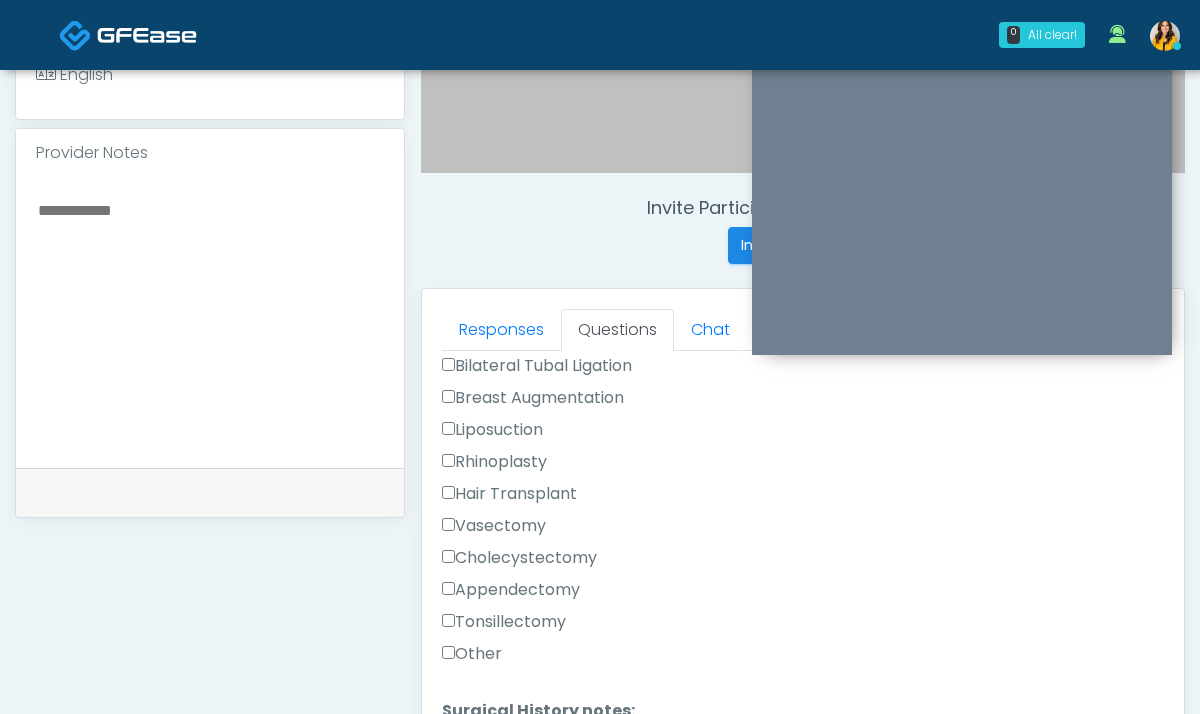 scroll, scrollTop: 1303, scrollLeft: 0, axis: vertical 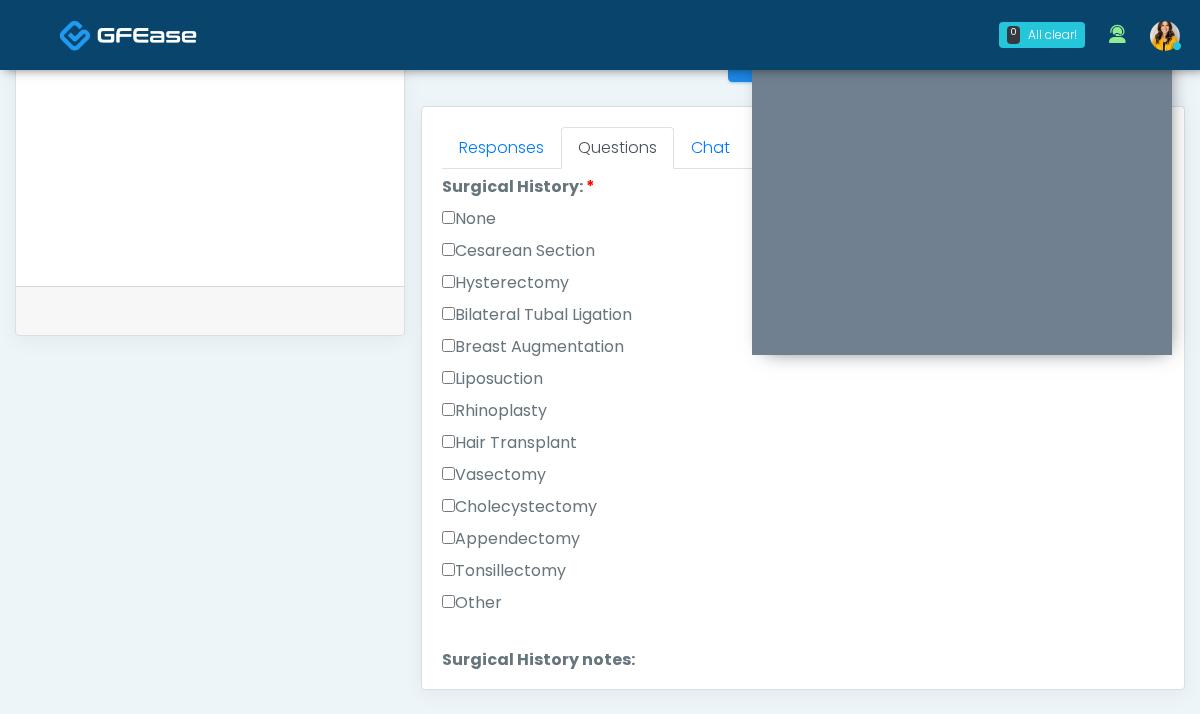 click on "None" at bounding box center (469, 219) 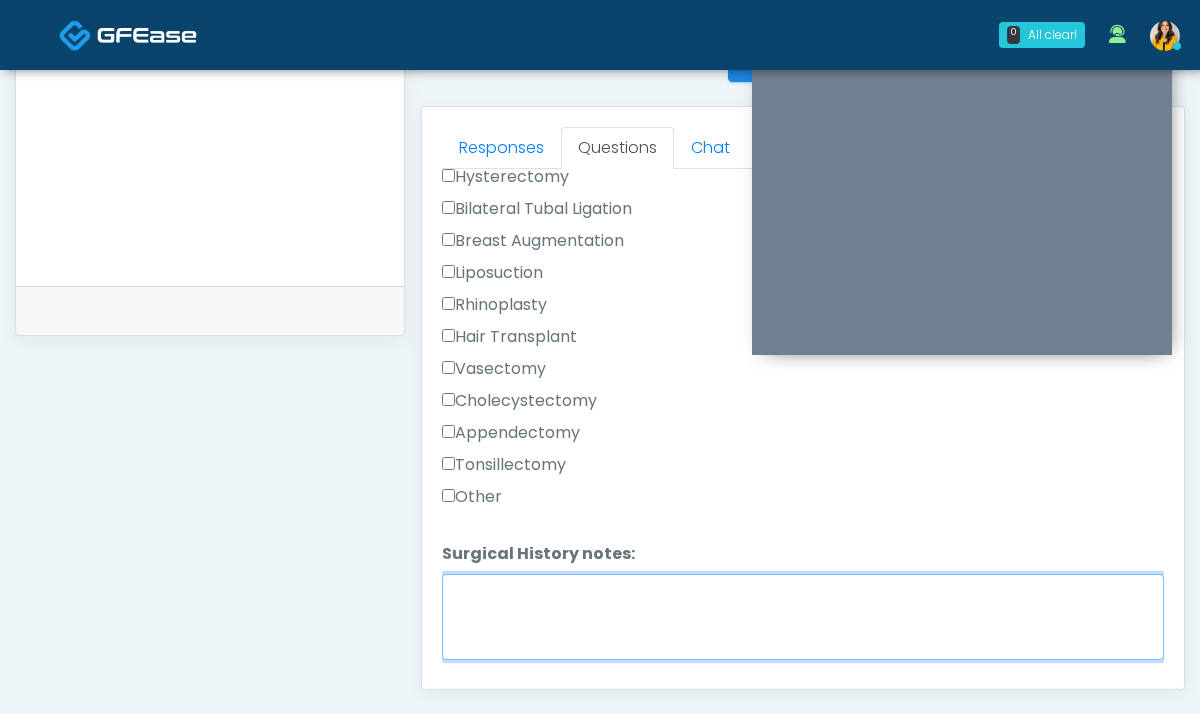 click on "Surgical History notes:" at bounding box center (803, 617) 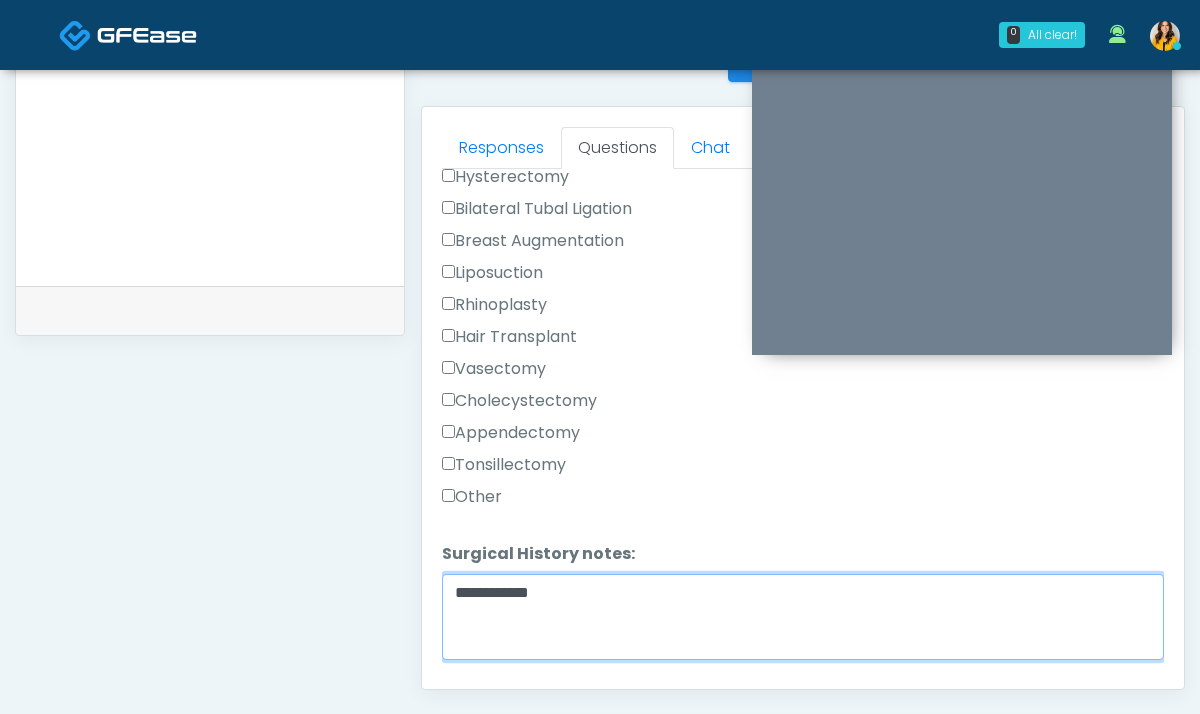 scroll, scrollTop: 1303, scrollLeft: 0, axis: vertical 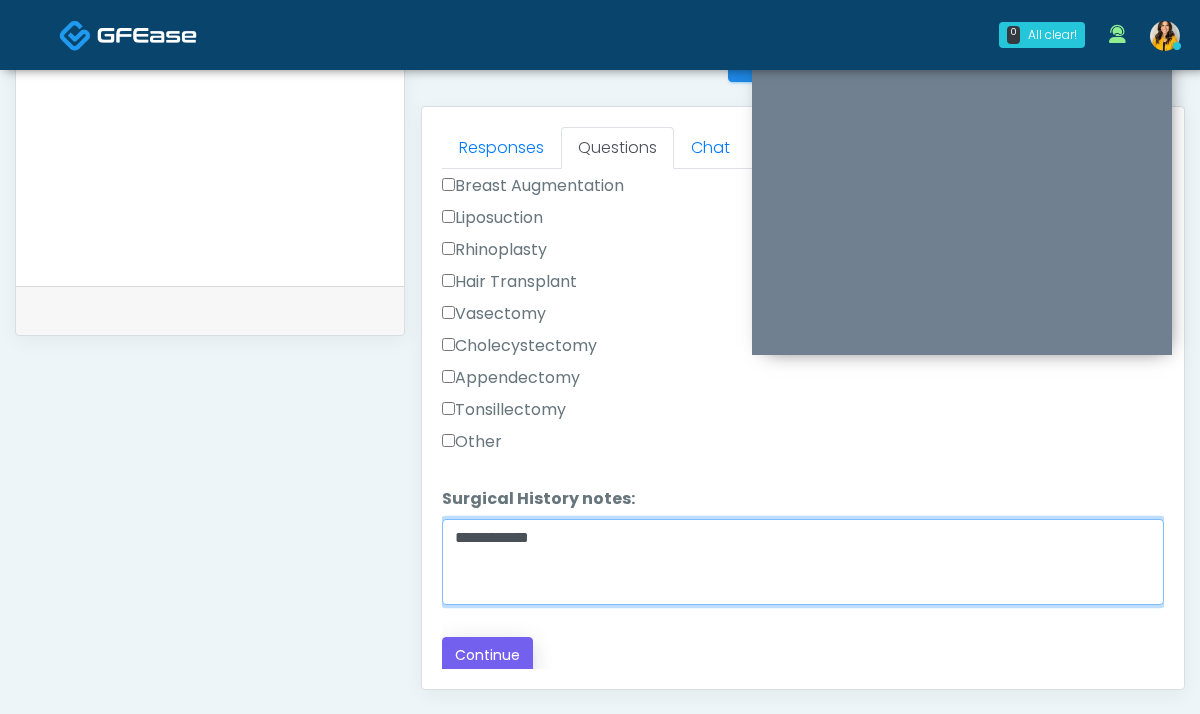 type on "**********" 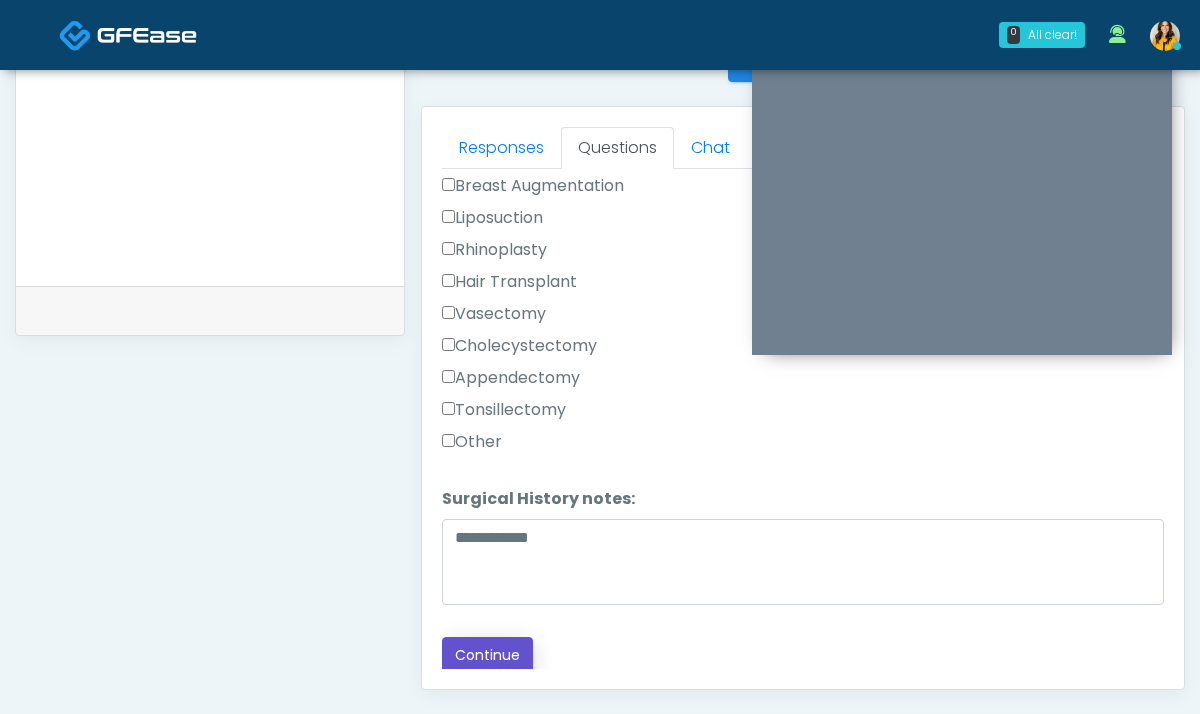 click on "Continue" at bounding box center (487, 655) 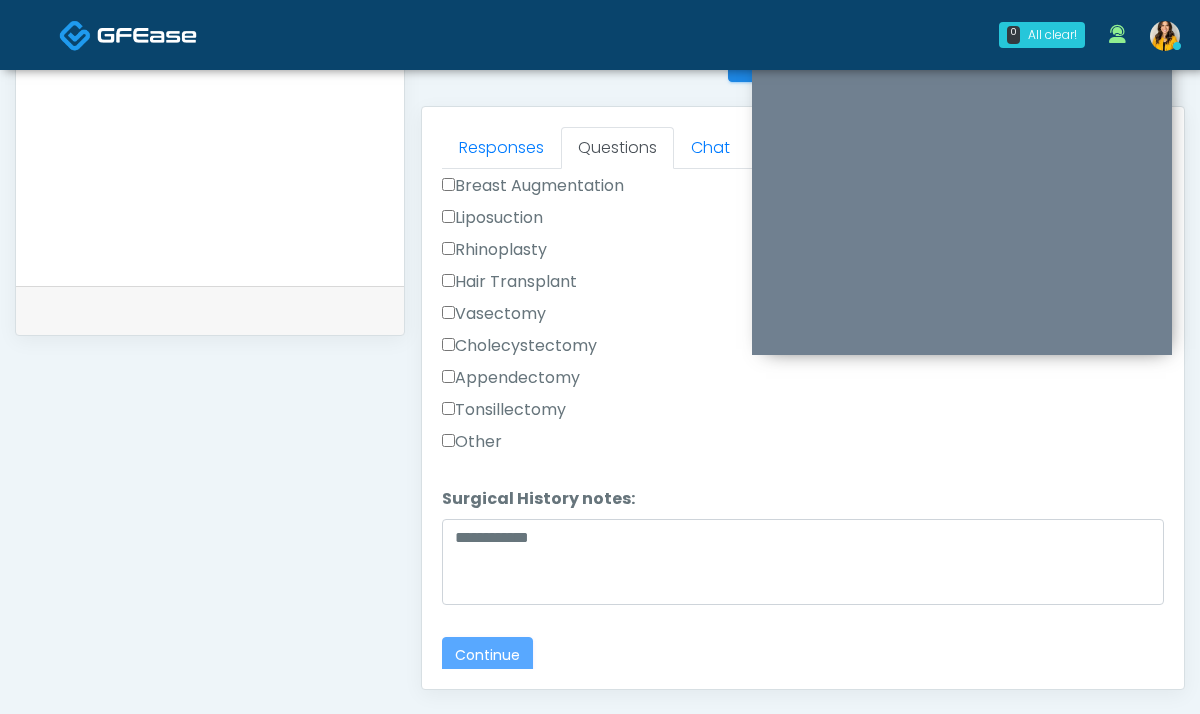 scroll, scrollTop: 1081, scrollLeft: 0, axis: vertical 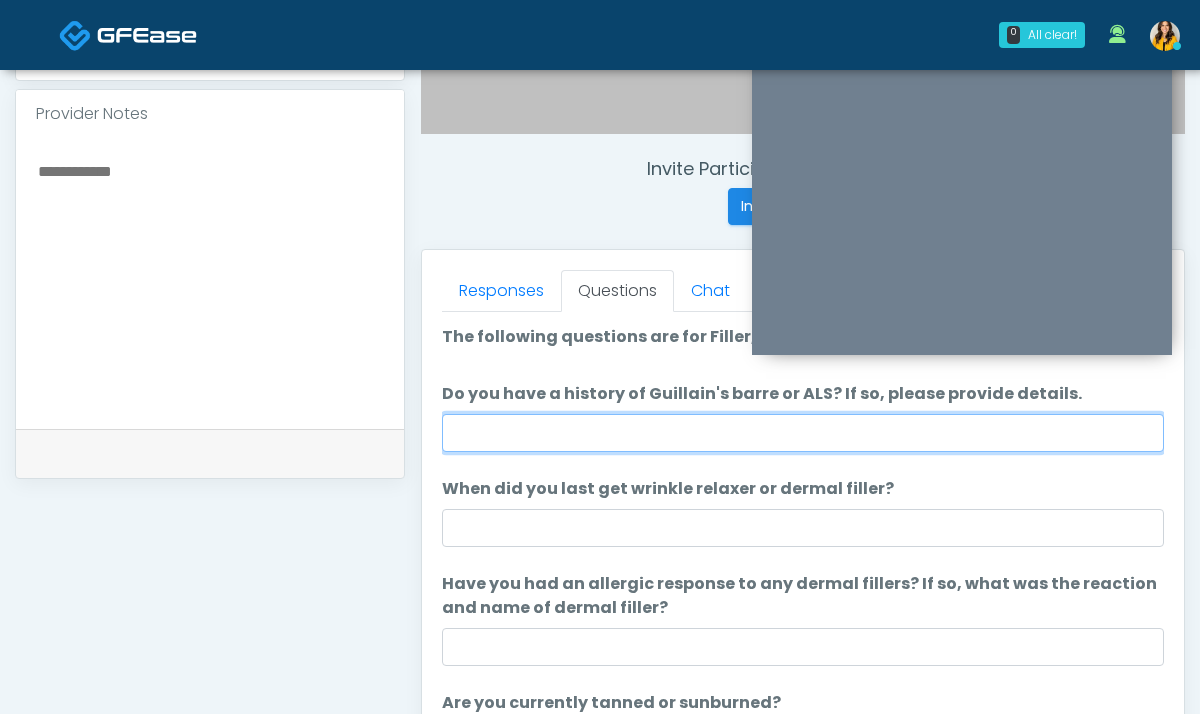 click on "Do you have a history of Guillain's barre or ALS? If so, please provide details." at bounding box center (803, 433) 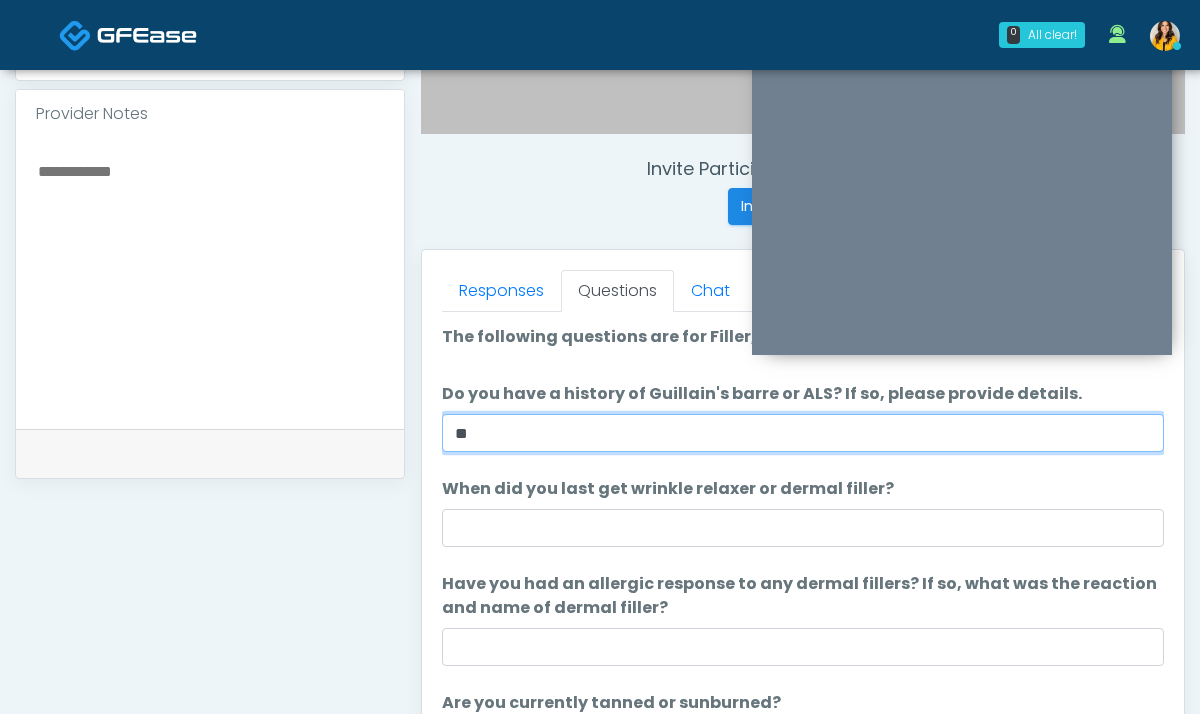 type on "**" 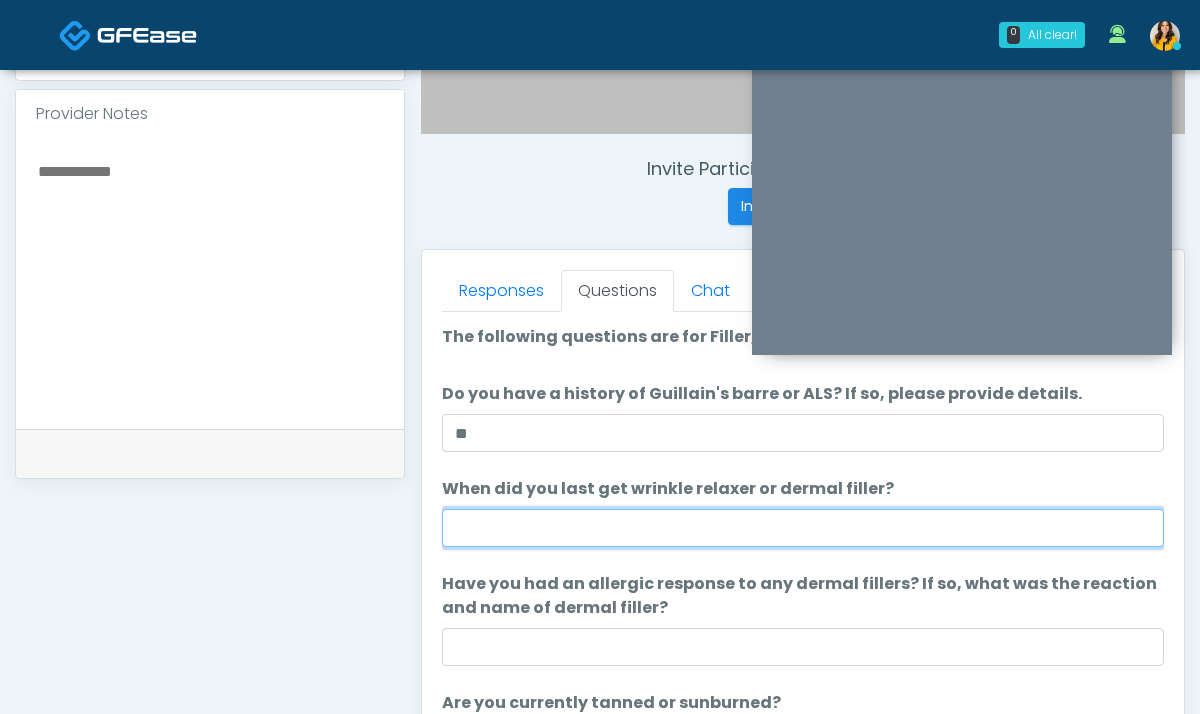 click on "When did you last get wrinkle relaxer or dermal filler?" at bounding box center [803, 528] 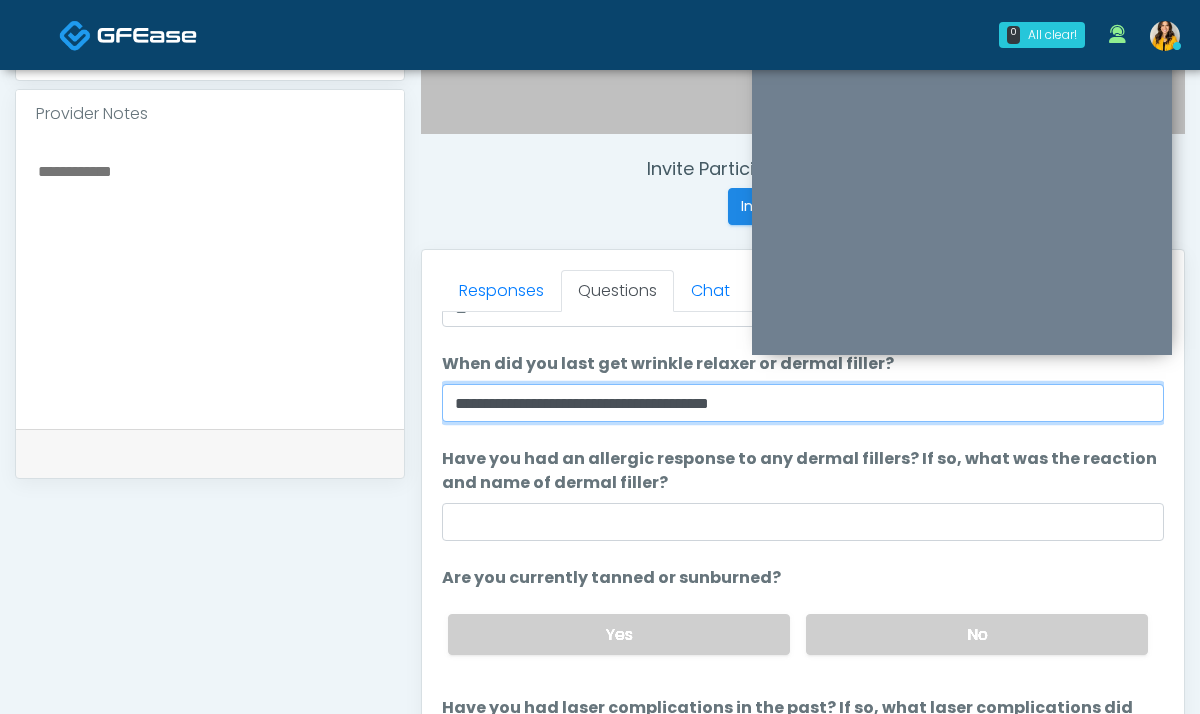 scroll, scrollTop: 135, scrollLeft: 0, axis: vertical 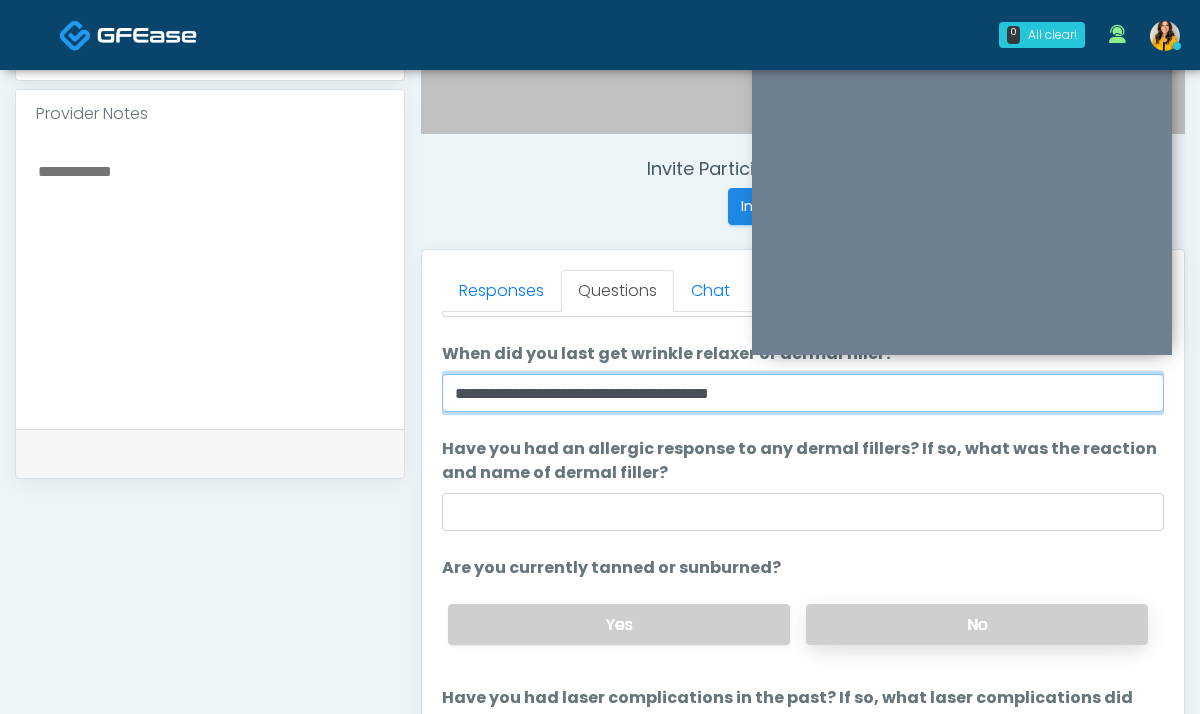 type on "**********" 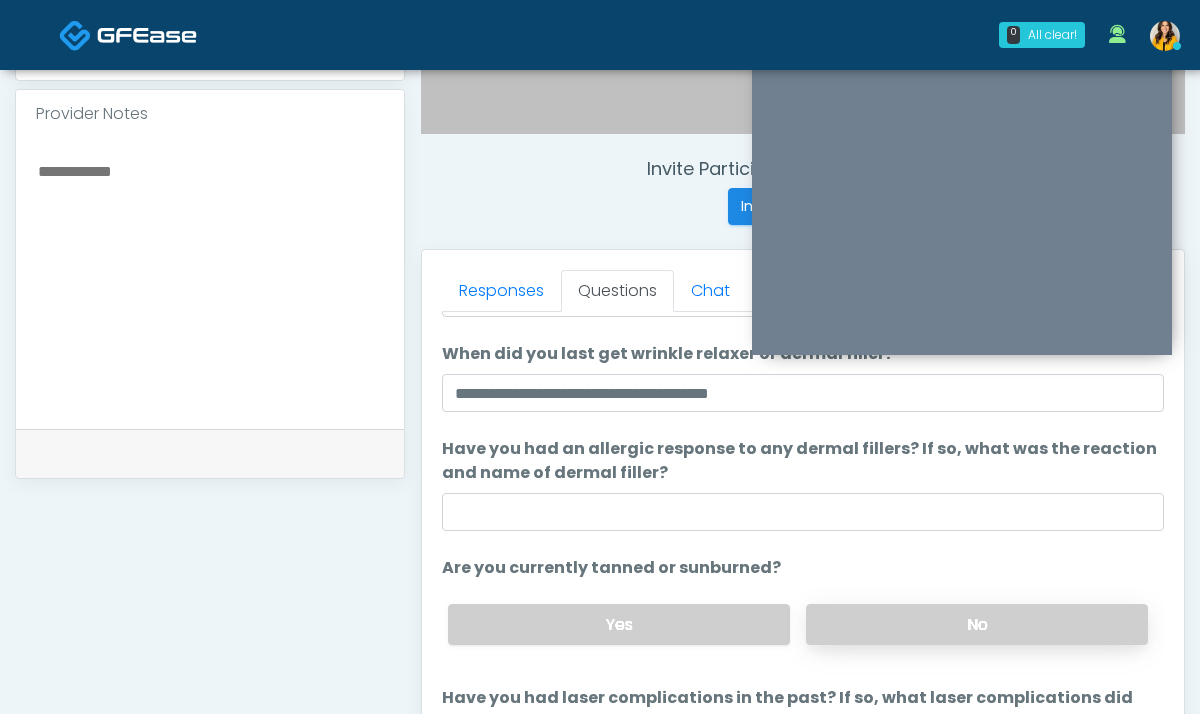 click on "No" at bounding box center (977, 624) 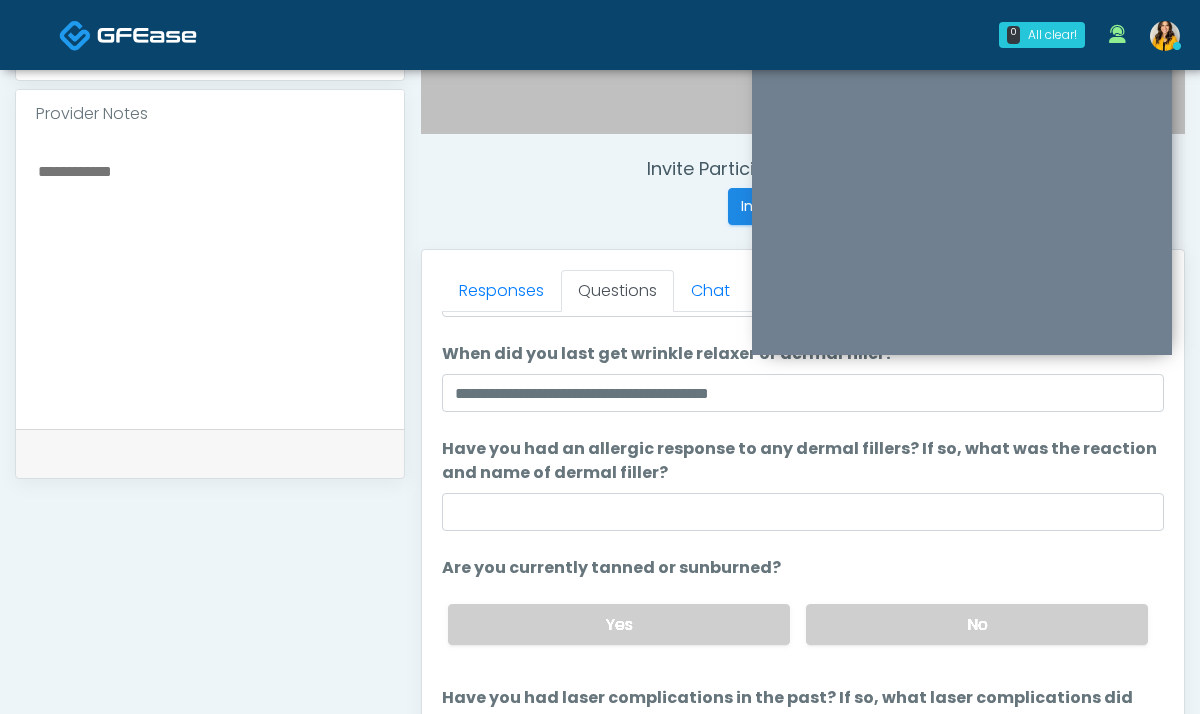scroll, scrollTop: 164, scrollLeft: 0, axis: vertical 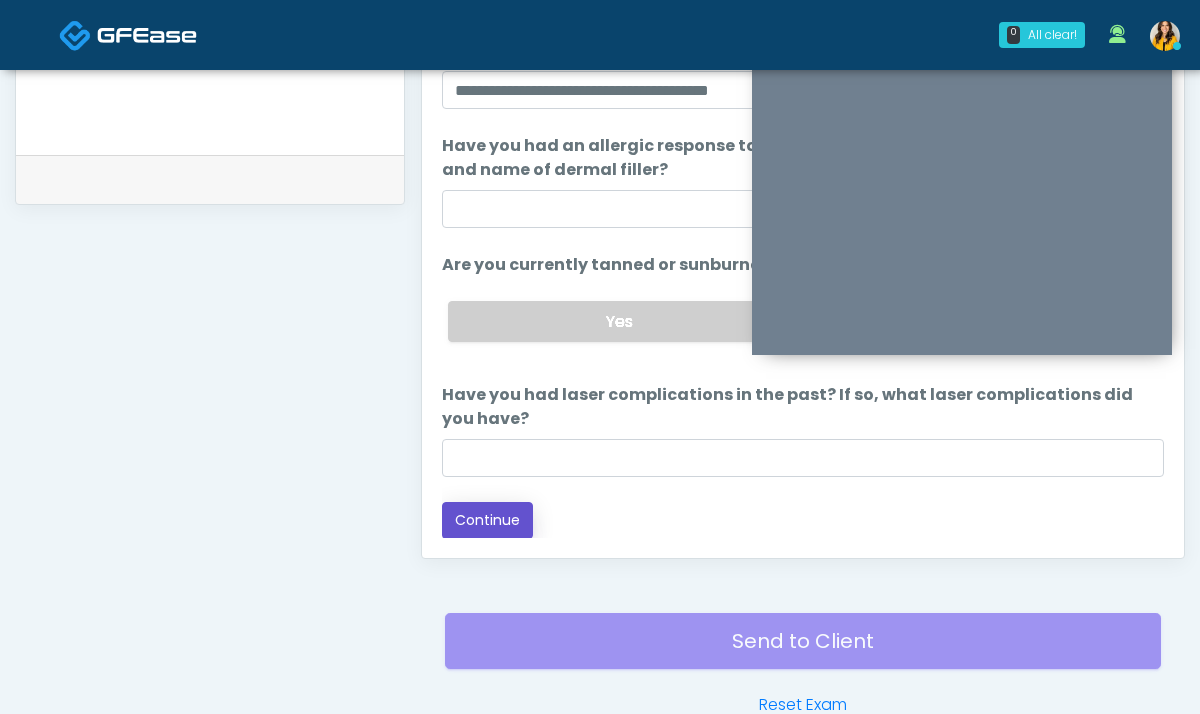 click on "Continue" at bounding box center [487, 520] 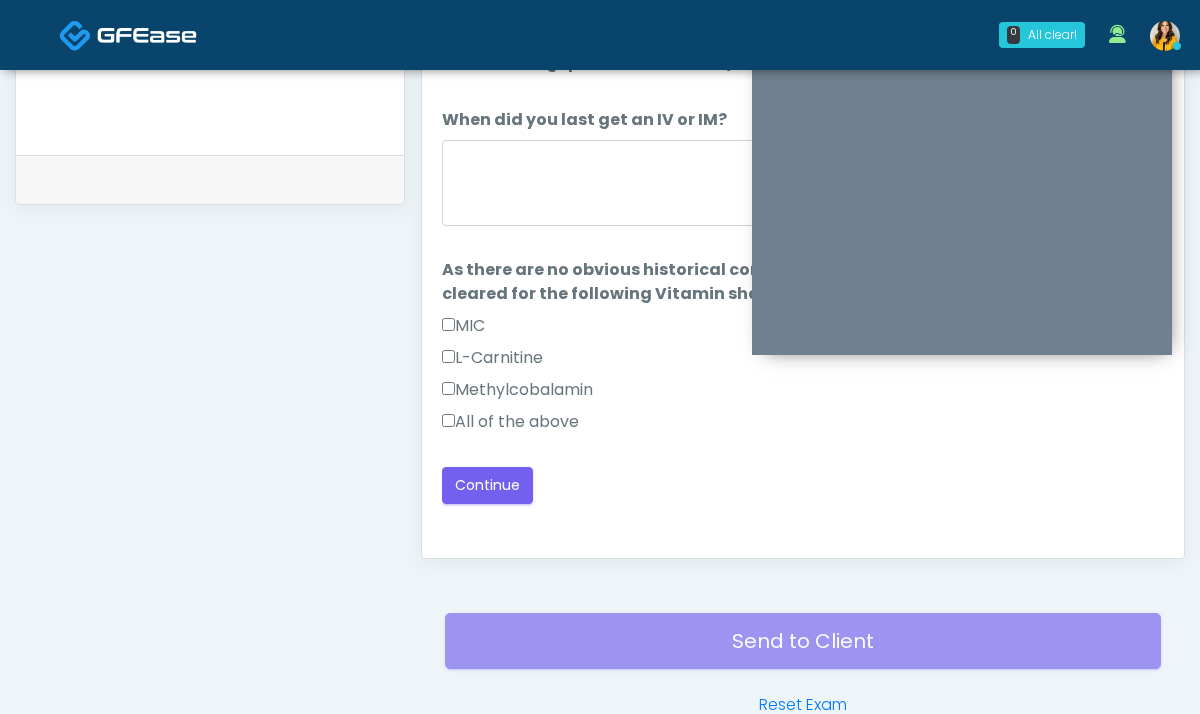 scroll, scrollTop: 1081, scrollLeft: 0, axis: vertical 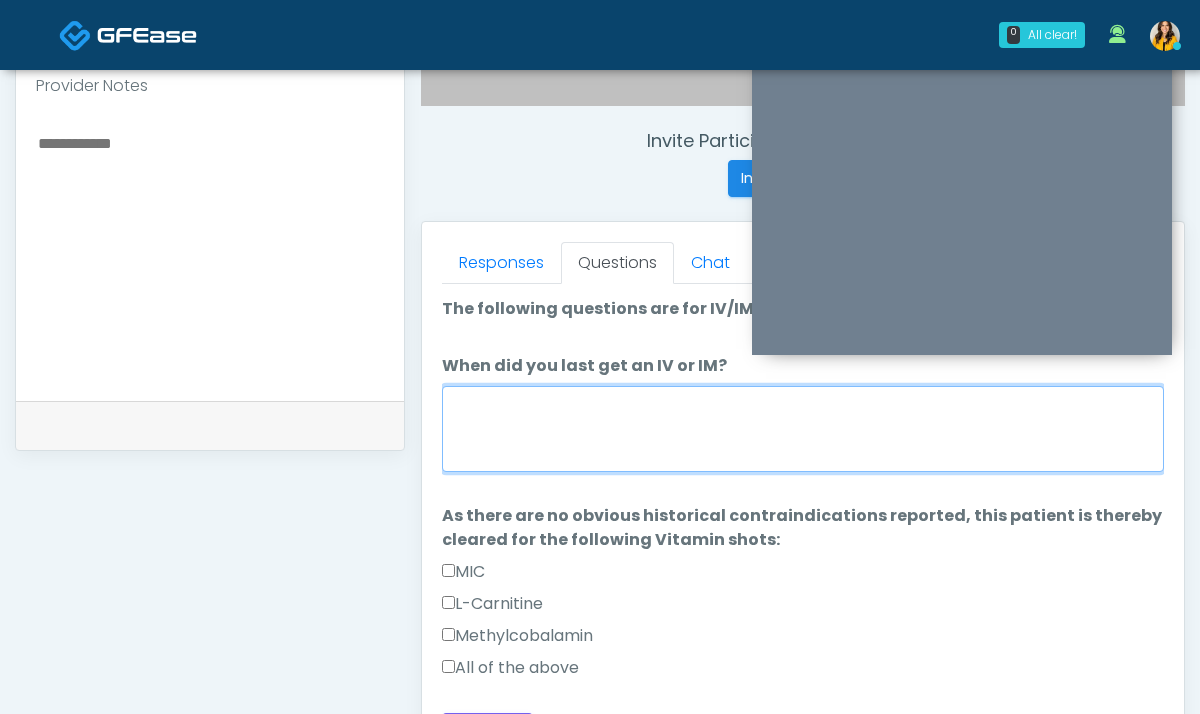 click on "When did you last get an IV or IM?" at bounding box center [803, 429] 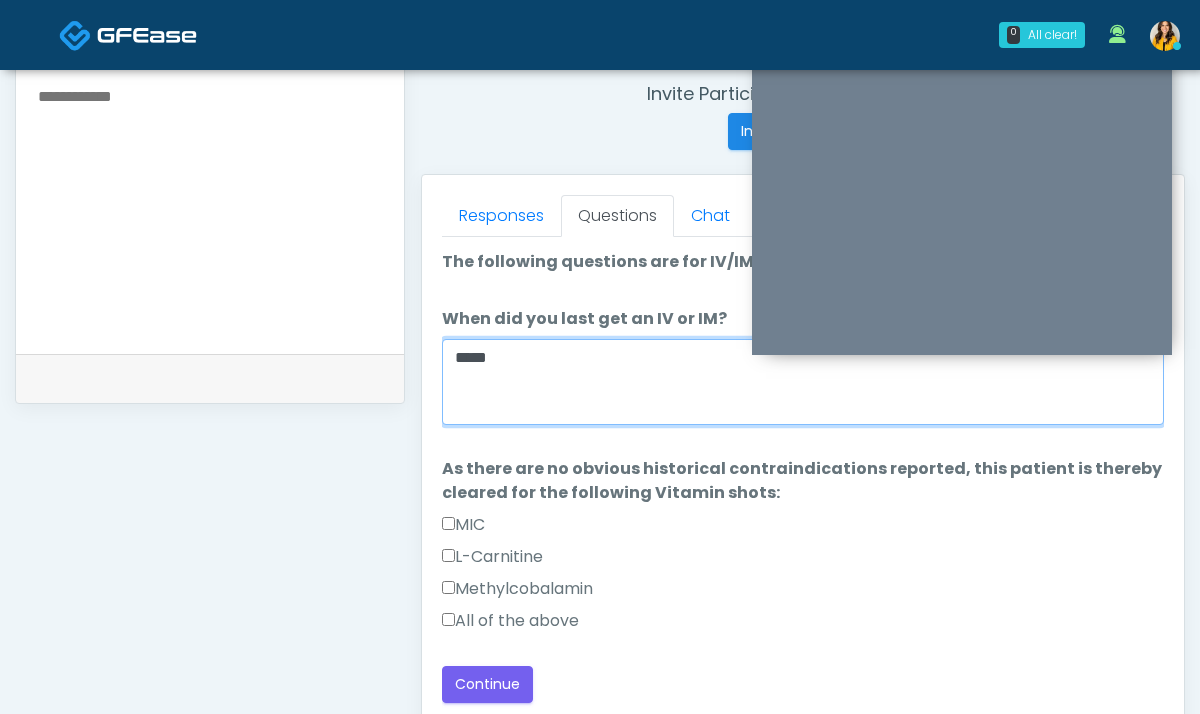 scroll, scrollTop: 770, scrollLeft: 0, axis: vertical 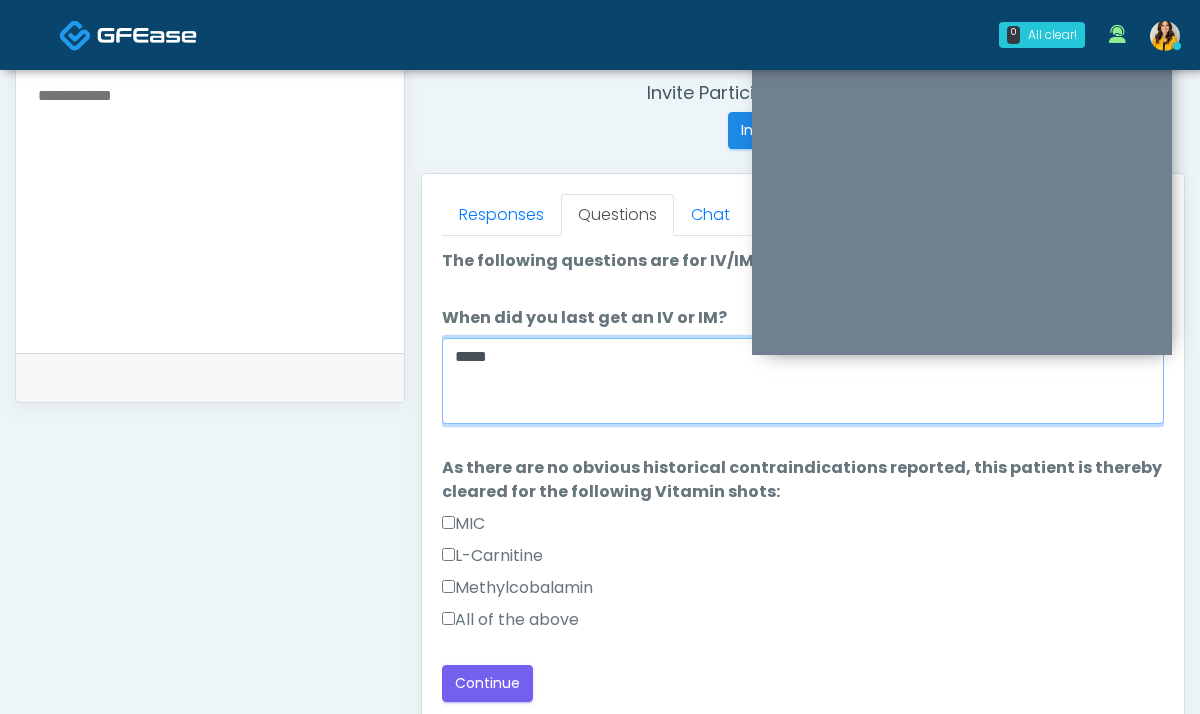 type on "*****" 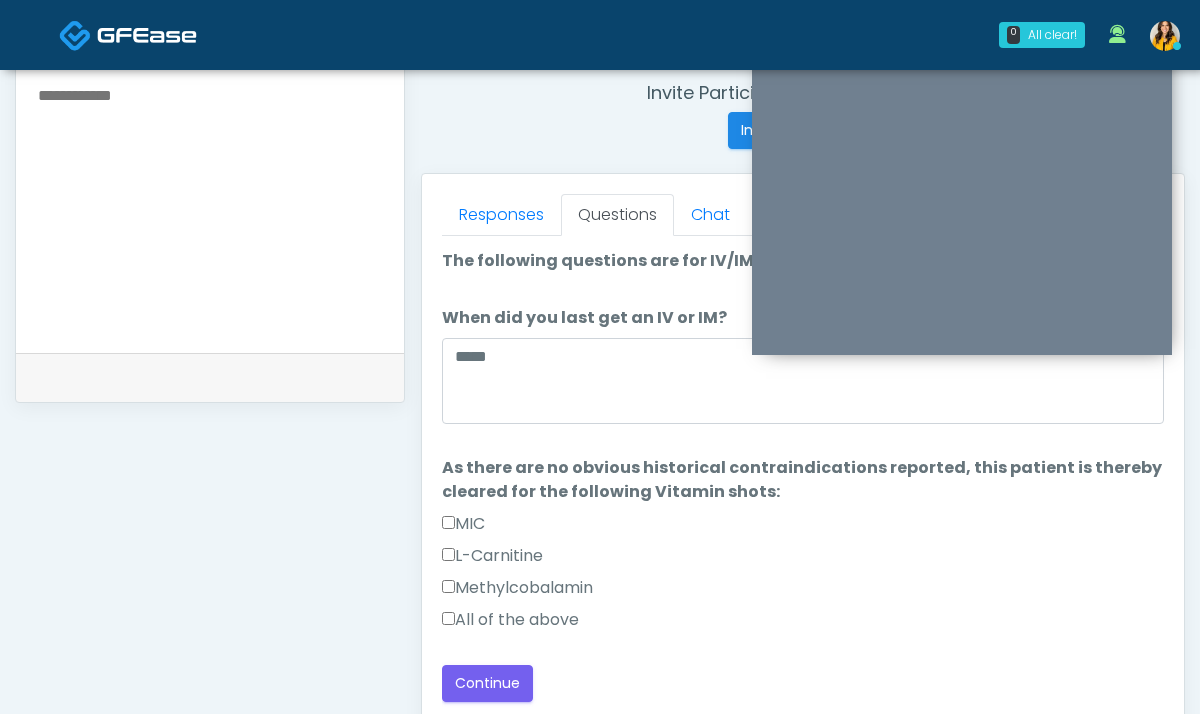 click on "All of the above" at bounding box center [510, 620] 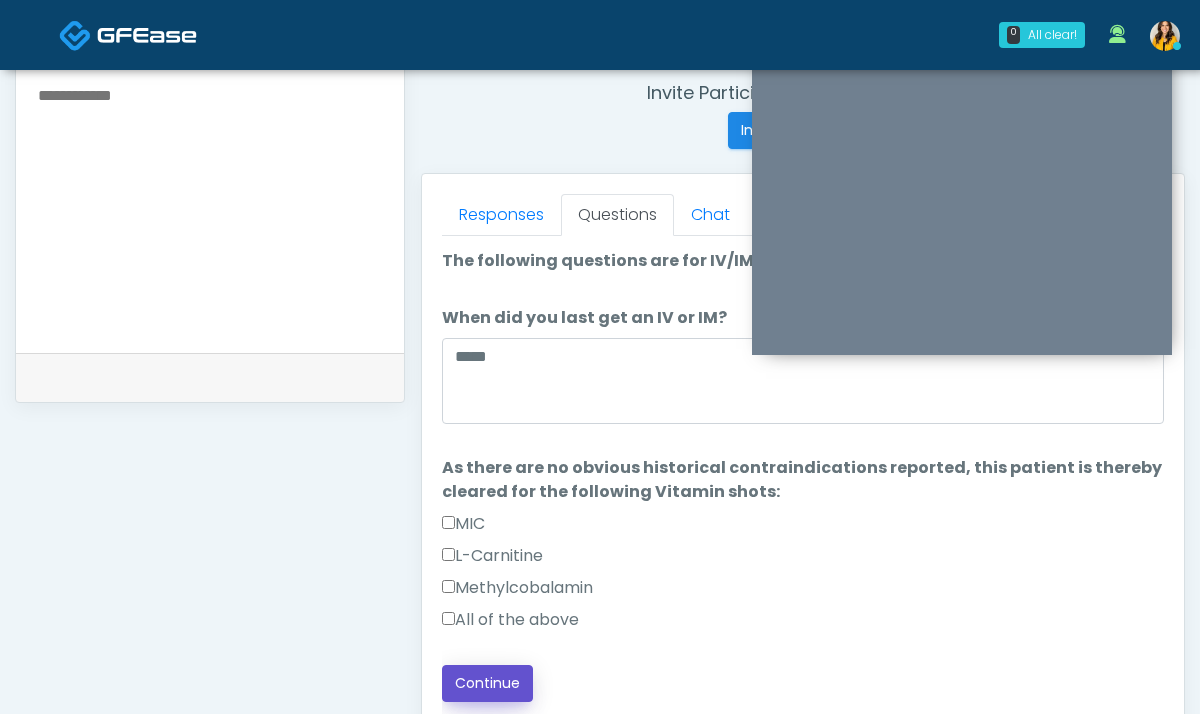 click on "Continue" at bounding box center [487, 683] 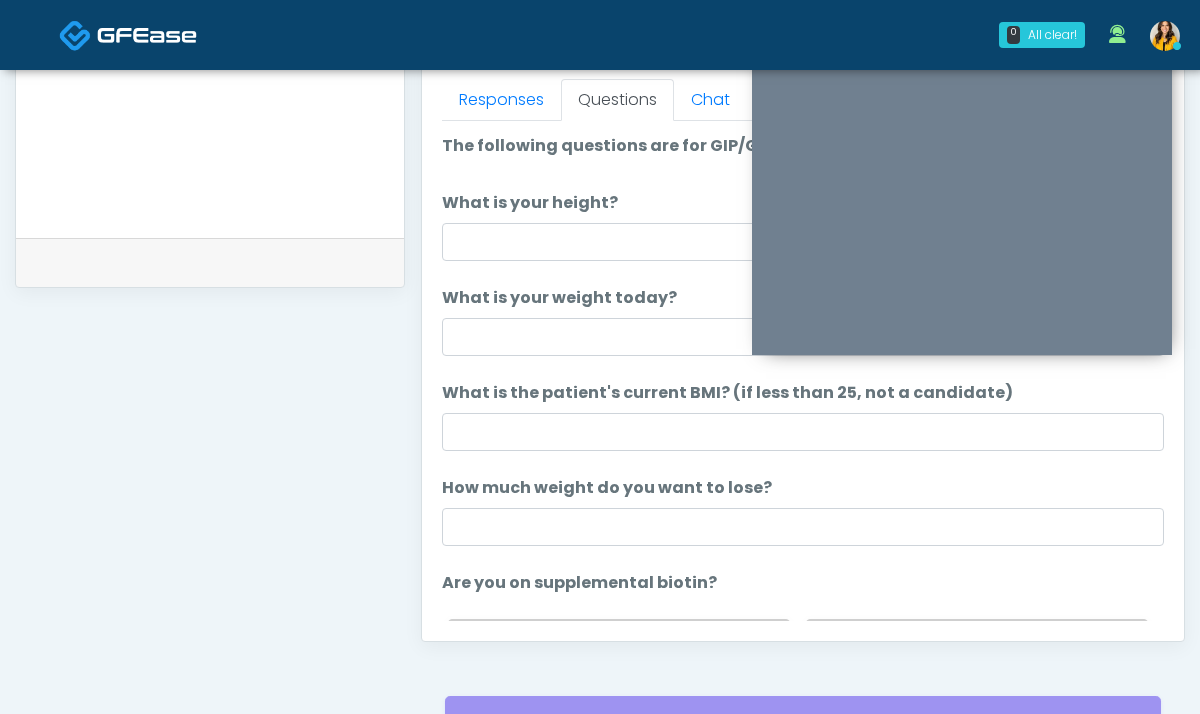 scroll, scrollTop: 752, scrollLeft: 0, axis: vertical 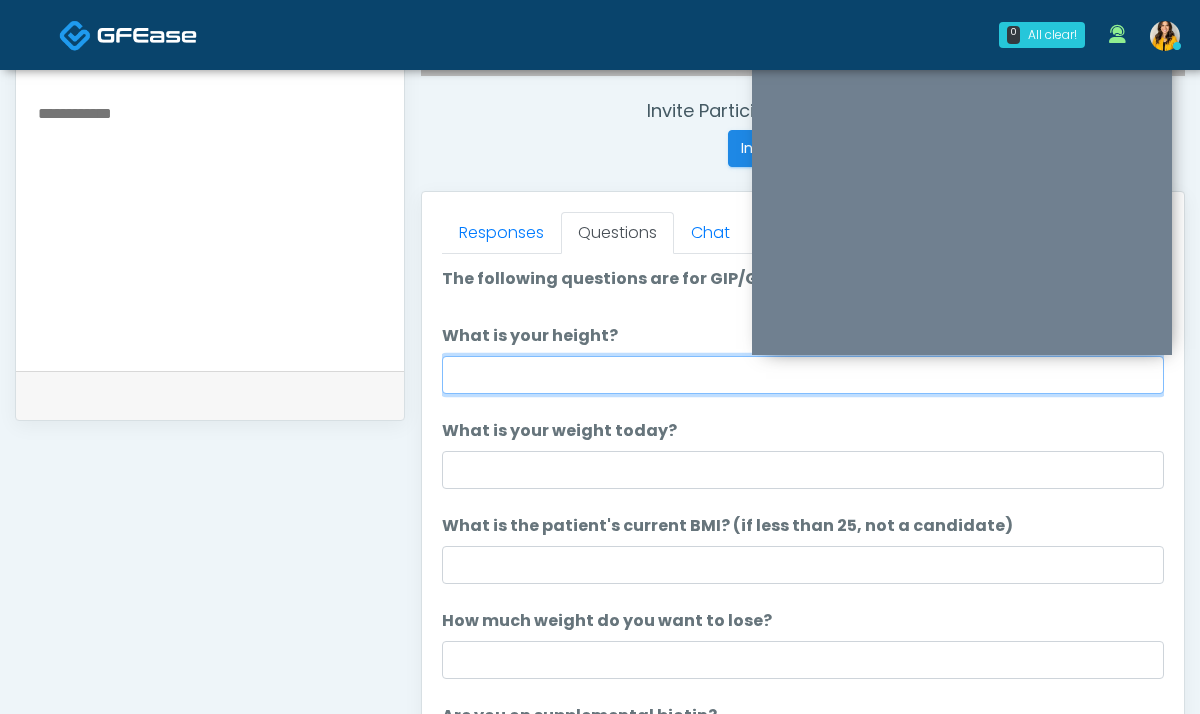 click on "What is your height?" at bounding box center (803, 375) 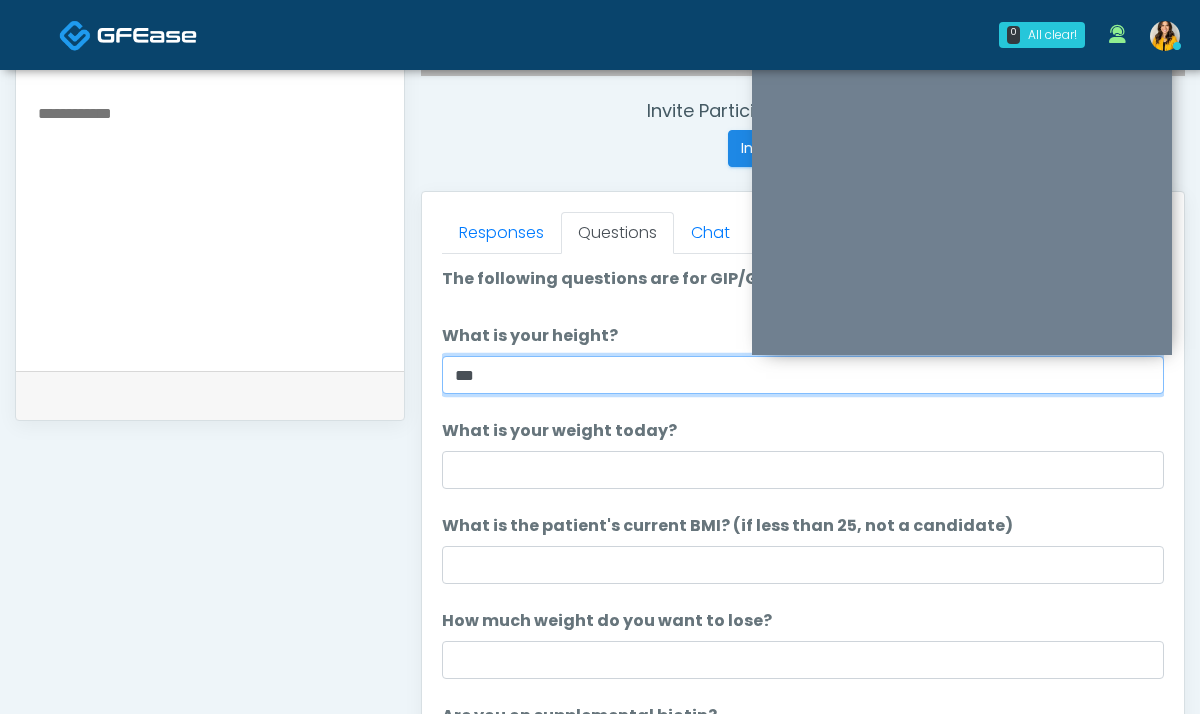 scroll, scrollTop: 60, scrollLeft: 0, axis: vertical 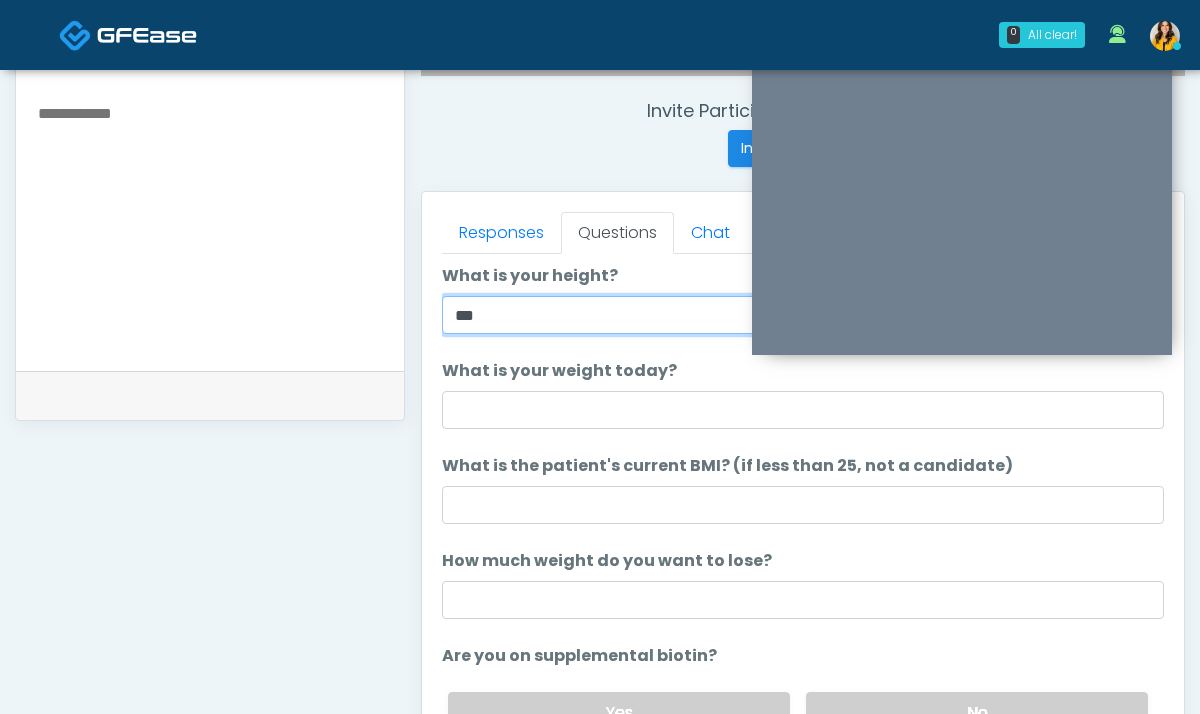 type on "***" 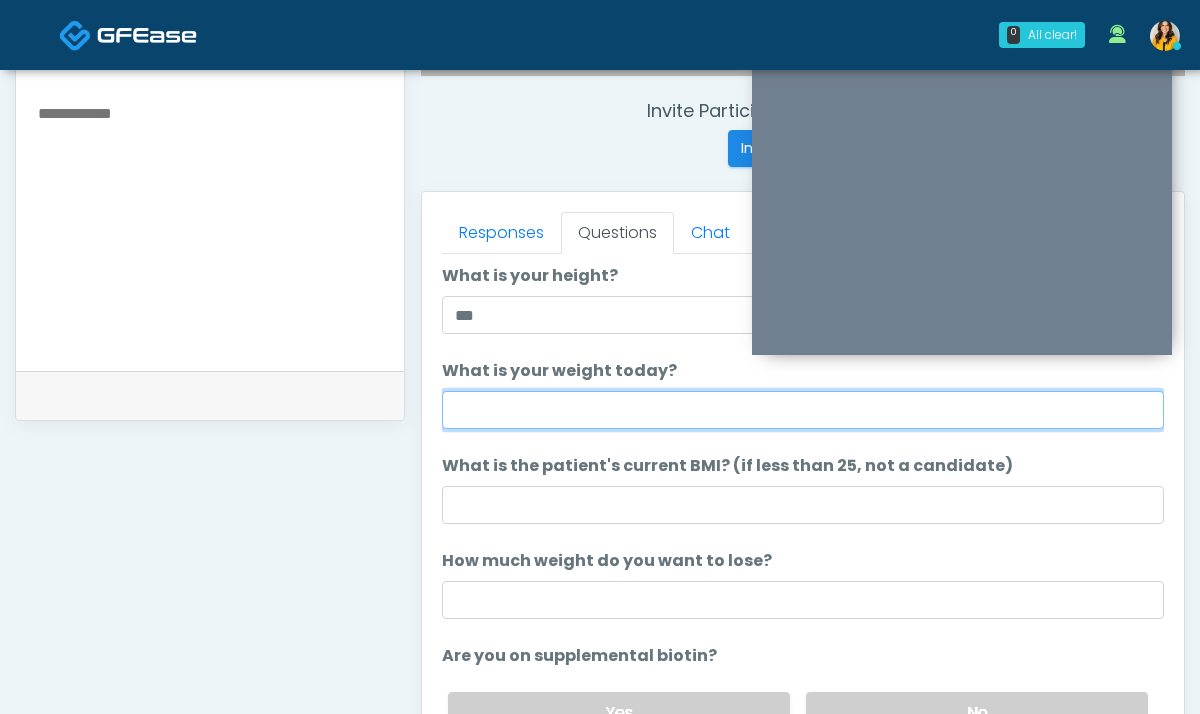 click on "What is your weight today?" at bounding box center [803, 410] 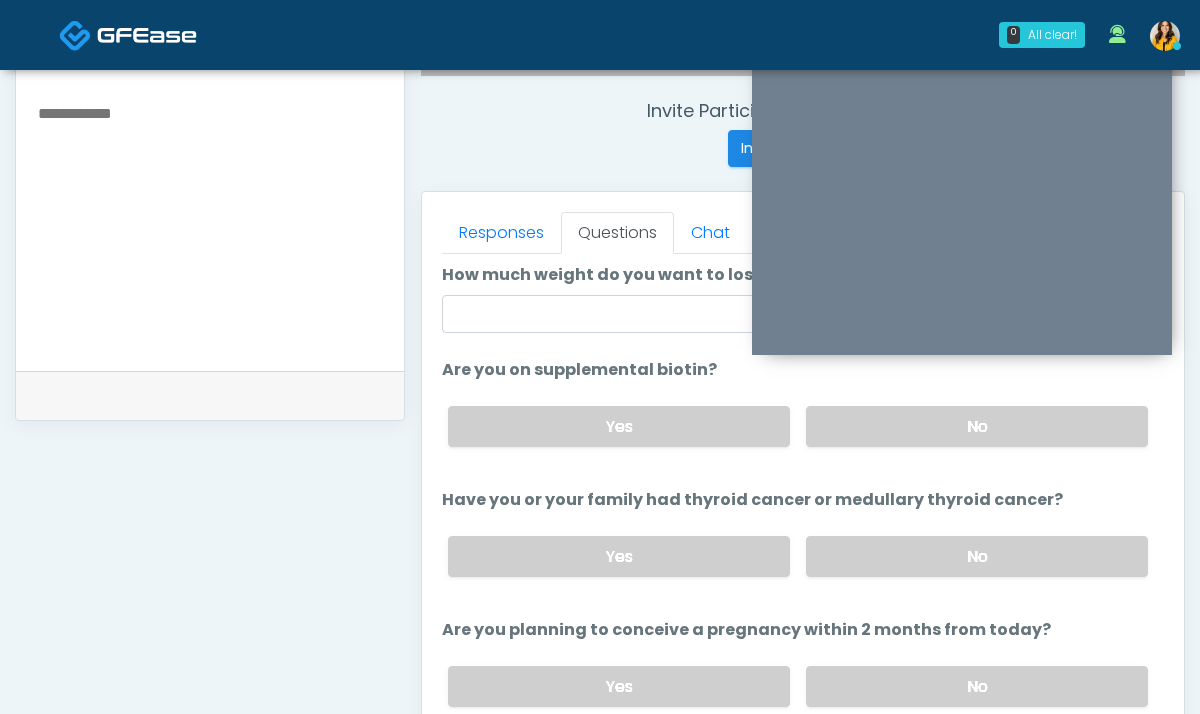 scroll, scrollTop: 354, scrollLeft: 0, axis: vertical 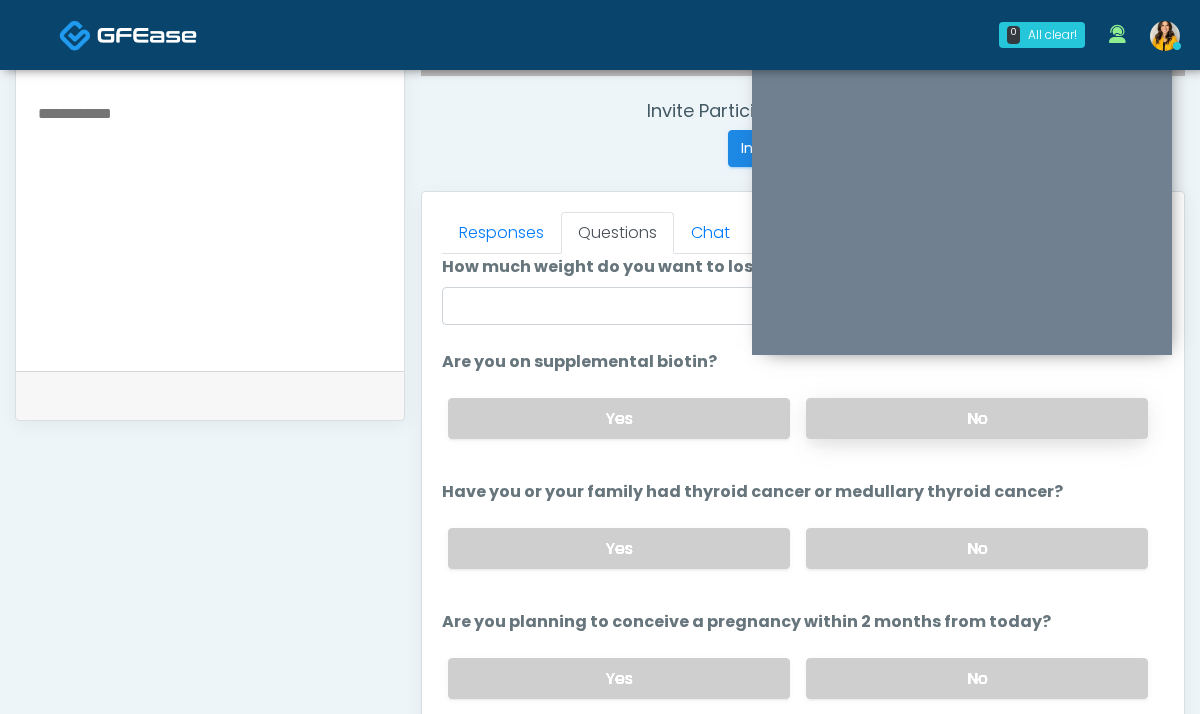 type on "***" 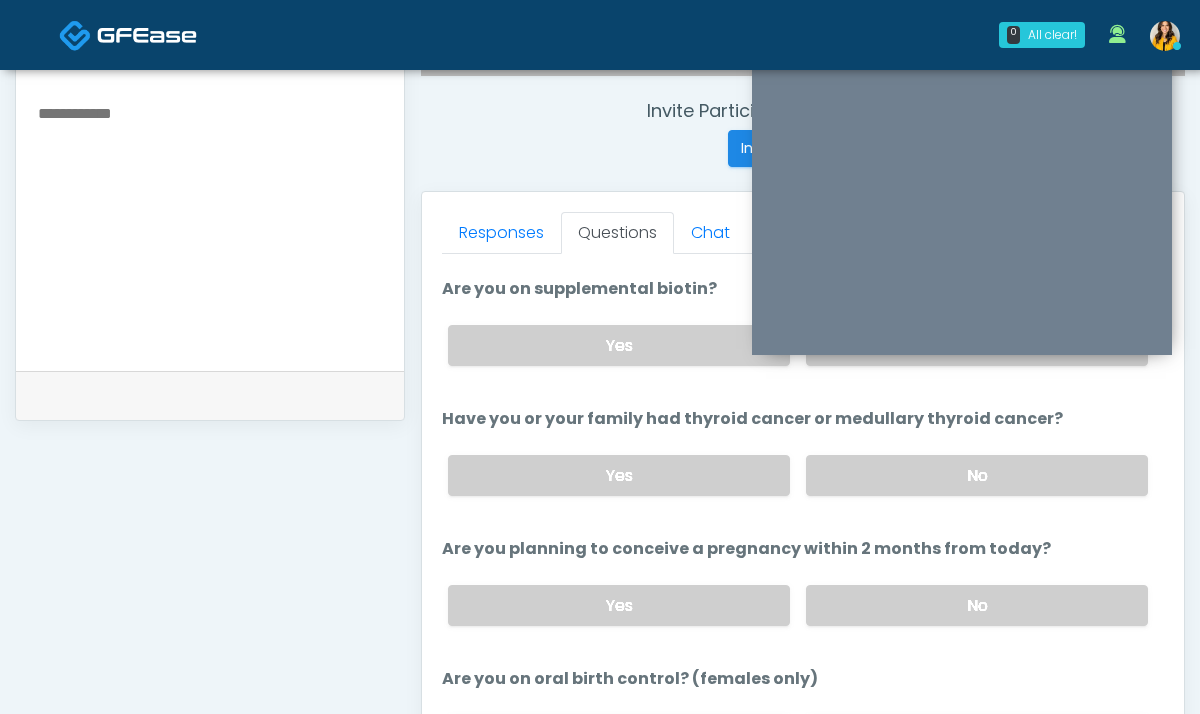 scroll, scrollTop: 453, scrollLeft: 0, axis: vertical 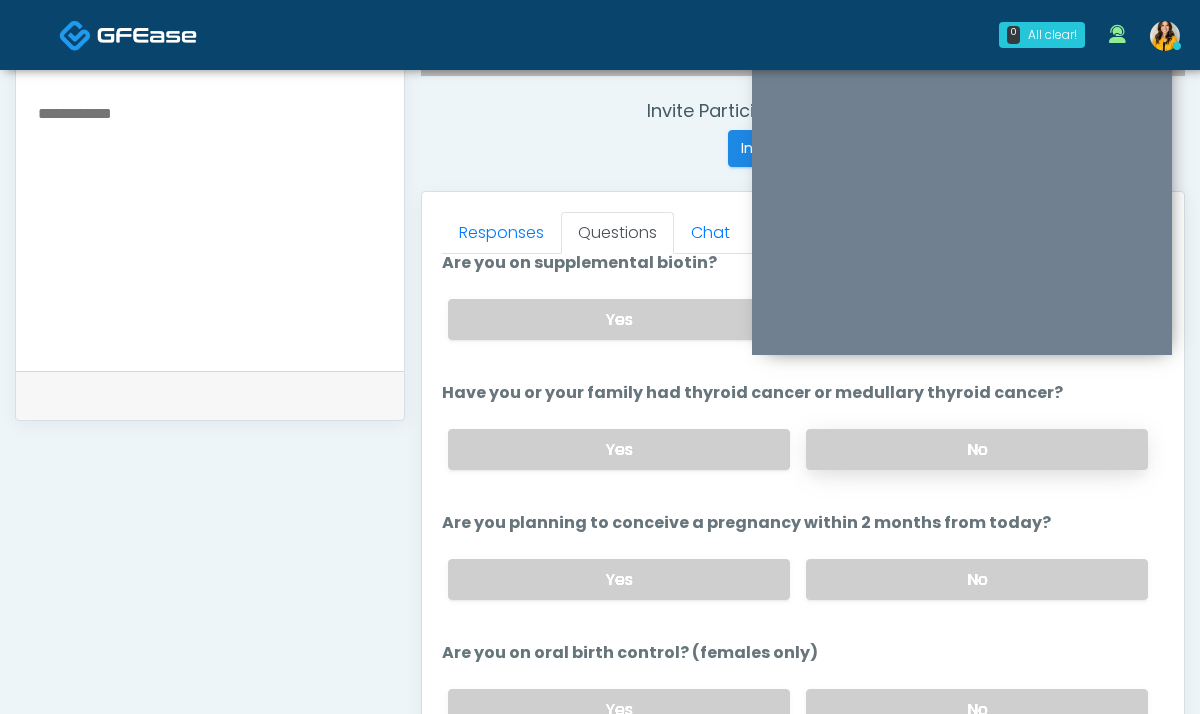 click on "No" at bounding box center (977, 449) 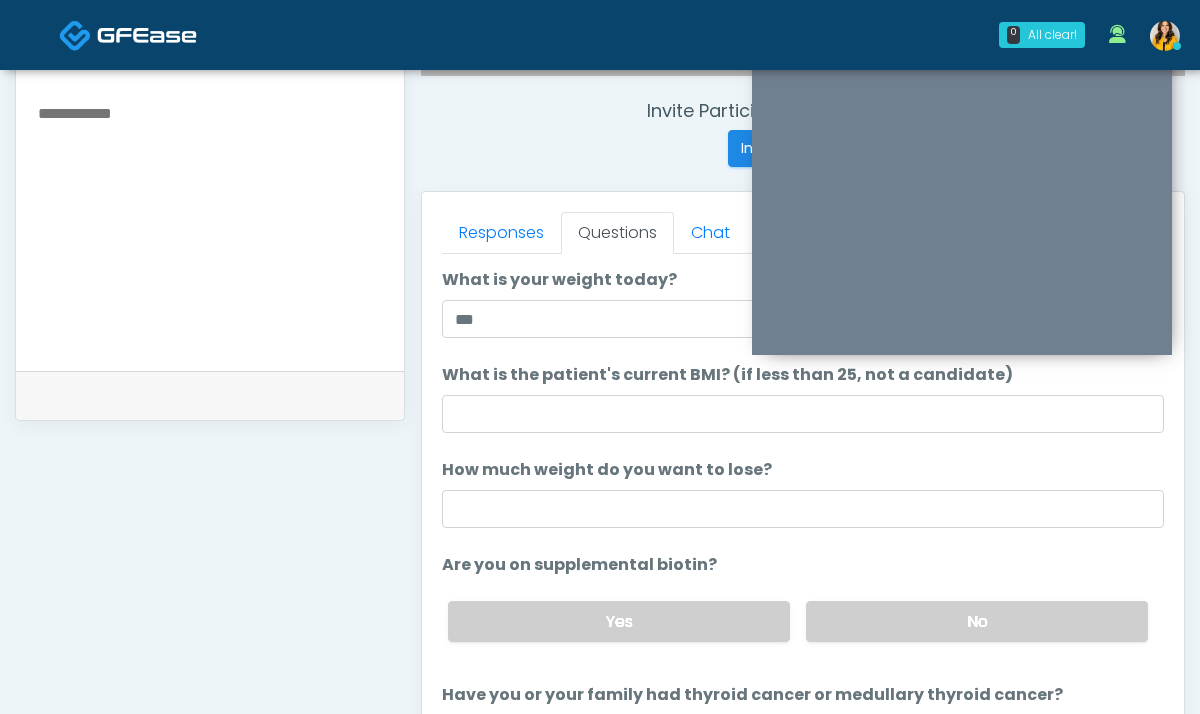scroll, scrollTop: 80, scrollLeft: 0, axis: vertical 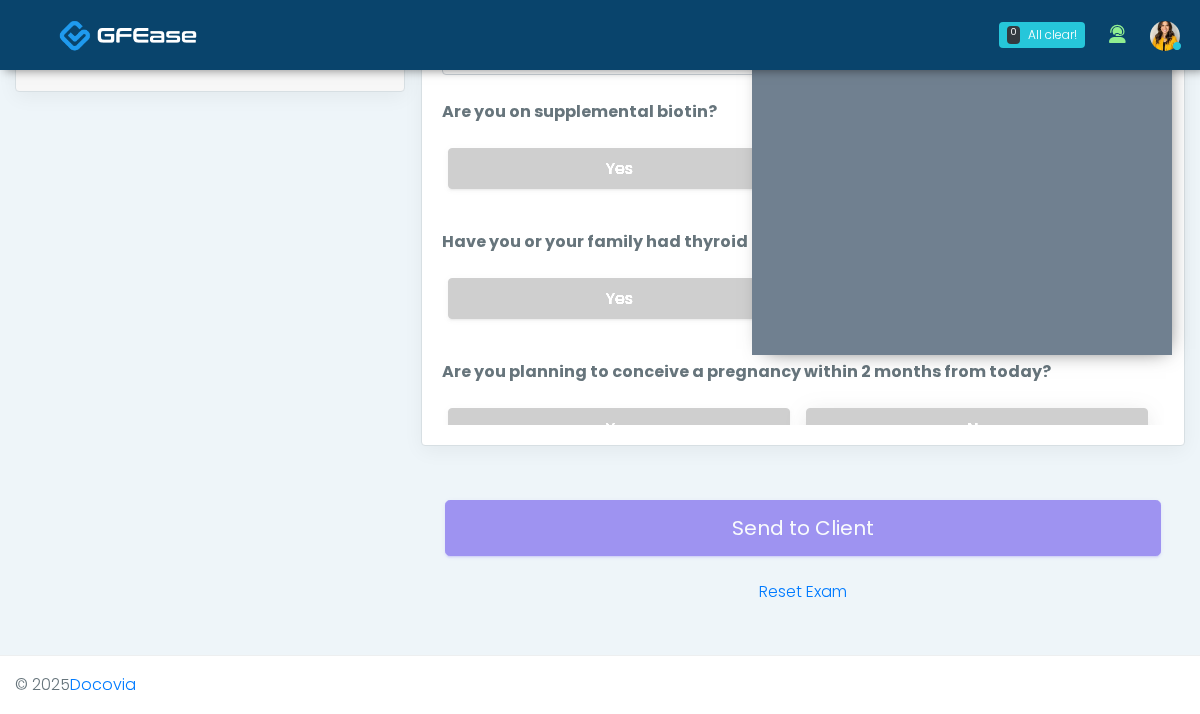 click on "No" at bounding box center [977, 428] 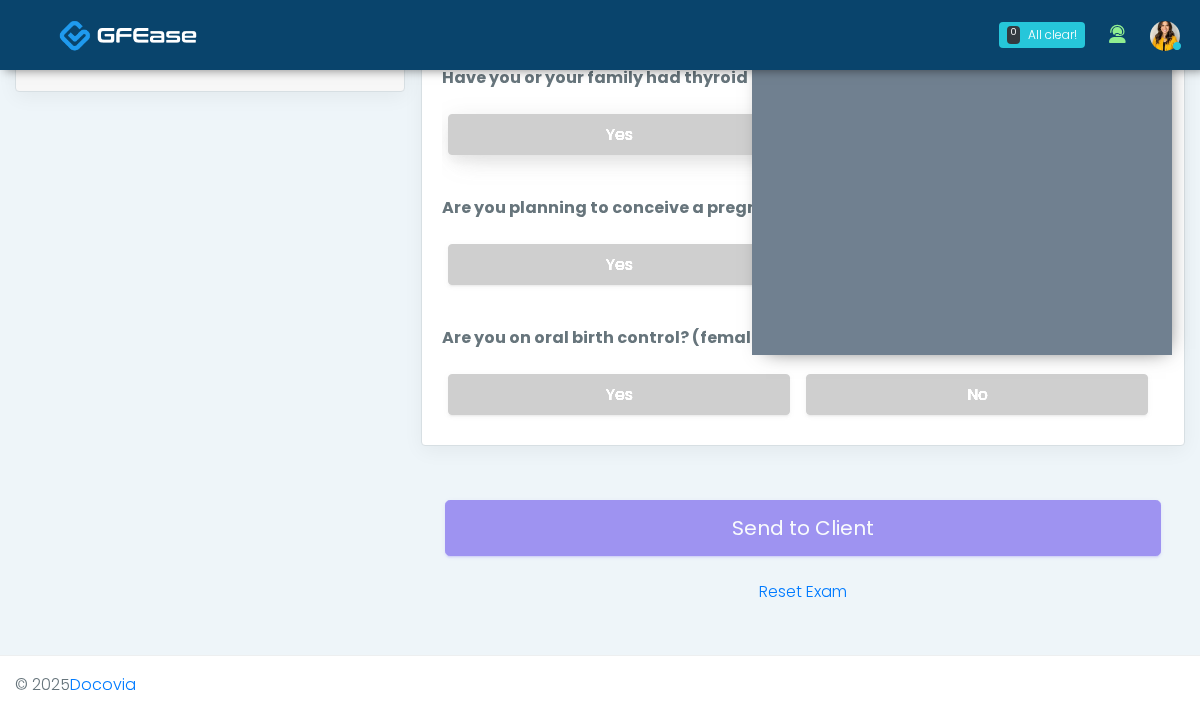 scroll, scrollTop: 467, scrollLeft: 0, axis: vertical 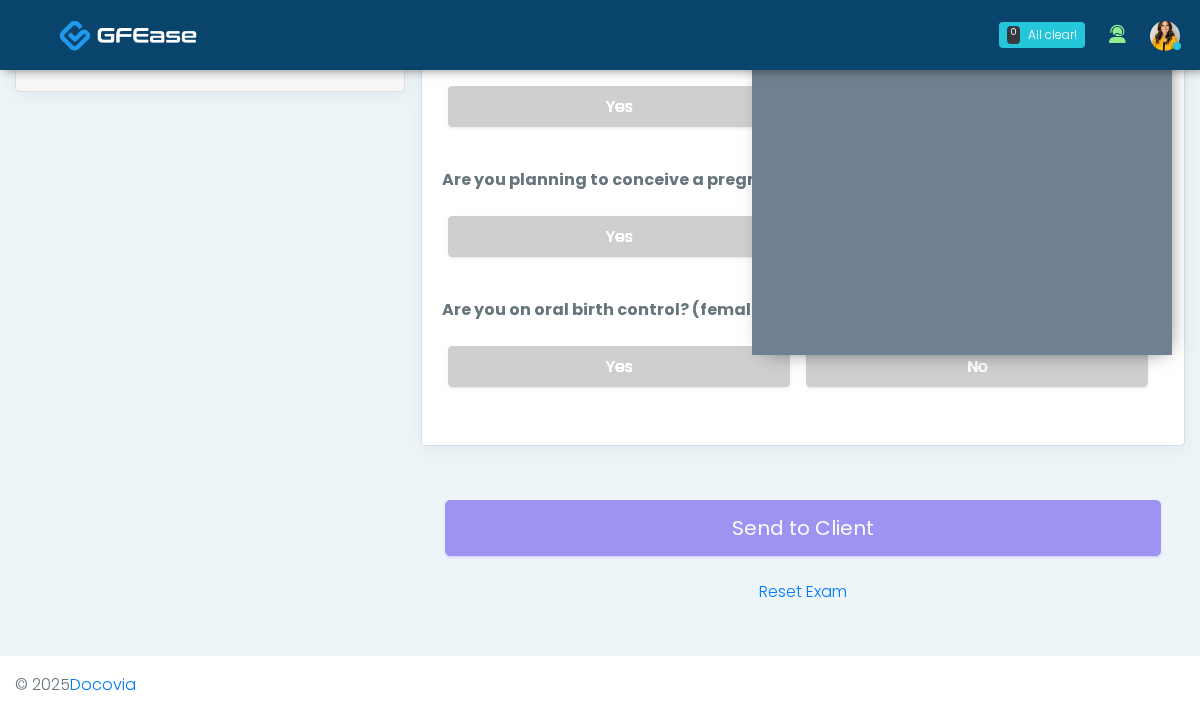 click on "Yes
No" at bounding box center [798, 366] 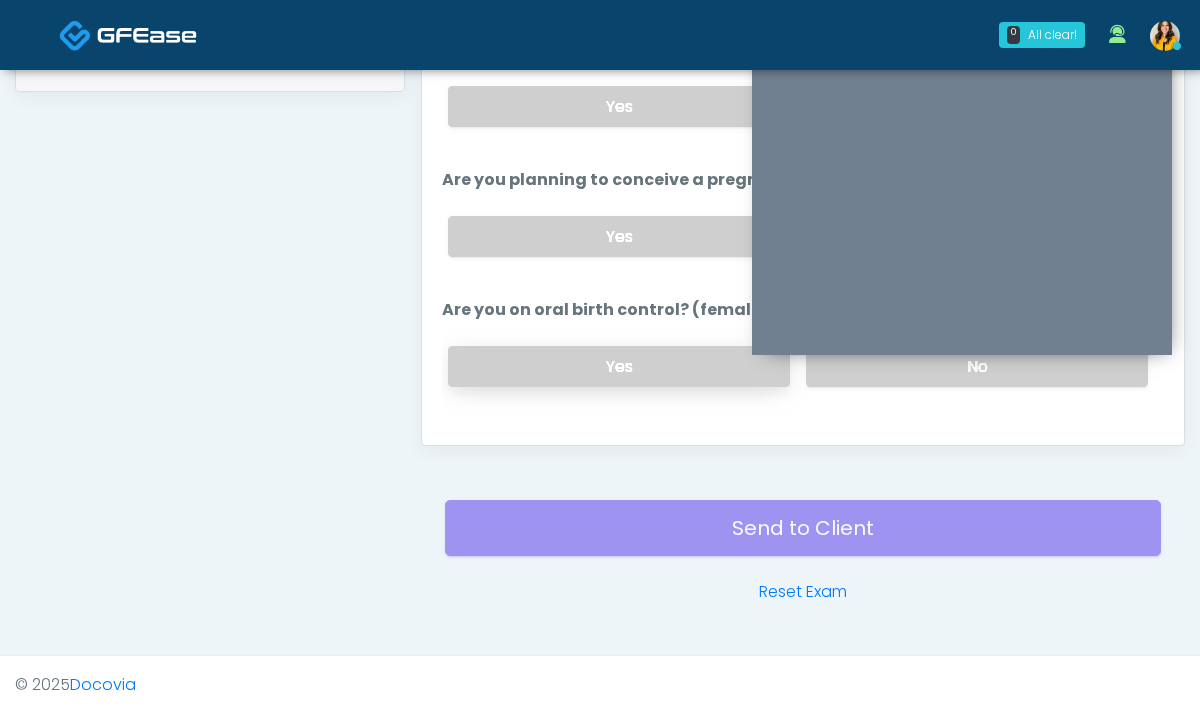 click on "Yes" at bounding box center (619, 366) 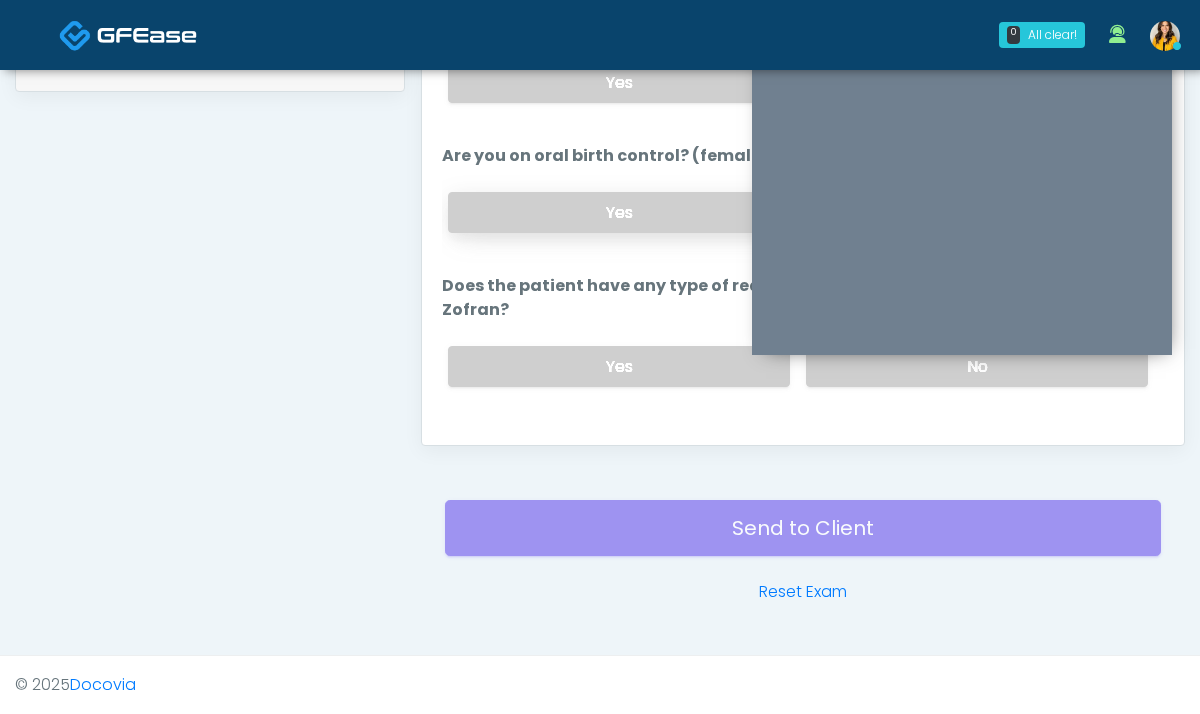 scroll, scrollTop: 620, scrollLeft: 0, axis: vertical 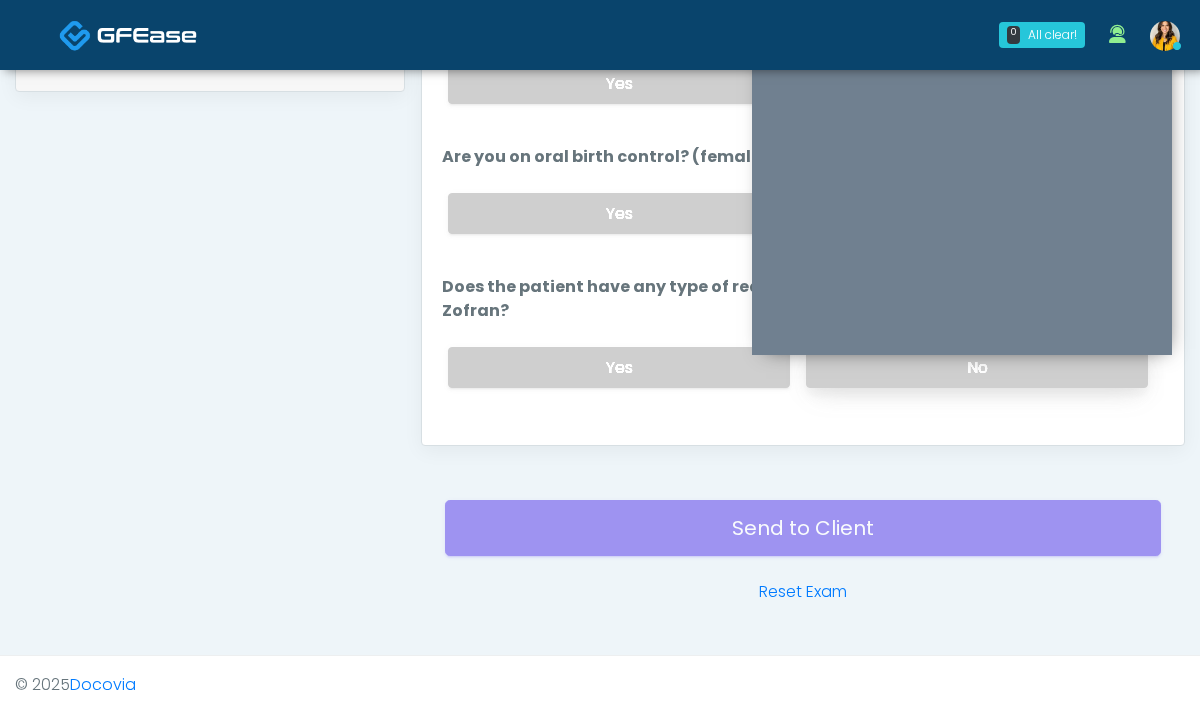 click on "No" at bounding box center [977, 367] 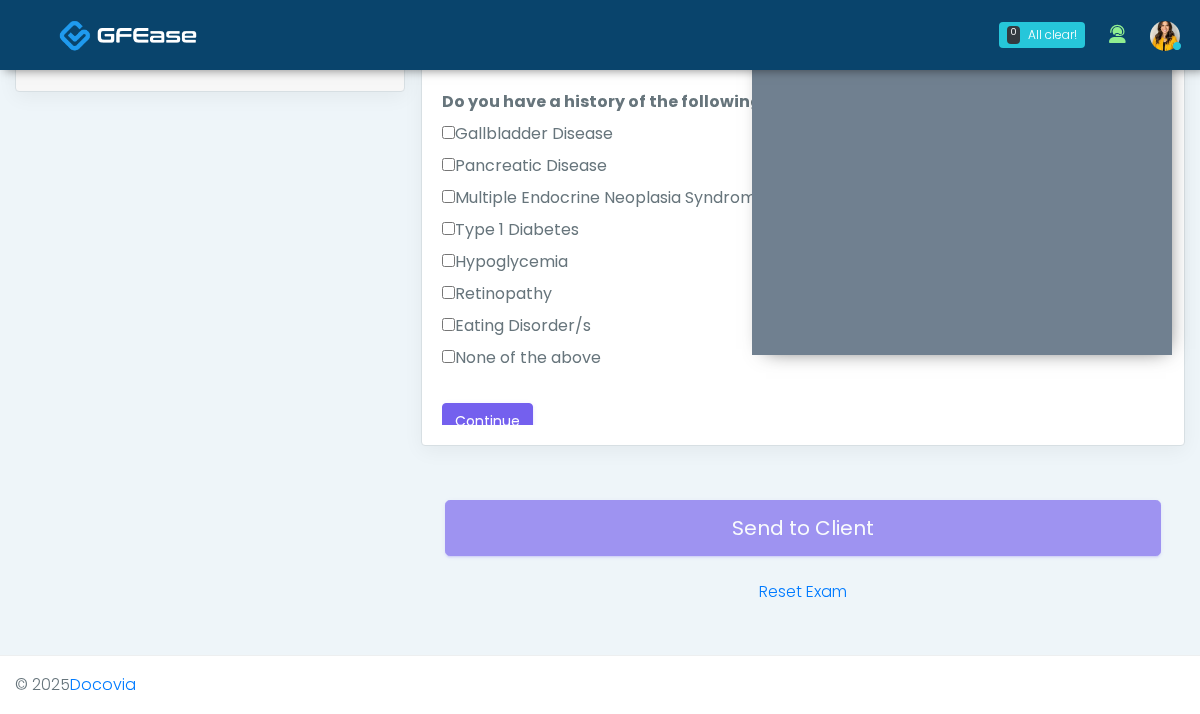 scroll, scrollTop: 969, scrollLeft: 0, axis: vertical 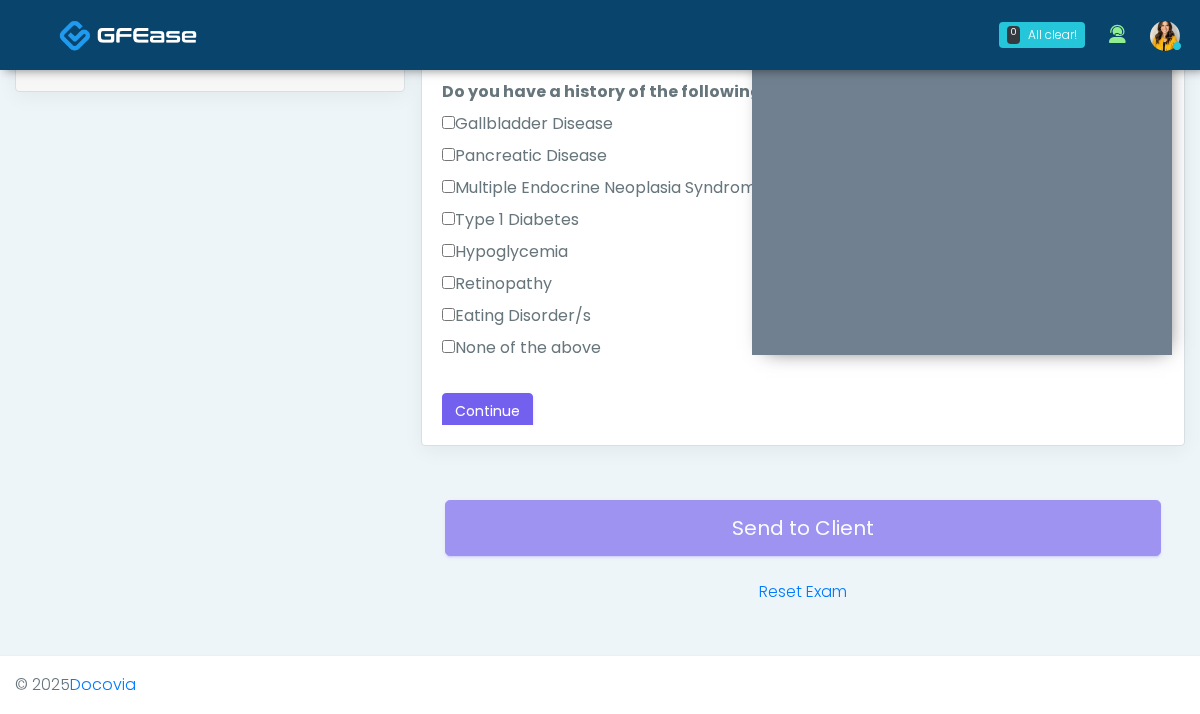 click on "None of the above" at bounding box center (521, 348) 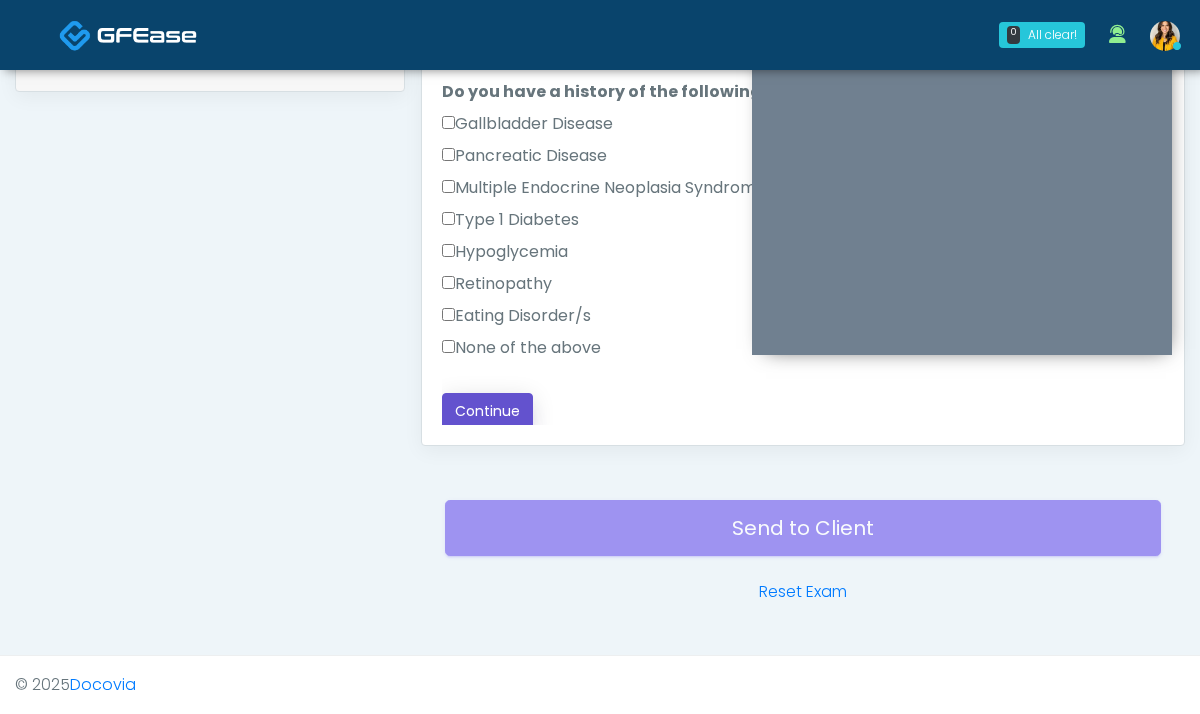 click on "Continue" at bounding box center (487, 411) 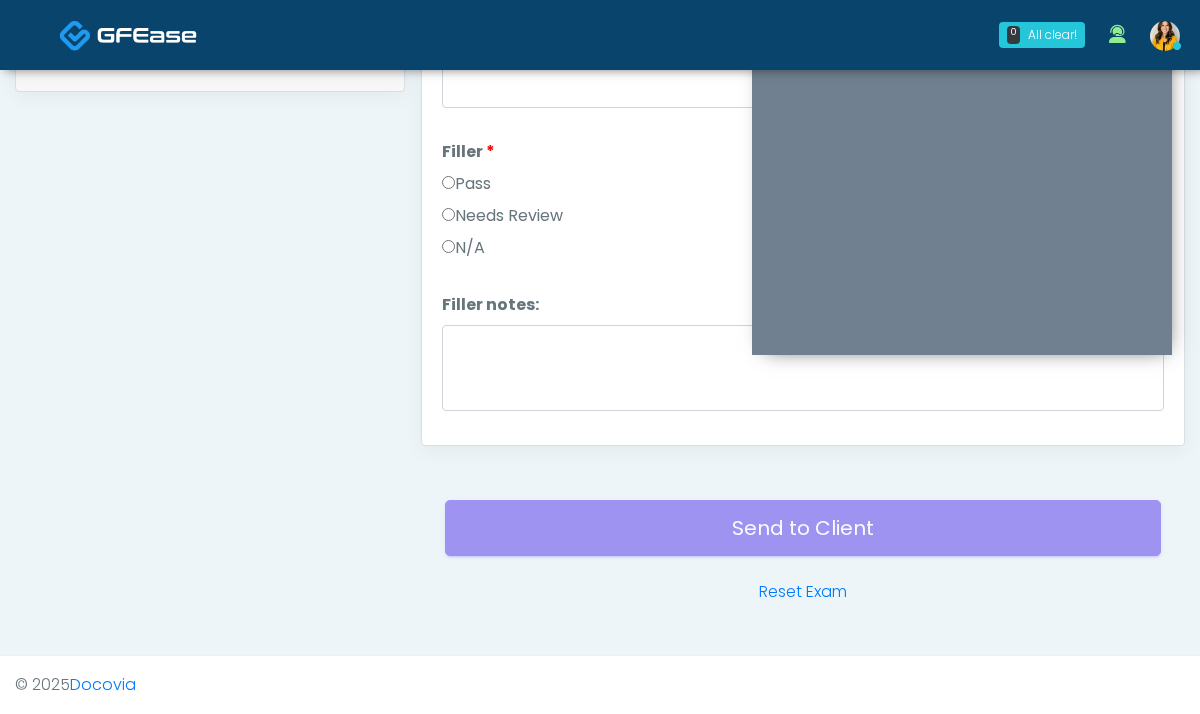 scroll, scrollTop: 0, scrollLeft: 0, axis: both 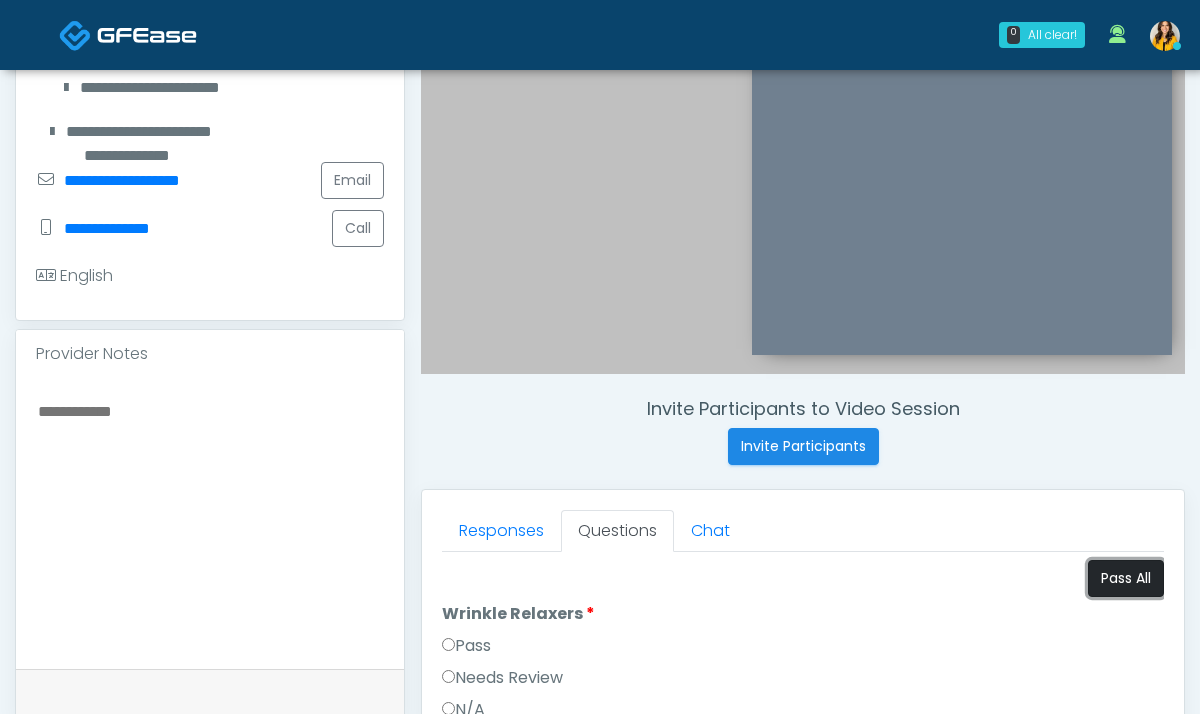 click on "Pass All" at bounding box center (1126, 578) 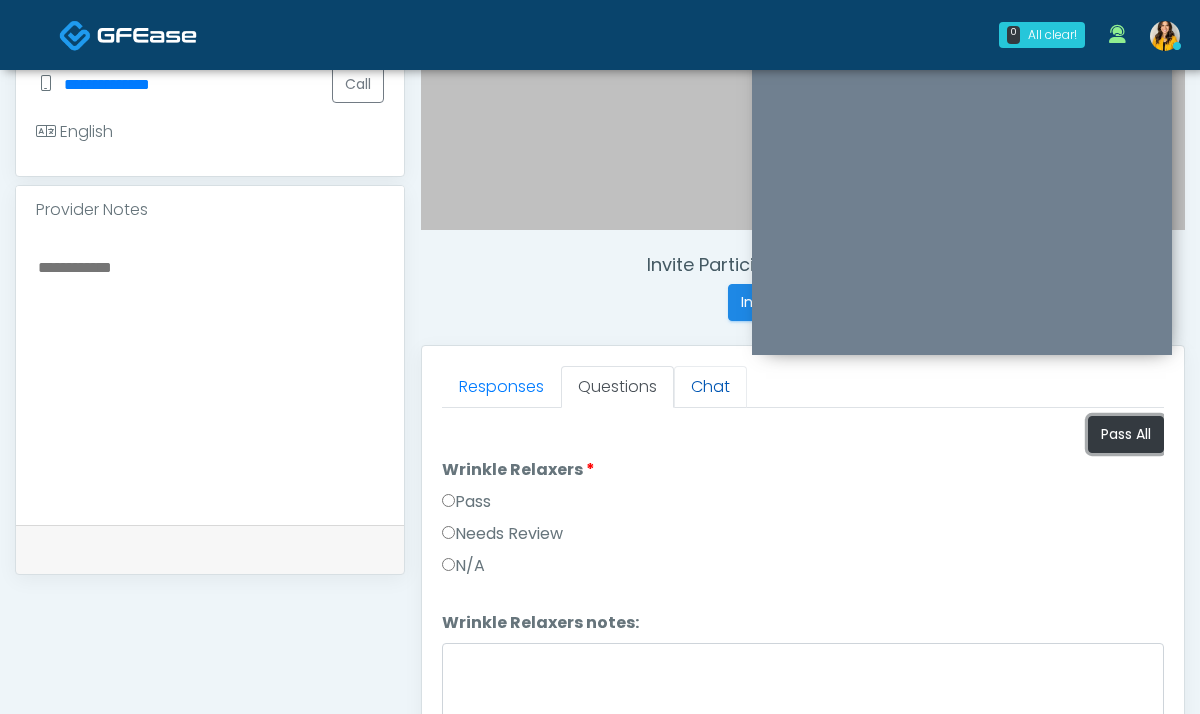 scroll, scrollTop: 769, scrollLeft: 0, axis: vertical 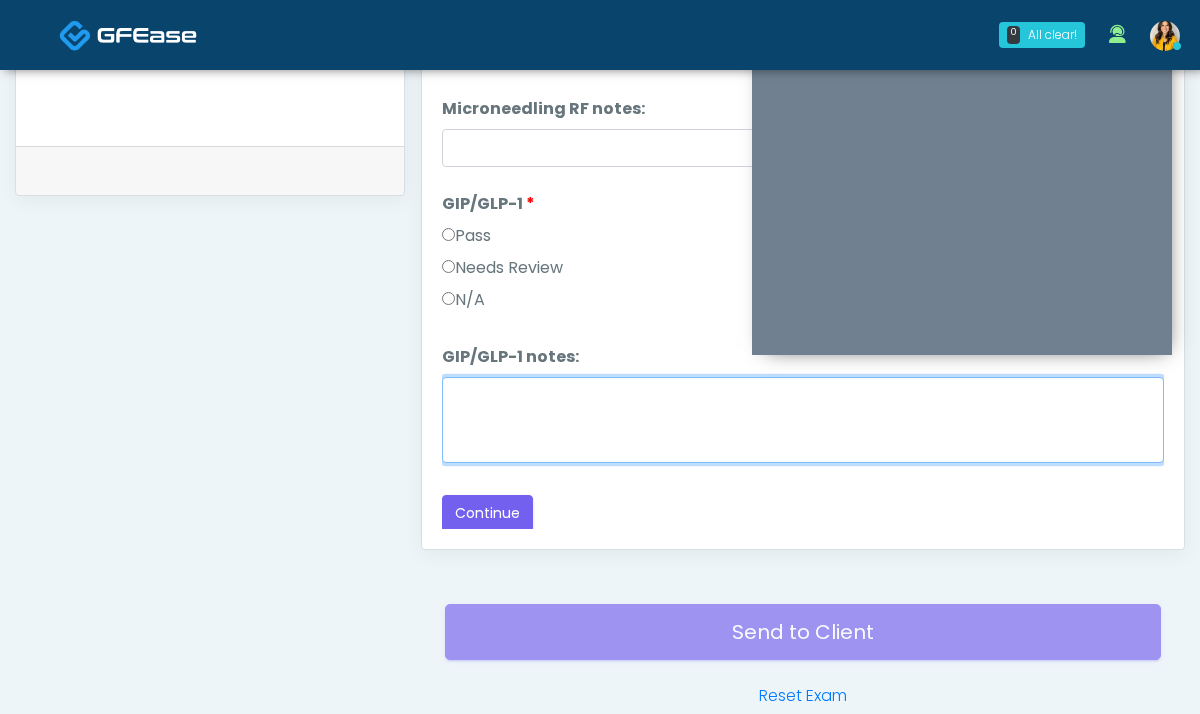 click on "GIP/GLP-1 notes:" at bounding box center (803, 420) 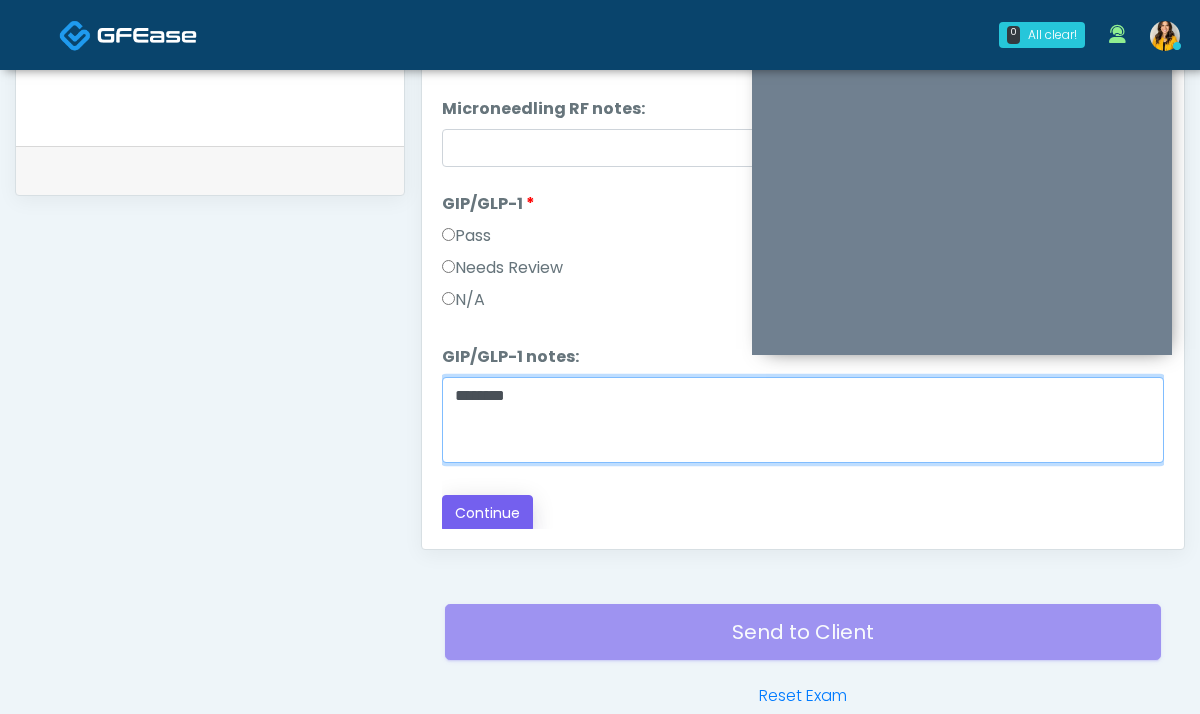type on "********" 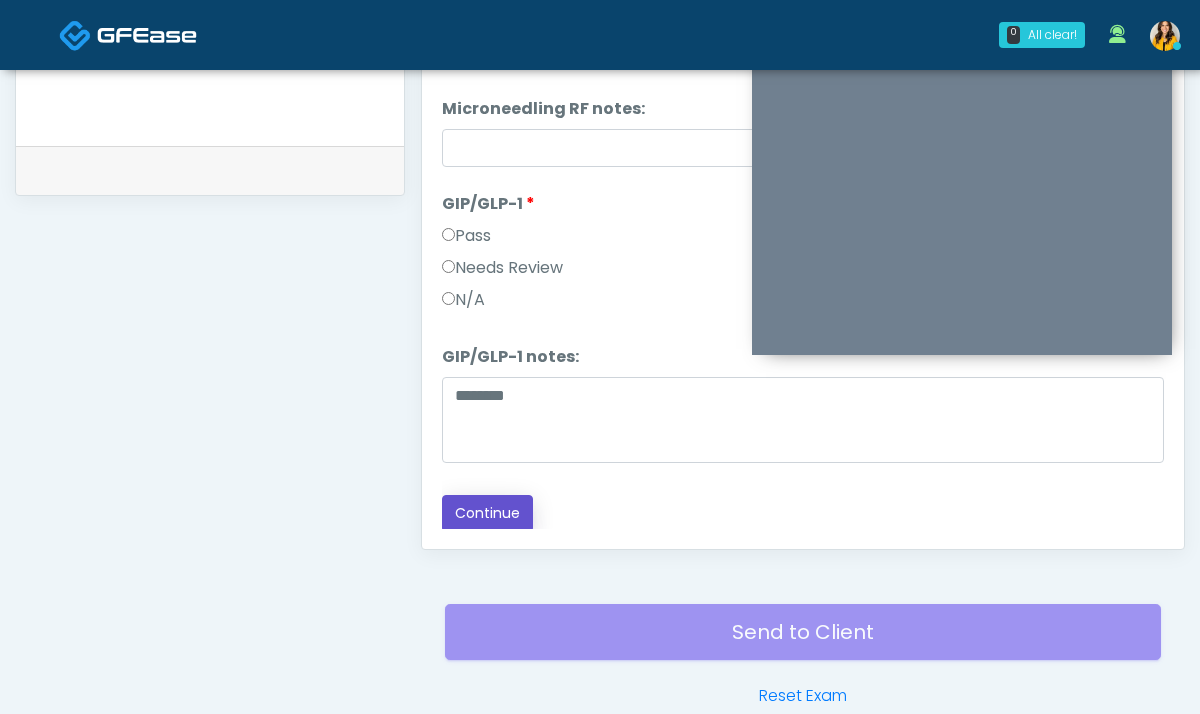click on "Continue" at bounding box center [487, 513] 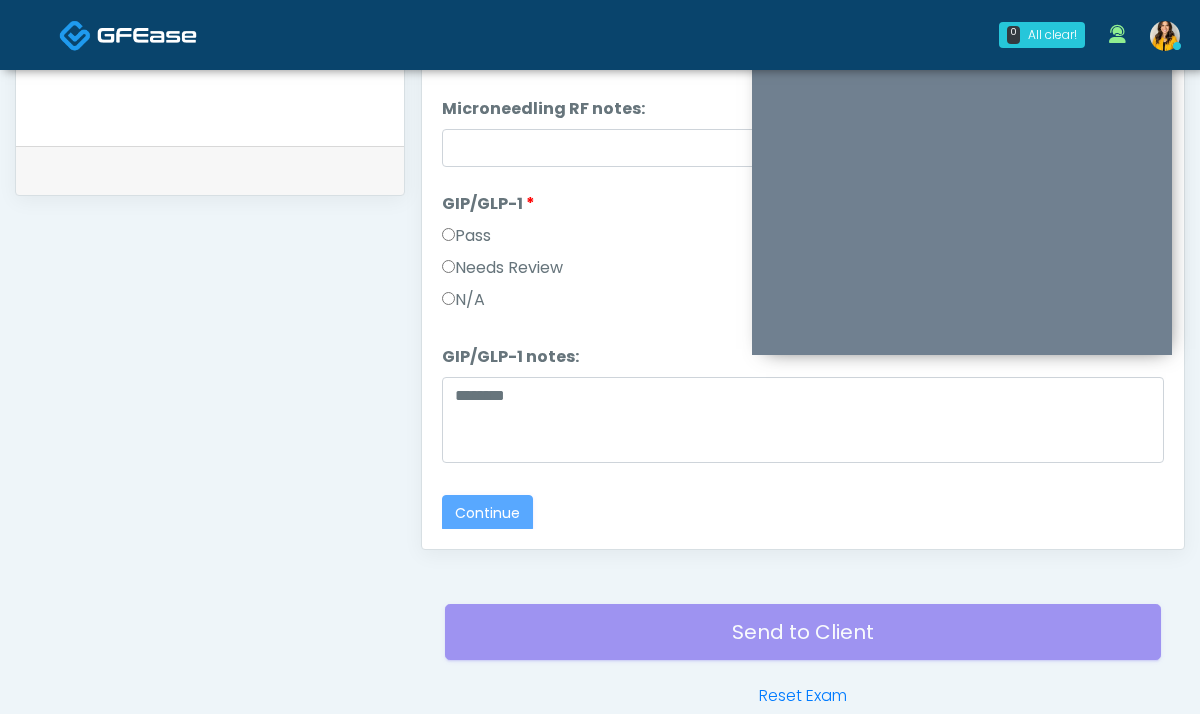scroll, scrollTop: 0, scrollLeft: 0, axis: both 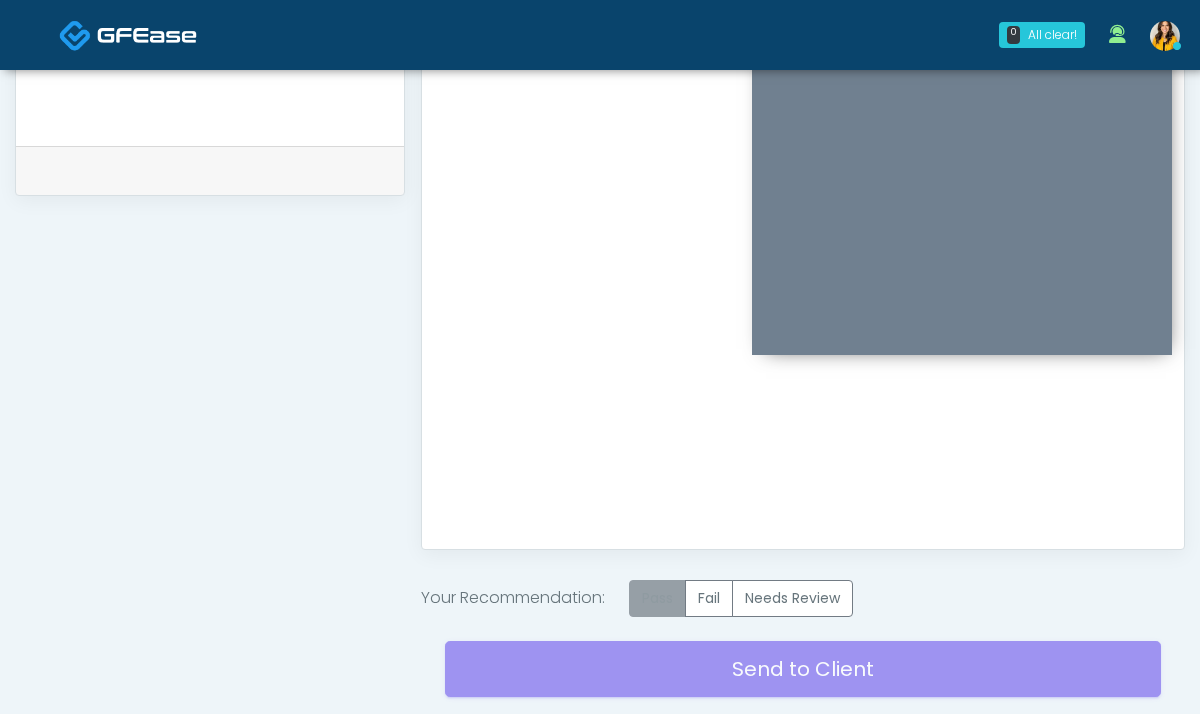 click on "Pass" at bounding box center [657, 598] 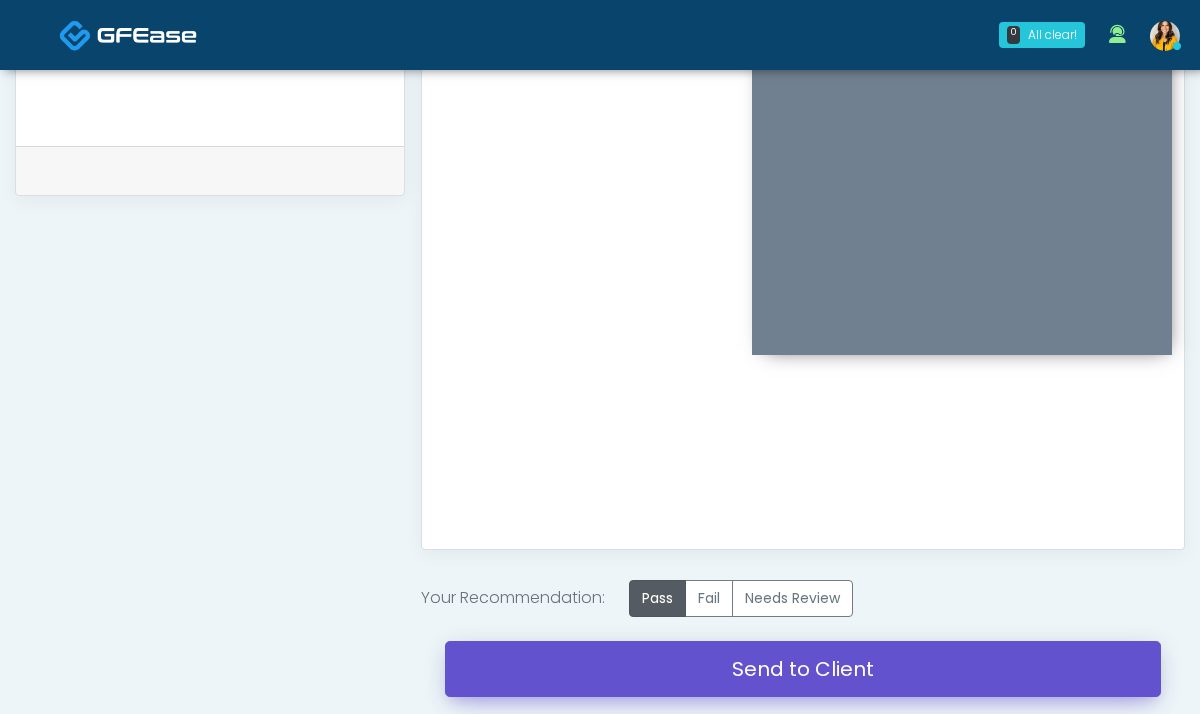 click on "Send to Client" at bounding box center (803, 669) 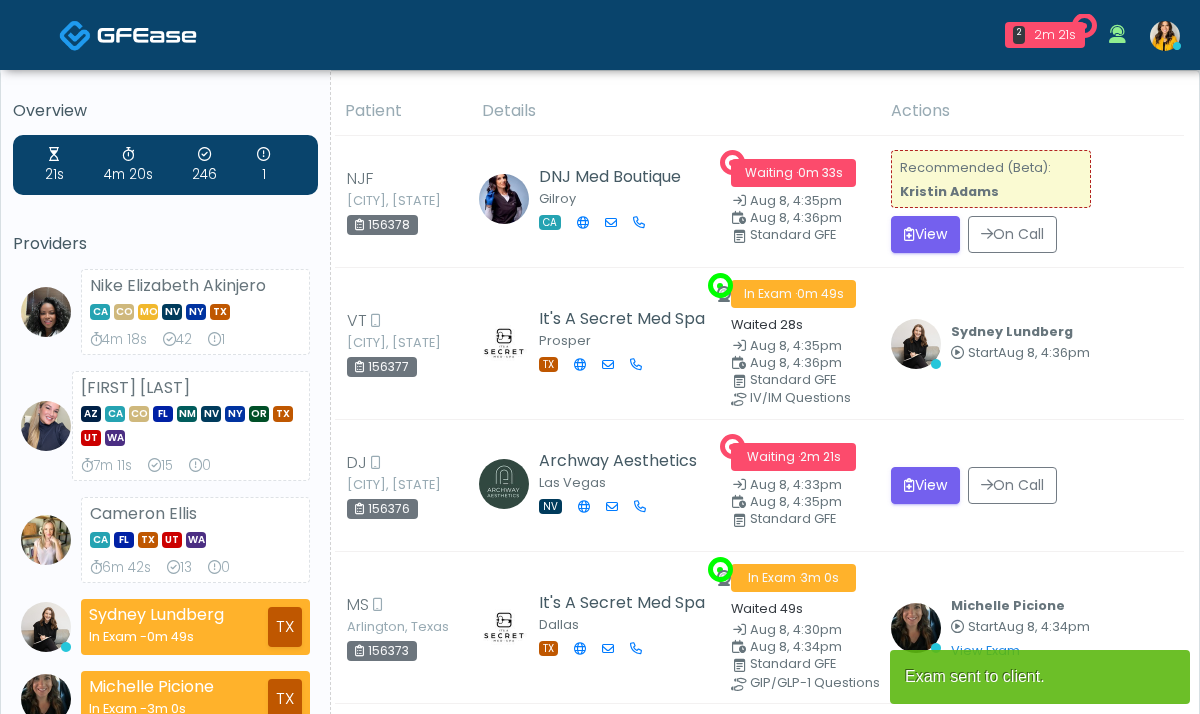 scroll, scrollTop: 0, scrollLeft: 0, axis: both 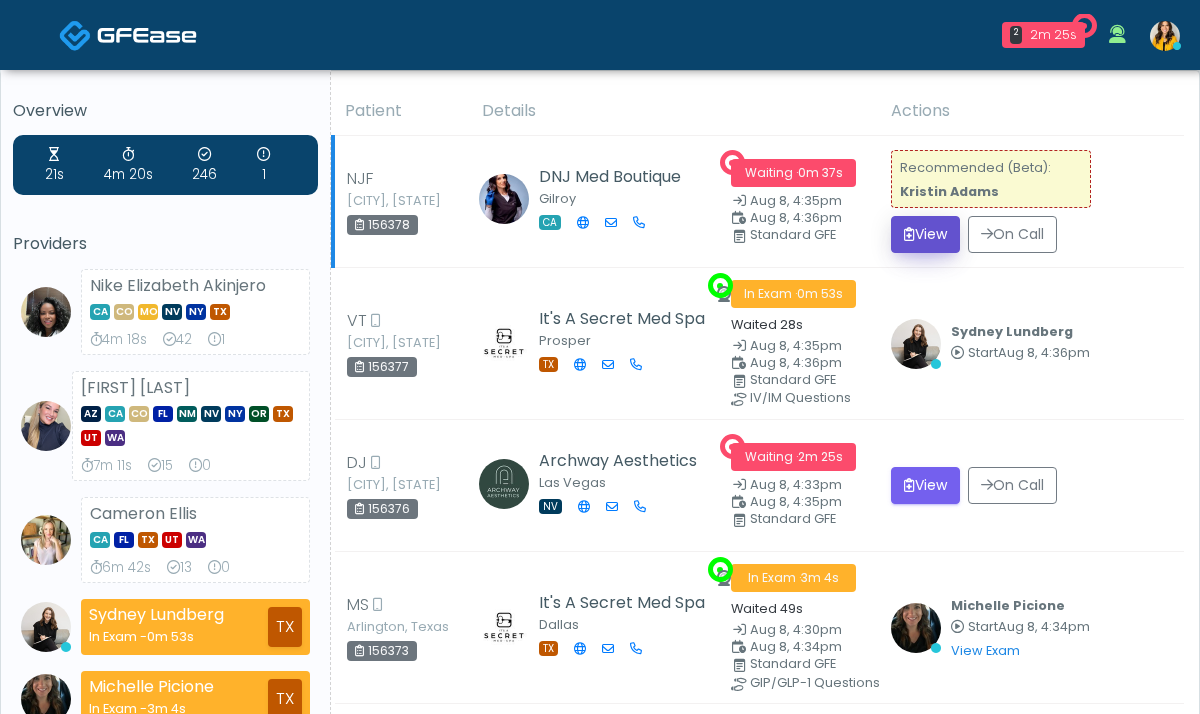 click on "View" at bounding box center (925, 234) 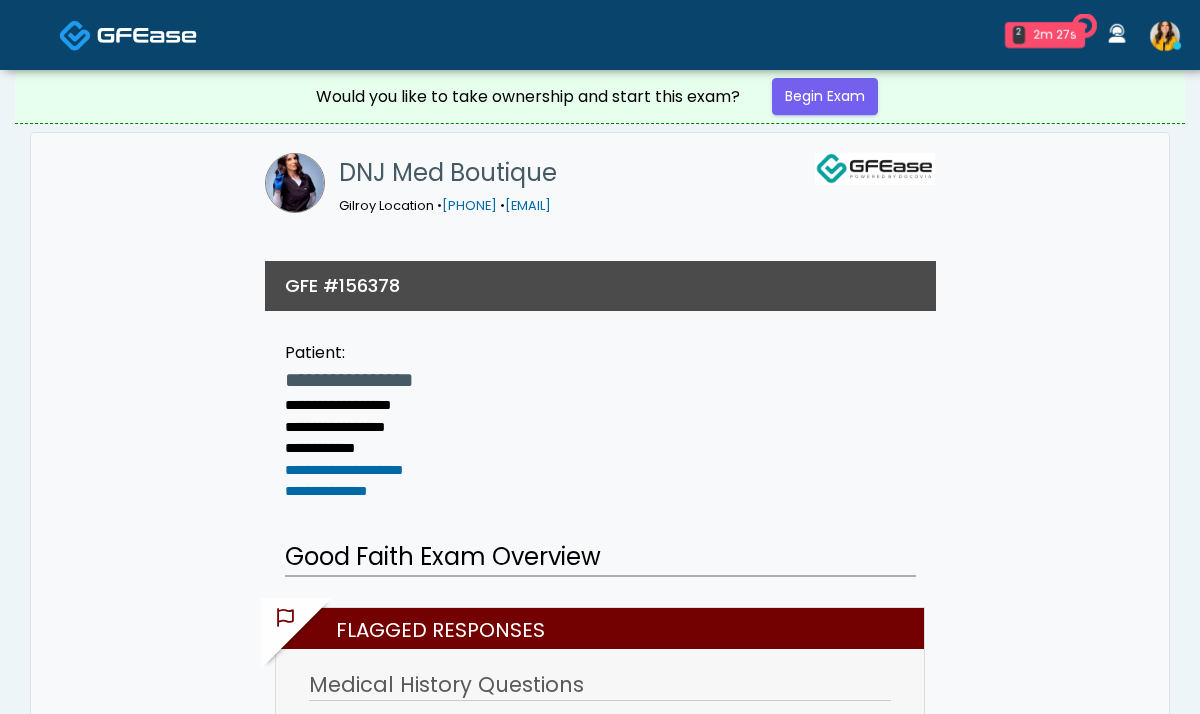 scroll, scrollTop: 0, scrollLeft: 0, axis: both 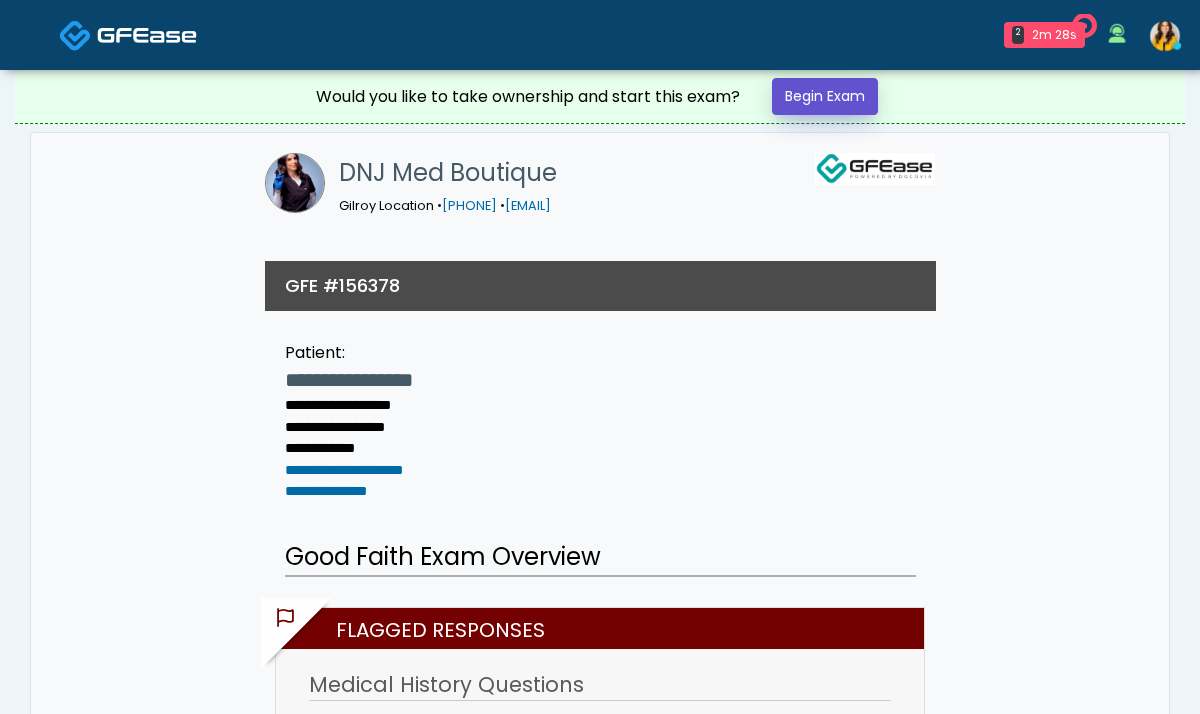 click on "Begin Exam" at bounding box center (825, 96) 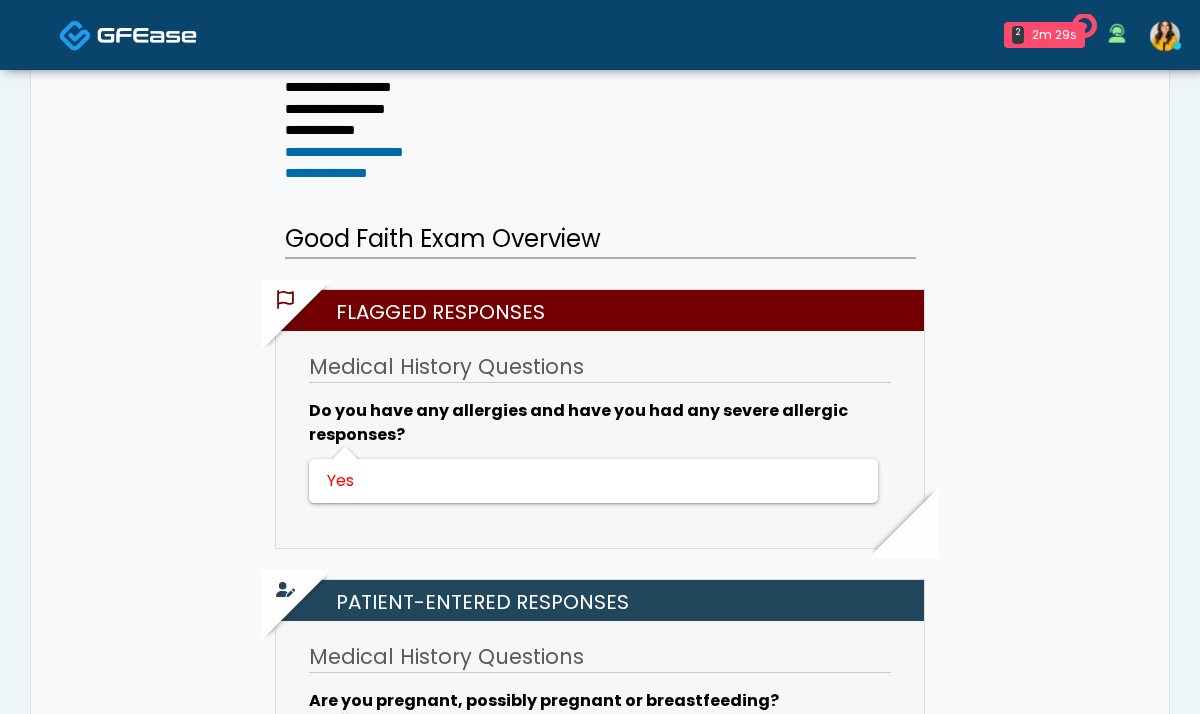scroll, scrollTop: 323, scrollLeft: 0, axis: vertical 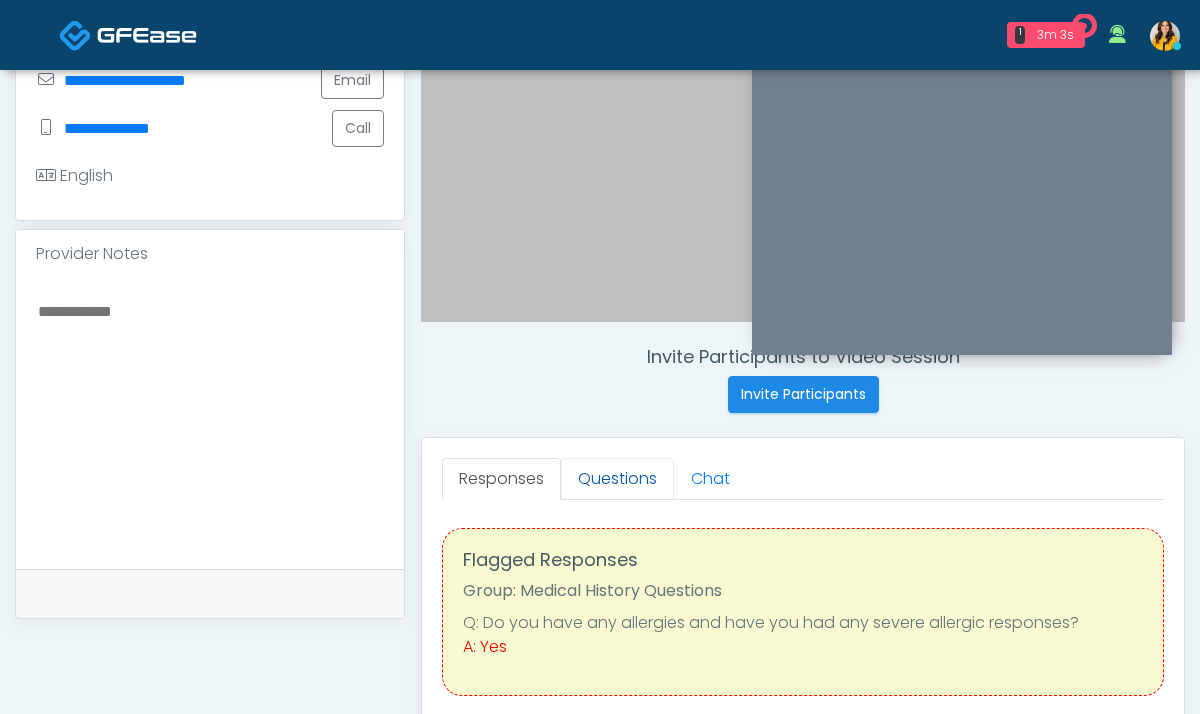 click on "Questions" at bounding box center [617, 479] 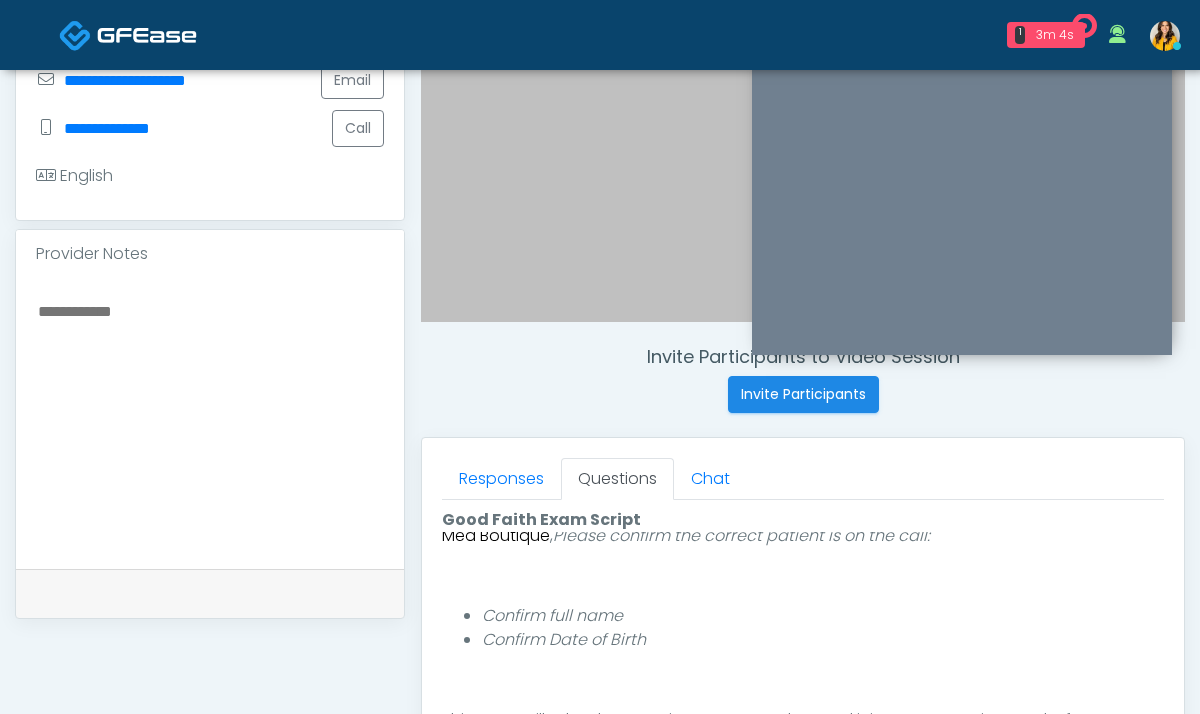 scroll, scrollTop: 232, scrollLeft: 0, axis: vertical 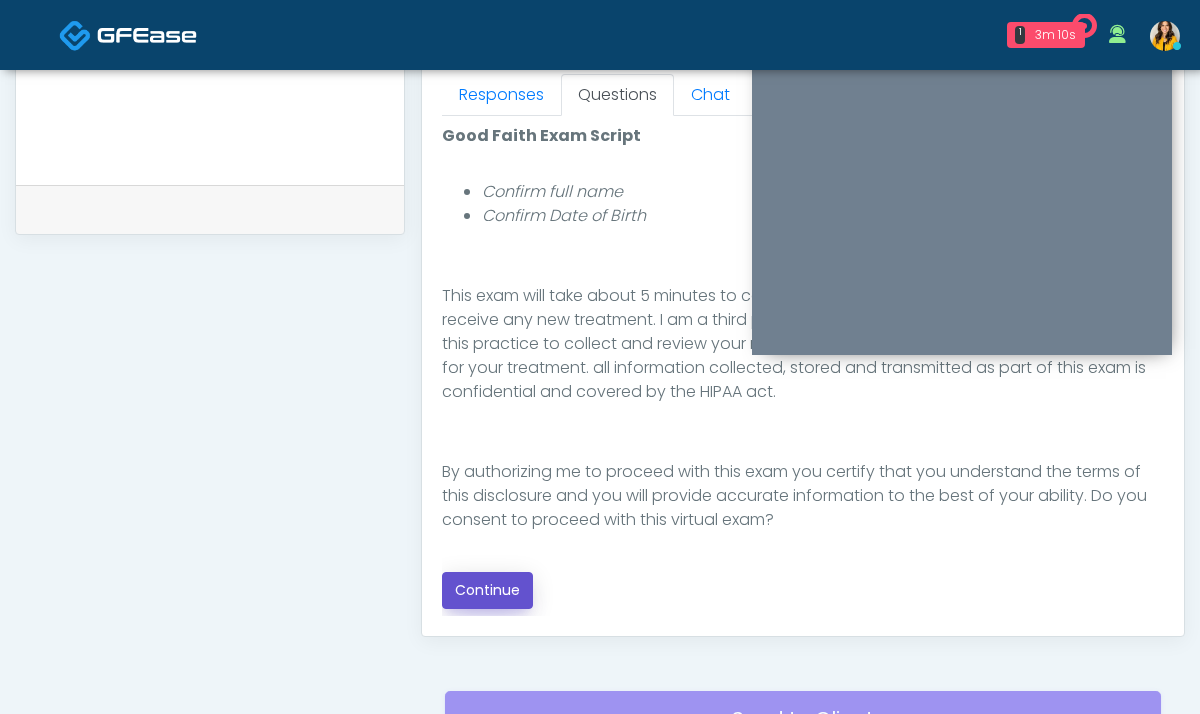 click on "Continue" at bounding box center [487, 590] 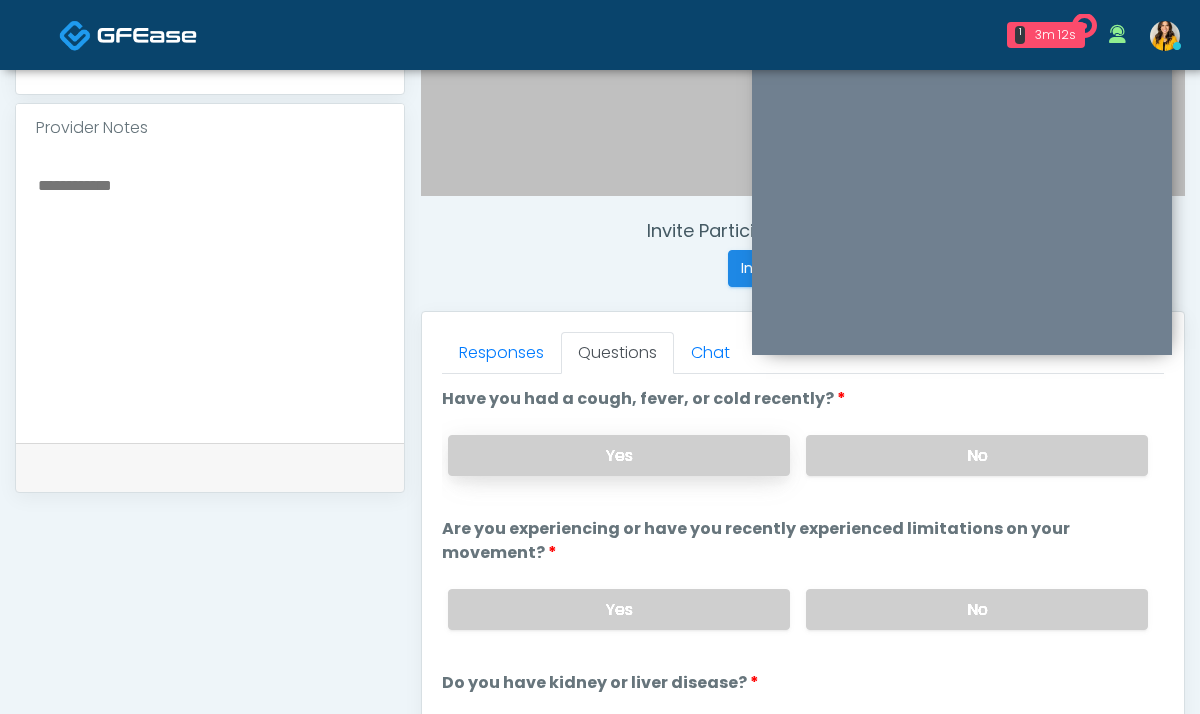scroll, scrollTop: 627, scrollLeft: 0, axis: vertical 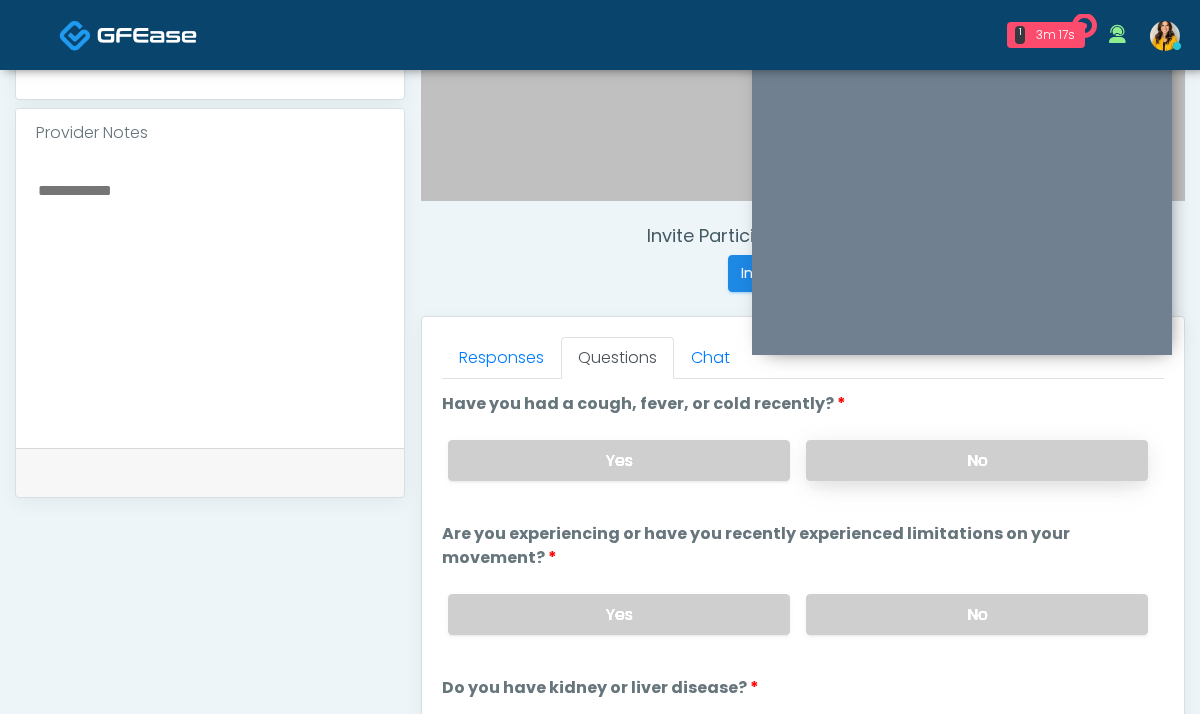 click on "No" at bounding box center (977, 460) 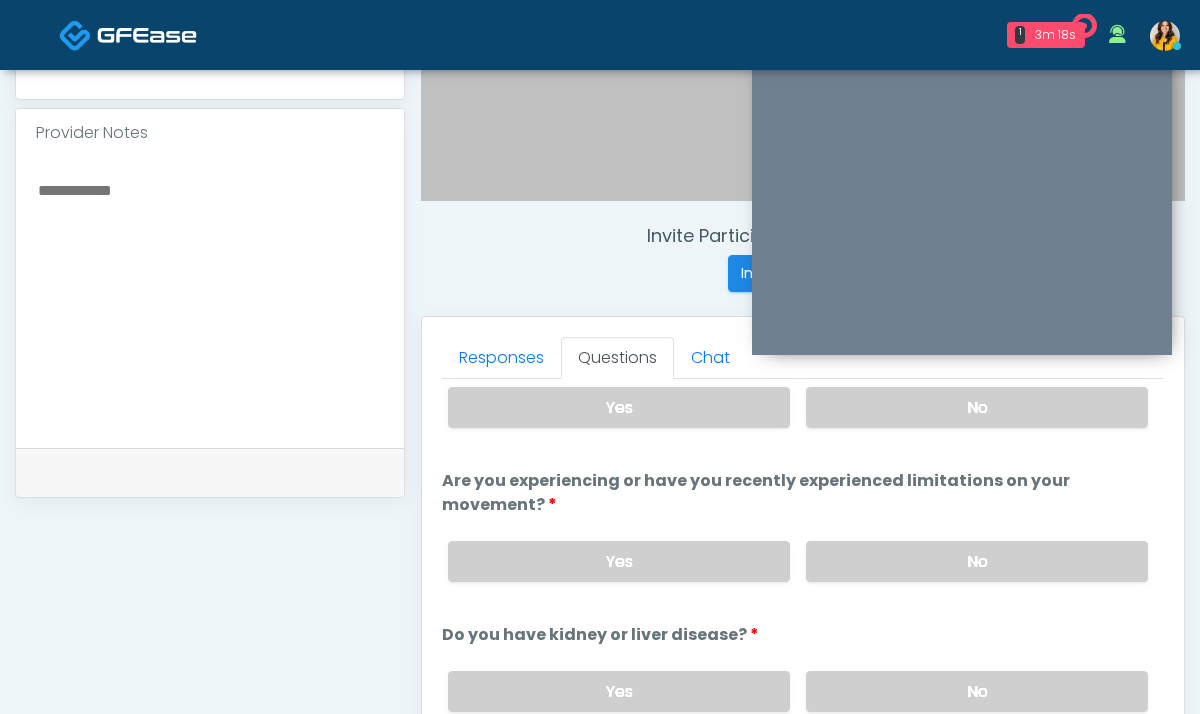 scroll, scrollTop: 56, scrollLeft: 0, axis: vertical 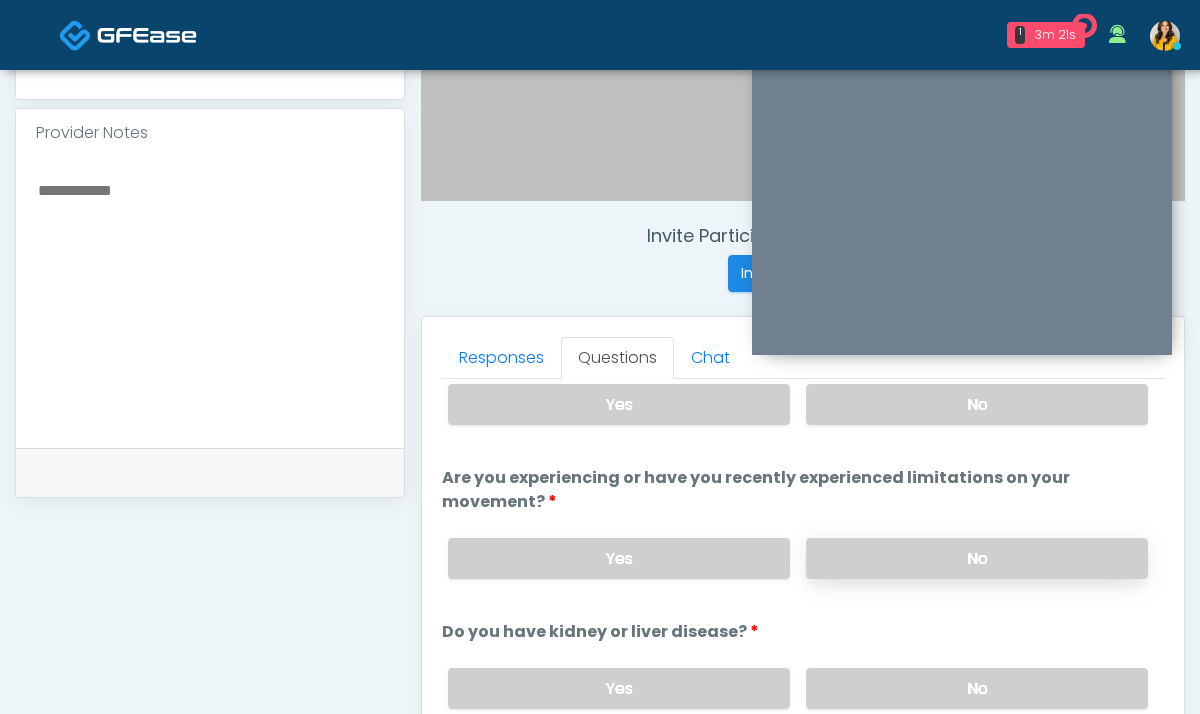 click on "No" at bounding box center (977, 558) 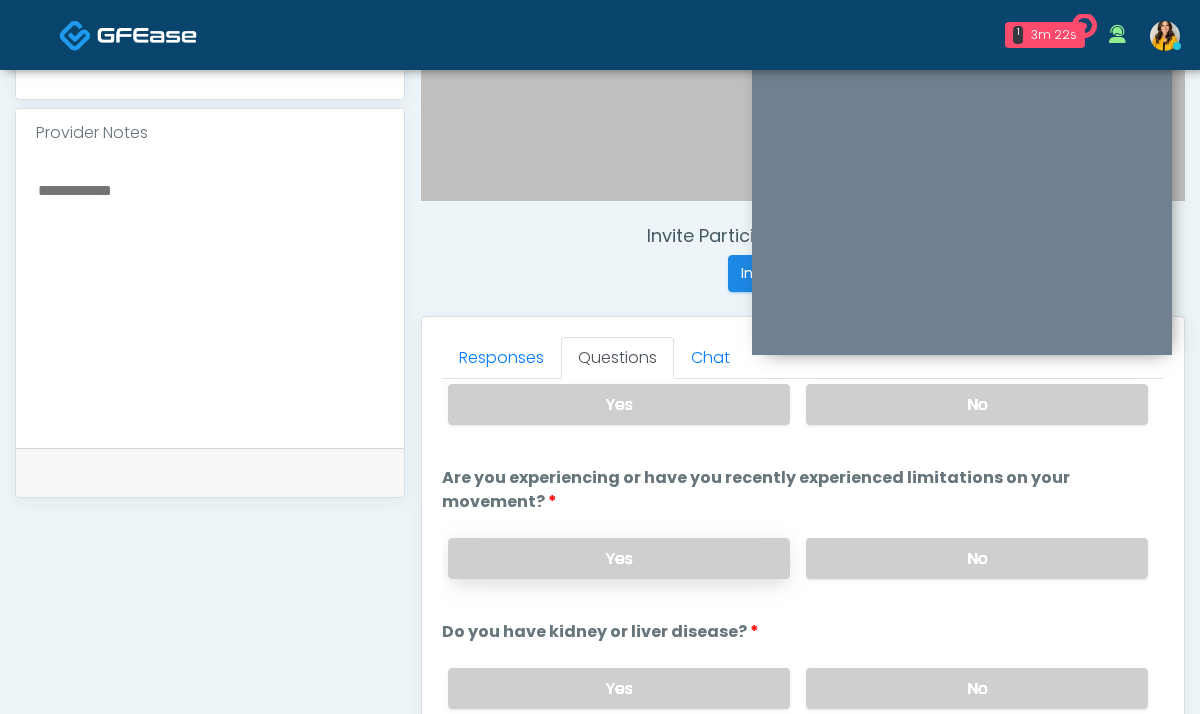 scroll, scrollTop: 166, scrollLeft: 0, axis: vertical 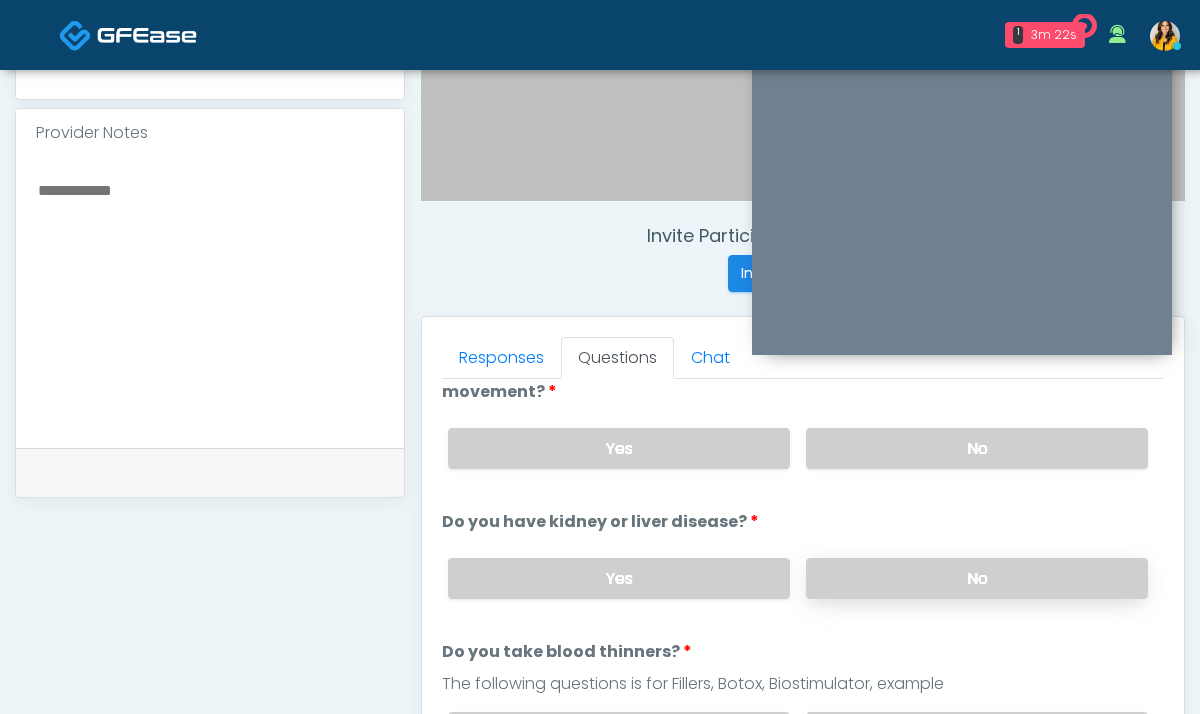 click on "No" at bounding box center (977, 578) 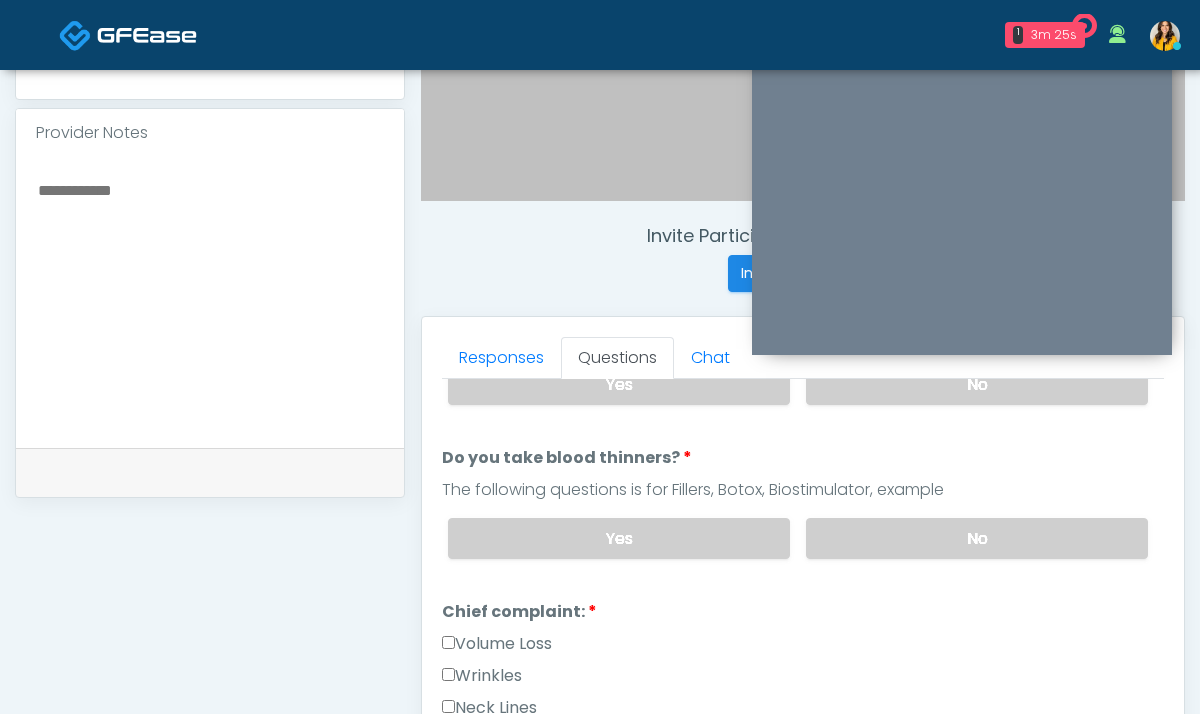 scroll, scrollTop: 362, scrollLeft: 0, axis: vertical 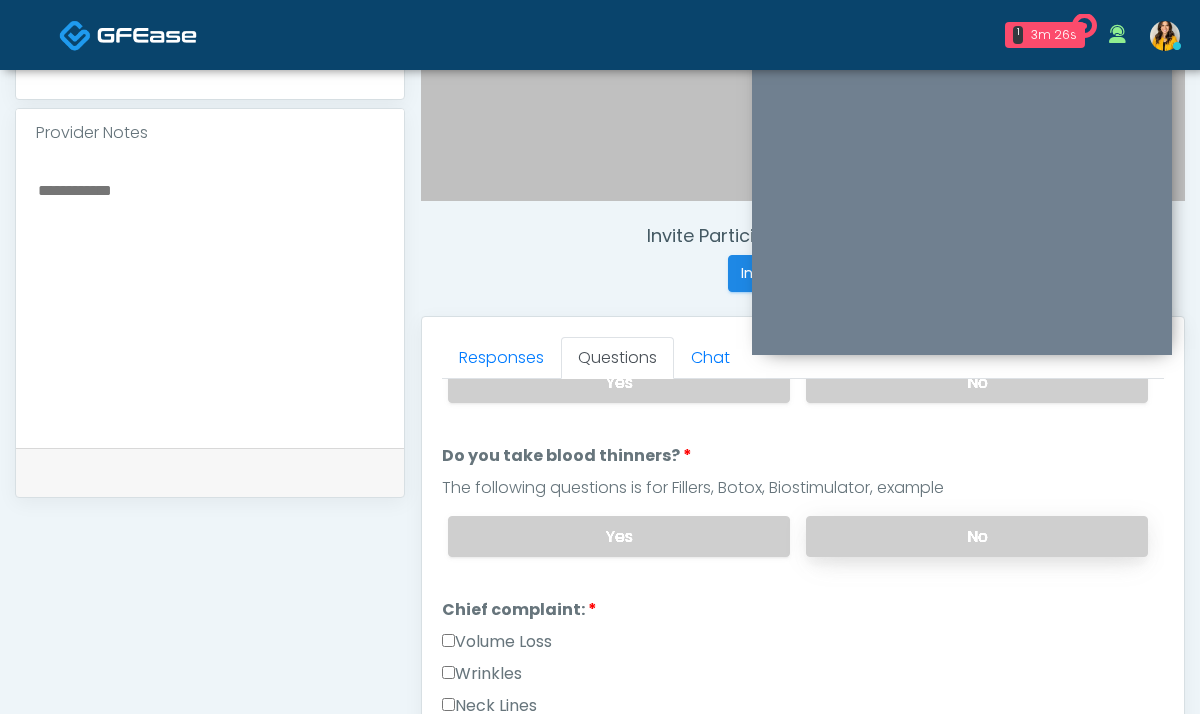 click on "No" at bounding box center (977, 536) 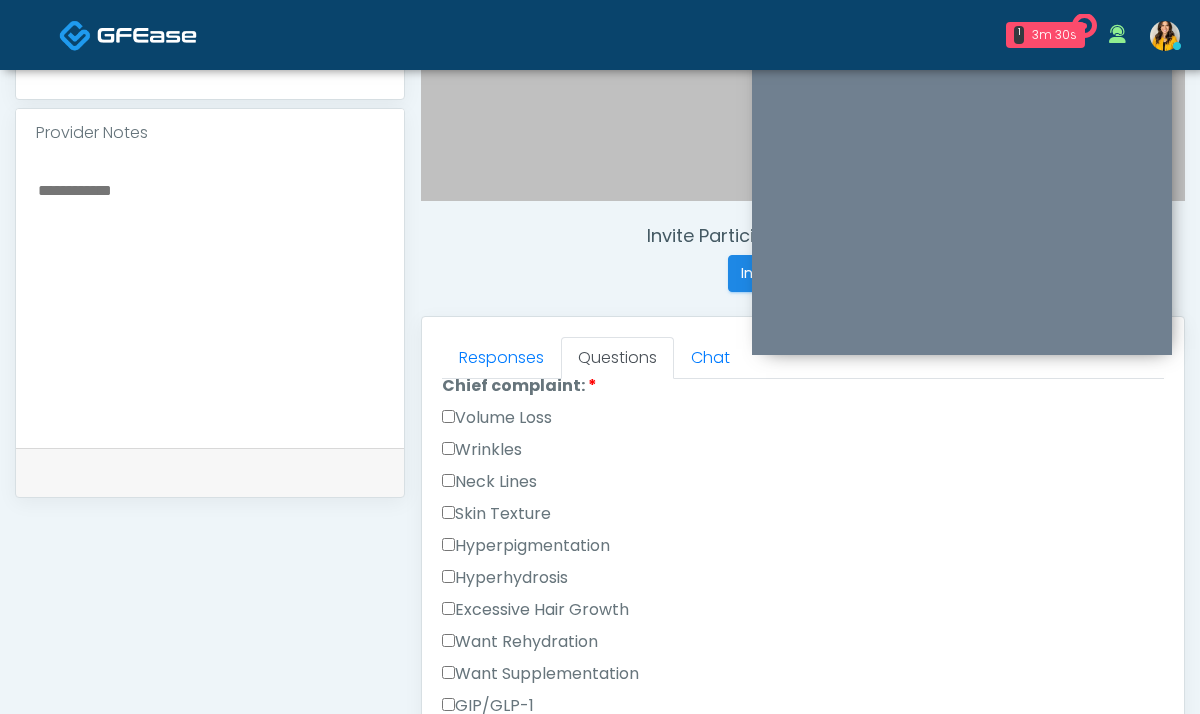 scroll, scrollTop: 578, scrollLeft: 0, axis: vertical 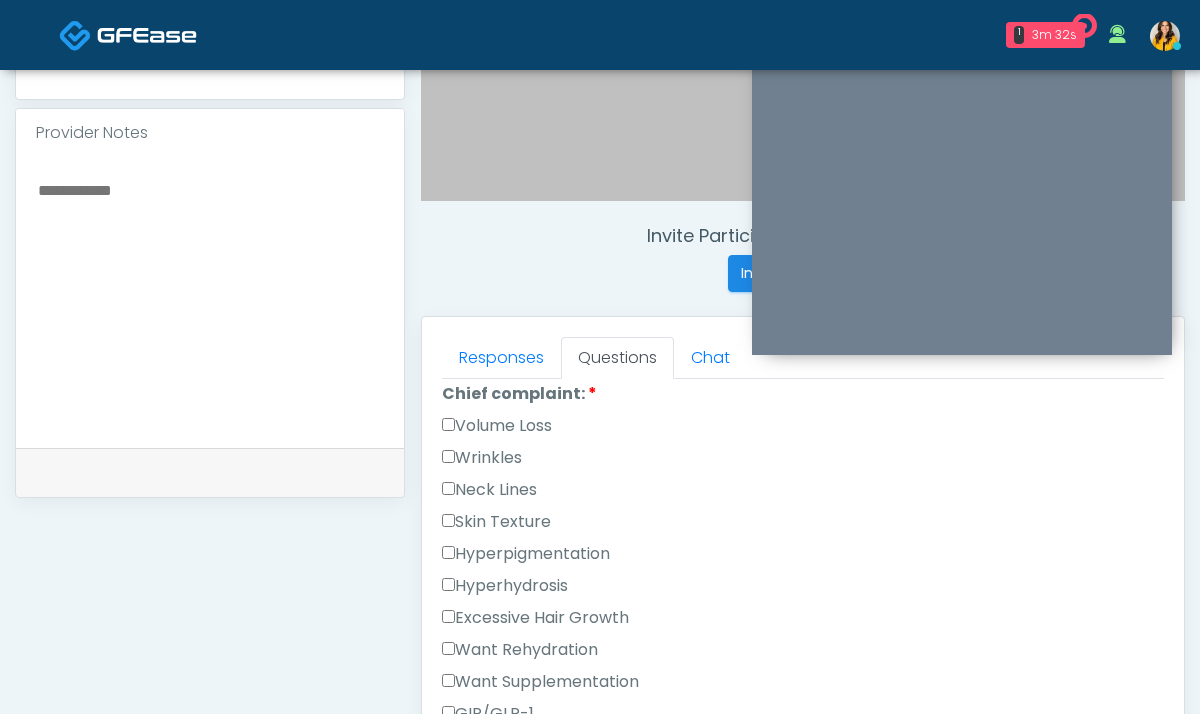 click on "Wrinkles" at bounding box center [482, 458] 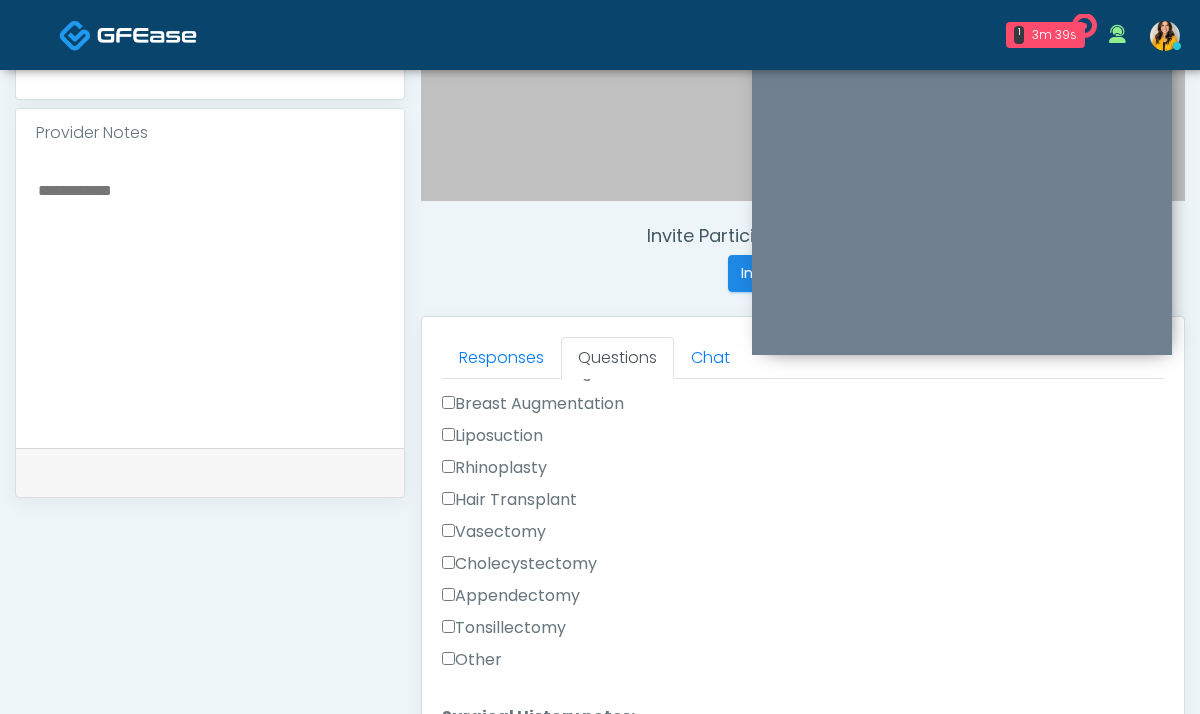 scroll, scrollTop: 1327, scrollLeft: 0, axis: vertical 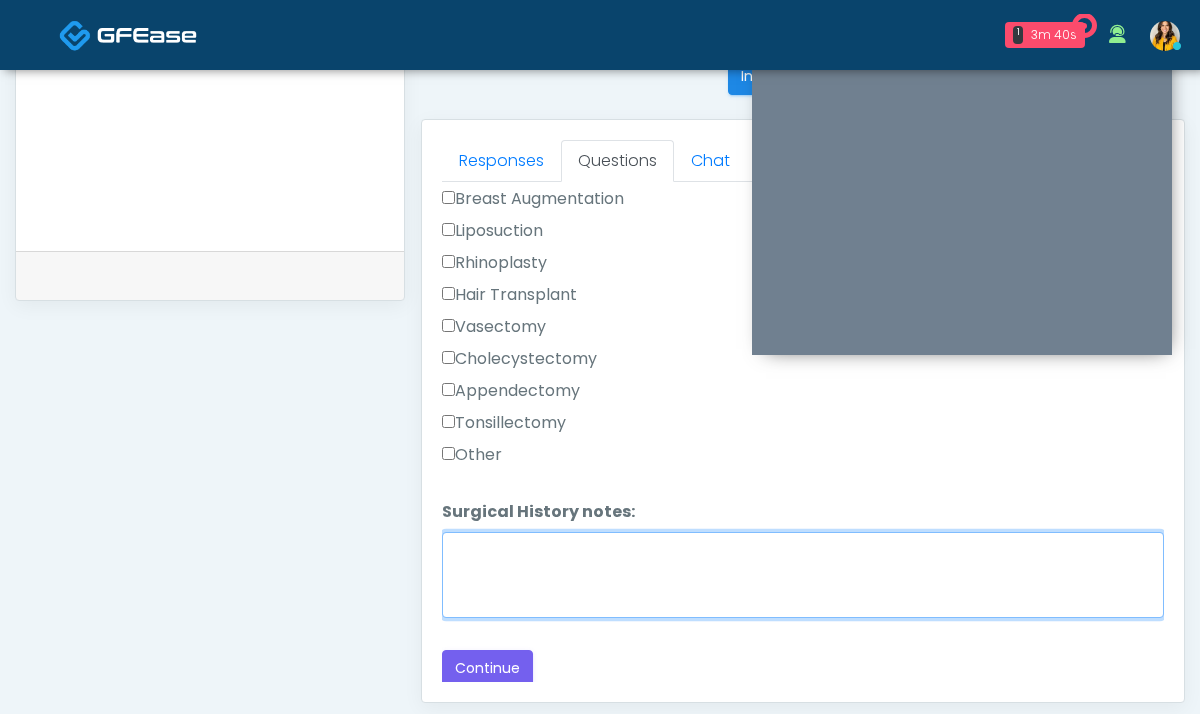 click on "Surgical History notes:" at bounding box center [803, 575] 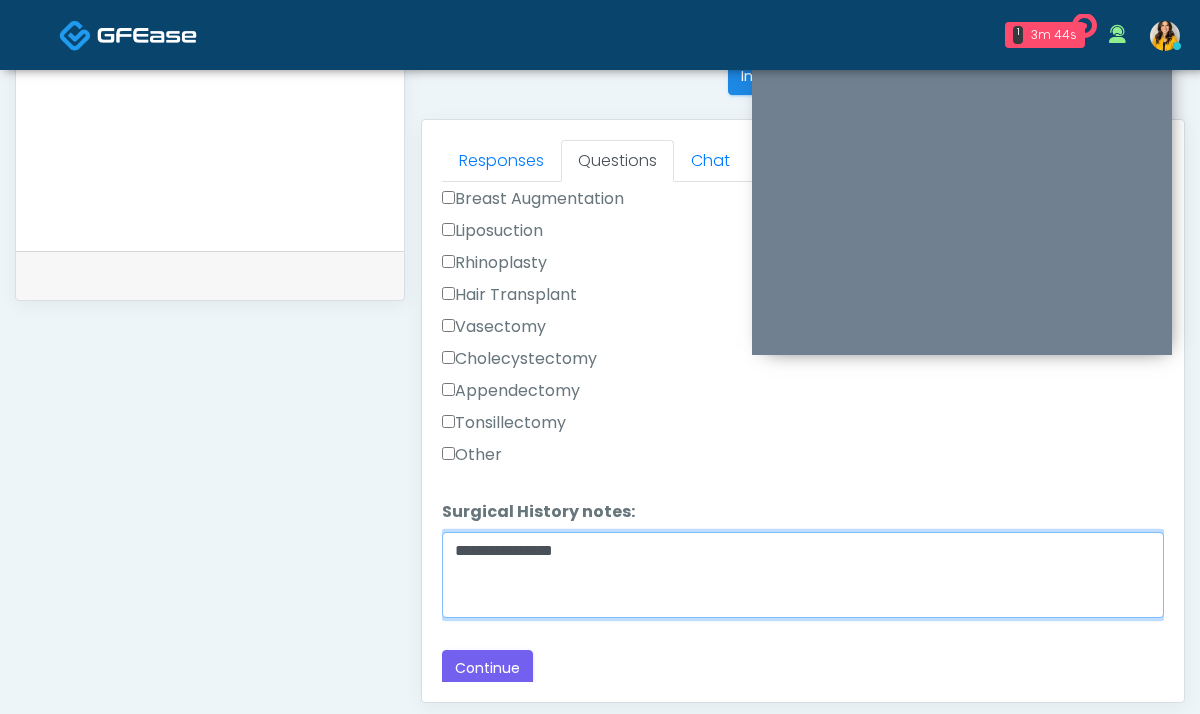 type on "**********" 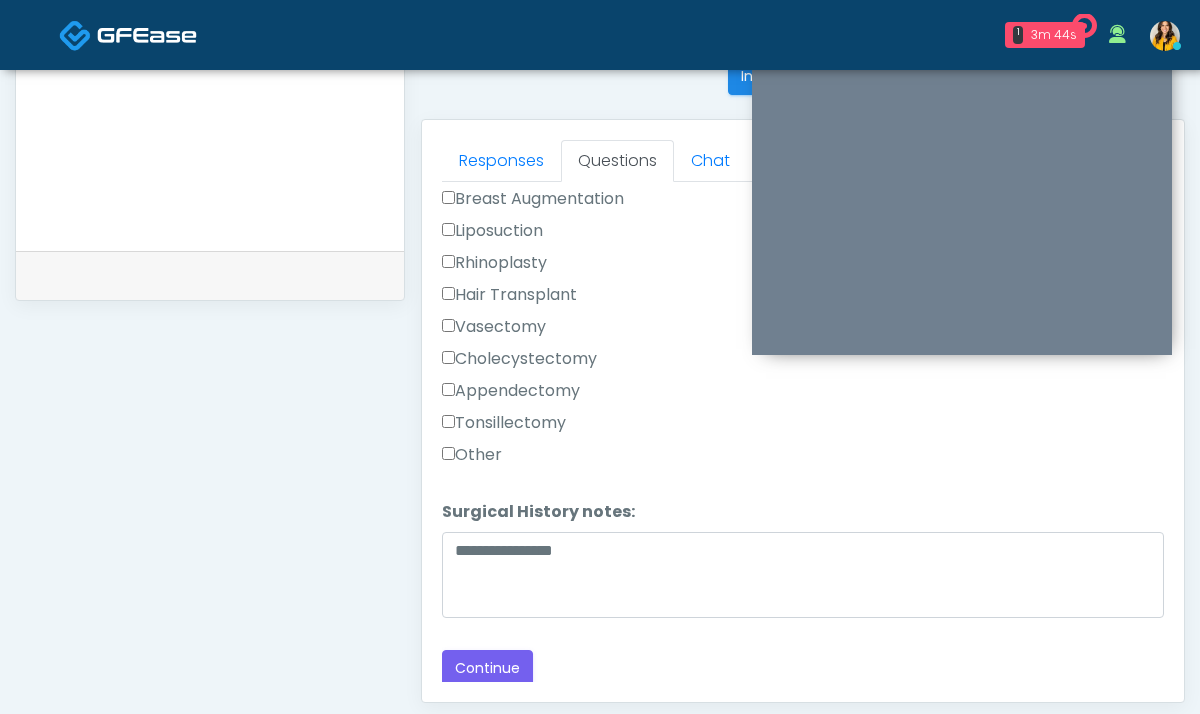 click on "Other" at bounding box center (472, 455) 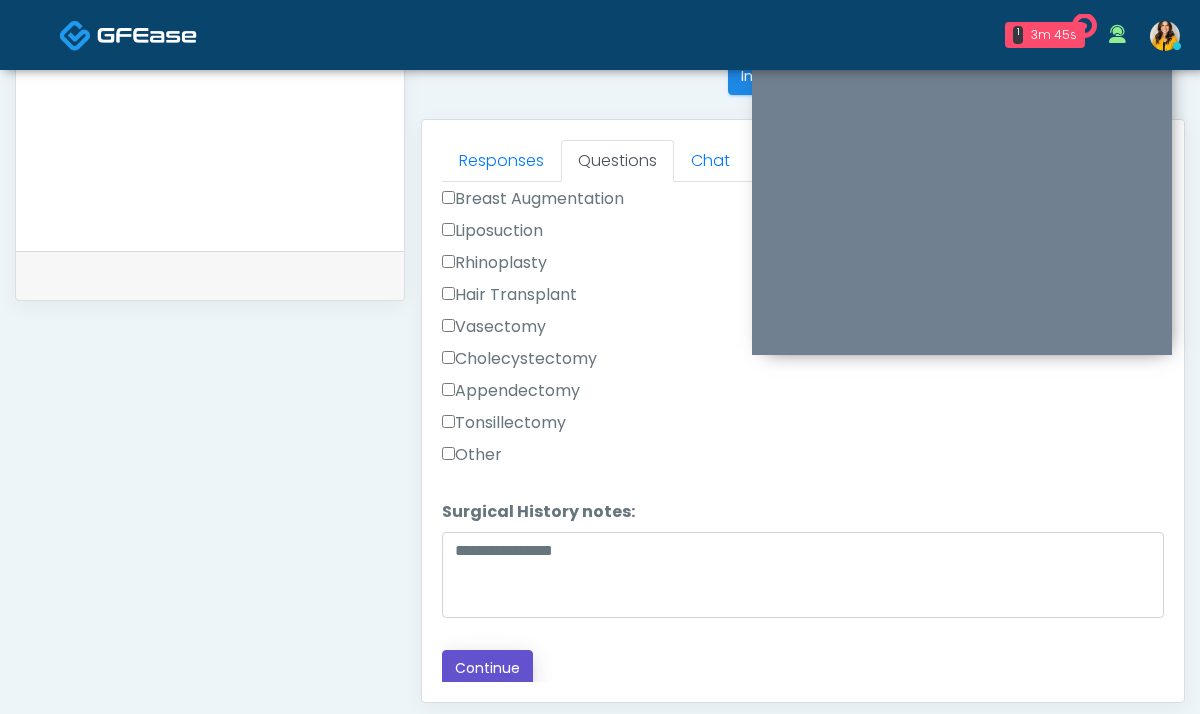 click on "Continue" at bounding box center [487, 668] 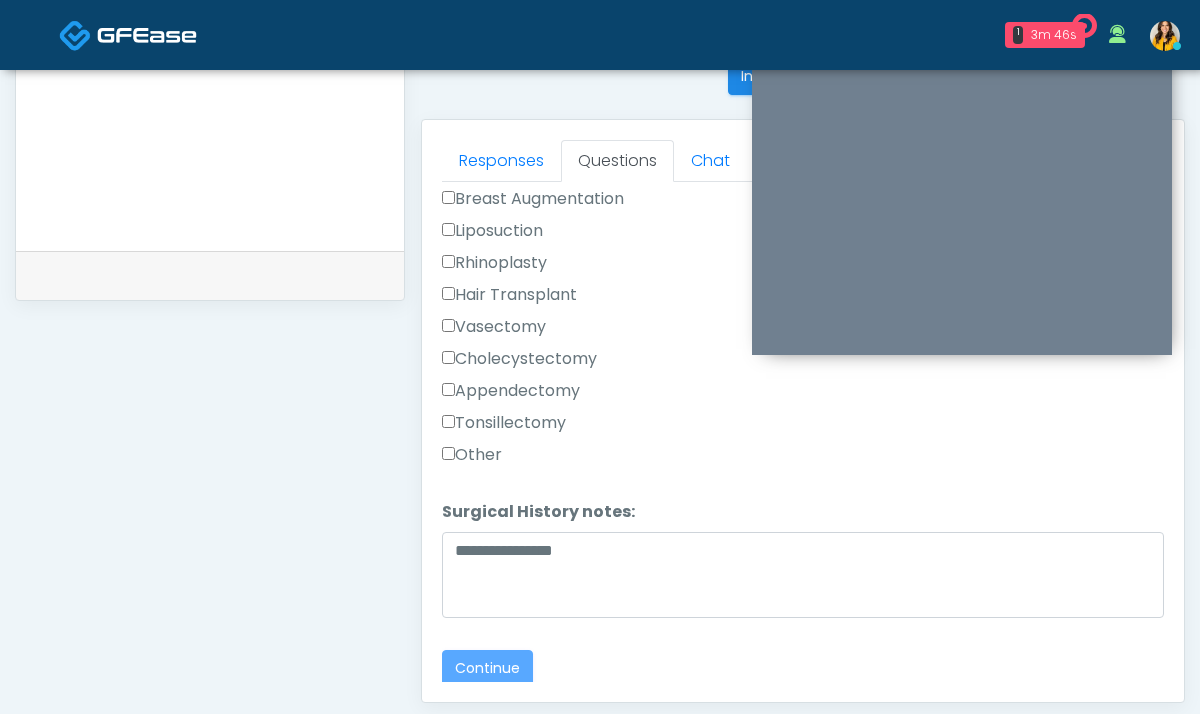 scroll, scrollTop: 1081, scrollLeft: 0, axis: vertical 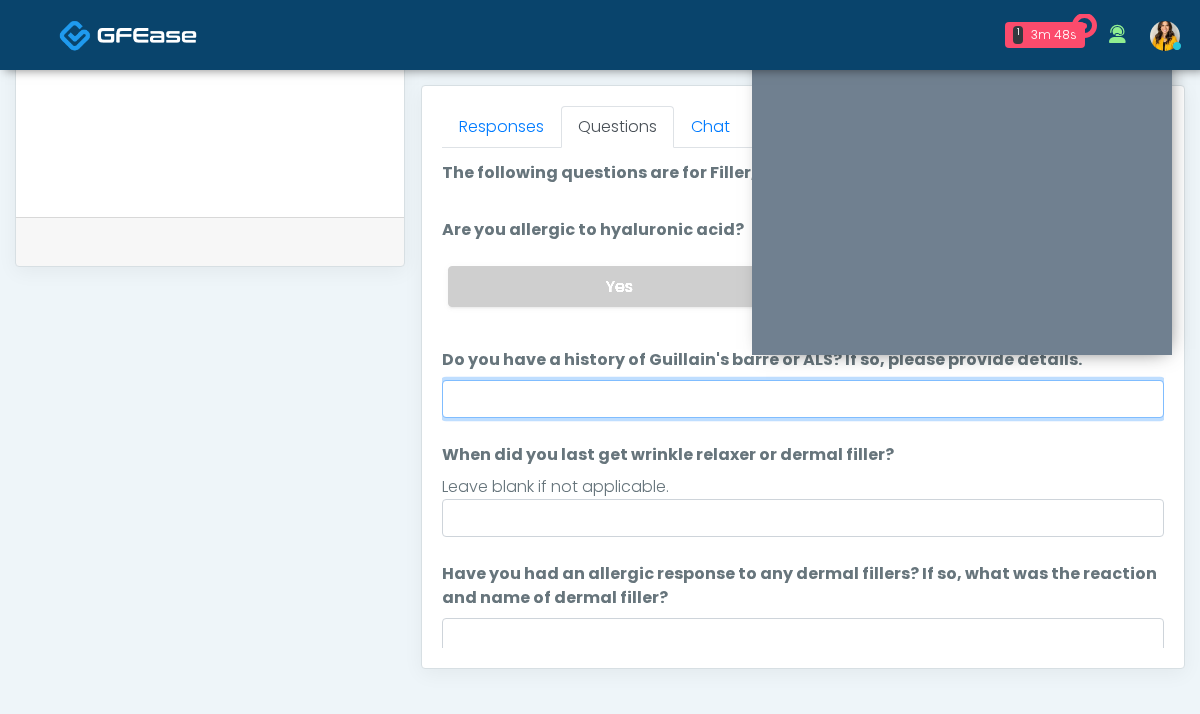click on "Do you have a history of Guillain's barre or ALS? If so, please provide details." at bounding box center (803, 399) 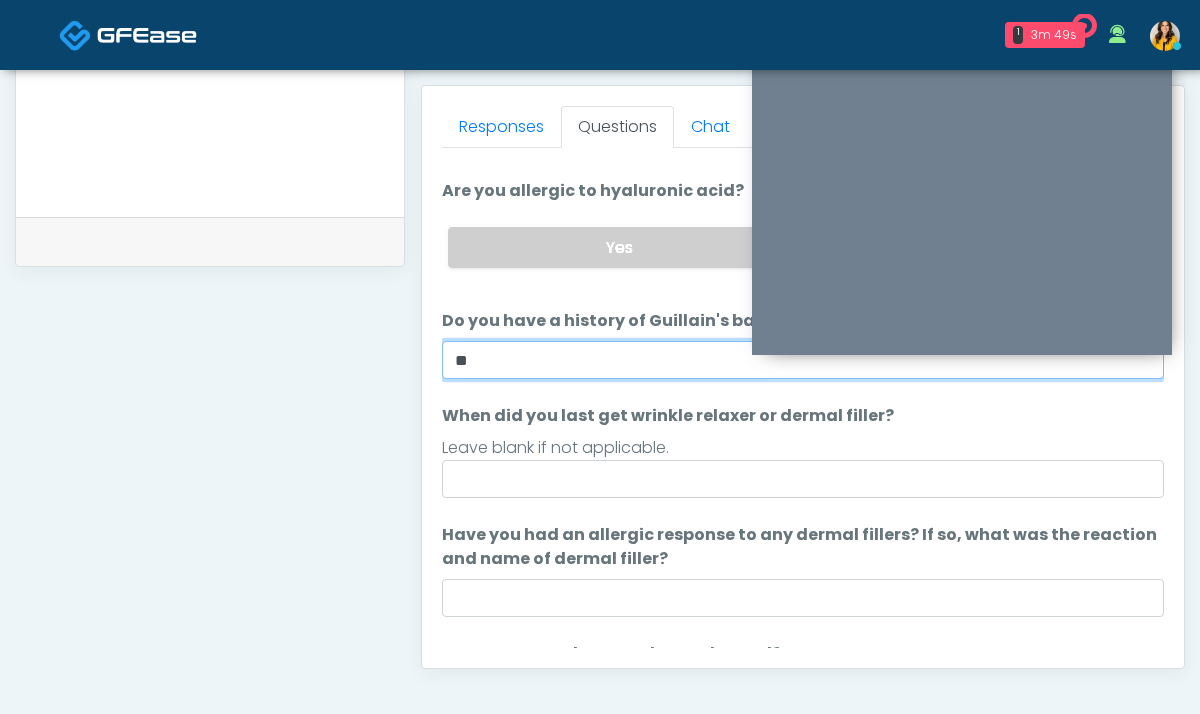 scroll, scrollTop: 42, scrollLeft: 0, axis: vertical 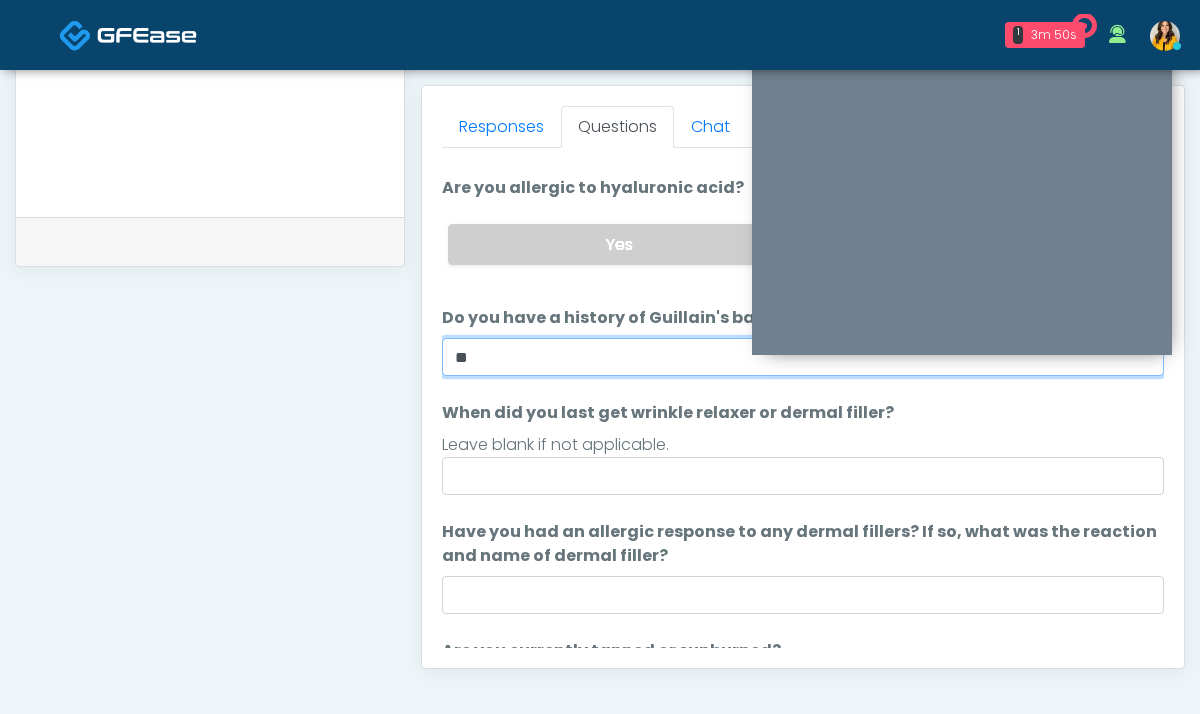 type on "**" 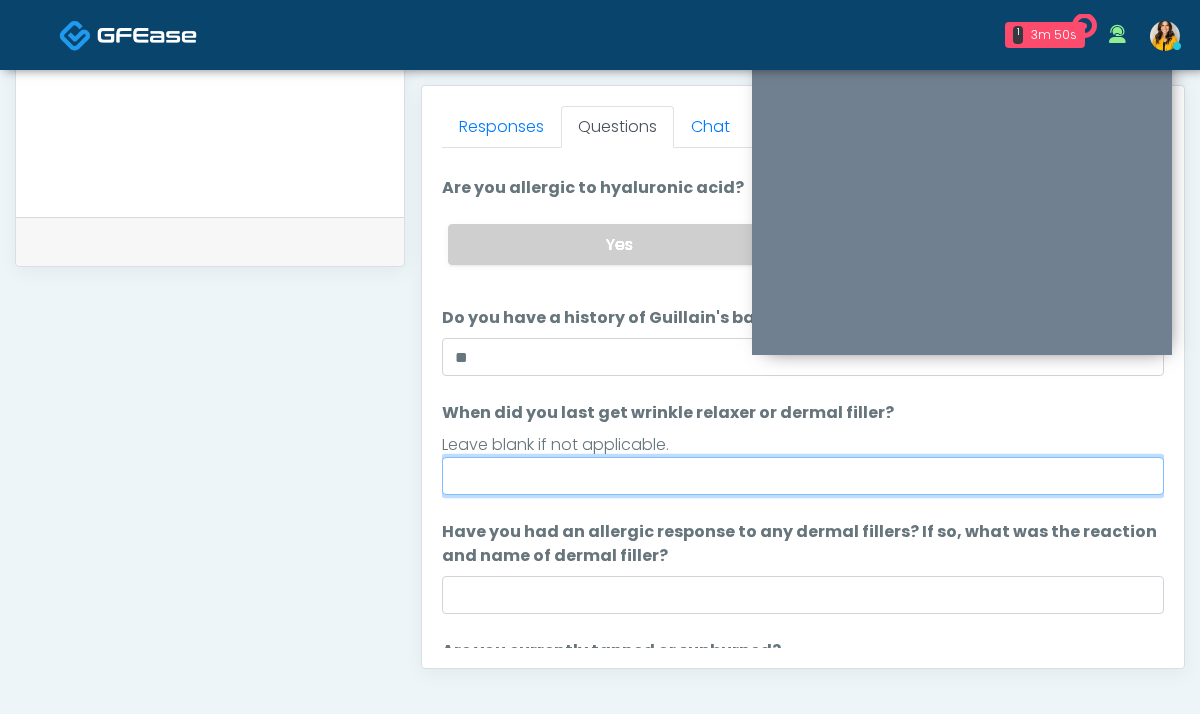 click on "When did you last get wrinkle relaxer or dermal filler?" at bounding box center [803, 476] 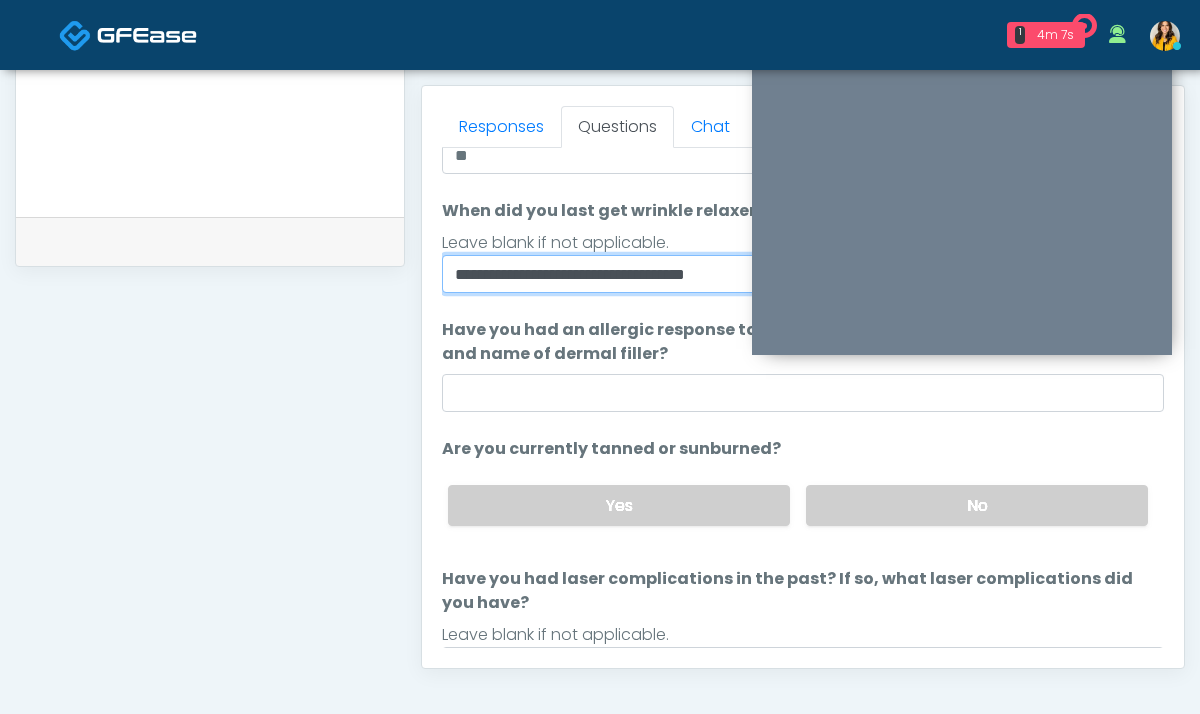scroll, scrollTop: 309, scrollLeft: 0, axis: vertical 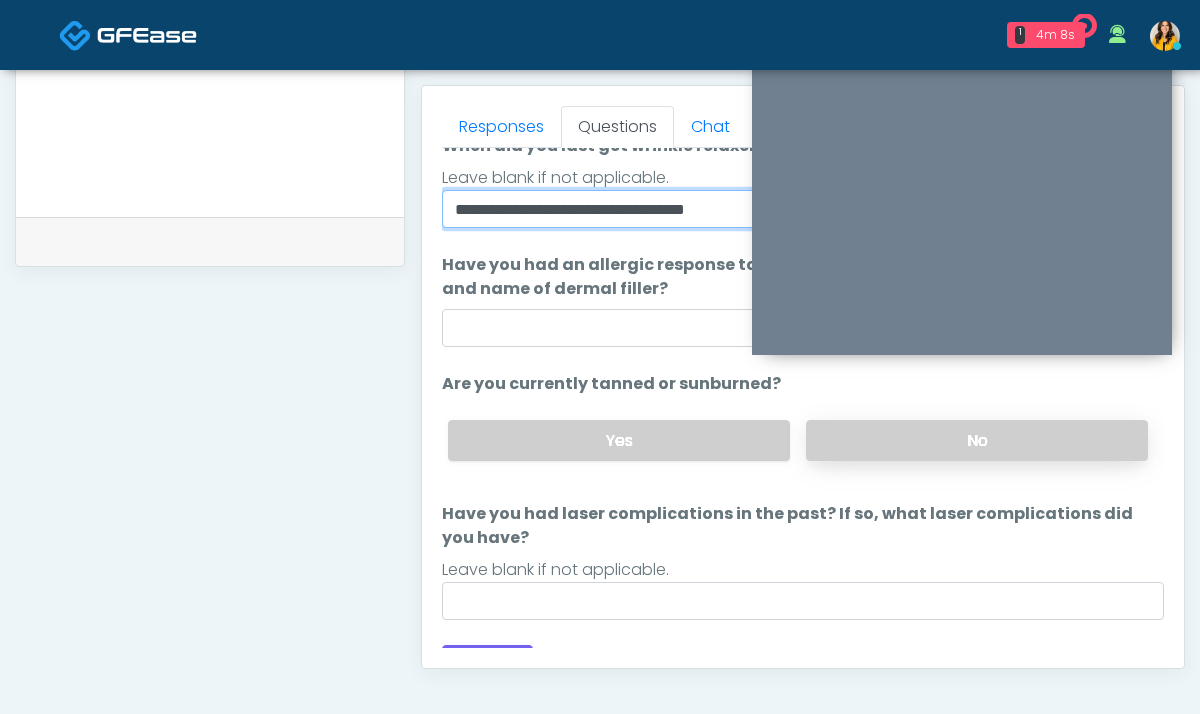type on "**********" 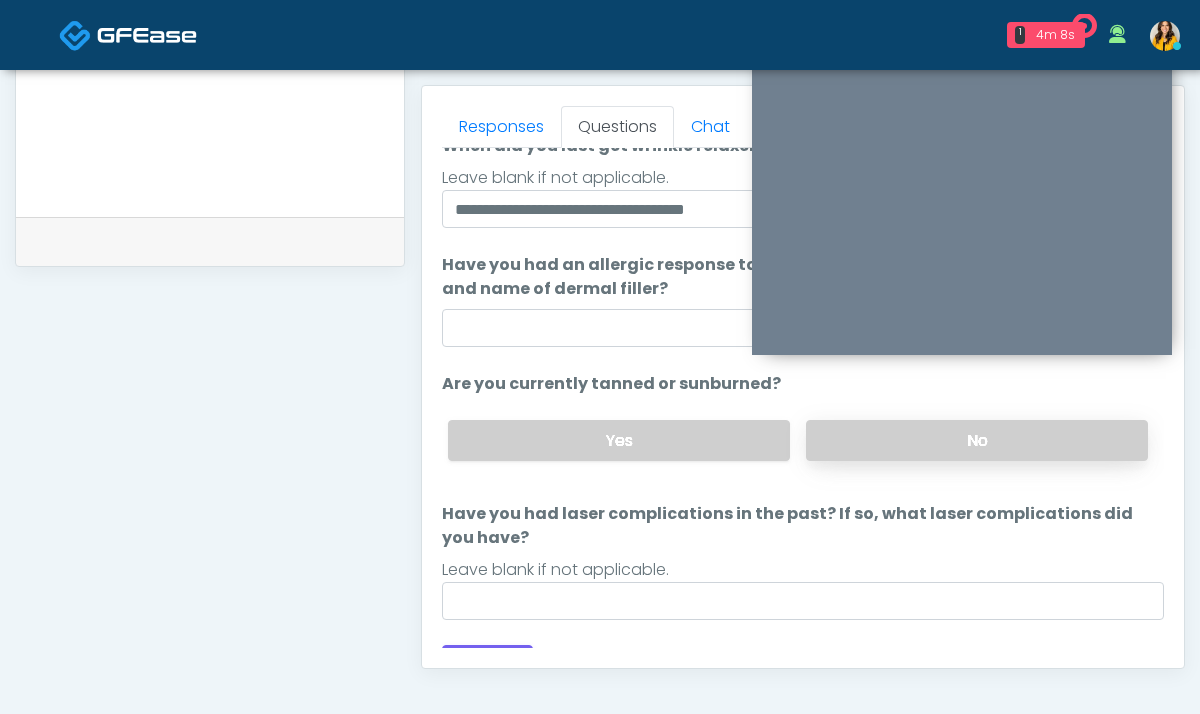click on "No" at bounding box center (977, 440) 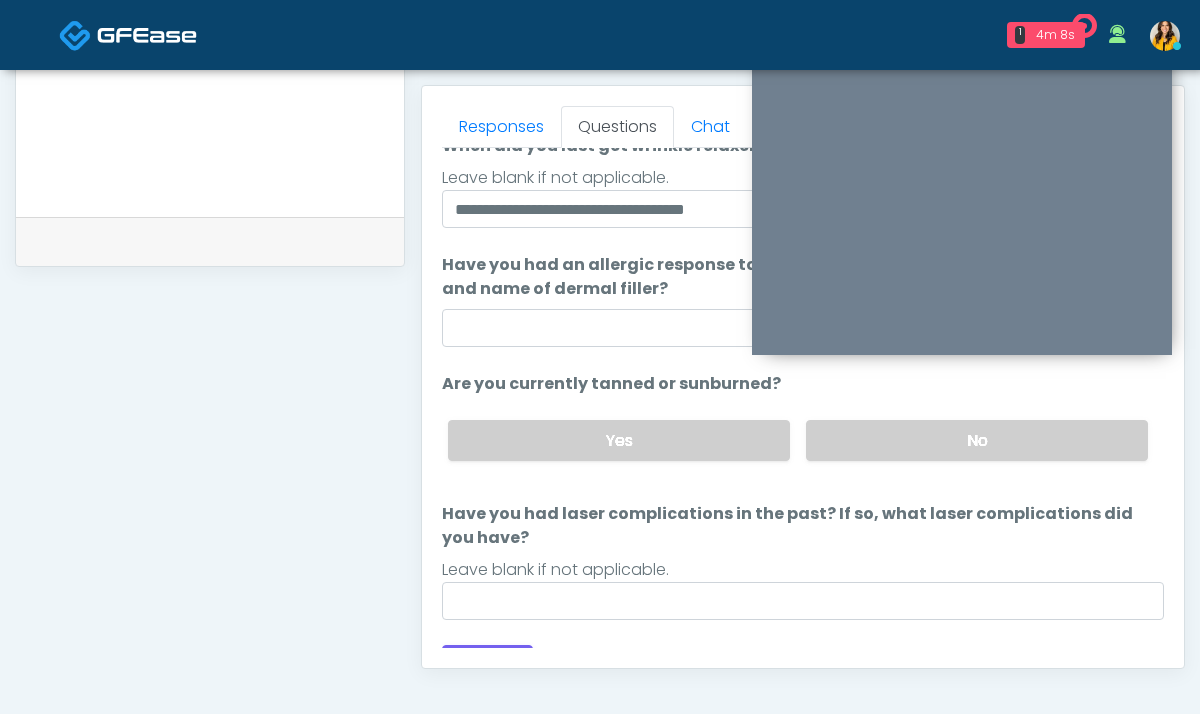 scroll, scrollTop: 341, scrollLeft: 0, axis: vertical 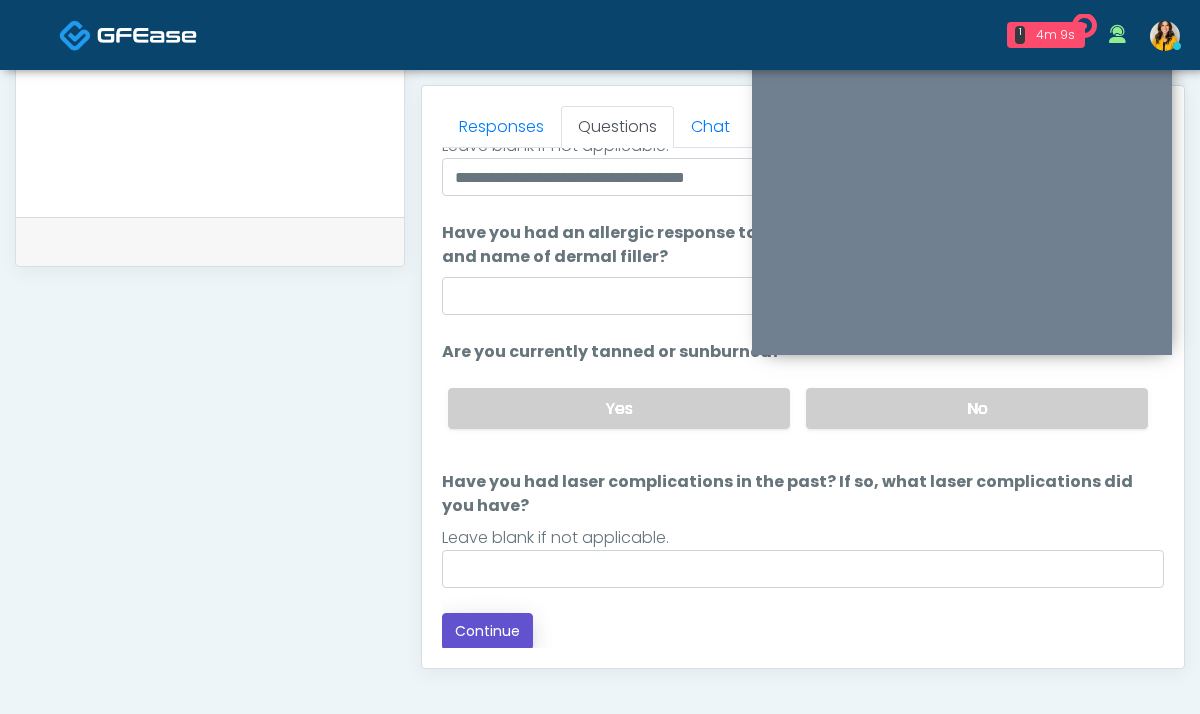 click on "Continue" at bounding box center (487, 631) 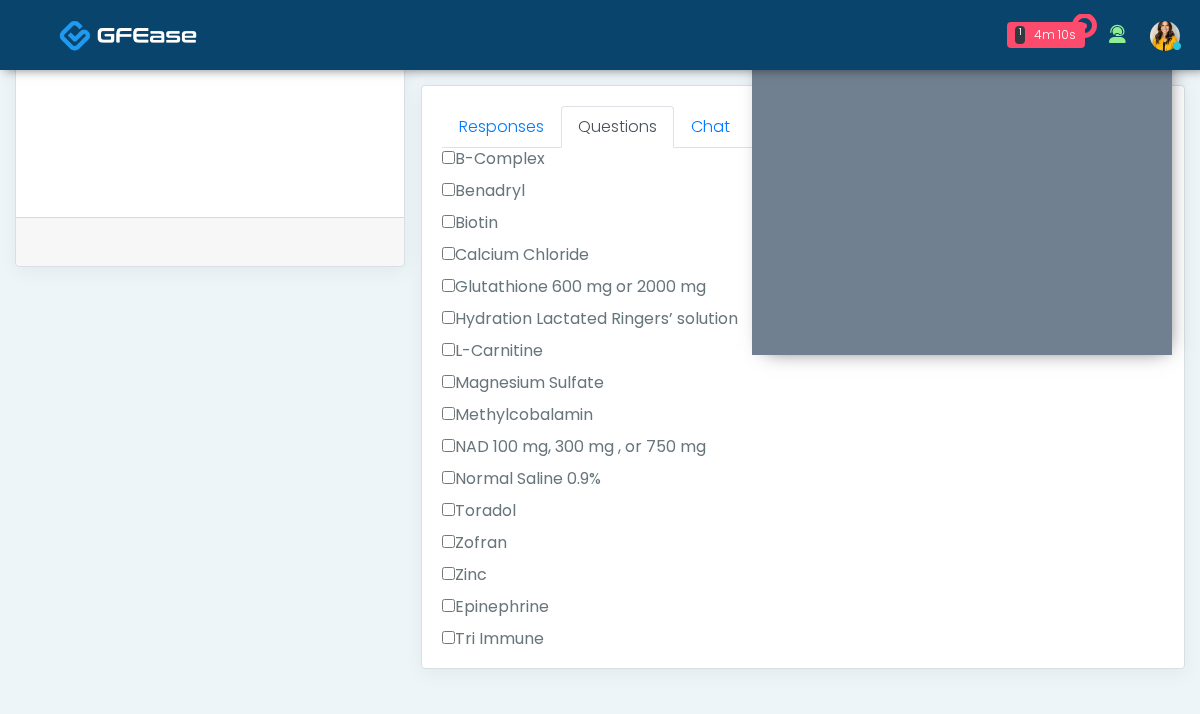scroll, scrollTop: 1081, scrollLeft: 0, axis: vertical 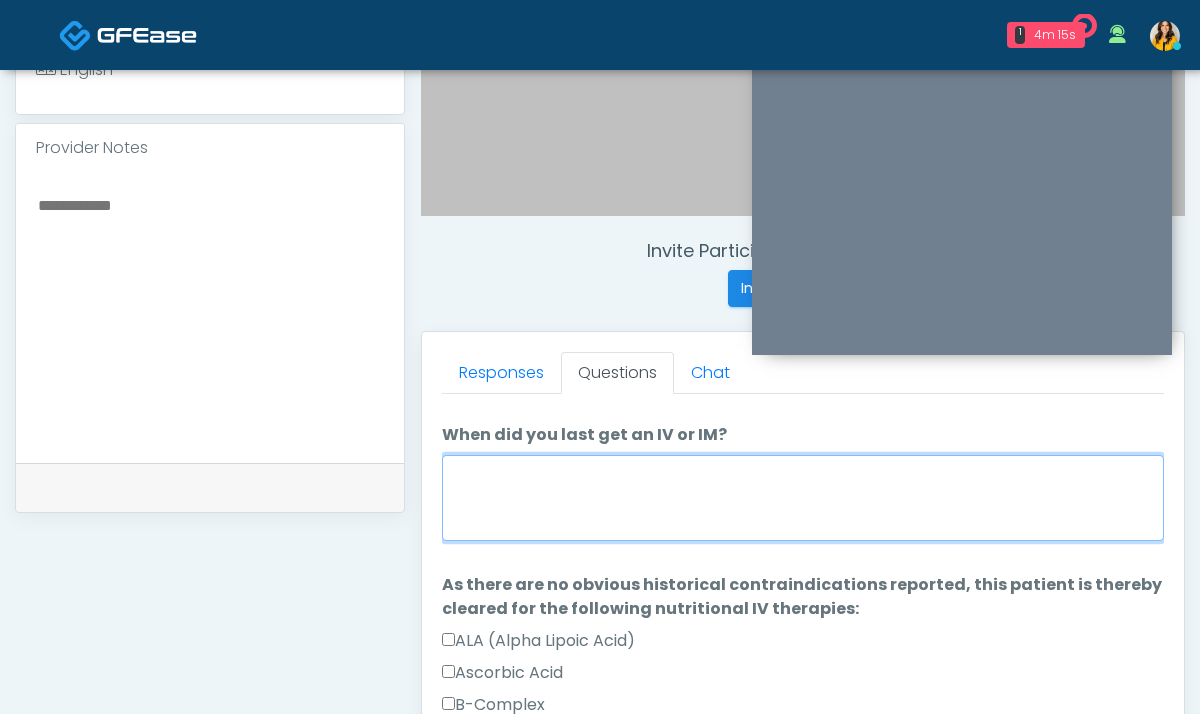 click on "When did you last get an IV or IM?" at bounding box center (803, 498) 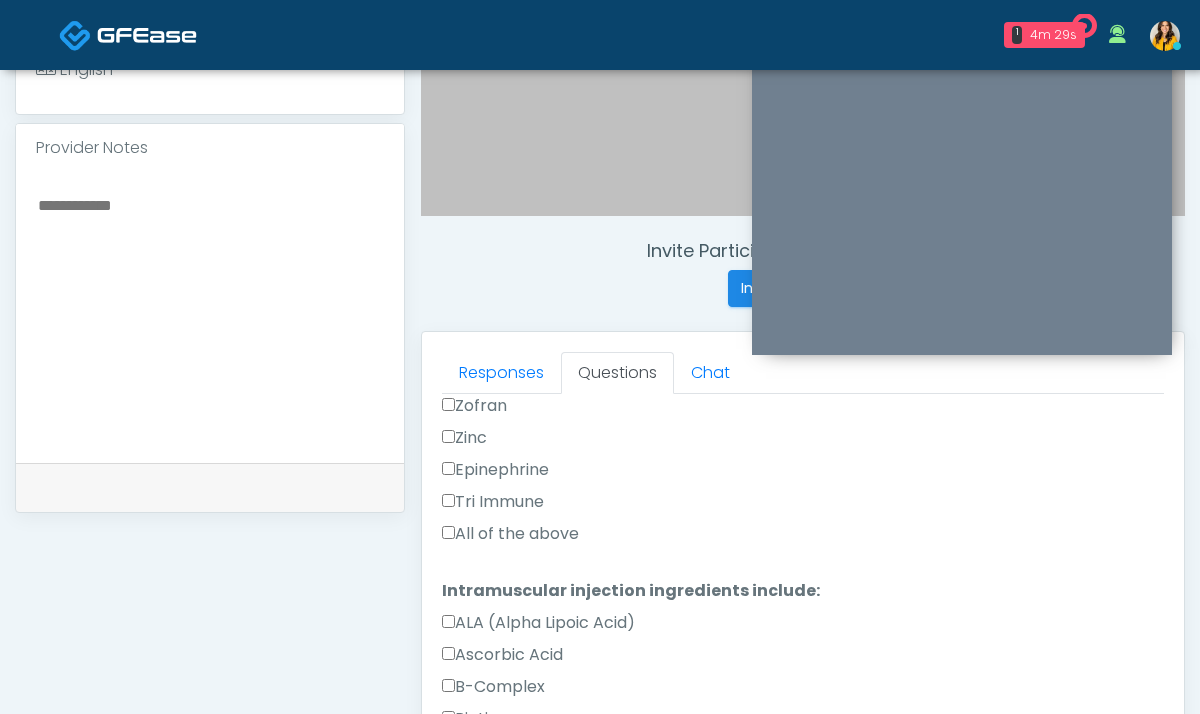 scroll, scrollTop: 676, scrollLeft: 0, axis: vertical 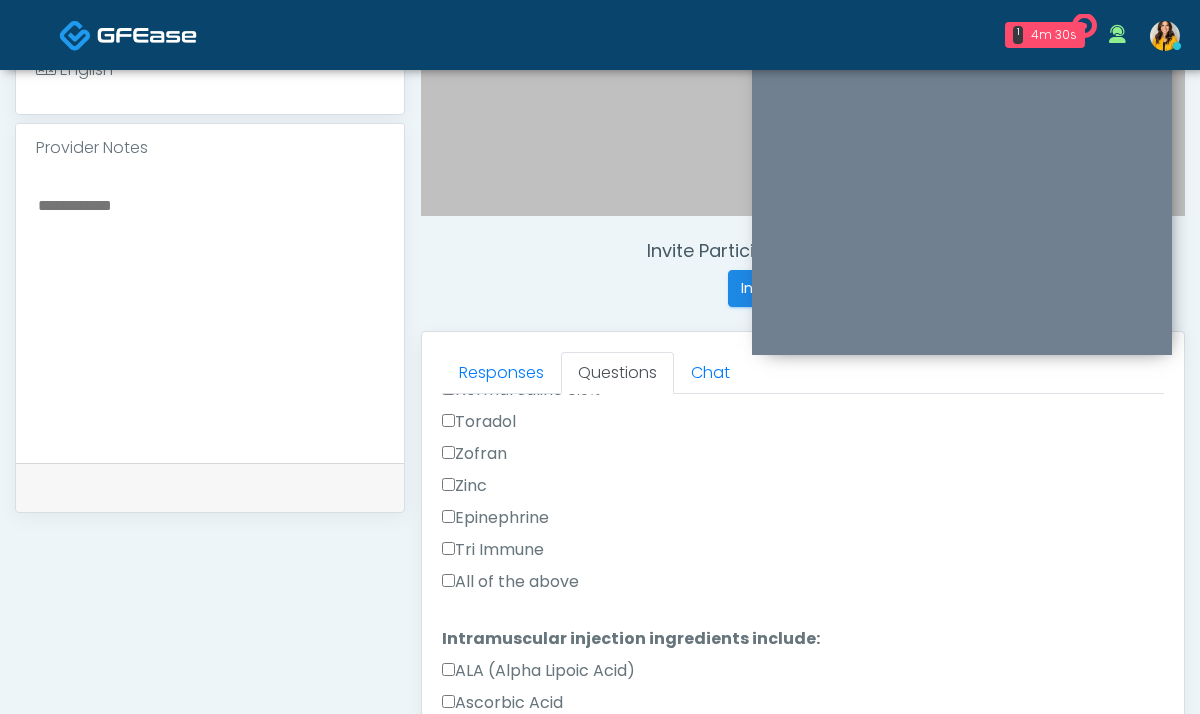 type on "**********" 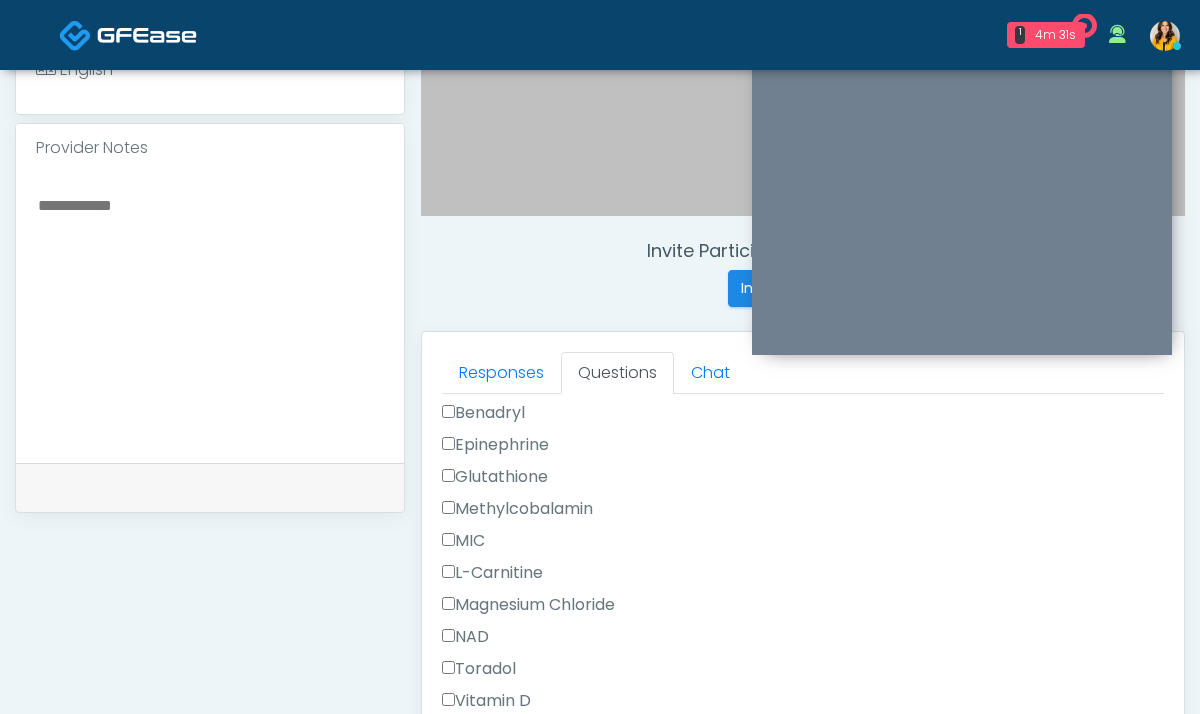 scroll, scrollTop: 1110, scrollLeft: 0, axis: vertical 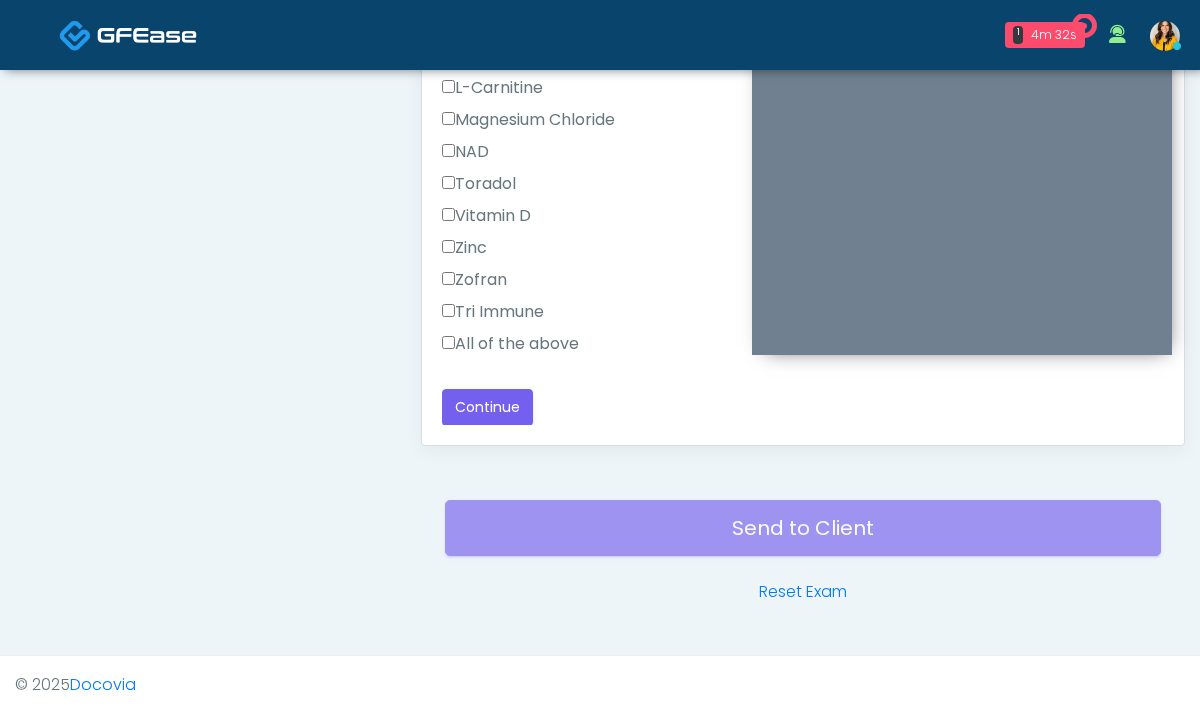 click on "All of the above" at bounding box center (510, 344) 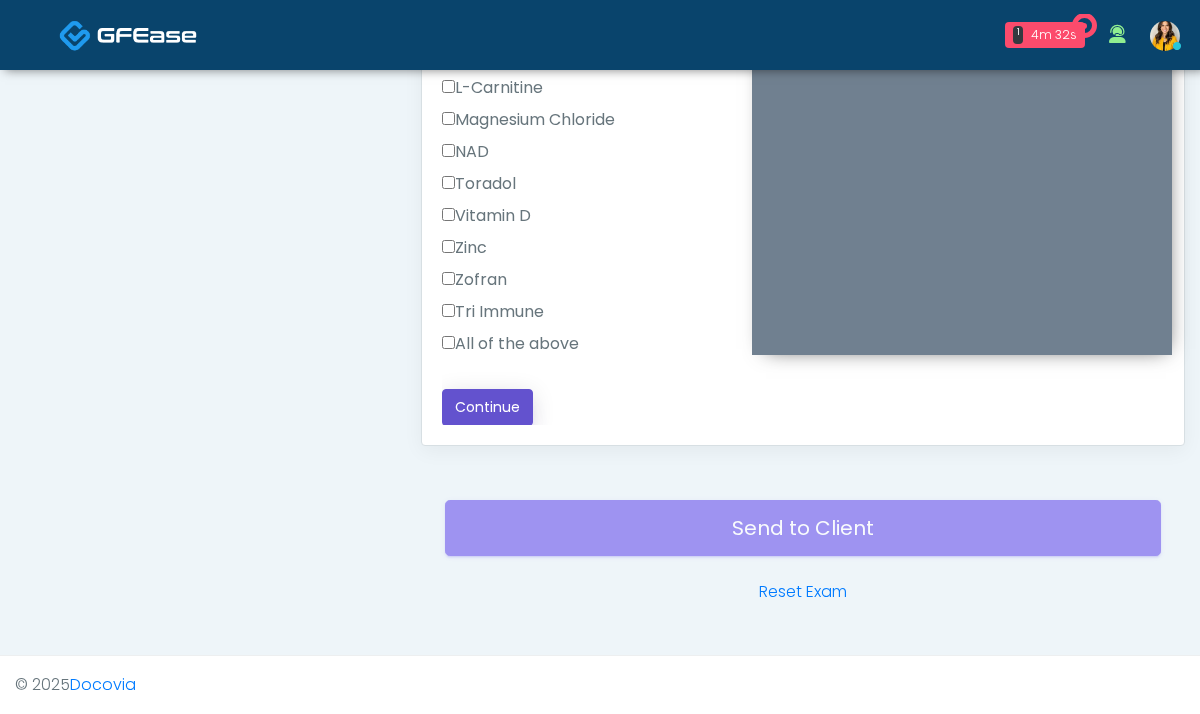 click on "Continue" at bounding box center [487, 407] 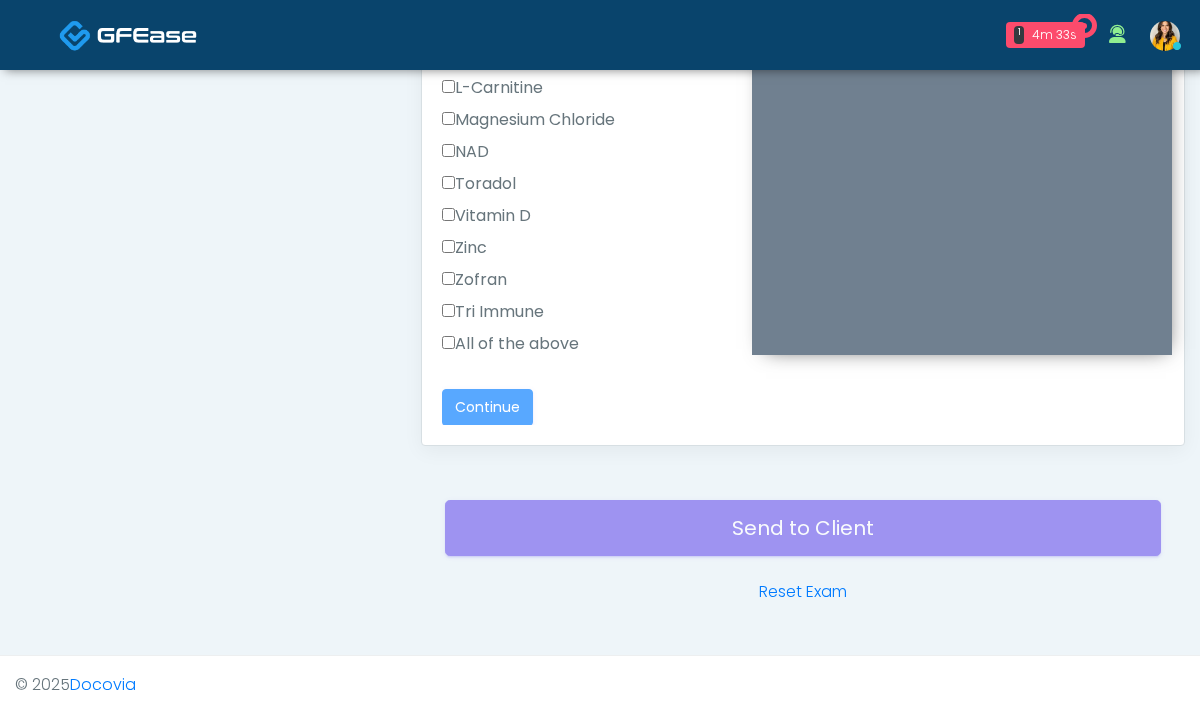 scroll, scrollTop: 0, scrollLeft: 0, axis: both 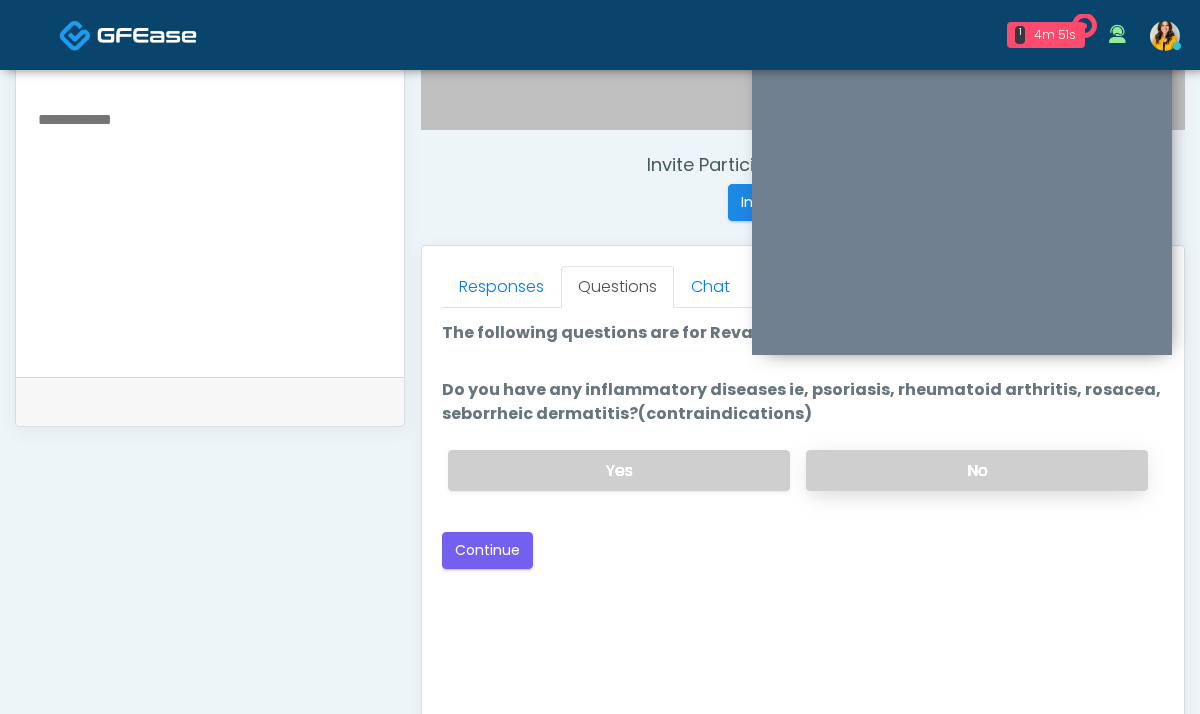 click on "No" at bounding box center [977, 470] 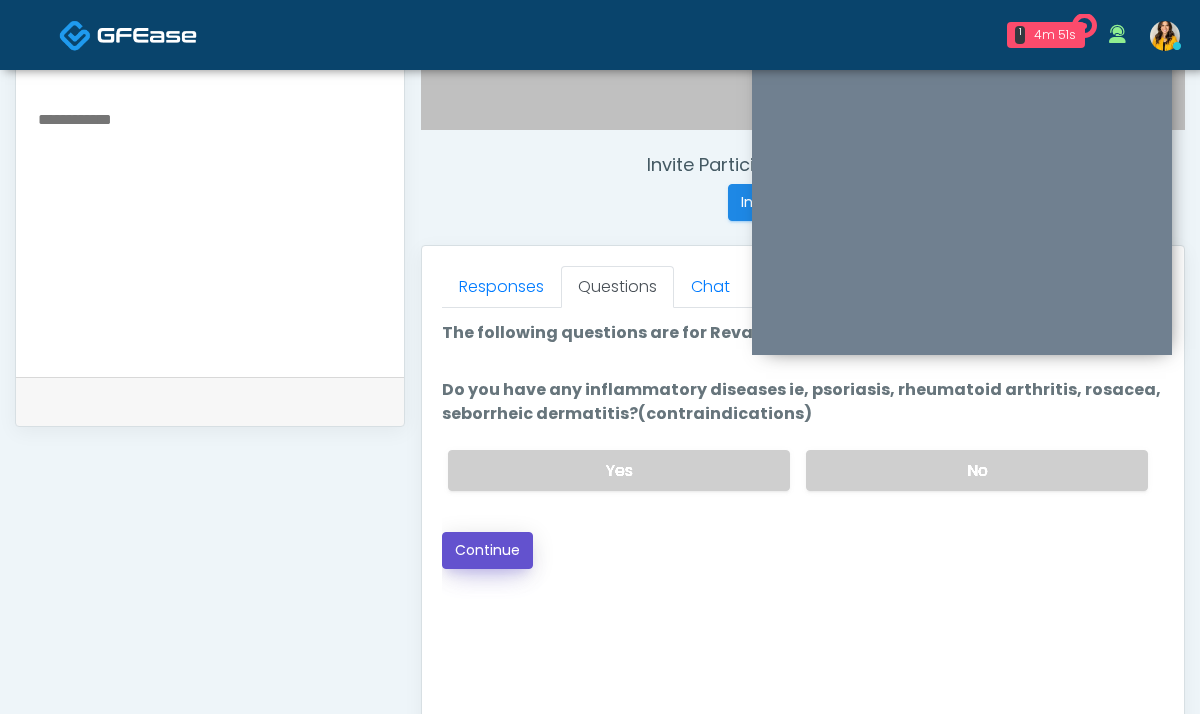 click on "Continue" at bounding box center (487, 550) 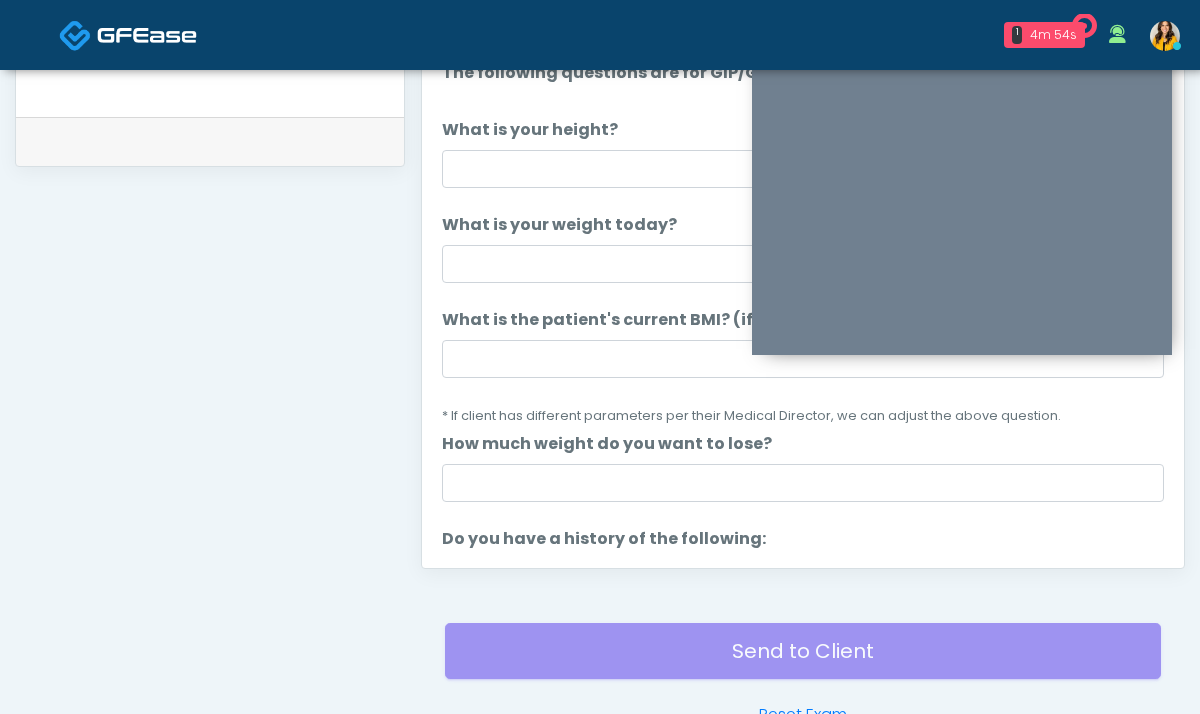 scroll, scrollTop: 1081, scrollLeft: 0, axis: vertical 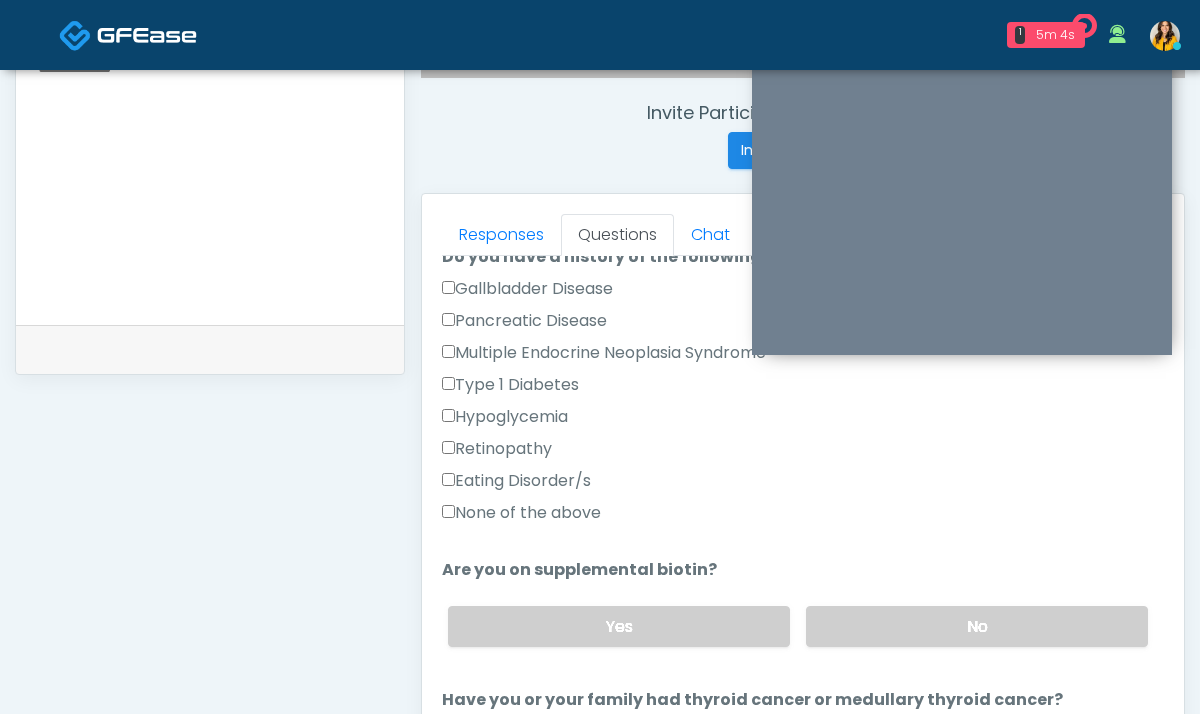 click on "None of the above" at bounding box center [521, 513] 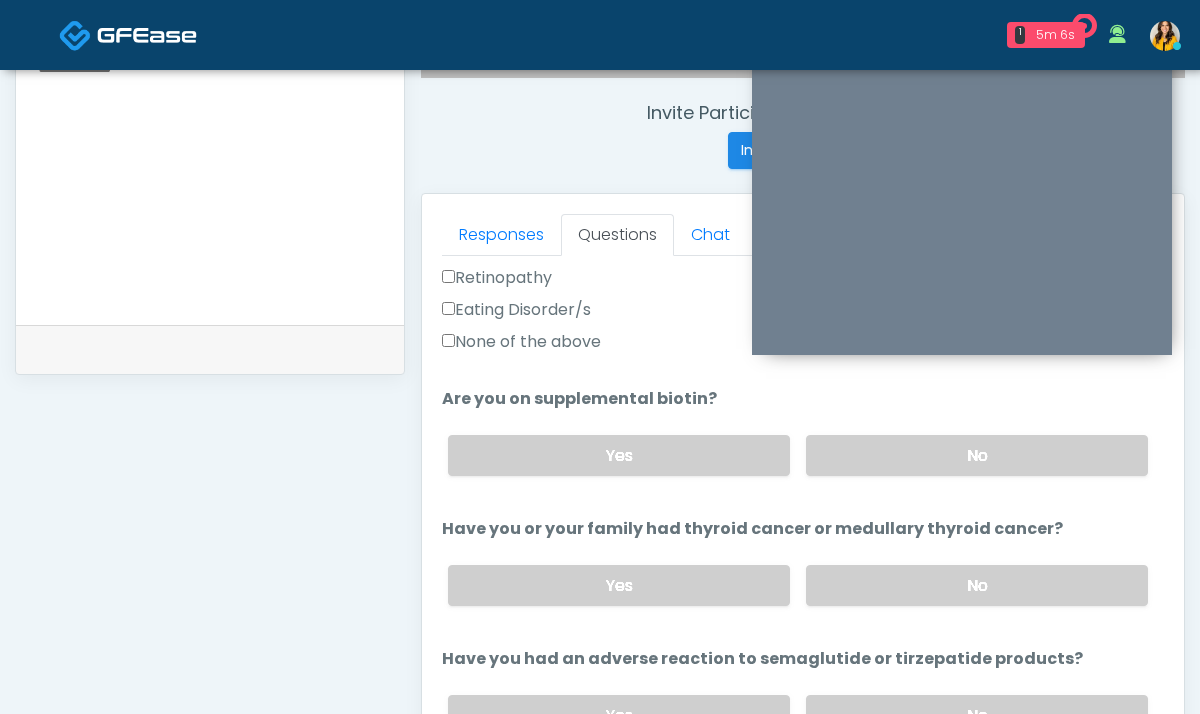 scroll, scrollTop: 694, scrollLeft: 0, axis: vertical 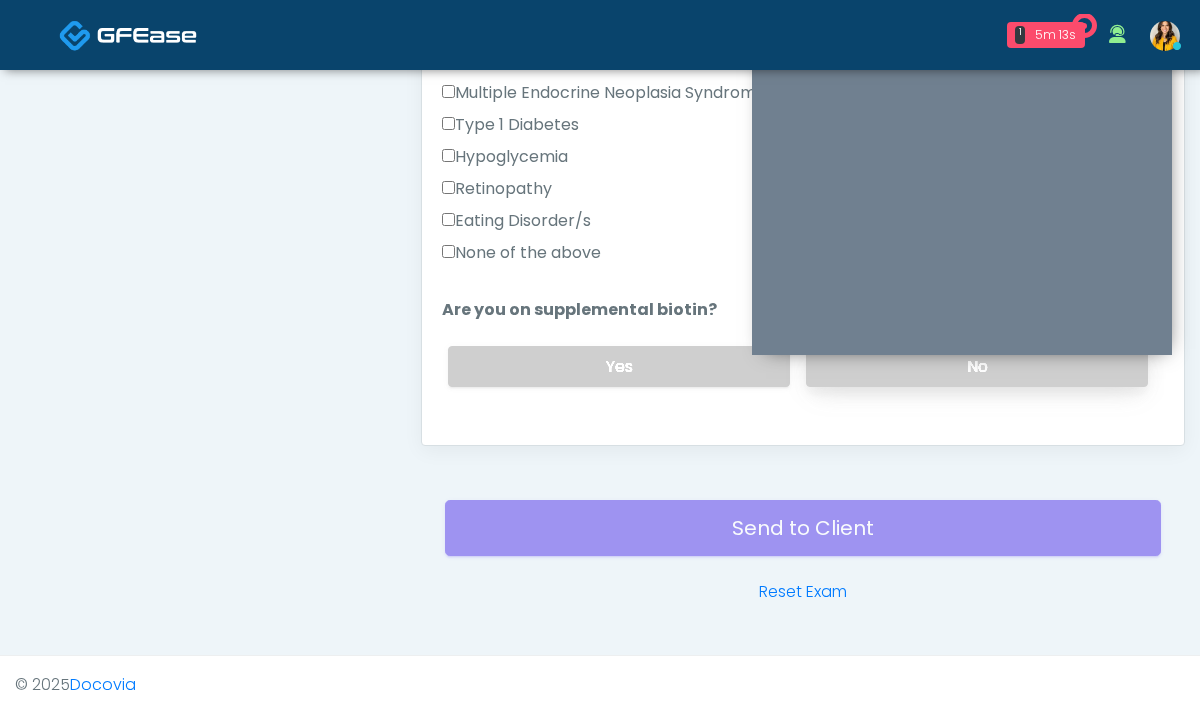 click on "No" at bounding box center (977, 366) 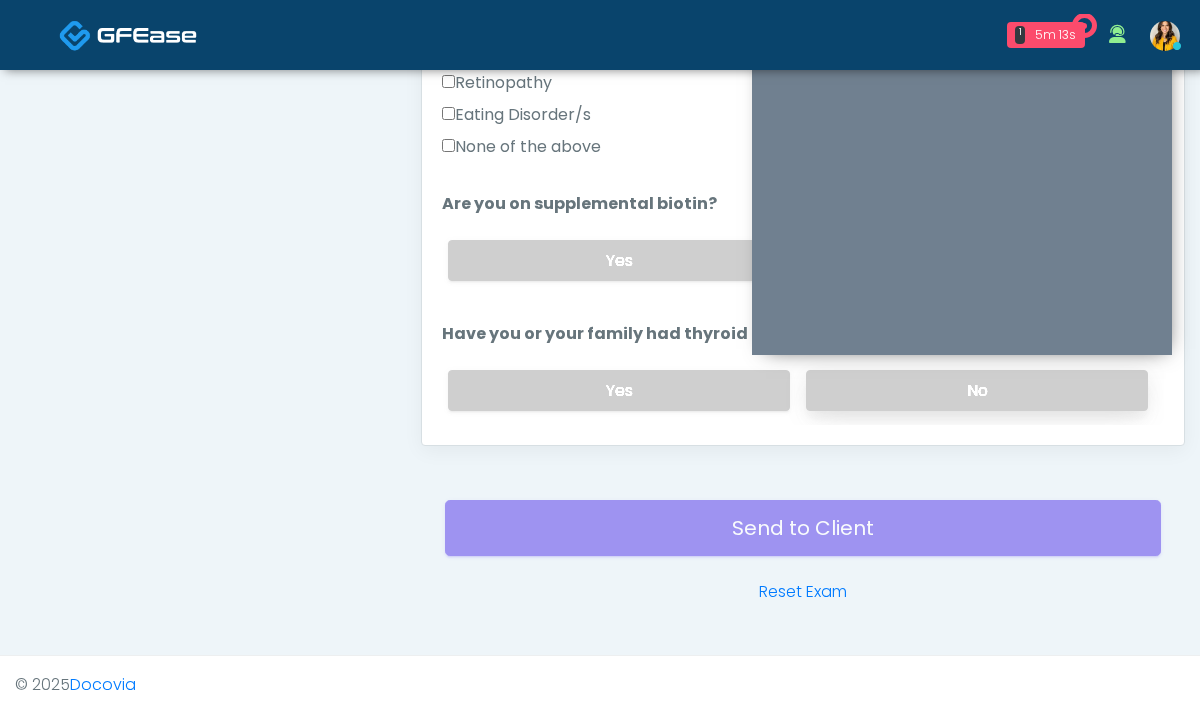 scroll, scrollTop: 529, scrollLeft: 0, axis: vertical 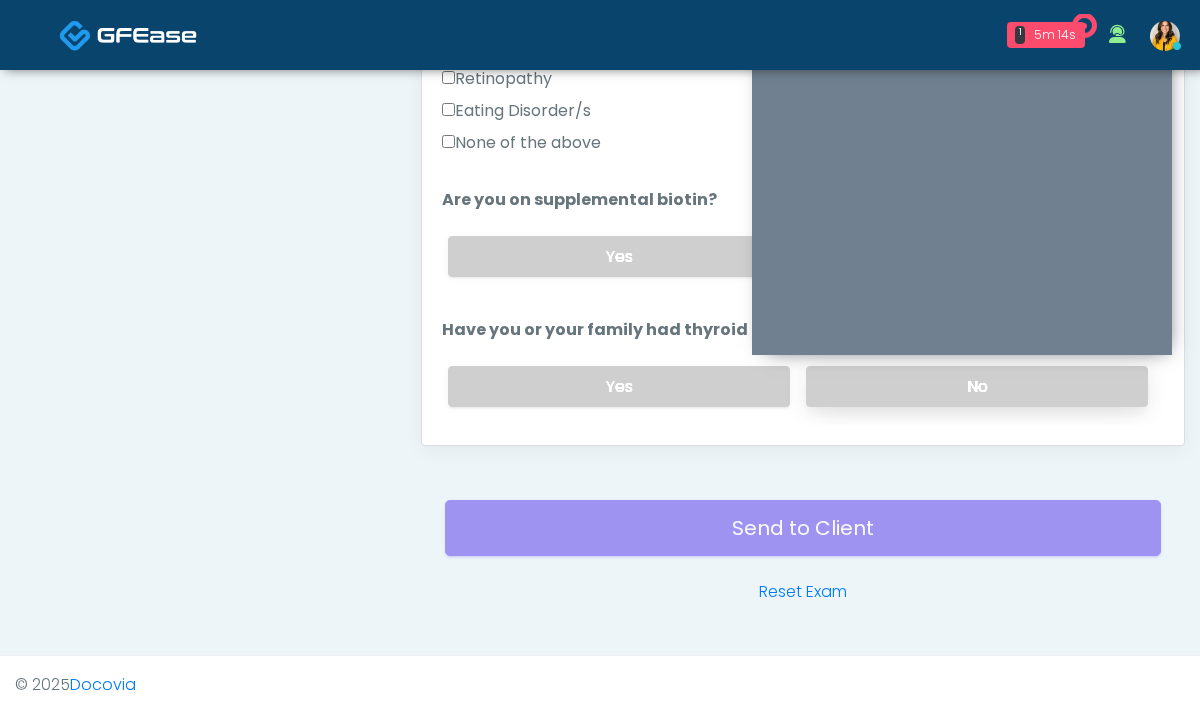 click on "No" at bounding box center (977, 386) 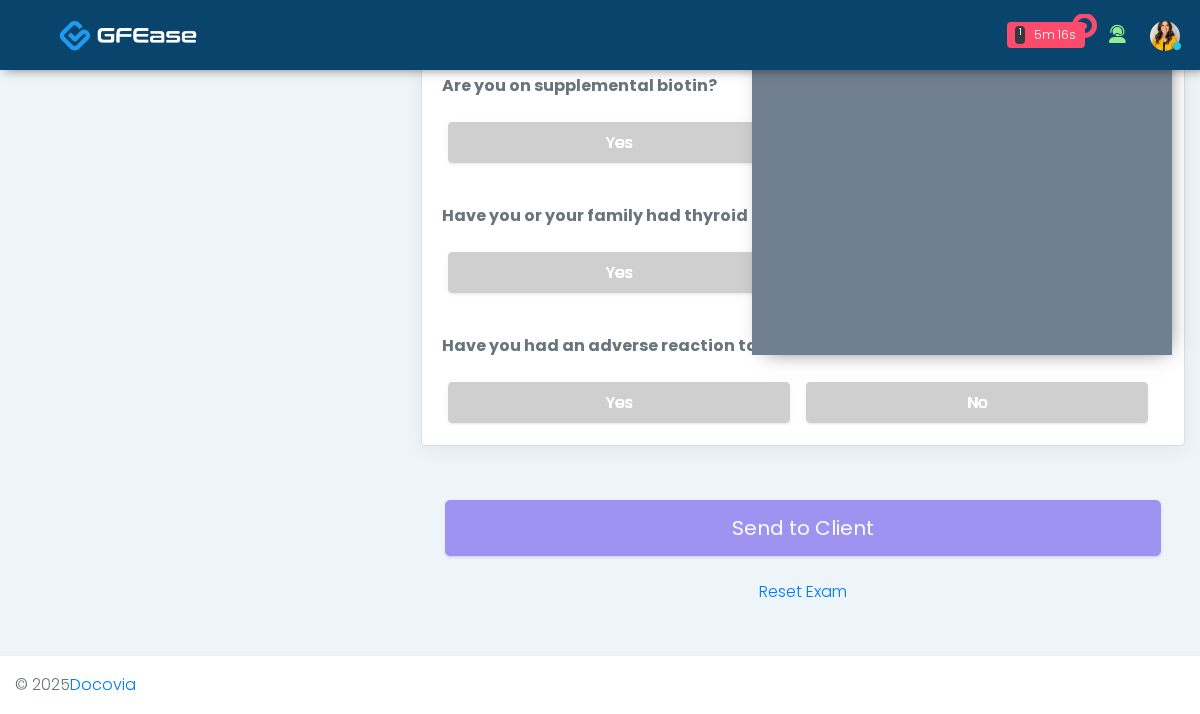 scroll, scrollTop: 673, scrollLeft: 0, axis: vertical 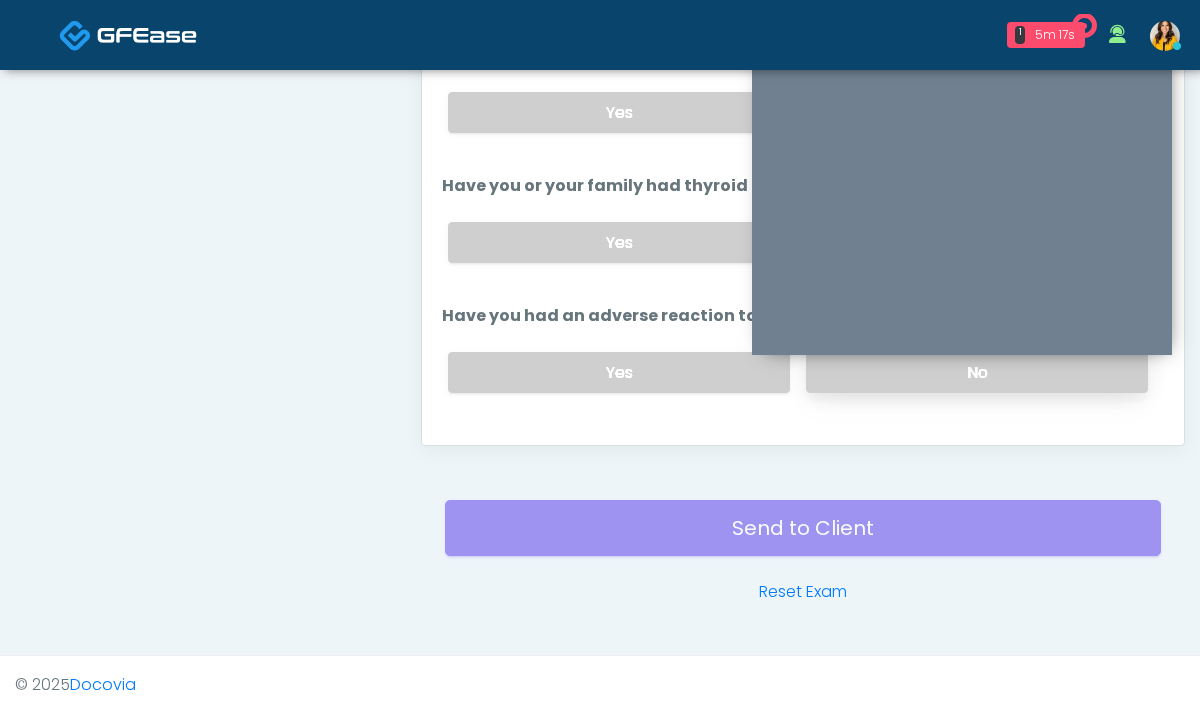 click on "No" at bounding box center (977, 372) 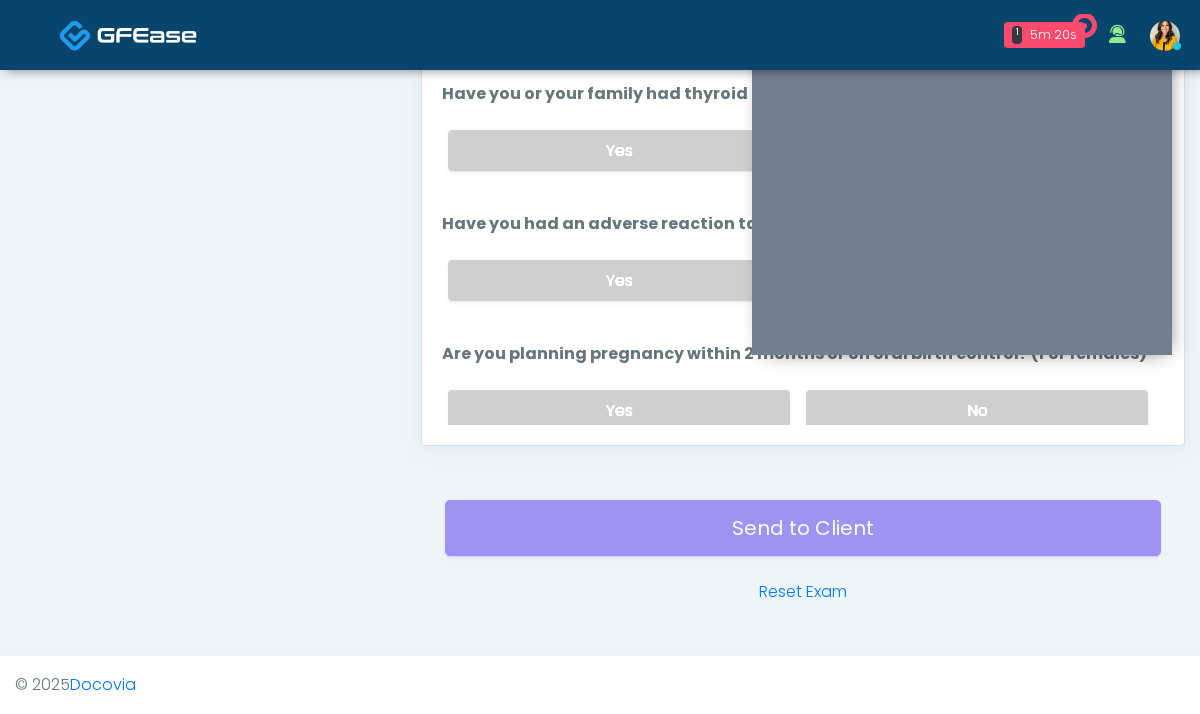 scroll, scrollTop: 777, scrollLeft: 0, axis: vertical 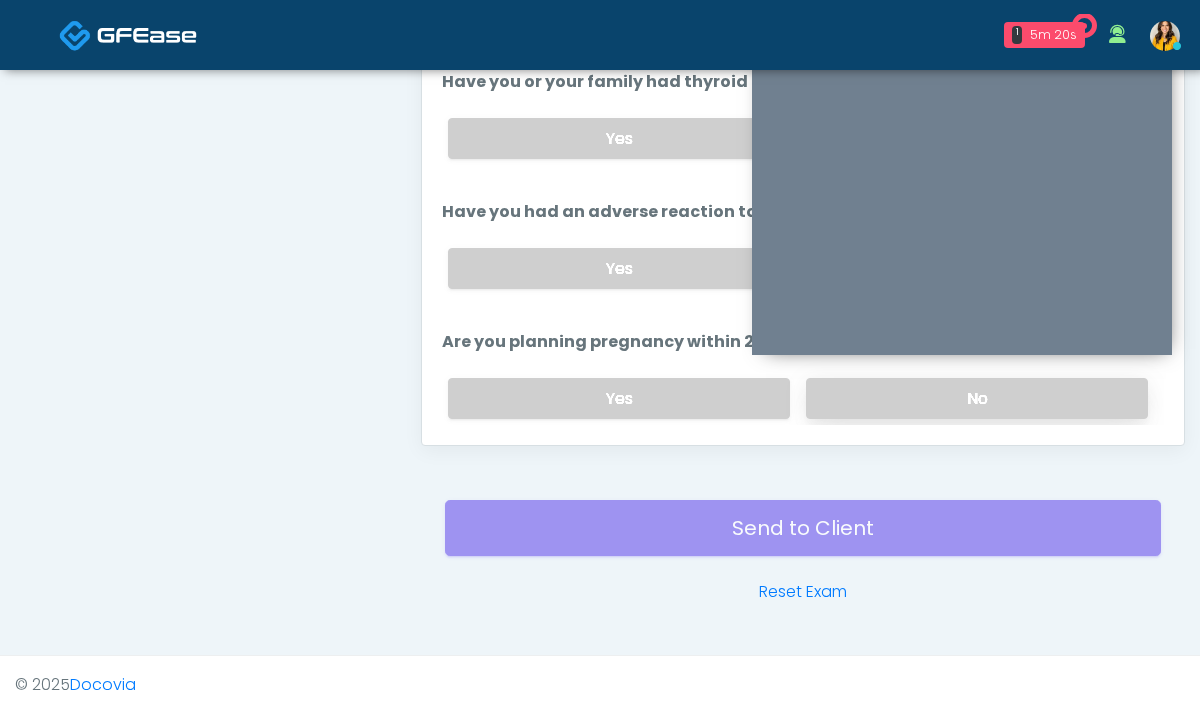 click on "No" at bounding box center (977, 398) 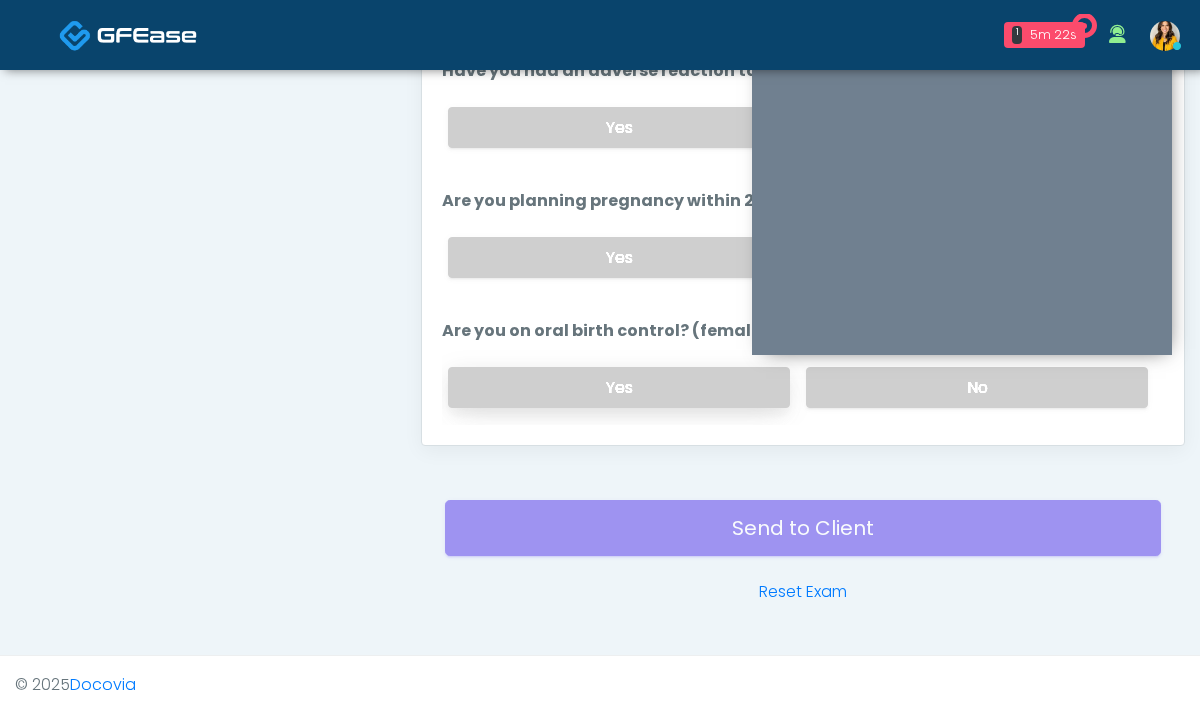 scroll, scrollTop: 915, scrollLeft: 0, axis: vertical 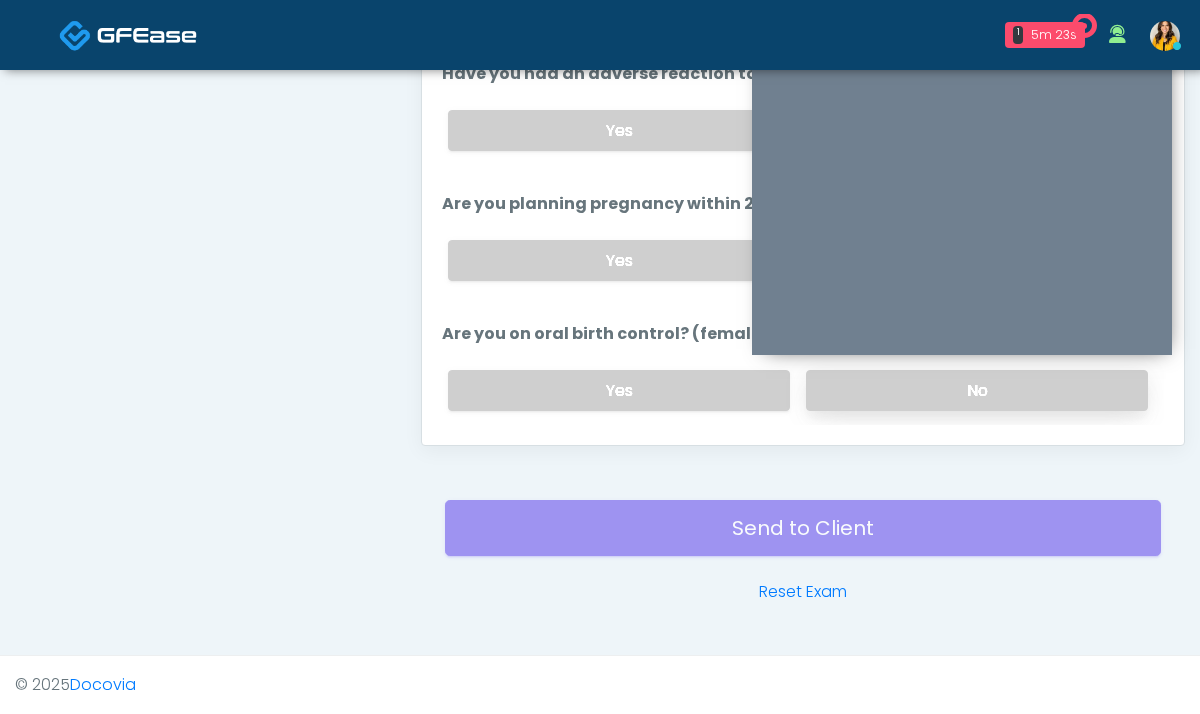 click on "No" at bounding box center [977, 390] 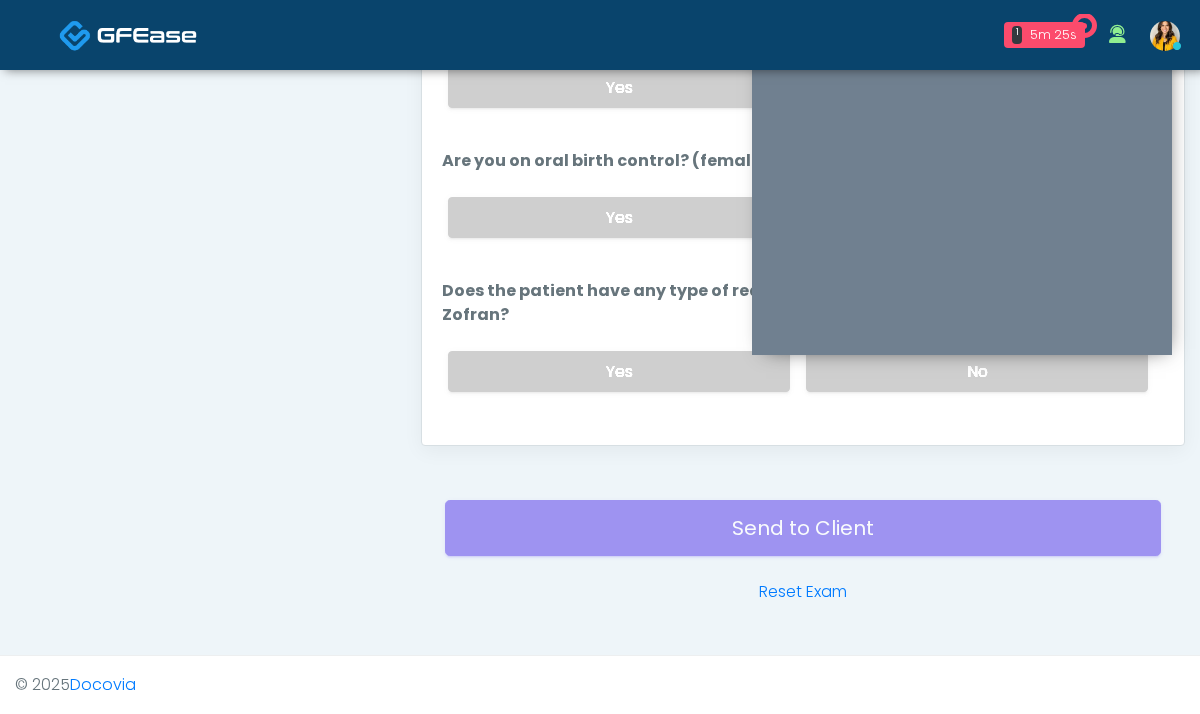 scroll, scrollTop: 1091, scrollLeft: 0, axis: vertical 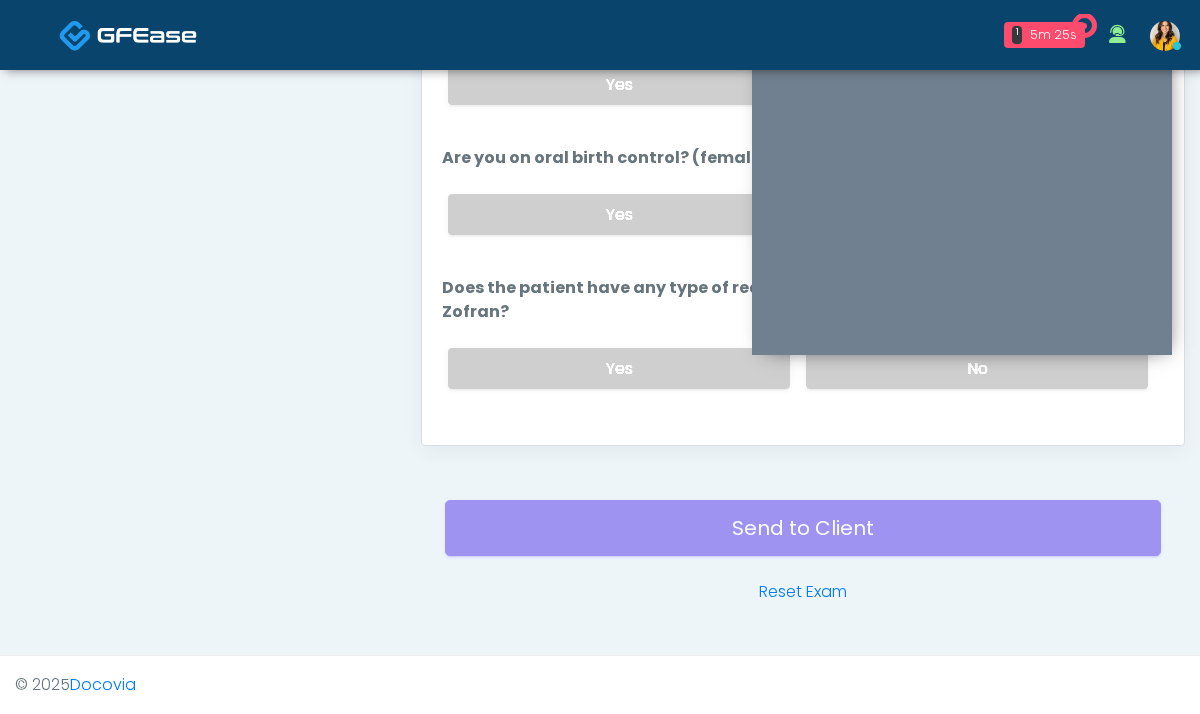 click on "Yes
No" at bounding box center (798, 368) 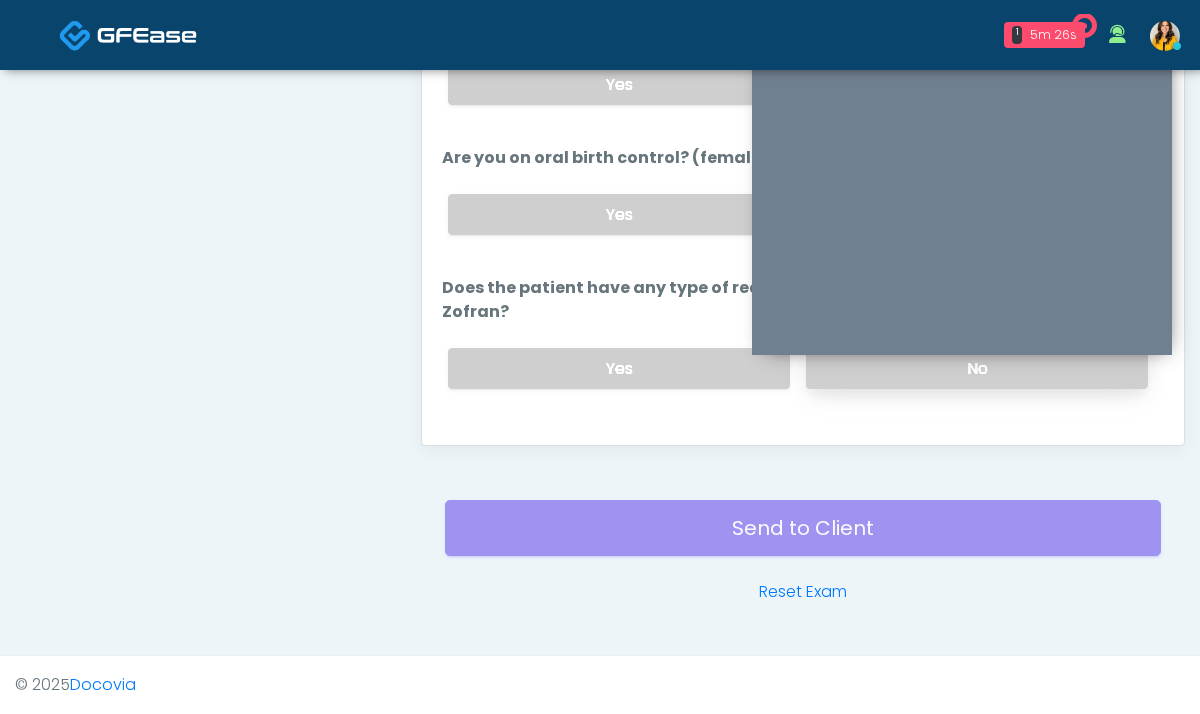 click on "No" at bounding box center [977, 368] 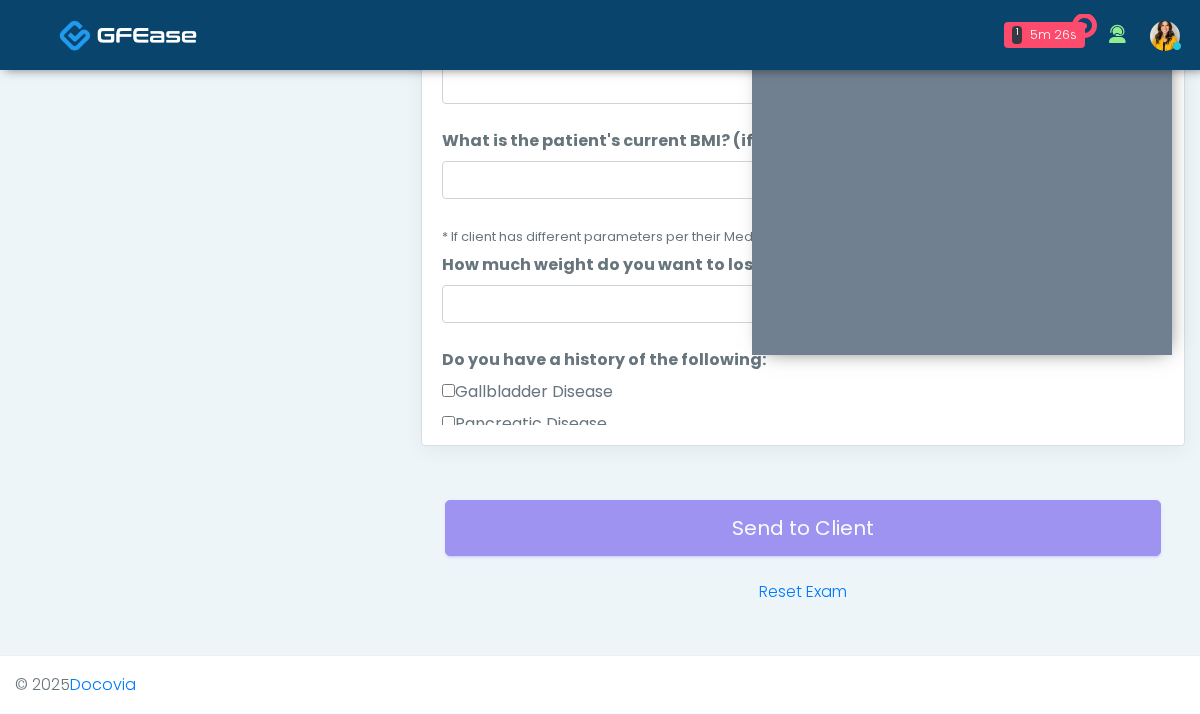 scroll, scrollTop: 0, scrollLeft: 0, axis: both 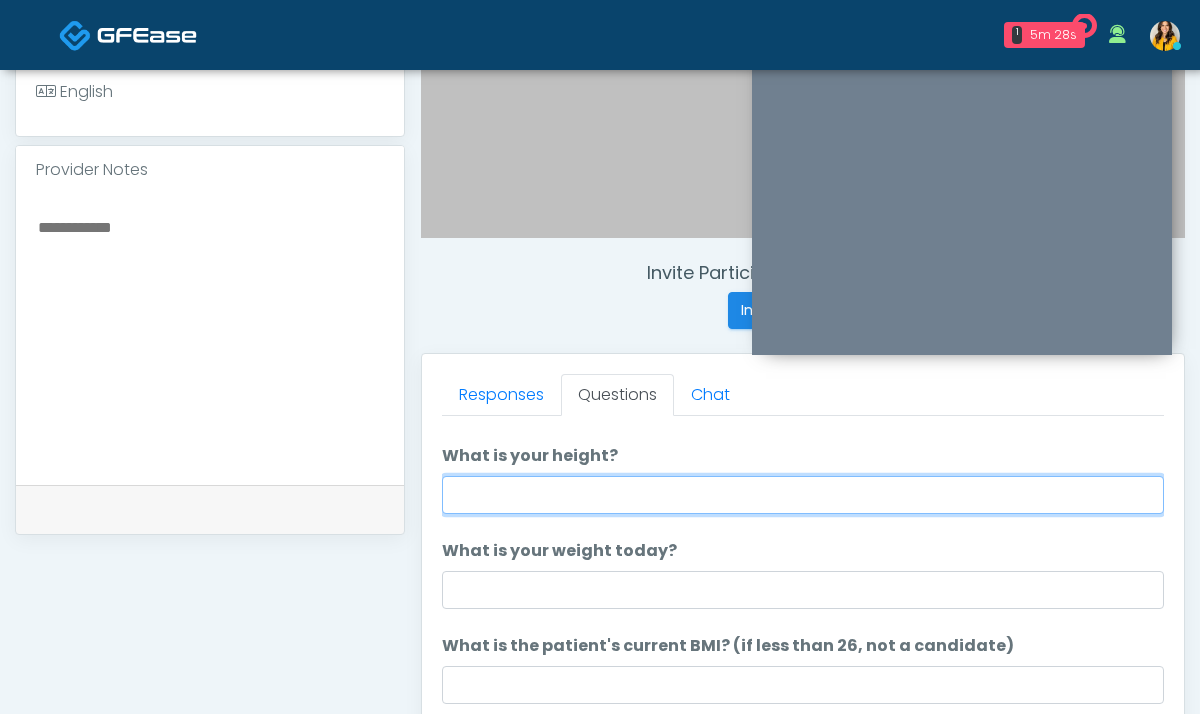 click on "What is your height?" at bounding box center (803, 495) 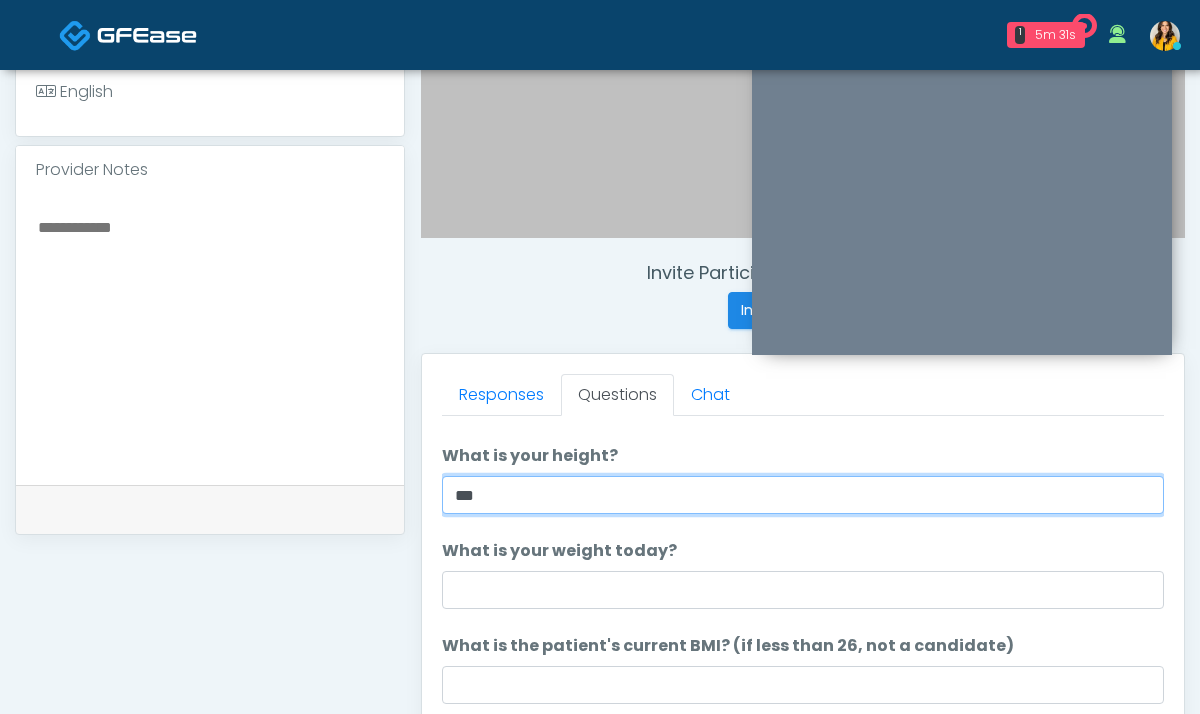 type on "***" 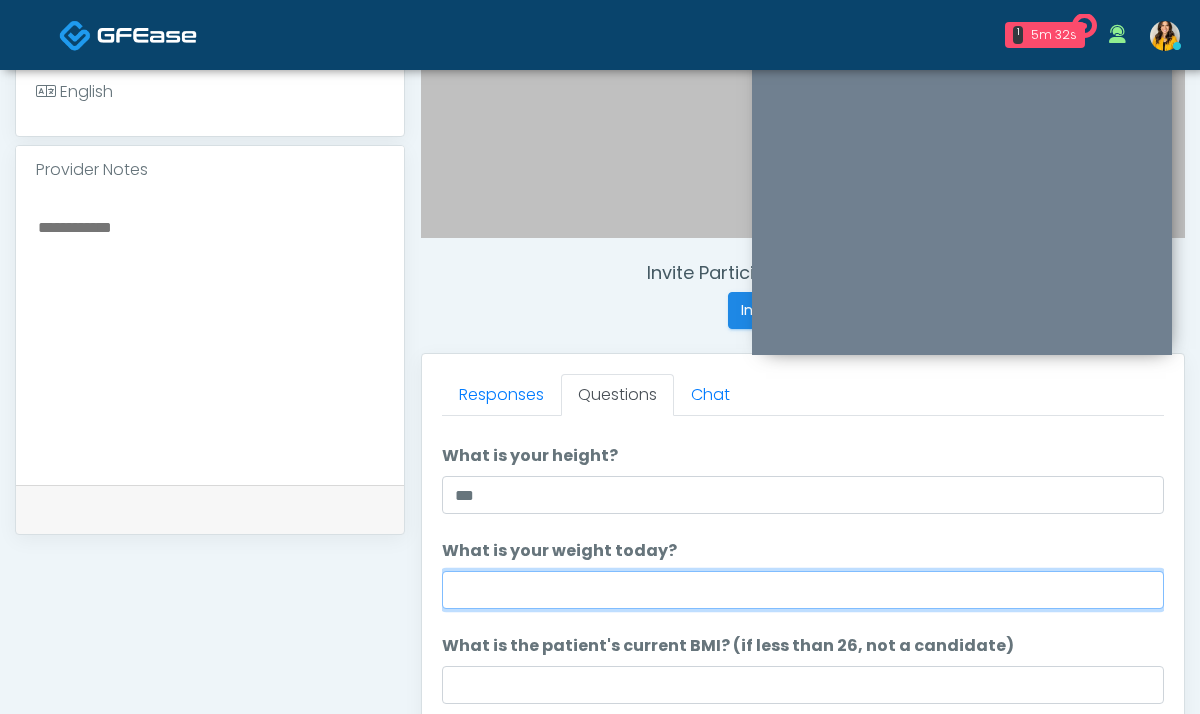 click on "What is your weight today?" at bounding box center [803, 590] 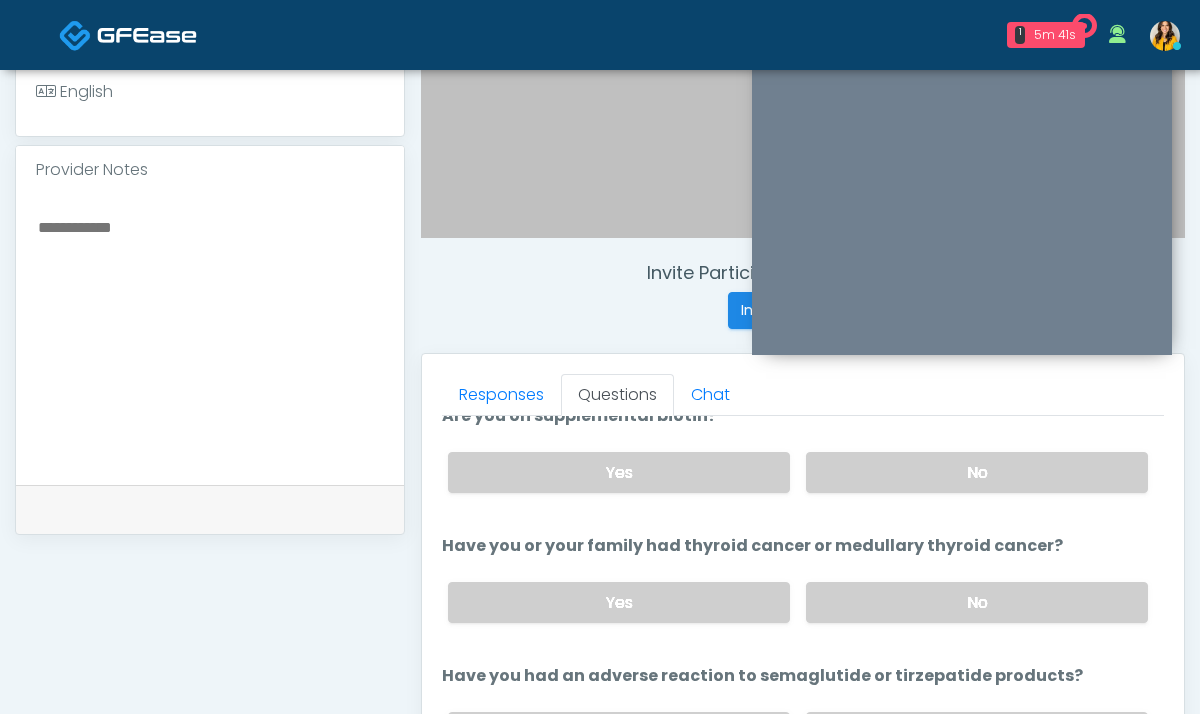 scroll, scrollTop: 1127, scrollLeft: 0, axis: vertical 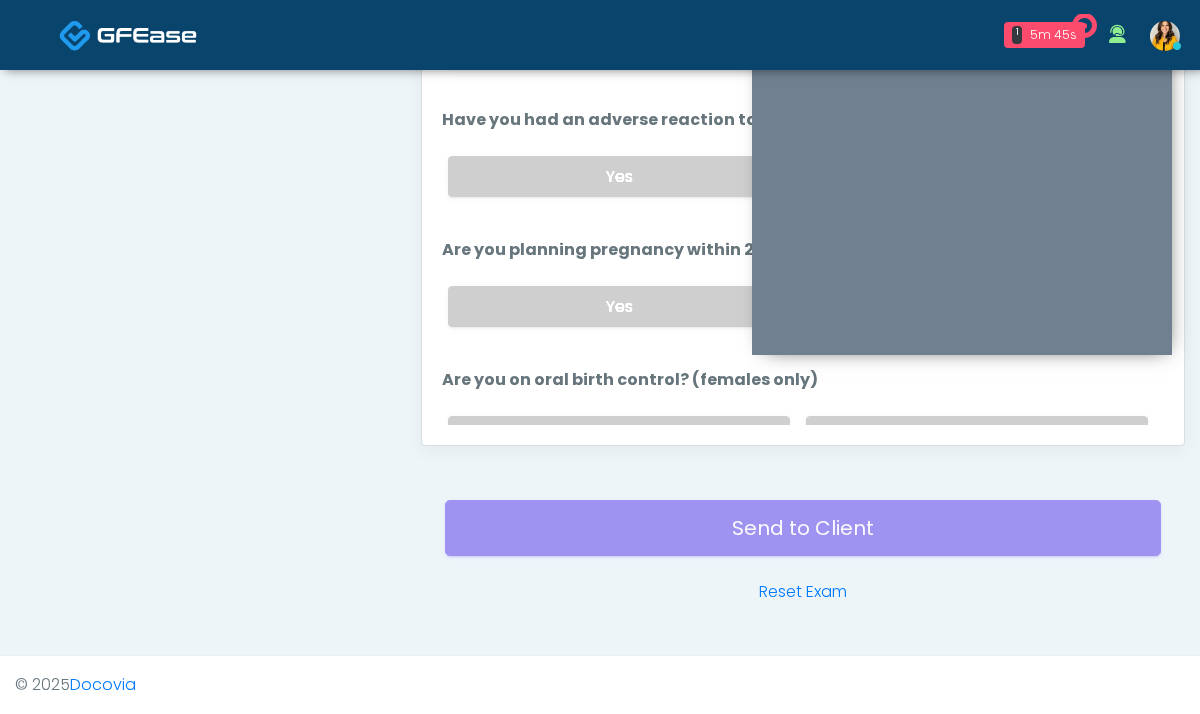 type on "***" 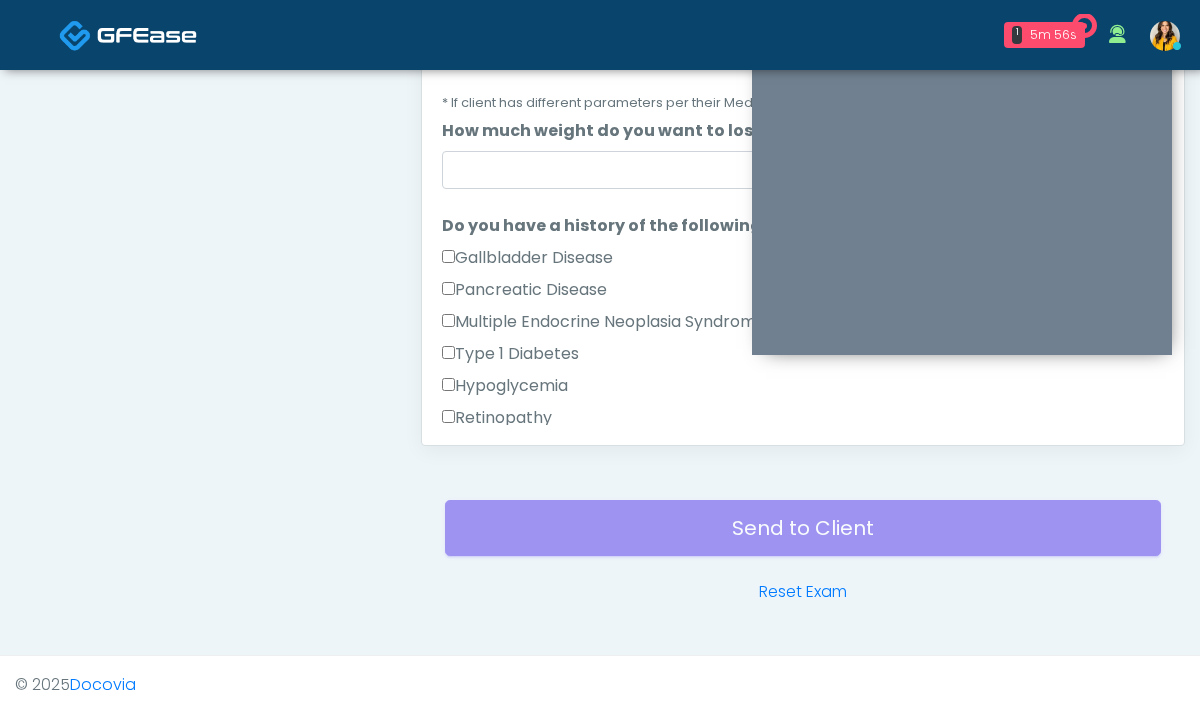 scroll, scrollTop: 119, scrollLeft: 0, axis: vertical 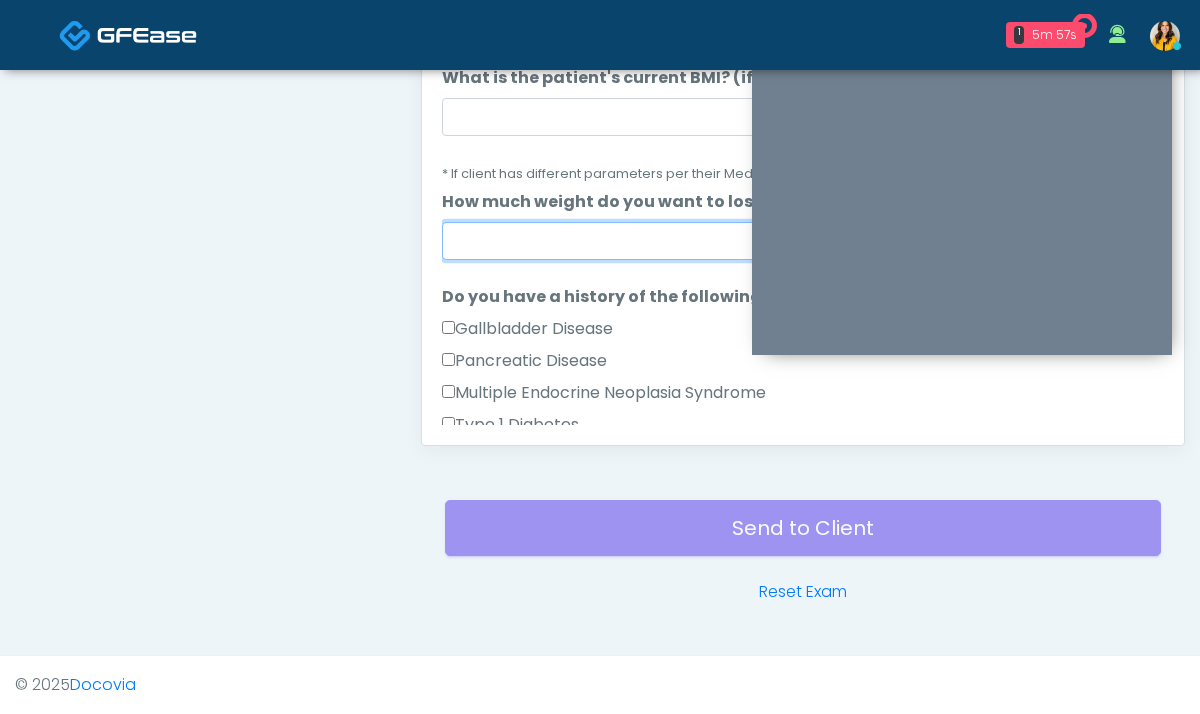 click on "How much weight do you want to lose?" at bounding box center (803, 241) 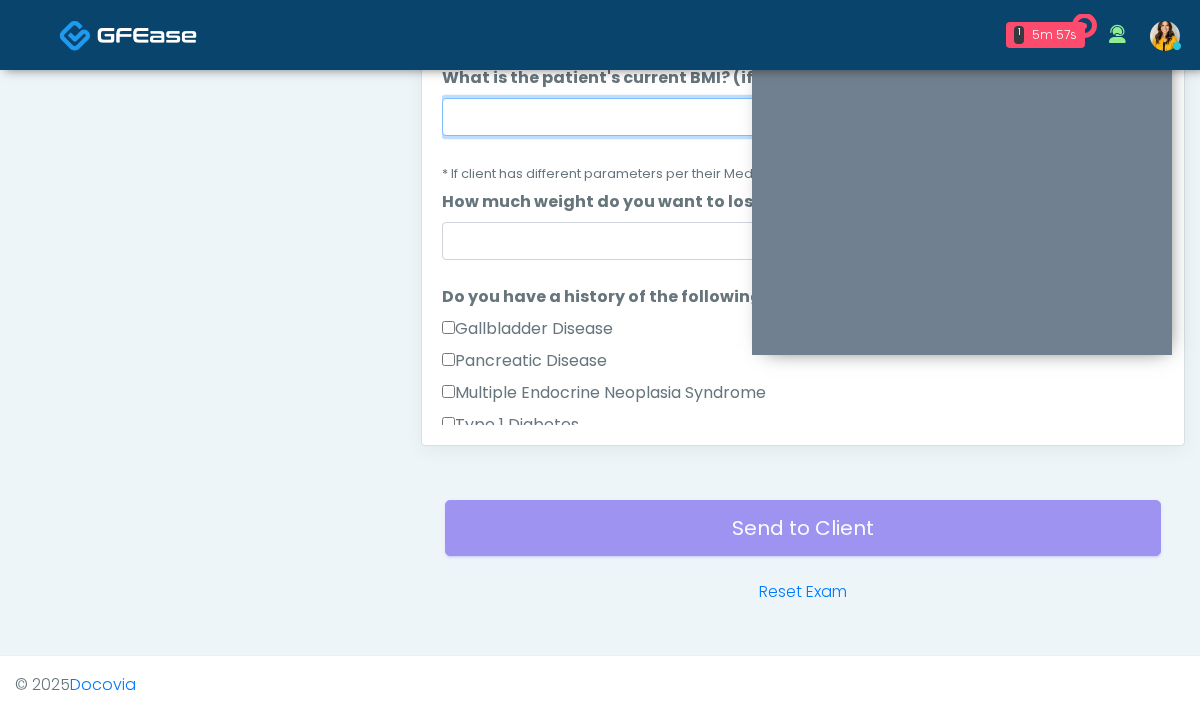 click on "What is the patient's current BMI? (if less than 26, not a candidate)" at bounding box center [803, 117] 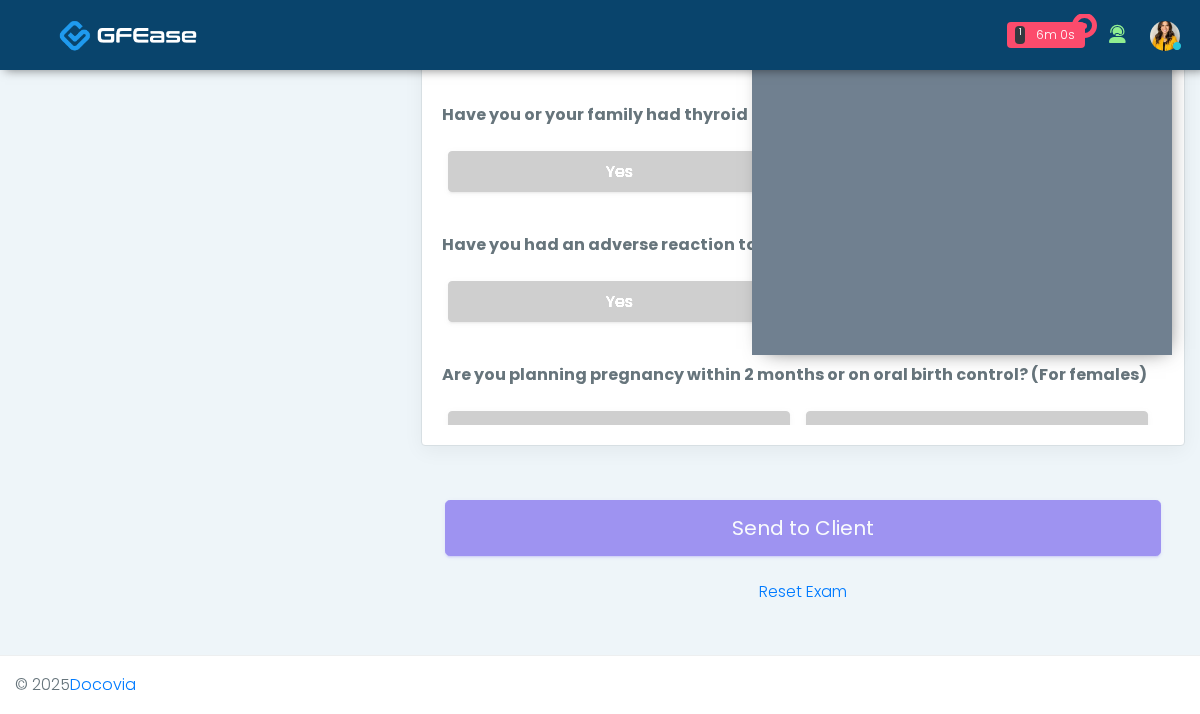 scroll, scrollTop: 1127, scrollLeft: 0, axis: vertical 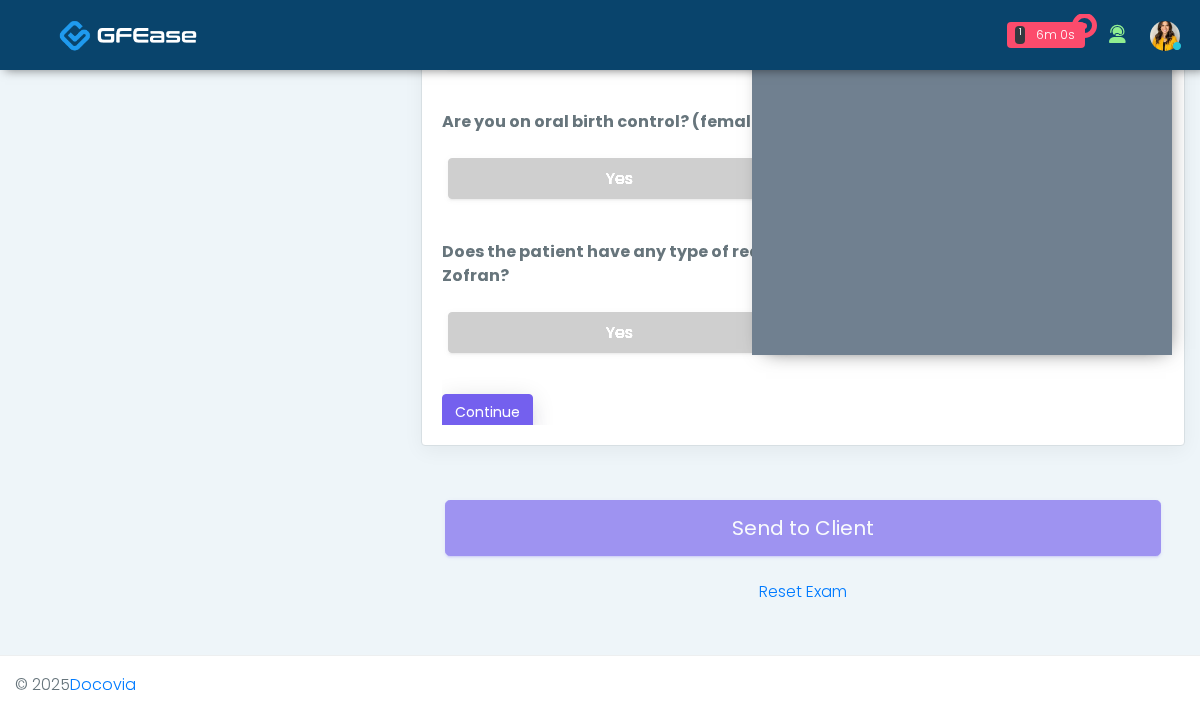 type on "**" 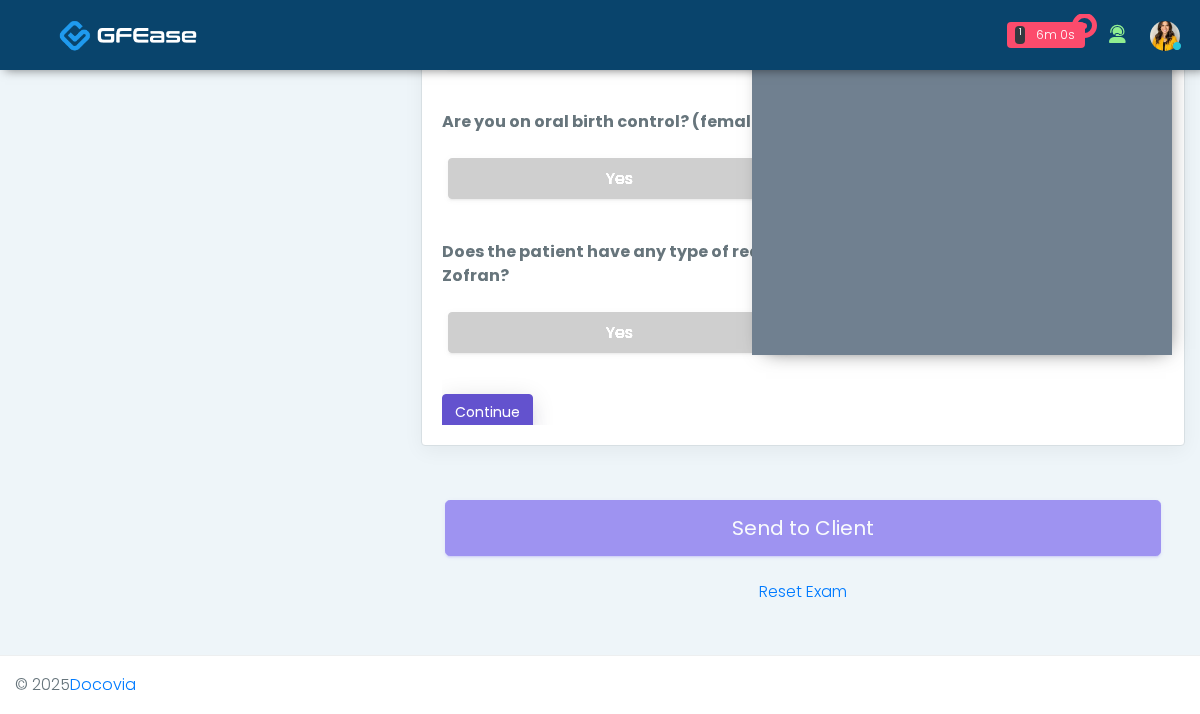 click on "Continue" at bounding box center (487, 412) 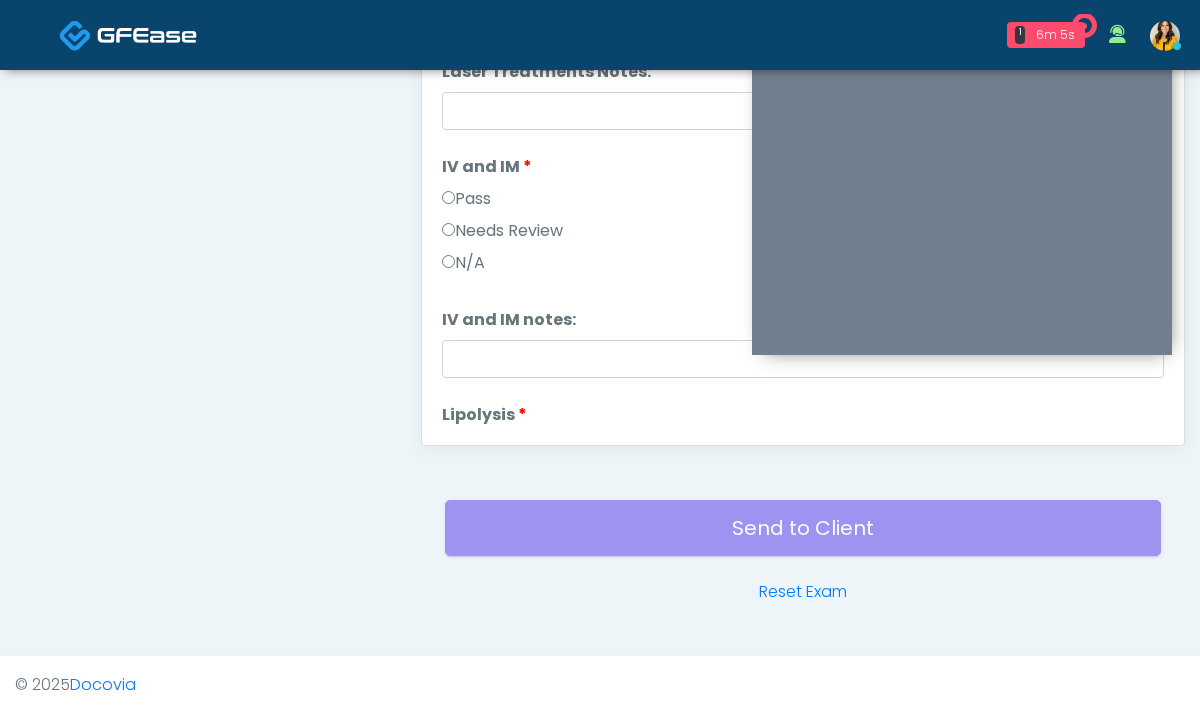 scroll, scrollTop: 0, scrollLeft: 0, axis: both 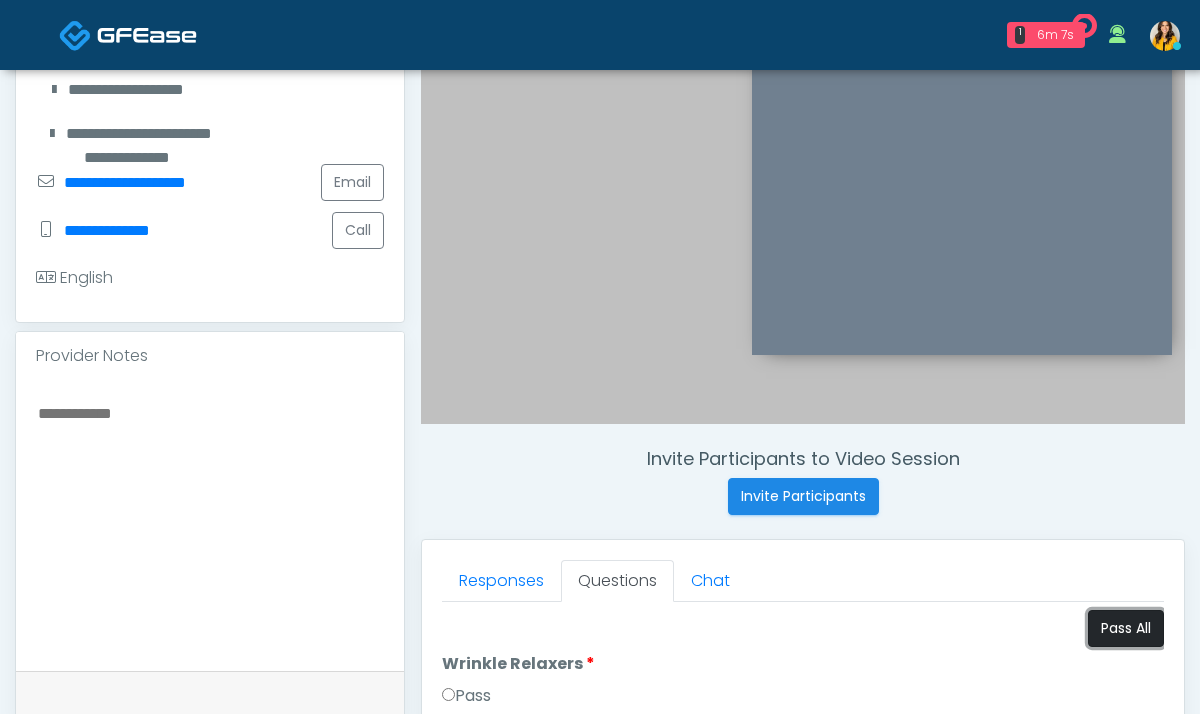 click on "Pass All" at bounding box center [1126, 628] 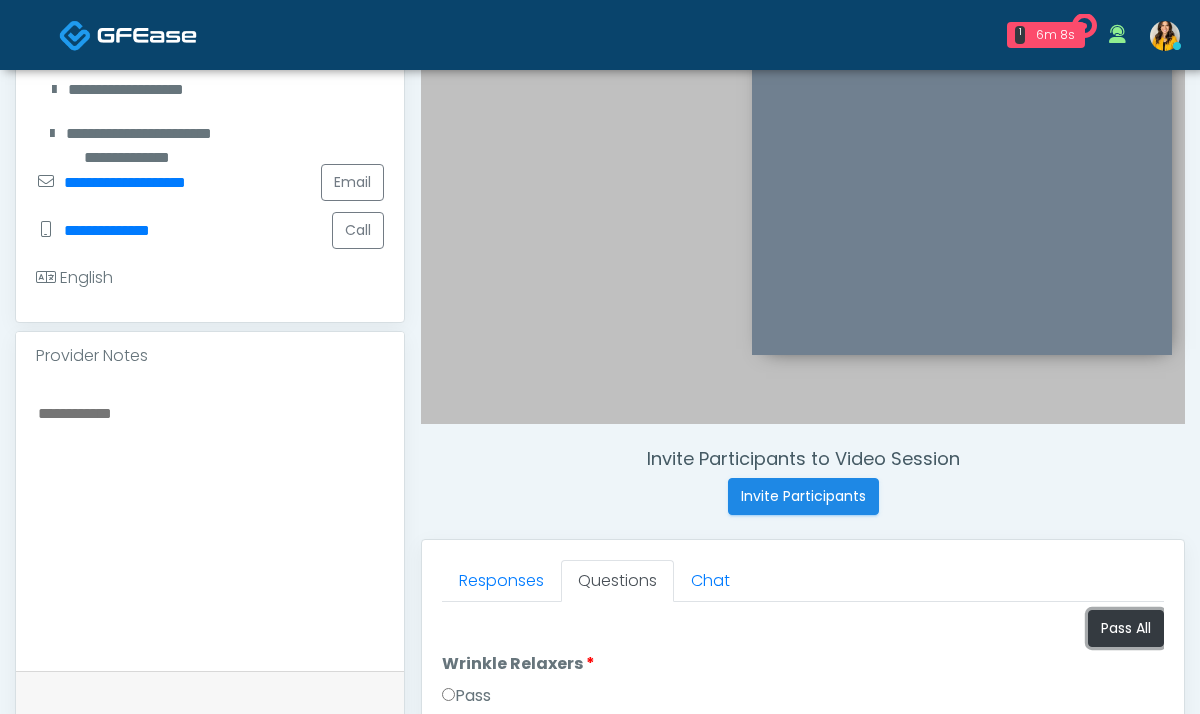 scroll, scrollTop: 1081, scrollLeft: 0, axis: vertical 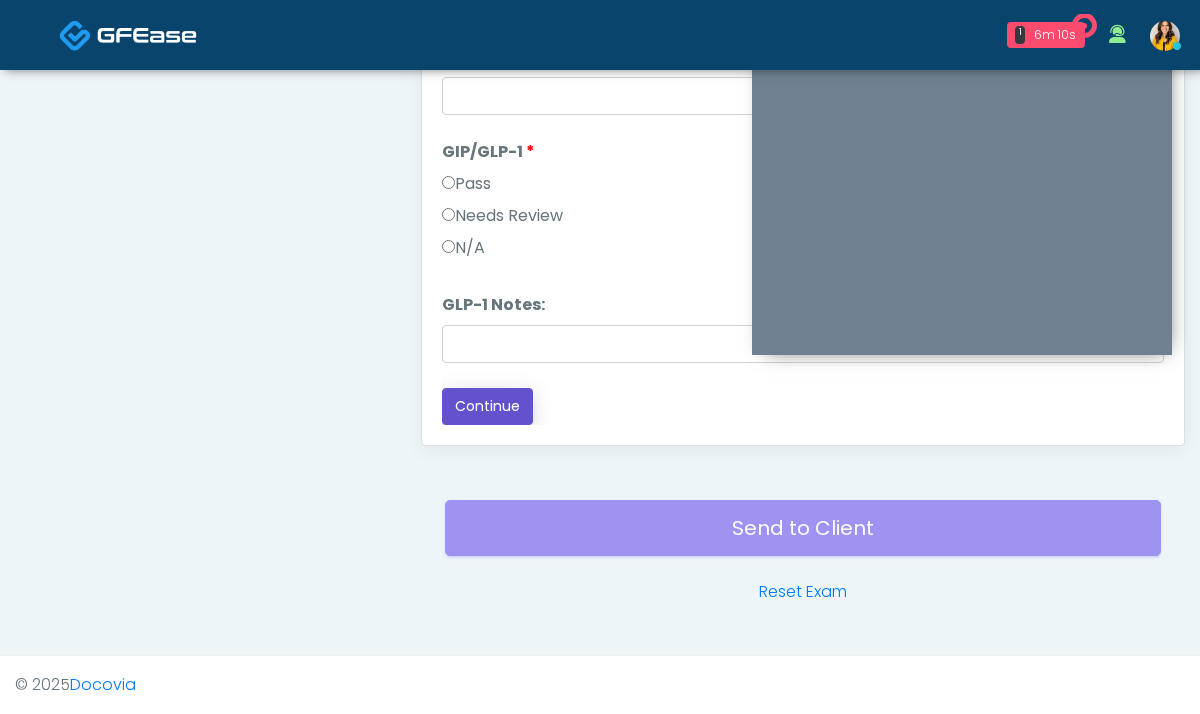 click on "Continue" at bounding box center (487, 406) 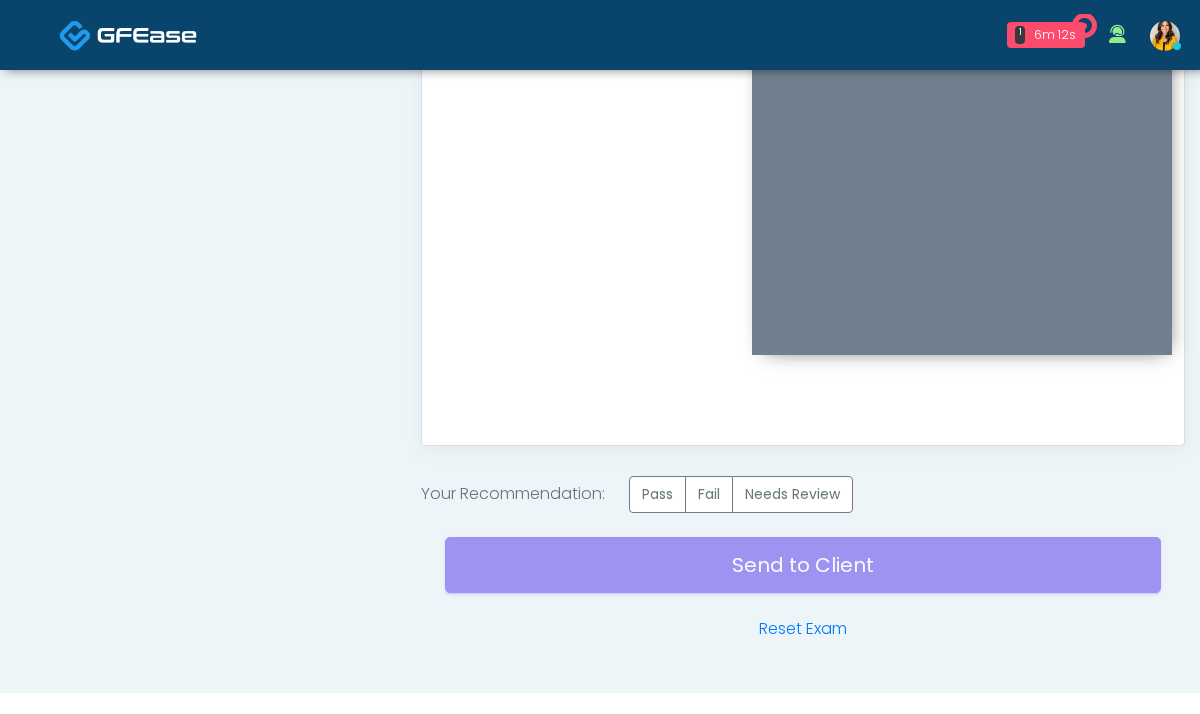 scroll, scrollTop: 0, scrollLeft: 0, axis: both 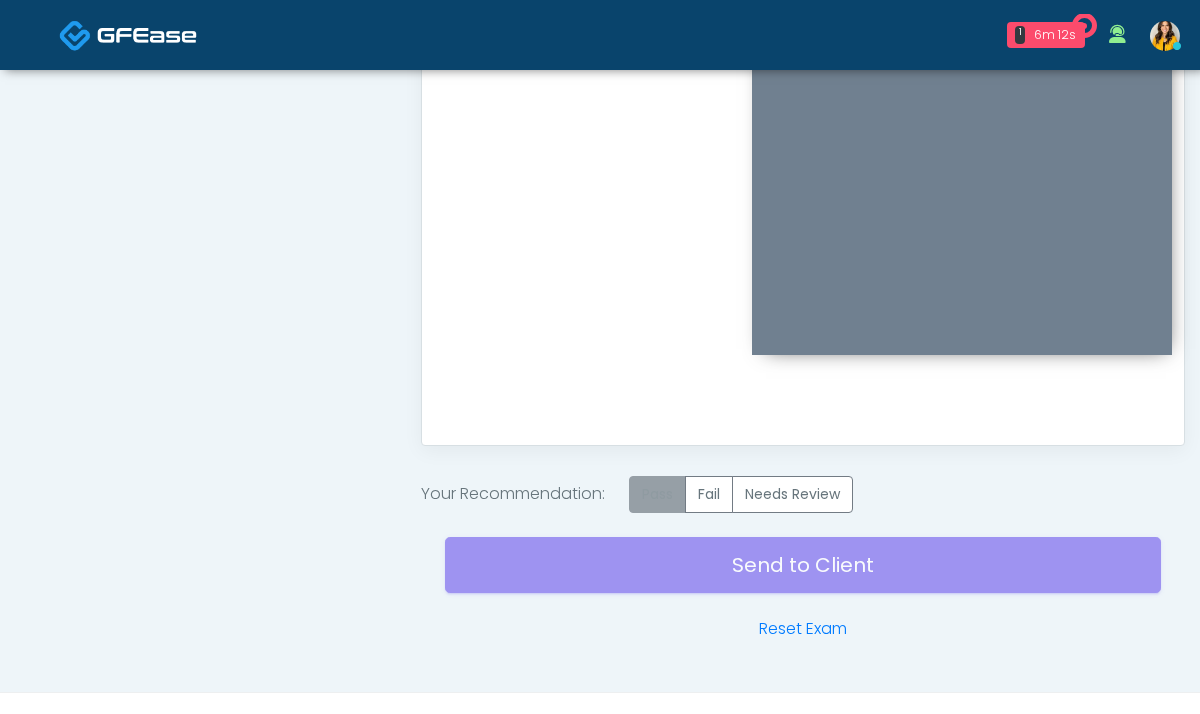 click on "Pass" at bounding box center [657, 494] 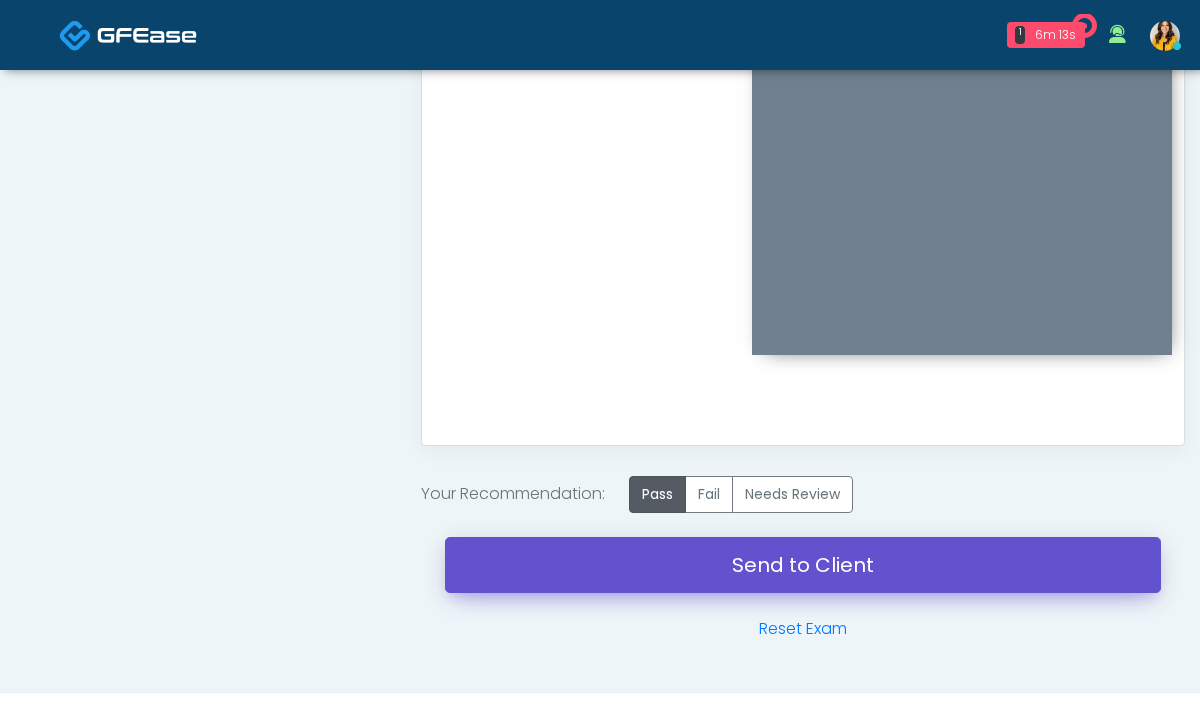 click on "Send to Client" at bounding box center (803, 565) 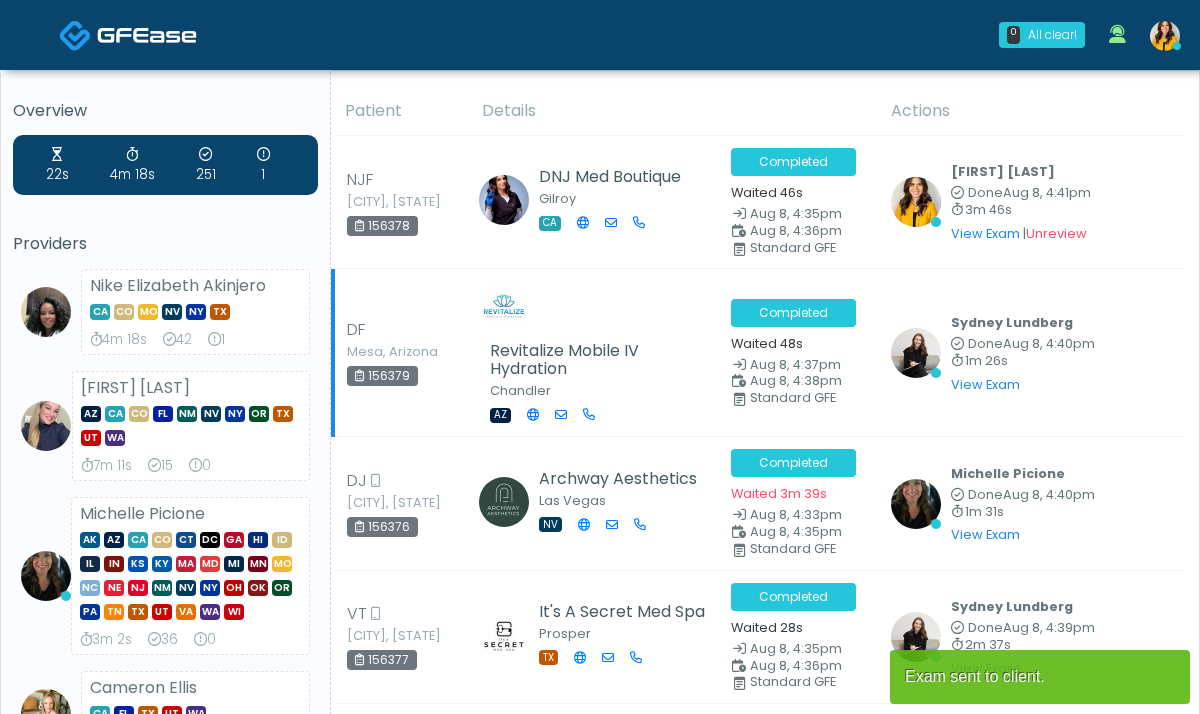 scroll, scrollTop: 49, scrollLeft: 0, axis: vertical 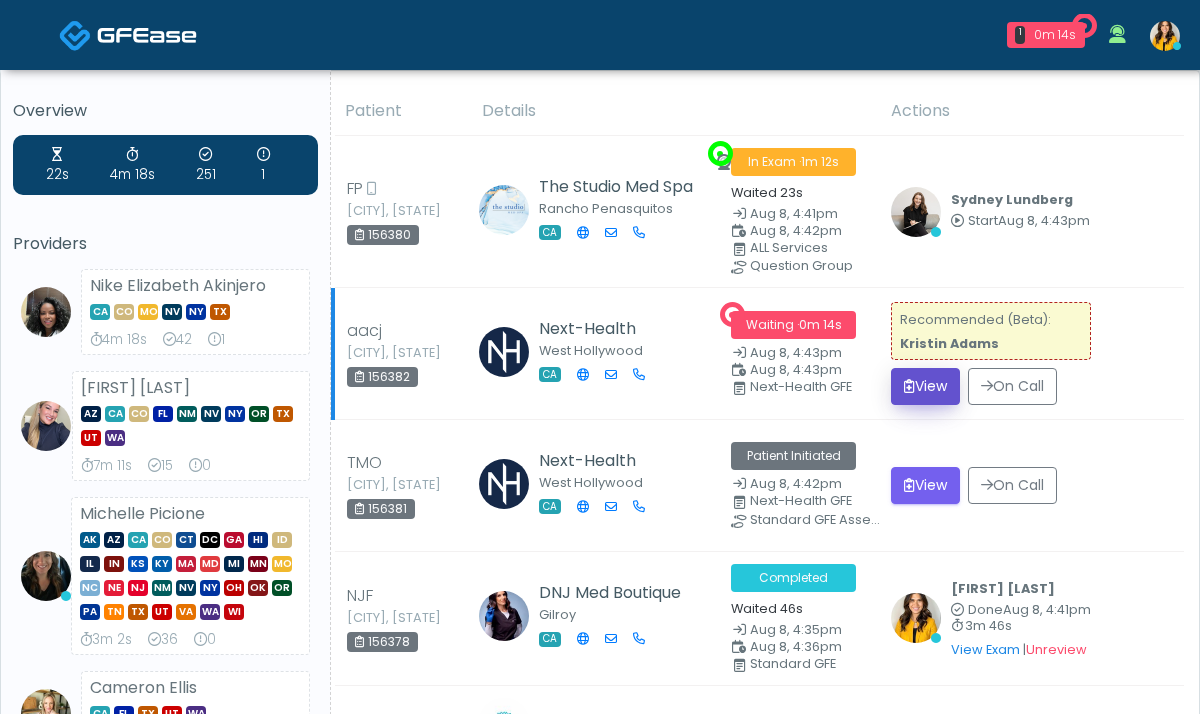click on "View" at bounding box center (925, 386) 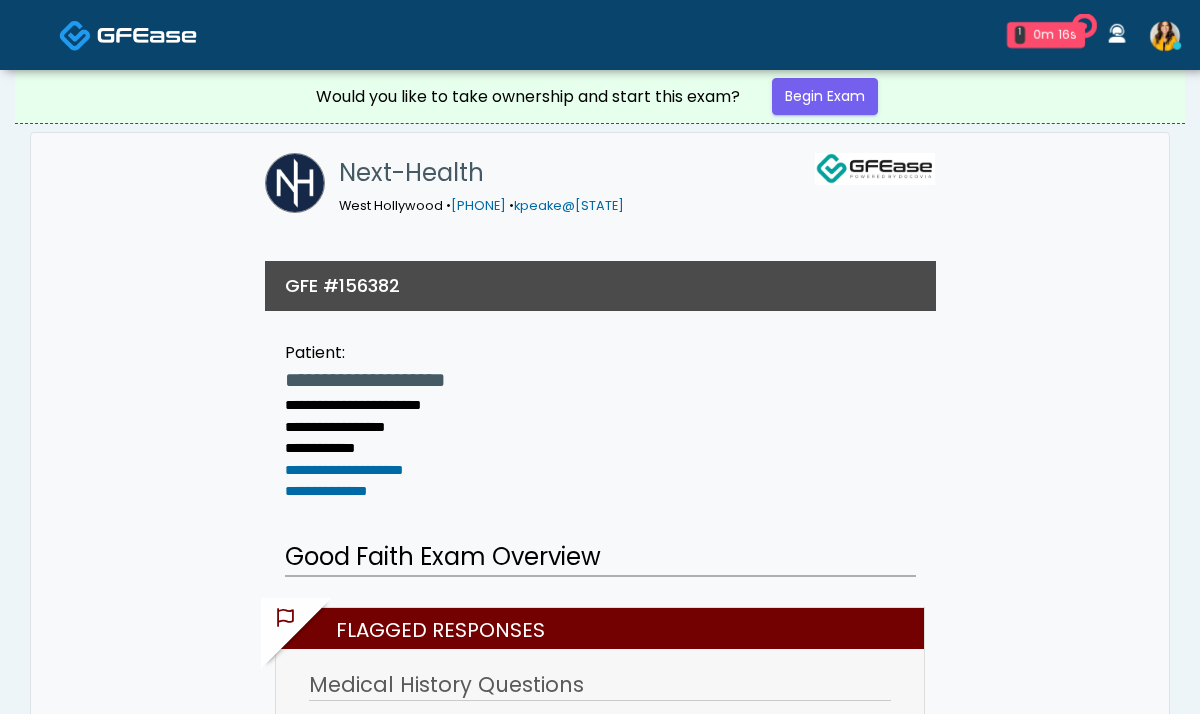 scroll, scrollTop: 0, scrollLeft: 0, axis: both 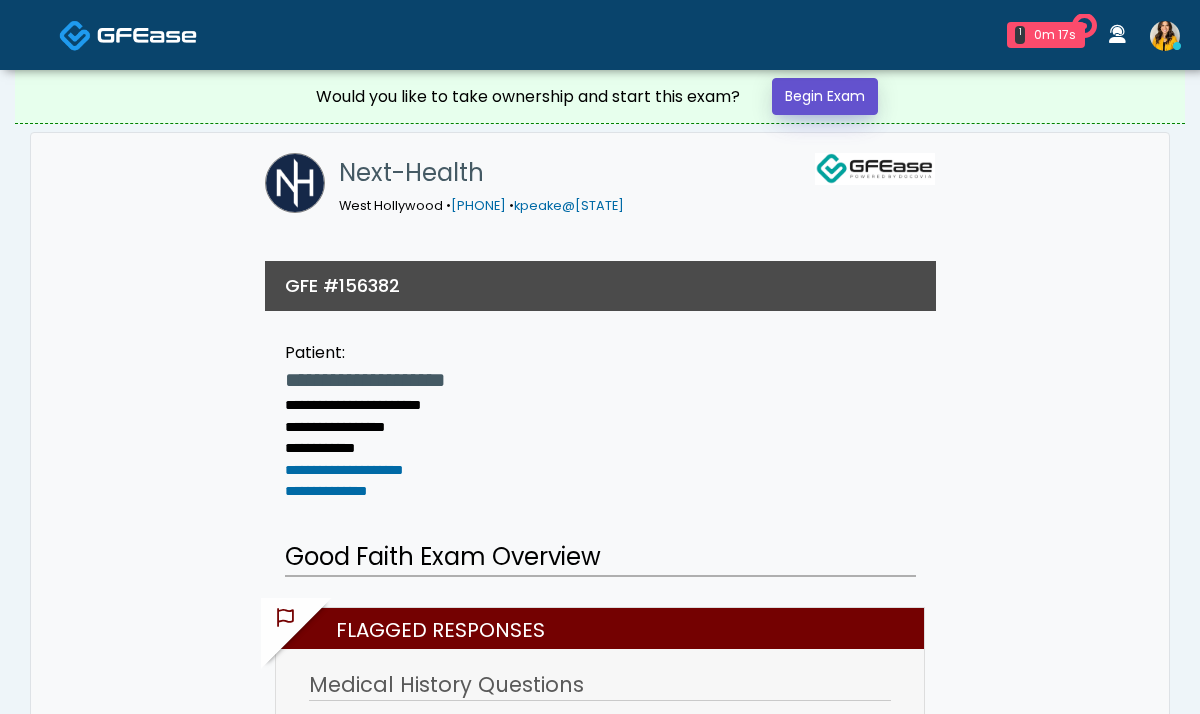 click on "Begin Exam" at bounding box center [825, 96] 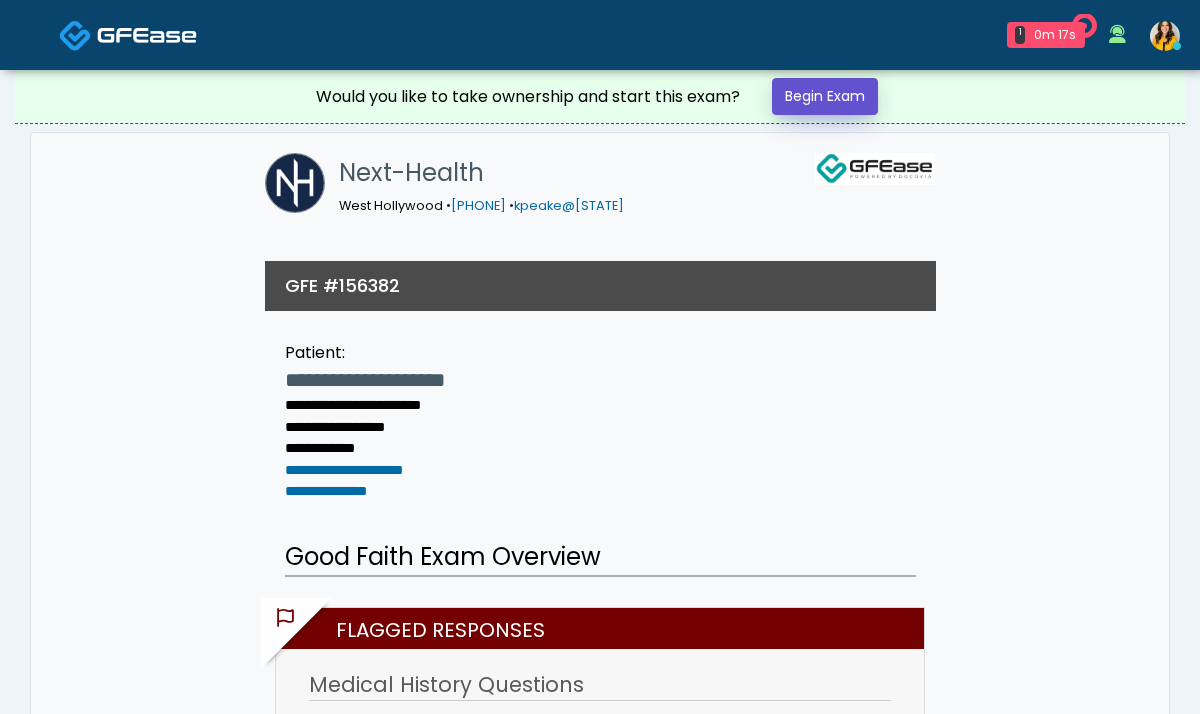scroll, scrollTop: 0, scrollLeft: 0, axis: both 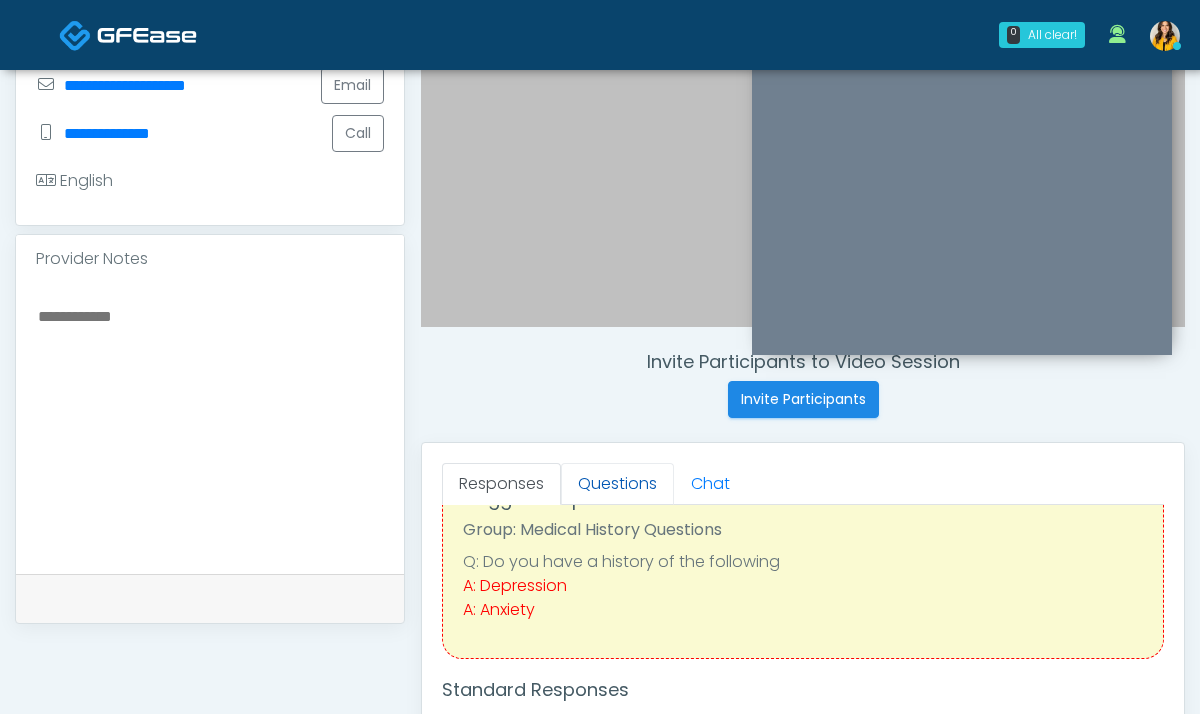 click on "Questions" at bounding box center [617, 484] 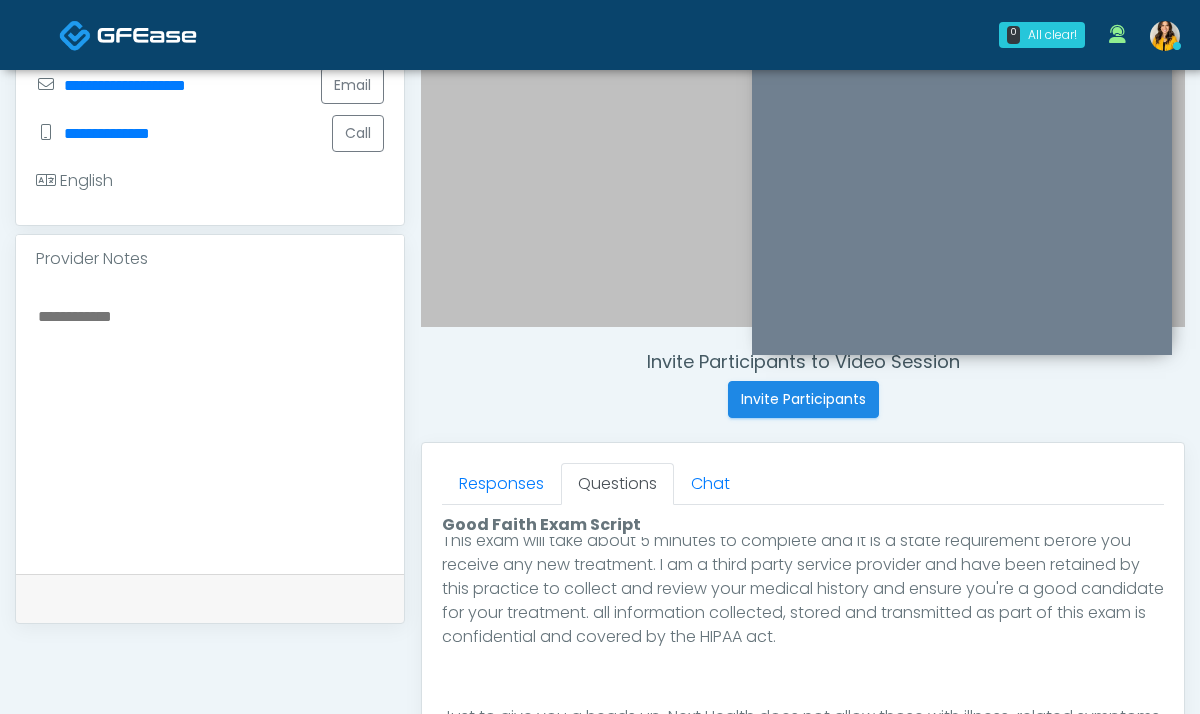 scroll, scrollTop: 384, scrollLeft: 0, axis: vertical 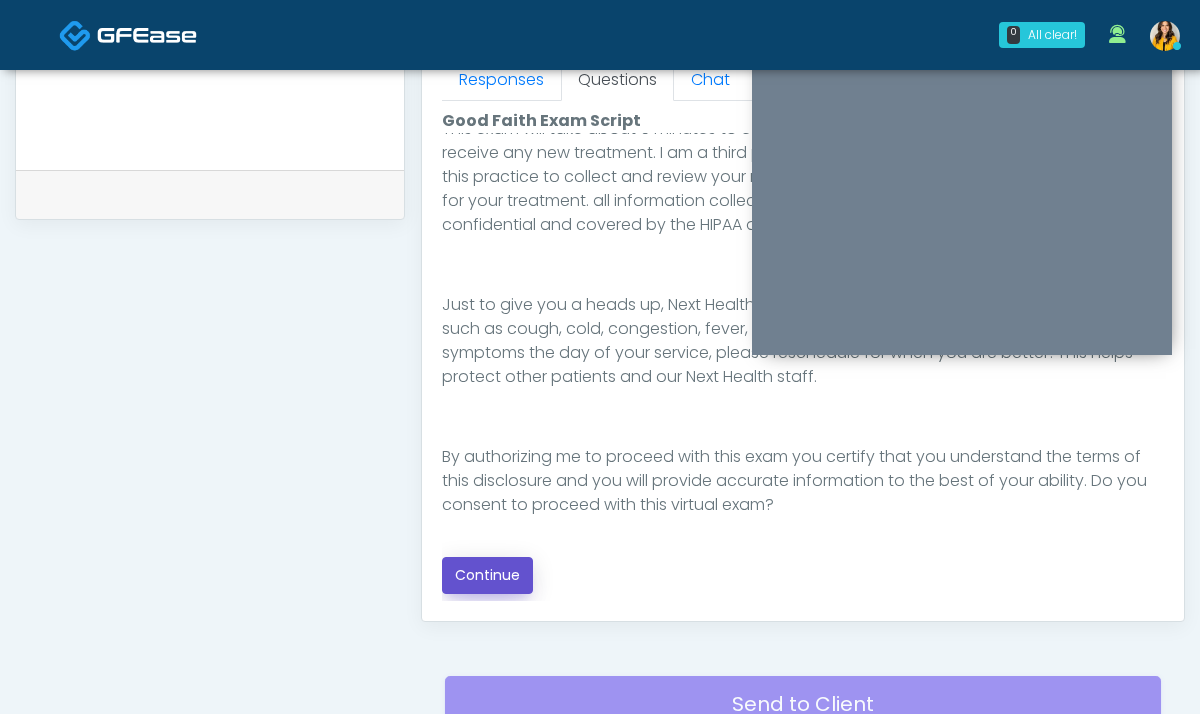 click on "Continue" at bounding box center [487, 575] 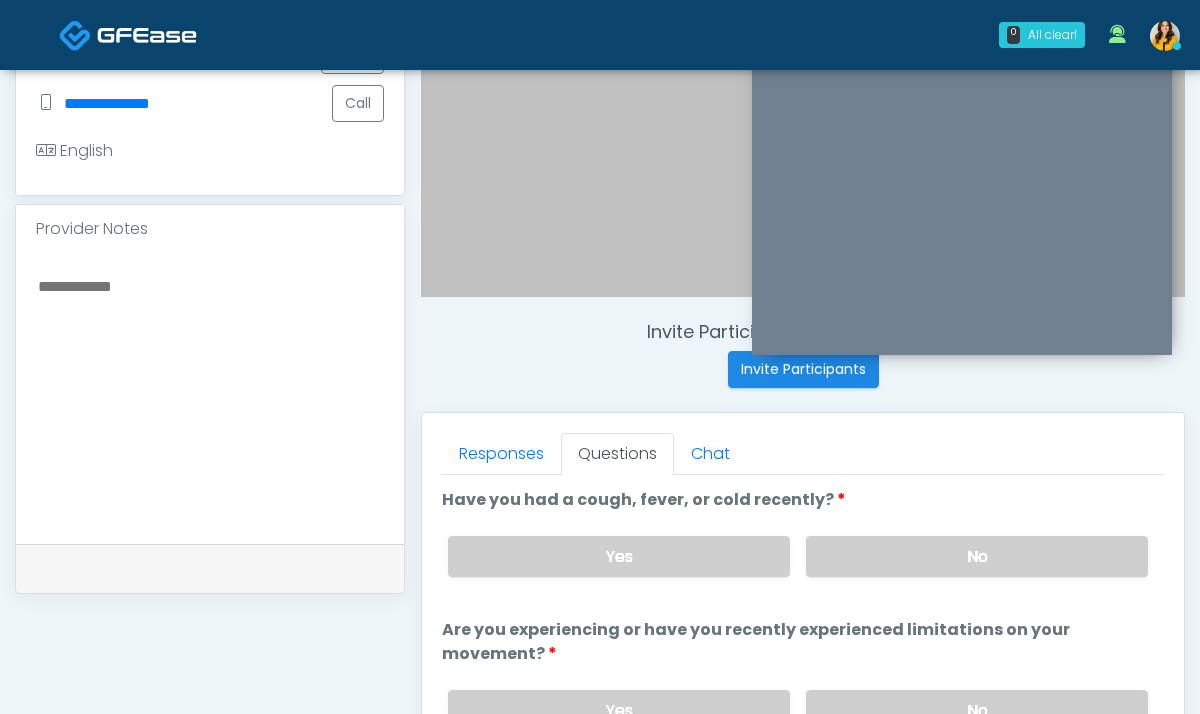 scroll, scrollTop: 527, scrollLeft: 0, axis: vertical 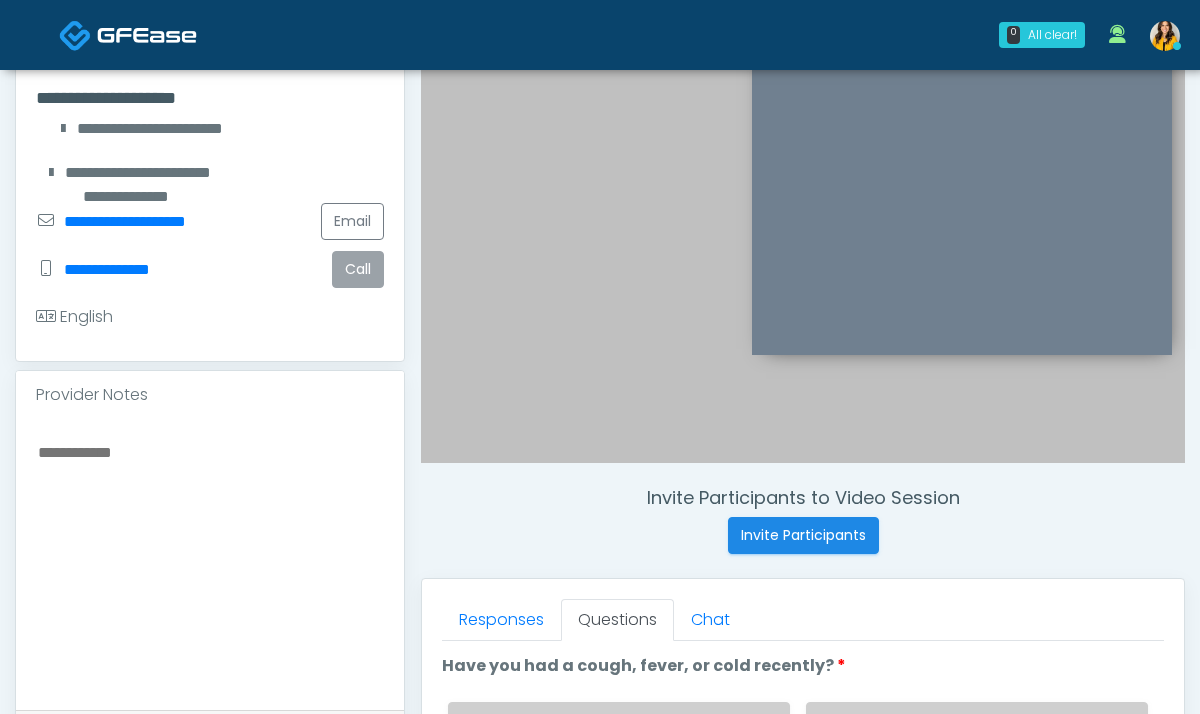 click on "Call" at bounding box center (358, 269) 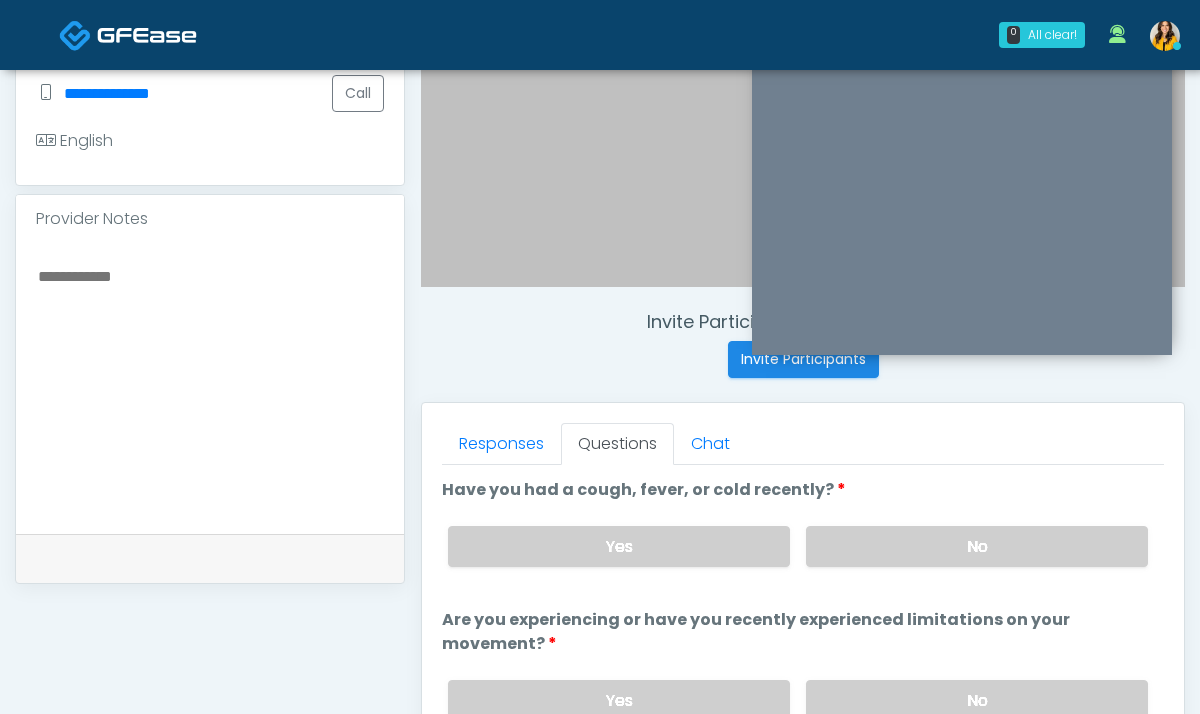 scroll, scrollTop: 619, scrollLeft: 0, axis: vertical 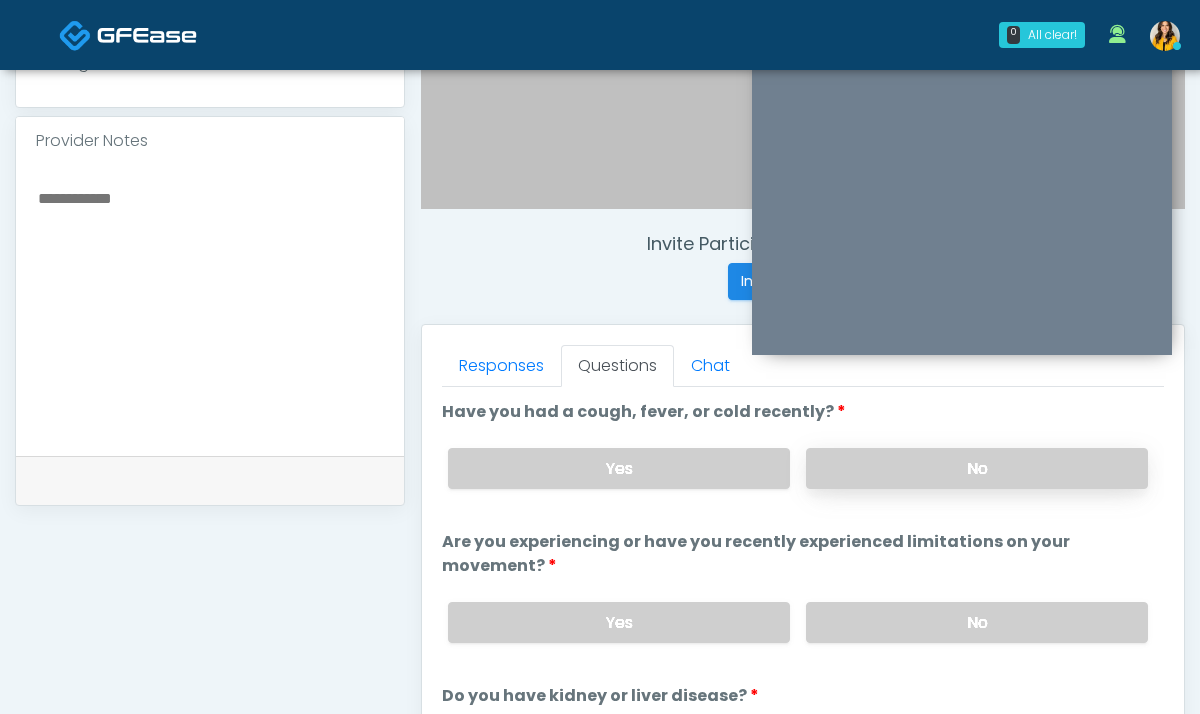 click on "No" at bounding box center [977, 468] 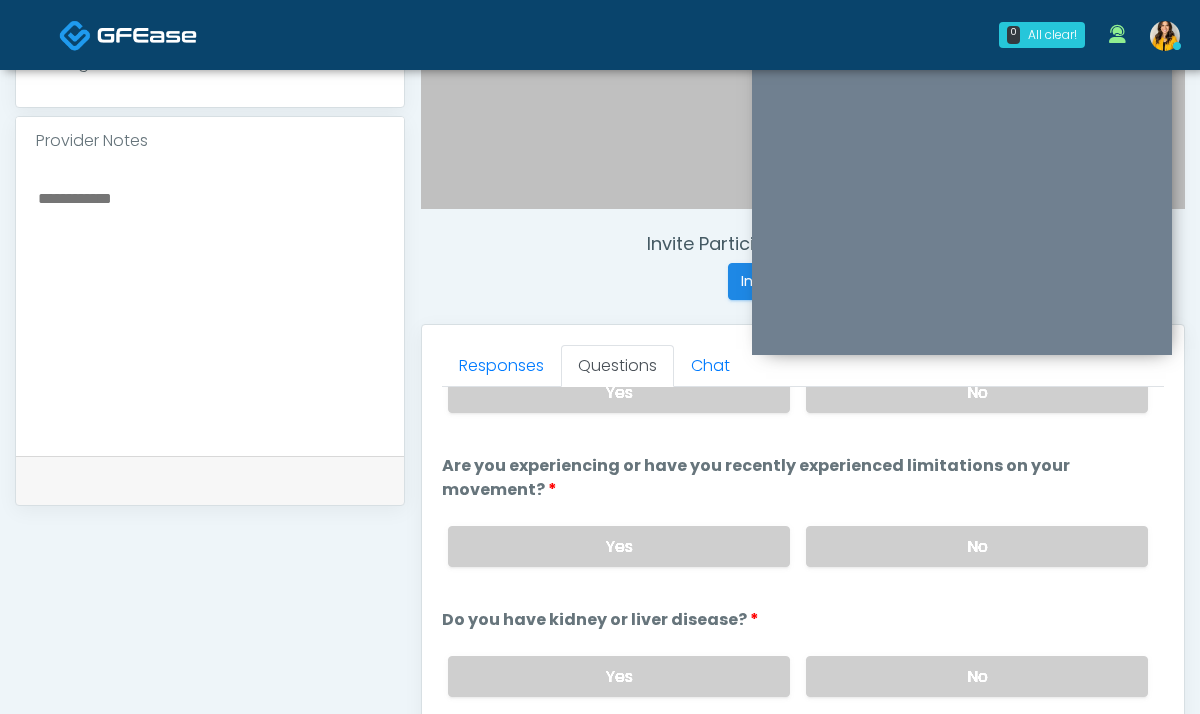 scroll, scrollTop: 83, scrollLeft: 0, axis: vertical 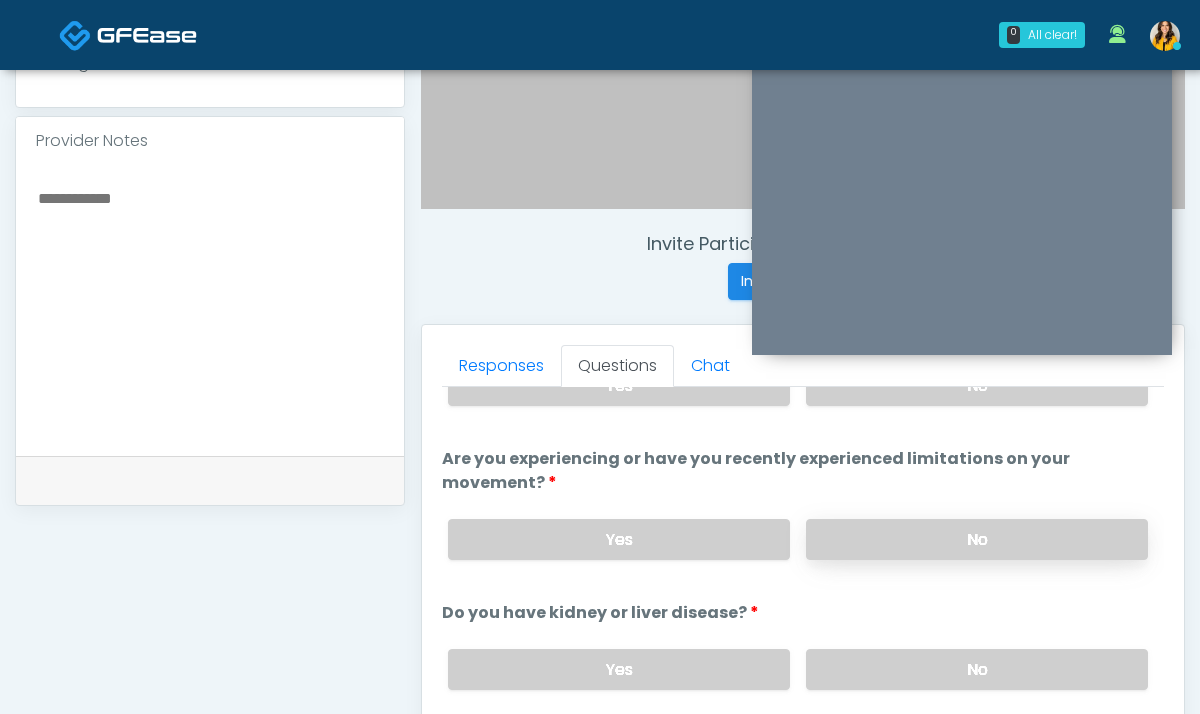 click on "No" at bounding box center (977, 539) 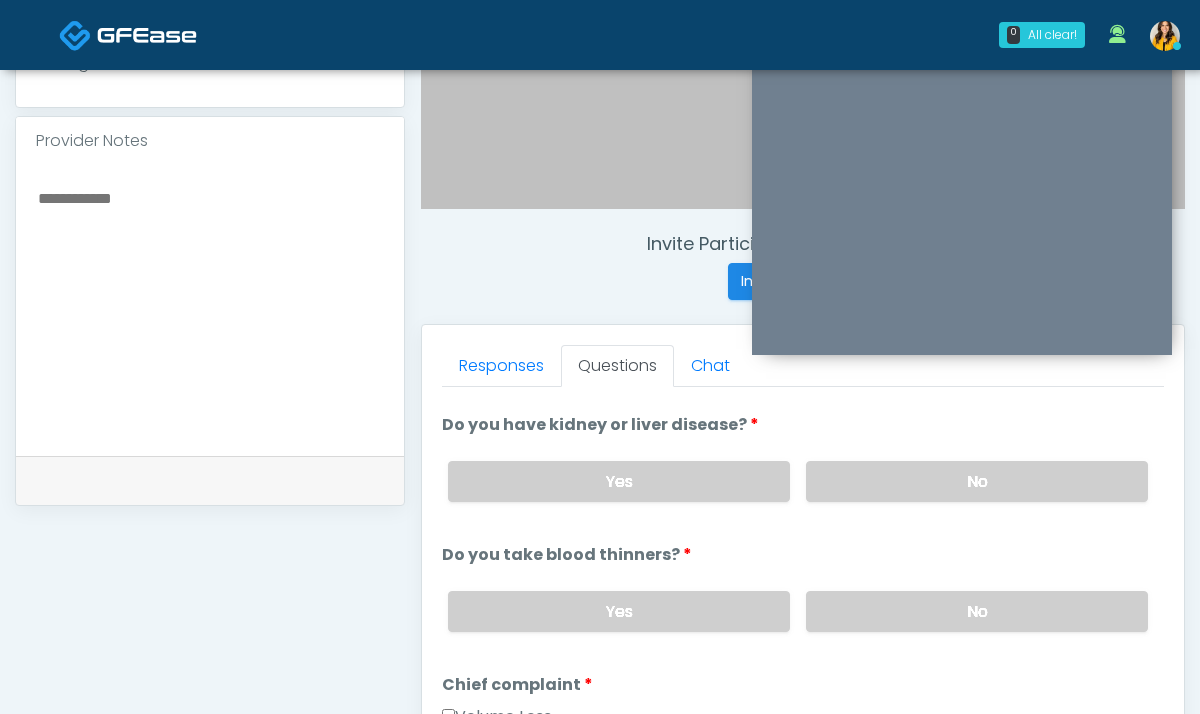 scroll, scrollTop: 294, scrollLeft: 0, axis: vertical 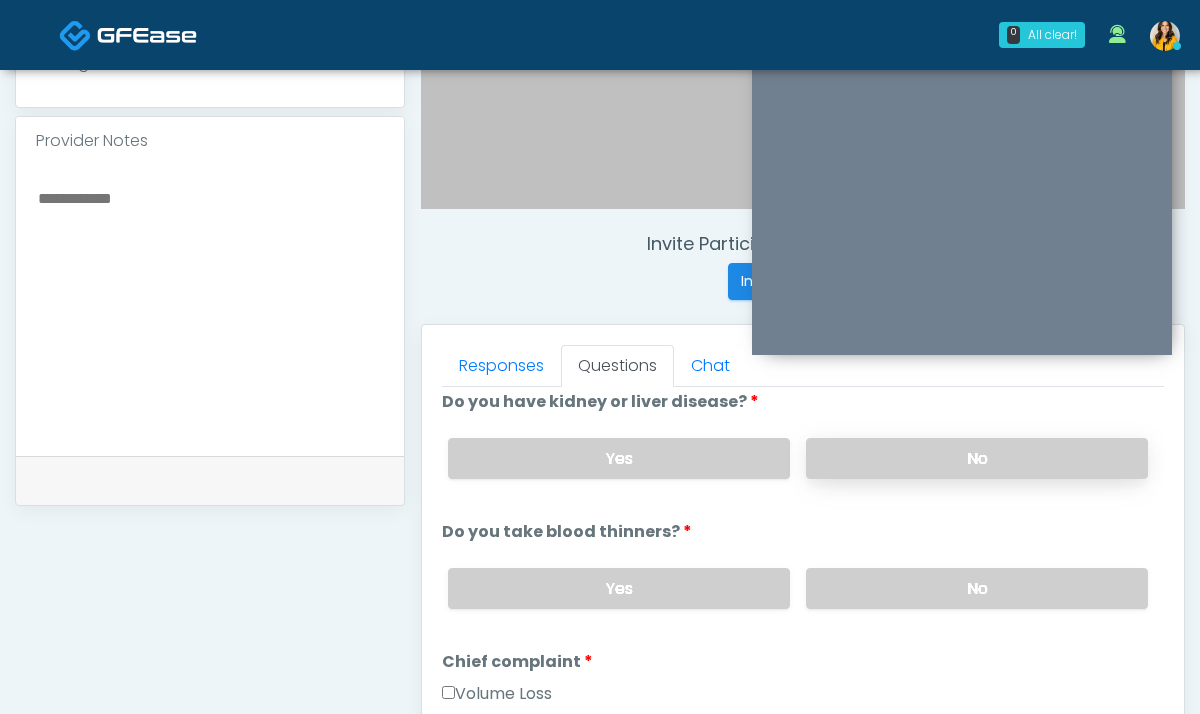 click on "No" at bounding box center [977, 458] 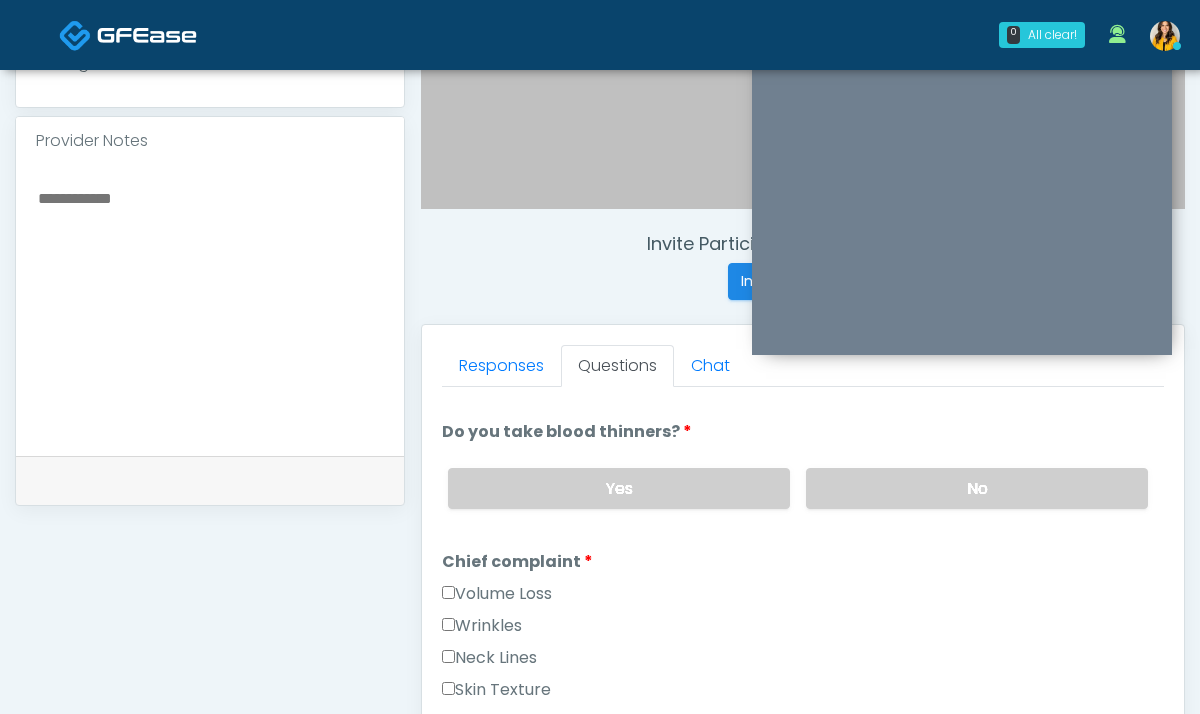 scroll, scrollTop: 417, scrollLeft: 0, axis: vertical 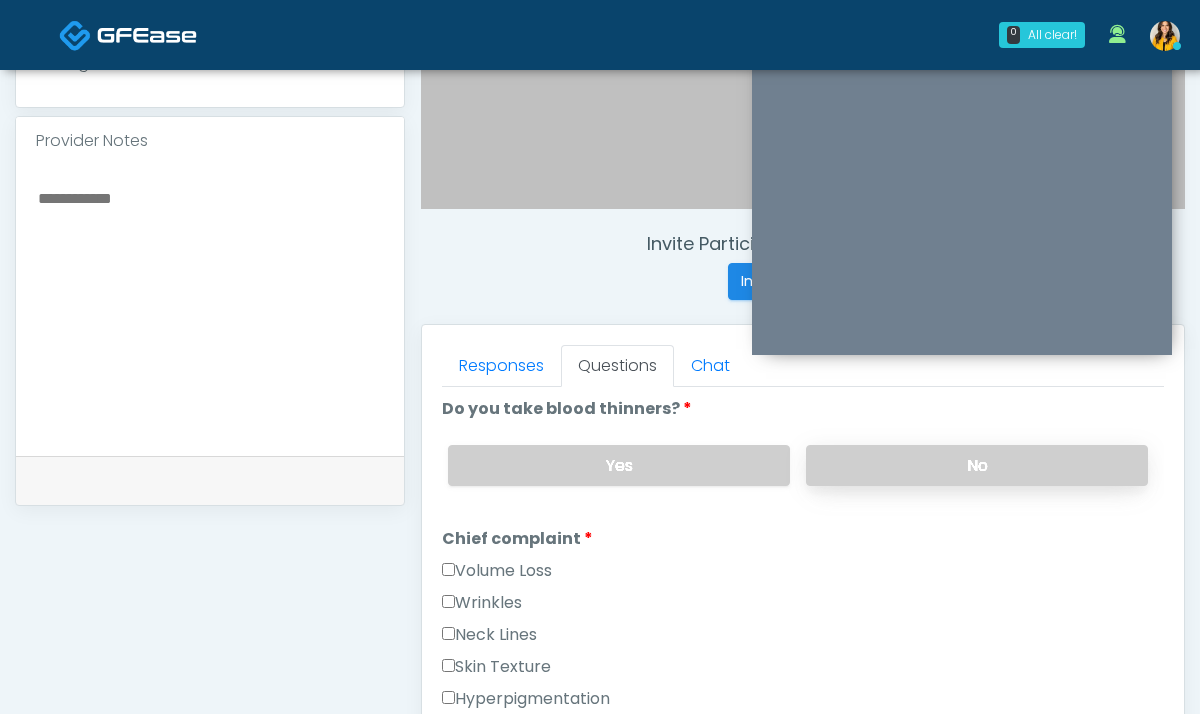 click on "No" at bounding box center [977, 465] 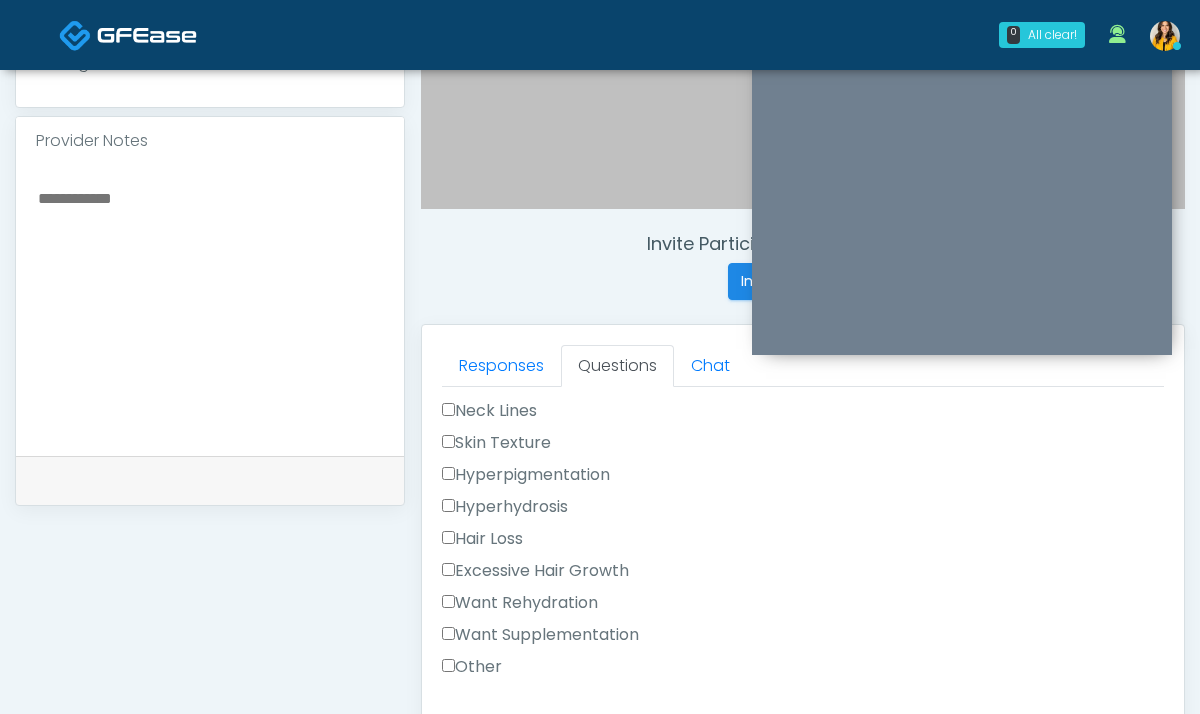scroll, scrollTop: 689, scrollLeft: 0, axis: vertical 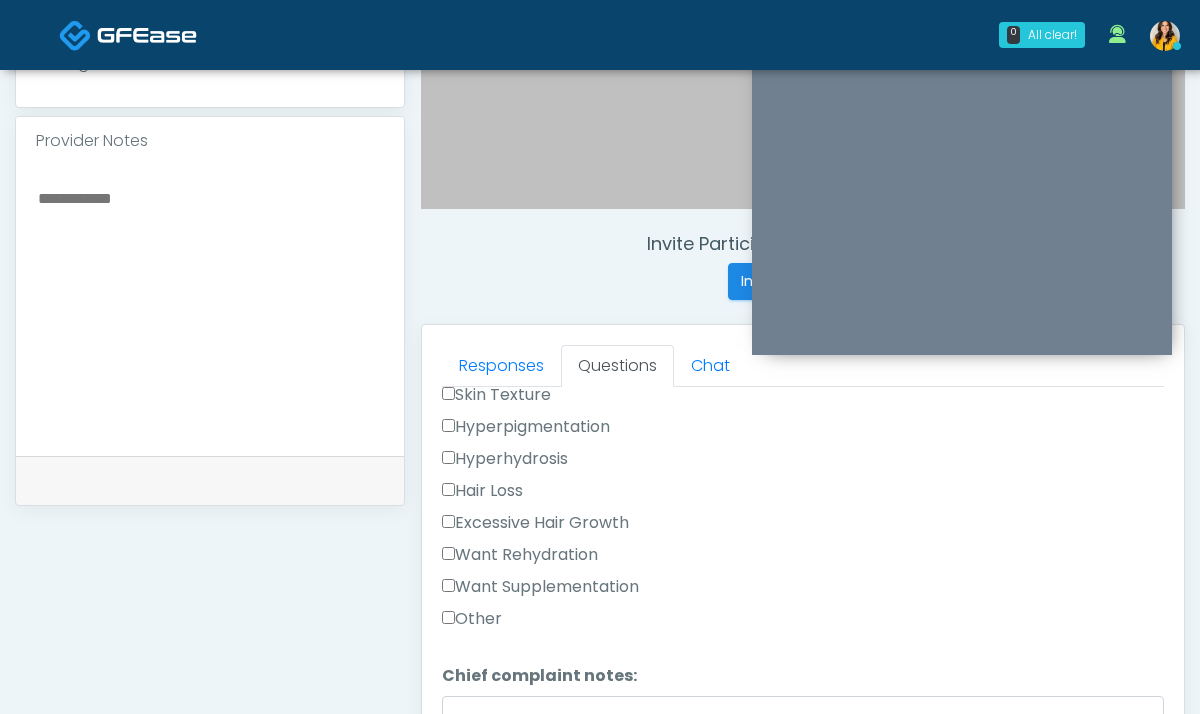 click on "Want Rehydration" at bounding box center [520, 555] 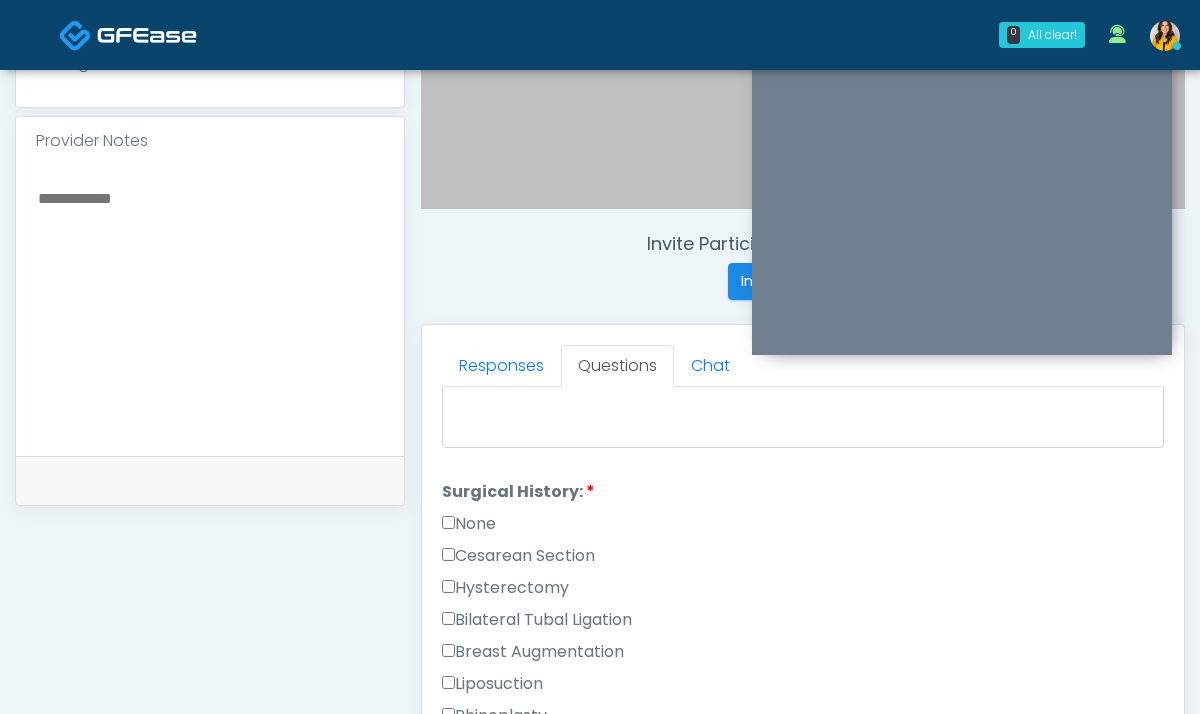 scroll, scrollTop: 990, scrollLeft: 0, axis: vertical 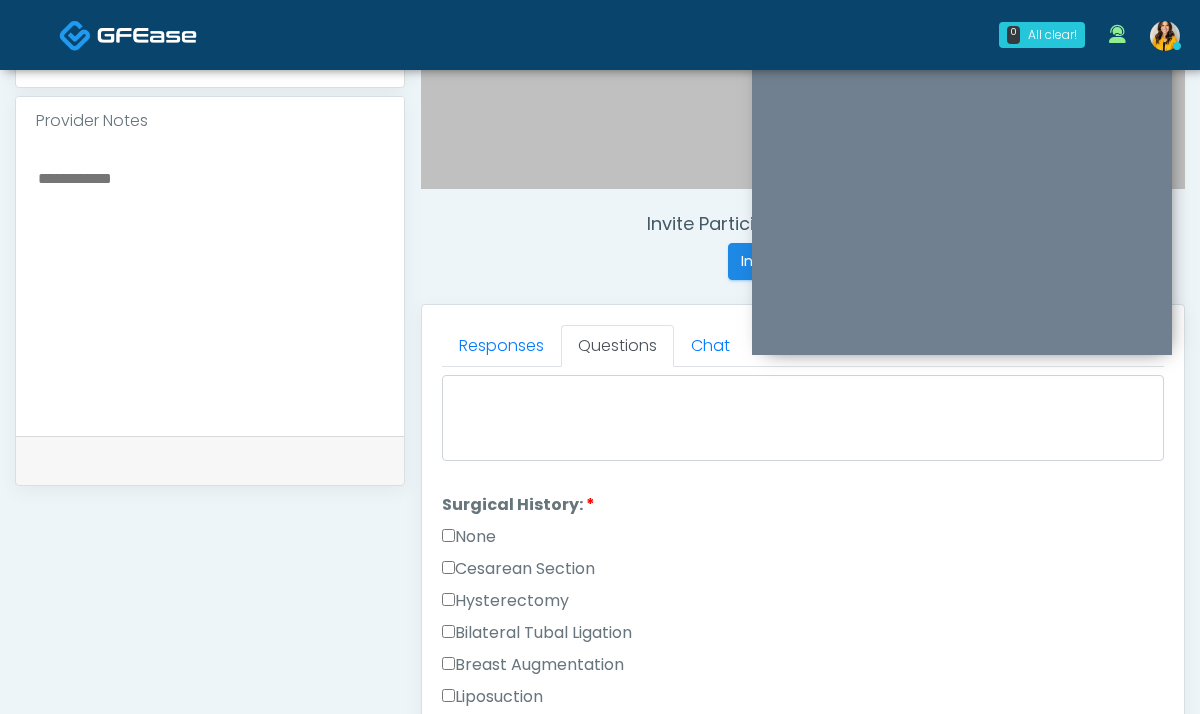 click on "None" at bounding box center [469, 537] 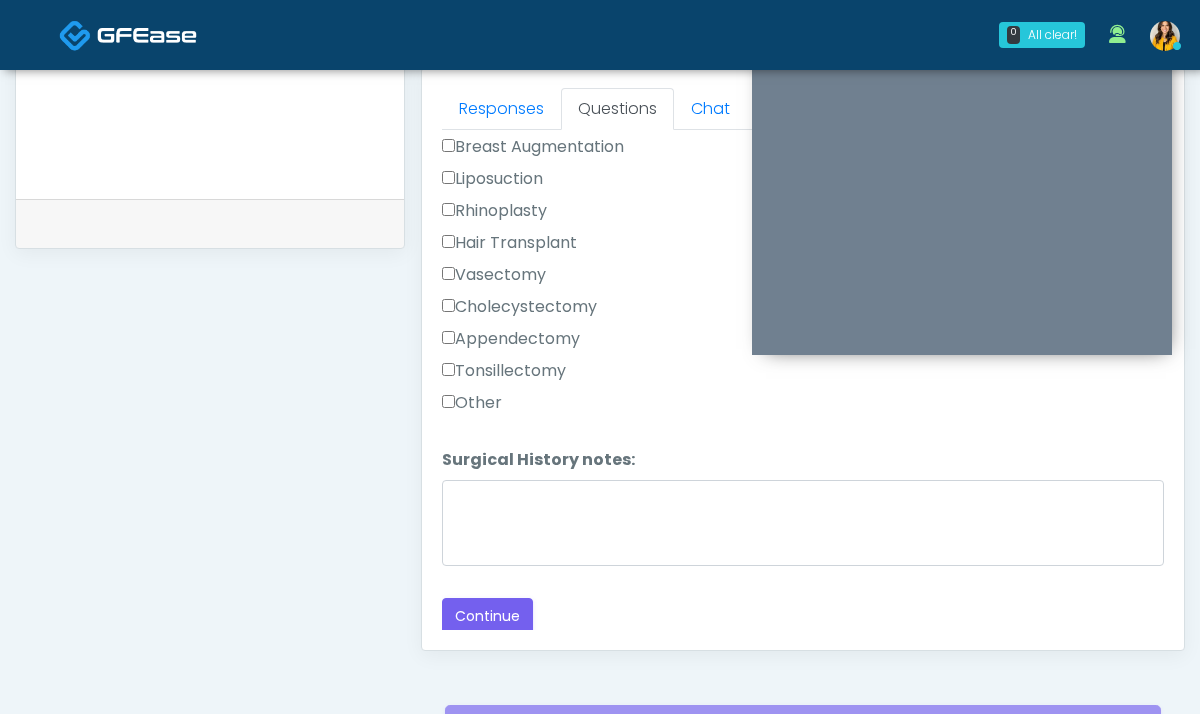 scroll, scrollTop: 902, scrollLeft: 0, axis: vertical 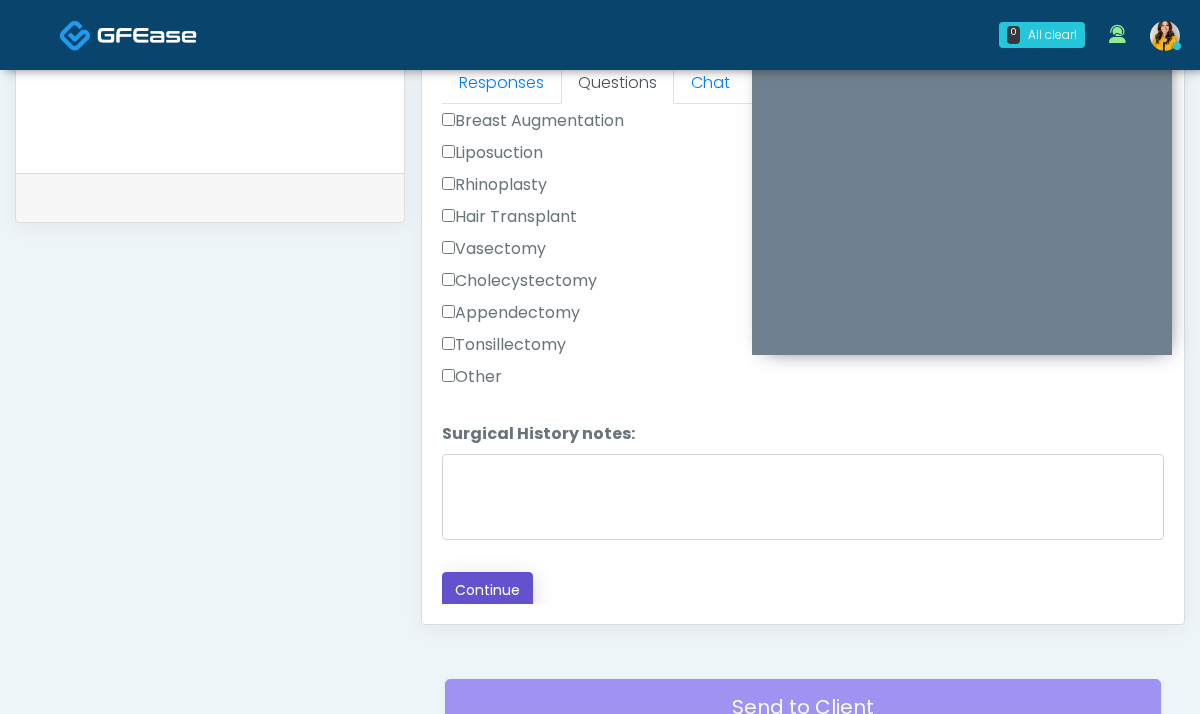 click on "Continue" at bounding box center [487, 590] 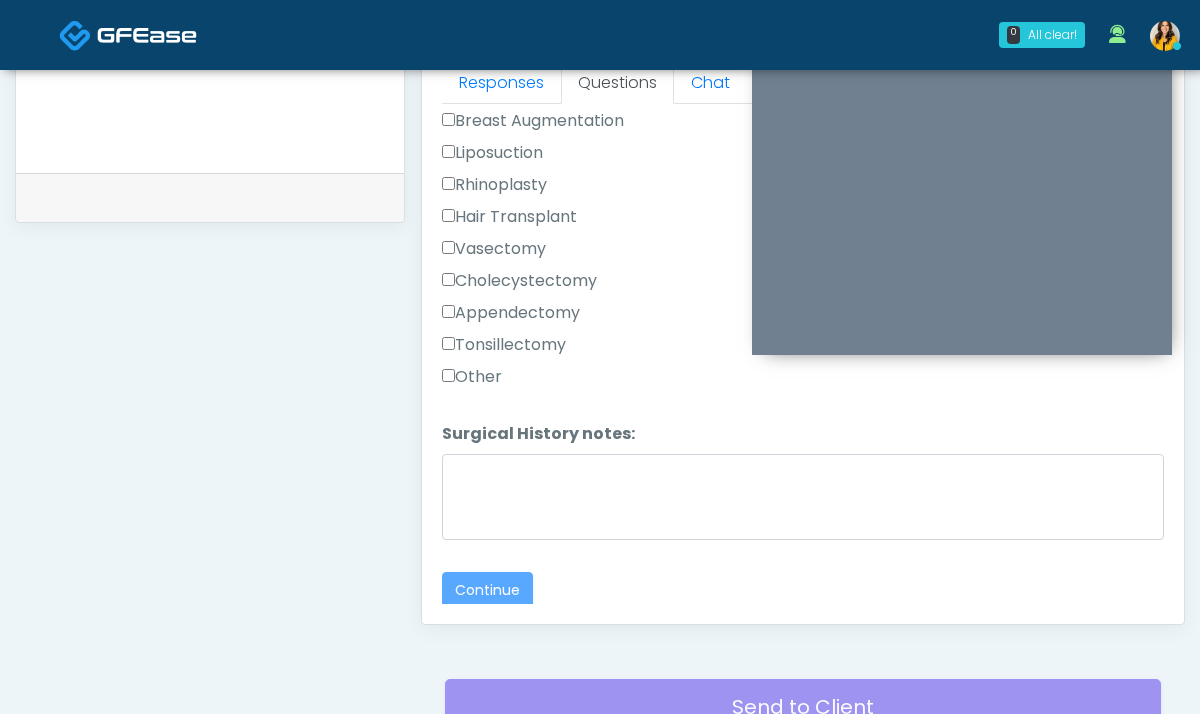 scroll, scrollTop: 1081, scrollLeft: 0, axis: vertical 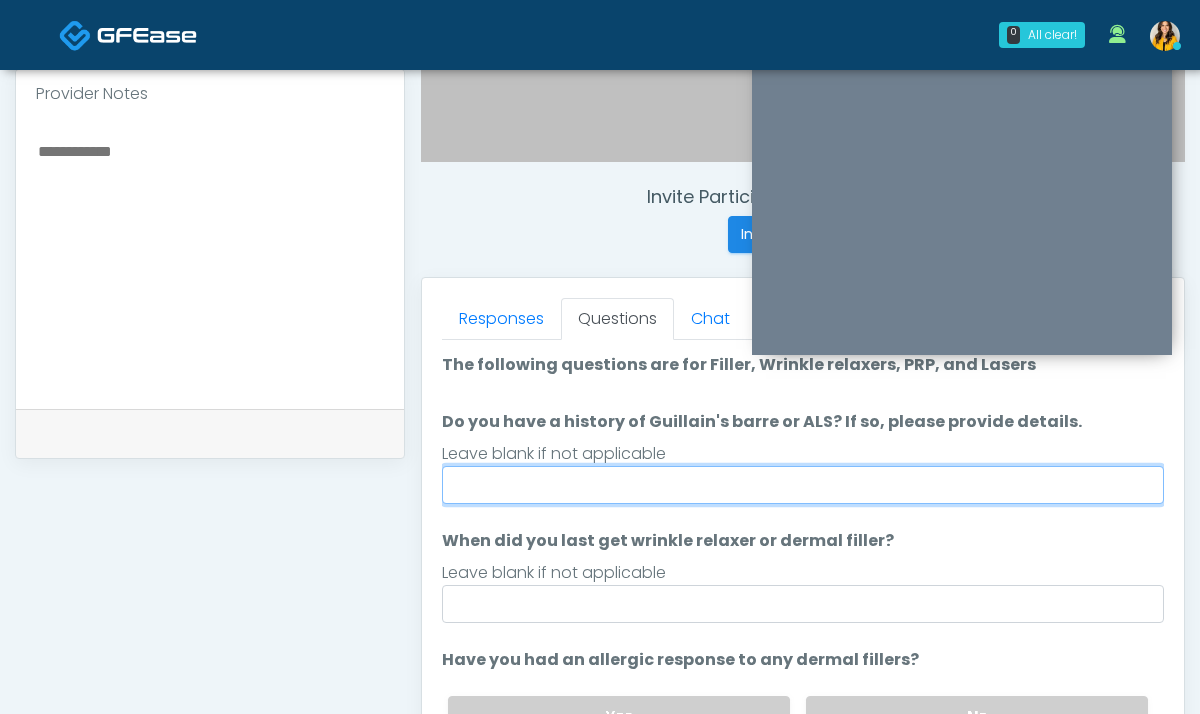 click on "Do you have a history of Guillain's barre or ALS? If so, please provide details." at bounding box center [803, 485] 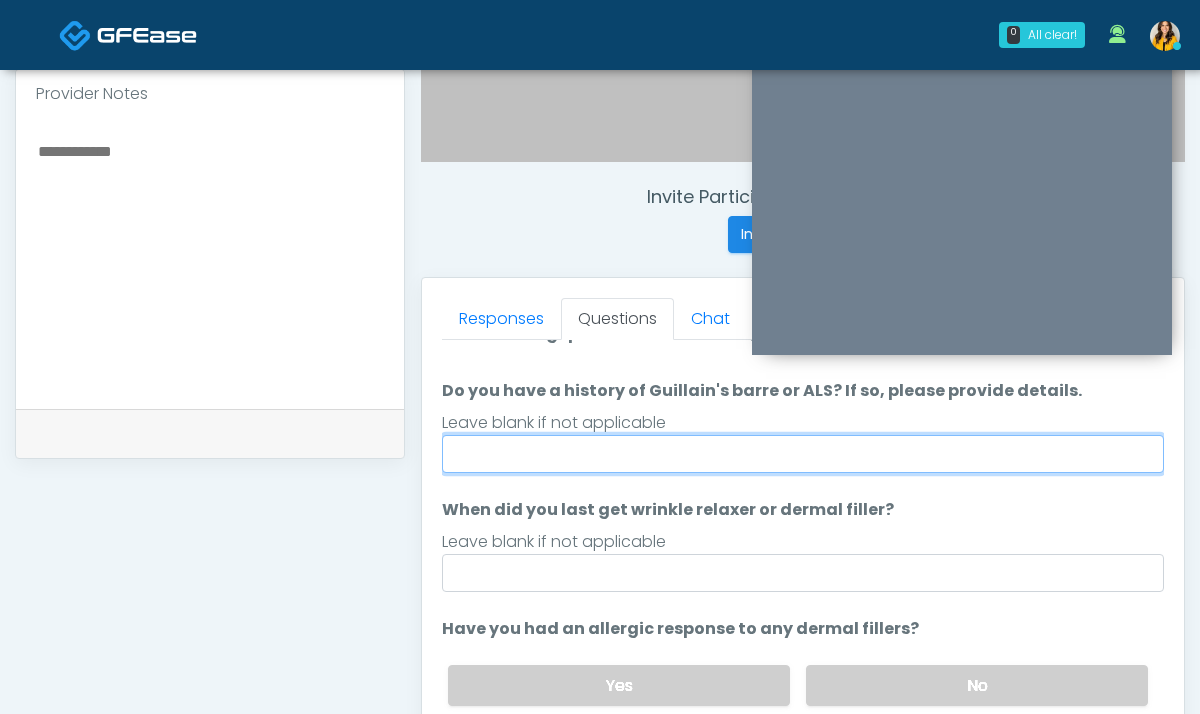 scroll, scrollTop: 33, scrollLeft: 0, axis: vertical 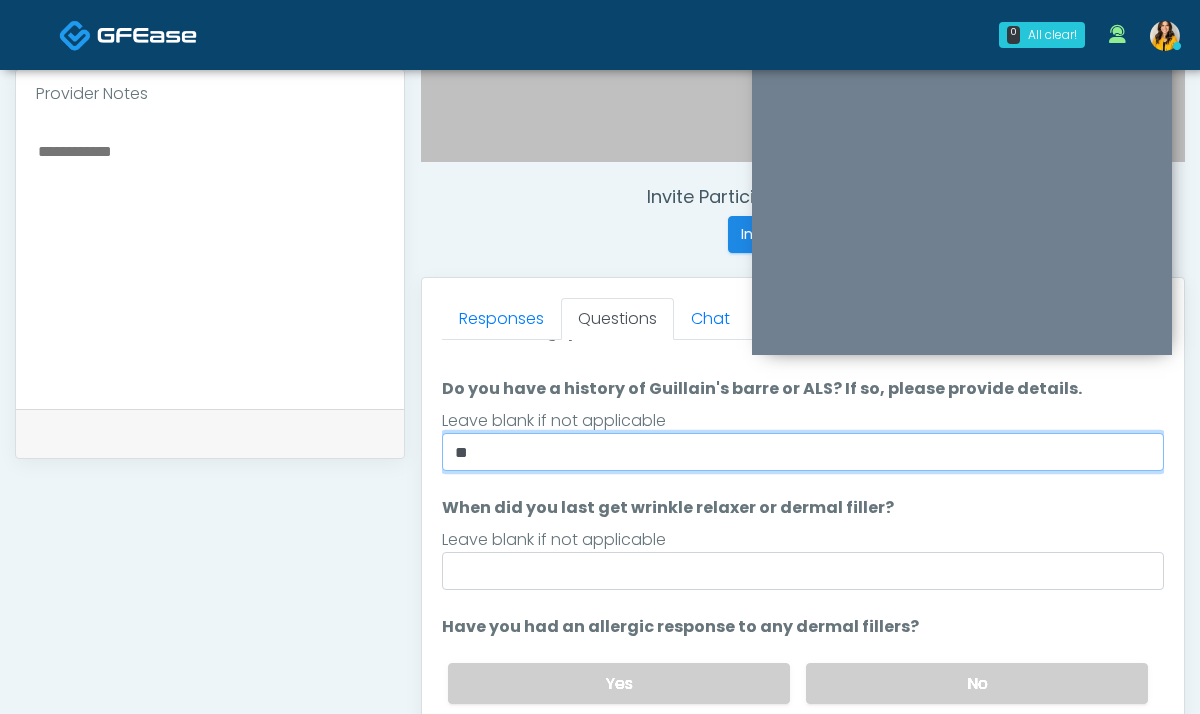 type on "**" 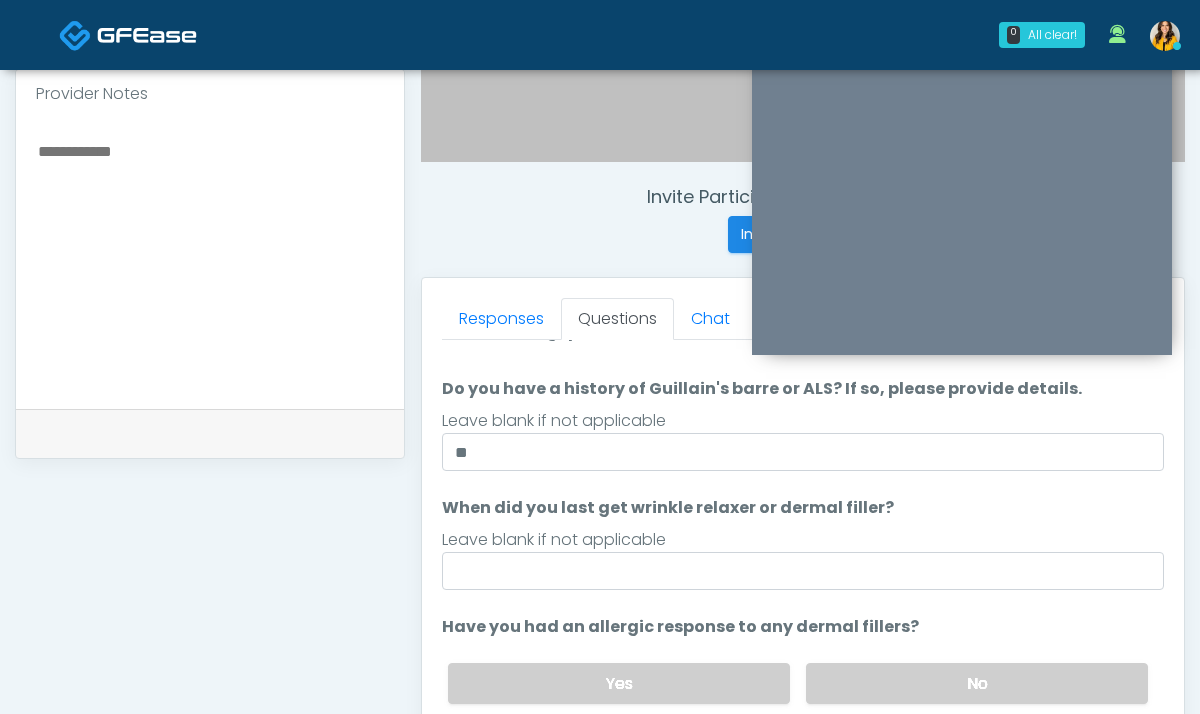 click on "When did you last get wrinkle relaxer or dermal filler?" at bounding box center [668, 508] 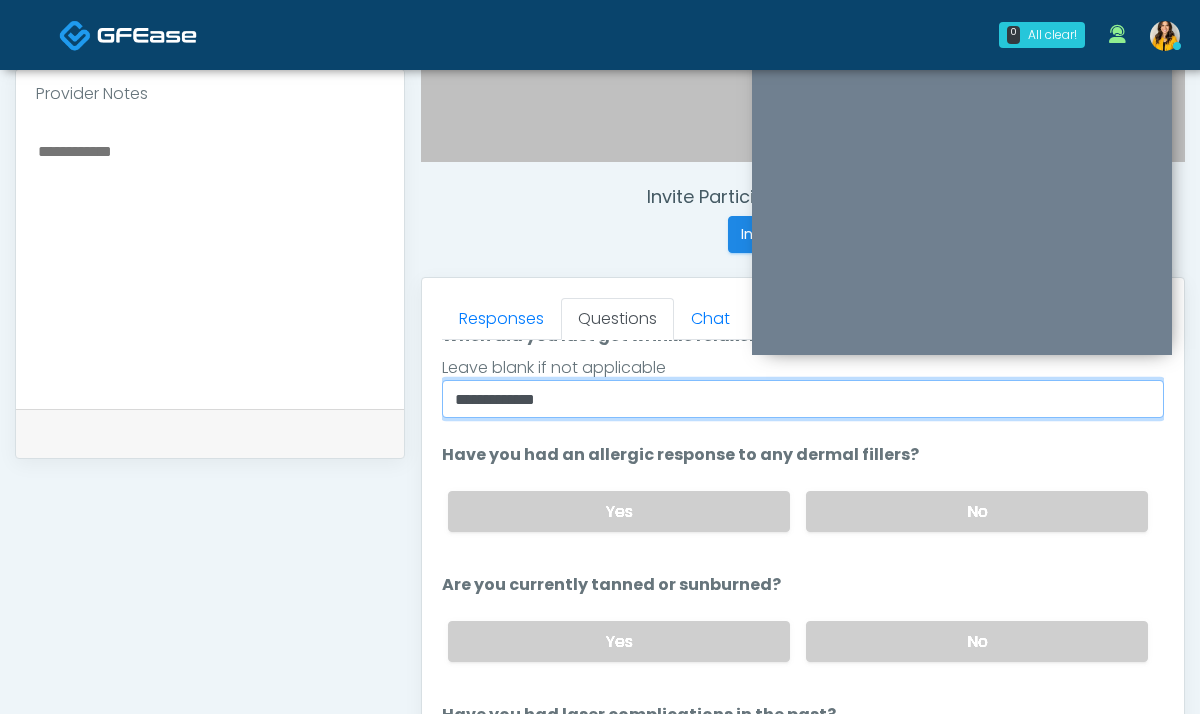 scroll, scrollTop: 232, scrollLeft: 0, axis: vertical 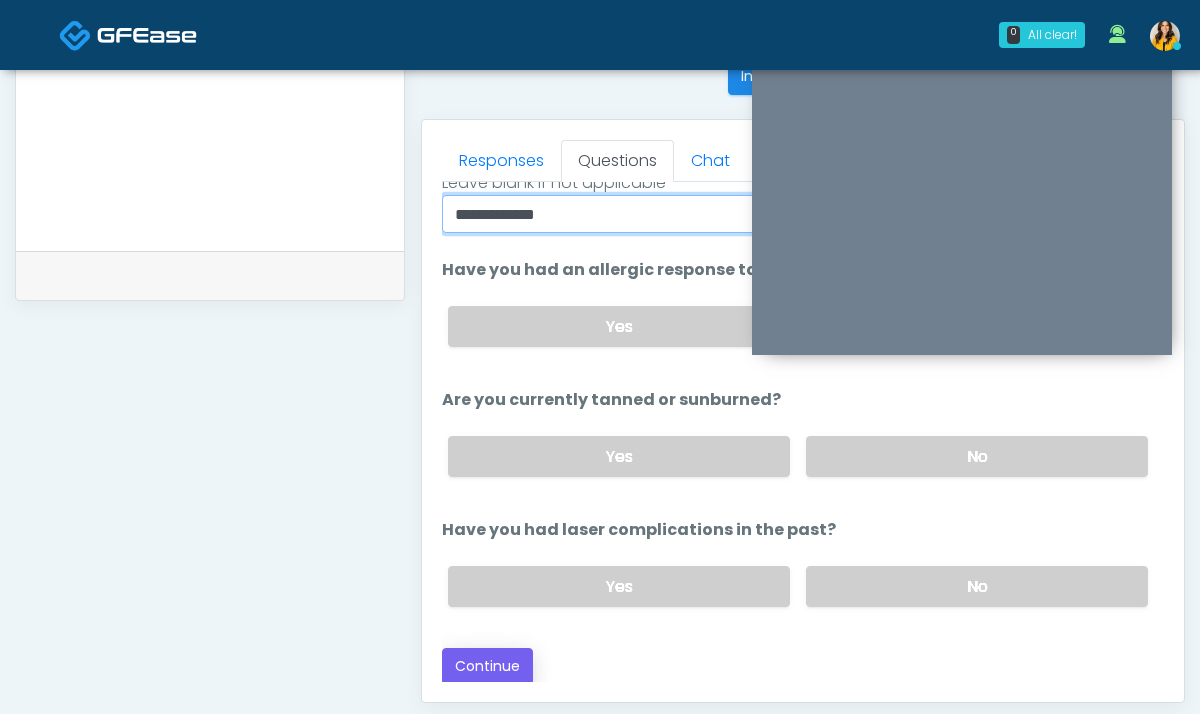 type on "**********" 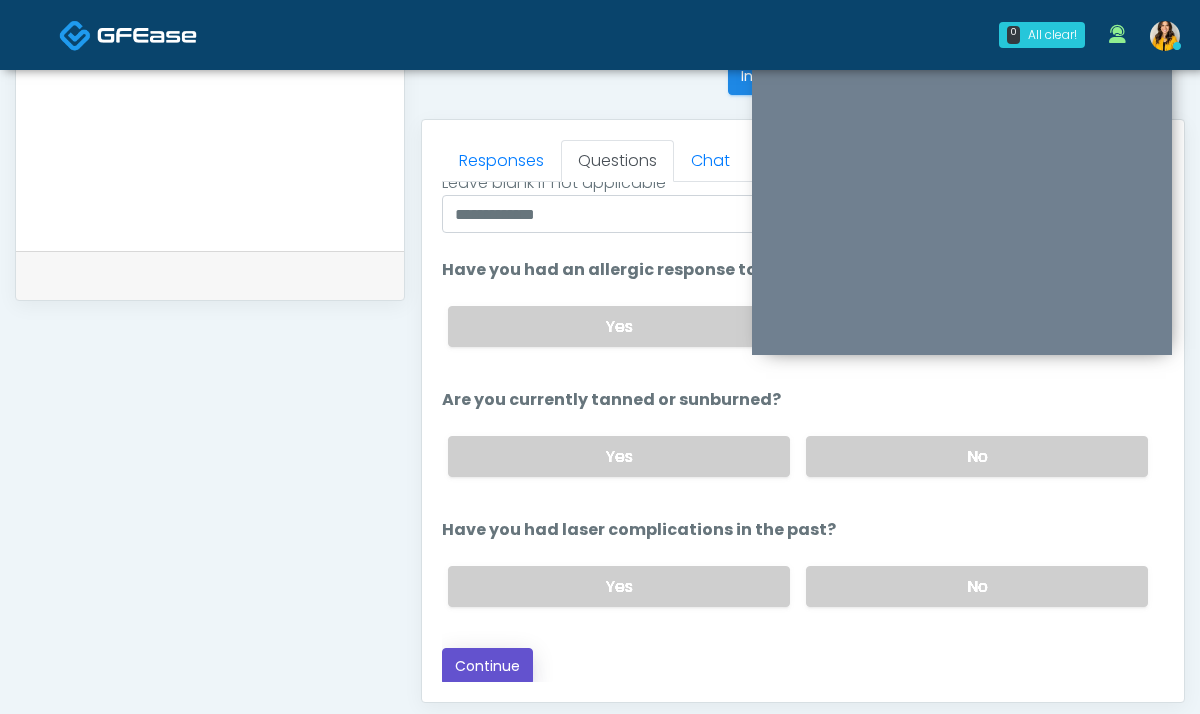 click on "Continue" at bounding box center (487, 666) 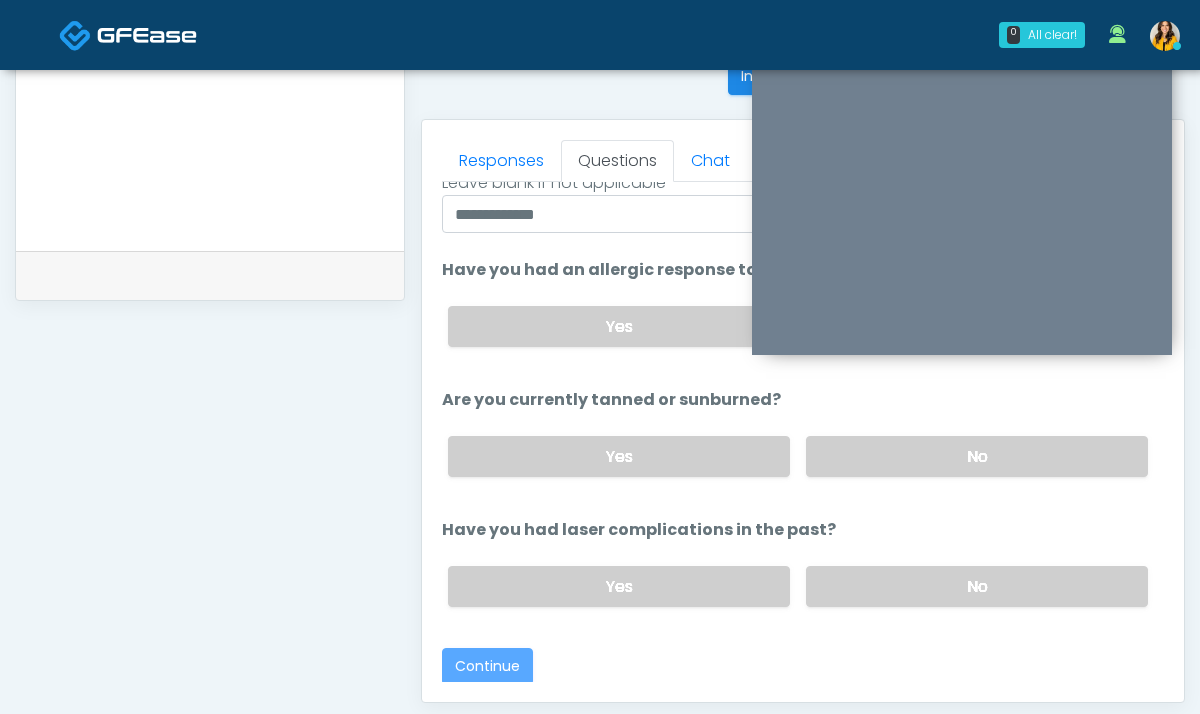 scroll, scrollTop: 1081, scrollLeft: 0, axis: vertical 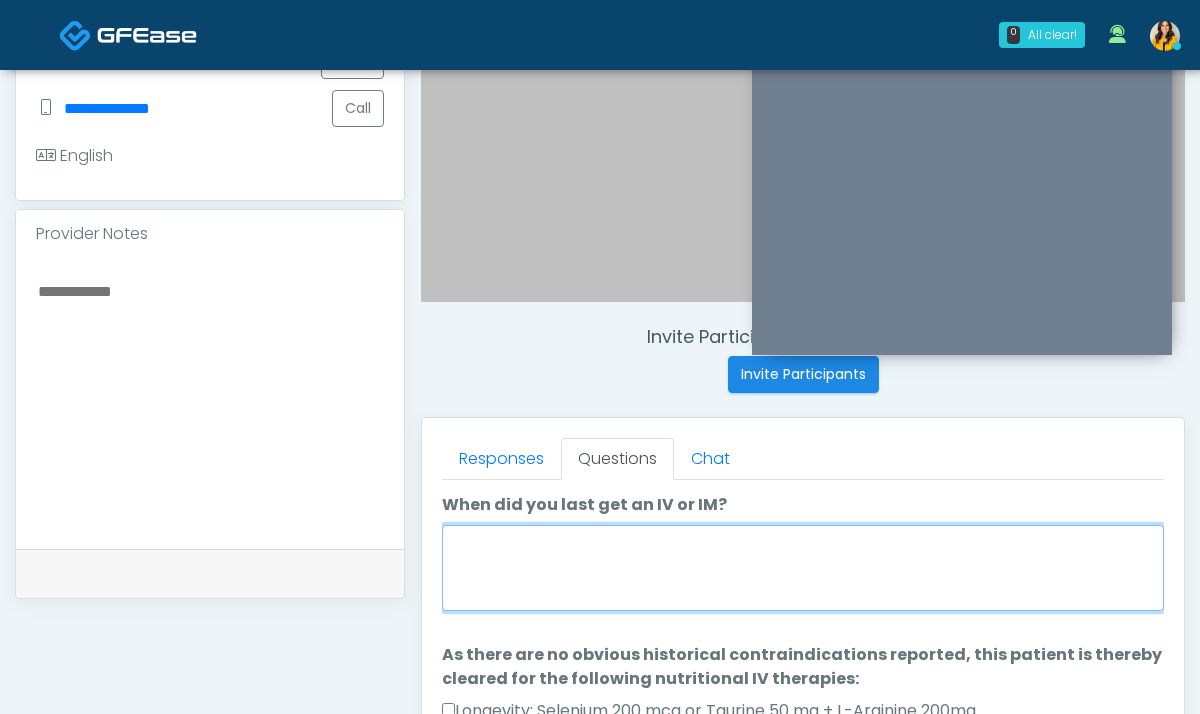 click on "When did you last get an IV or IM?" at bounding box center [803, 568] 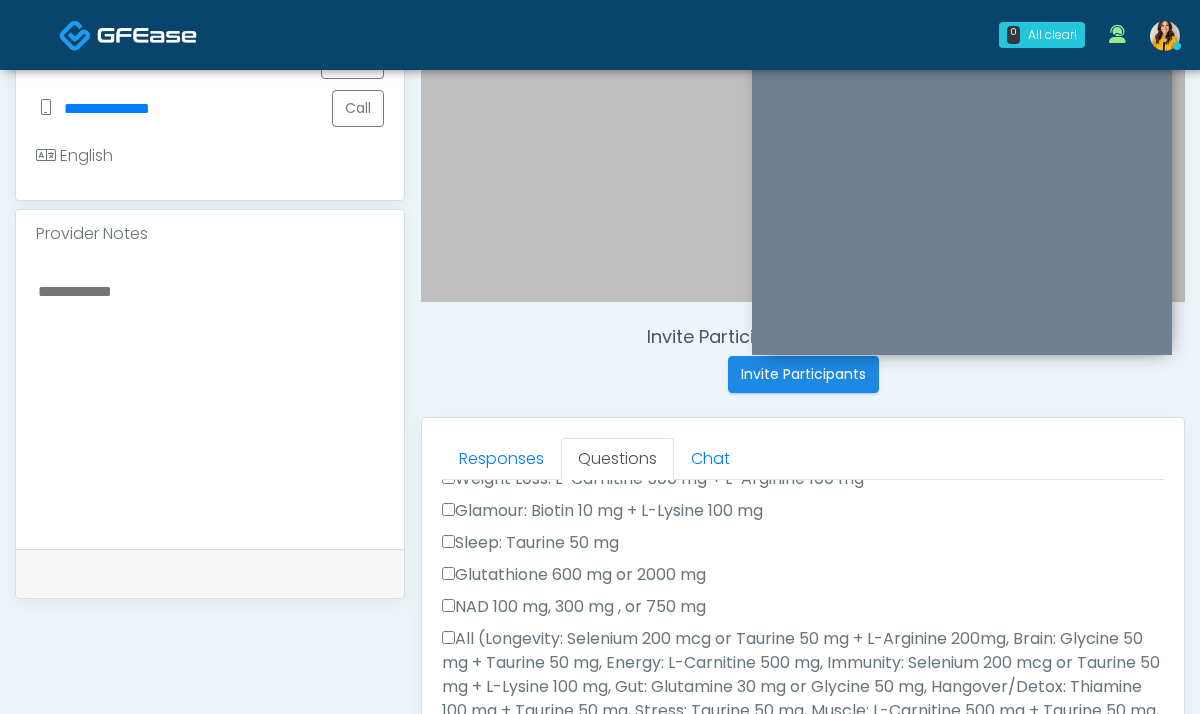 scroll, scrollTop: 599, scrollLeft: 0, axis: vertical 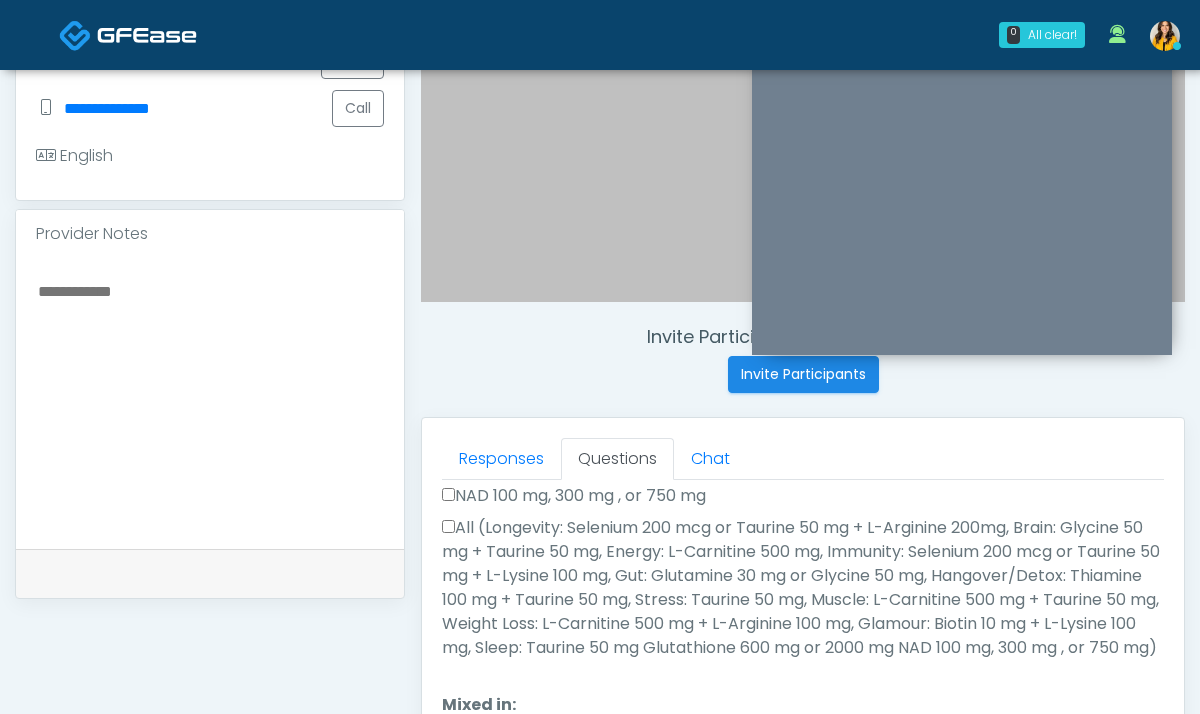 type on "**********" 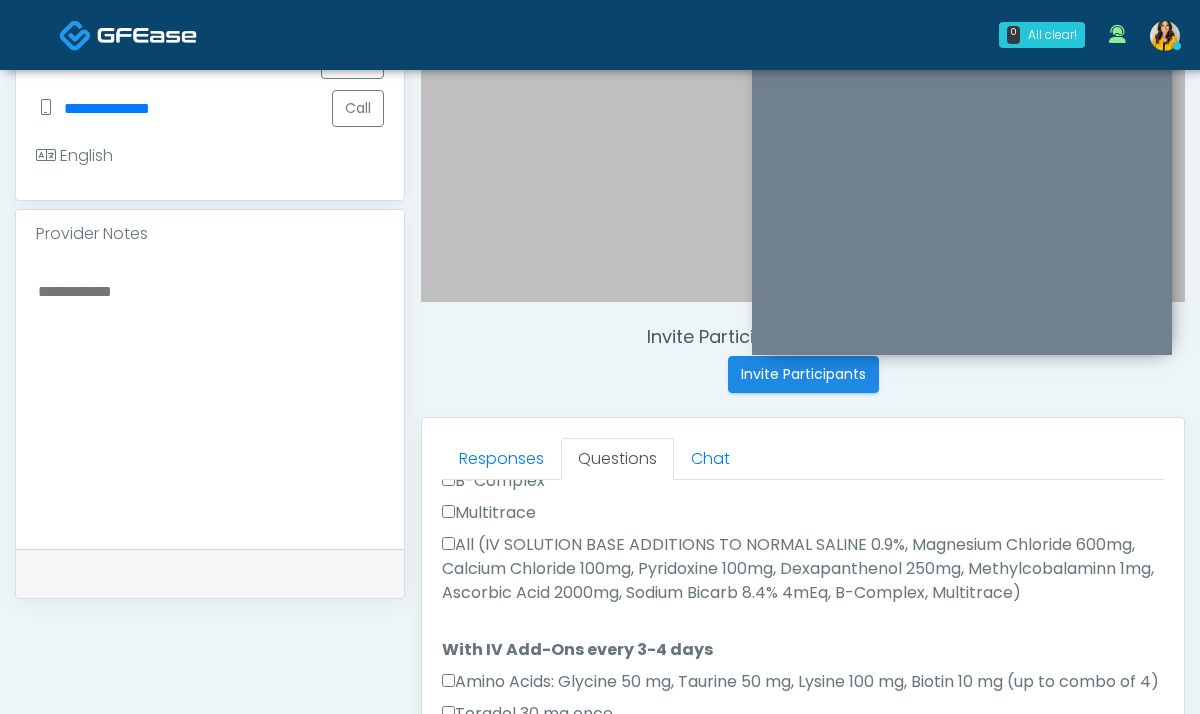 scroll, scrollTop: 1173, scrollLeft: 0, axis: vertical 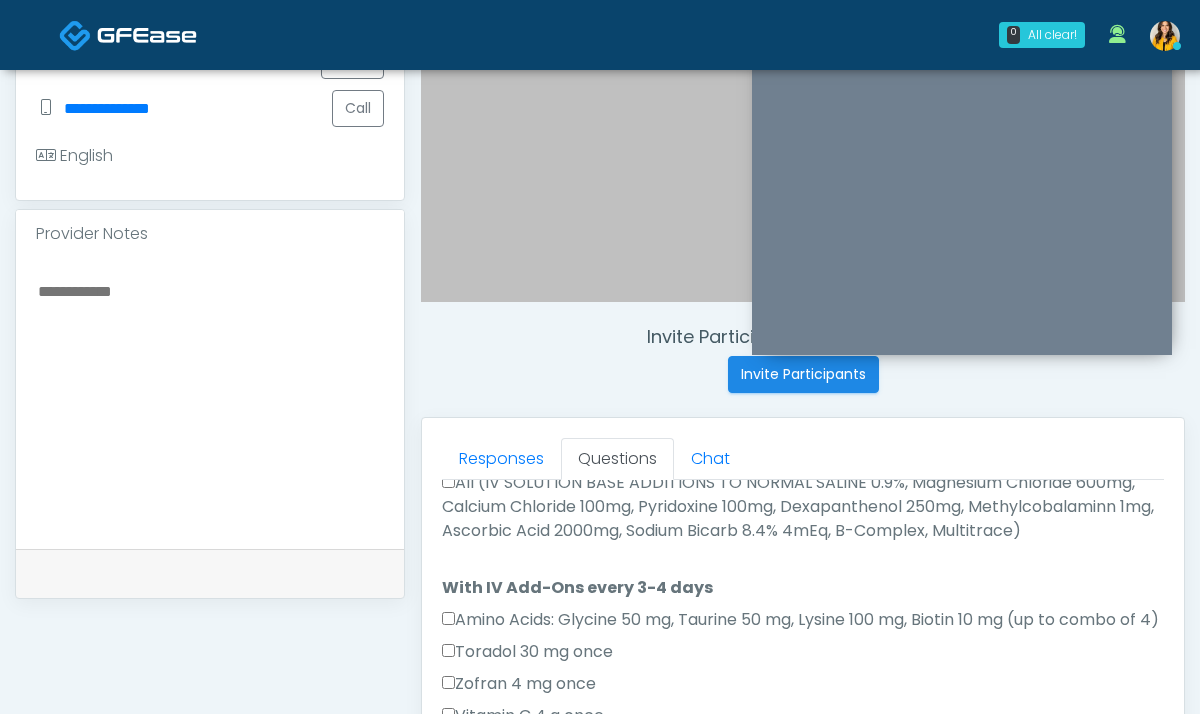 click on "All (IV SOLUTION BASE ADDITIONS TO NORMAL SALINE 0.9%, Magnesium Chloride 600mg, Calcium Chloride 100mg, Pyridoxine 100mg, Dexapanthenol 250mg, Methylcobalaminn 1mg, Ascorbic Acid 2000mg, Sodium Bicarb 8.4% 4mEq, B-Complex, Multitrace)" at bounding box center (803, 507) 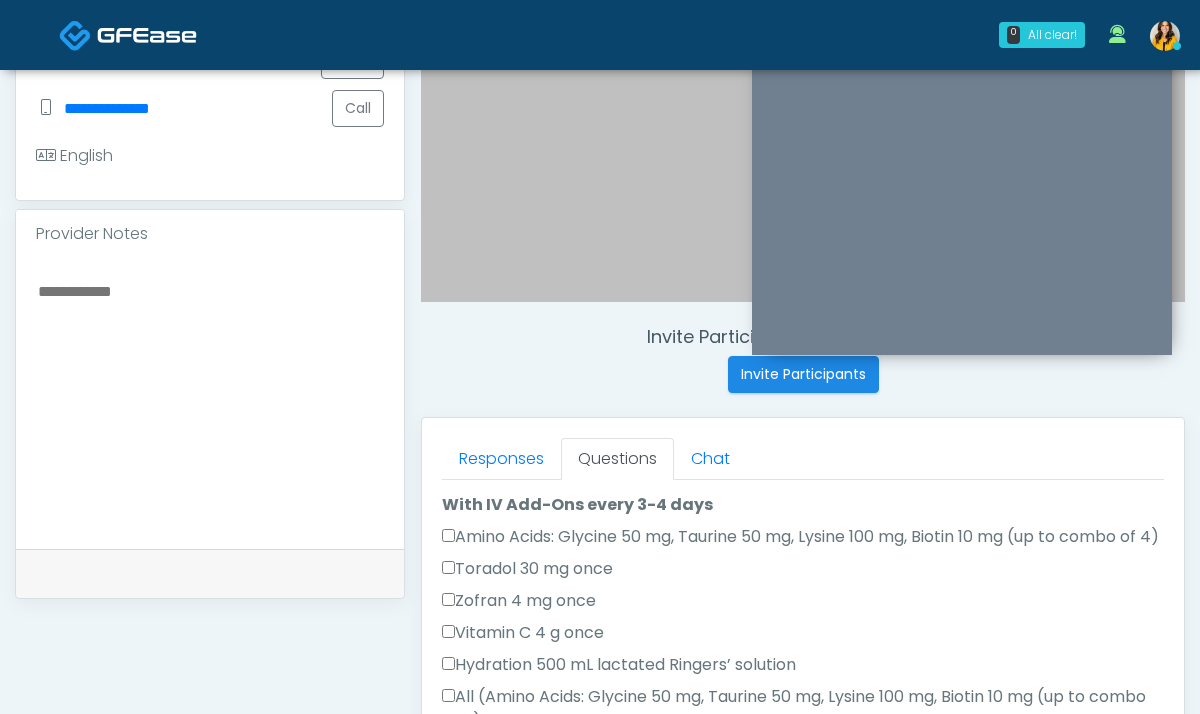 scroll, scrollTop: 1303, scrollLeft: 0, axis: vertical 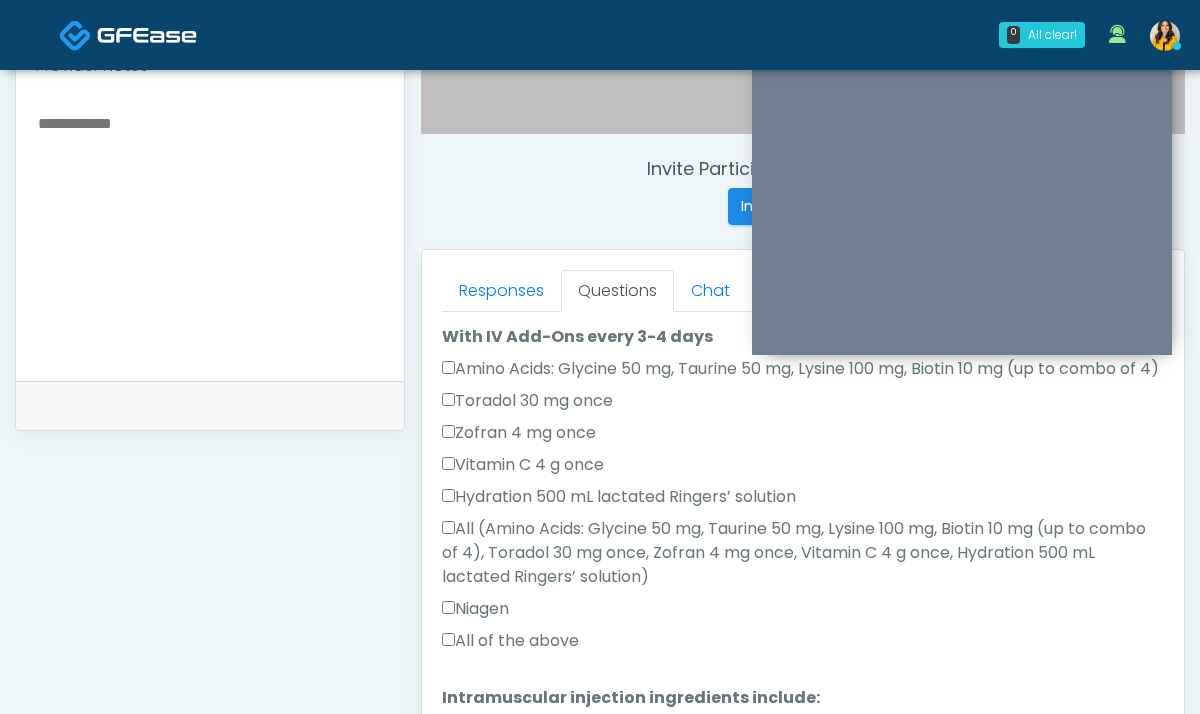 click on "All (Amino Acids: Glycine 50 mg, Taurine 50 mg, Lysine 100 mg, Biotin 10 mg (up to combo of 4), Toradol 30 mg once, Zofran 4 mg once, Vitamin C 4 g once, Hydration 500 mL lactated Ringers’ solution)" at bounding box center [803, 553] 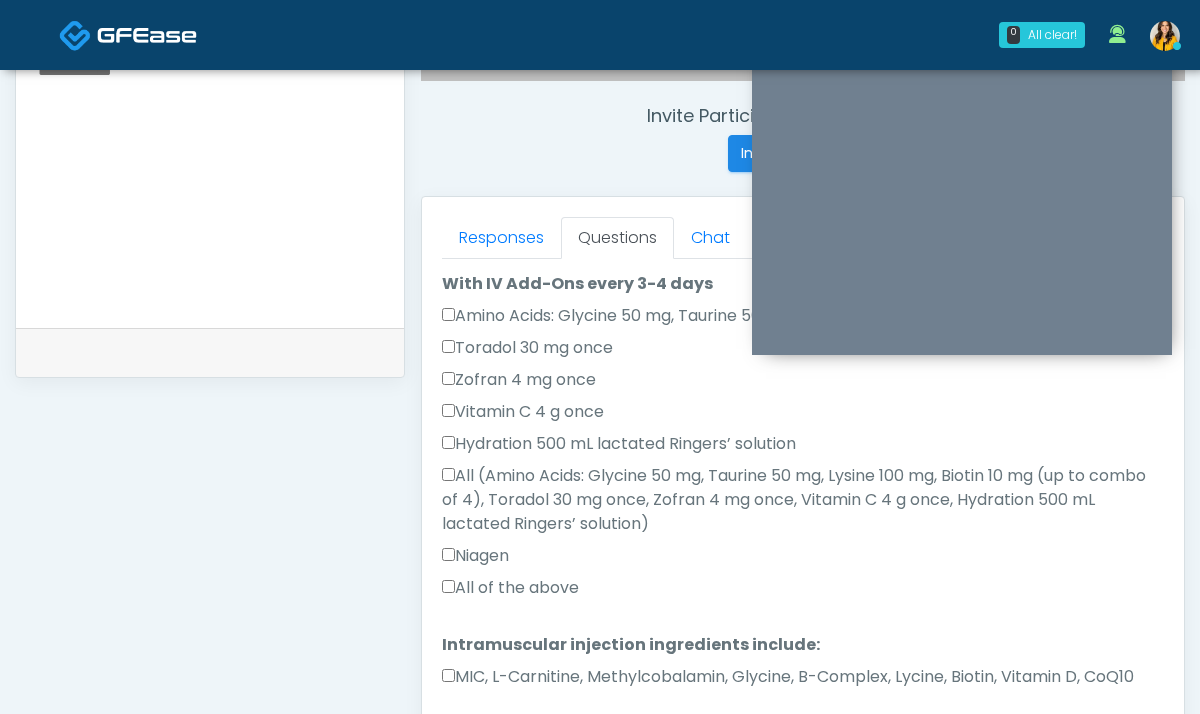 scroll, scrollTop: 750, scrollLeft: 0, axis: vertical 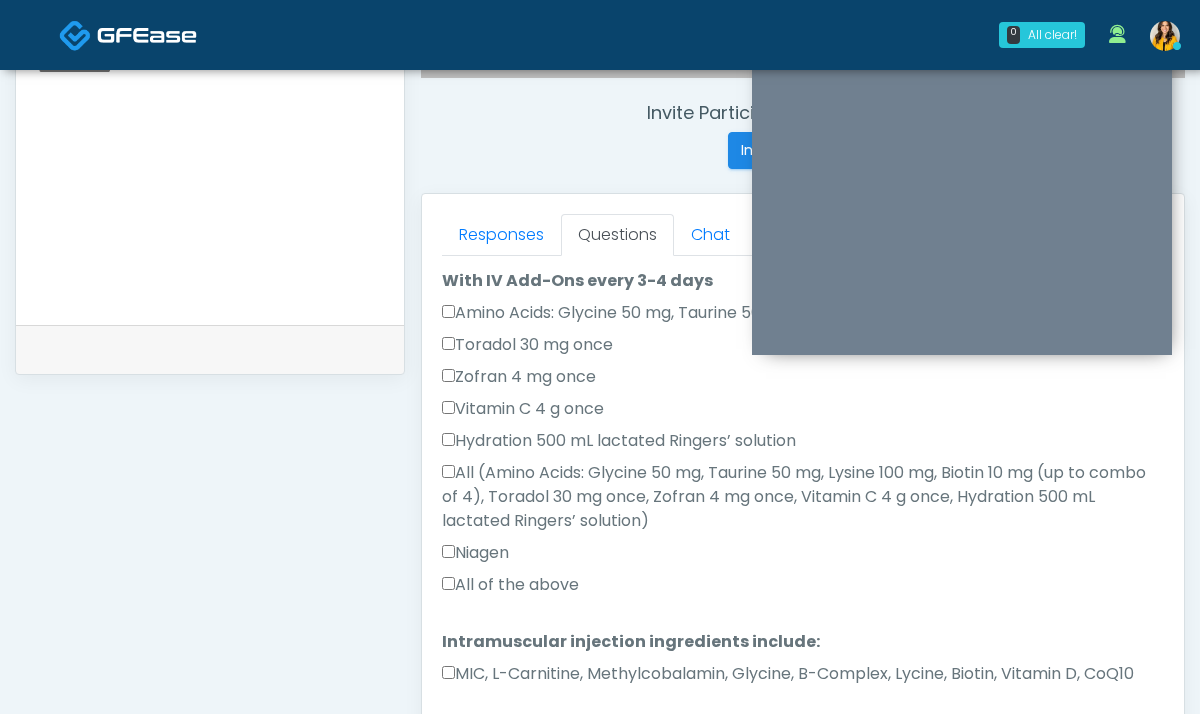 click on "All of the above" at bounding box center [510, 585] 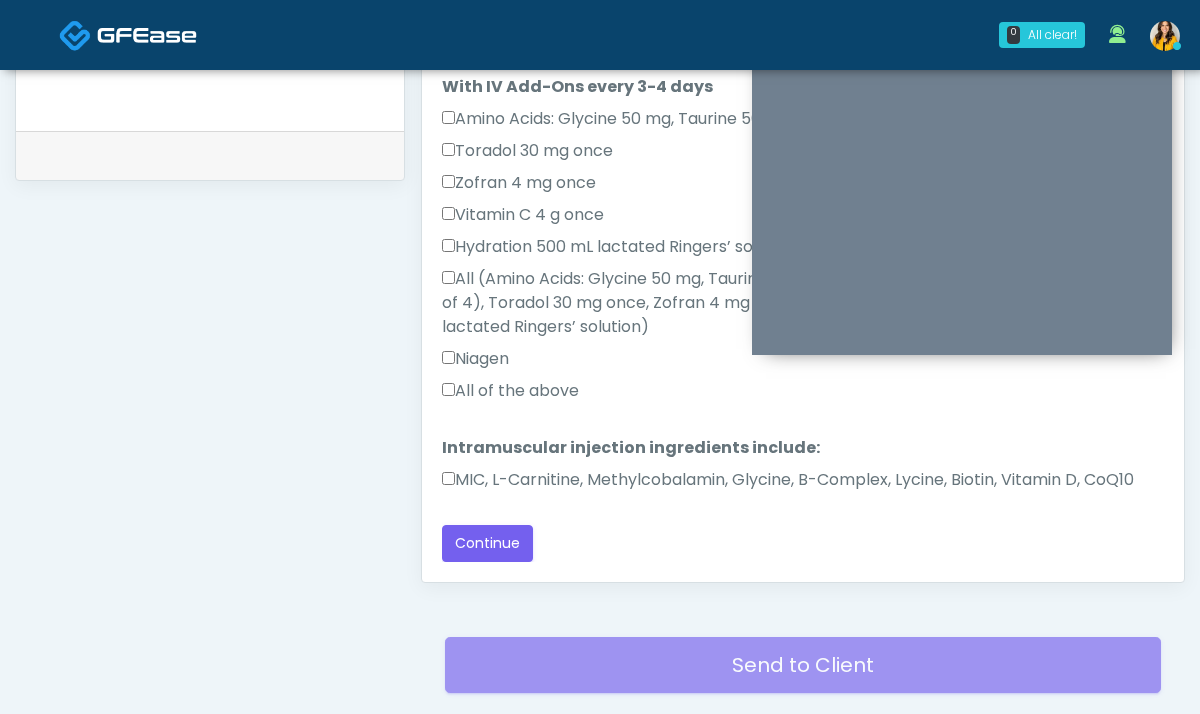 scroll, scrollTop: 963, scrollLeft: 0, axis: vertical 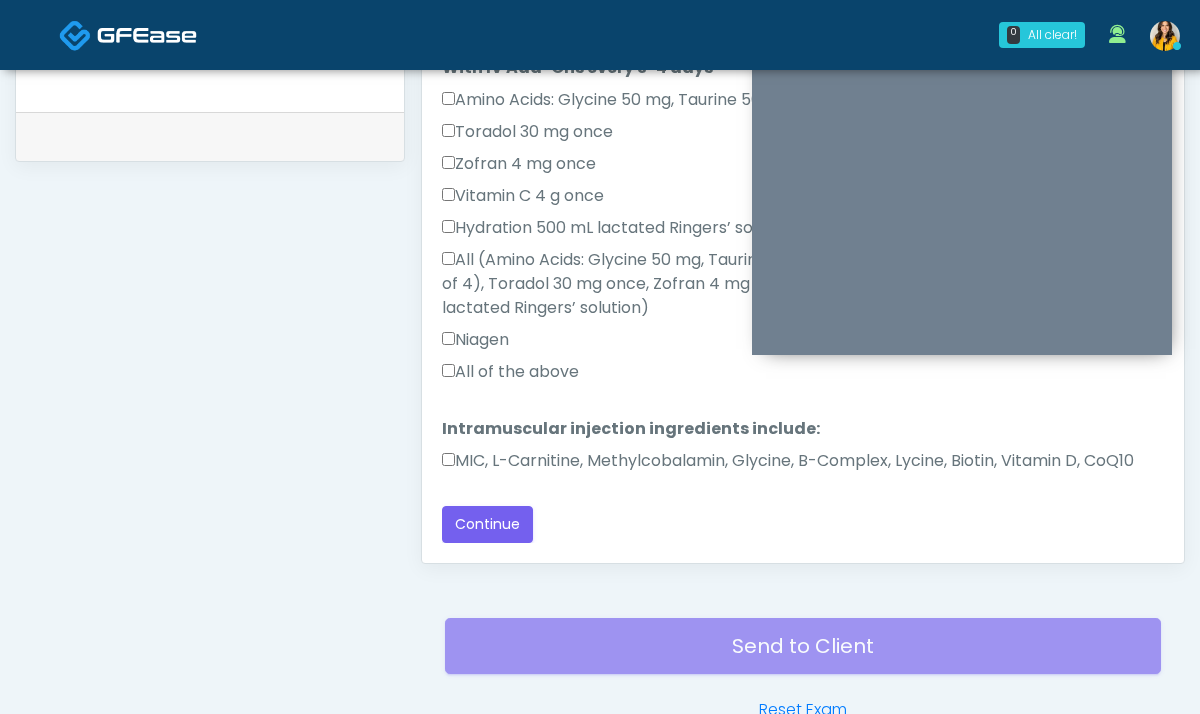 click on "MIC, L-Carnitine, Methylcobalamin, Glycine, B-Complex, Lycine, Biotin, Vitamin D, CoQ10" at bounding box center (788, 461) 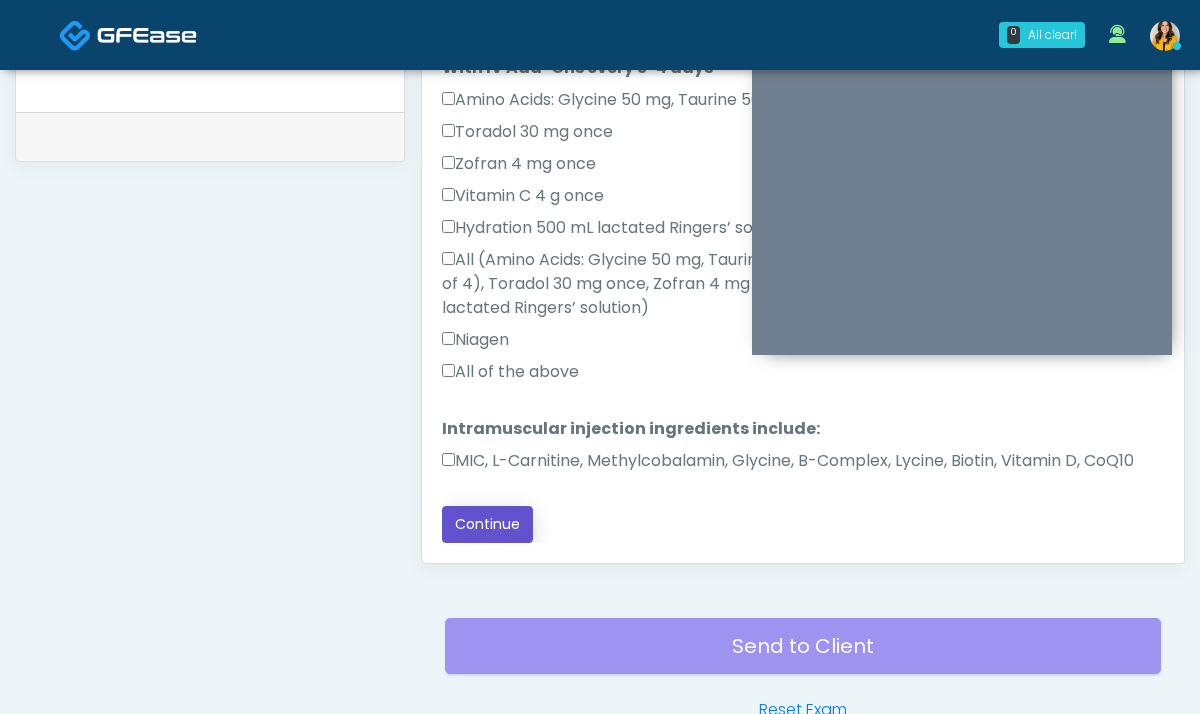 click on "Continue" at bounding box center [487, 524] 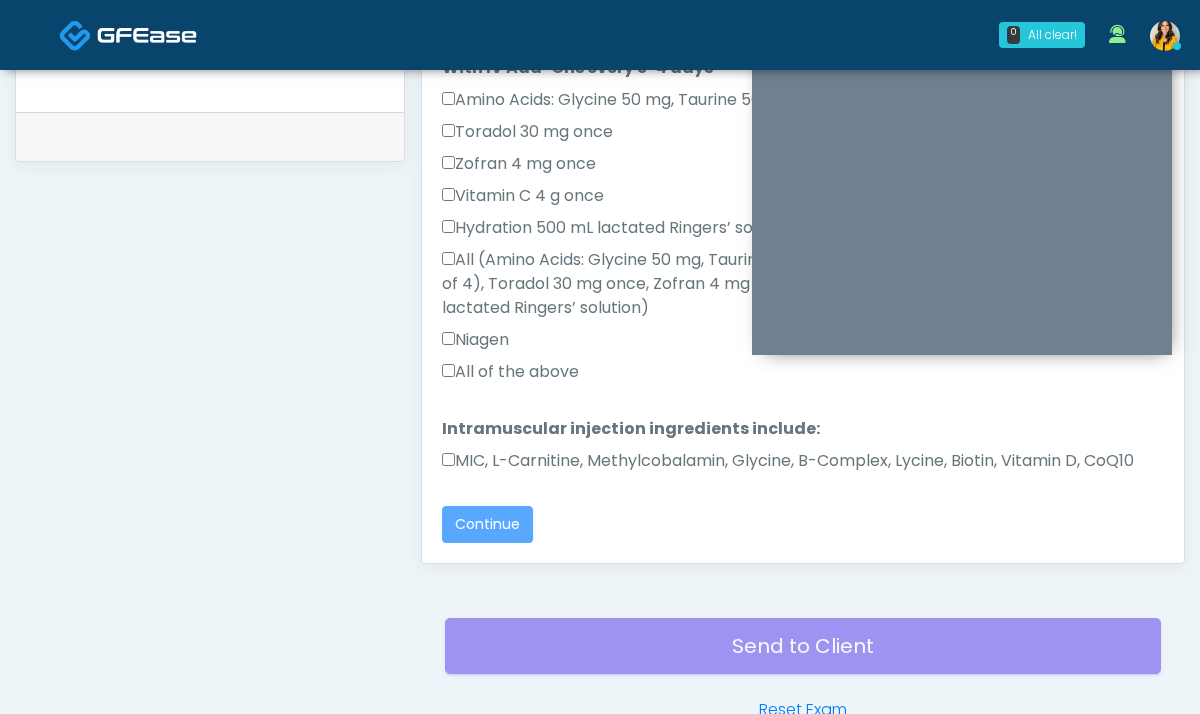 scroll, scrollTop: 1081, scrollLeft: 0, axis: vertical 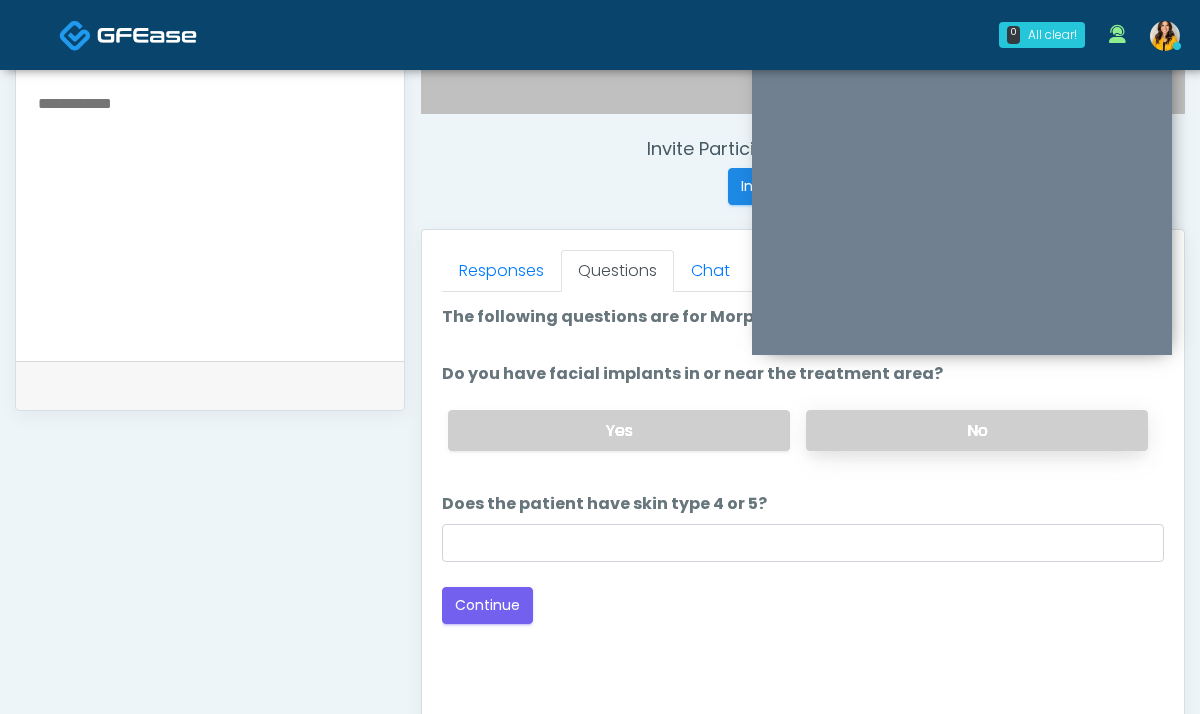 click on "No" at bounding box center (977, 430) 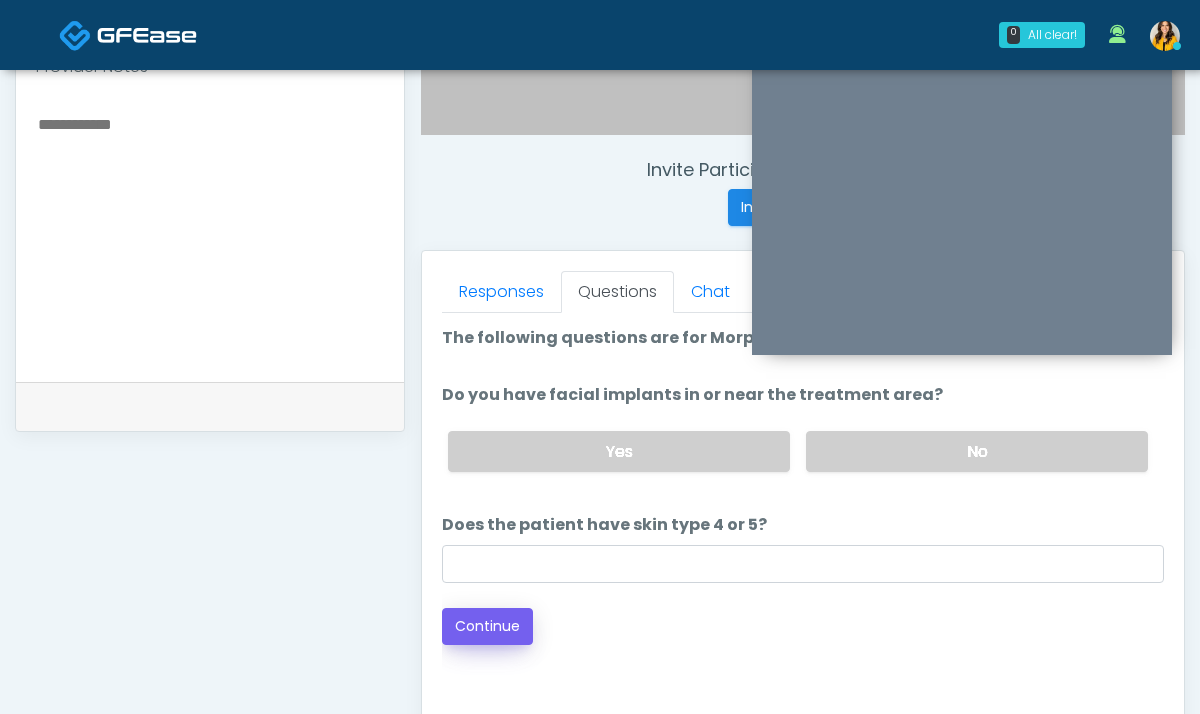 scroll, scrollTop: 690, scrollLeft: 0, axis: vertical 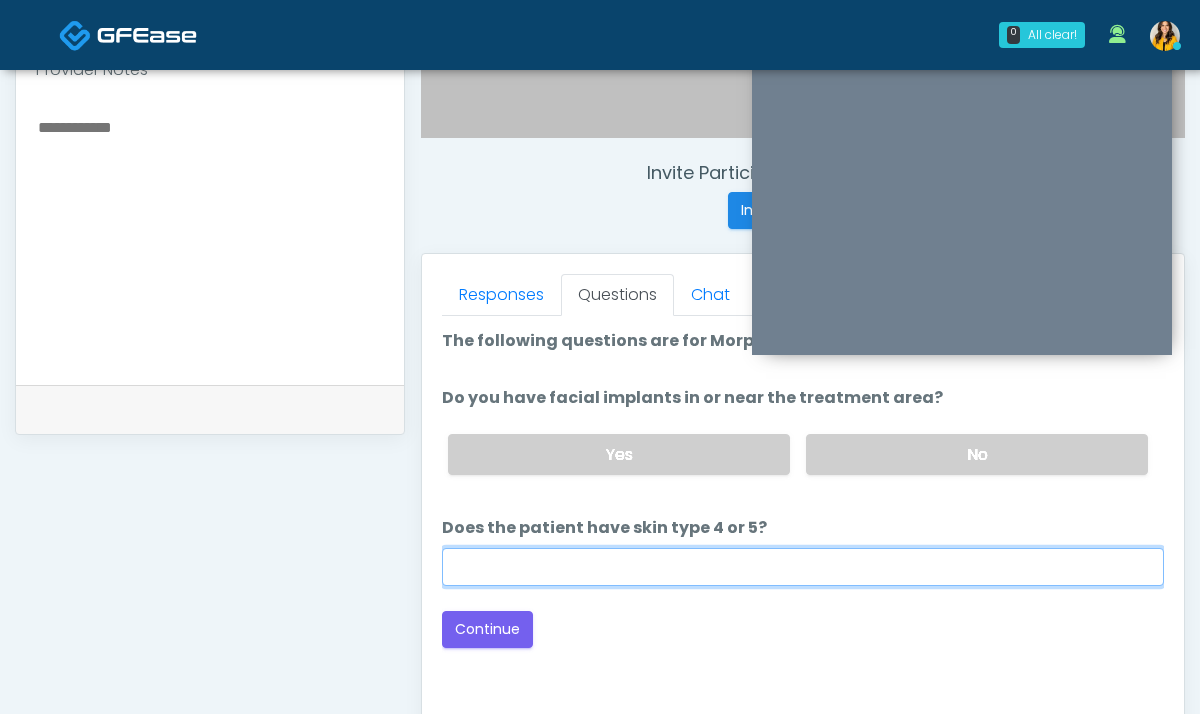 click on "Does the patient have skin type 4 or 5?" at bounding box center [803, 567] 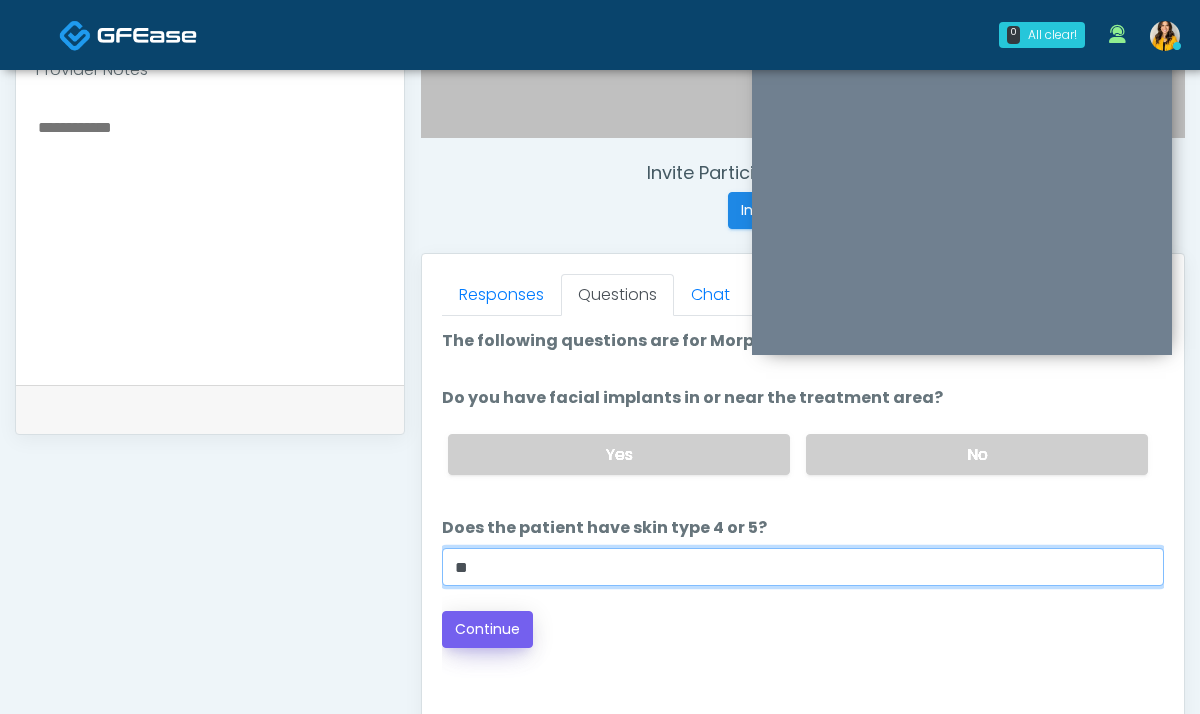 type on "**" 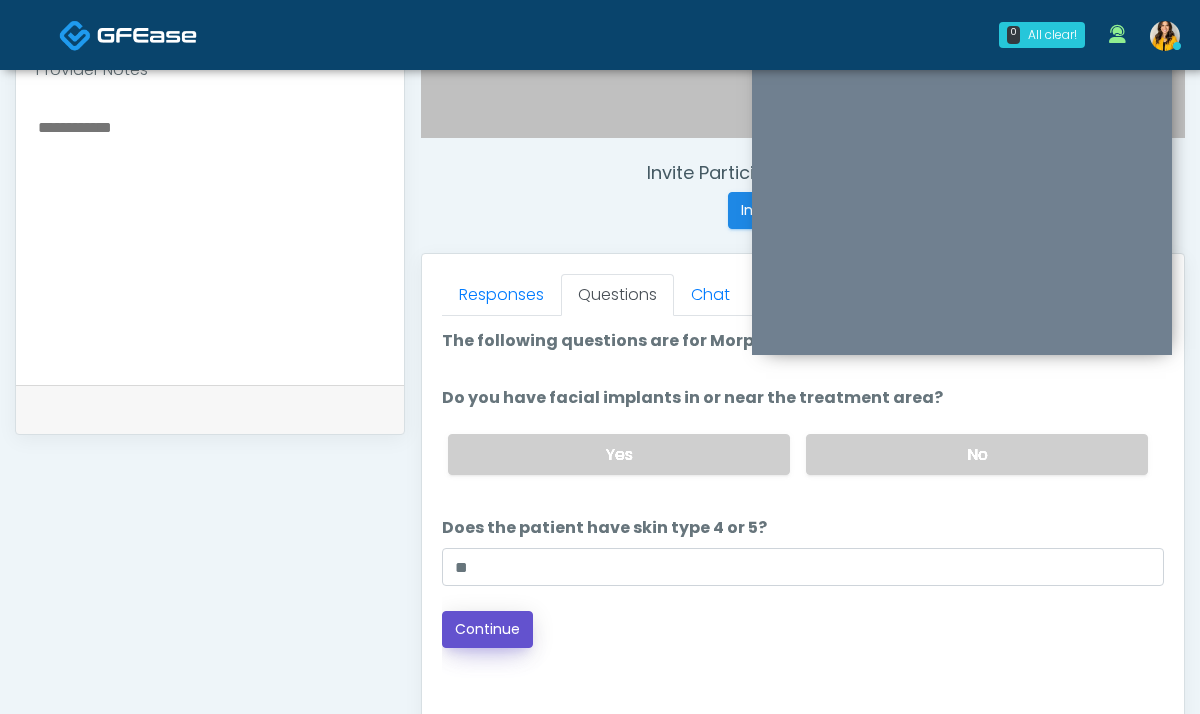 click on "Continue" at bounding box center [487, 629] 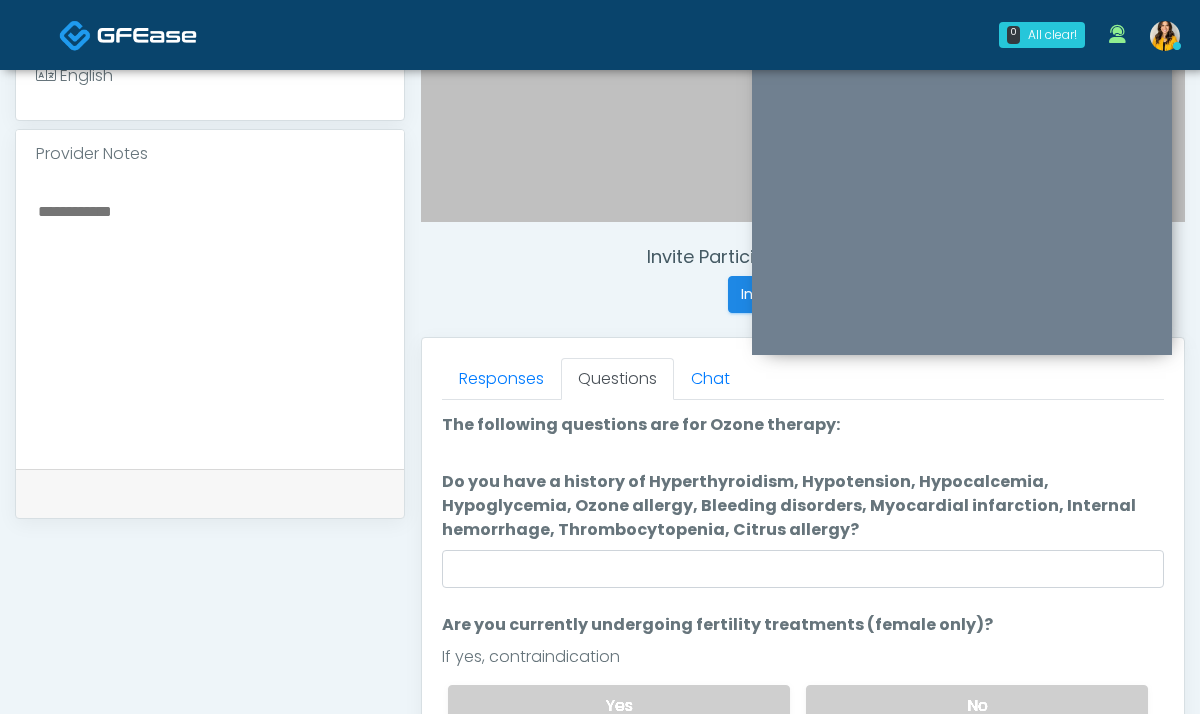 scroll, scrollTop: 605, scrollLeft: 0, axis: vertical 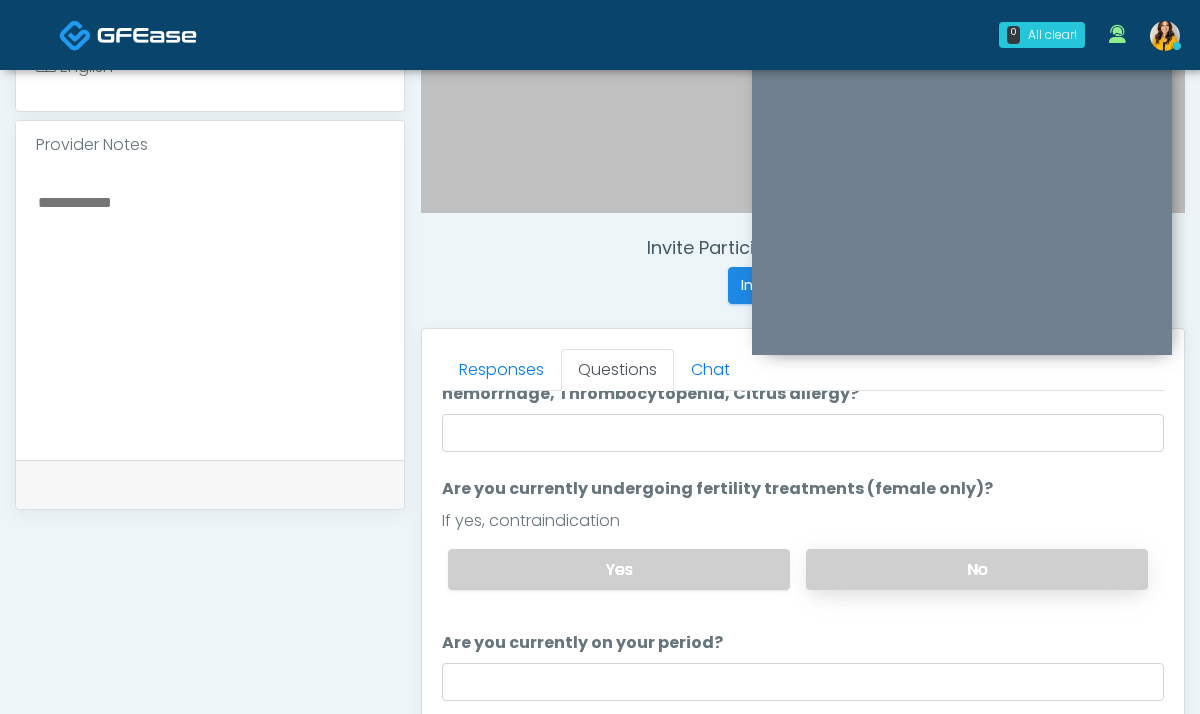 click on "No" at bounding box center (977, 569) 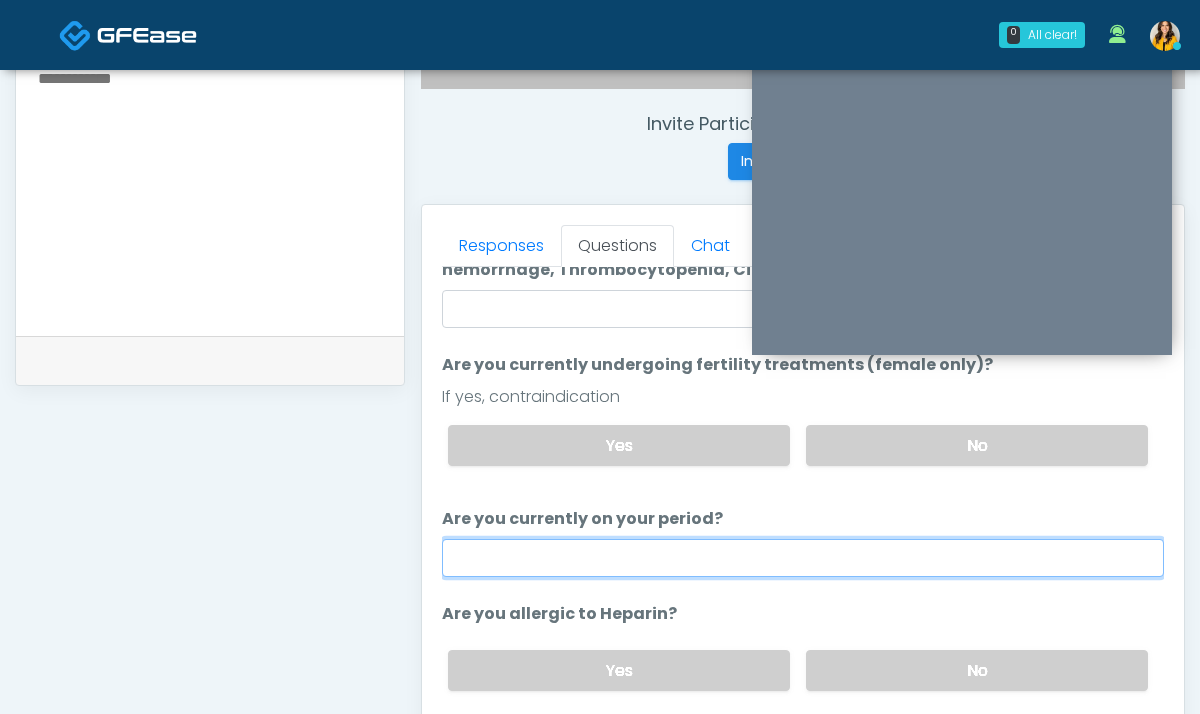 click on "Are you currently on your period?" at bounding box center [803, 558] 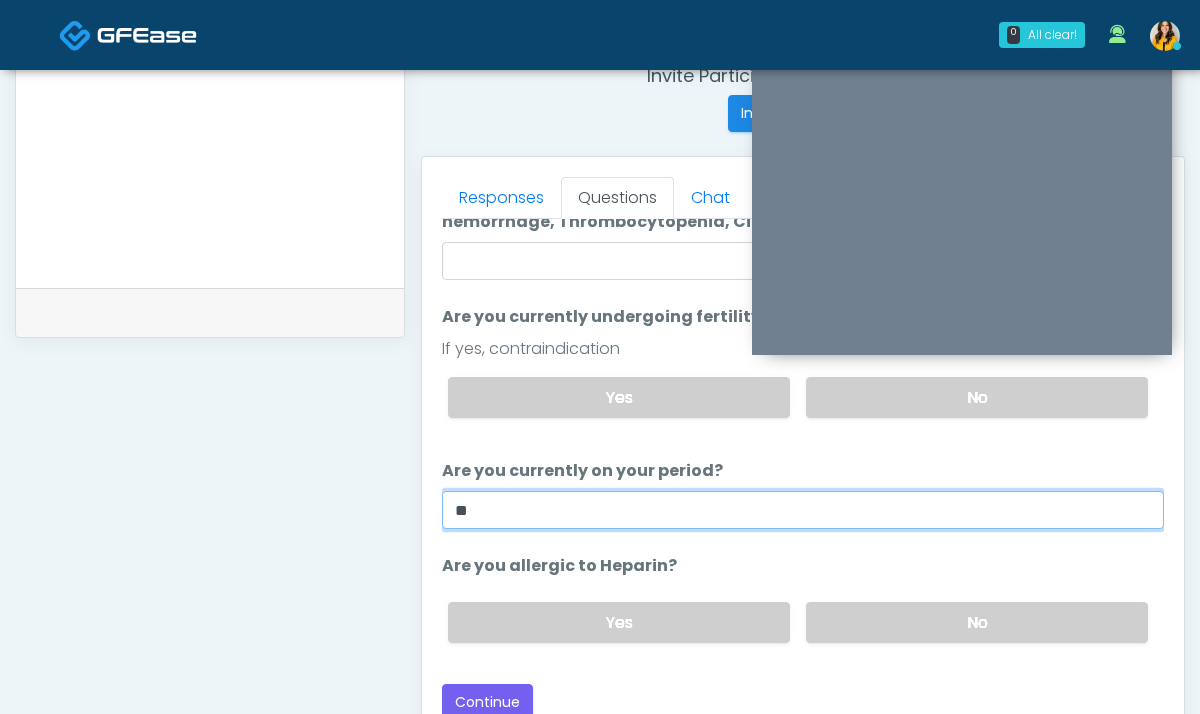 type on "**" 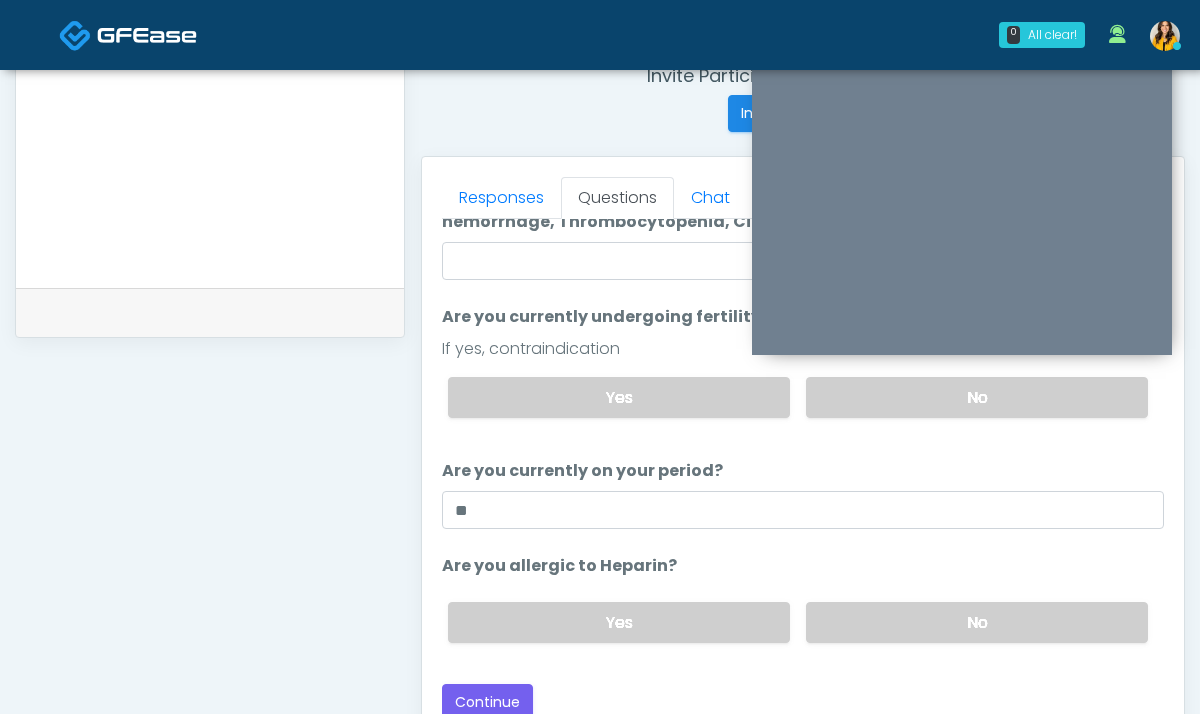 click on "Are you allergic to Heparin?
Are you allergic to Heparin?
Yes
No" at bounding box center [803, 606] 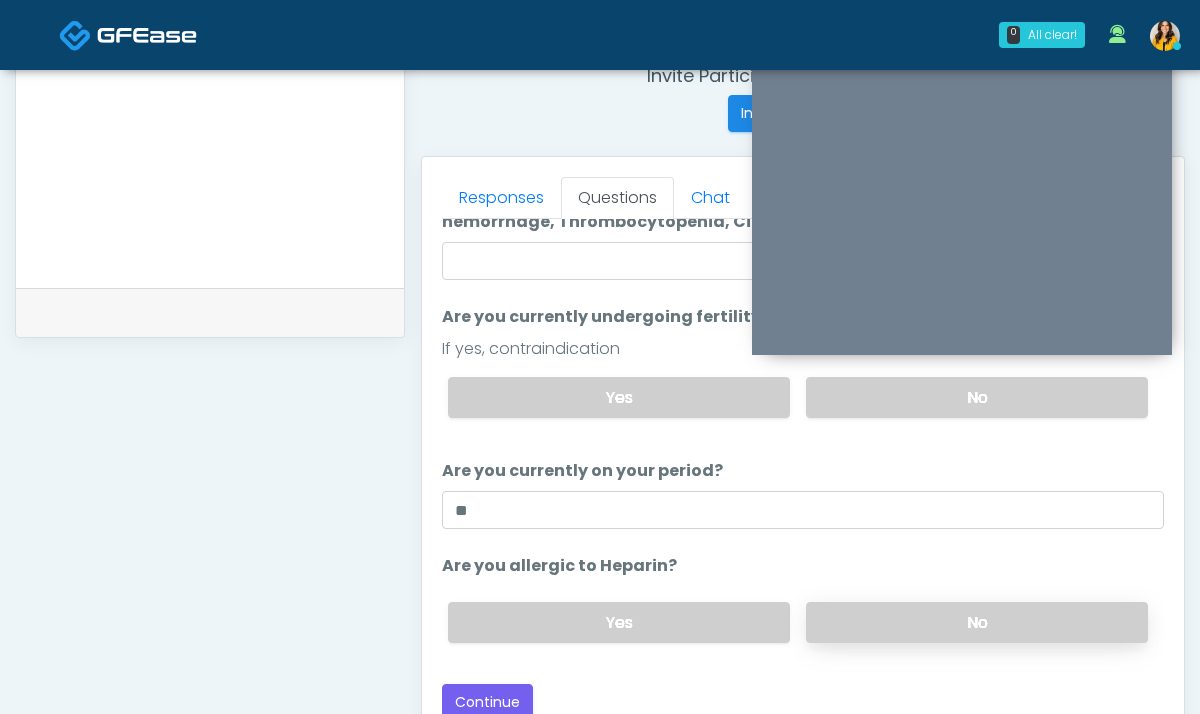 click on "No" at bounding box center [977, 622] 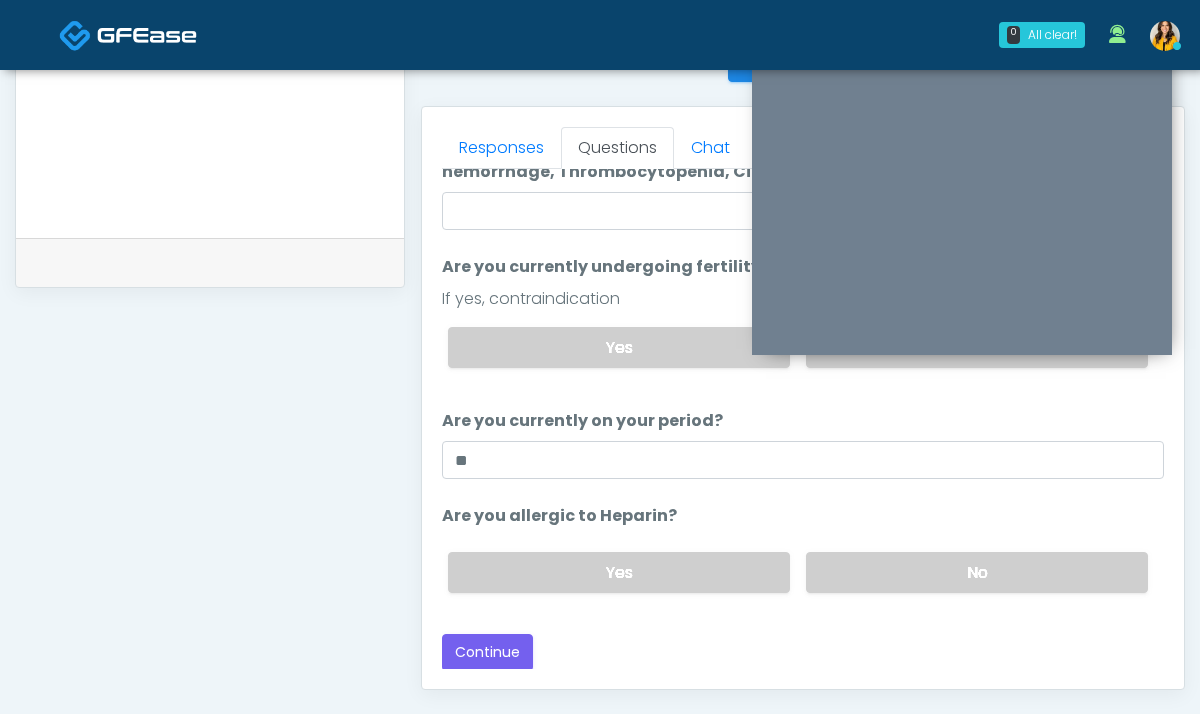 scroll, scrollTop: 862, scrollLeft: 0, axis: vertical 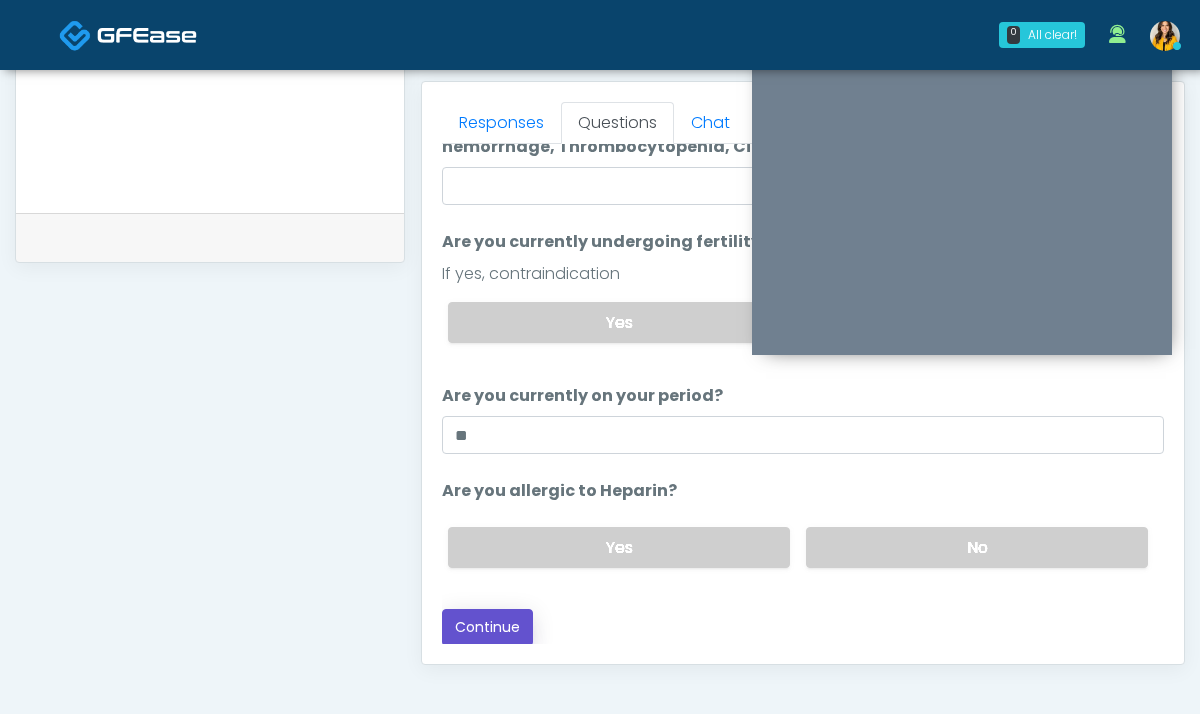click on "Continue" at bounding box center (487, 627) 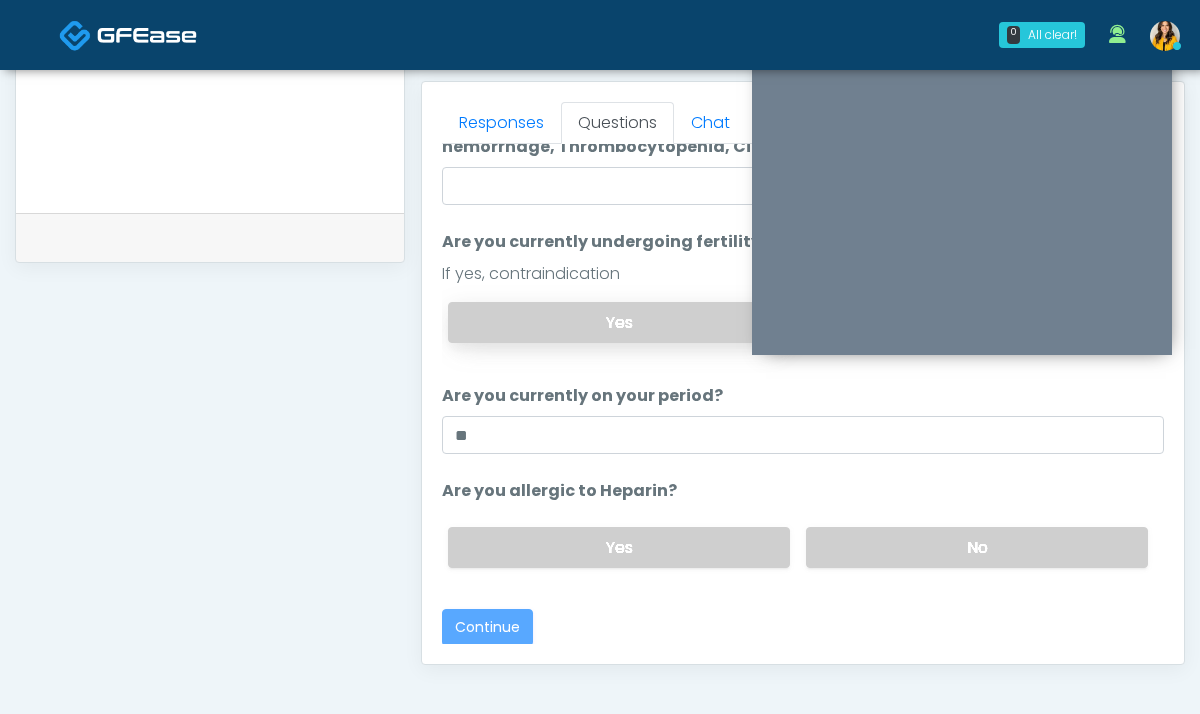 scroll, scrollTop: 1081, scrollLeft: 0, axis: vertical 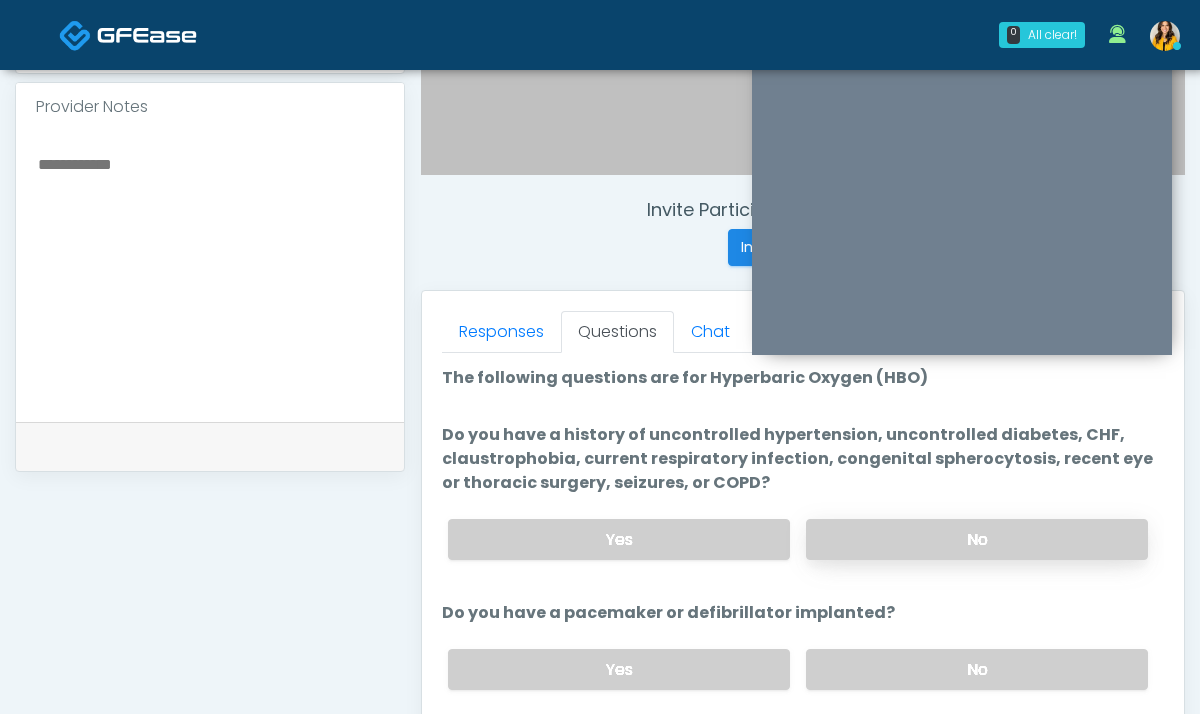 click on "No" at bounding box center (977, 539) 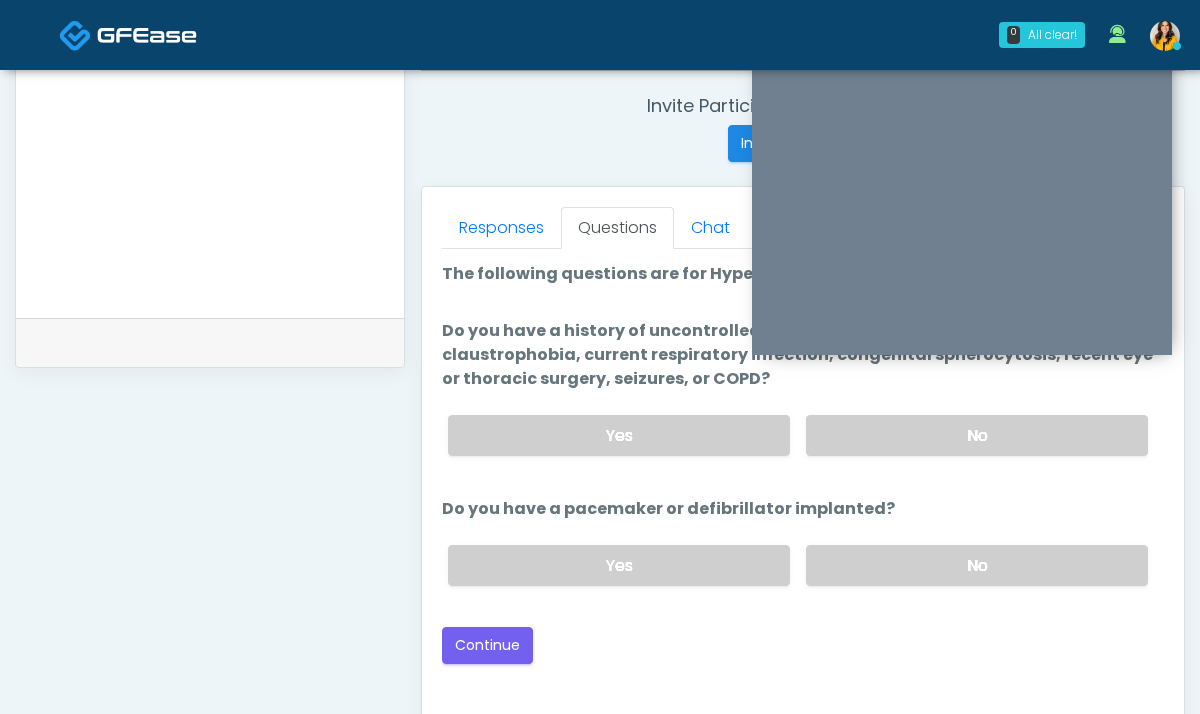 scroll, scrollTop: 781, scrollLeft: 0, axis: vertical 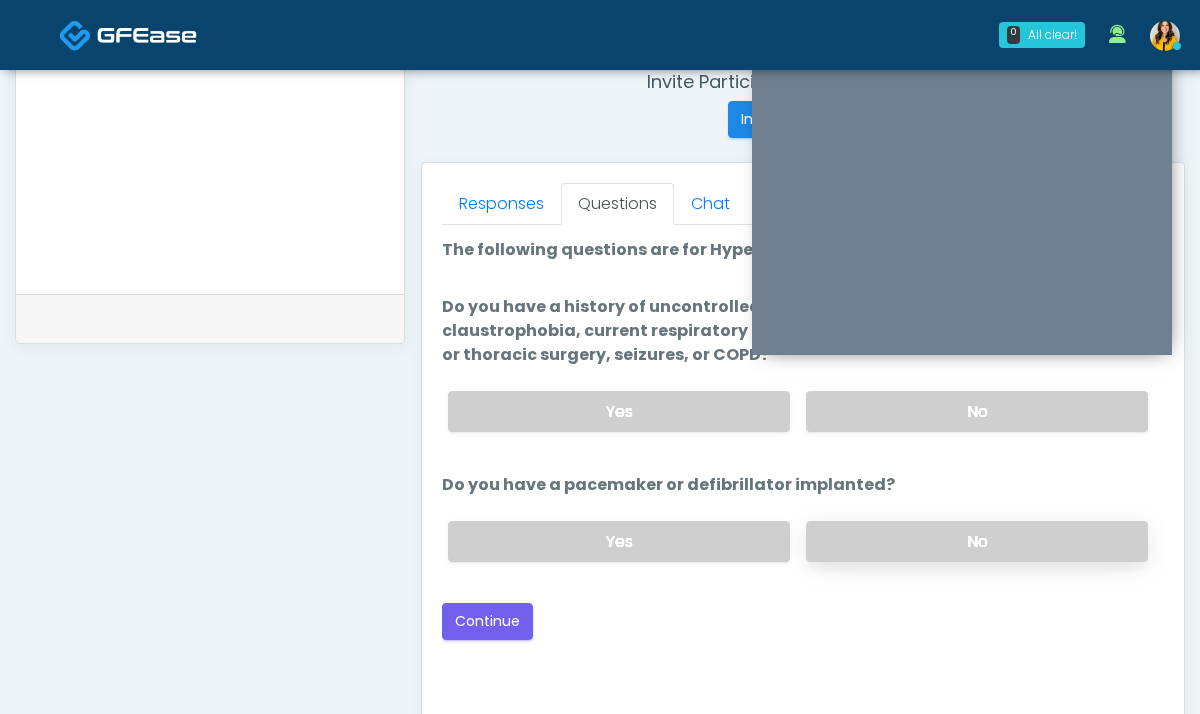 click on "No" at bounding box center [977, 541] 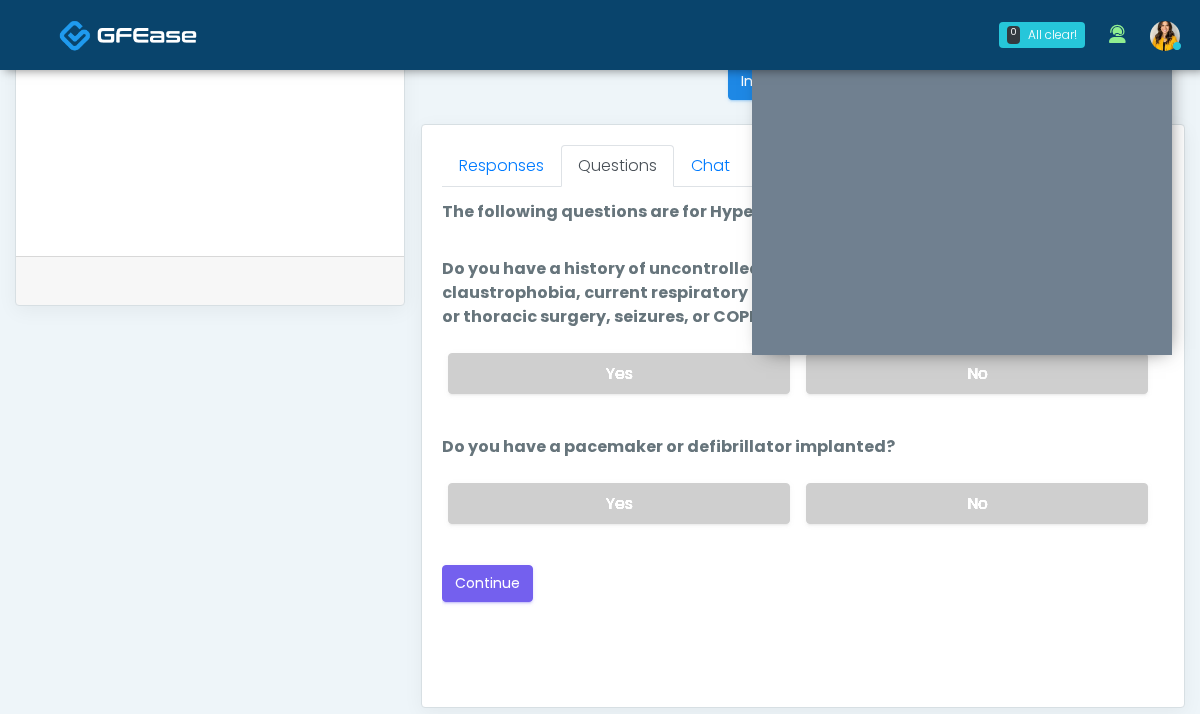 scroll, scrollTop: 822, scrollLeft: 0, axis: vertical 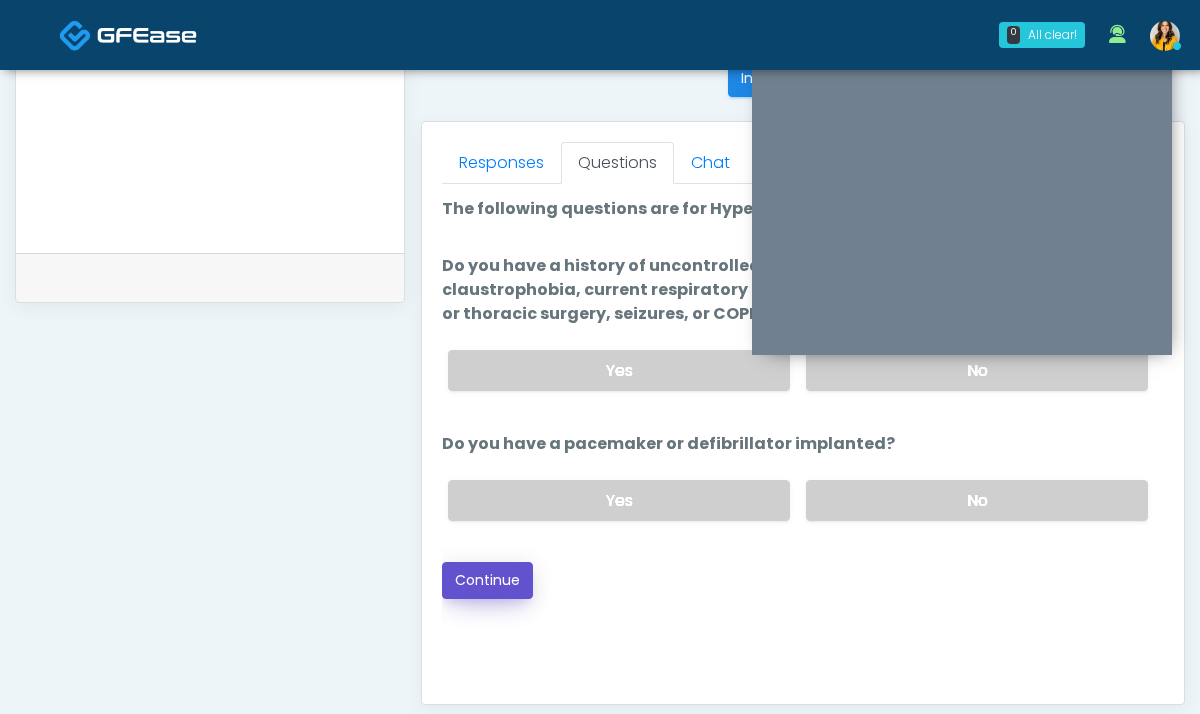 click on "Continue" at bounding box center (487, 580) 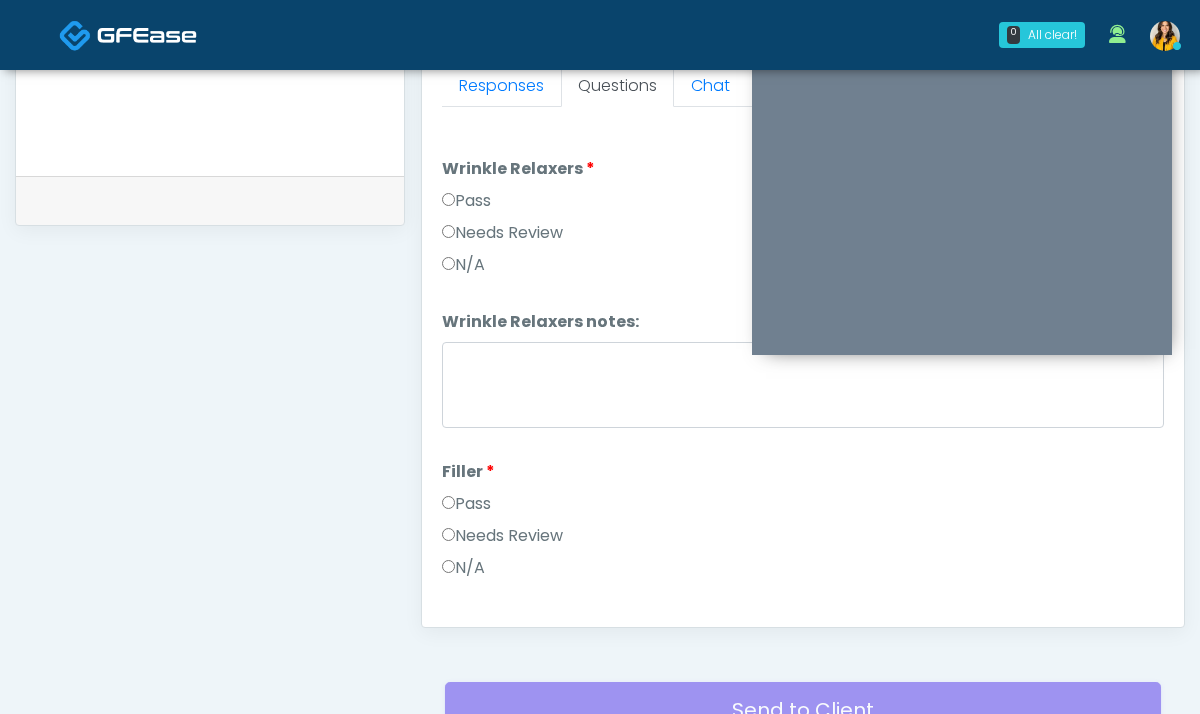 scroll, scrollTop: 897, scrollLeft: 0, axis: vertical 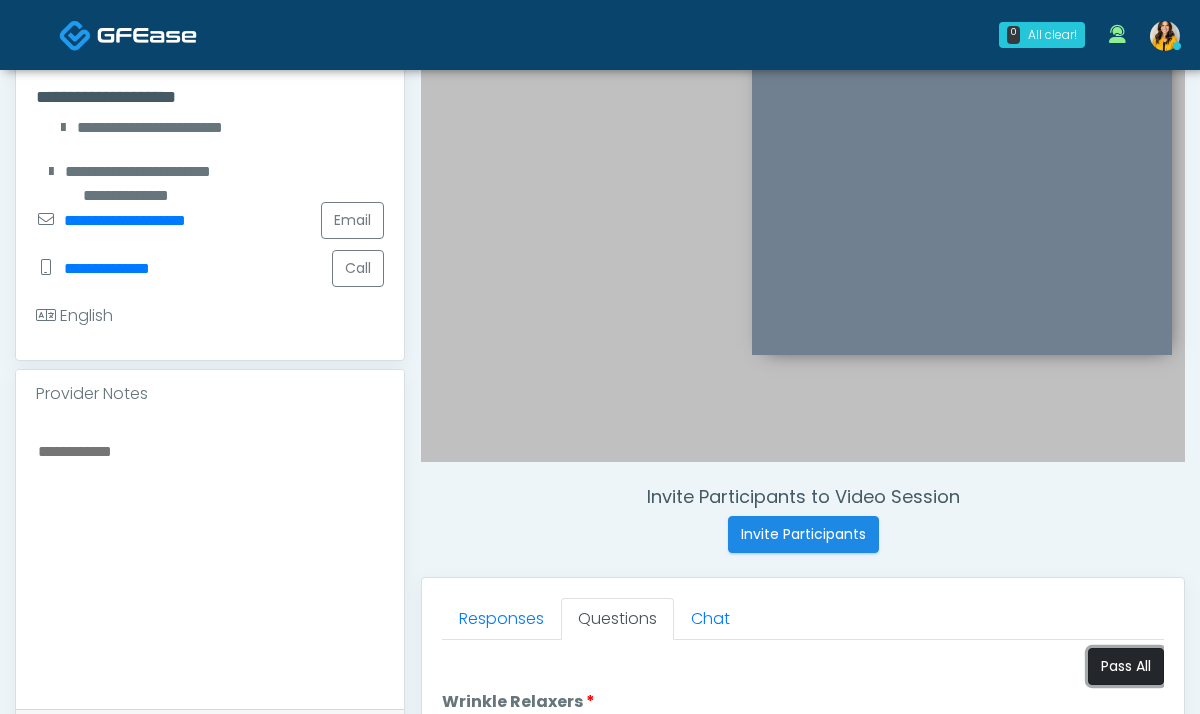 click on "Pass All" at bounding box center (1126, 666) 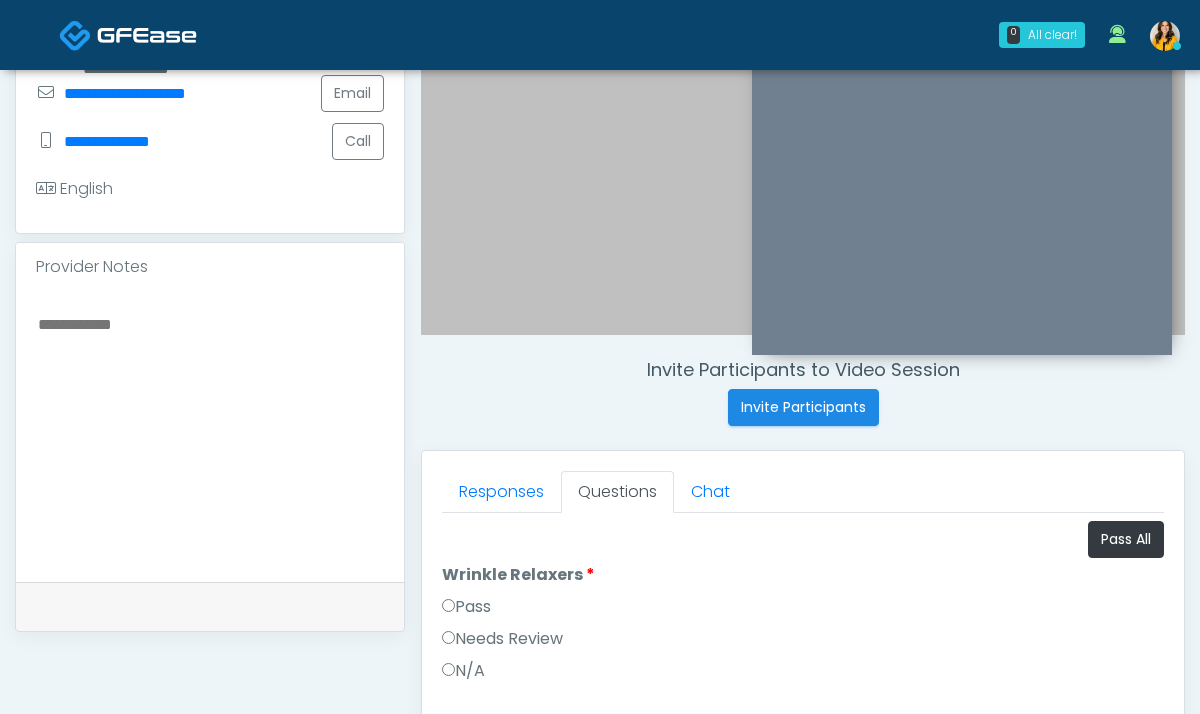 scroll, scrollTop: 624, scrollLeft: 0, axis: vertical 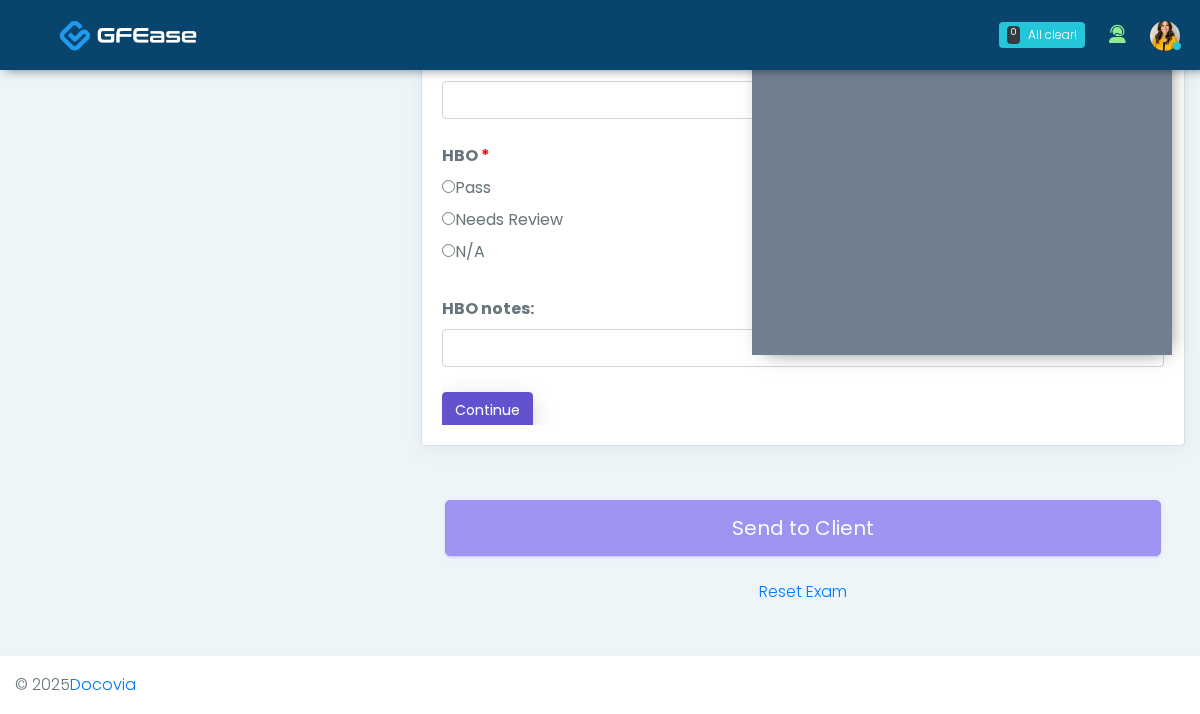 click on "Continue" at bounding box center (487, 410) 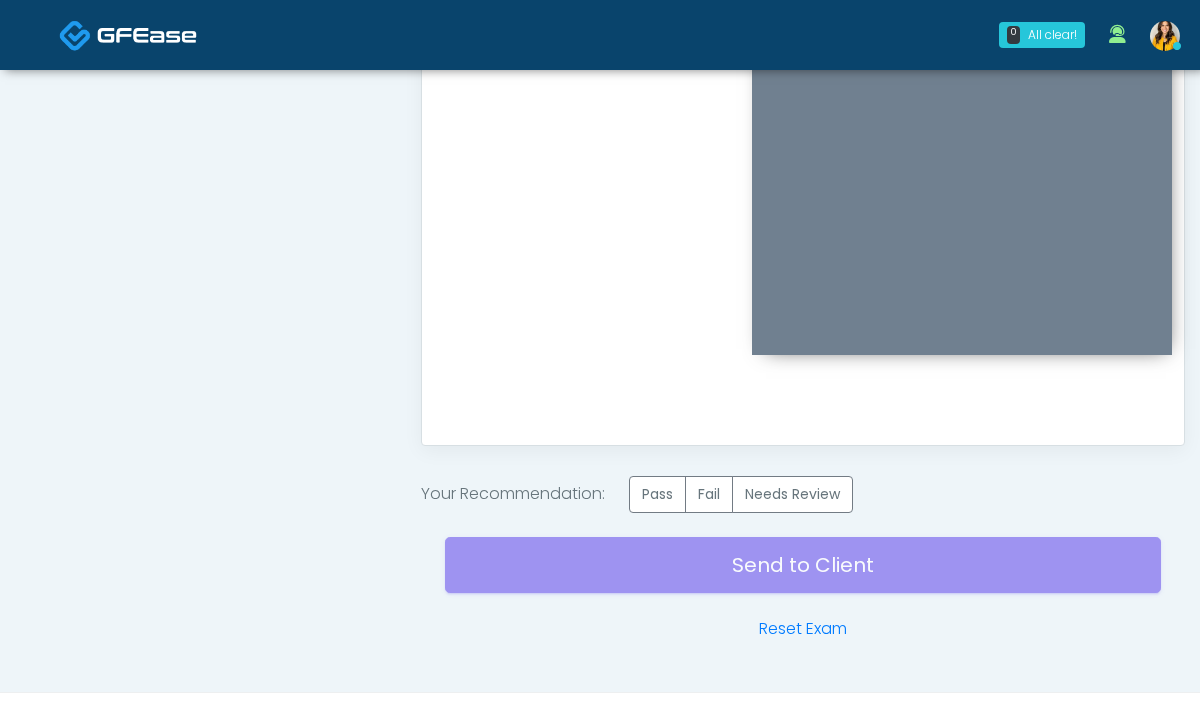 scroll, scrollTop: 0, scrollLeft: 0, axis: both 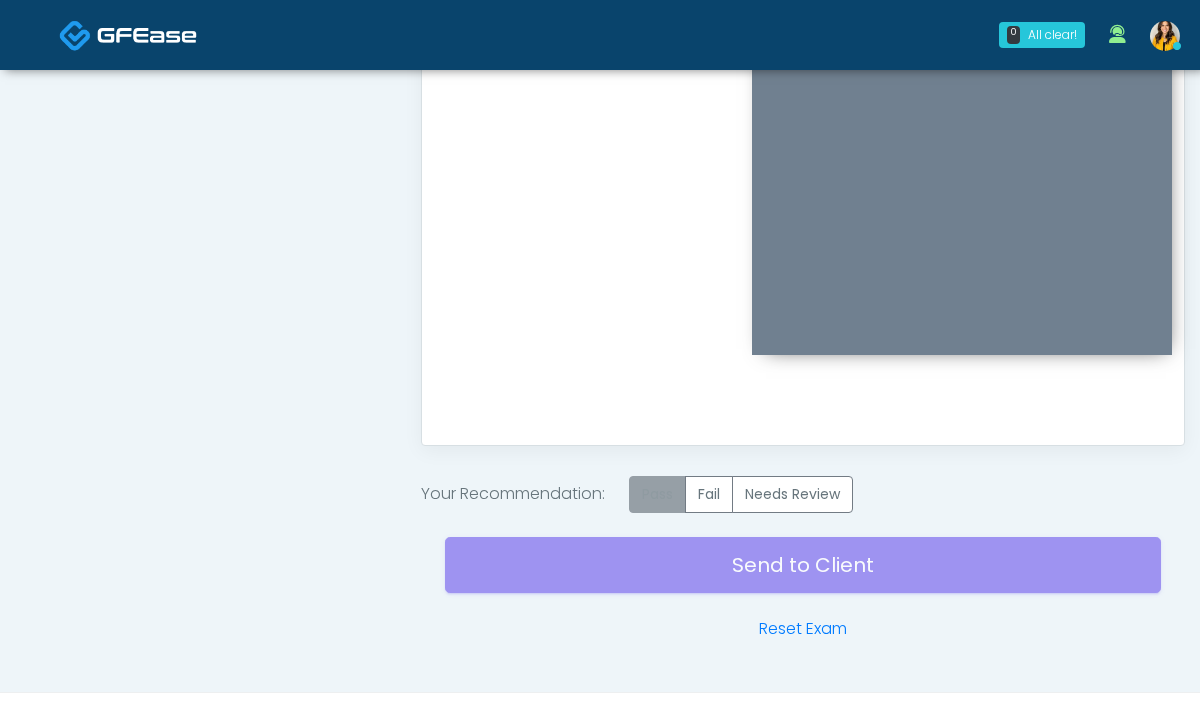click on "Pass" at bounding box center [657, 494] 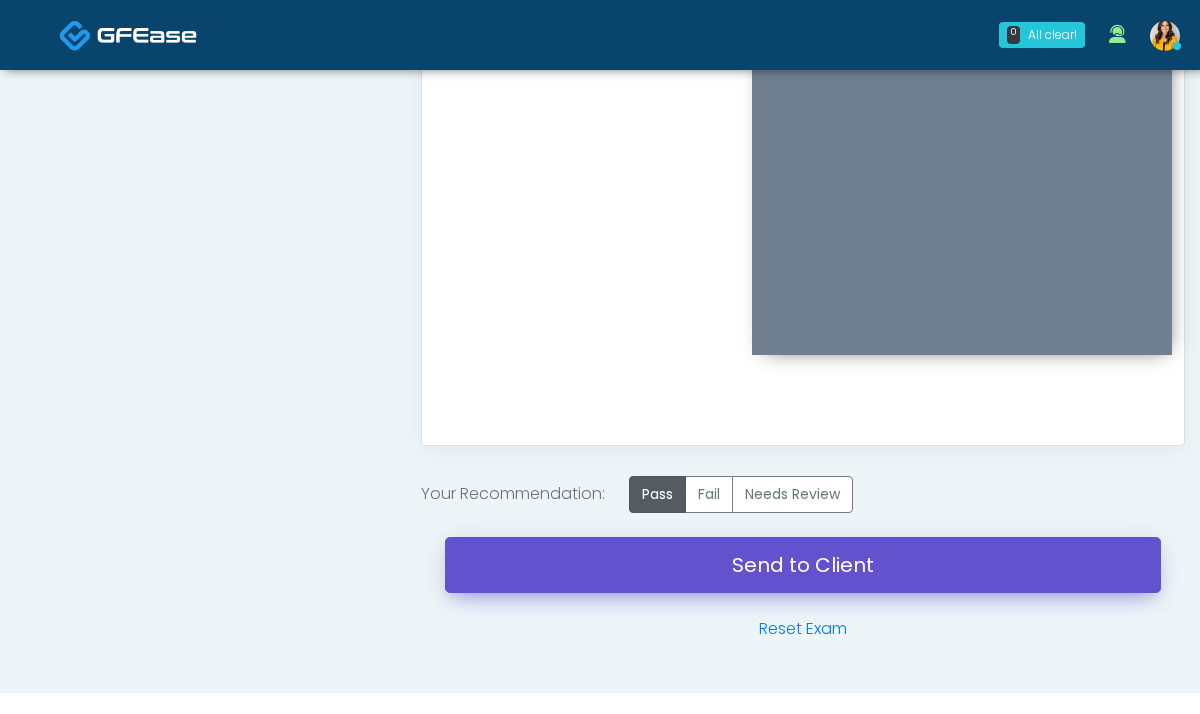 click on "Send to Client" at bounding box center (803, 565) 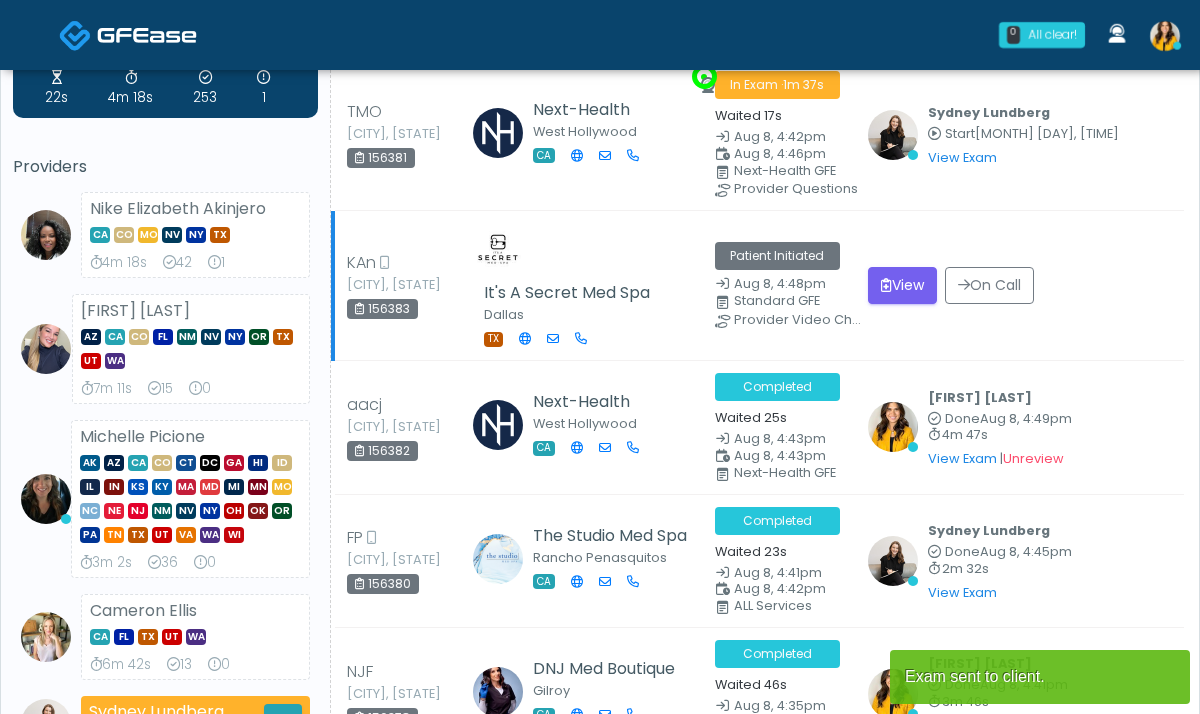 scroll, scrollTop: 78, scrollLeft: 0, axis: vertical 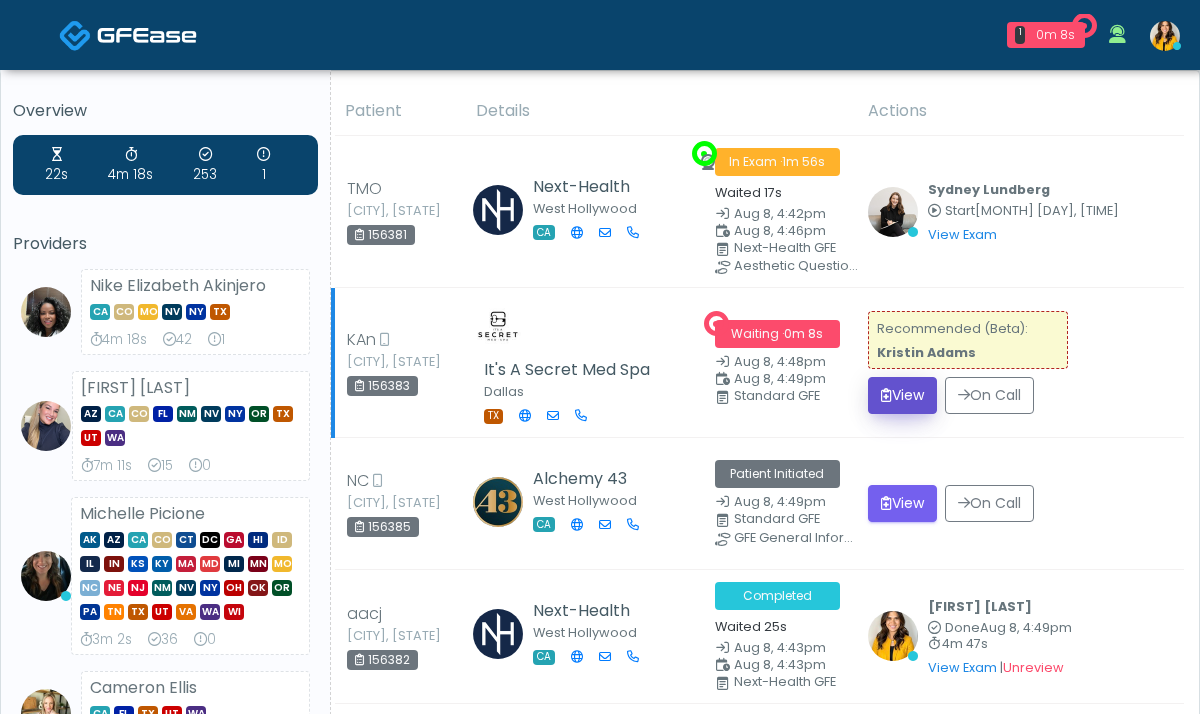 click on "View" at bounding box center (902, 395) 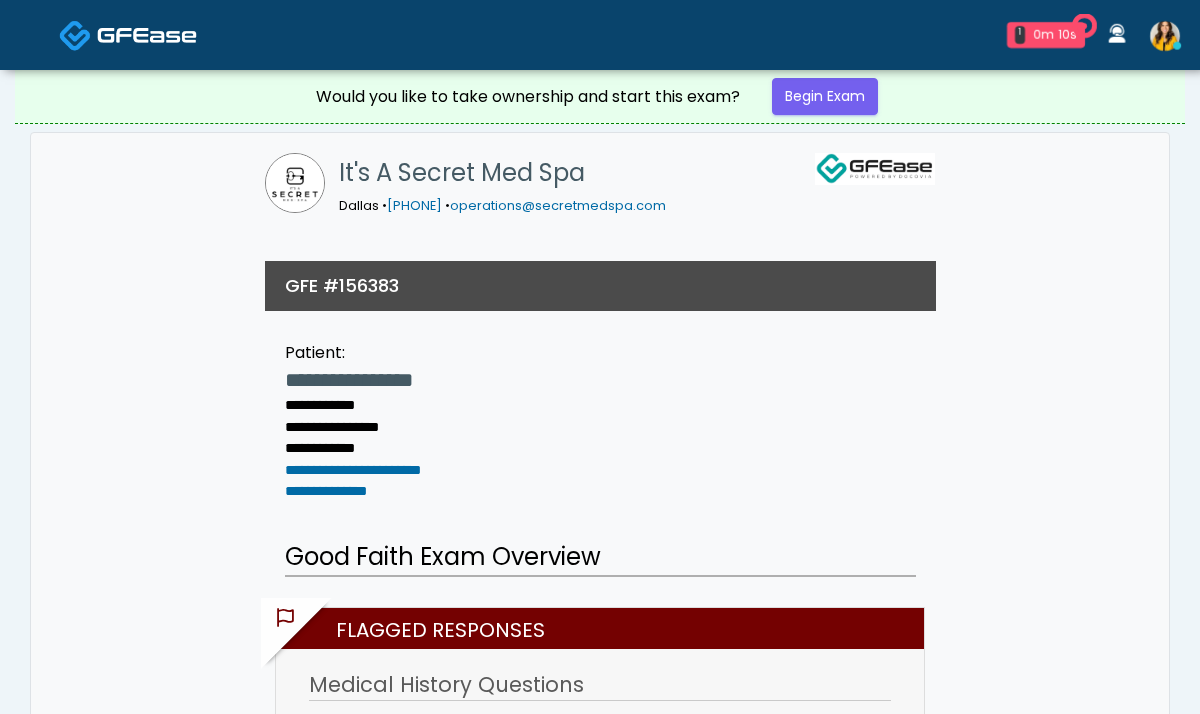 scroll, scrollTop: 0, scrollLeft: 0, axis: both 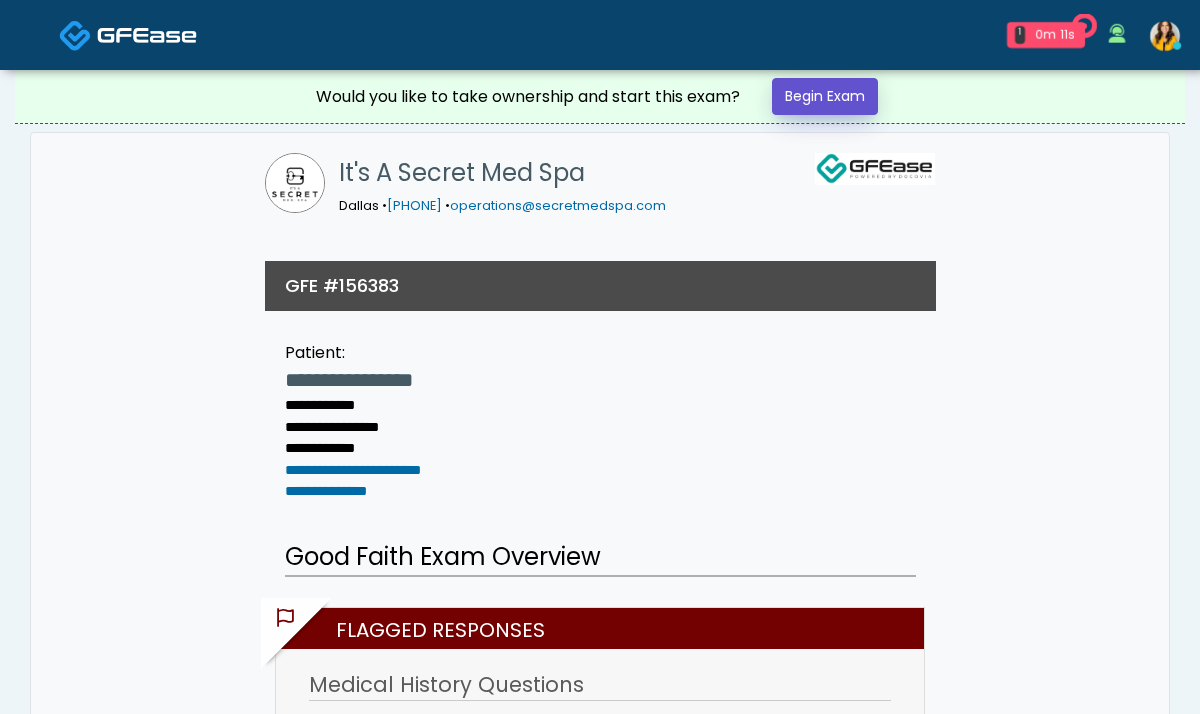 click on "Begin Exam" at bounding box center [825, 96] 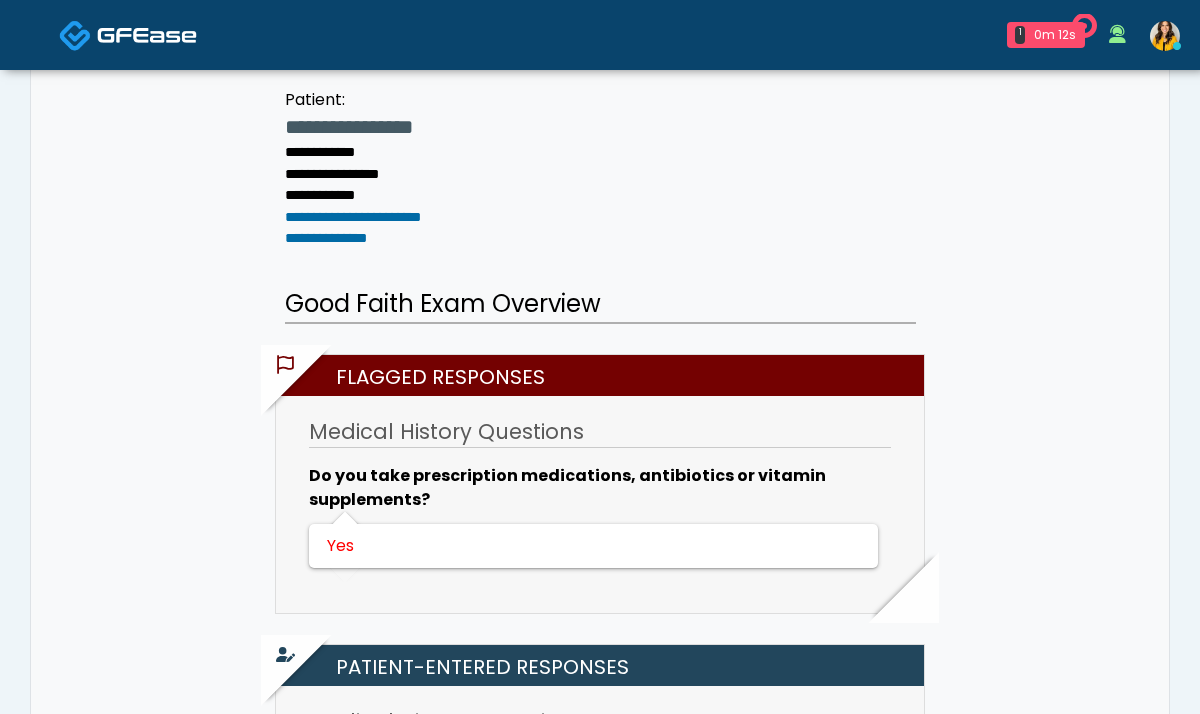scroll, scrollTop: 313, scrollLeft: 0, axis: vertical 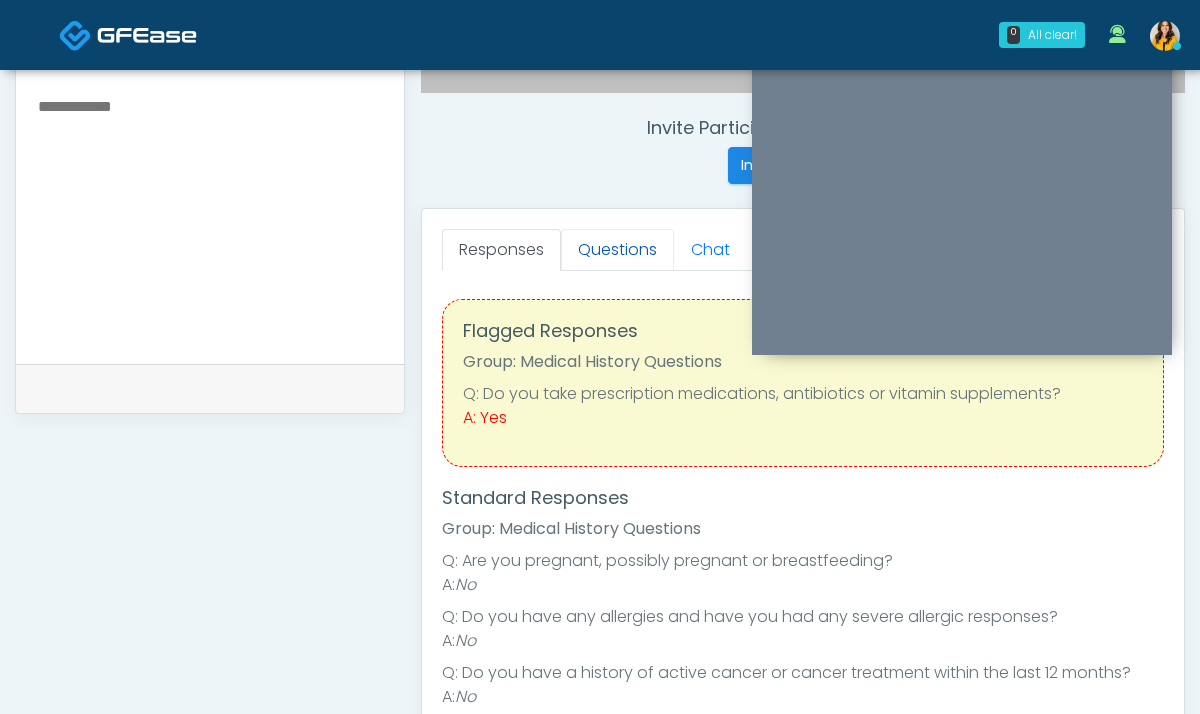 click on "Questions" at bounding box center [617, 250] 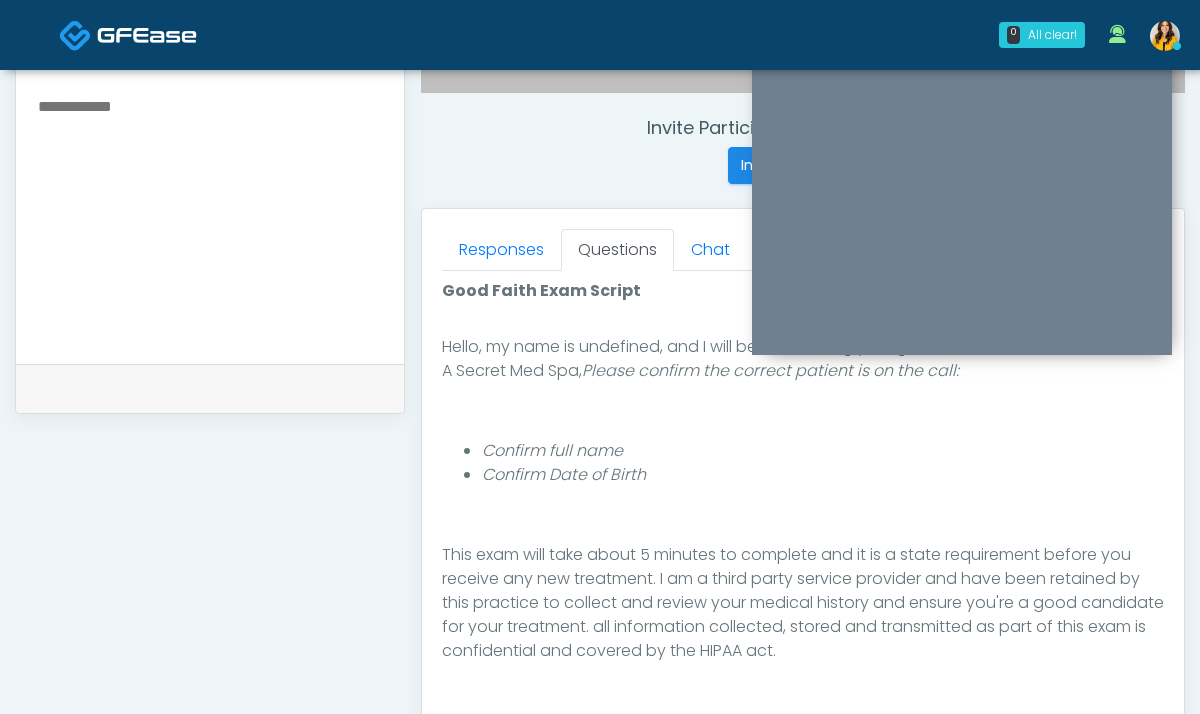 scroll, scrollTop: 232, scrollLeft: 0, axis: vertical 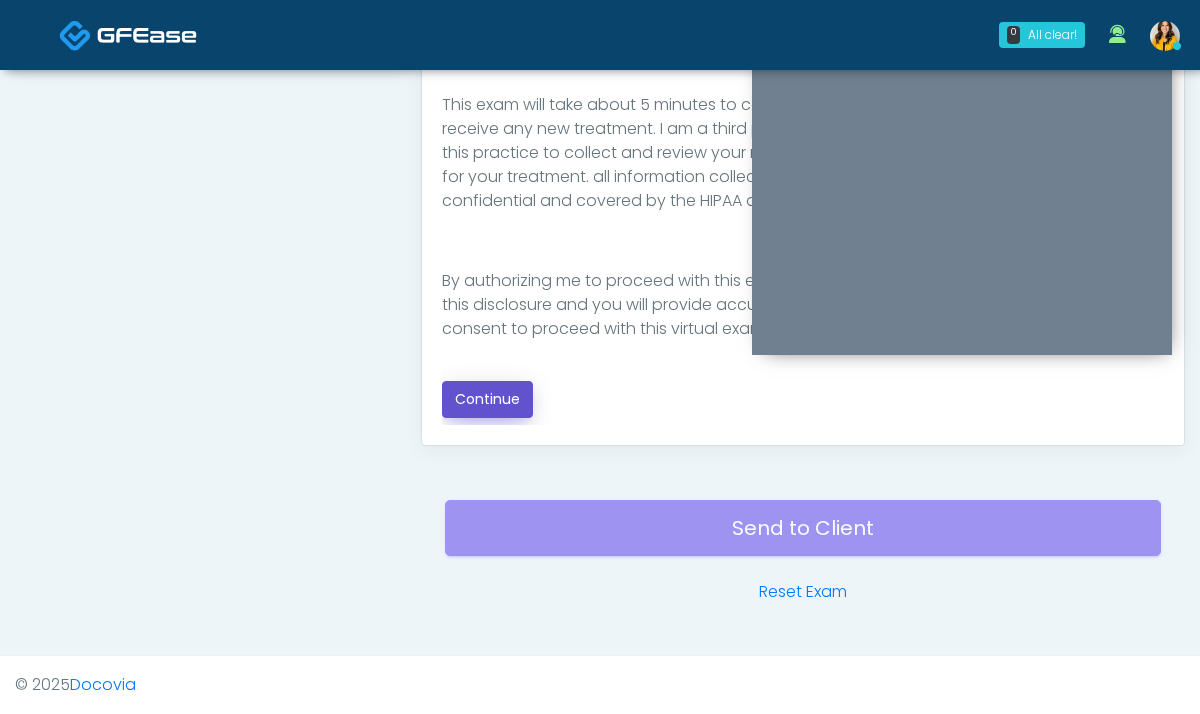 click on "Continue" at bounding box center (487, 399) 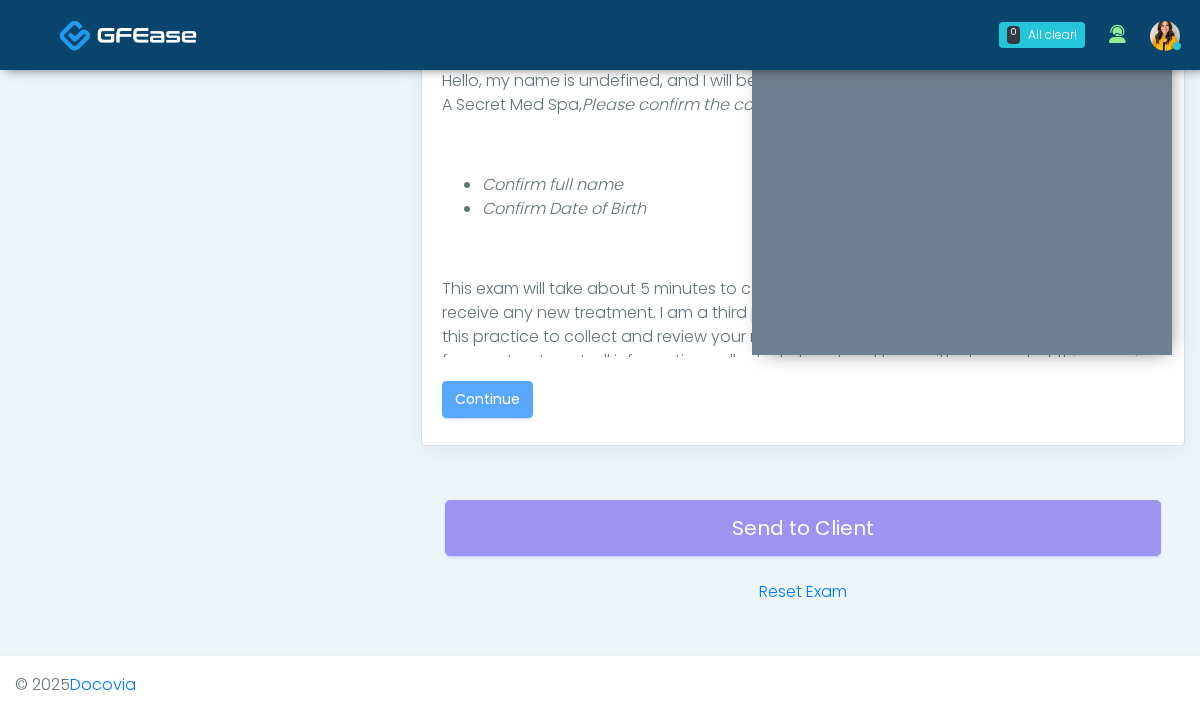 scroll, scrollTop: 0, scrollLeft: 0, axis: both 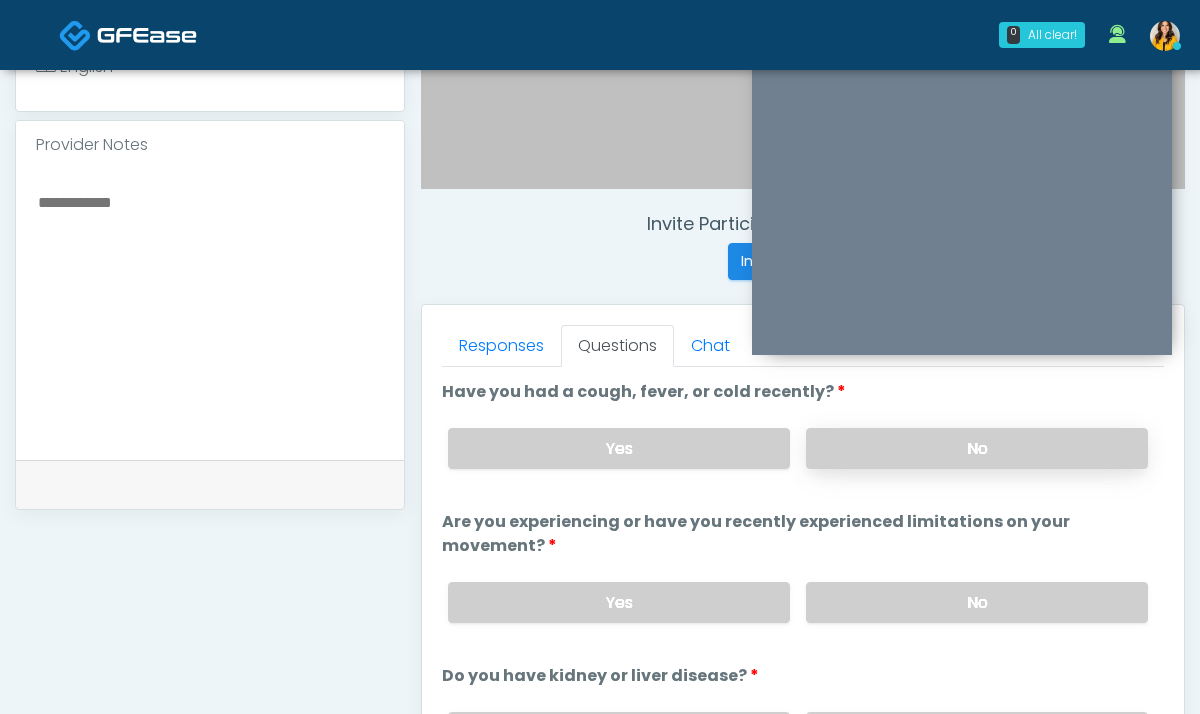 click on "No" at bounding box center (977, 448) 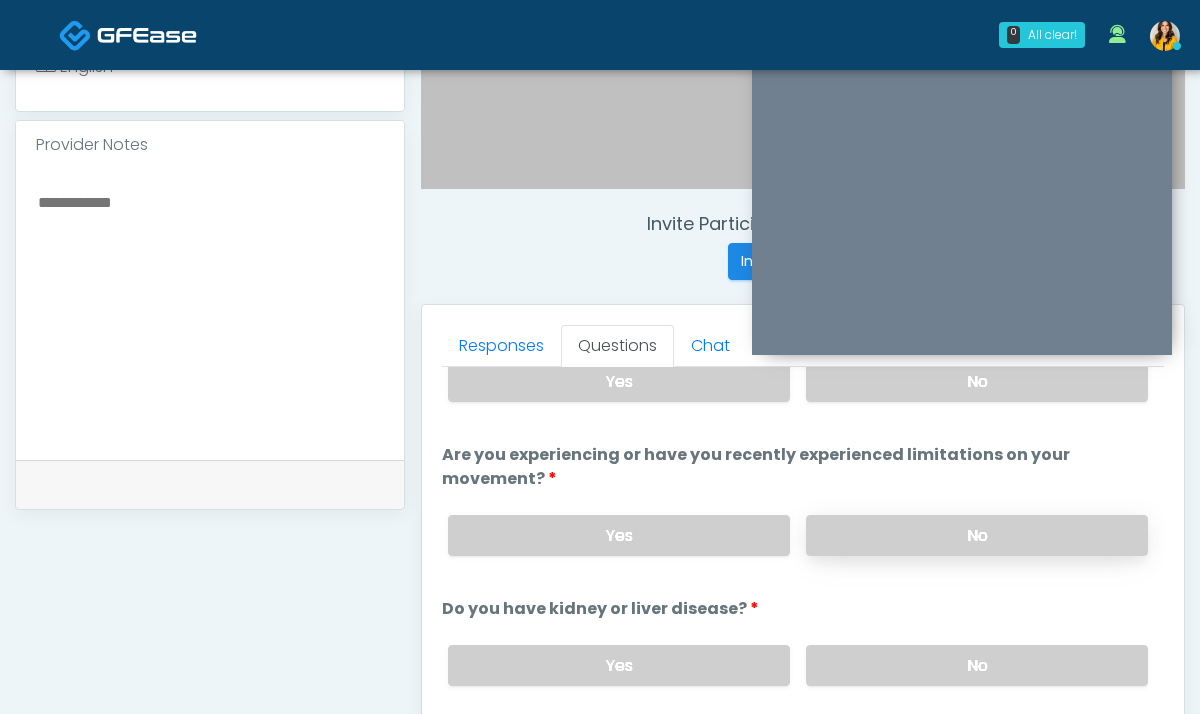 click on "No" at bounding box center [977, 535] 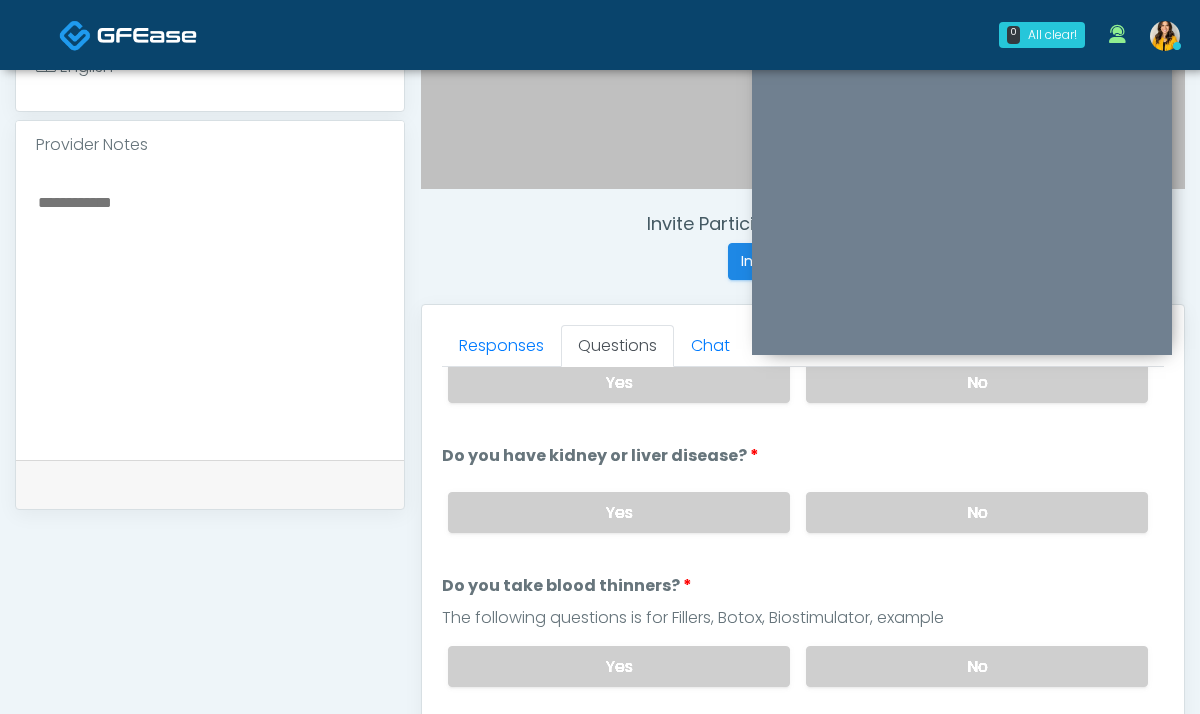 scroll, scrollTop: 224, scrollLeft: 0, axis: vertical 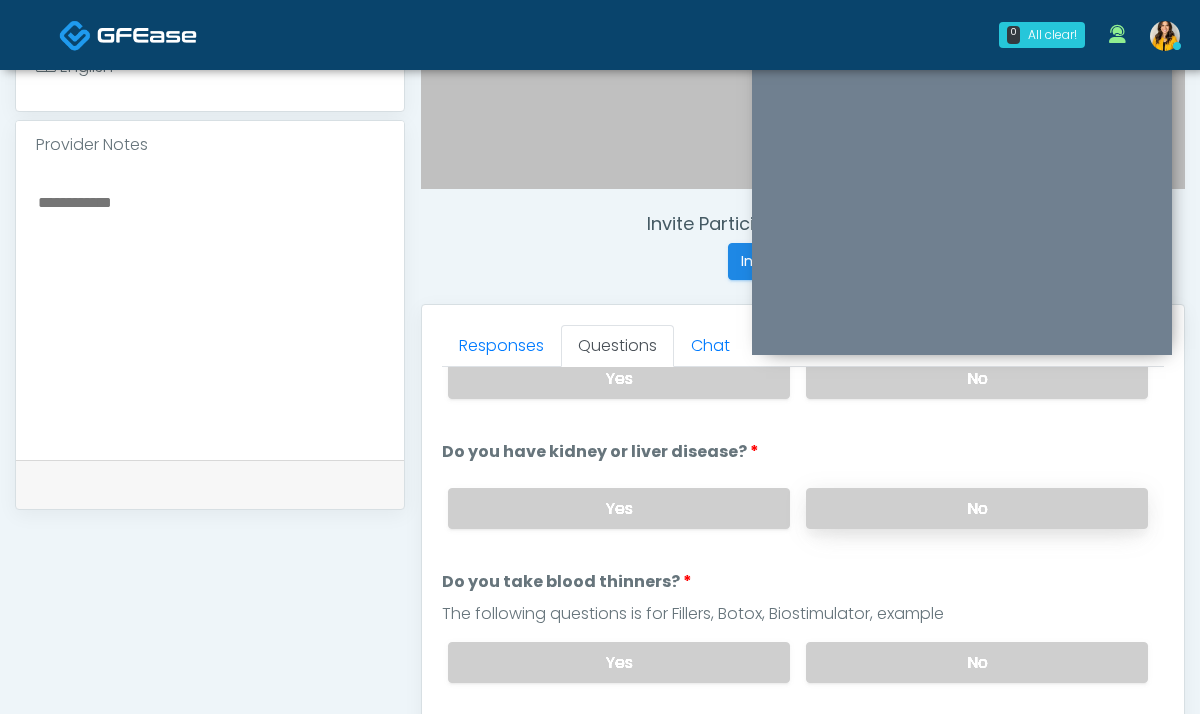 click on "No" at bounding box center (977, 508) 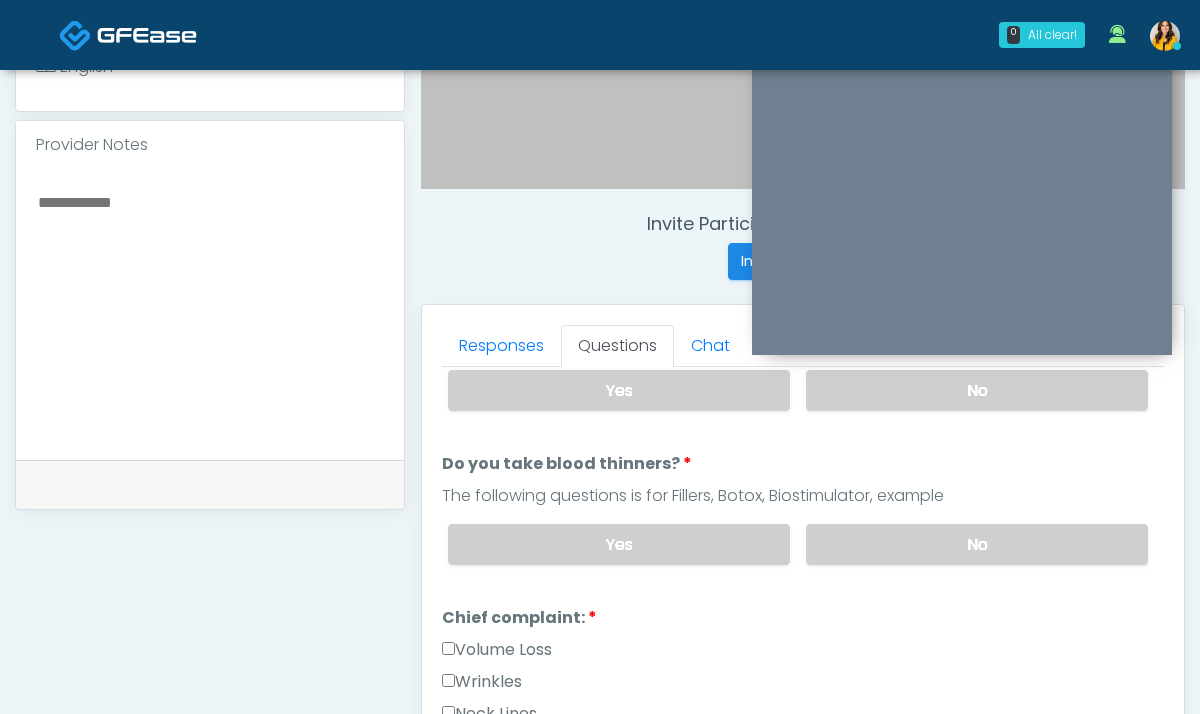 scroll, scrollTop: 367, scrollLeft: 0, axis: vertical 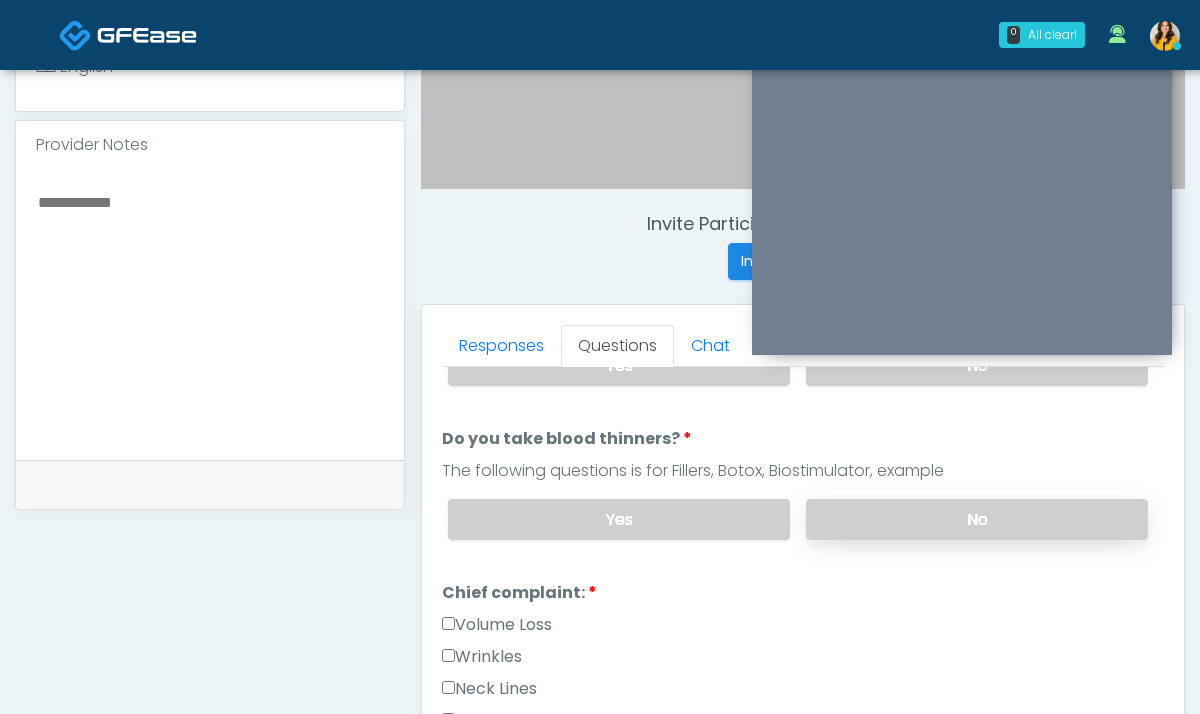 click on "No" at bounding box center [977, 519] 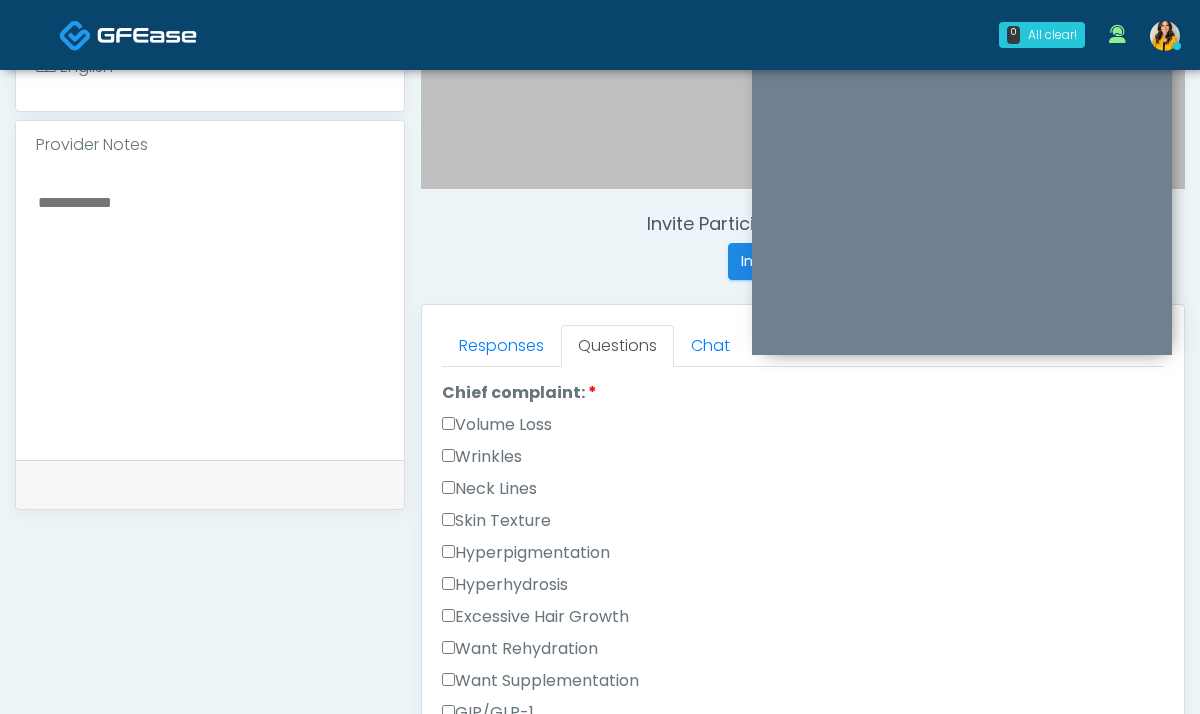 scroll, scrollTop: 568, scrollLeft: 0, axis: vertical 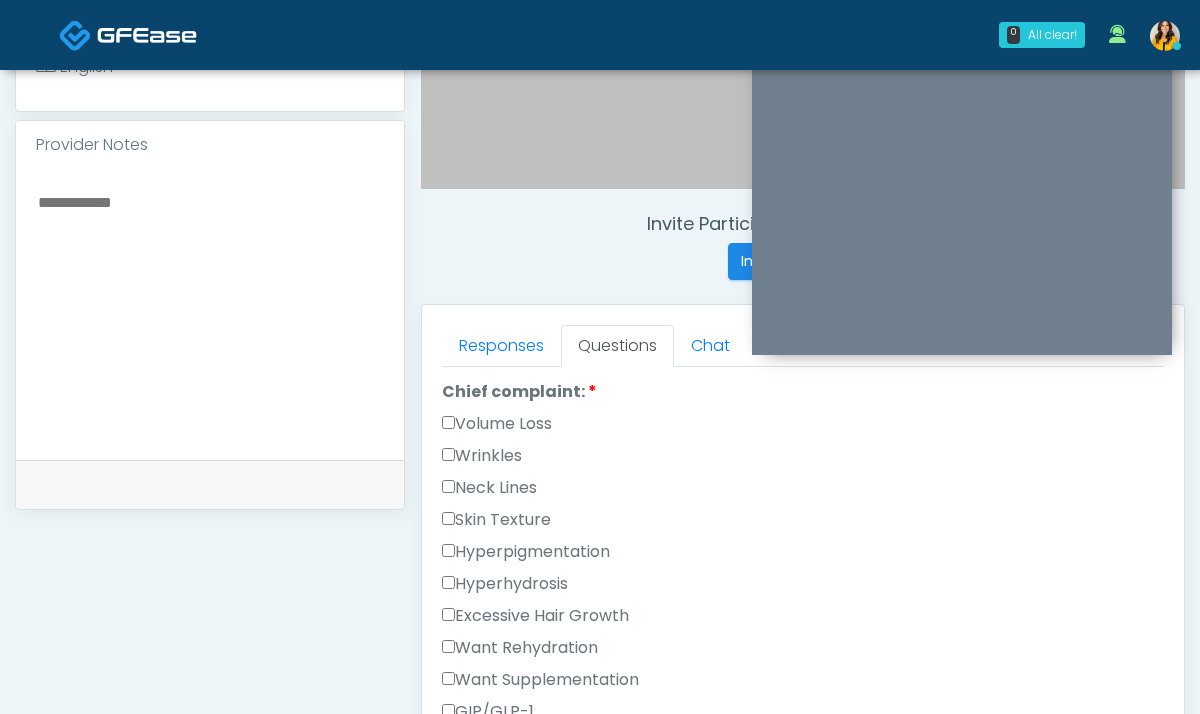 click on "Wrinkles" at bounding box center (482, 456) 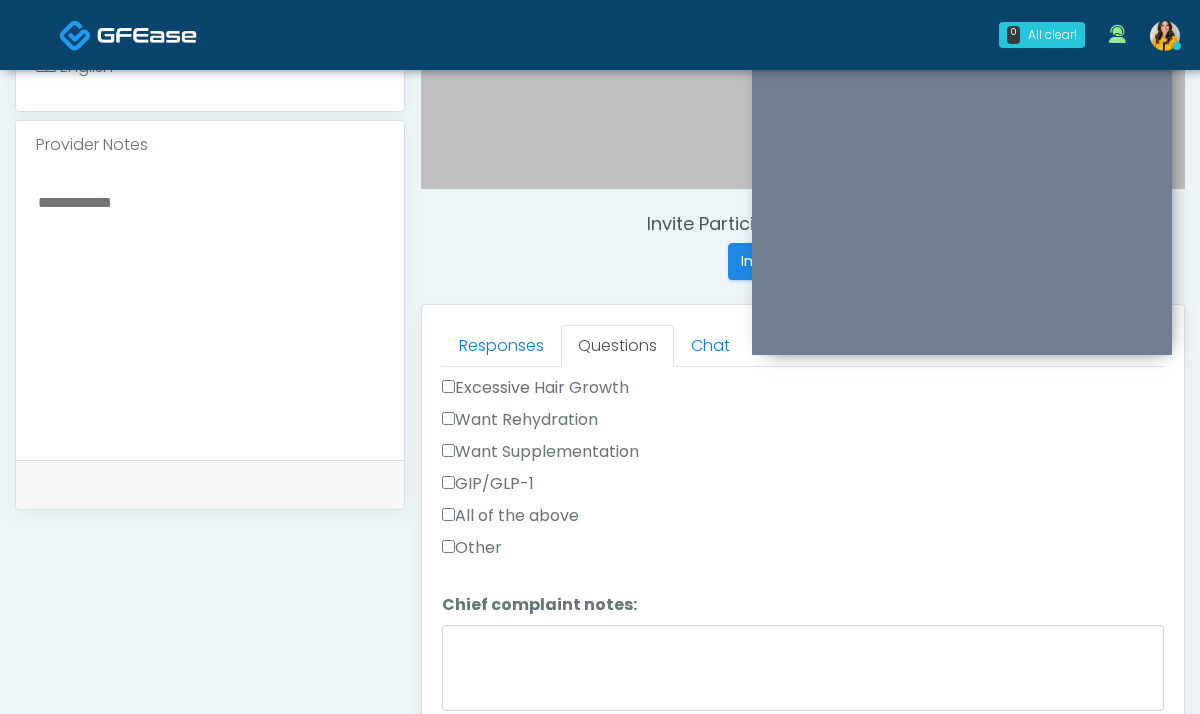 scroll, scrollTop: 810, scrollLeft: 0, axis: vertical 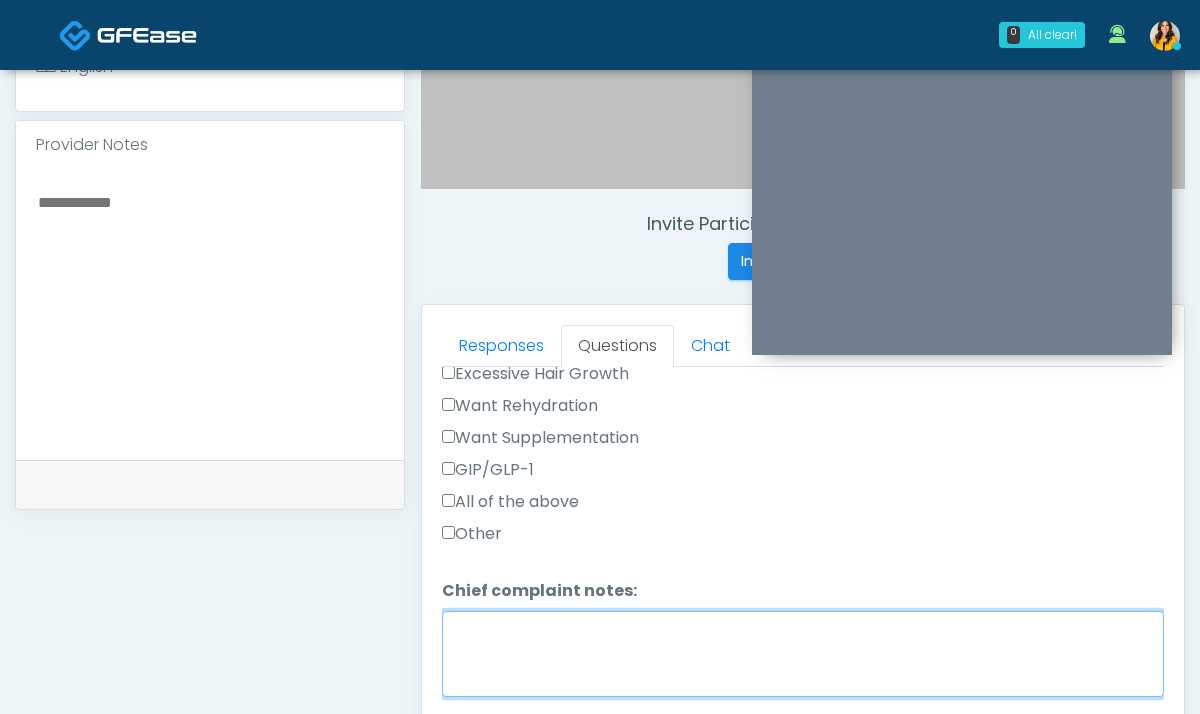 click on "Chief complaint notes:" at bounding box center (803, 654) 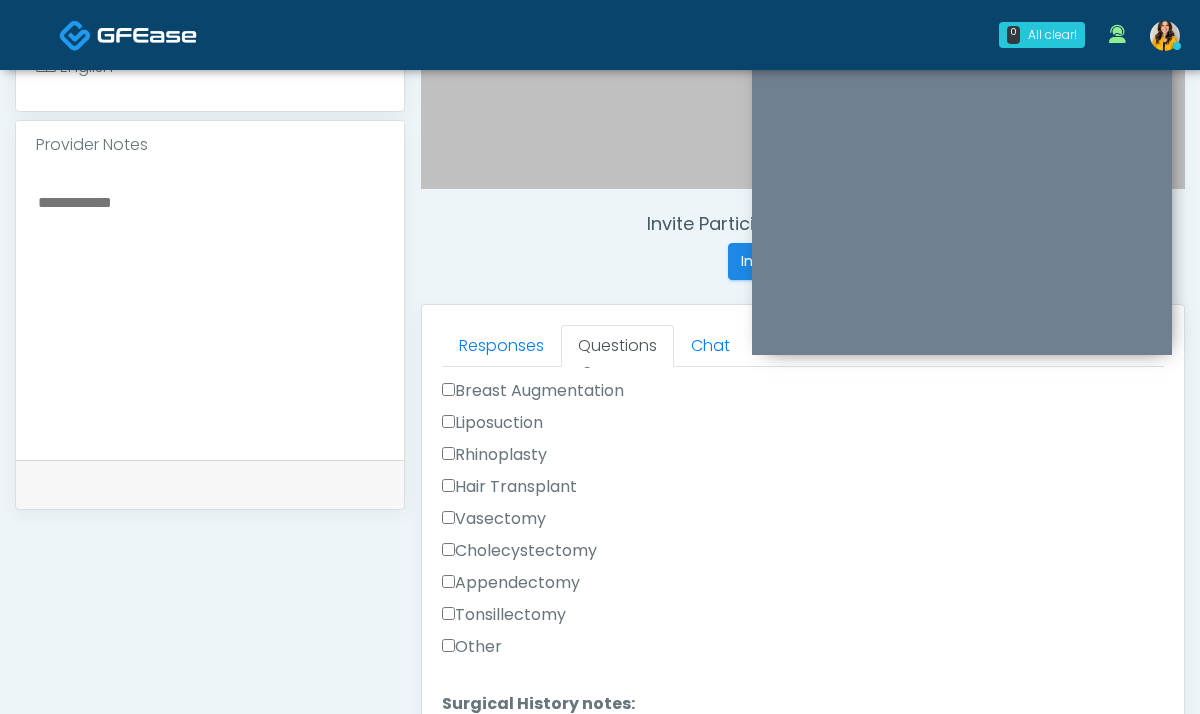 scroll, scrollTop: 1321, scrollLeft: 0, axis: vertical 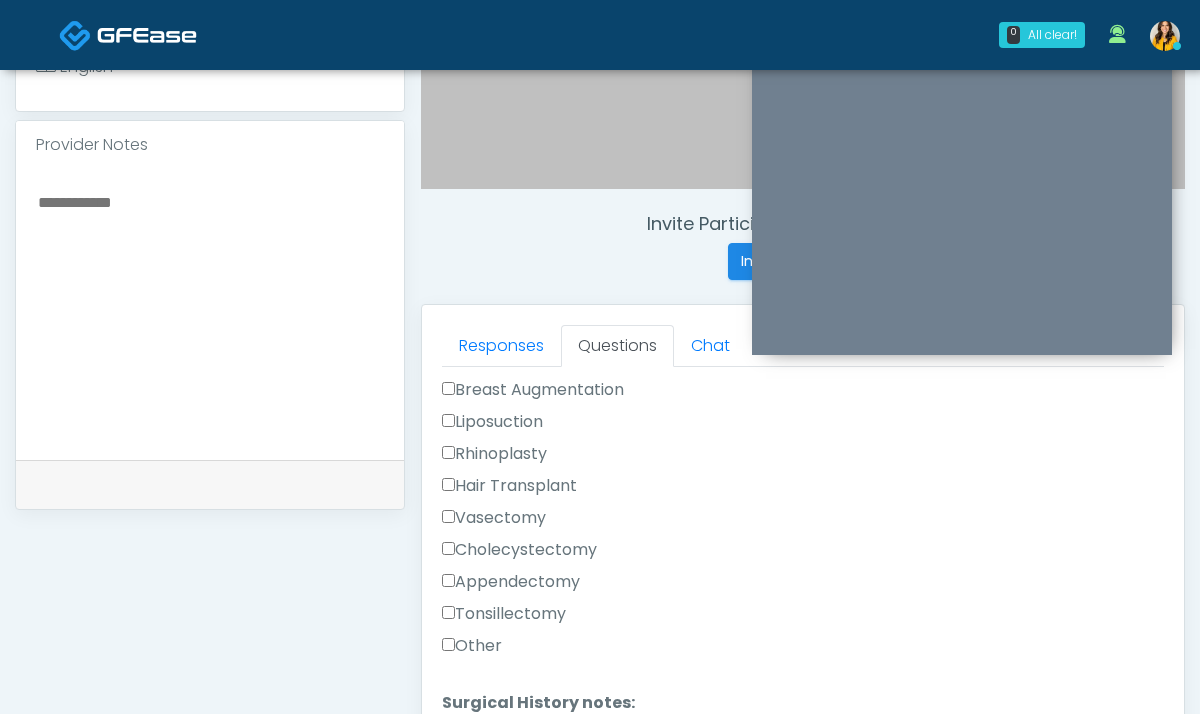 type on "**********" 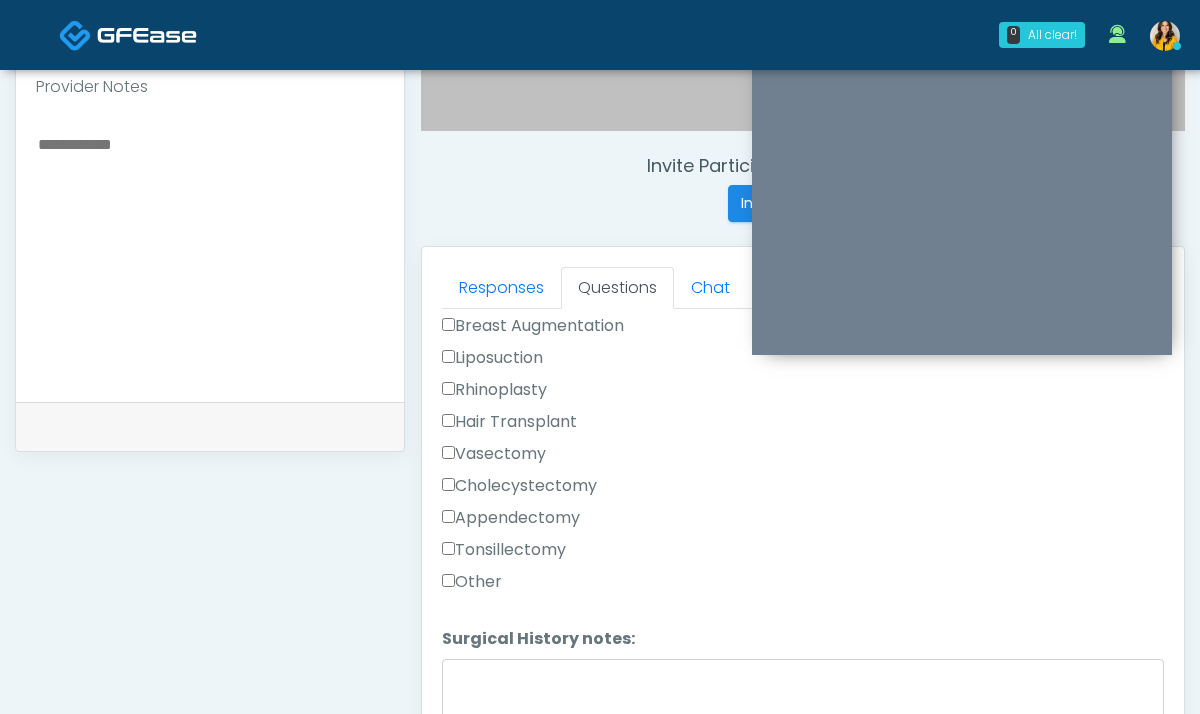 scroll, scrollTop: 704, scrollLeft: 0, axis: vertical 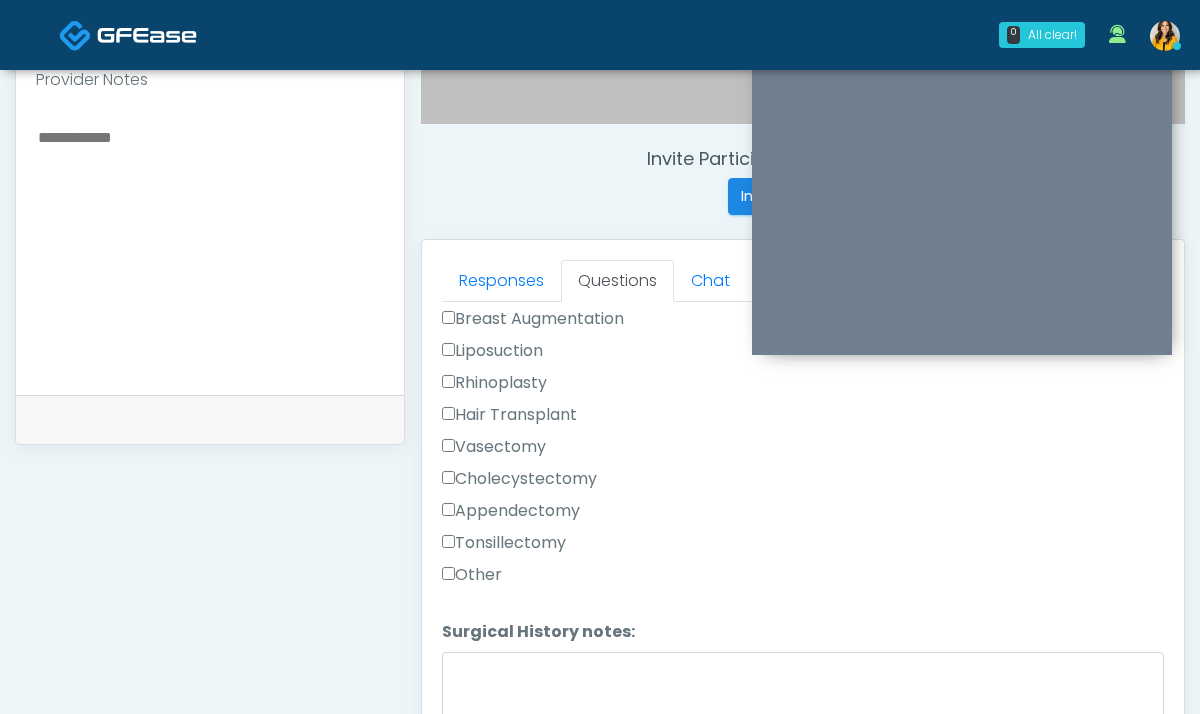 click on "Breast Augmentation" at bounding box center (803, 323) 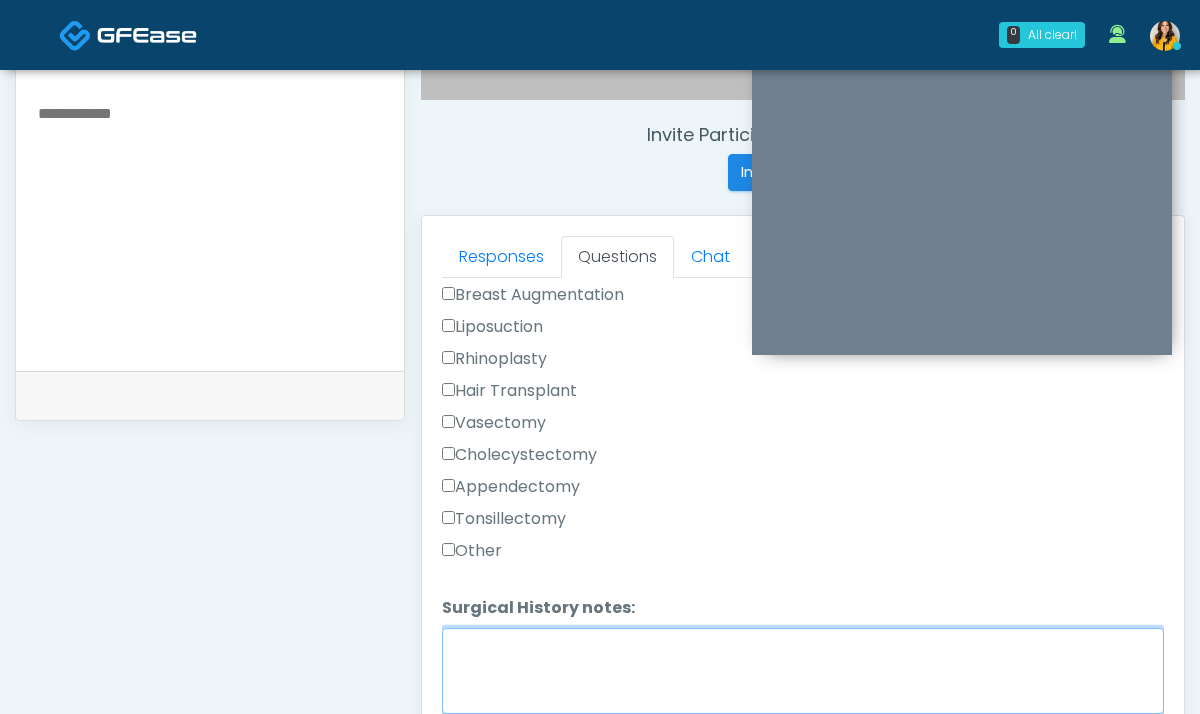 click on "Surgical History notes:" at bounding box center [803, 671] 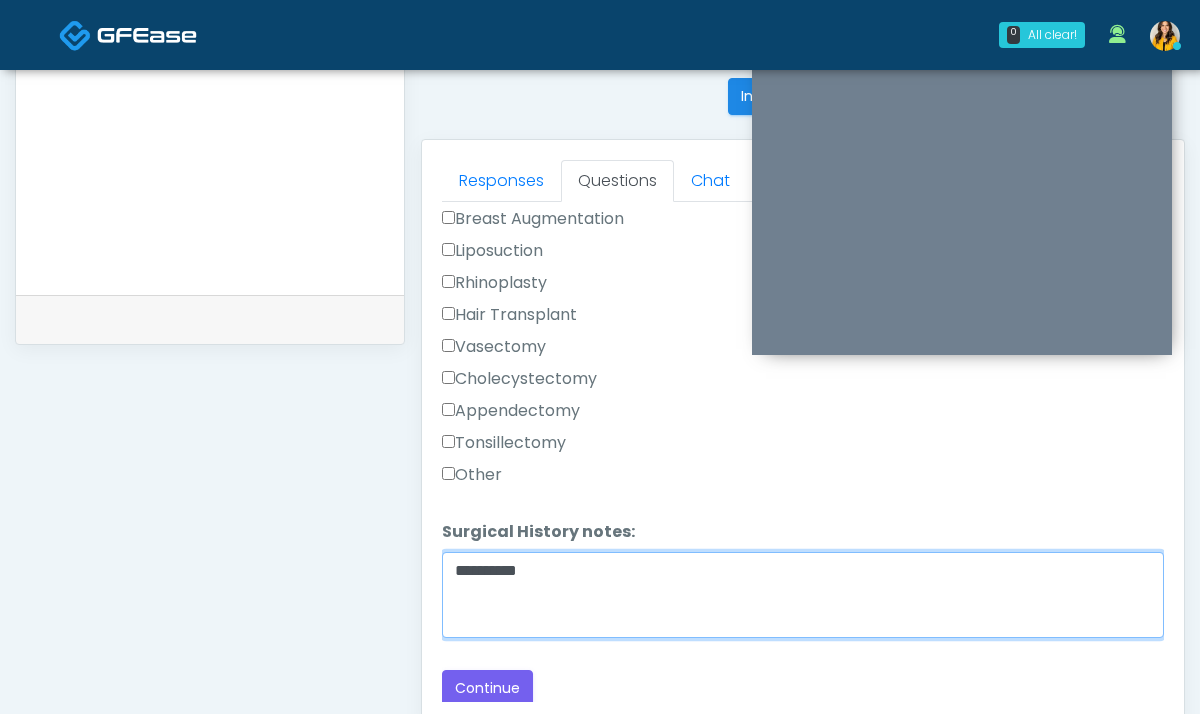 scroll, scrollTop: 828, scrollLeft: 0, axis: vertical 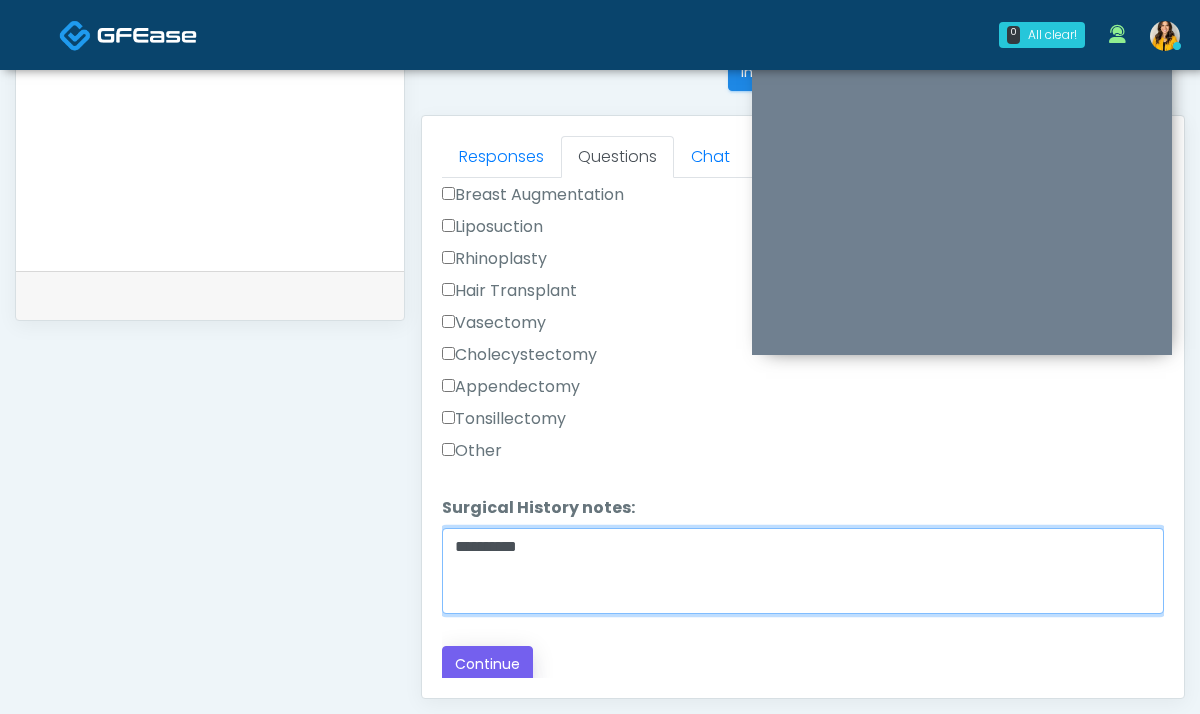 type on "**********" 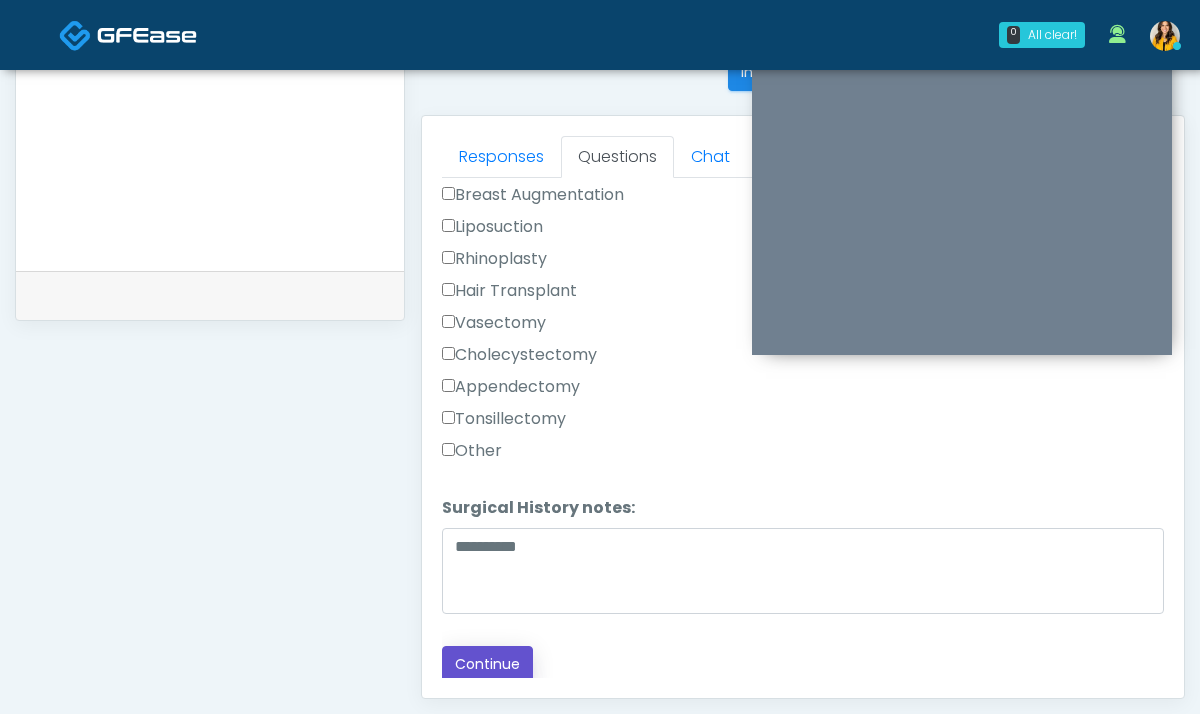 click on "Continue" at bounding box center (487, 664) 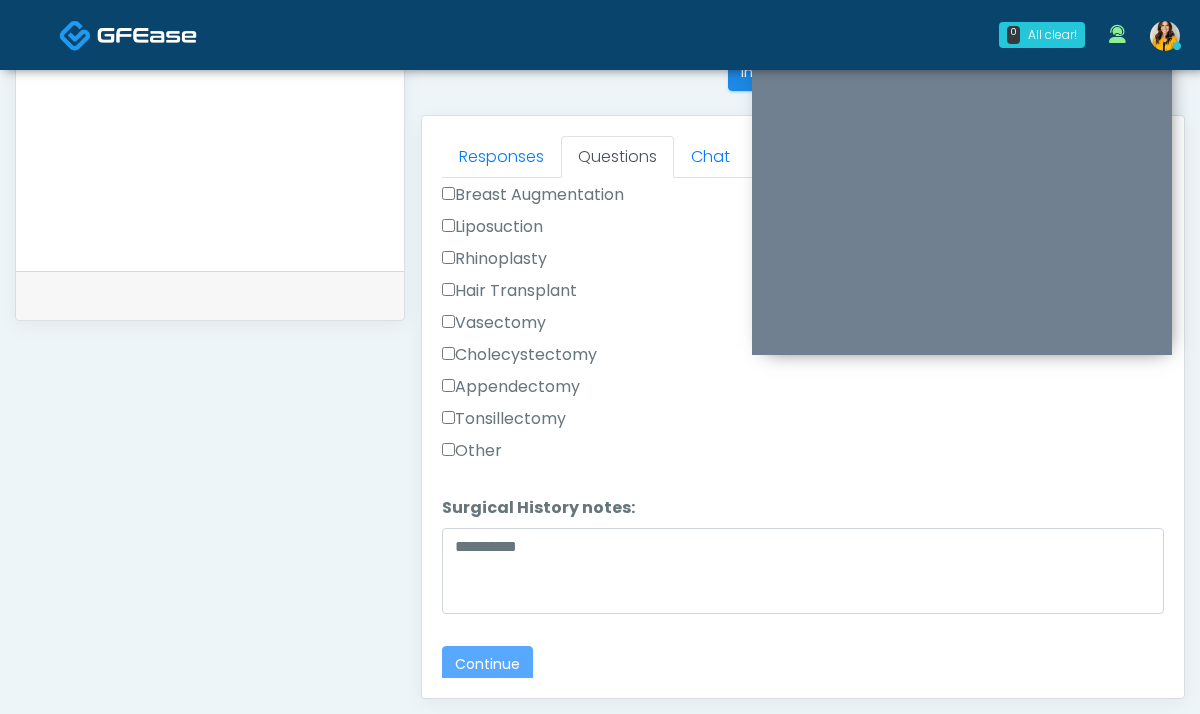 scroll, scrollTop: 1150, scrollLeft: 0, axis: vertical 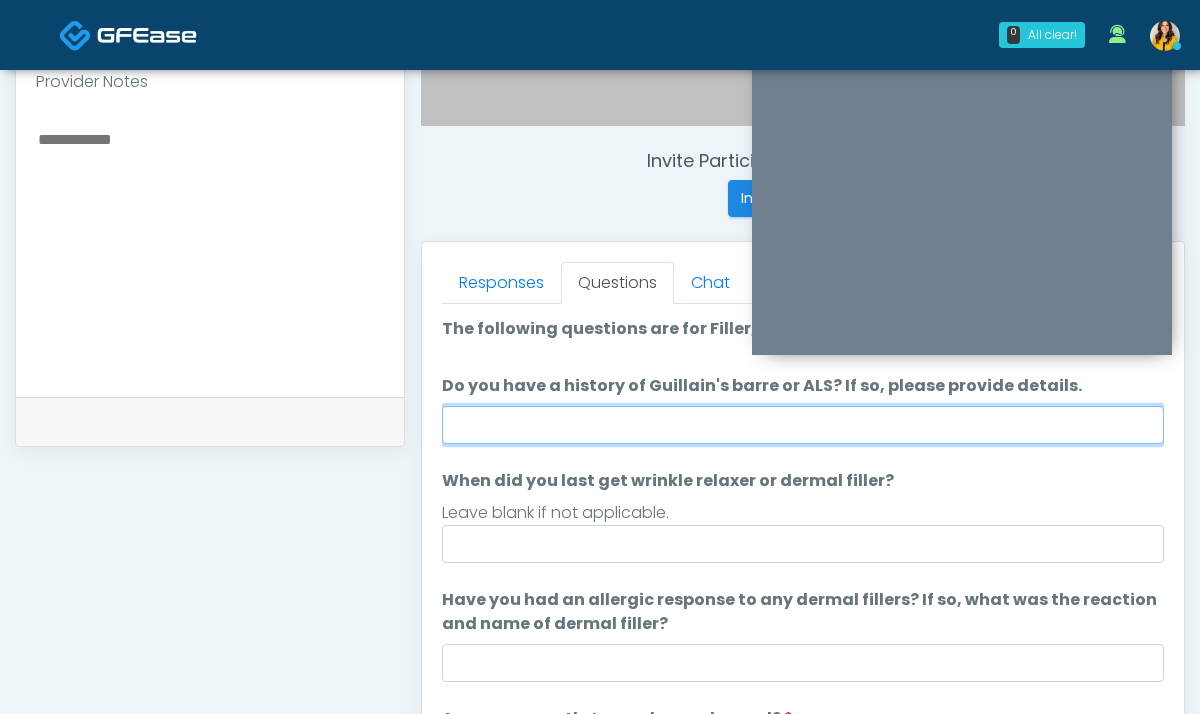 click on "Do you have a history of Guillain's barre or ALS? If so, please provide details." at bounding box center (803, 425) 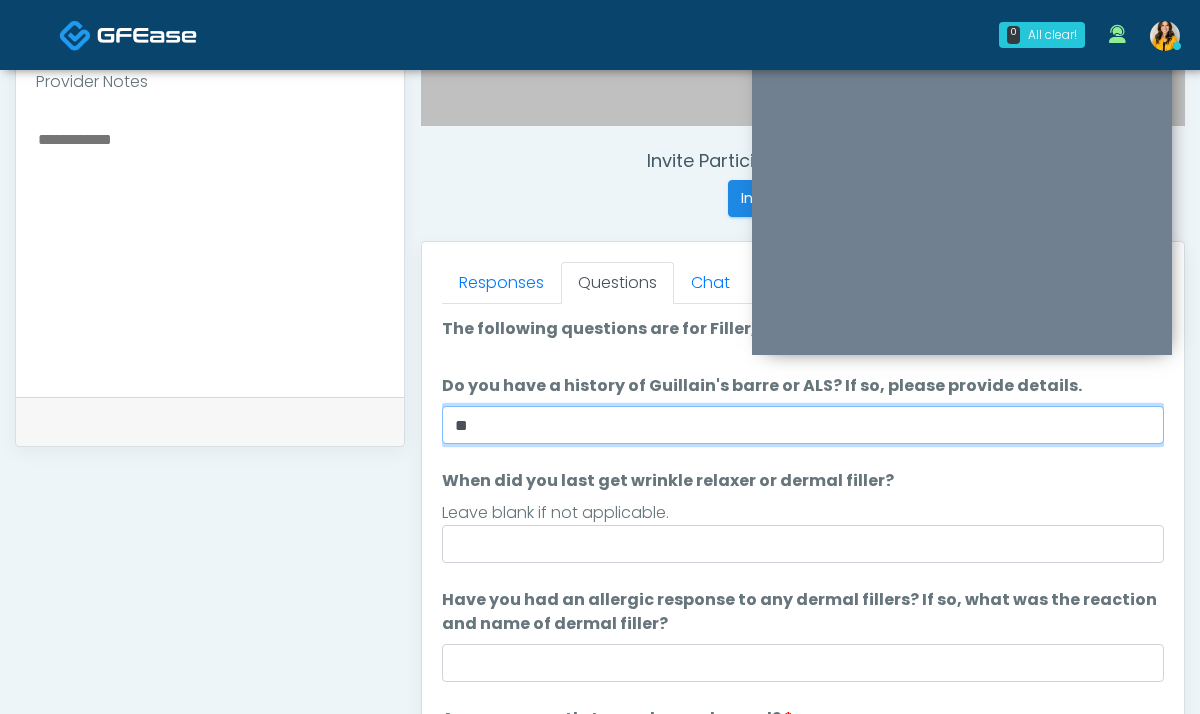 type on "**" 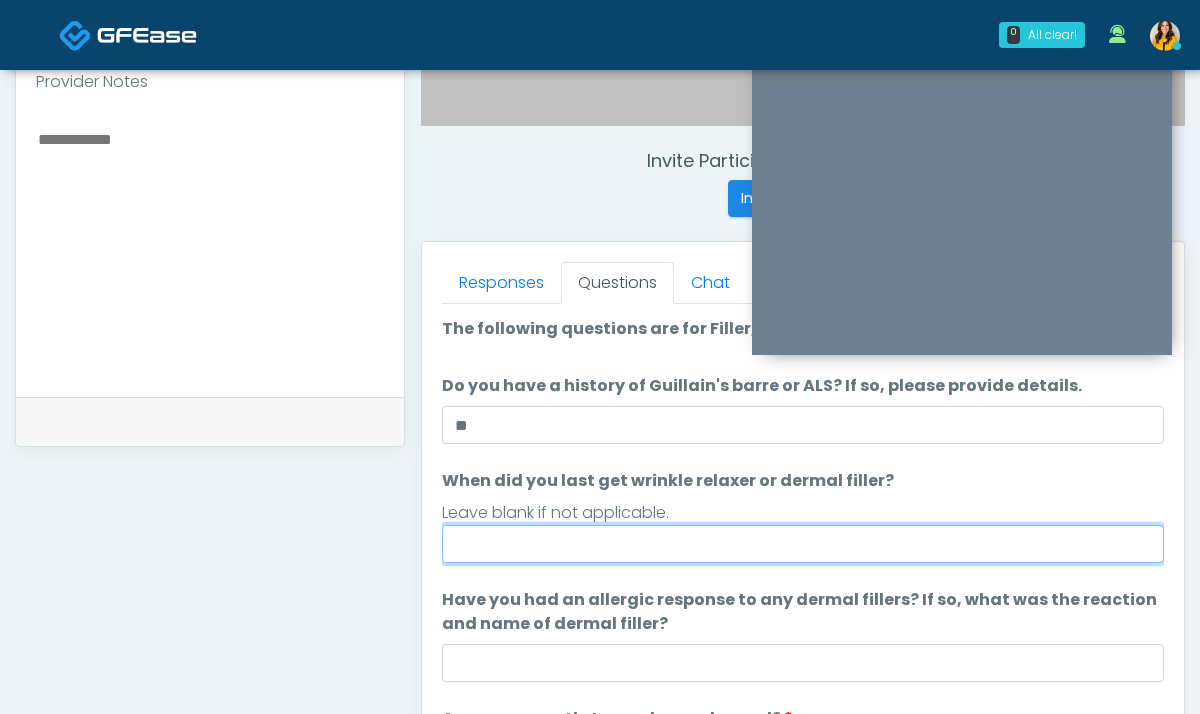 click on "When did you last get wrinkle relaxer or dermal filler?" at bounding box center (803, 544) 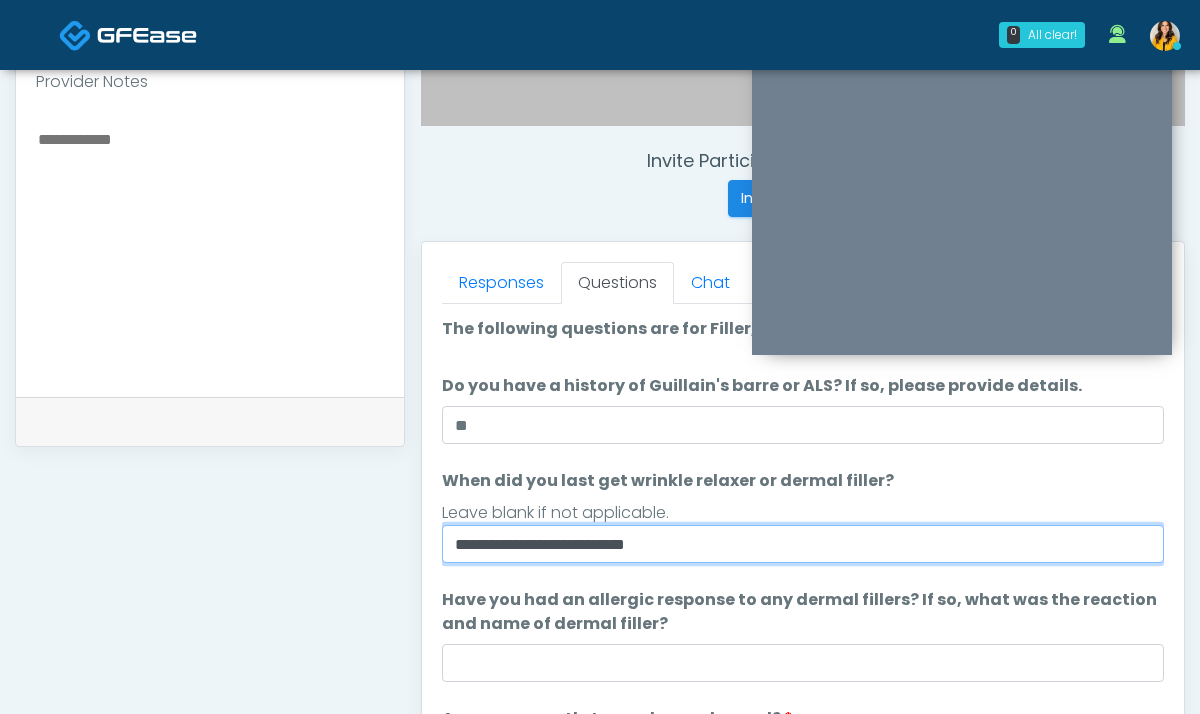drag, startPoint x: 703, startPoint y: 544, endPoint x: 569, endPoint y: 538, distance: 134.13426 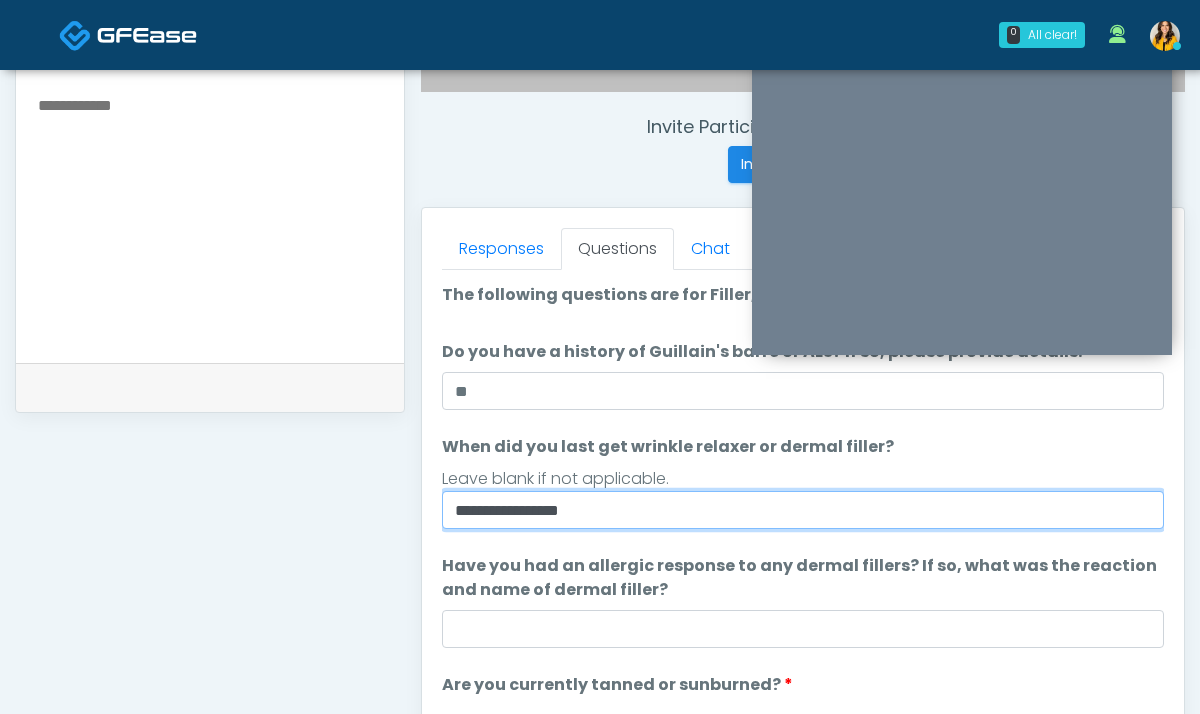 scroll, scrollTop: 786, scrollLeft: 0, axis: vertical 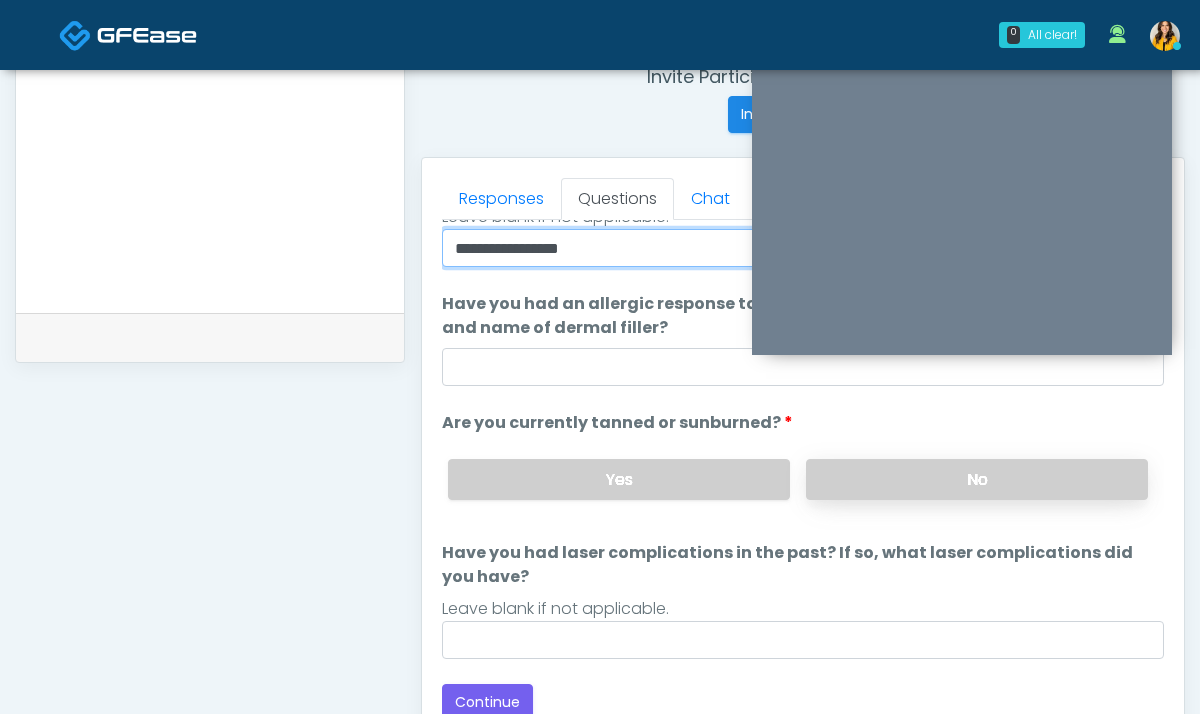 type on "**********" 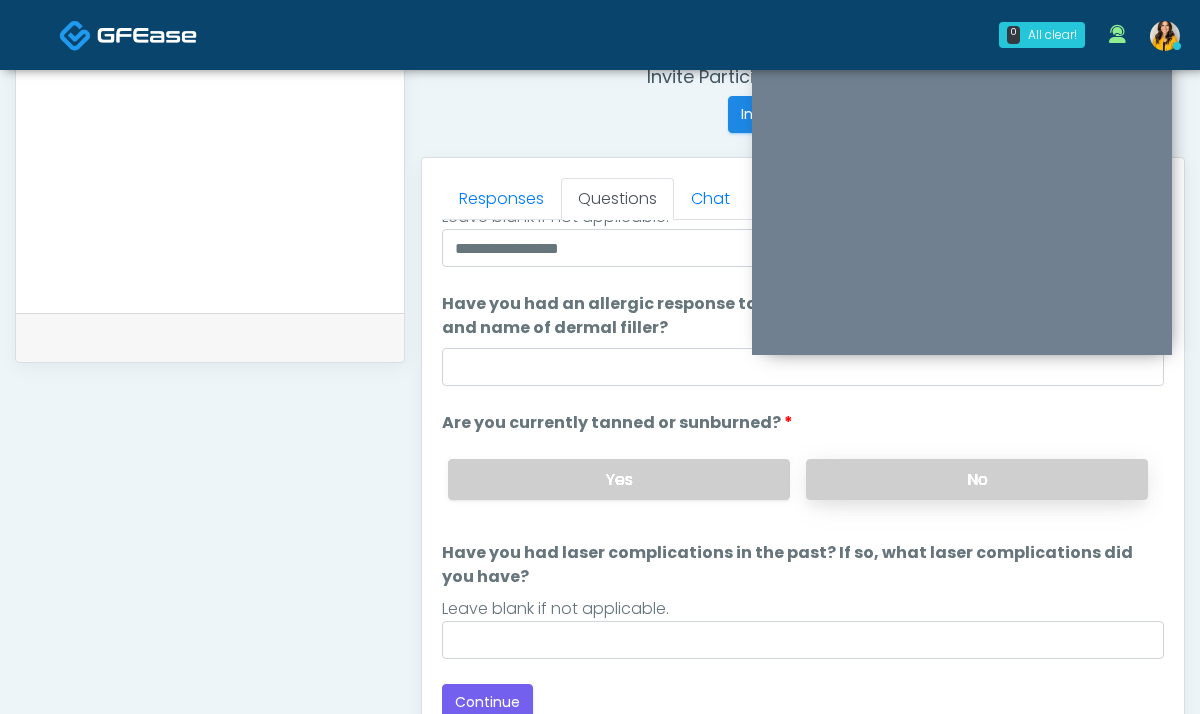 click on "No" at bounding box center (977, 479) 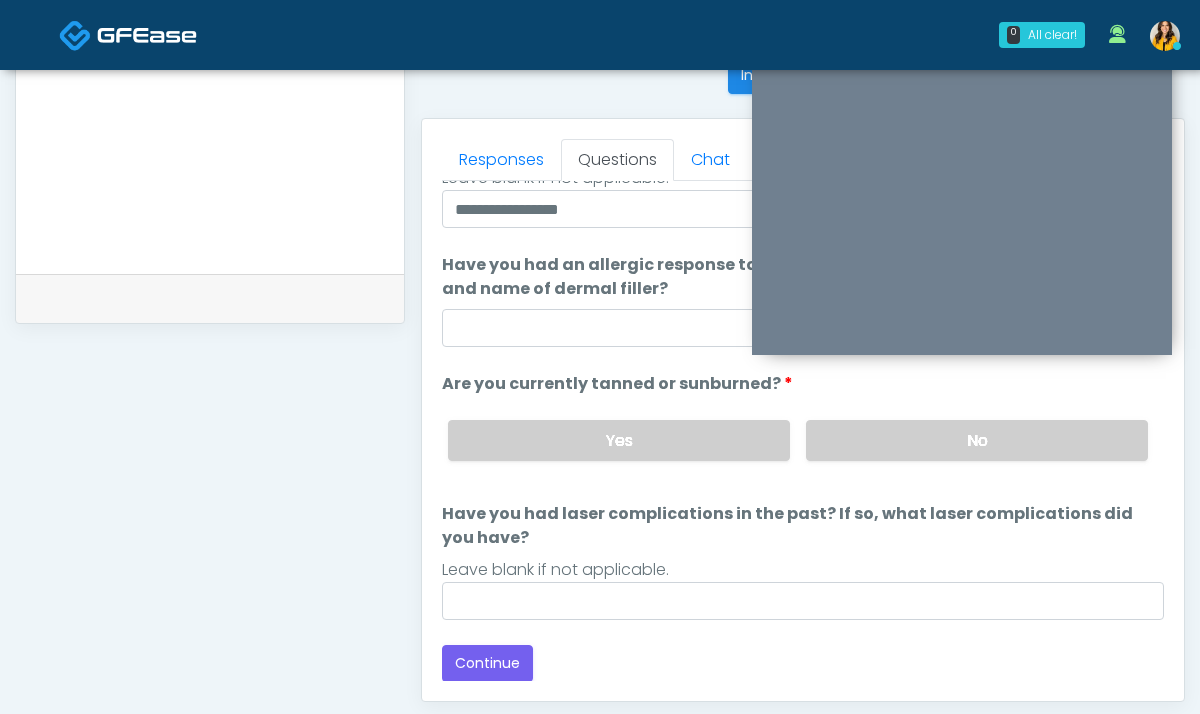 scroll, scrollTop: 860, scrollLeft: 0, axis: vertical 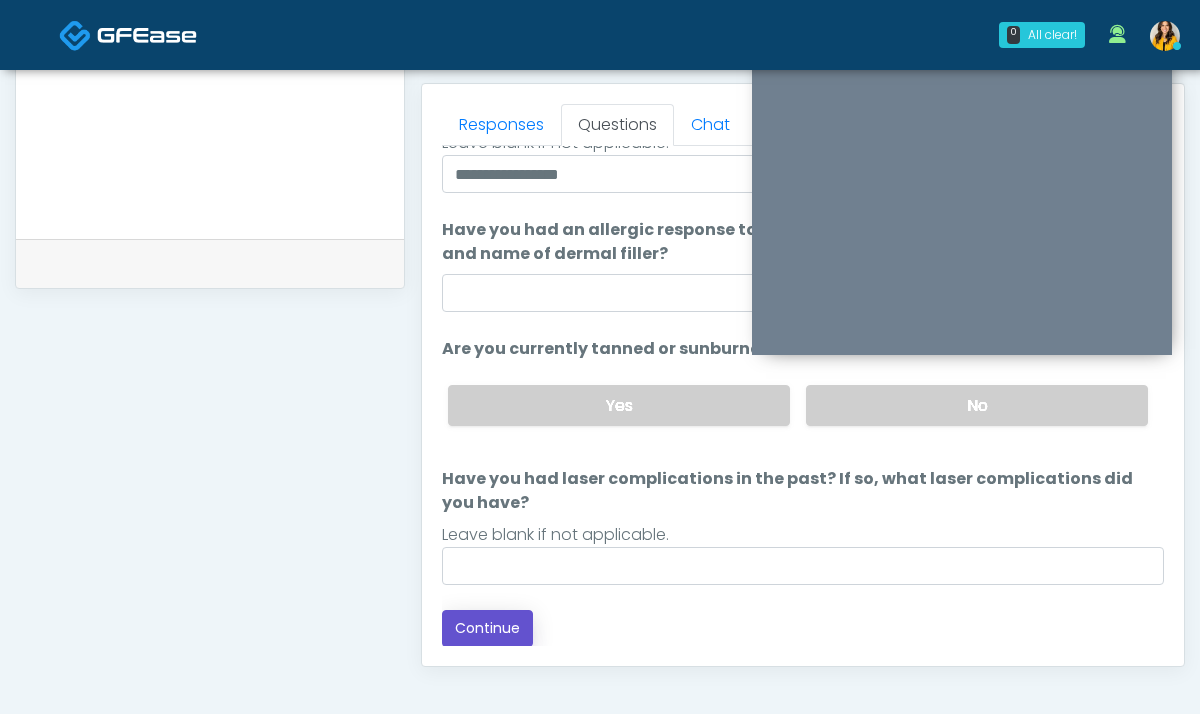 click on "Continue" at bounding box center [487, 628] 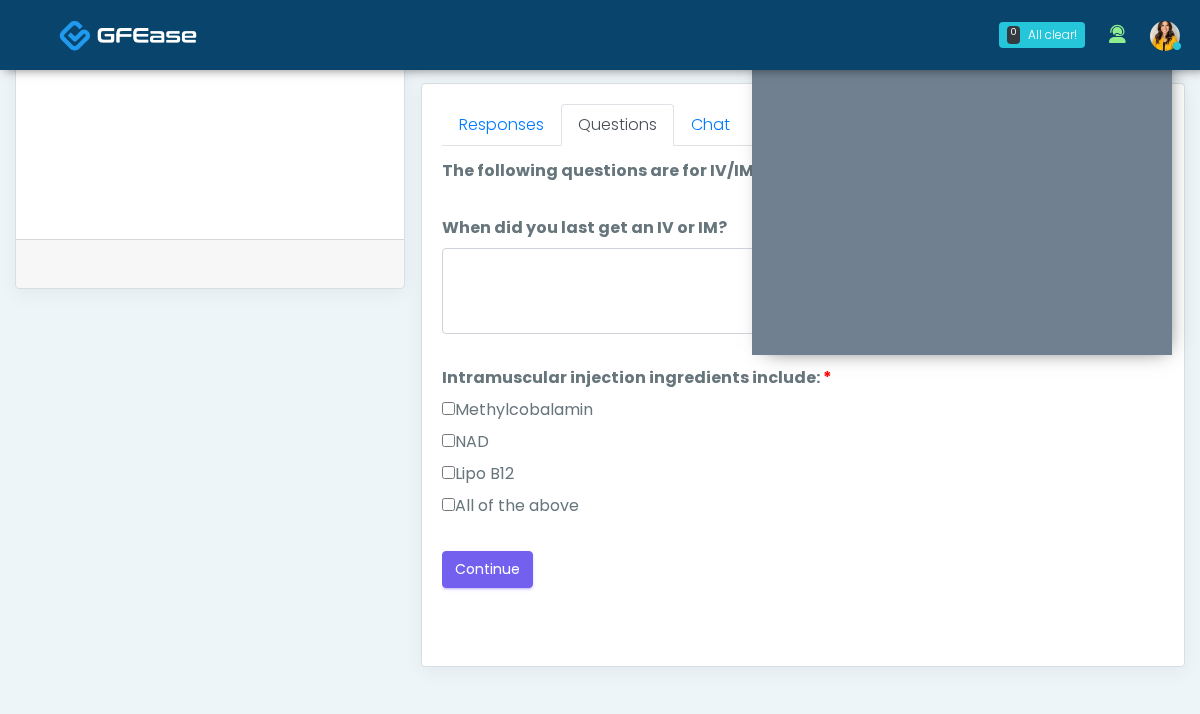 scroll, scrollTop: 1081, scrollLeft: 0, axis: vertical 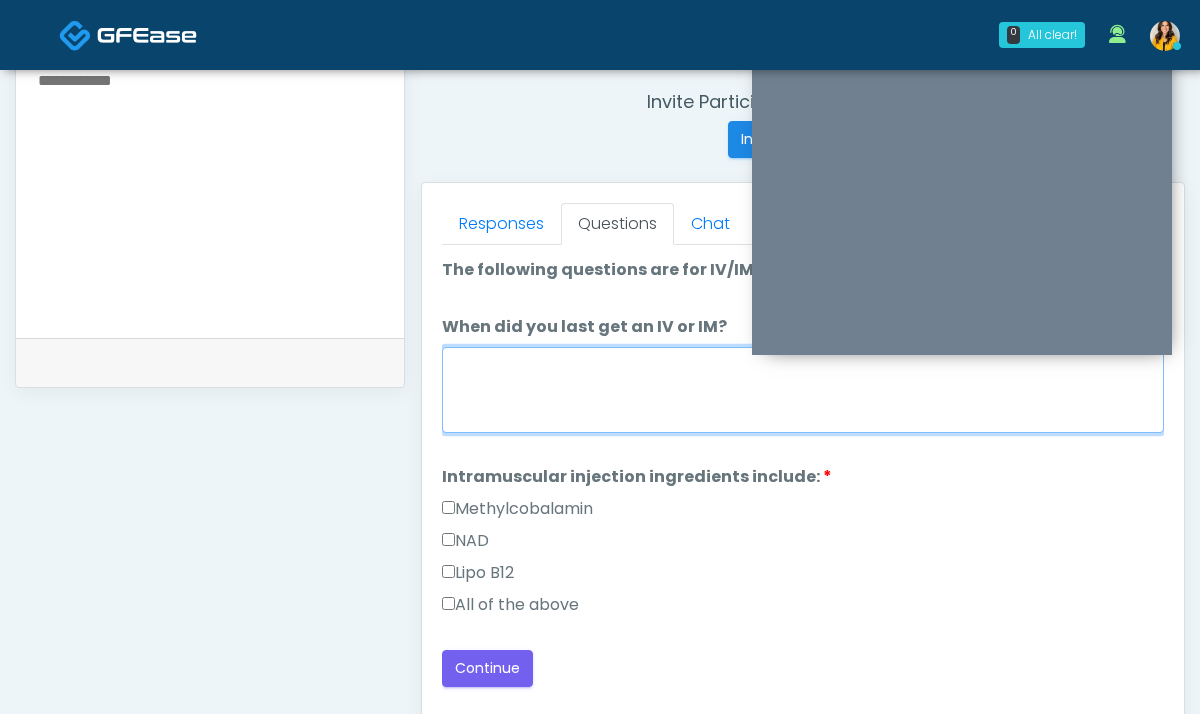 click on "When did you last get an IV or IM?" at bounding box center (803, 390) 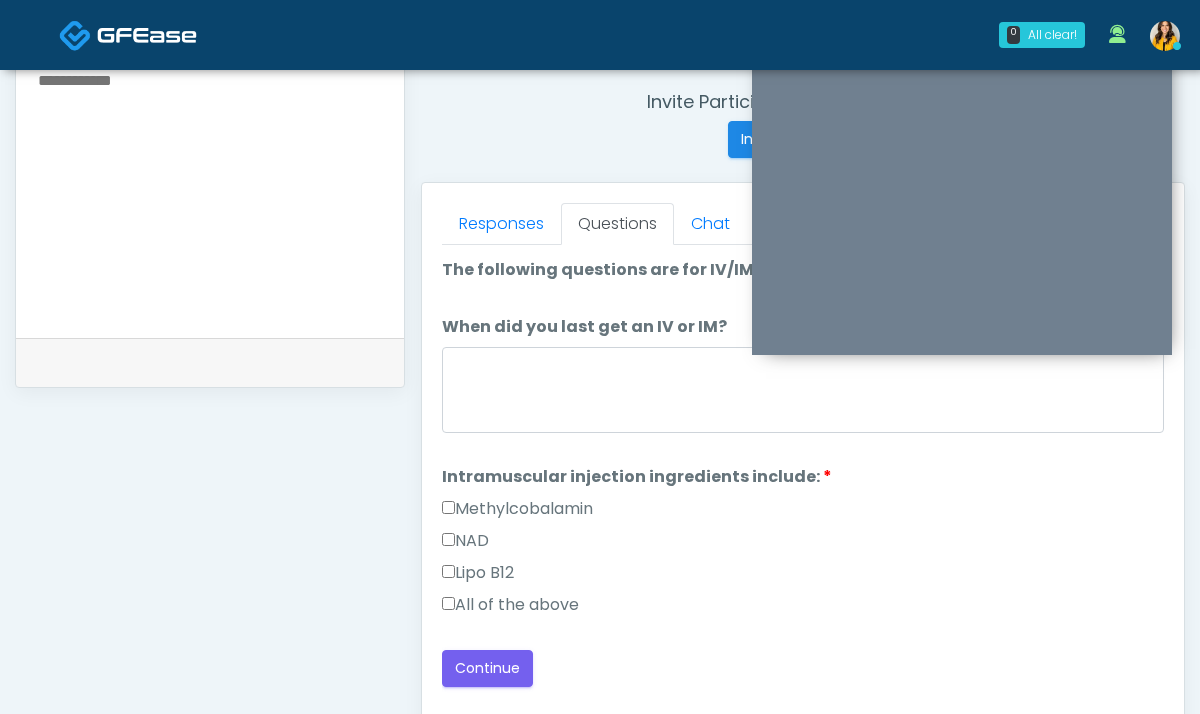 click on "All of the above" at bounding box center (510, 605) 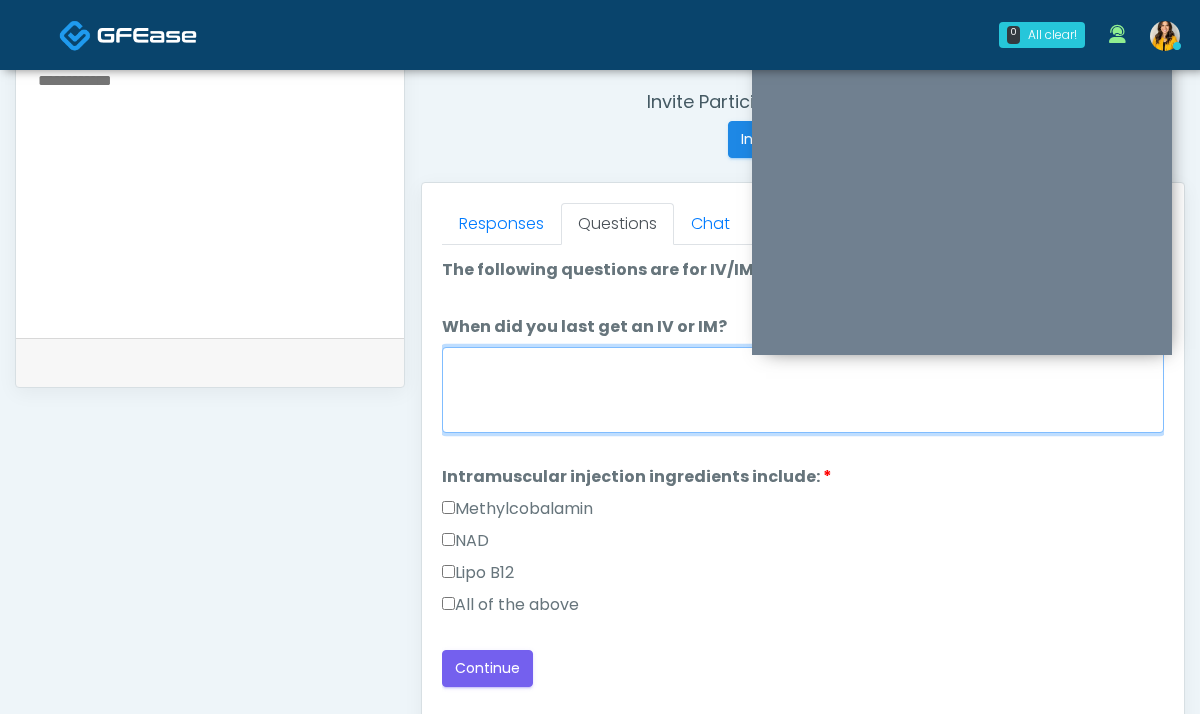 click on "When did you last get an IV or IM?" at bounding box center [803, 390] 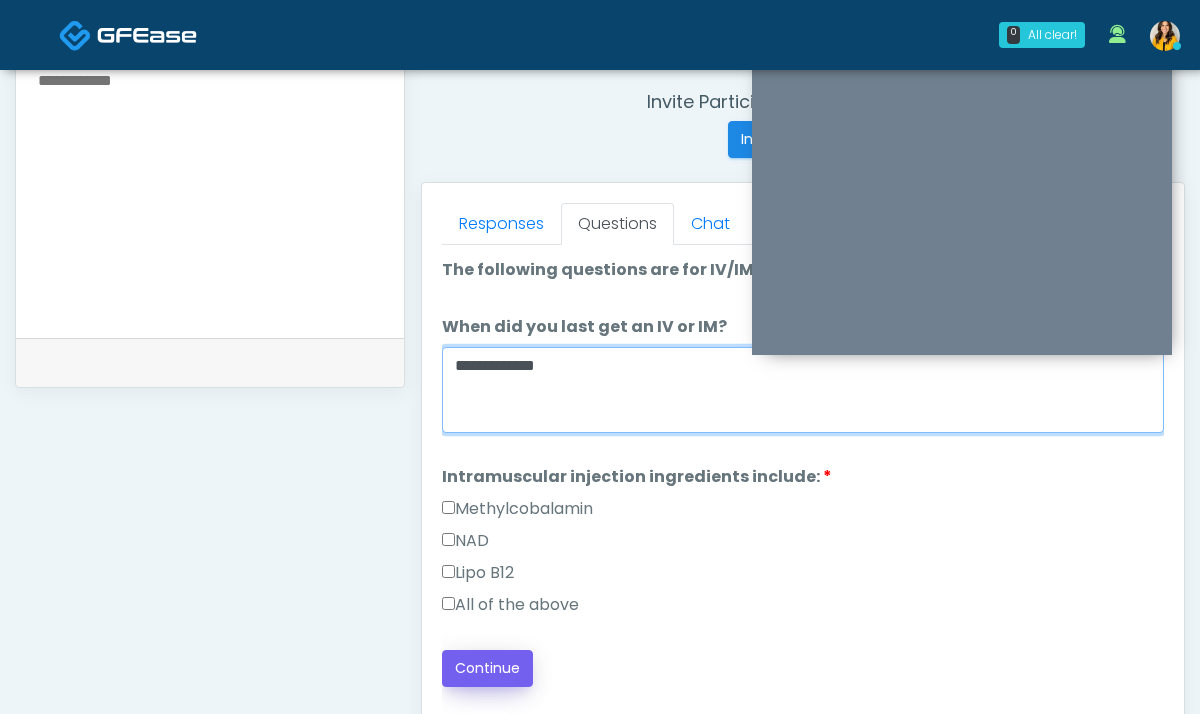 type on "**********" 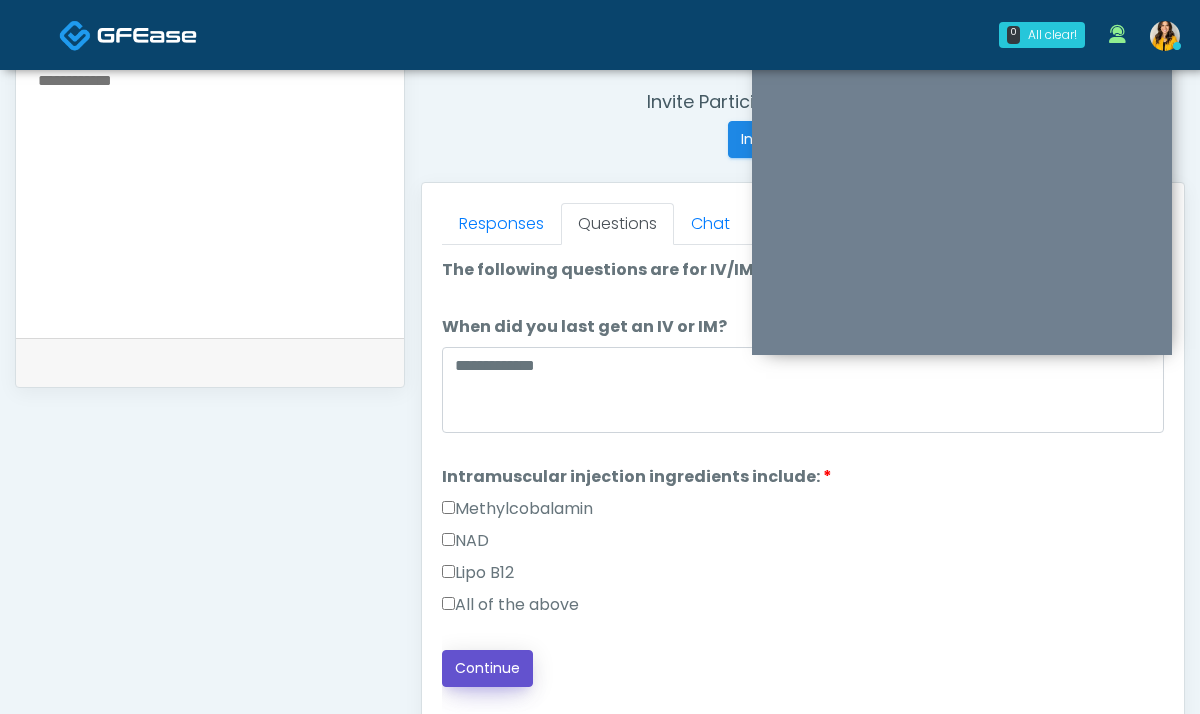 click on "Continue" at bounding box center [487, 668] 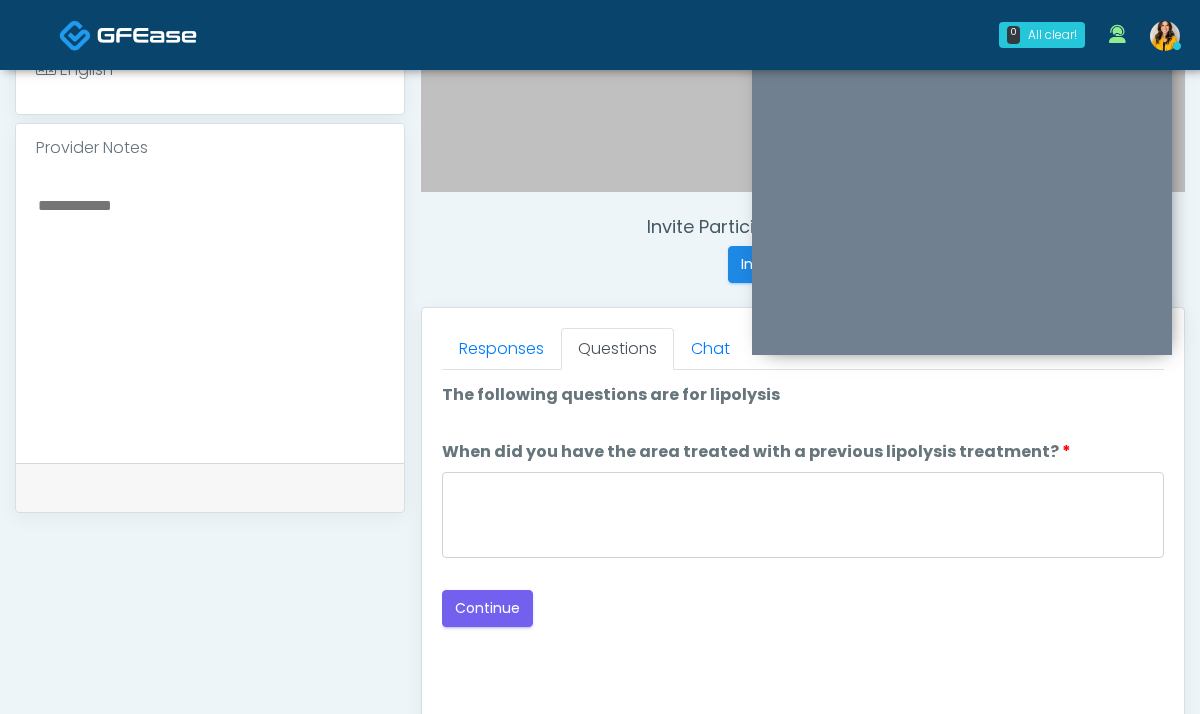 scroll, scrollTop: 638, scrollLeft: 0, axis: vertical 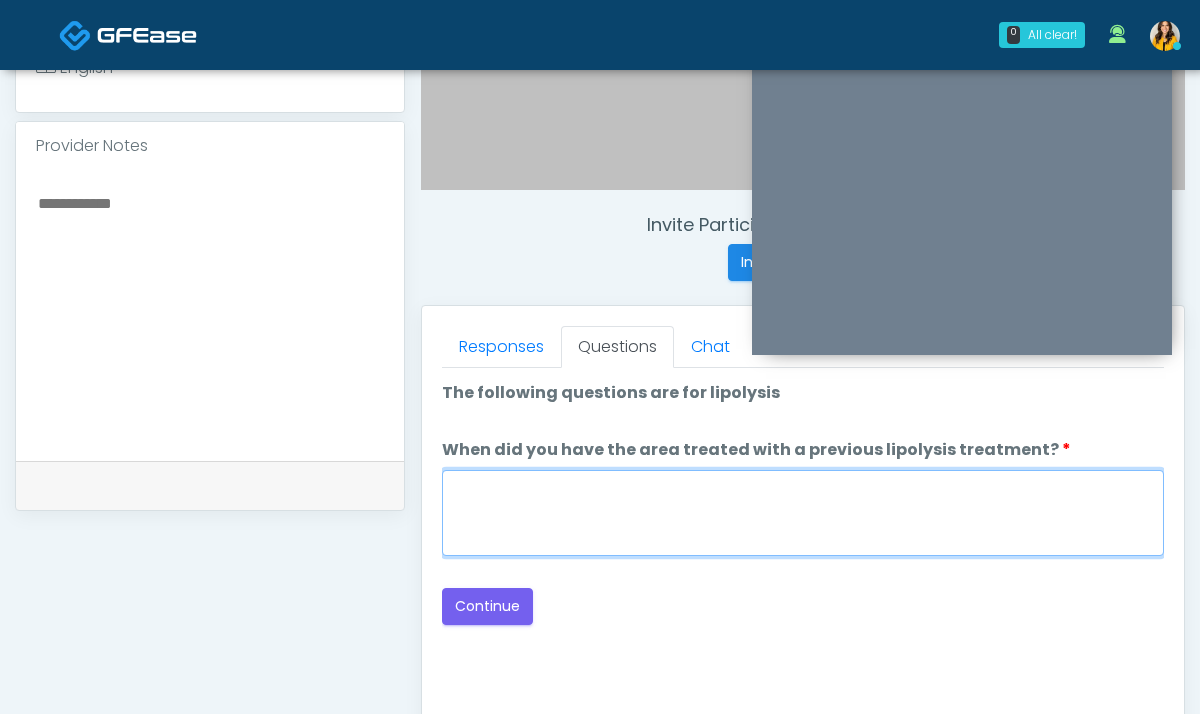 click on "When did you have the area treated with a previous lipolysis treatment?" at bounding box center [803, 513] 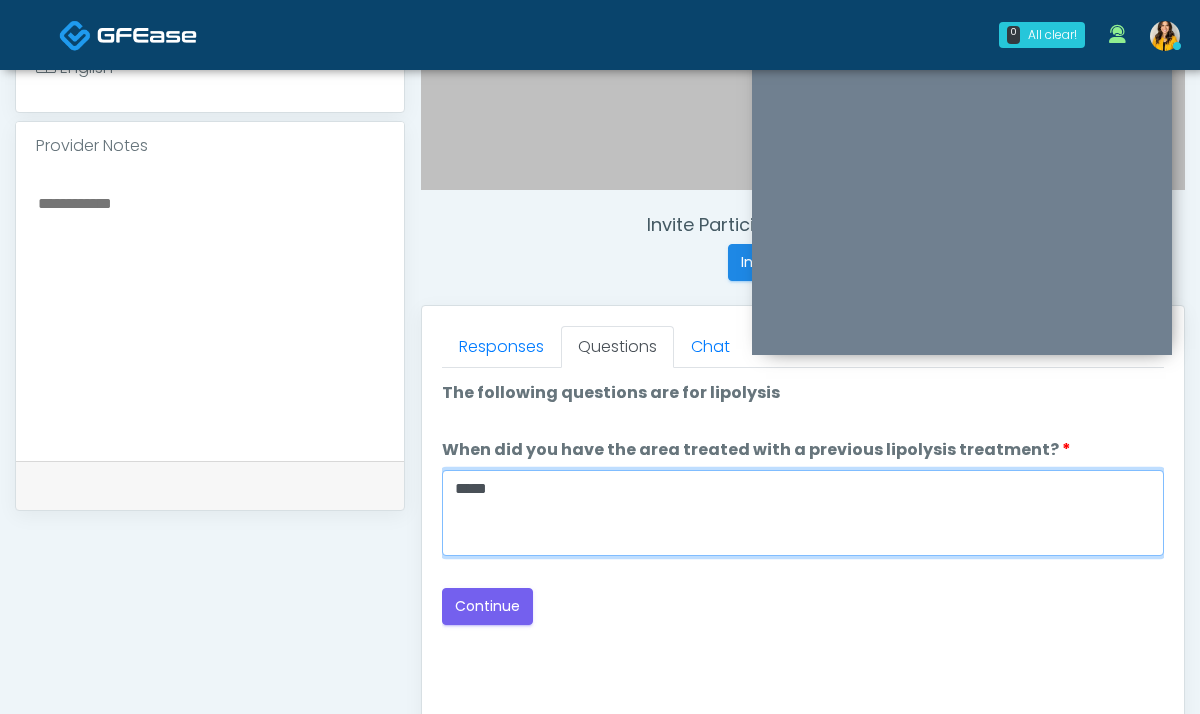 type on "*****" 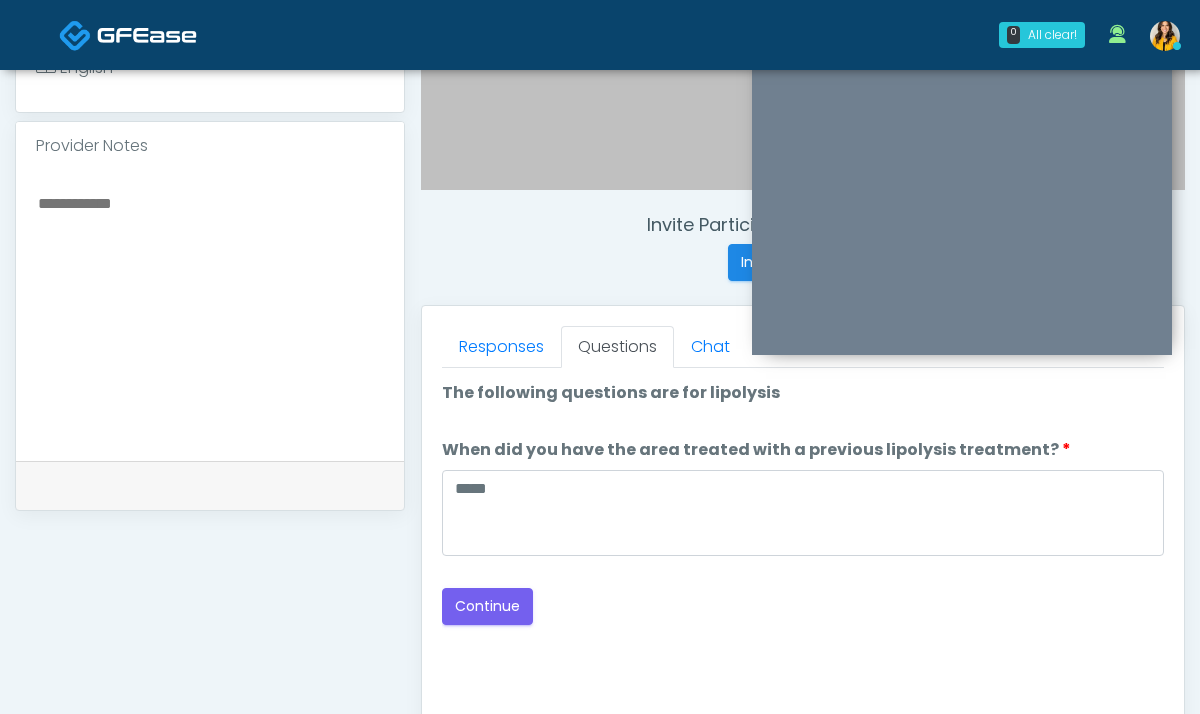 click on "Loading...
Connecting to your agent...
Please wait while we prepare your personalized experience.
The following questions are for lipolysis
The following questions are for lipolysis
When did you have the area treated with a previous lipolysis treatment?
When did you have the area treated with a previous lipolysis treatment?
*****
Next
Back
Continue" at bounding box center [803, 503] 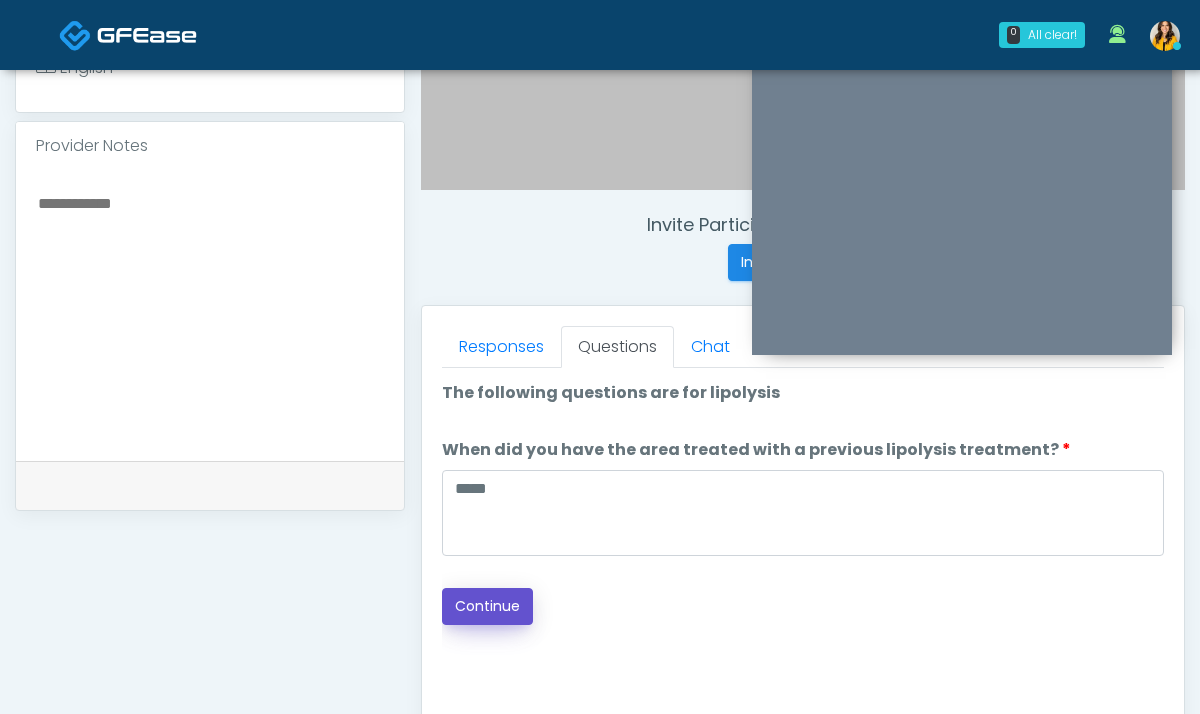 click on "Continue" at bounding box center (487, 606) 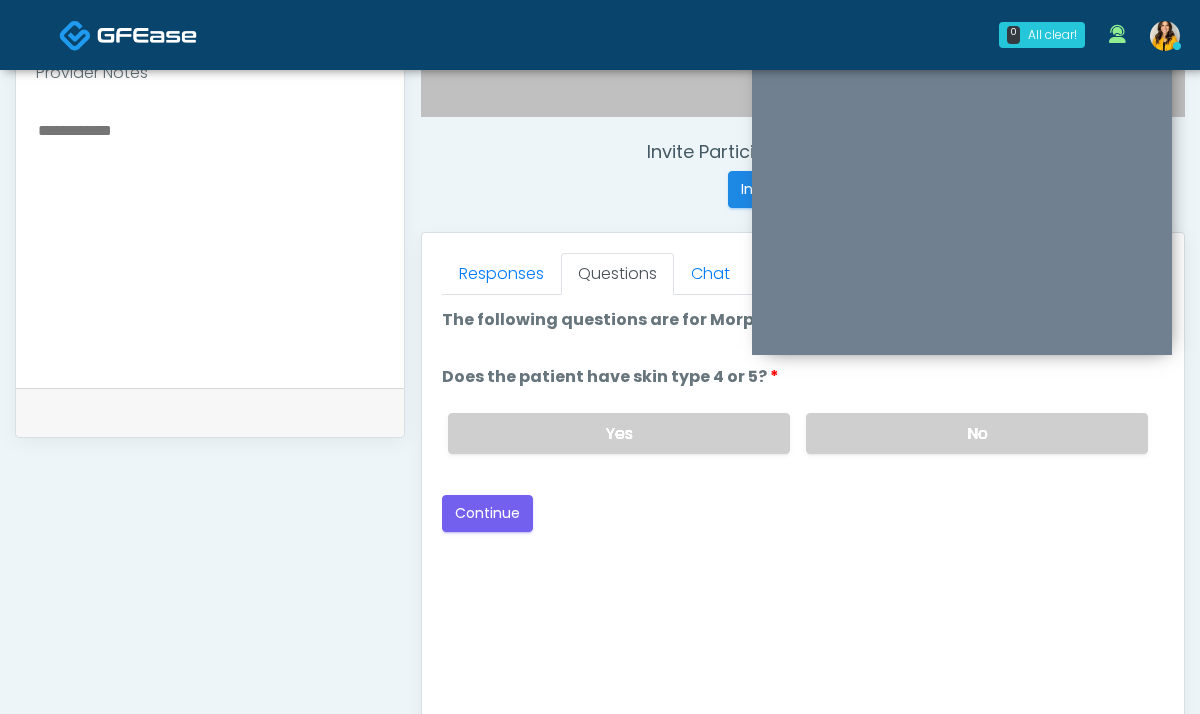 scroll, scrollTop: 693, scrollLeft: 0, axis: vertical 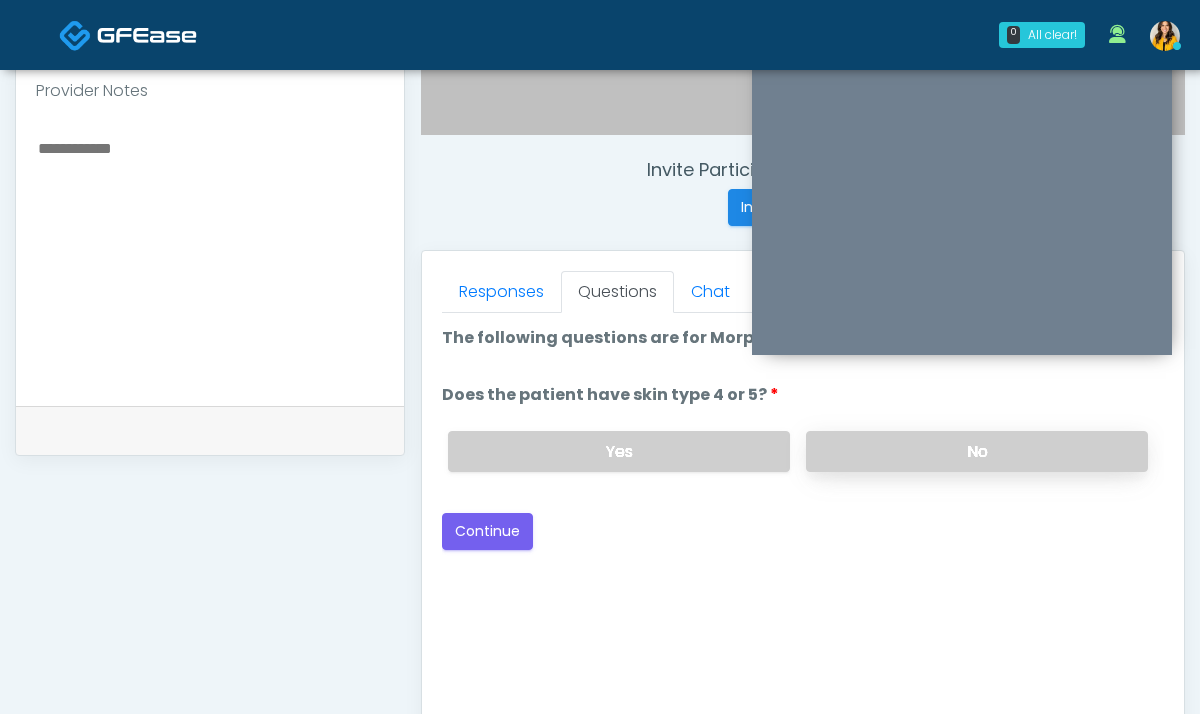 click on "No" at bounding box center (977, 451) 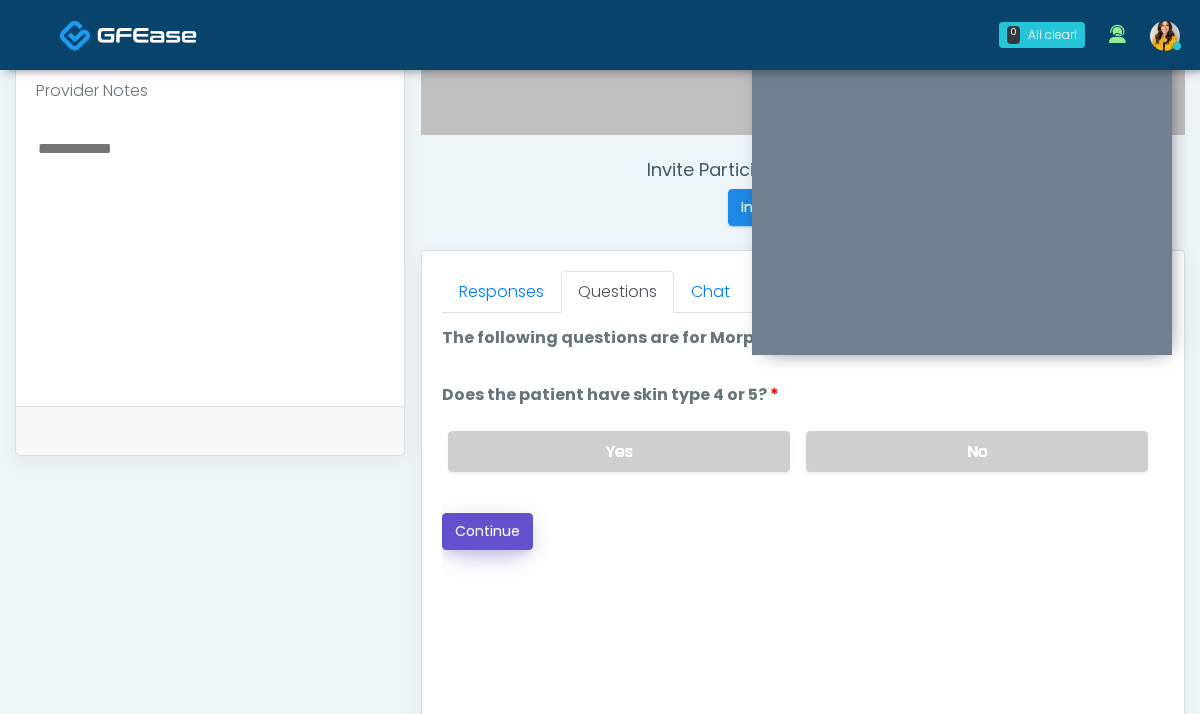 click on "Continue" at bounding box center (487, 531) 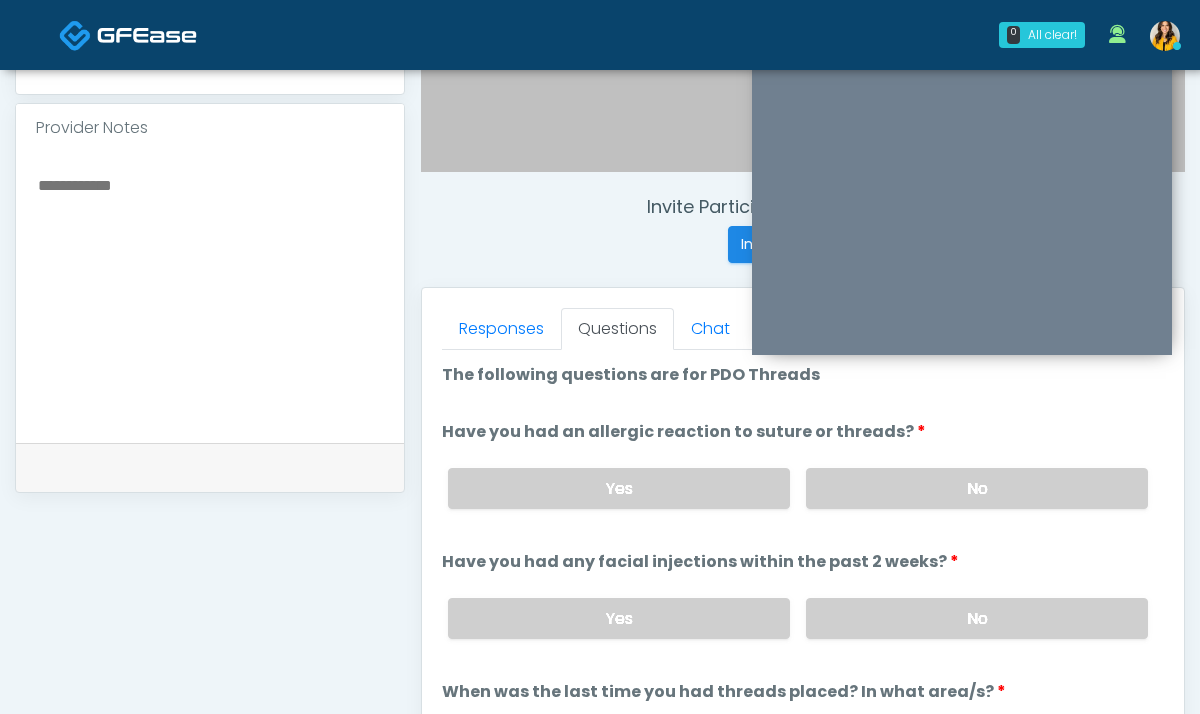 scroll, scrollTop: 650, scrollLeft: 0, axis: vertical 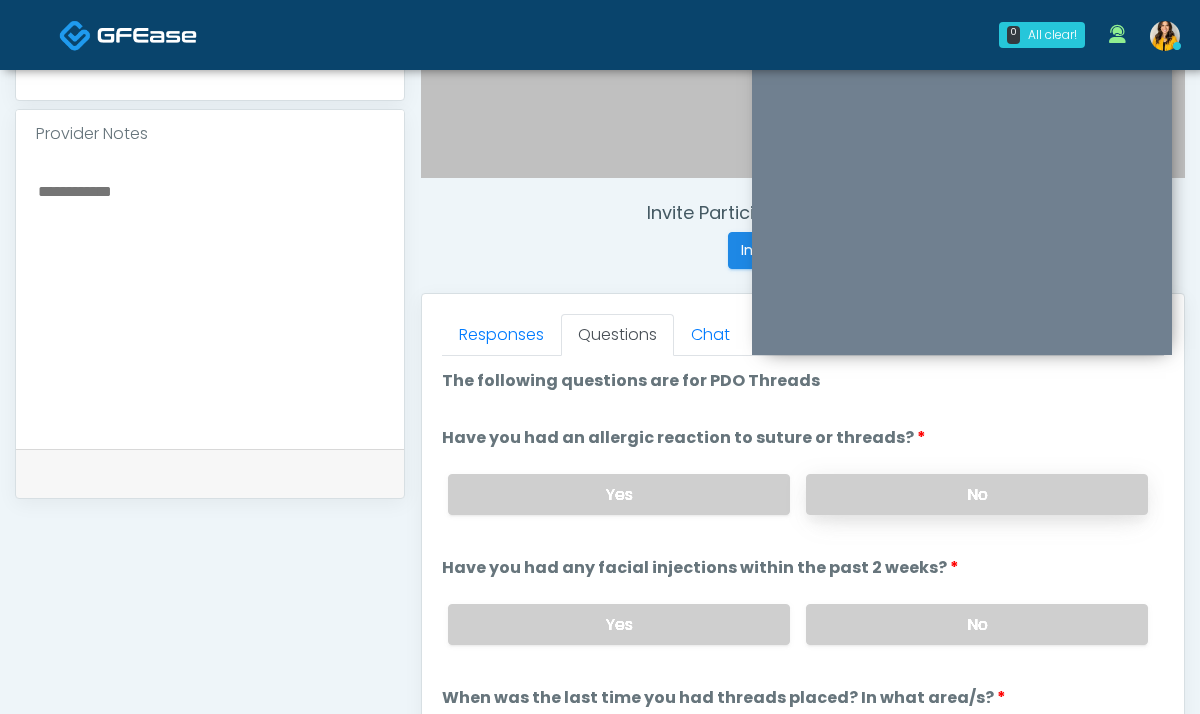 click on "No" at bounding box center (977, 494) 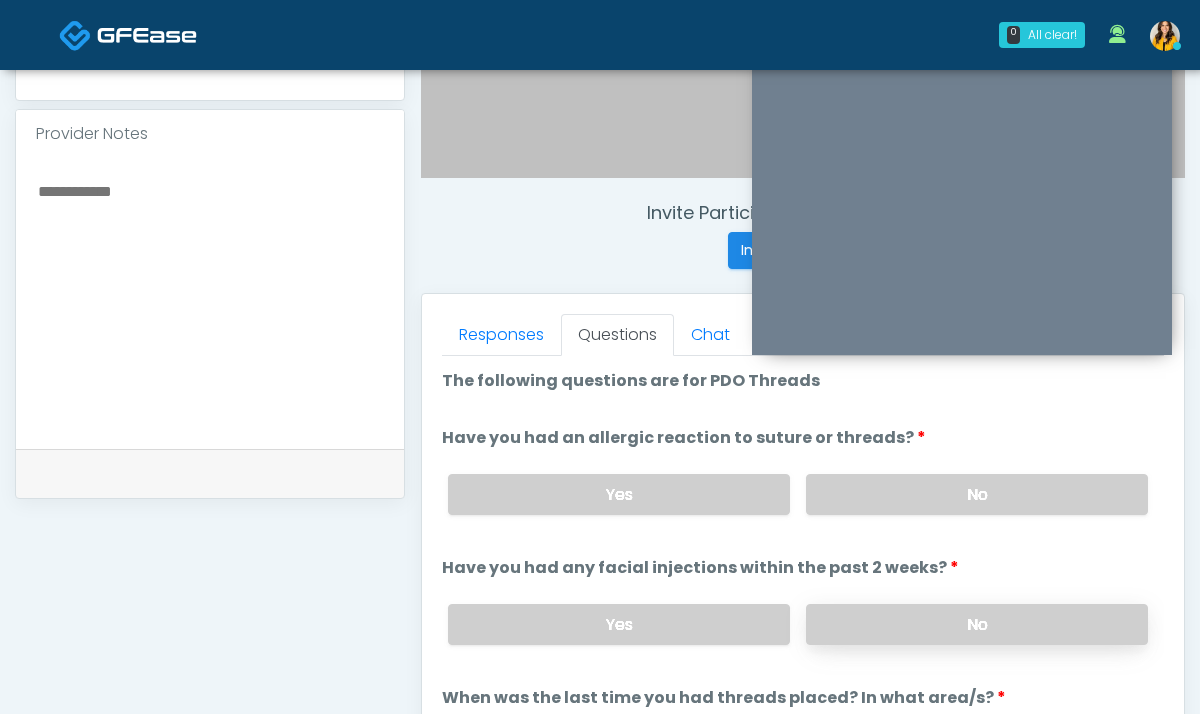 click on "No" at bounding box center [977, 624] 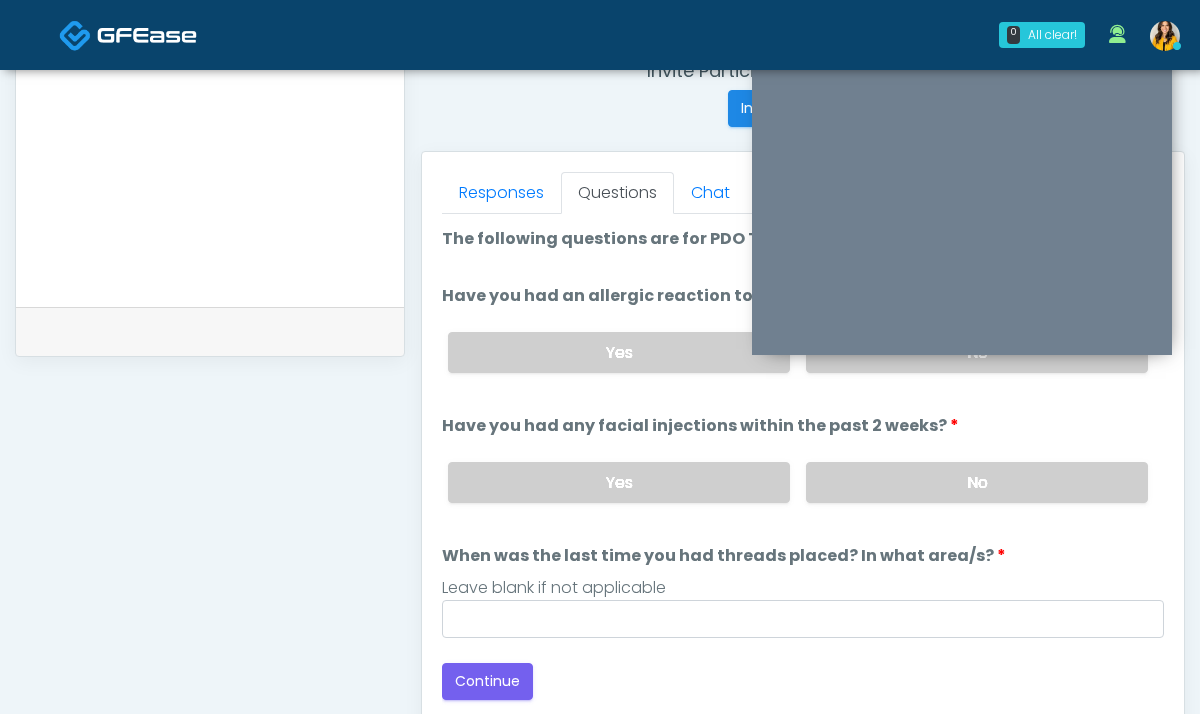 scroll, scrollTop: 830, scrollLeft: 0, axis: vertical 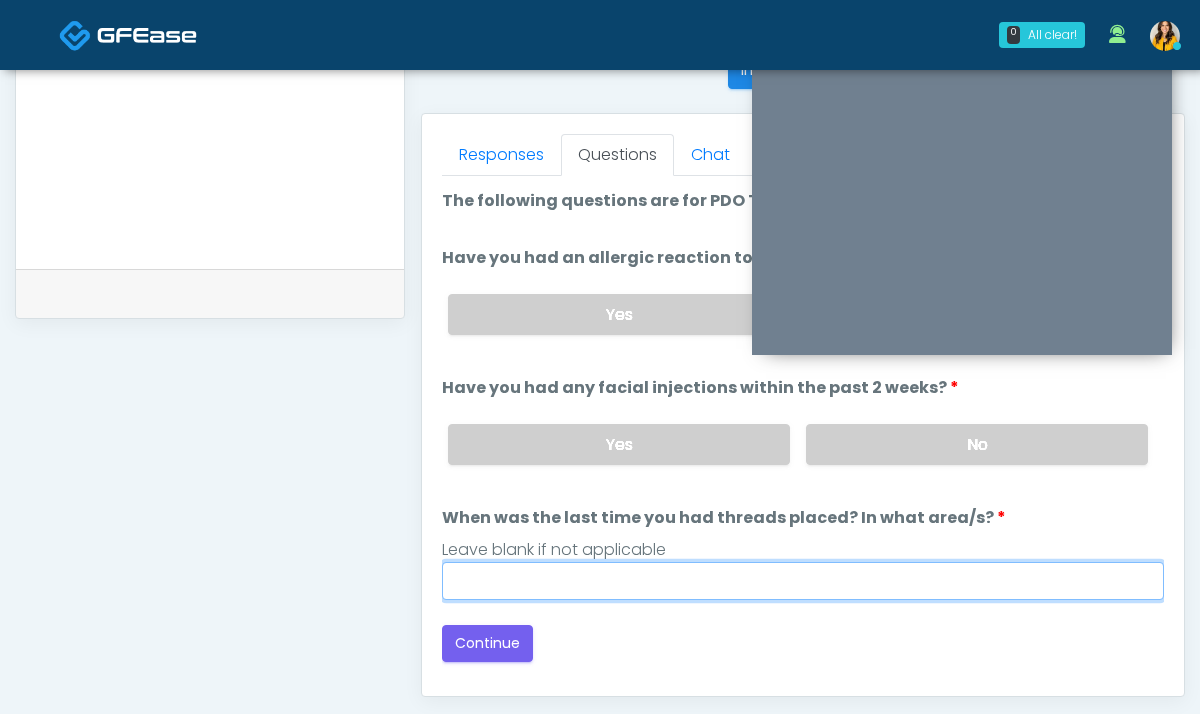 click on "When was the last time you had threads placed? In what area/s?" at bounding box center (803, 581) 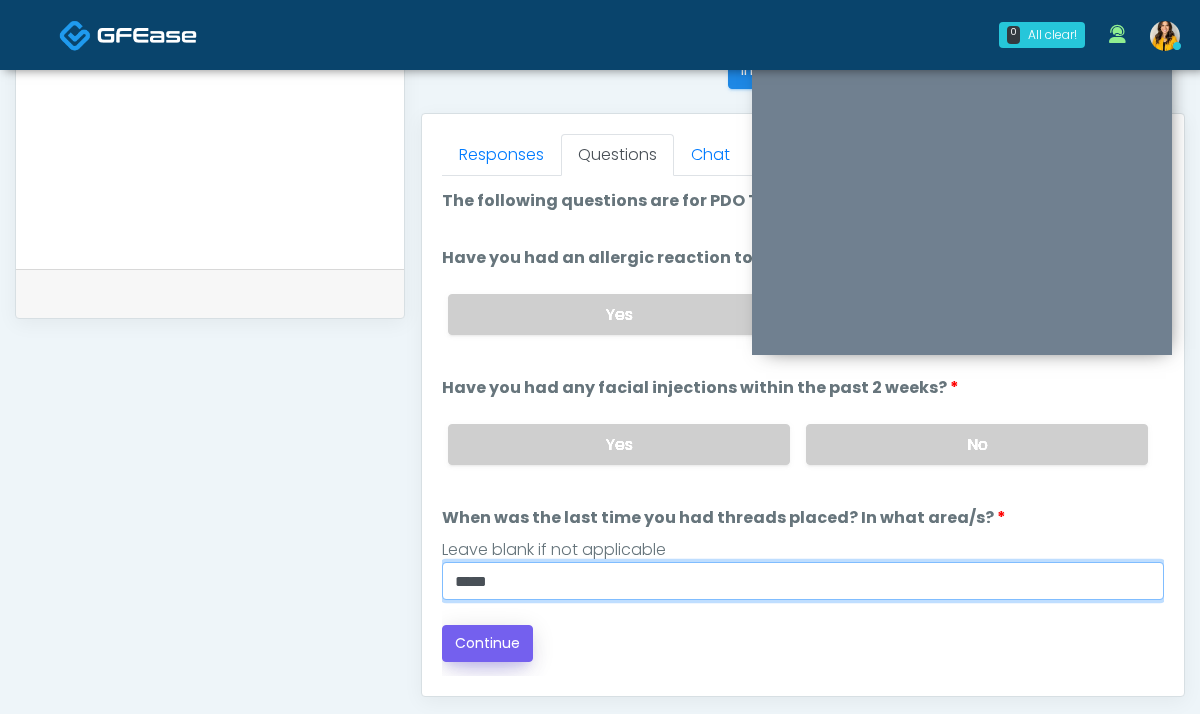 type on "*****" 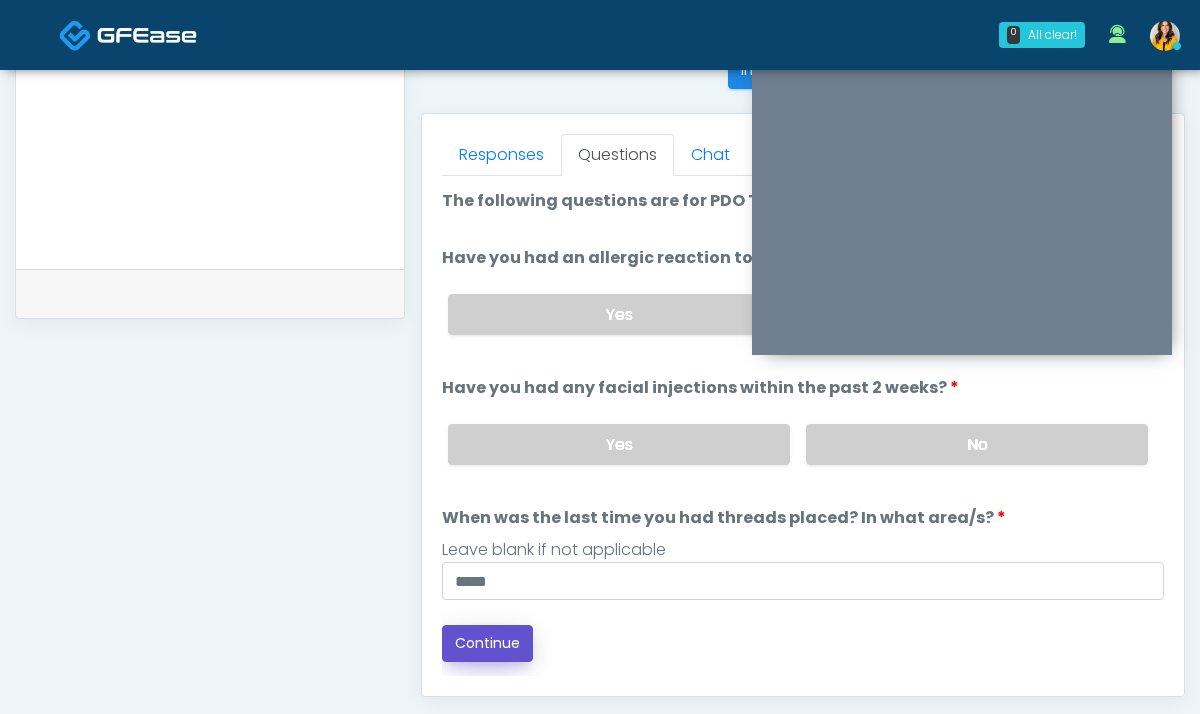 click on "Continue" at bounding box center (487, 643) 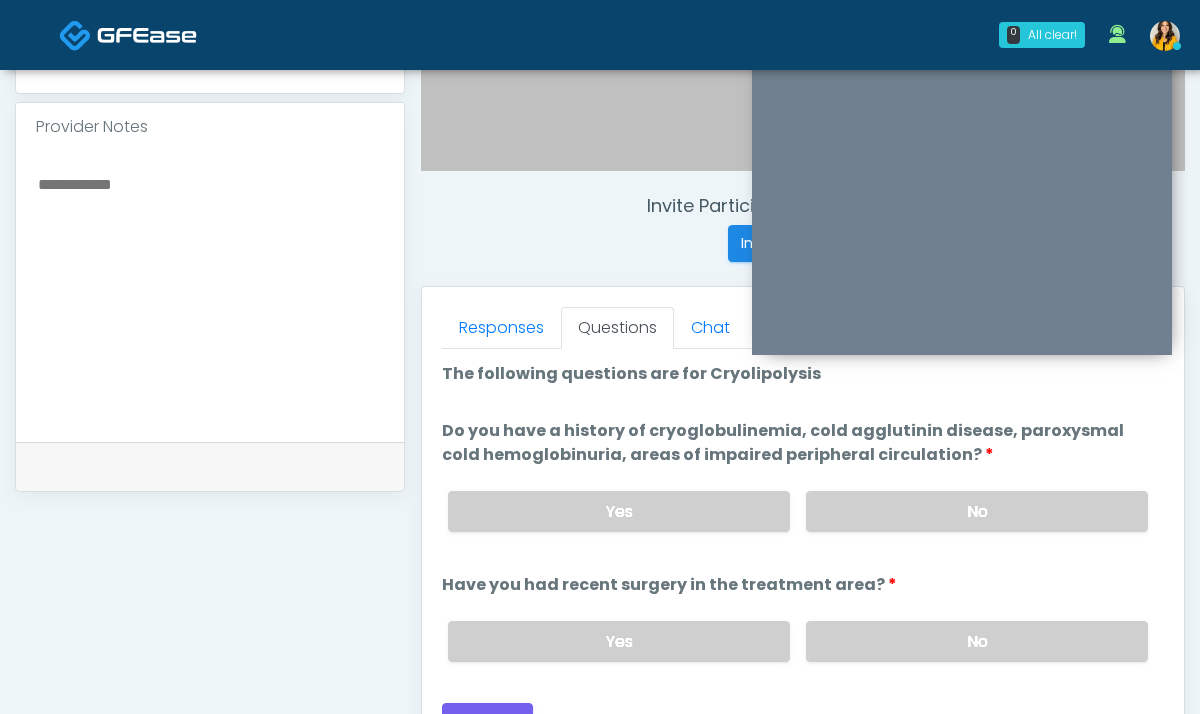 scroll, scrollTop: 689, scrollLeft: 0, axis: vertical 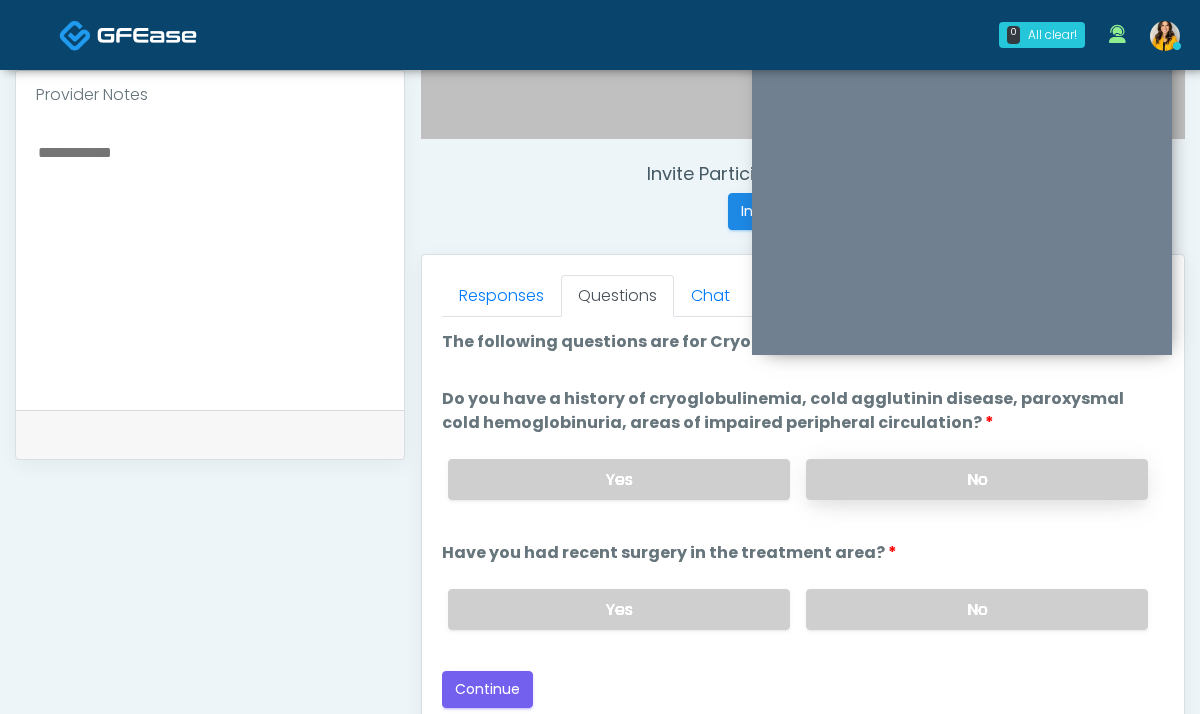 click on "No" at bounding box center (977, 479) 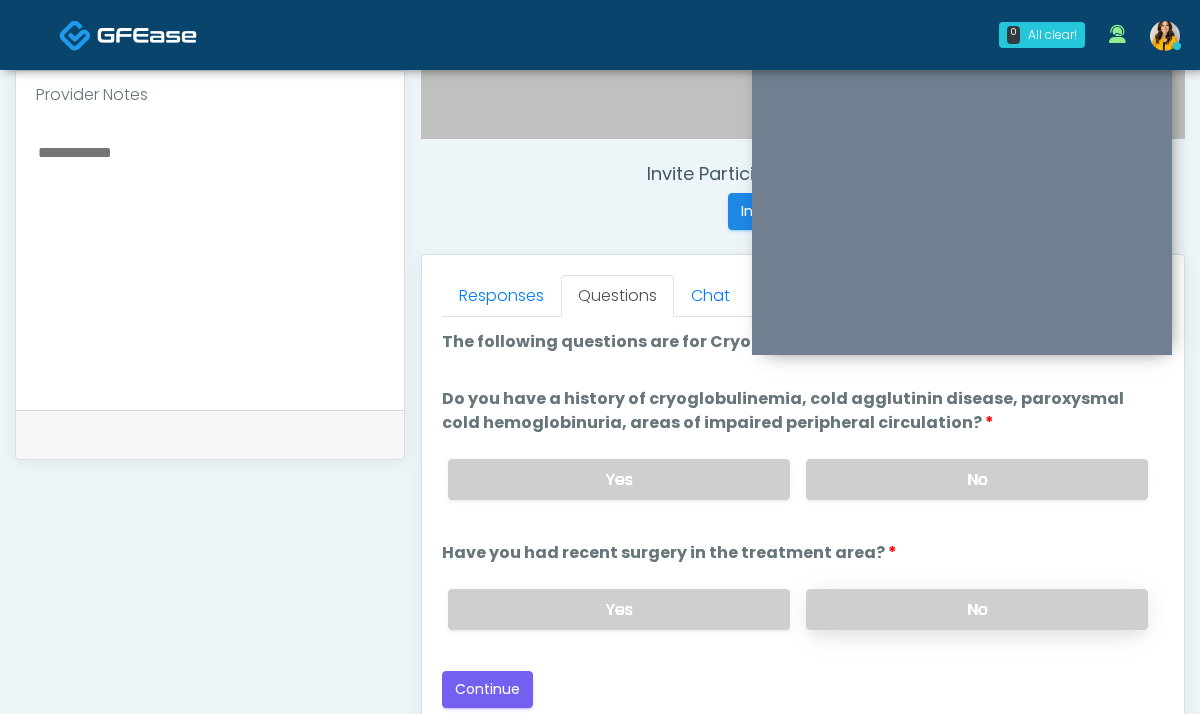 click on "No" at bounding box center [977, 609] 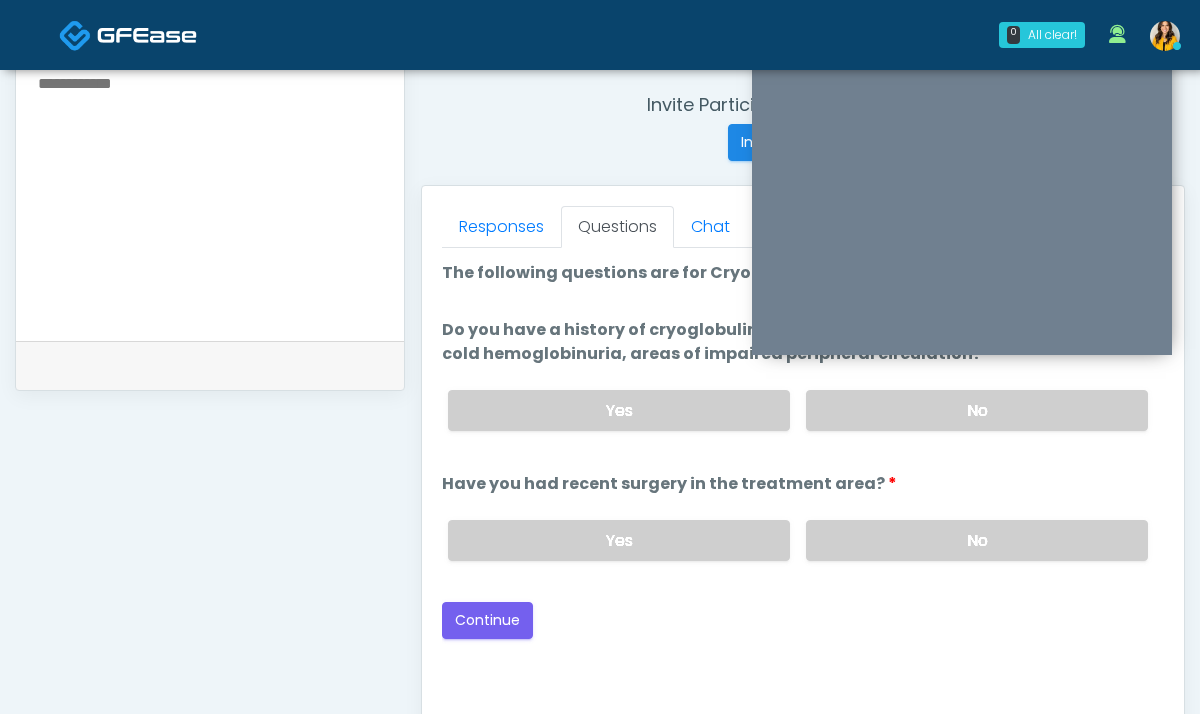 scroll, scrollTop: 761, scrollLeft: 0, axis: vertical 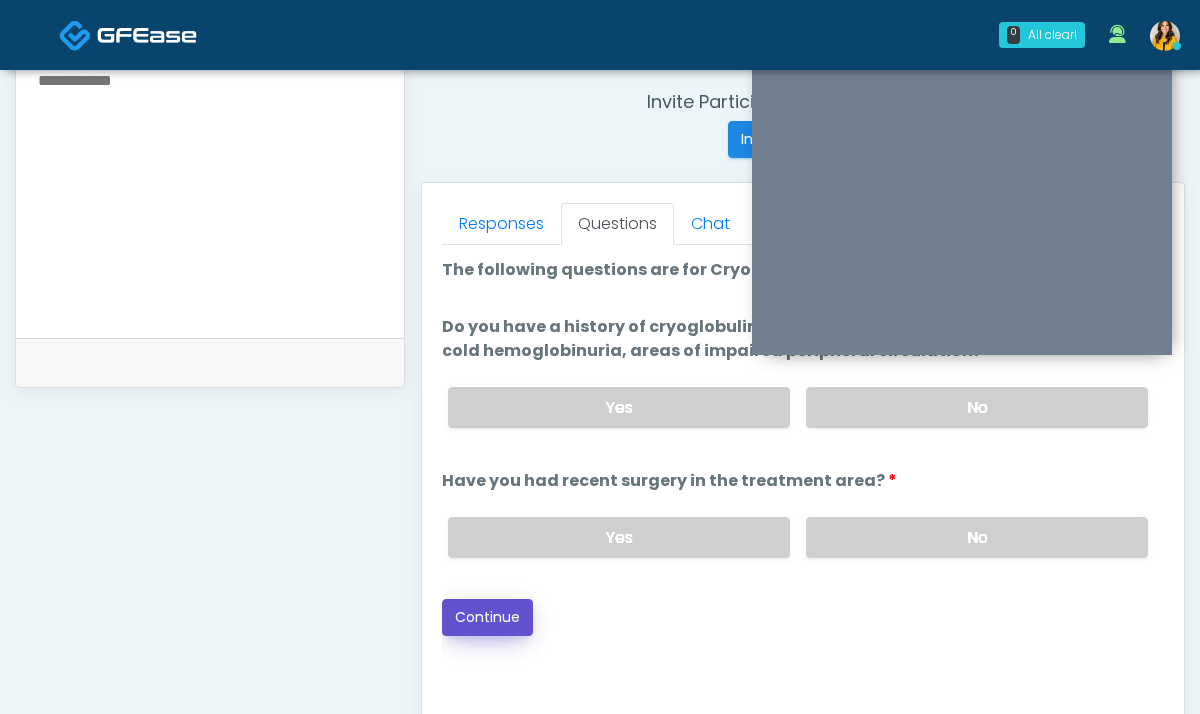 click on "Continue" at bounding box center (487, 617) 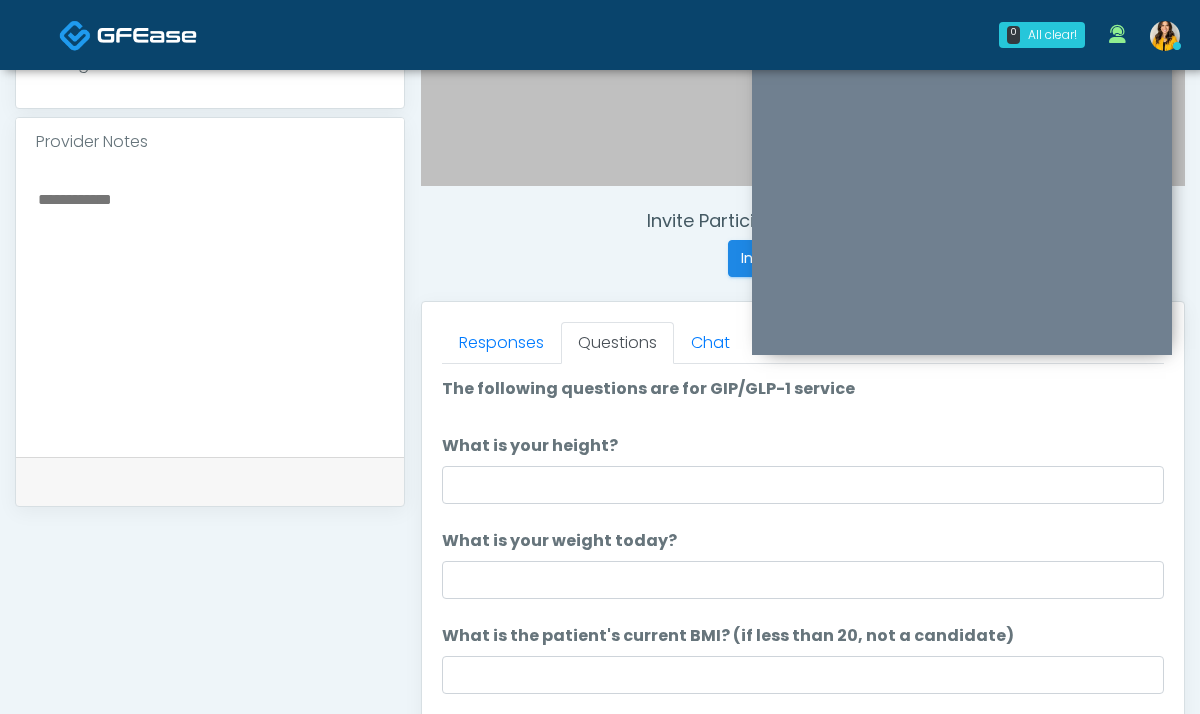 scroll, scrollTop: 628, scrollLeft: 0, axis: vertical 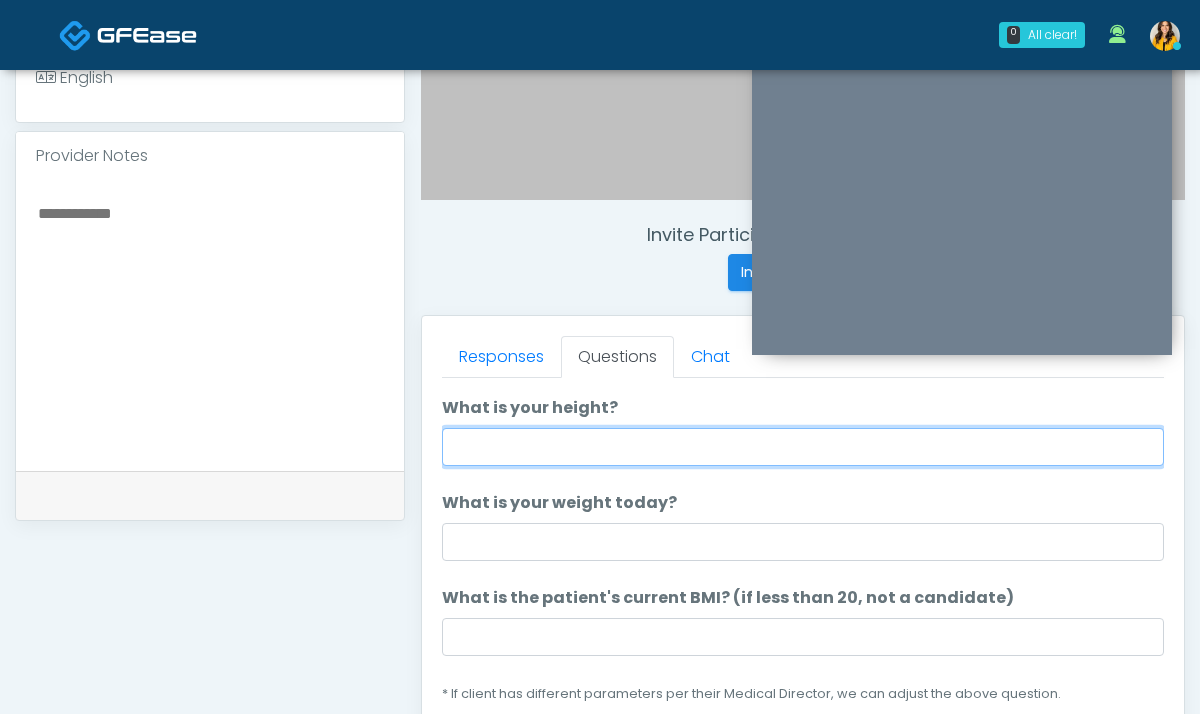 click on "What is your height?" at bounding box center [803, 447] 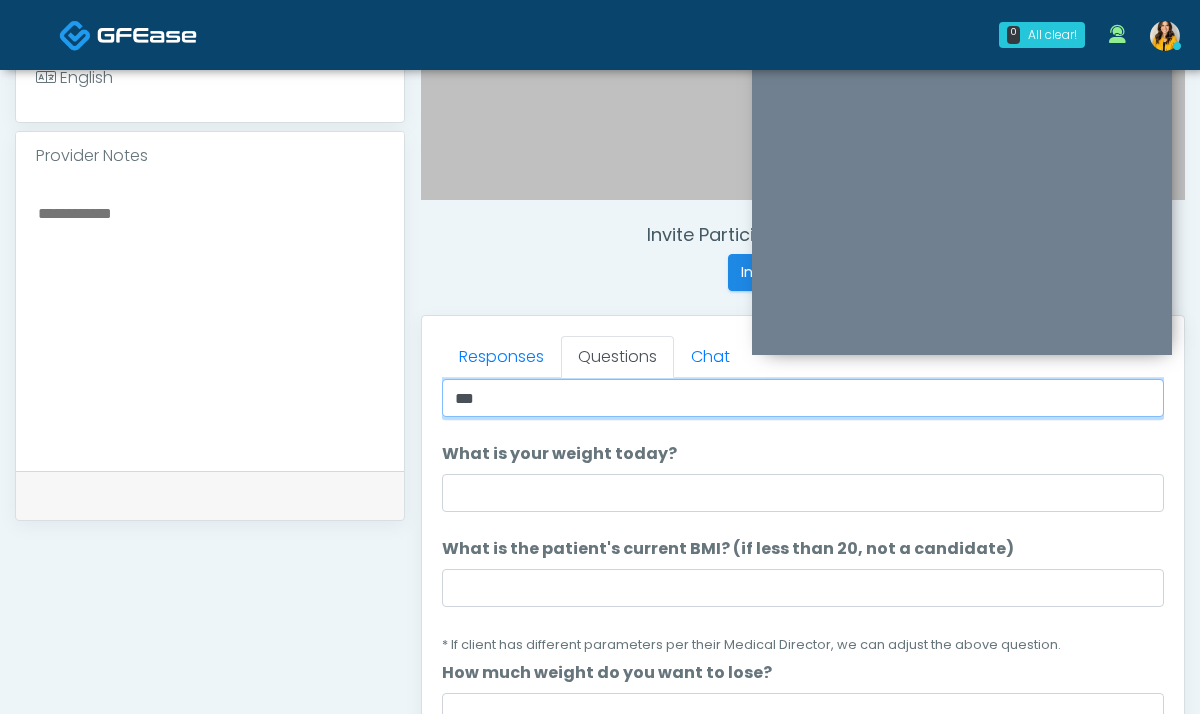 scroll, scrollTop: 109, scrollLeft: 0, axis: vertical 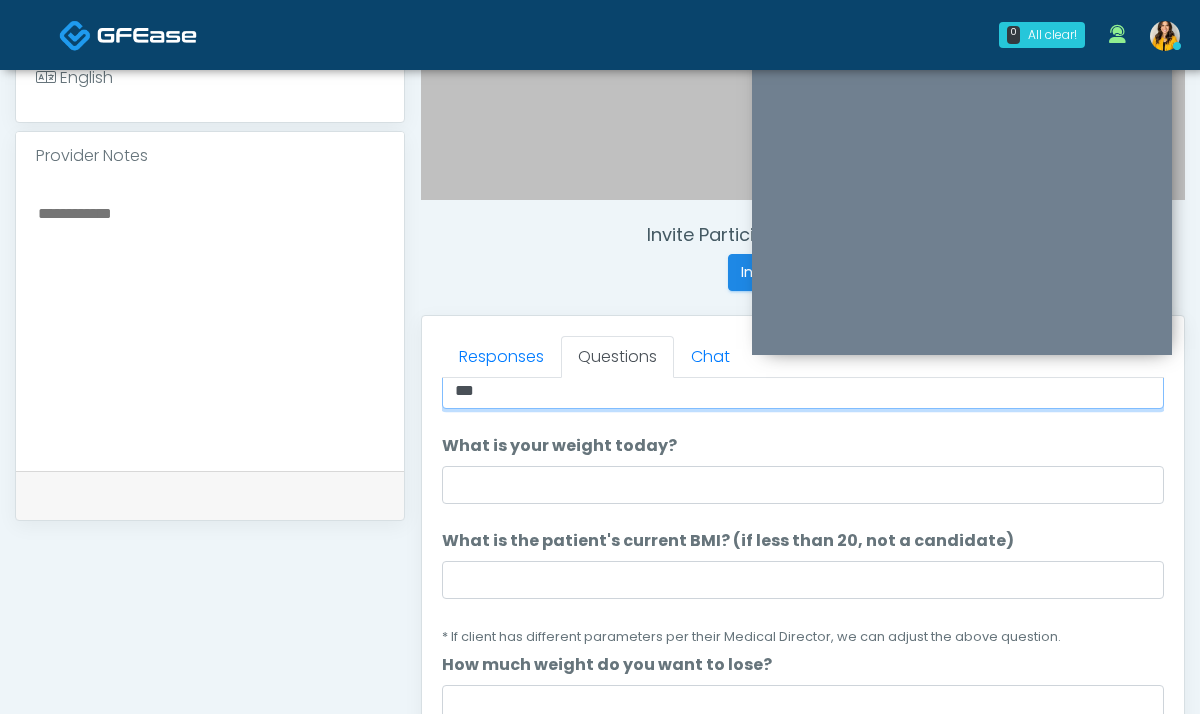 type on "***" 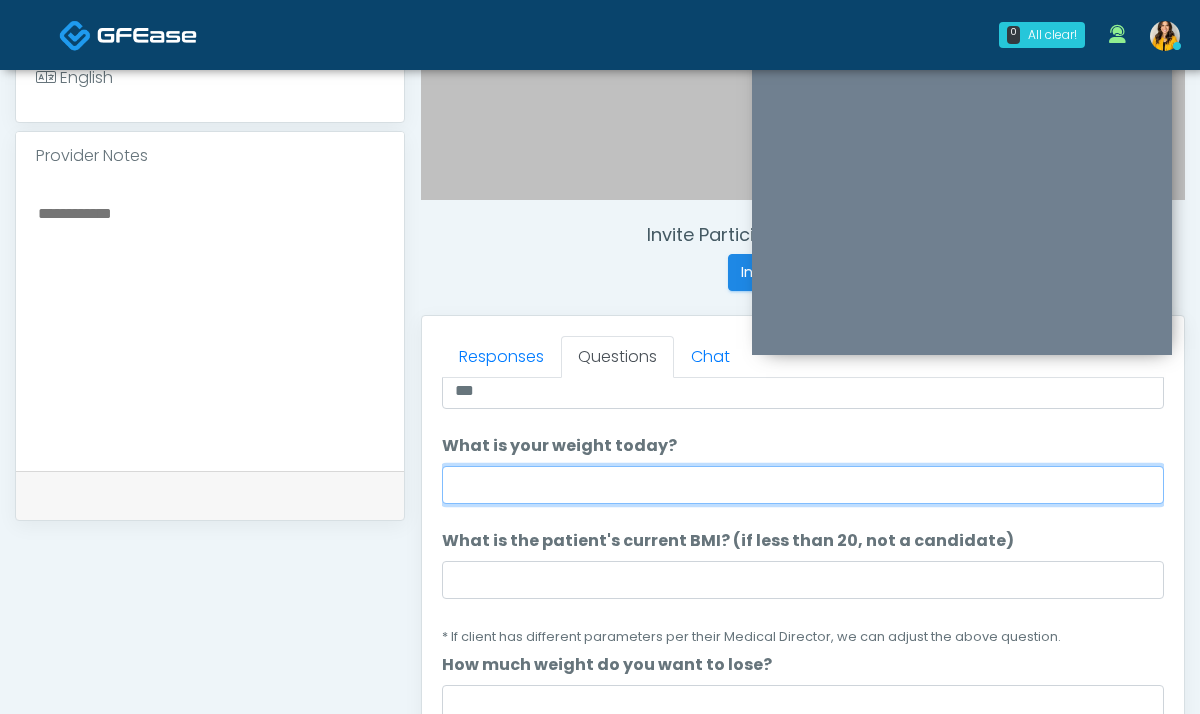 click on "What is your weight today?" at bounding box center (803, 485) 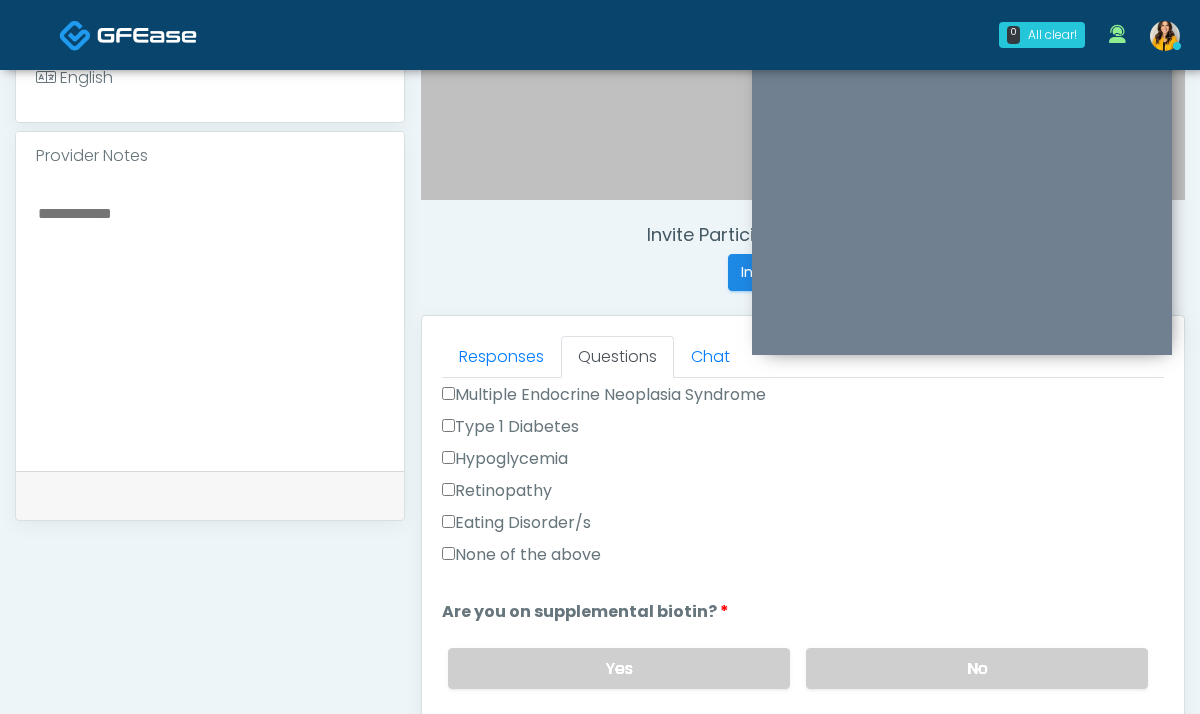 scroll, scrollTop: 572, scrollLeft: 0, axis: vertical 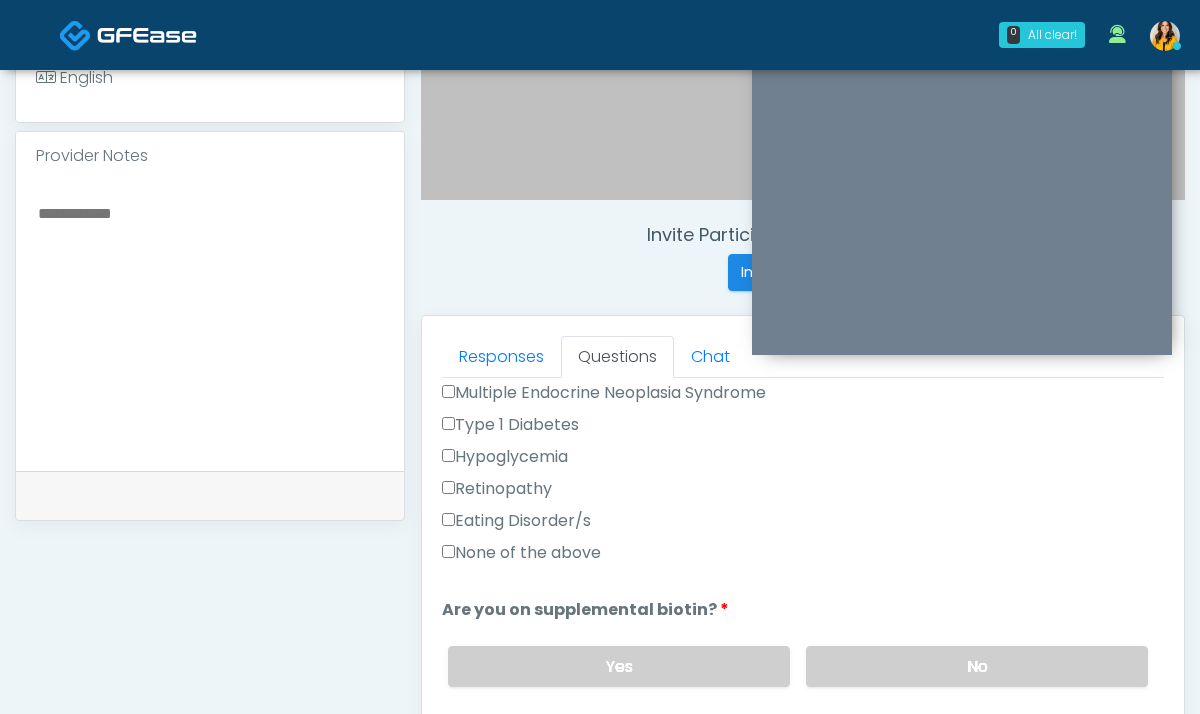 type on "***" 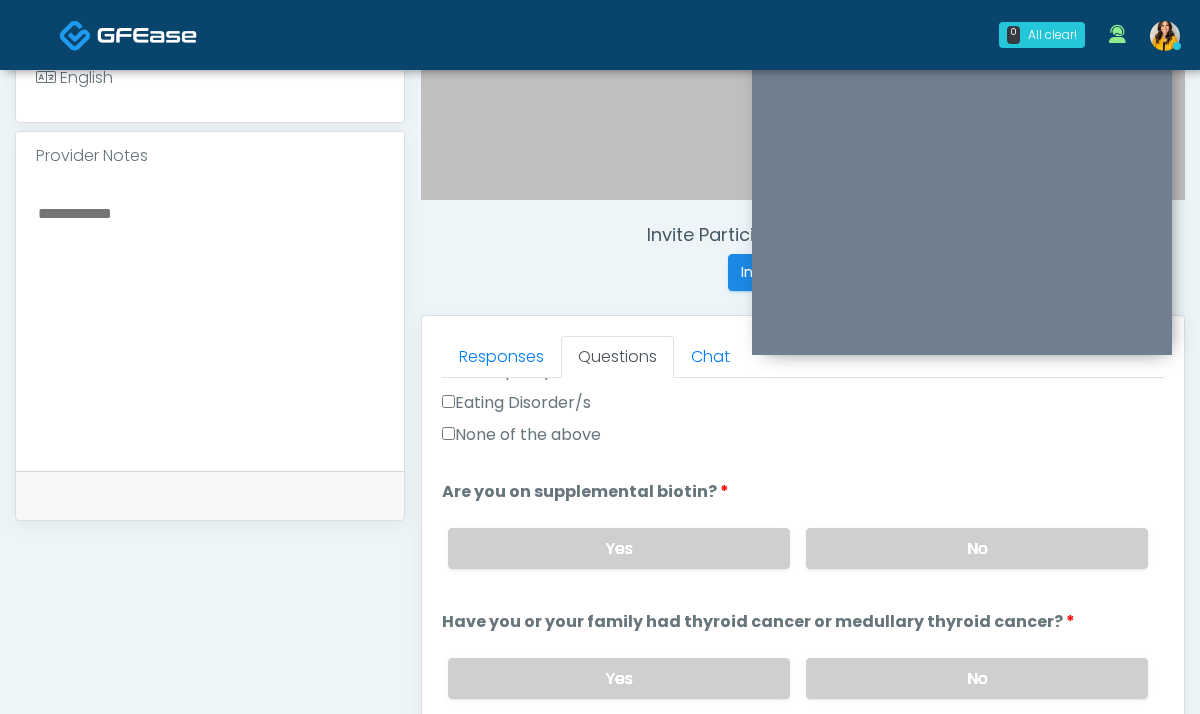 scroll, scrollTop: 726, scrollLeft: 0, axis: vertical 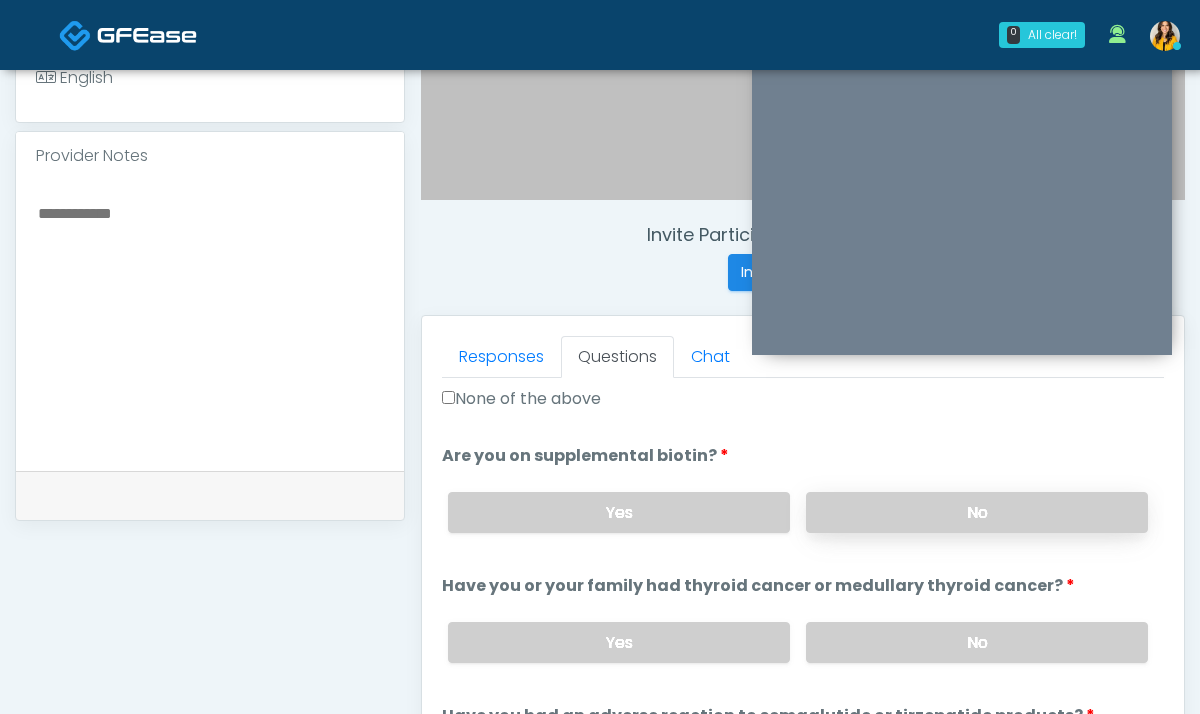 click on "No" at bounding box center (977, 512) 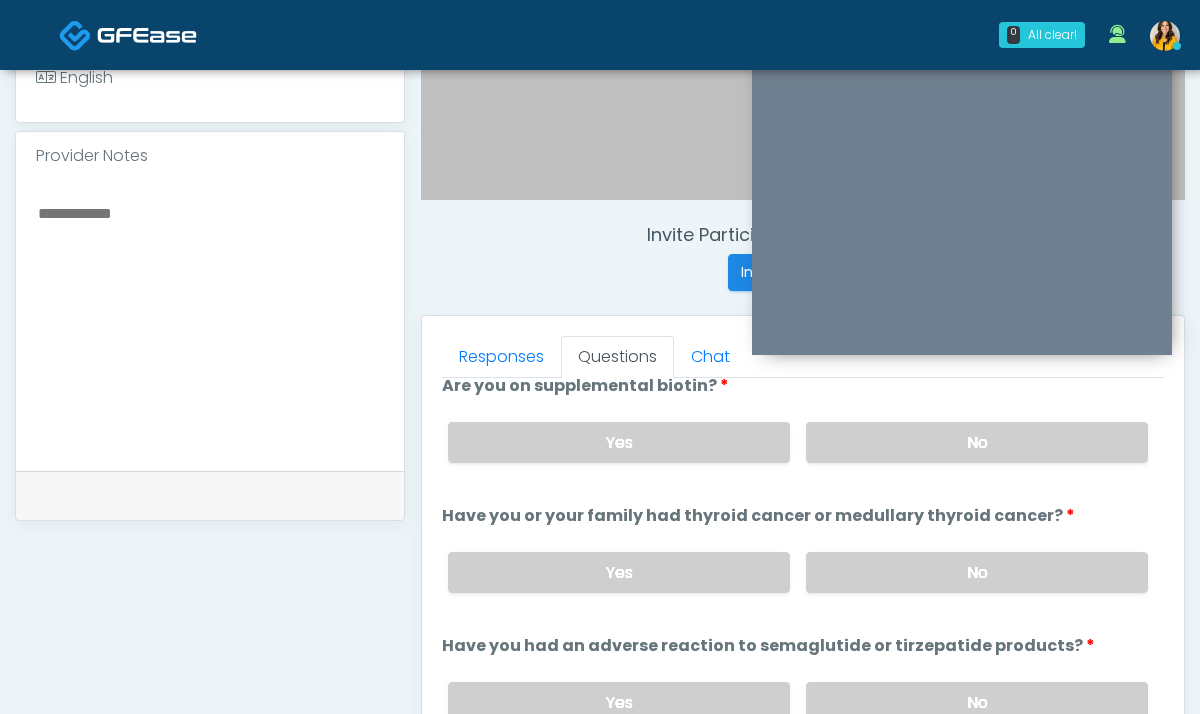 scroll, scrollTop: 830, scrollLeft: 0, axis: vertical 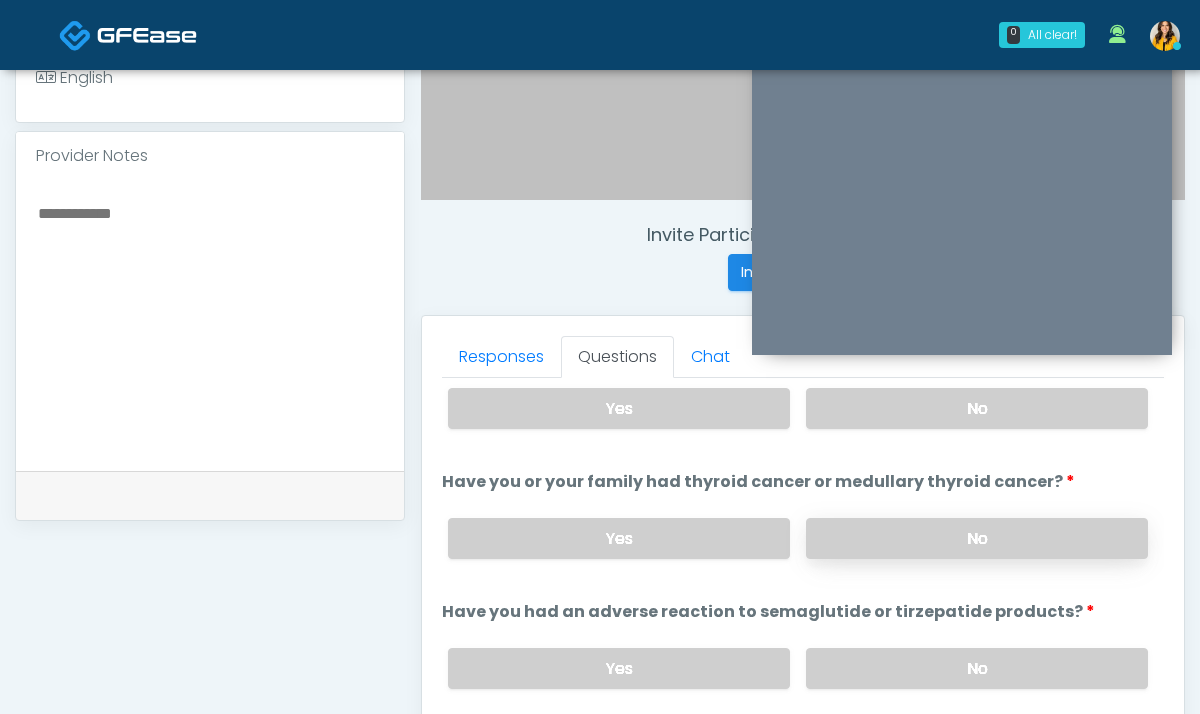 click on "No" at bounding box center [977, 538] 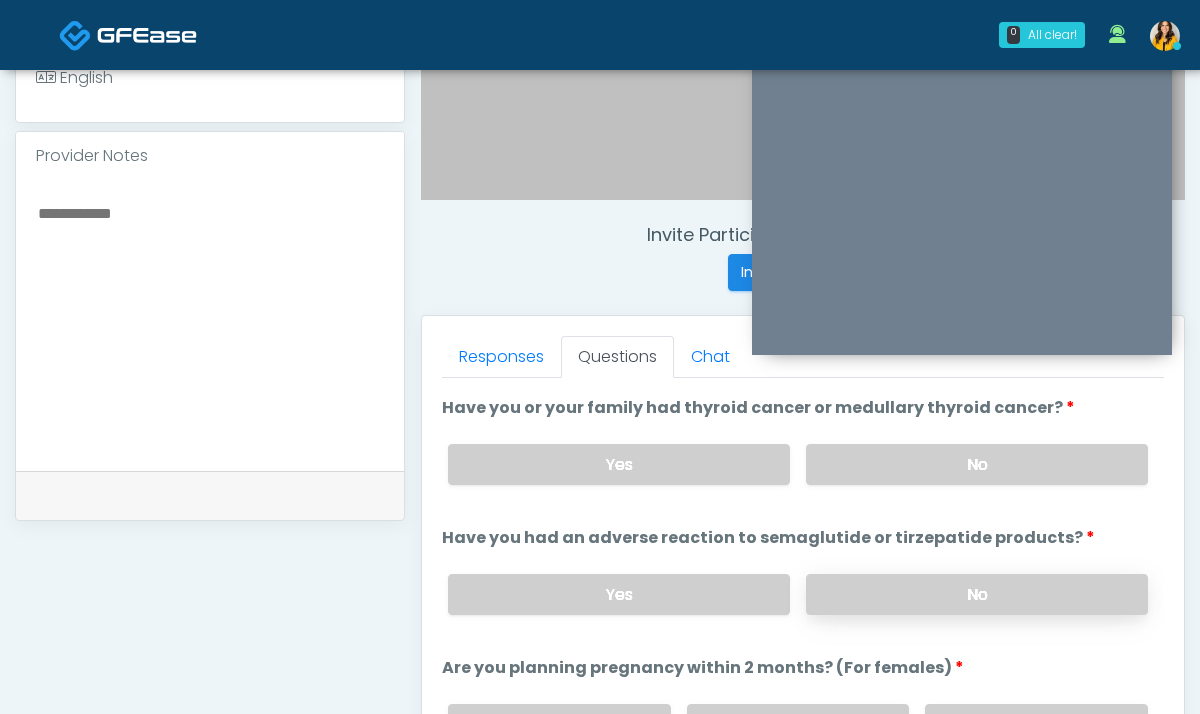 click on "No" at bounding box center (977, 594) 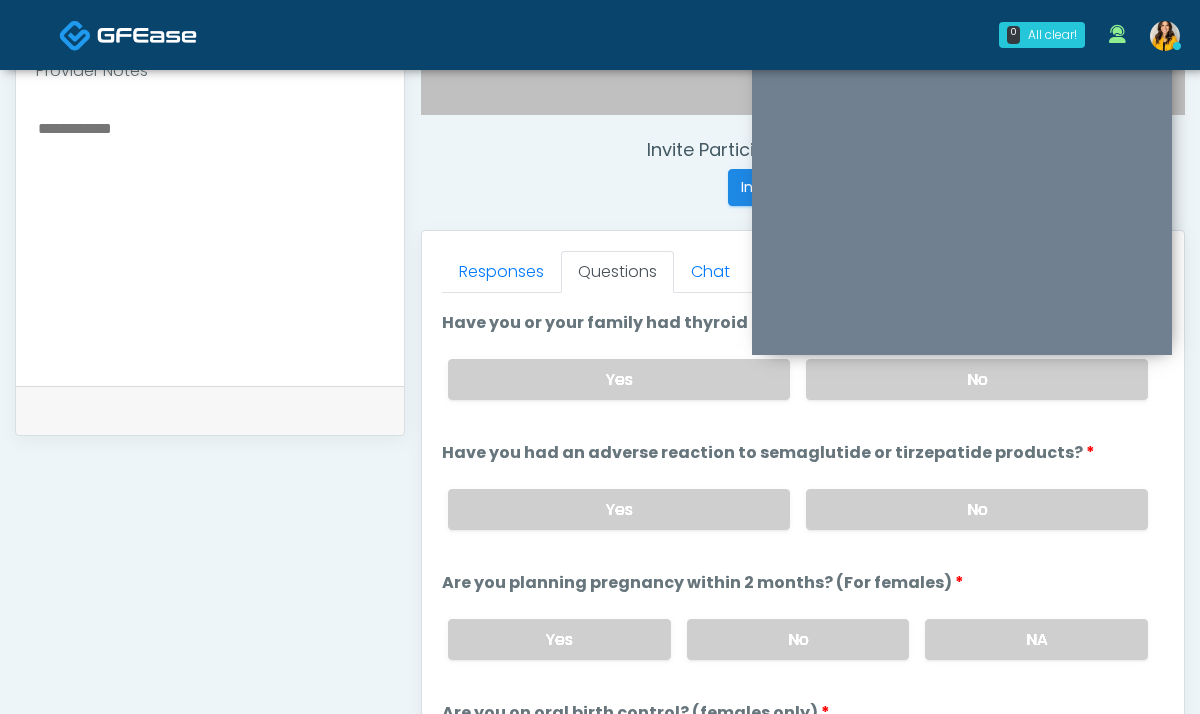 scroll, scrollTop: 887, scrollLeft: 0, axis: vertical 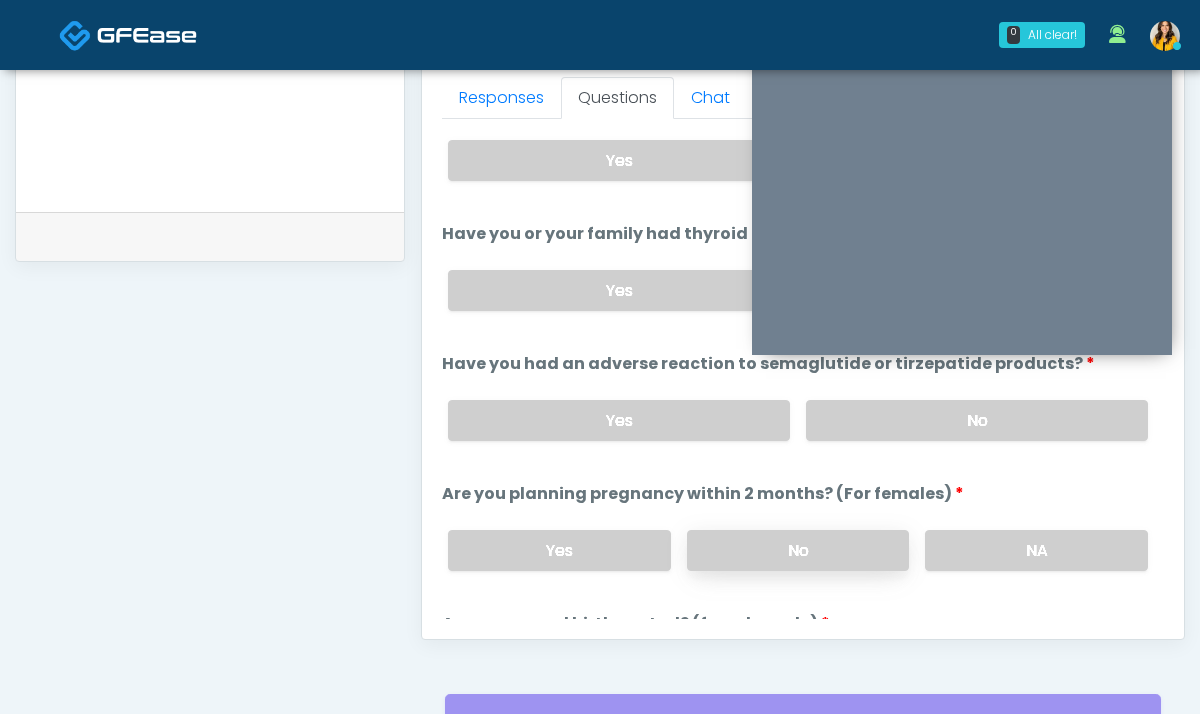click on "No" at bounding box center (798, 550) 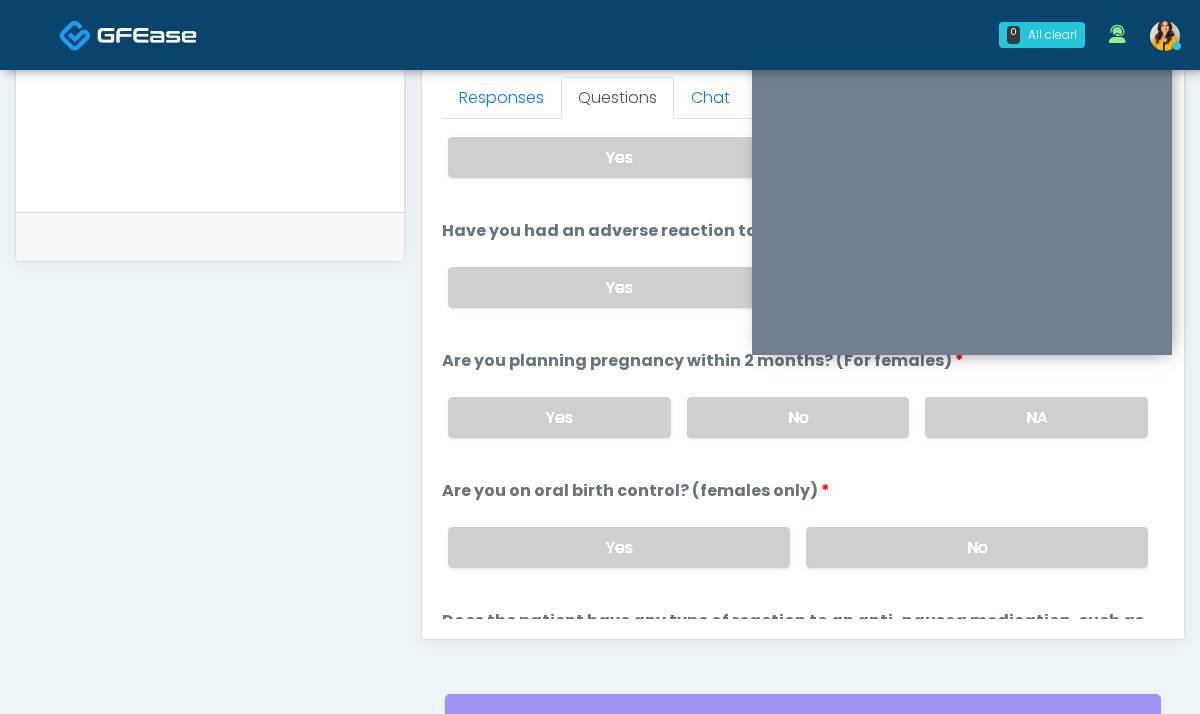 scroll, scrollTop: 1021, scrollLeft: 0, axis: vertical 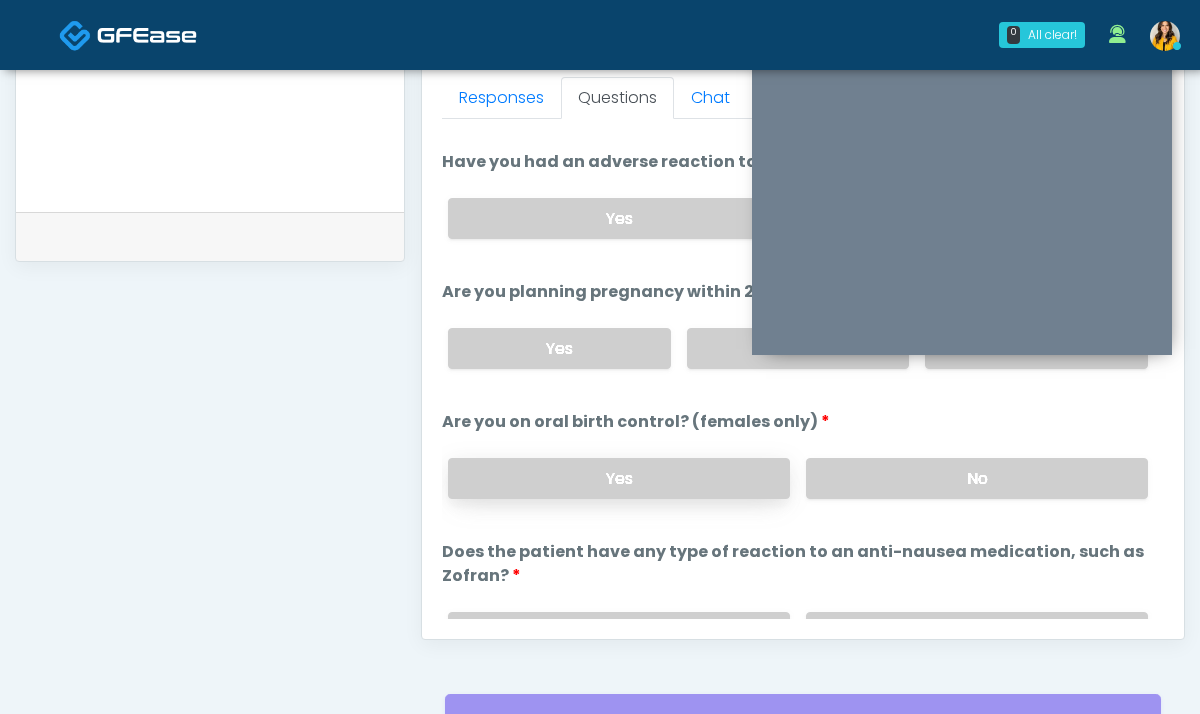 click on "Yes" at bounding box center [619, 478] 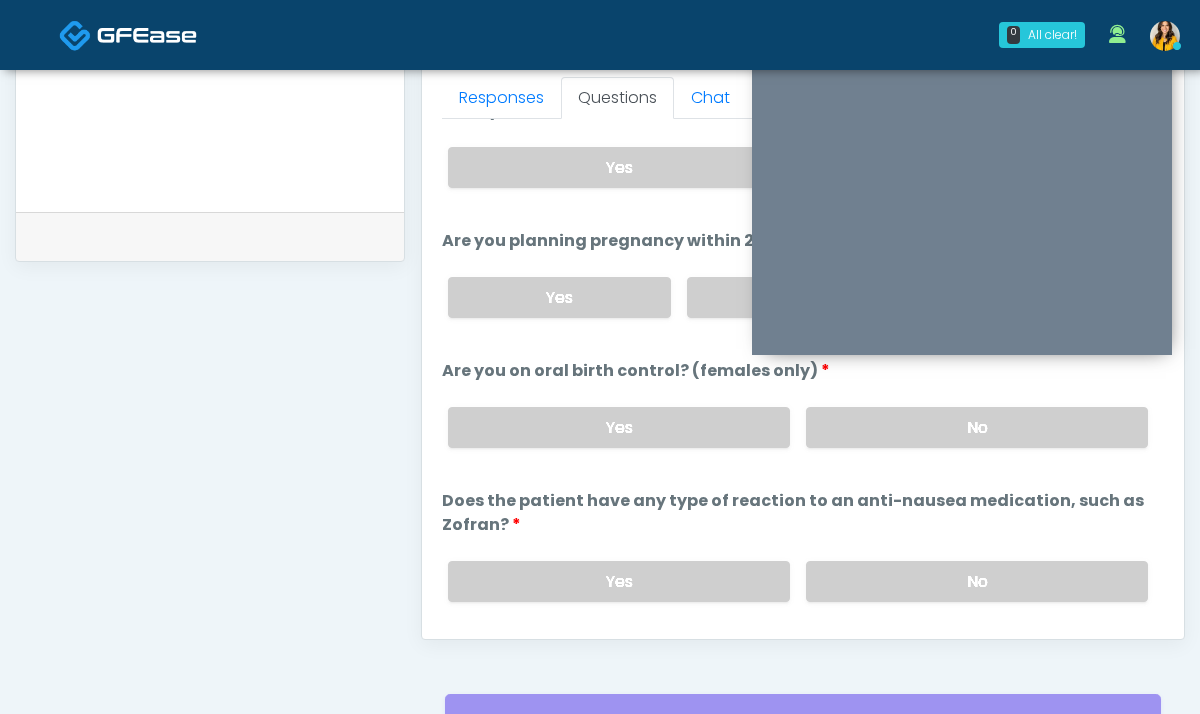 scroll, scrollTop: 1109, scrollLeft: 0, axis: vertical 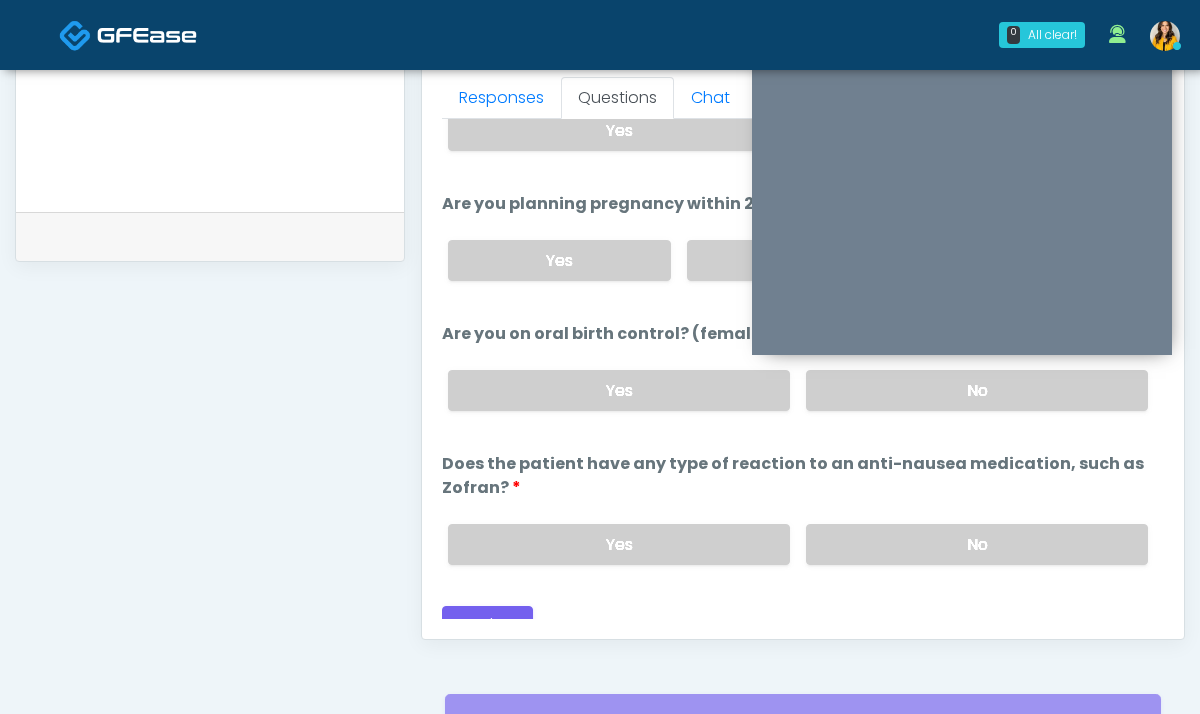 click on "Yes
No" at bounding box center [798, 544] 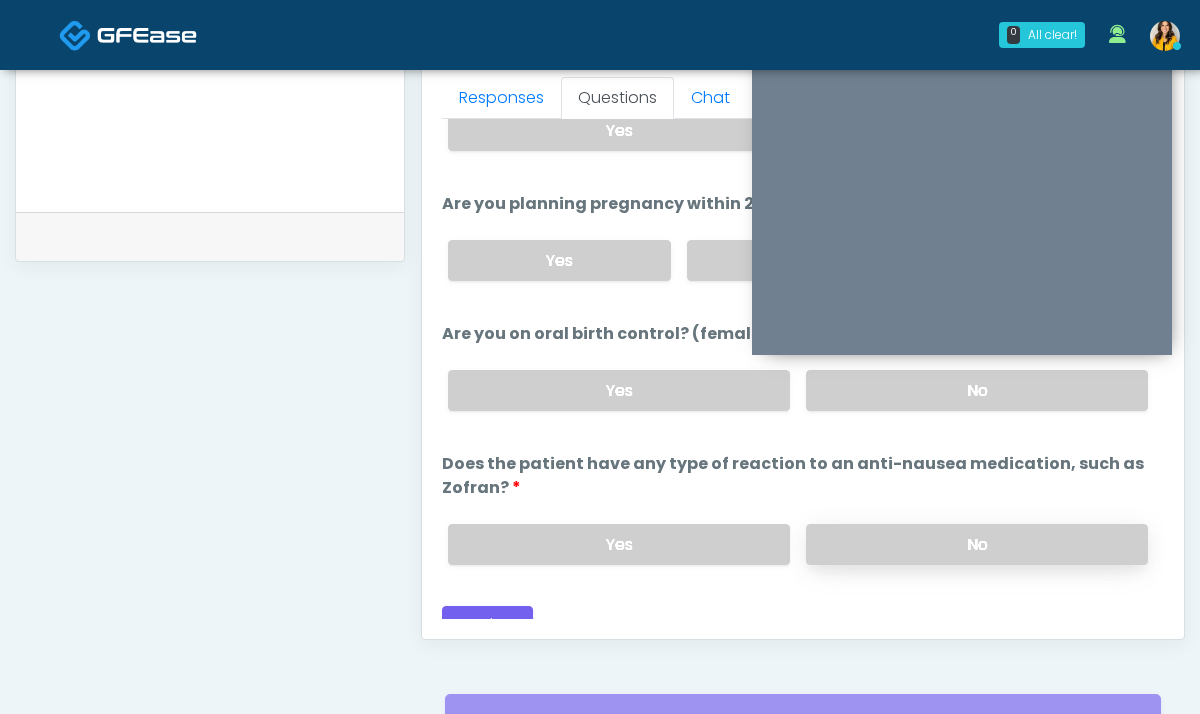 click on "No" at bounding box center [977, 544] 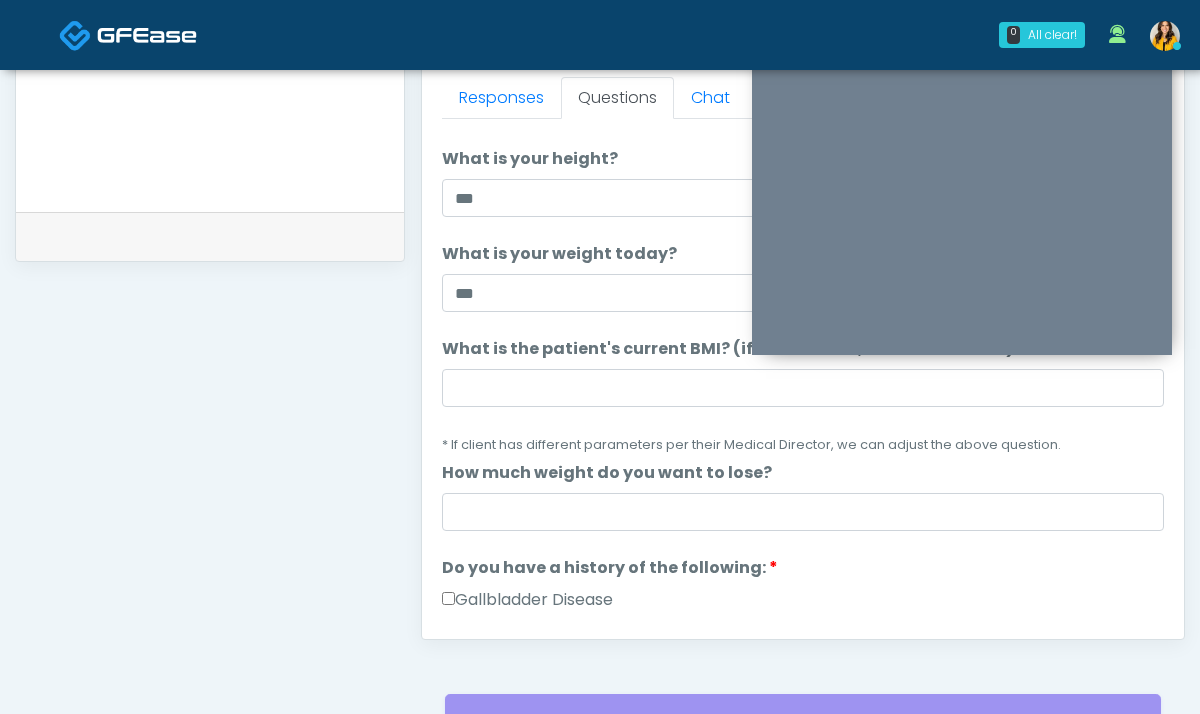 scroll, scrollTop: 0, scrollLeft: 0, axis: both 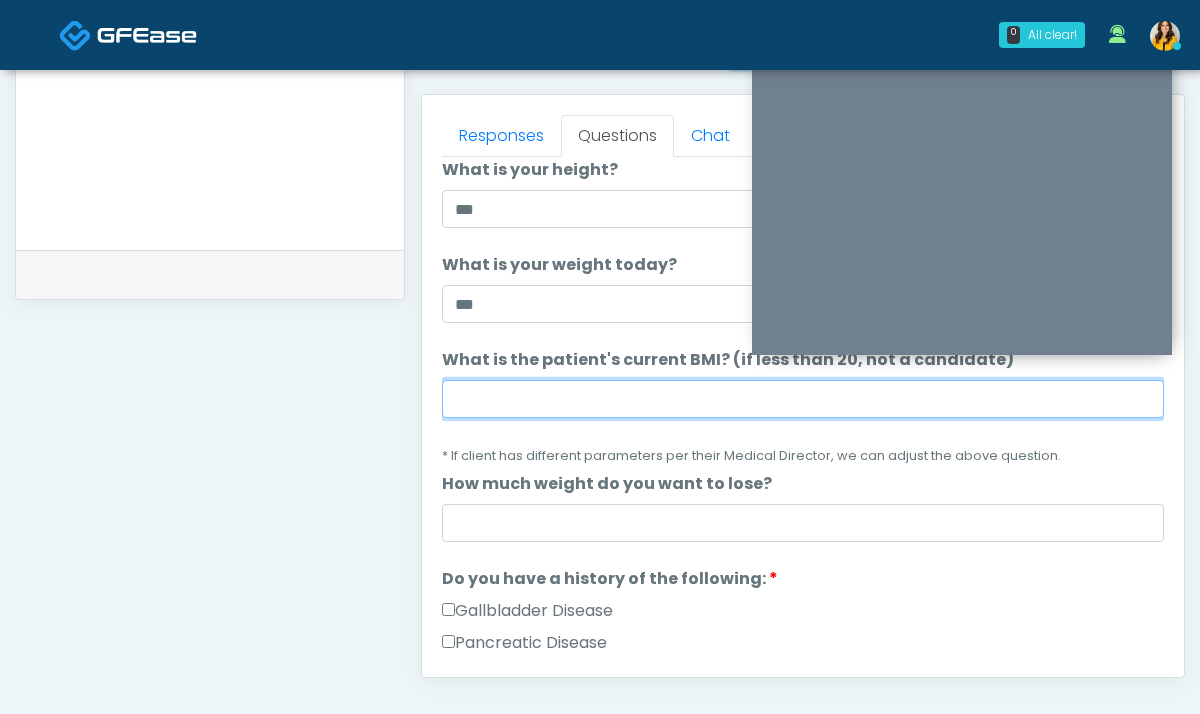 click on "What is the patient's current BMI? (if less than 20, not a candidate)" at bounding box center (803, 399) 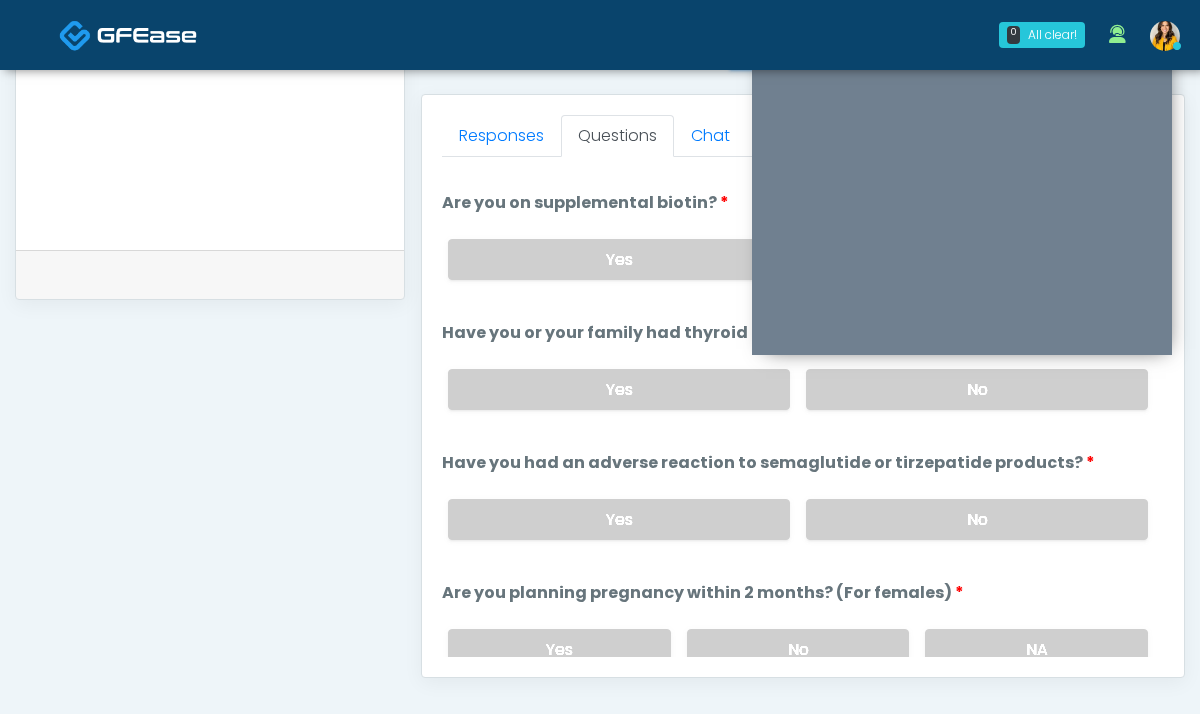 scroll, scrollTop: 1127, scrollLeft: 0, axis: vertical 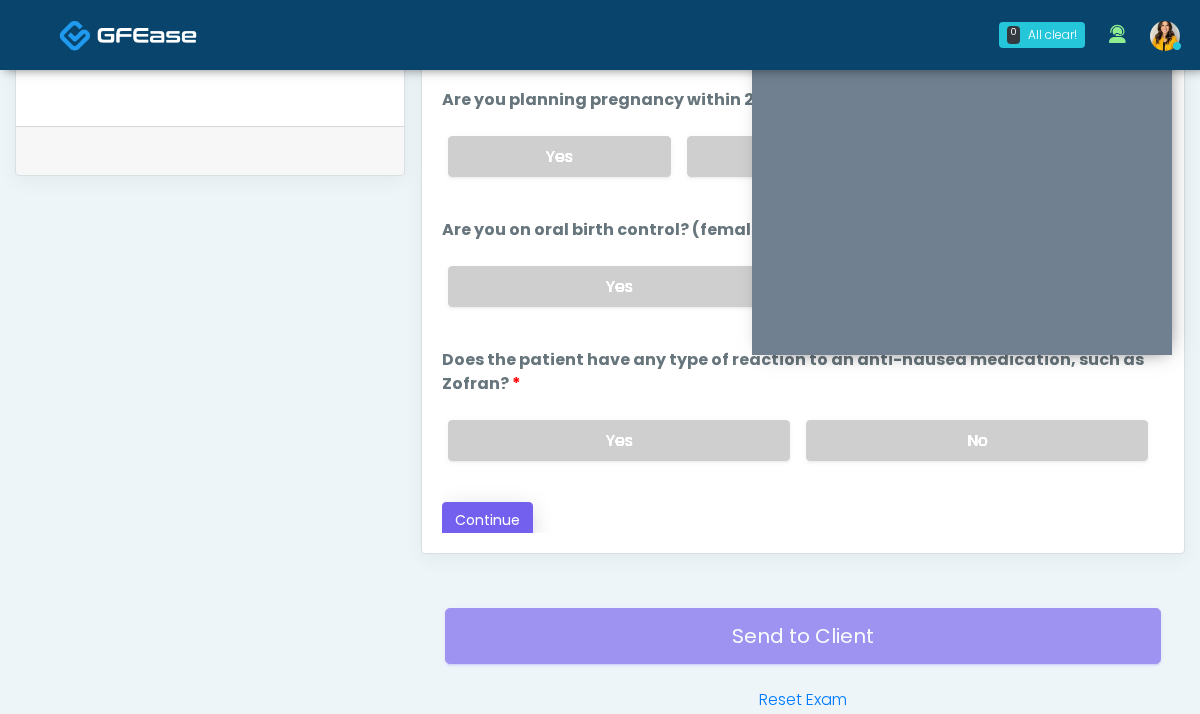 type on "****" 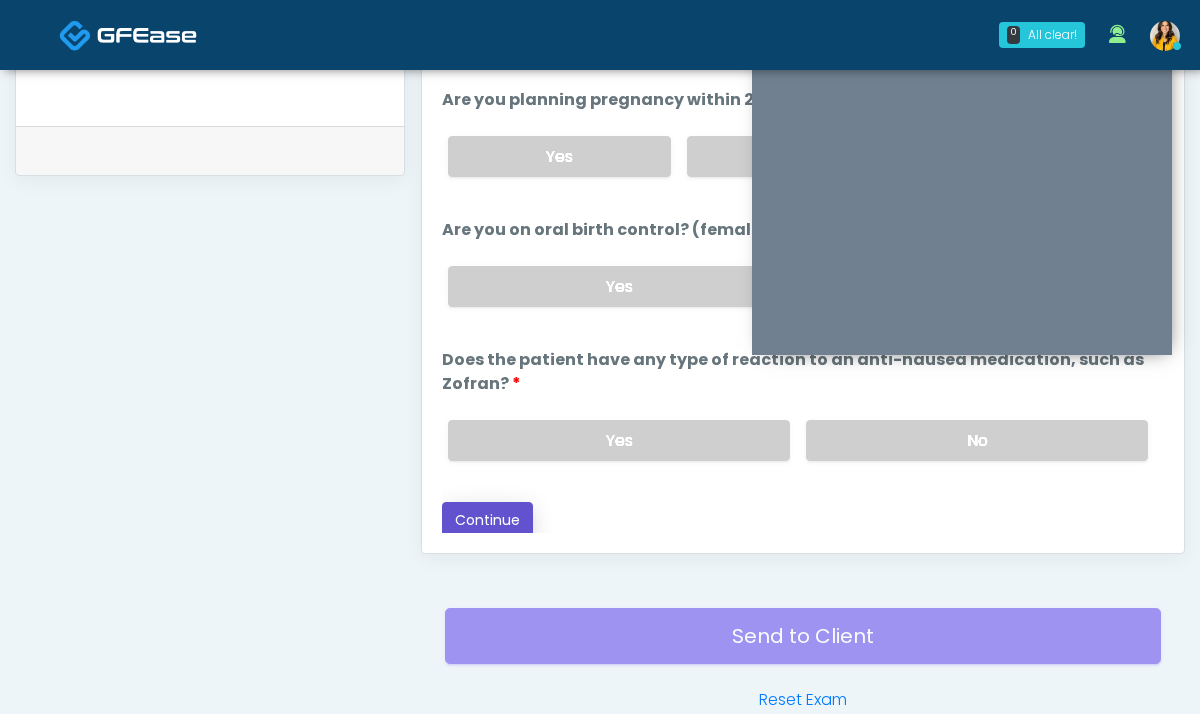click on "Continue" at bounding box center (487, 520) 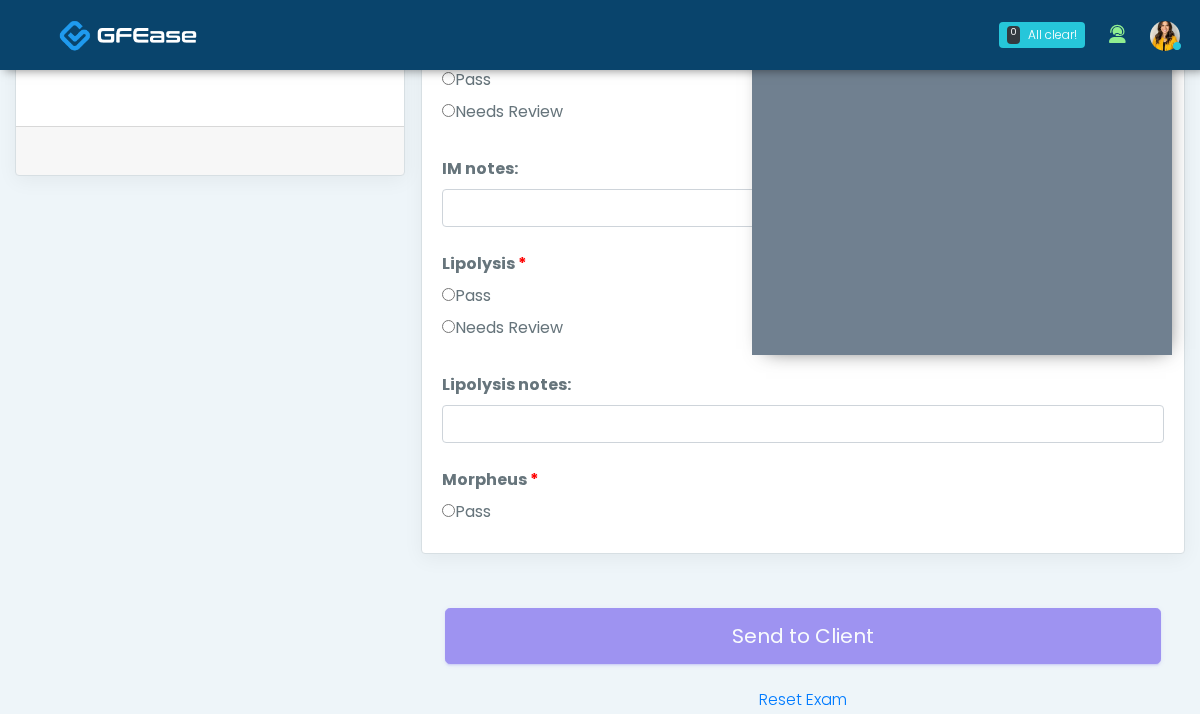 scroll, scrollTop: 1081, scrollLeft: 0, axis: vertical 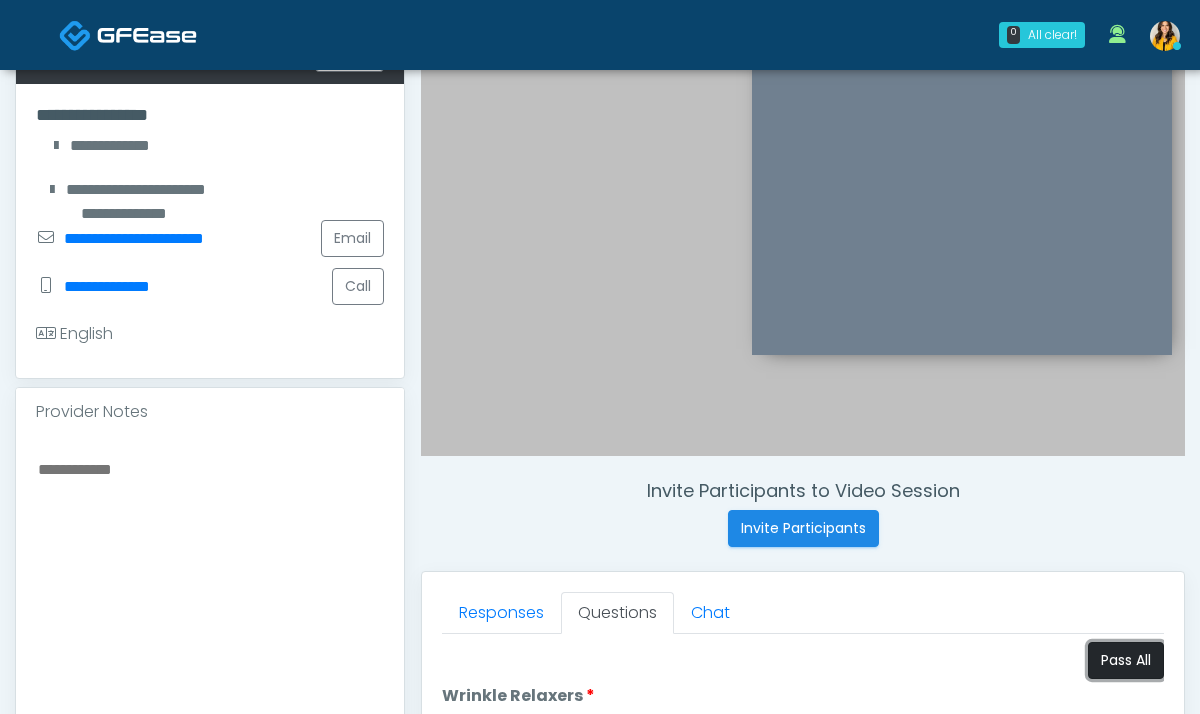 click on "Pass All" at bounding box center [1126, 660] 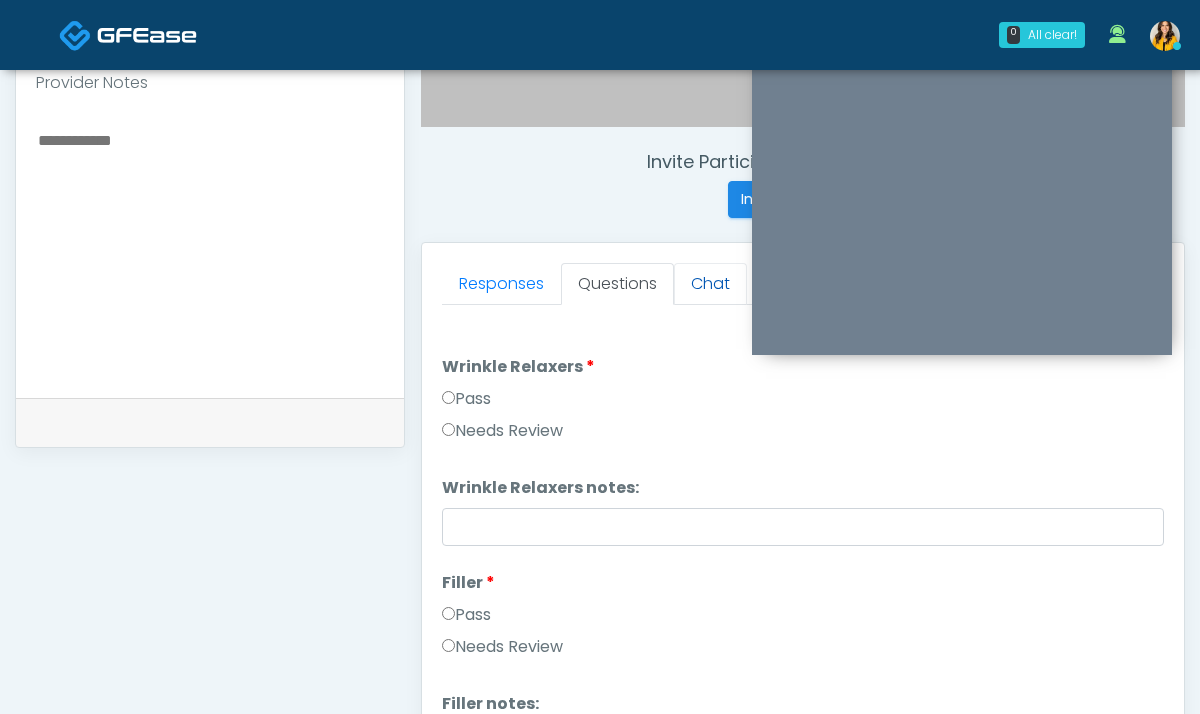 scroll, scrollTop: 1081, scrollLeft: 0, axis: vertical 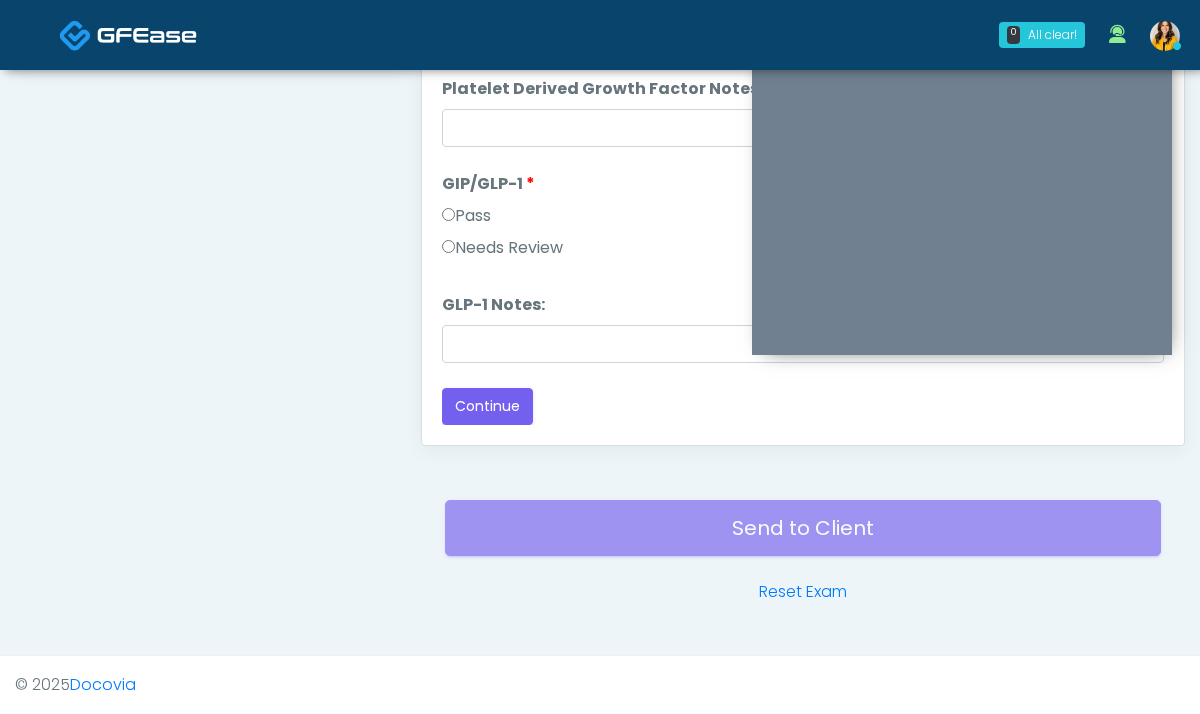 click on "Needs Review" at bounding box center [502, 248] 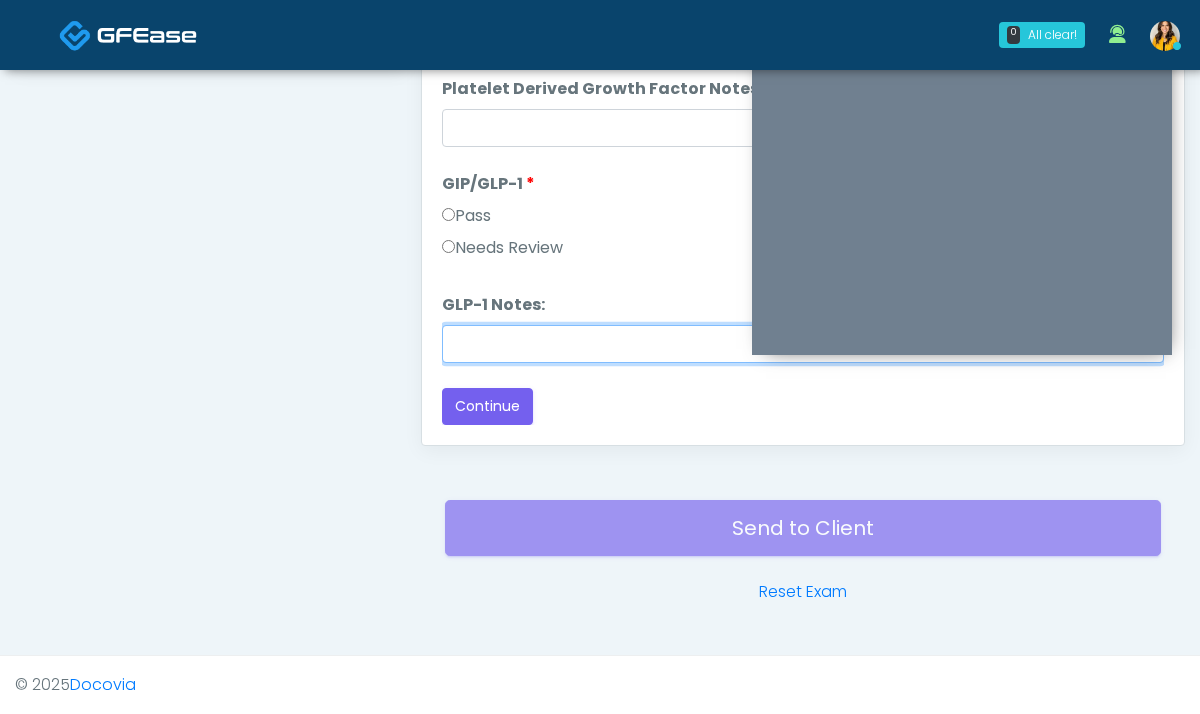 click on "GLP-1 Notes:" at bounding box center (803, 344) 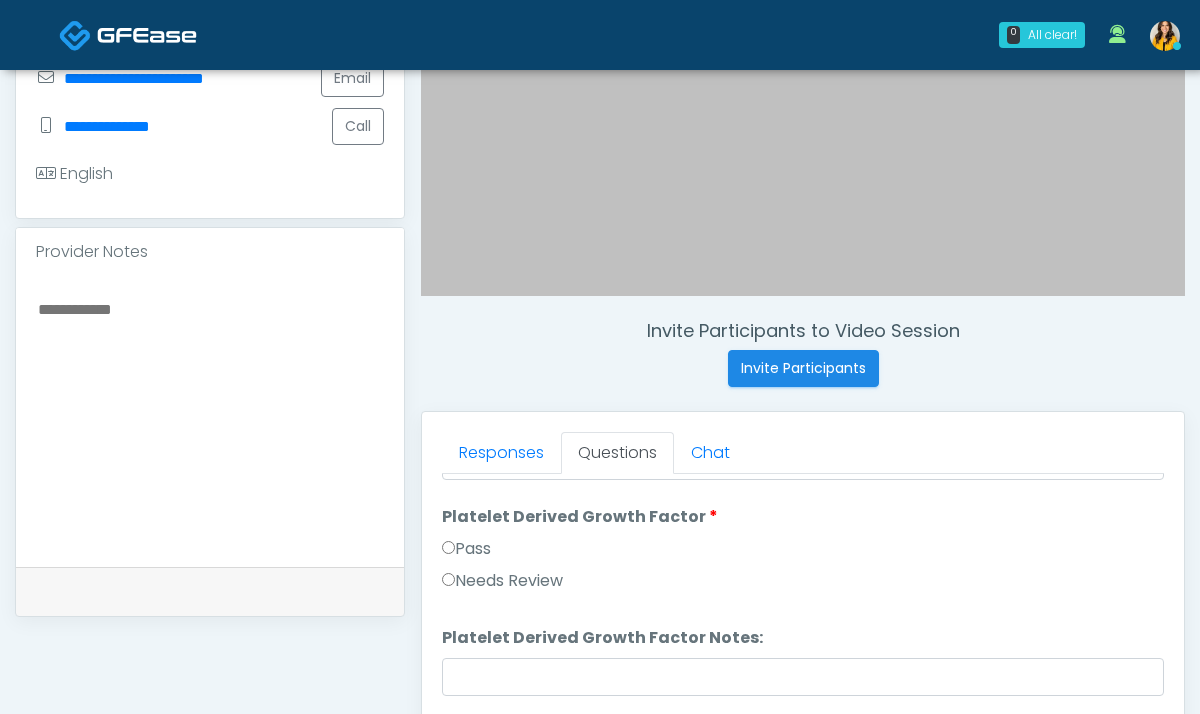 scroll, scrollTop: 548, scrollLeft: 0, axis: vertical 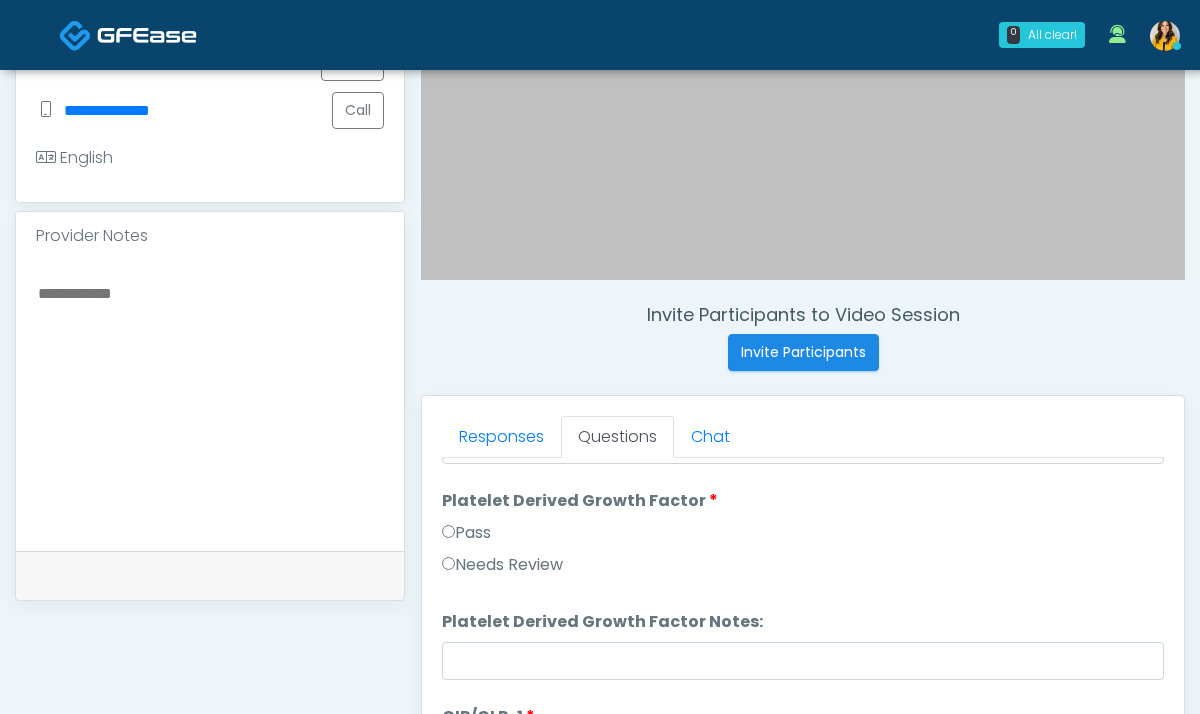 type on "********" 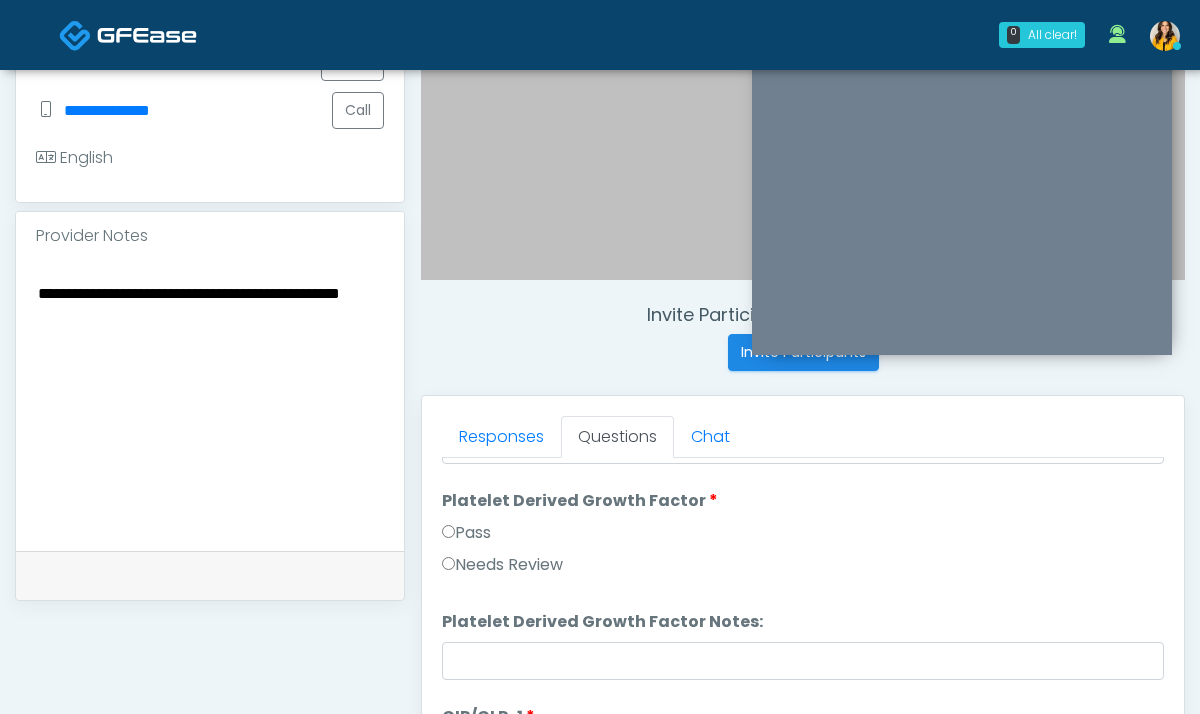 click on "**********" at bounding box center [210, 402] 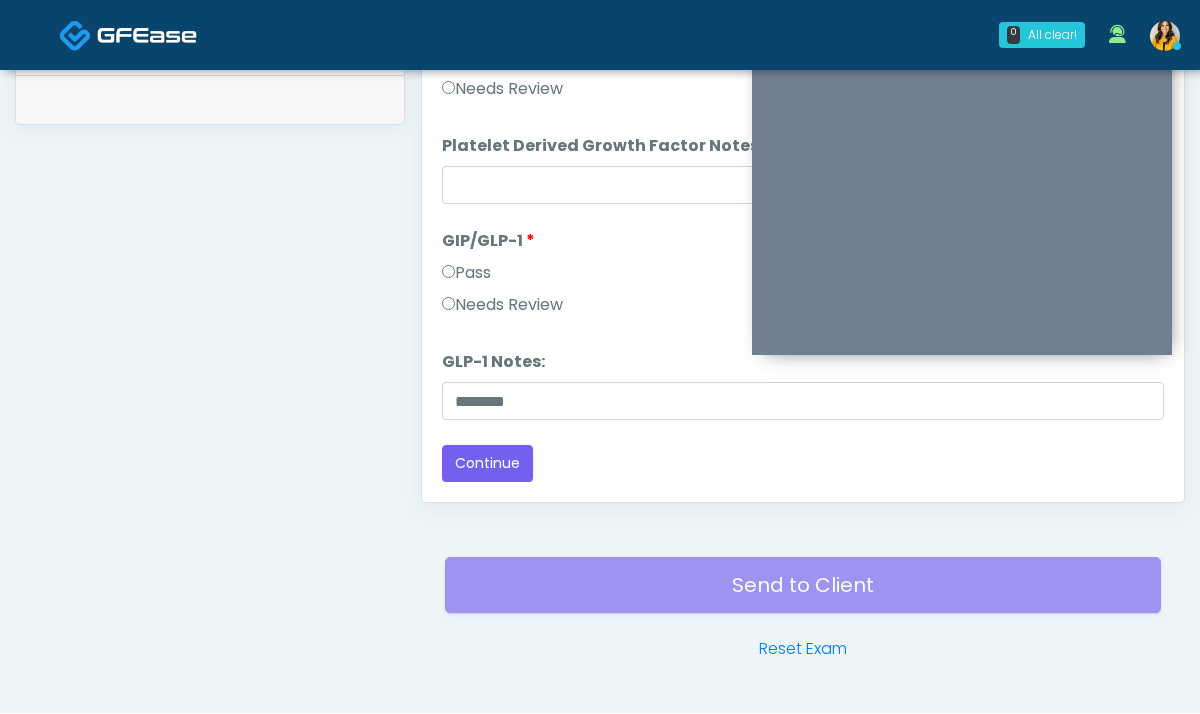 scroll, scrollTop: 1081, scrollLeft: 0, axis: vertical 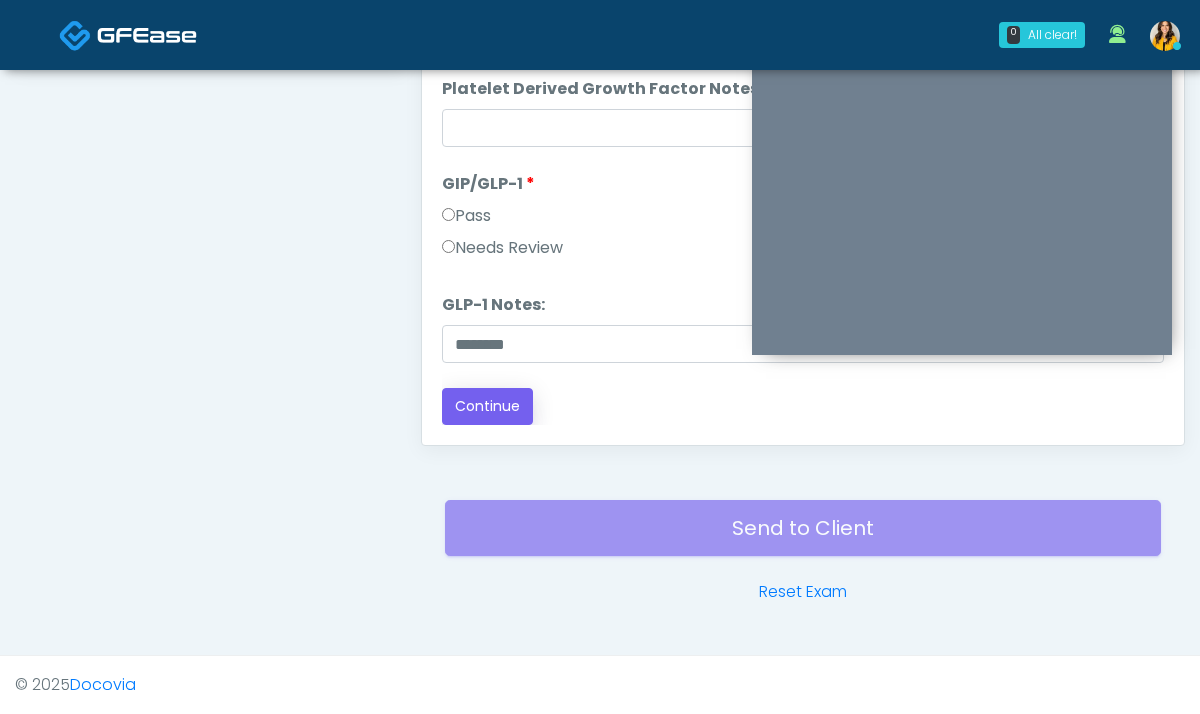 type on "**********" 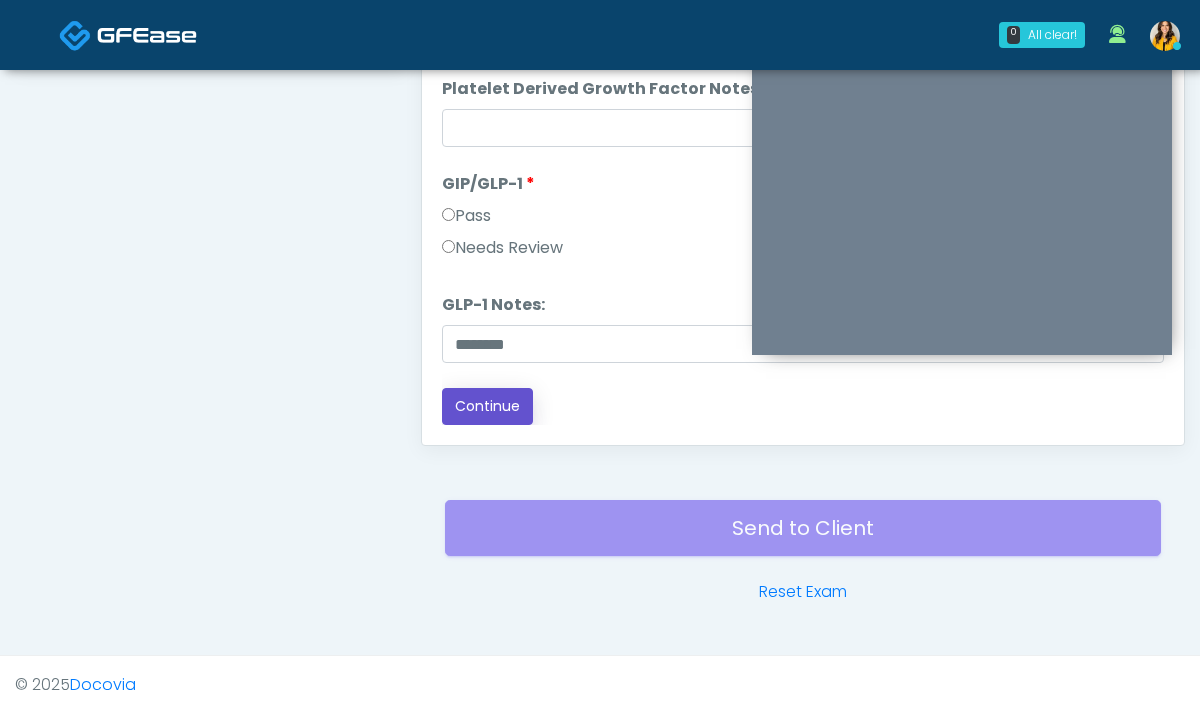 click on "Continue" at bounding box center [487, 406] 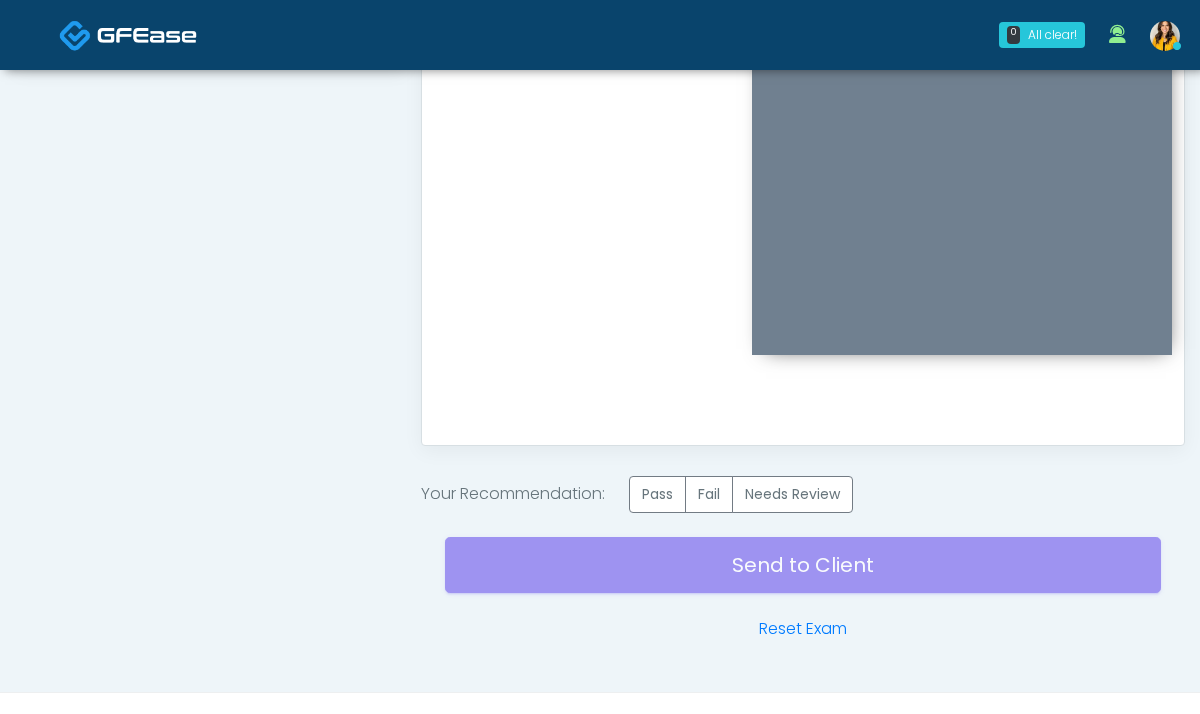 scroll, scrollTop: 0, scrollLeft: 0, axis: both 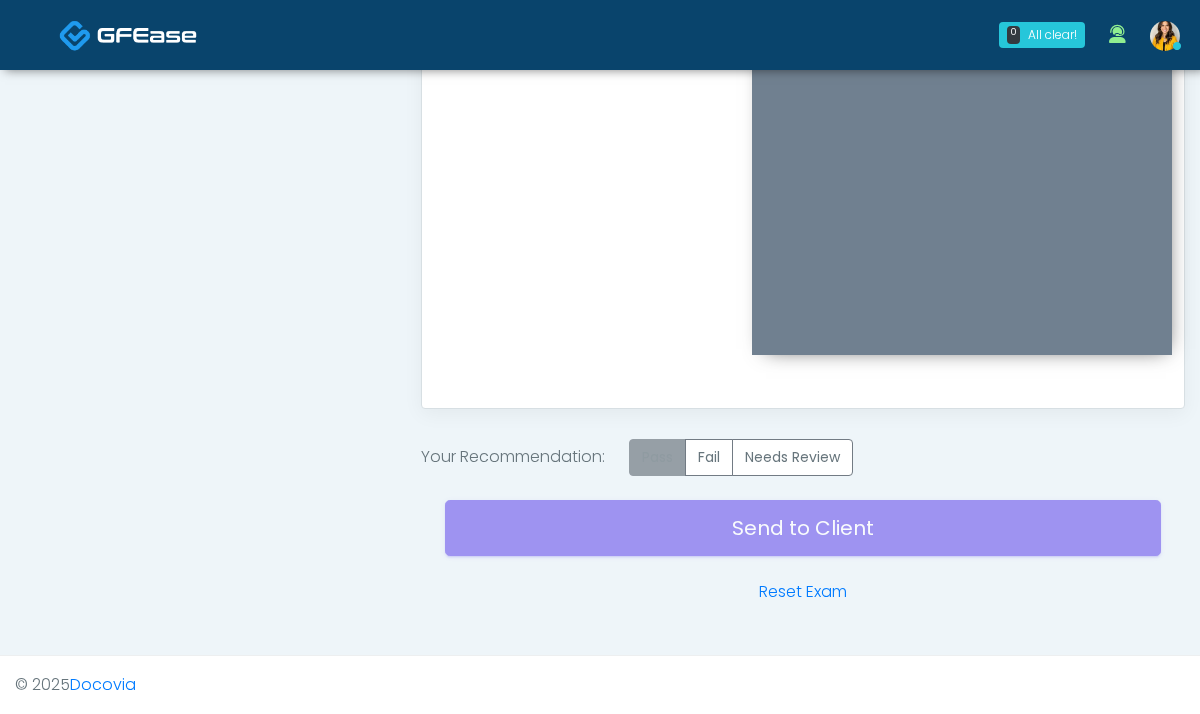 click on "Pass" at bounding box center (657, 457) 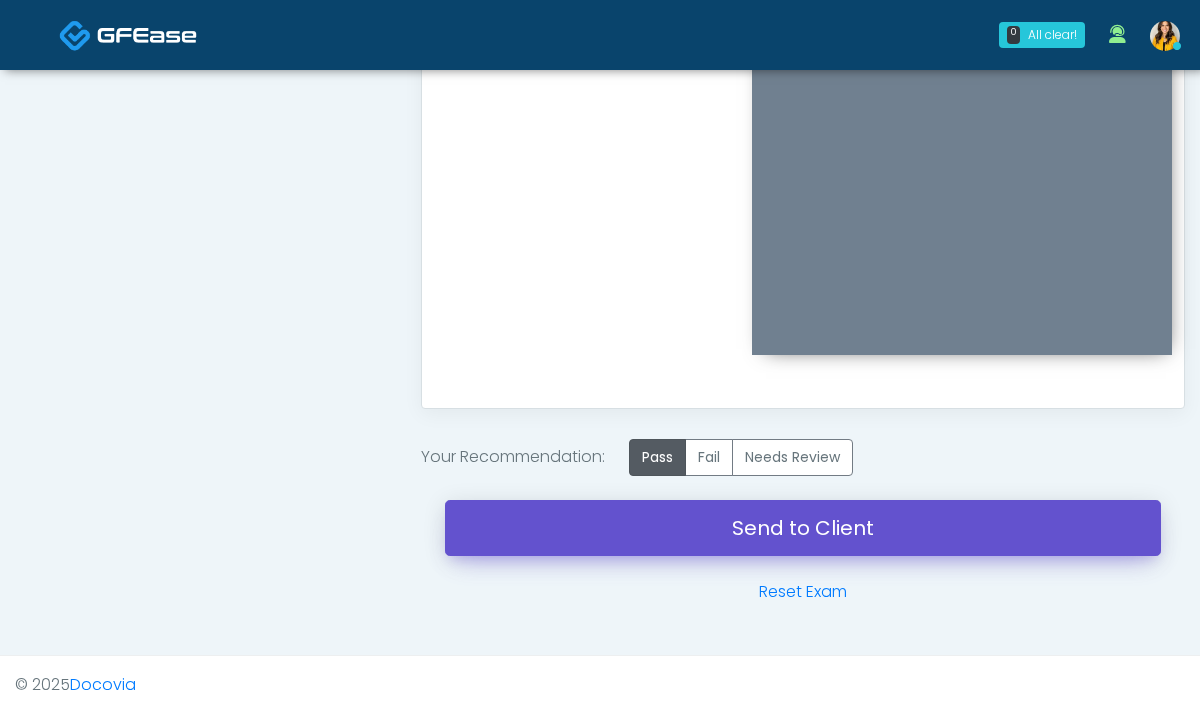 click on "Send to Client" at bounding box center (803, 528) 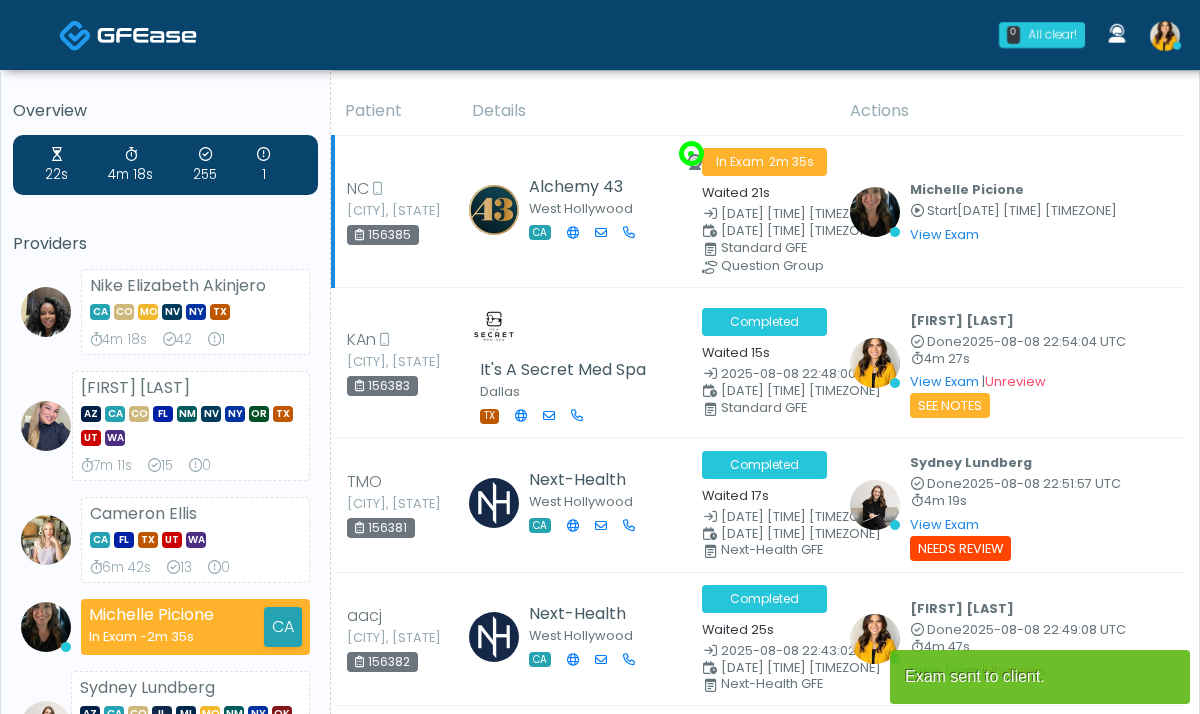 scroll, scrollTop: 0, scrollLeft: 0, axis: both 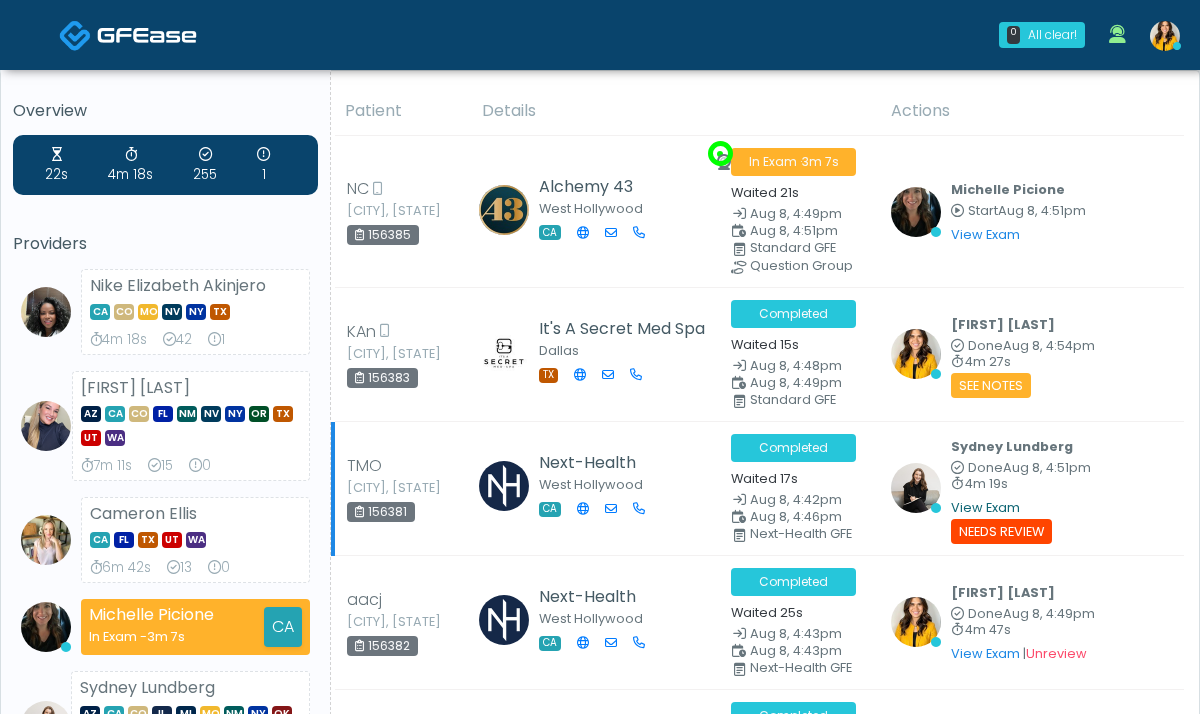 click on "View Exam" at bounding box center (985, 507) 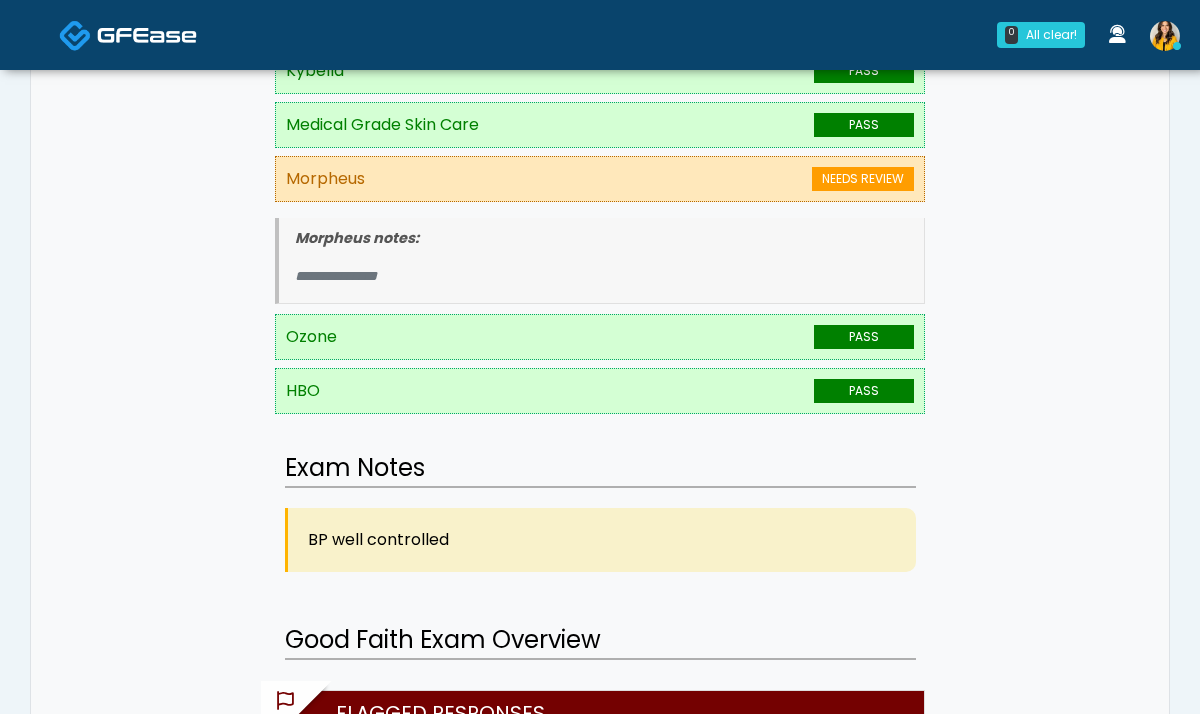 scroll, scrollTop: 753, scrollLeft: 0, axis: vertical 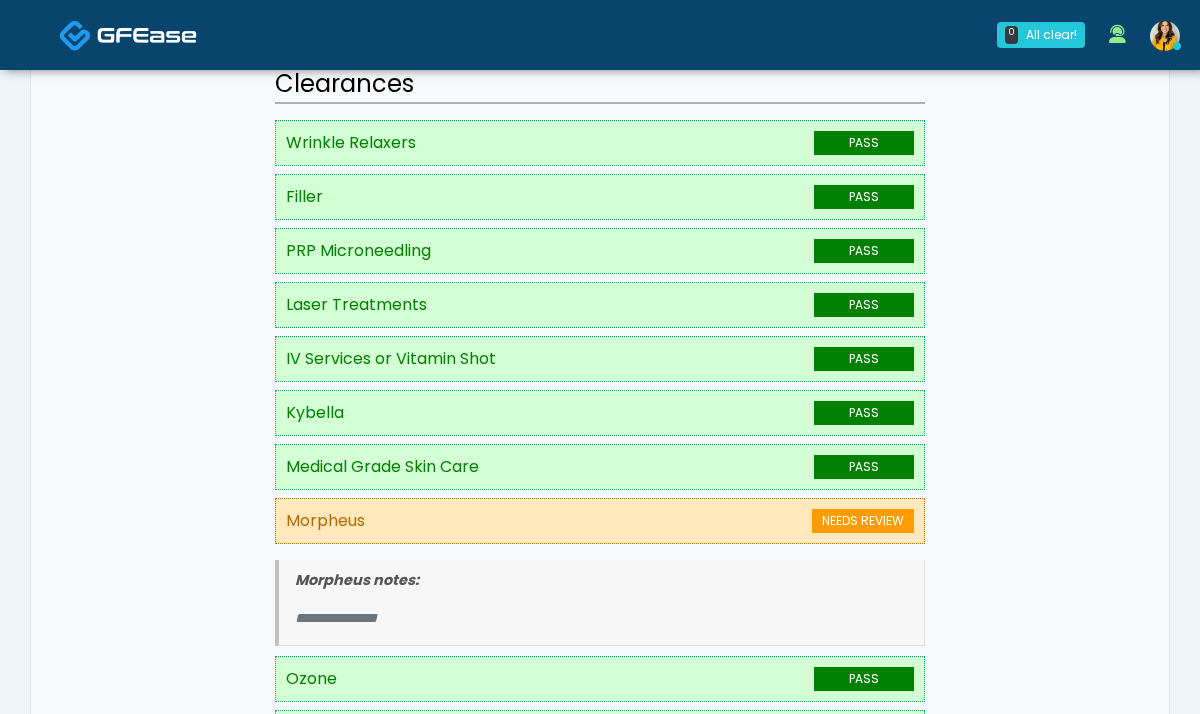 click at bounding box center [147, 35] 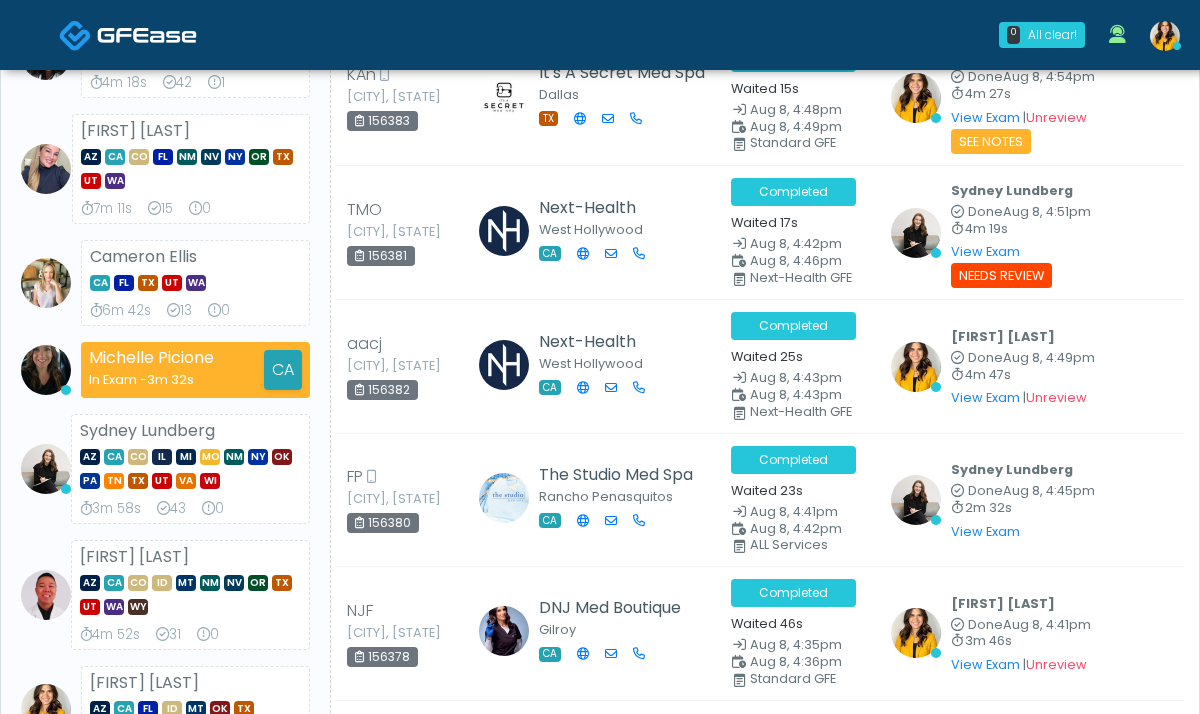 scroll, scrollTop: 271, scrollLeft: 0, axis: vertical 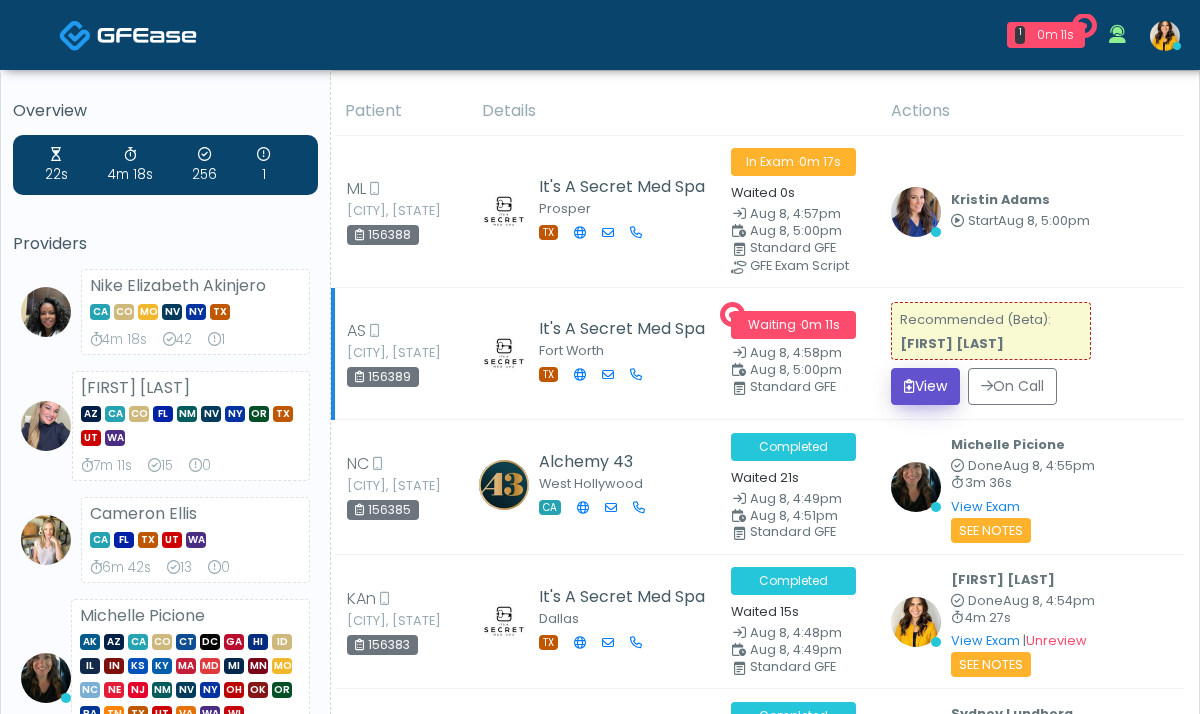 click on "View" at bounding box center (925, 386) 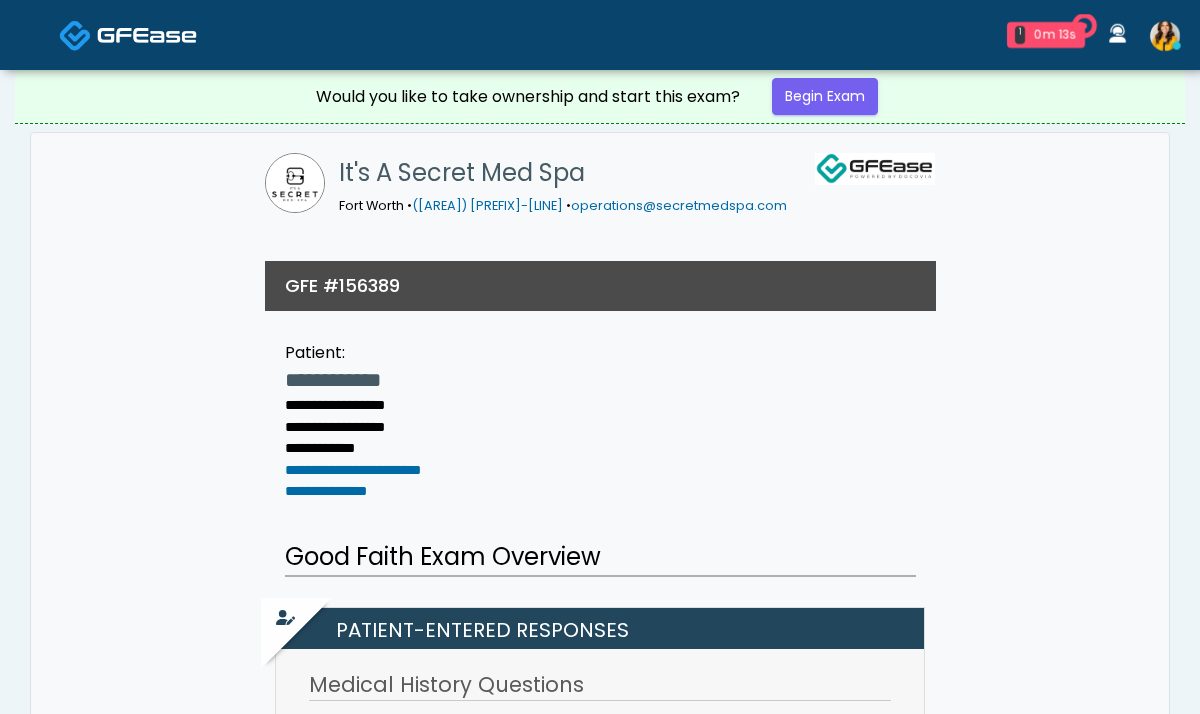 scroll, scrollTop: 0, scrollLeft: 0, axis: both 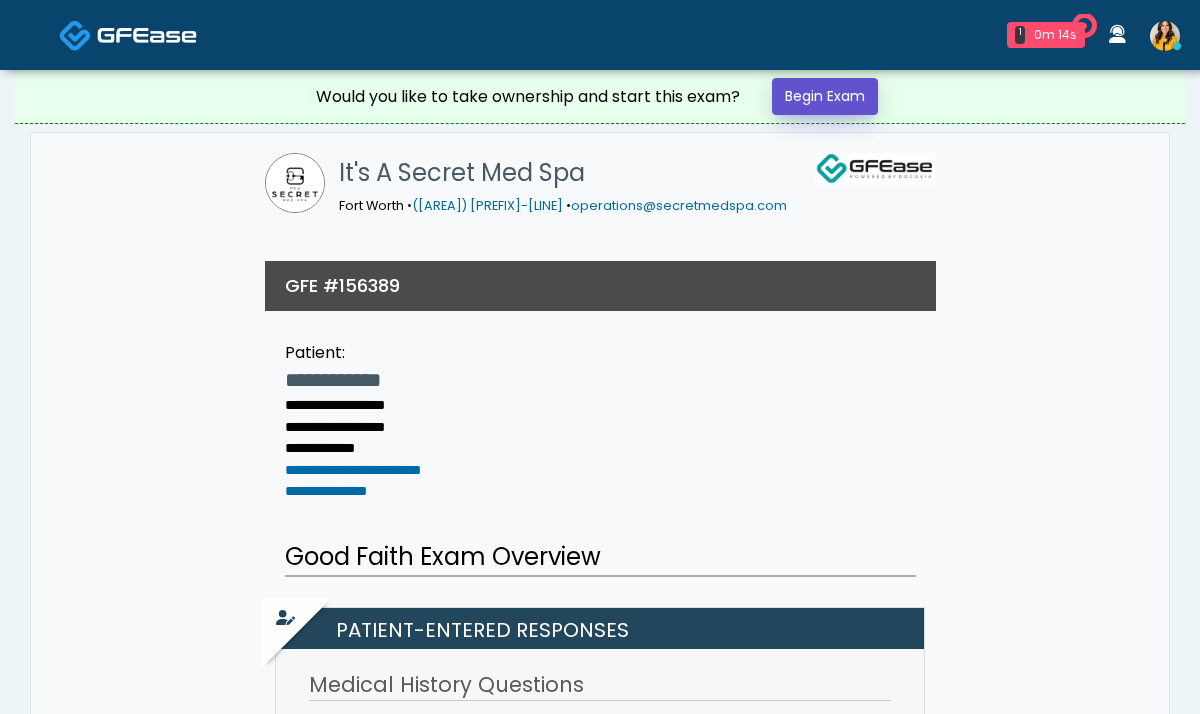 click on "Begin Exam" at bounding box center [825, 96] 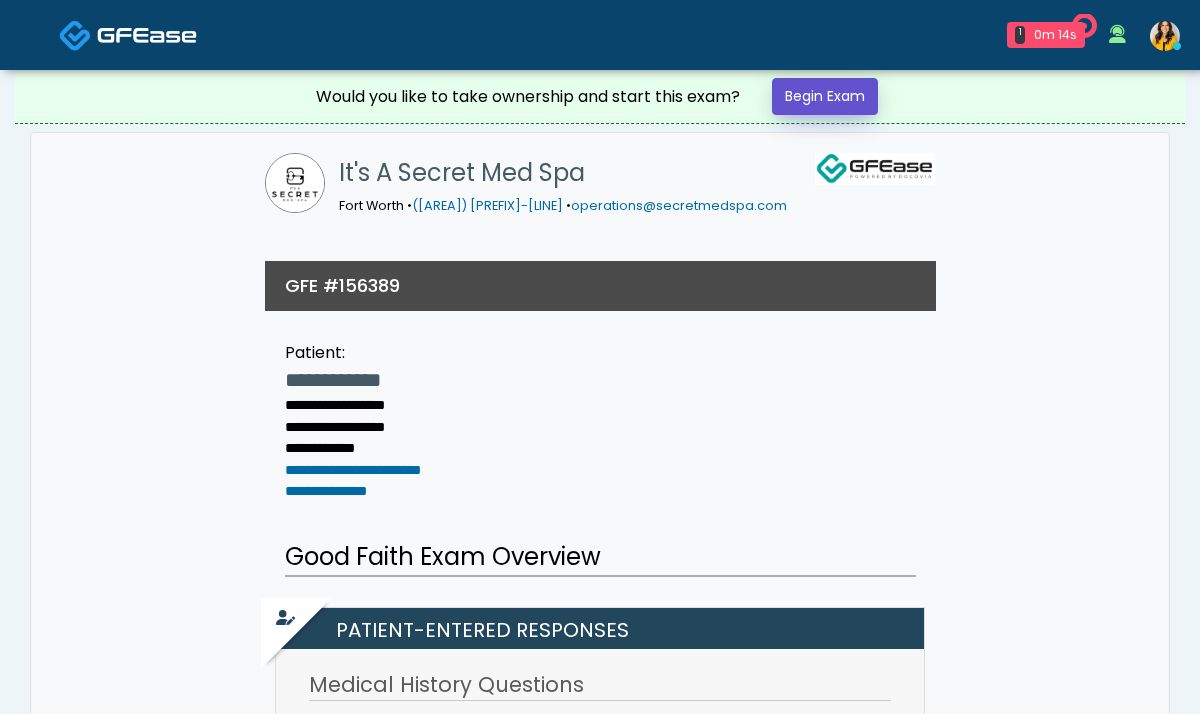 scroll, scrollTop: 0, scrollLeft: 0, axis: both 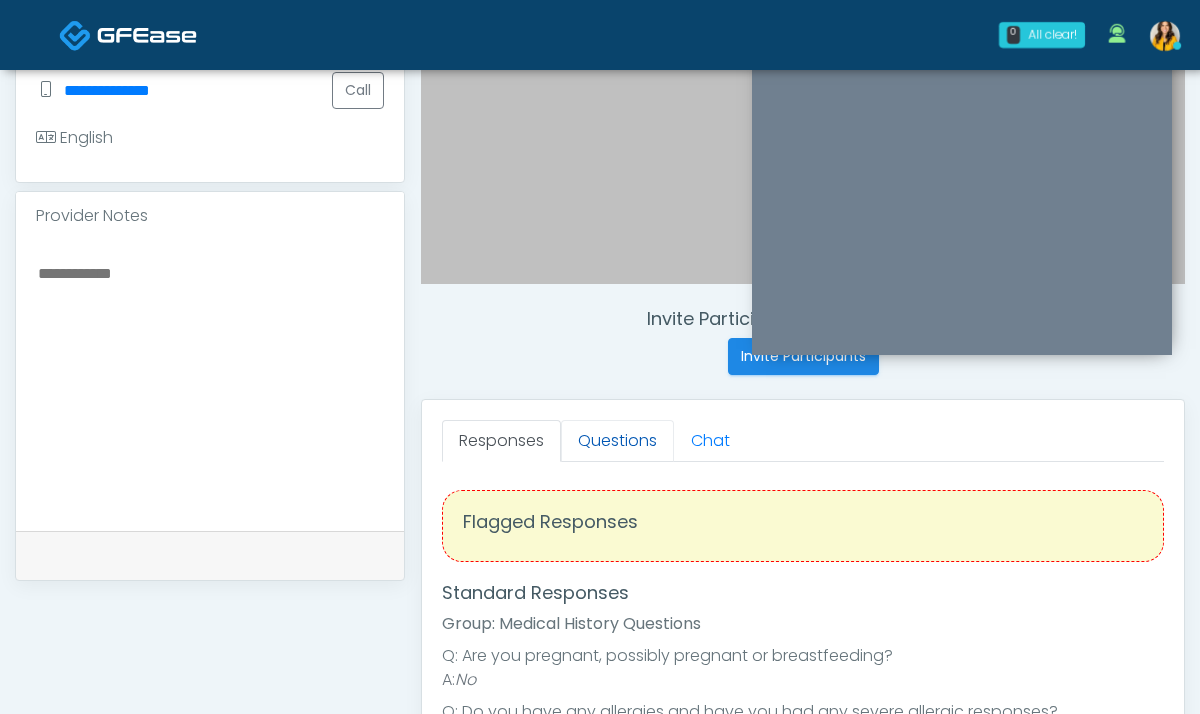 click on "Questions" at bounding box center [617, 441] 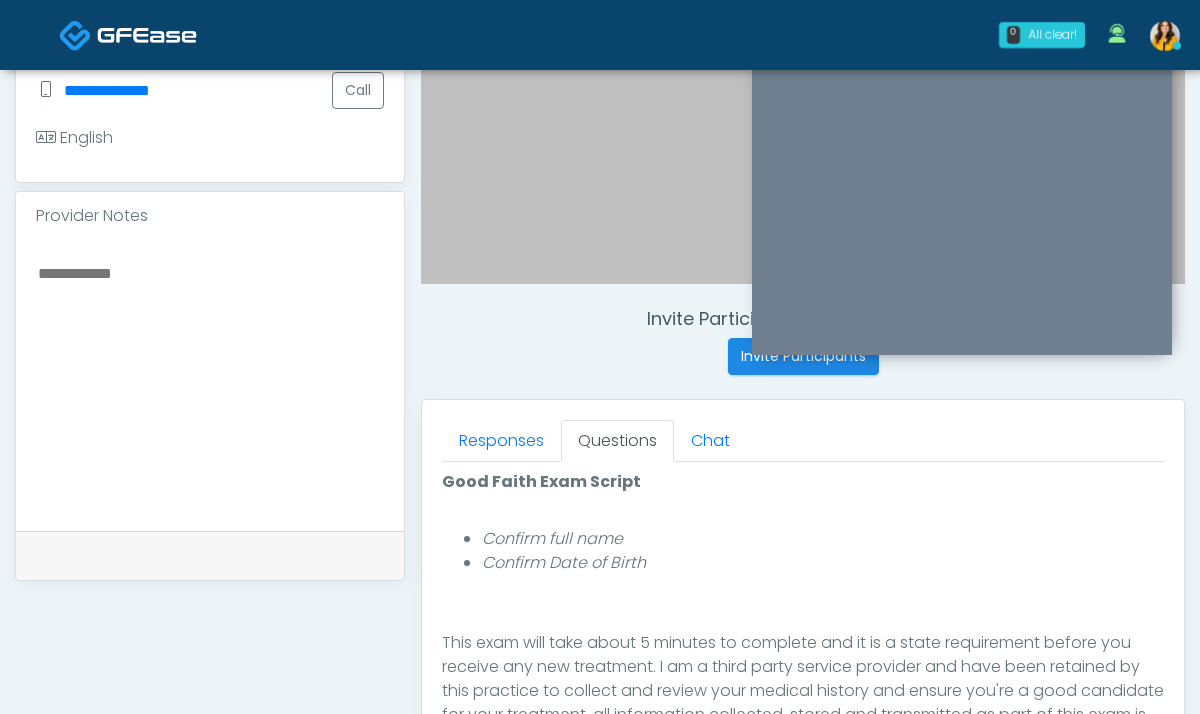 scroll, scrollTop: 232, scrollLeft: 0, axis: vertical 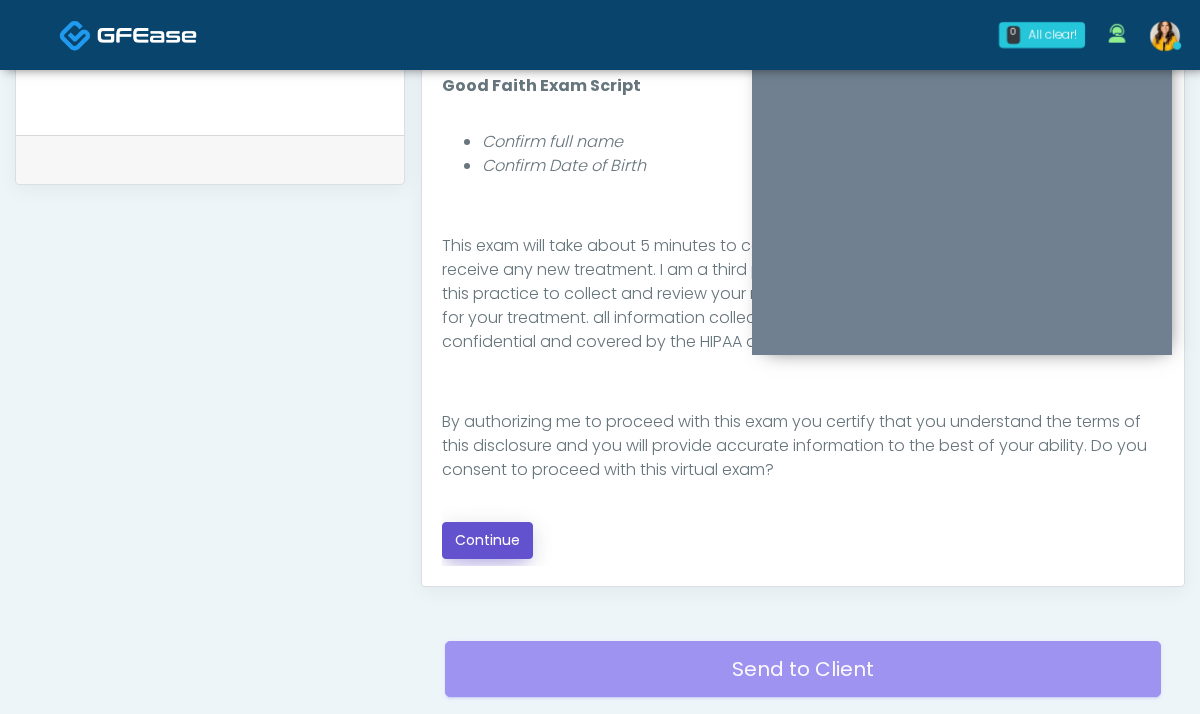 click on "Continue" at bounding box center (487, 540) 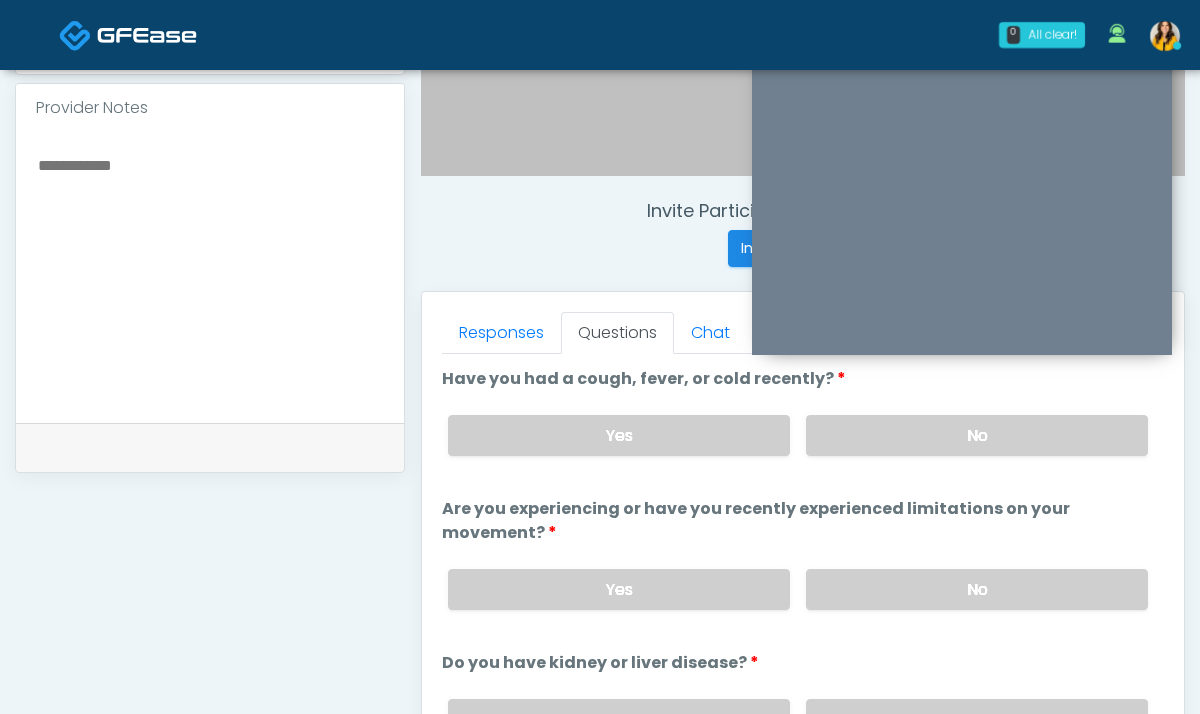 scroll, scrollTop: 650, scrollLeft: 0, axis: vertical 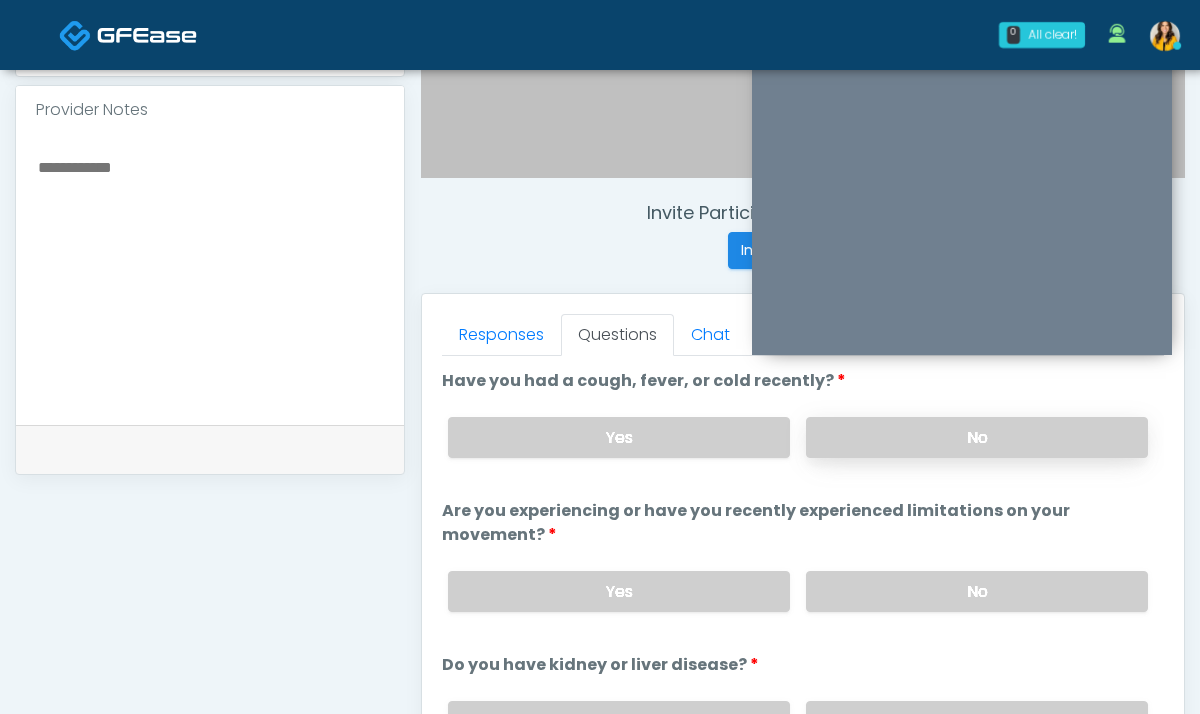click on "No" at bounding box center (977, 437) 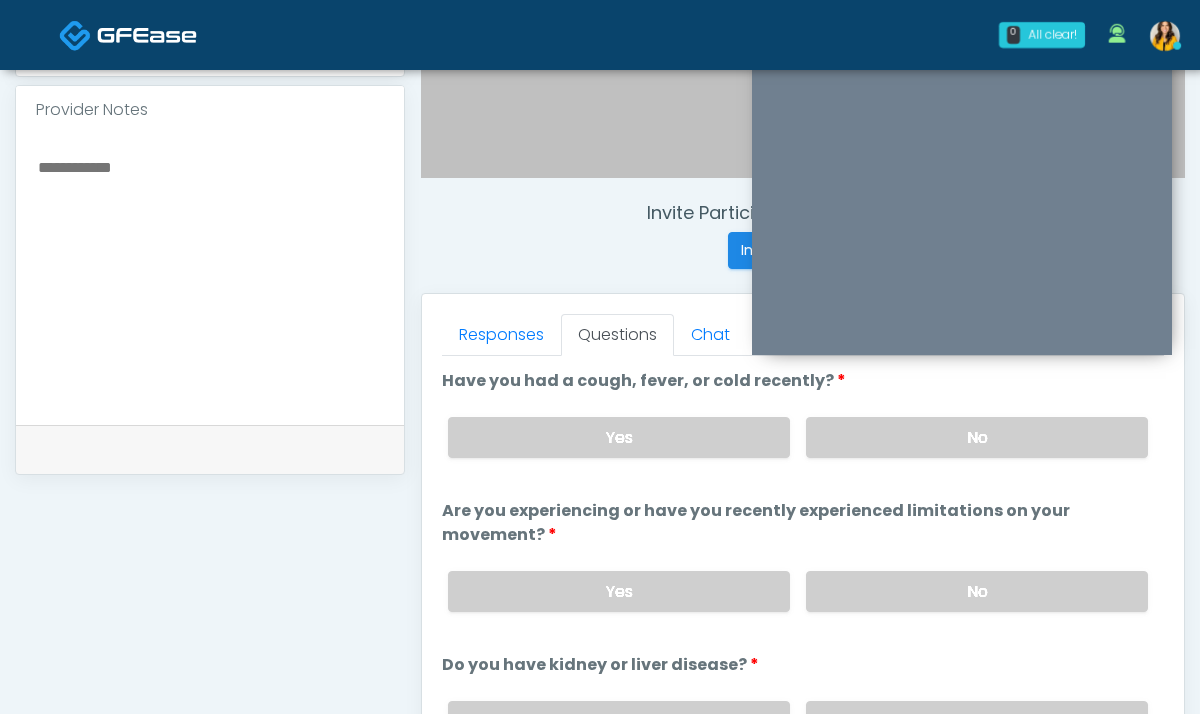 scroll, scrollTop: 43, scrollLeft: 0, axis: vertical 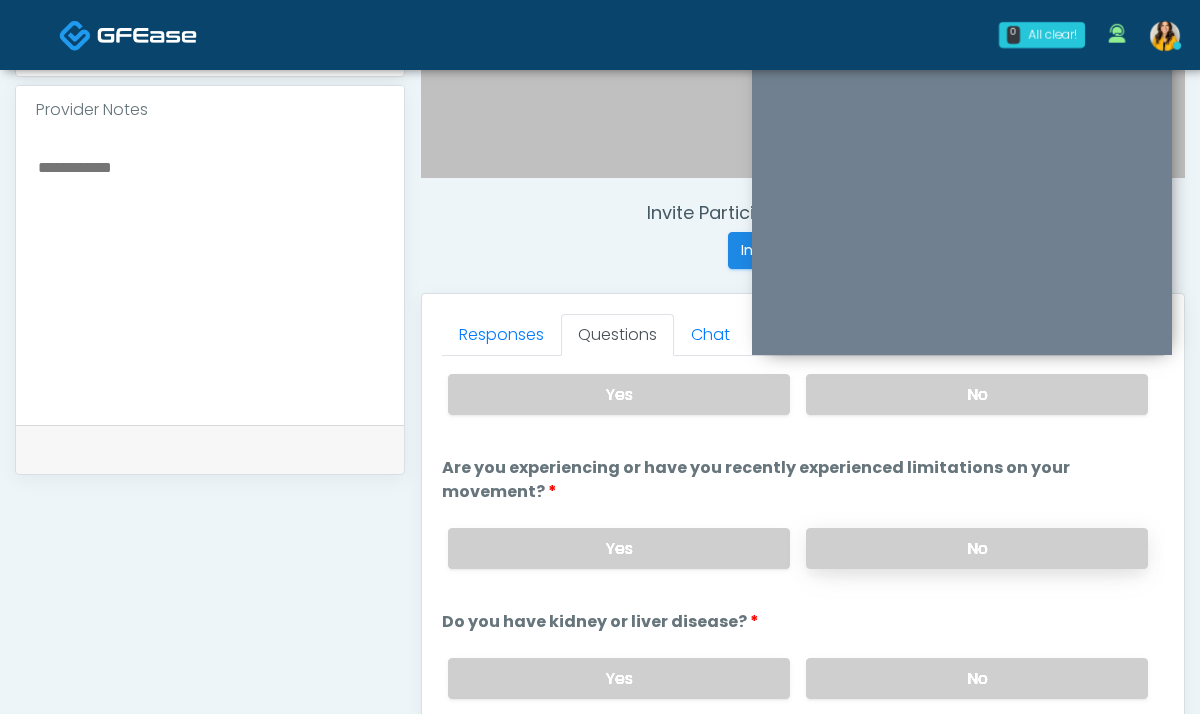click on "No" at bounding box center [977, 548] 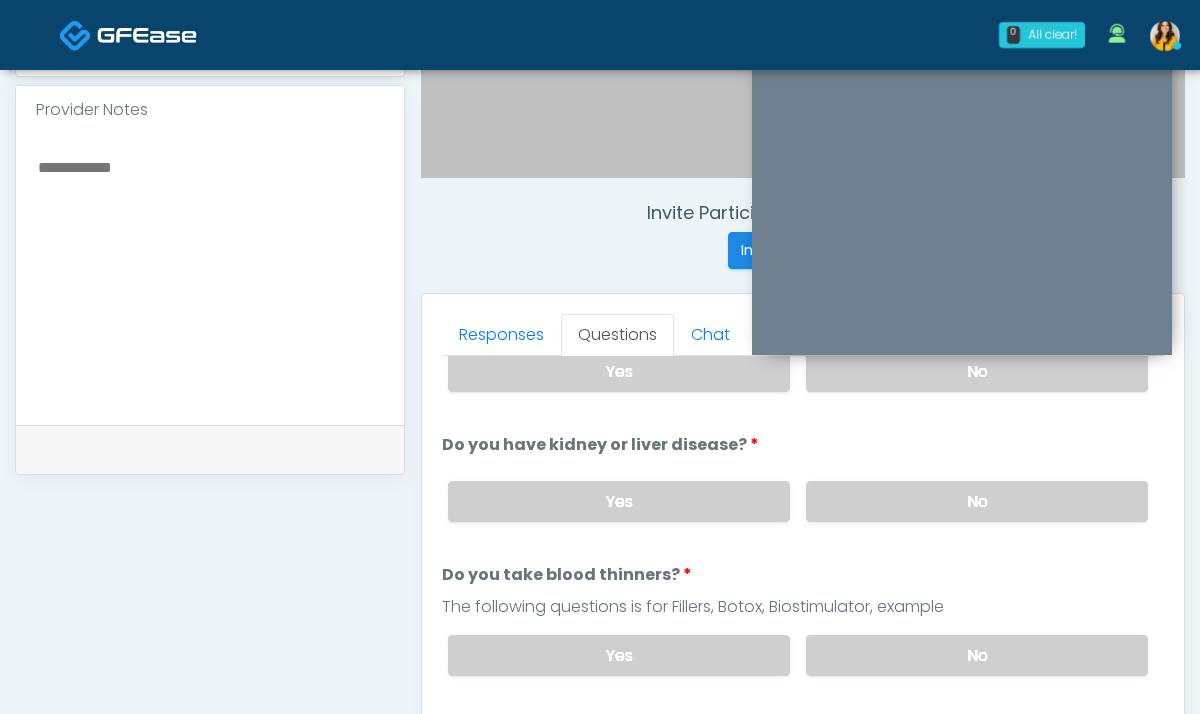 scroll, scrollTop: 221, scrollLeft: 0, axis: vertical 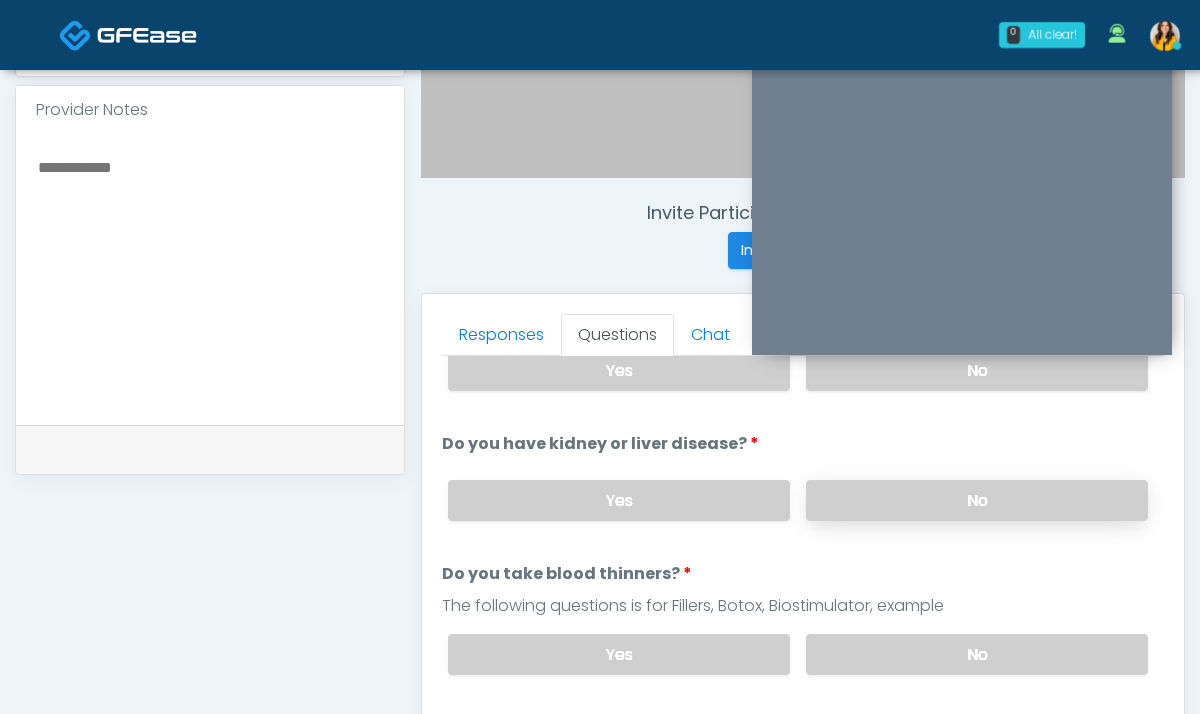 click on "No" at bounding box center [977, 500] 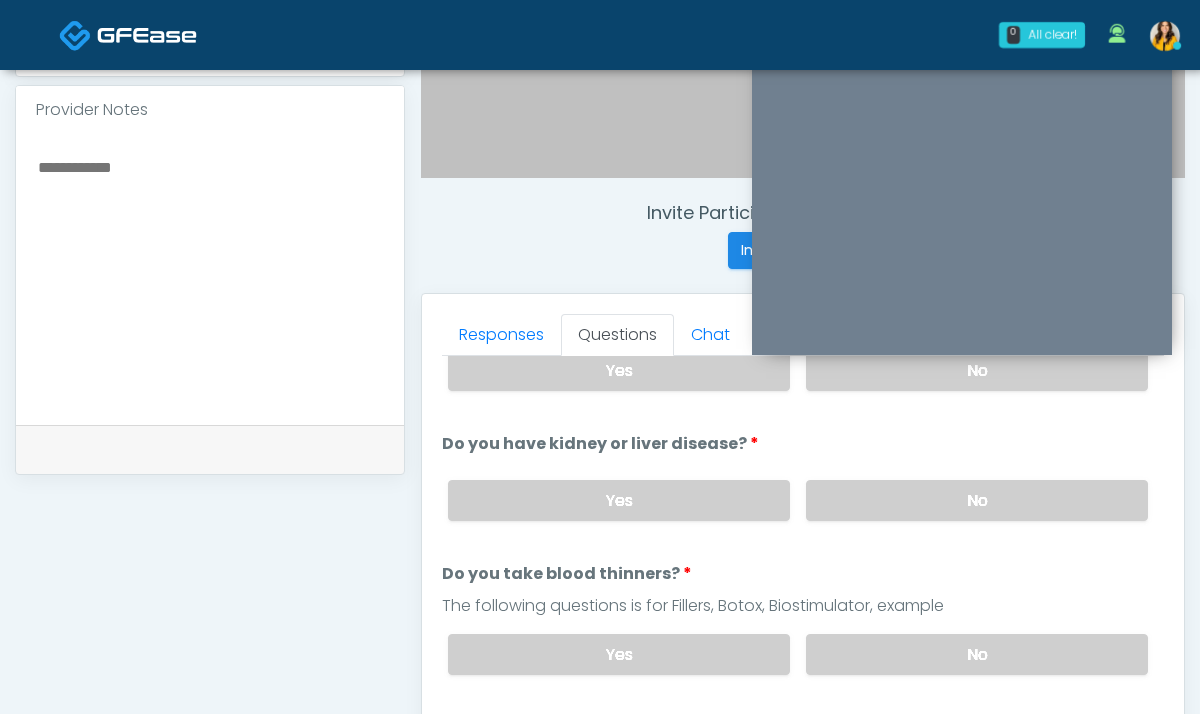scroll, scrollTop: 369, scrollLeft: 0, axis: vertical 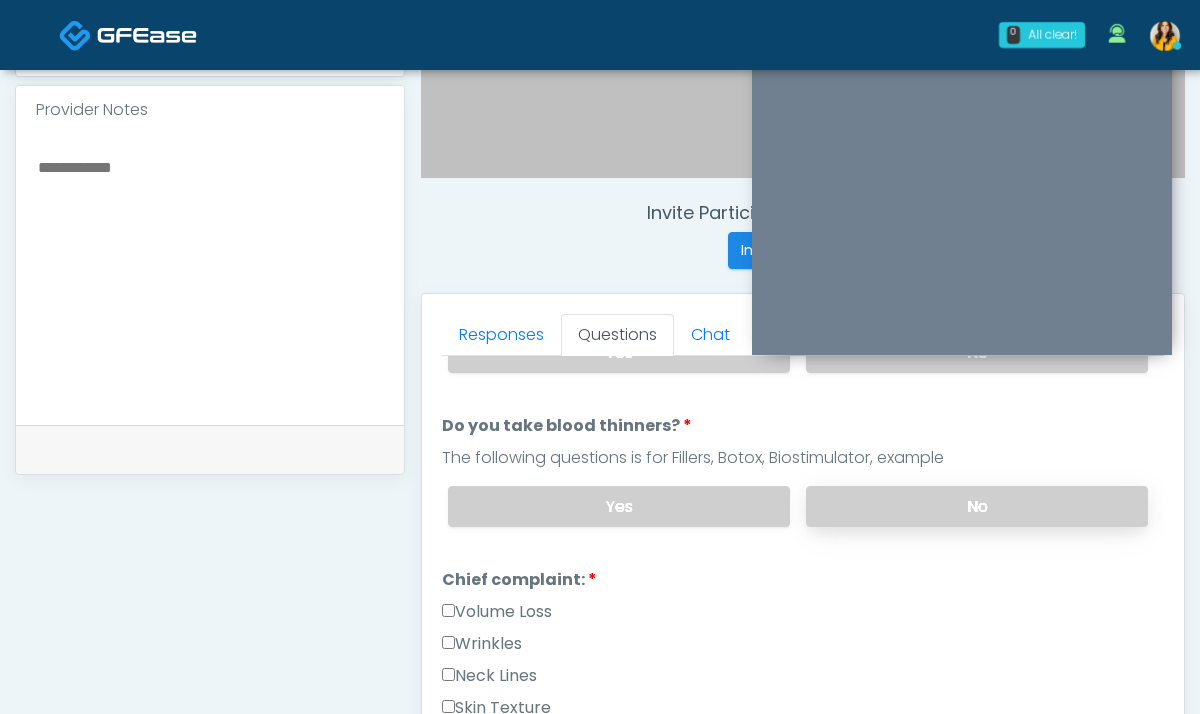 click on "No" at bounding box center (977, 506) 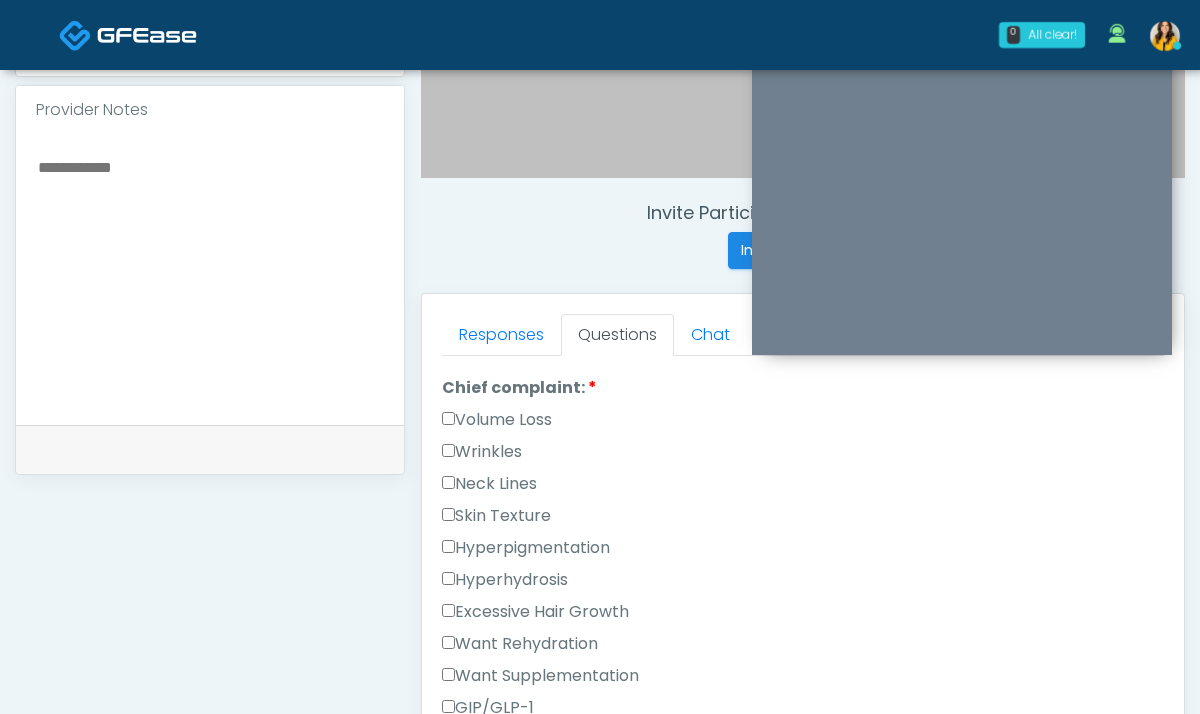 scroll, scrollTop: 555, scrollLeft: 0, axis: vertical 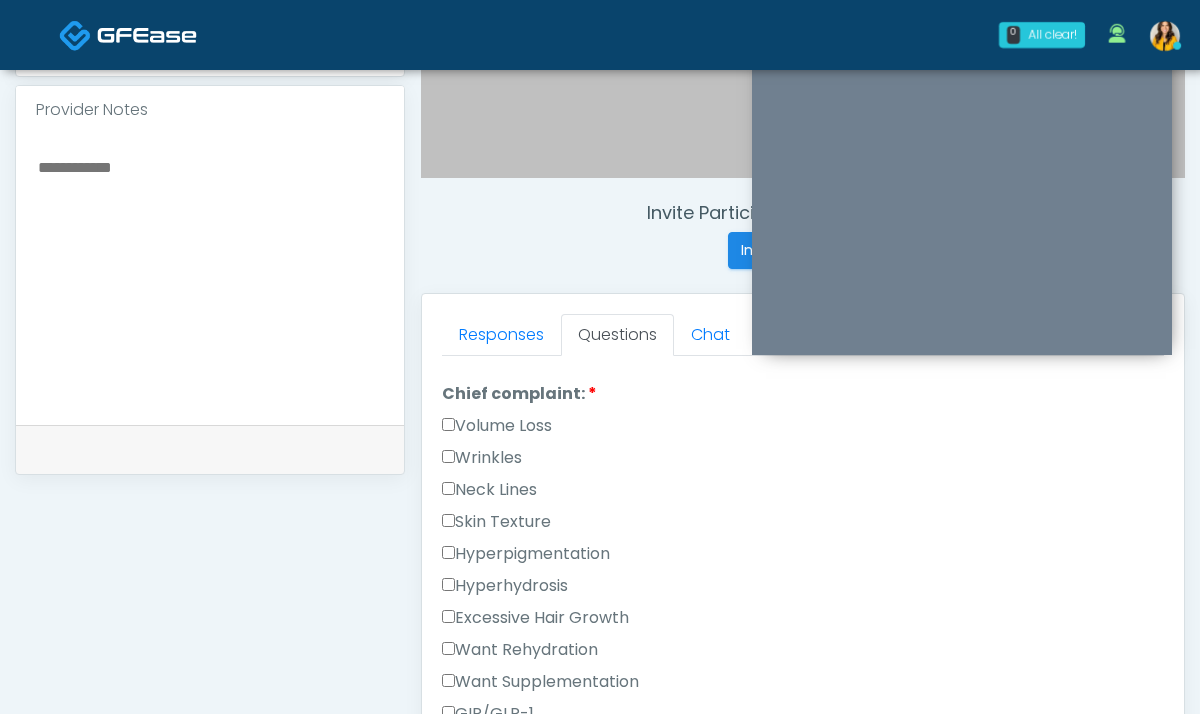 click on "Volume Loss" at bounding box center [497, 426] 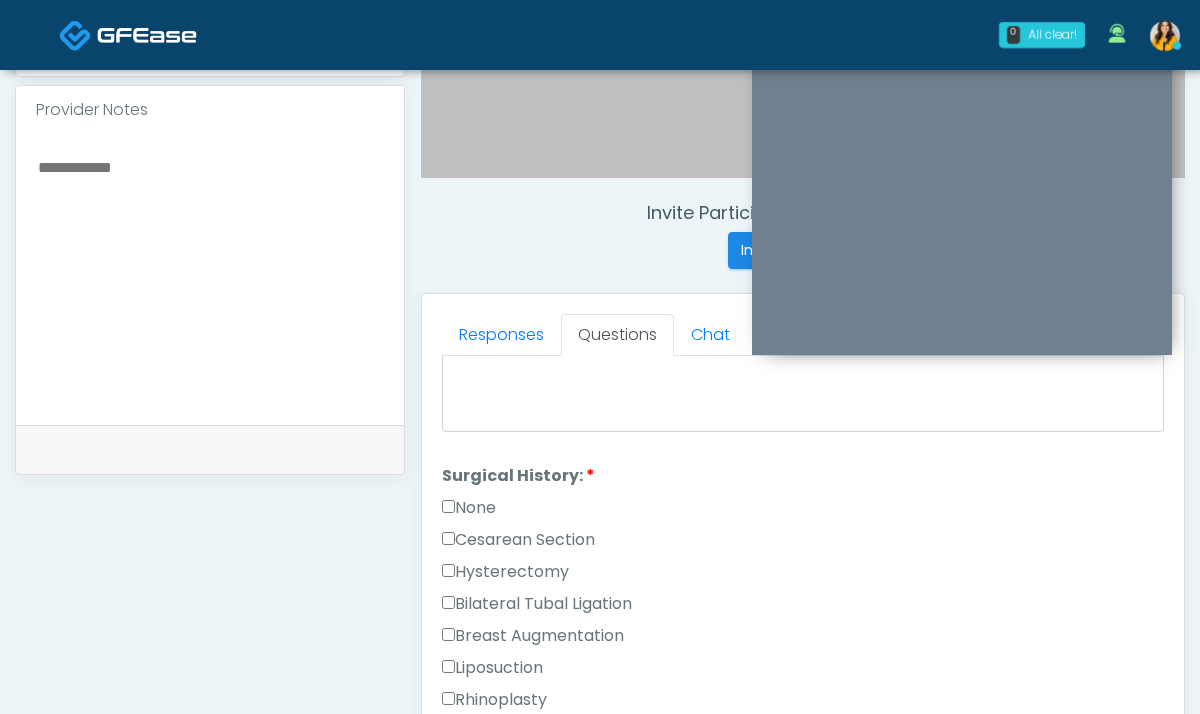 scroll, scrollTop: 1063, scrollLeft: 0, axis: vertical 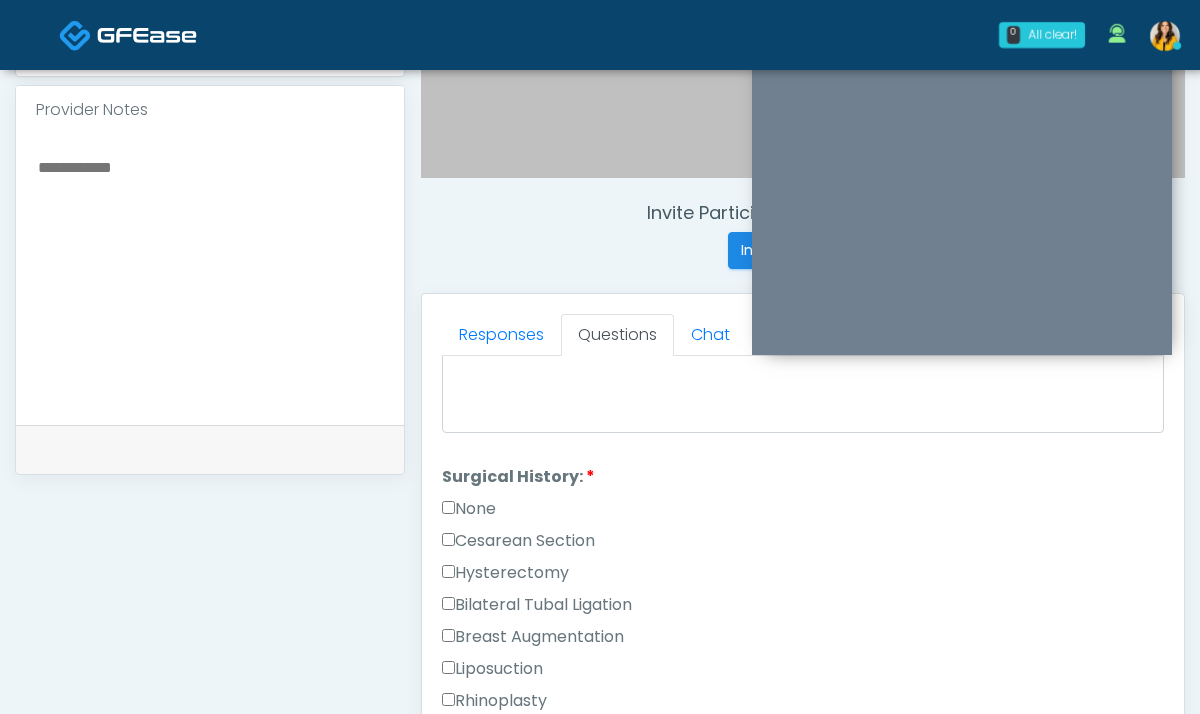click on "None" at bounding box center [469, 509] 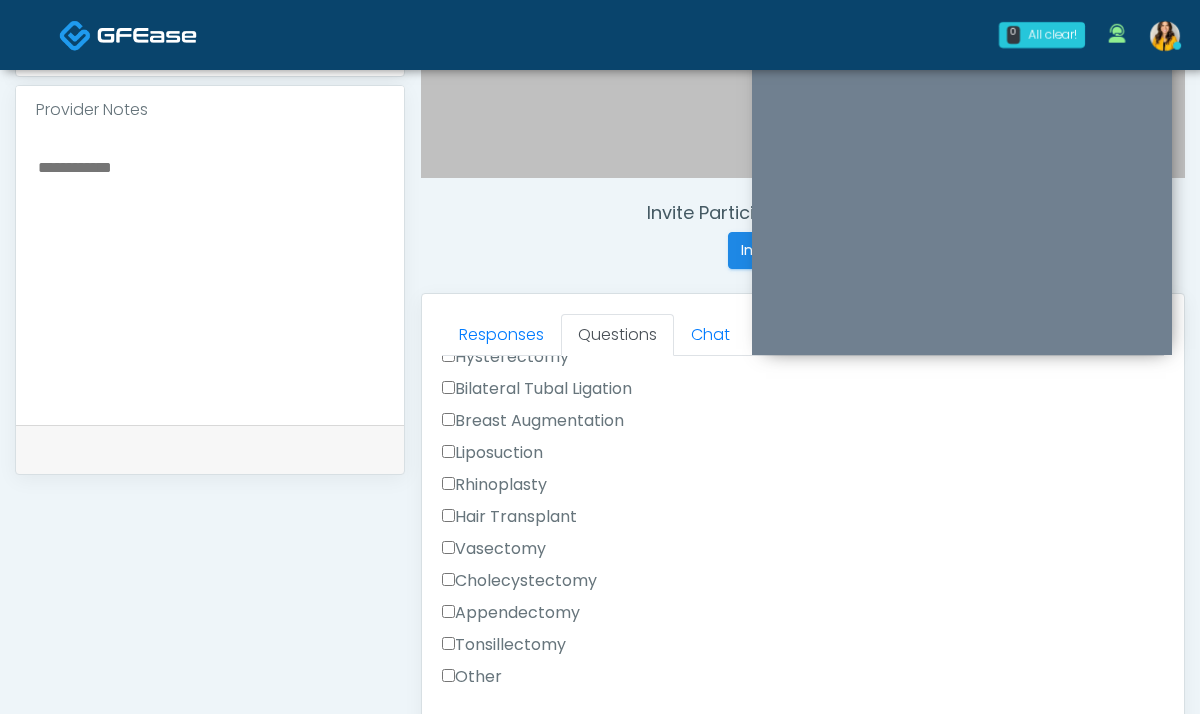 scroll, scrollTop: 1327, scrollLeft: 0, axis: vertical 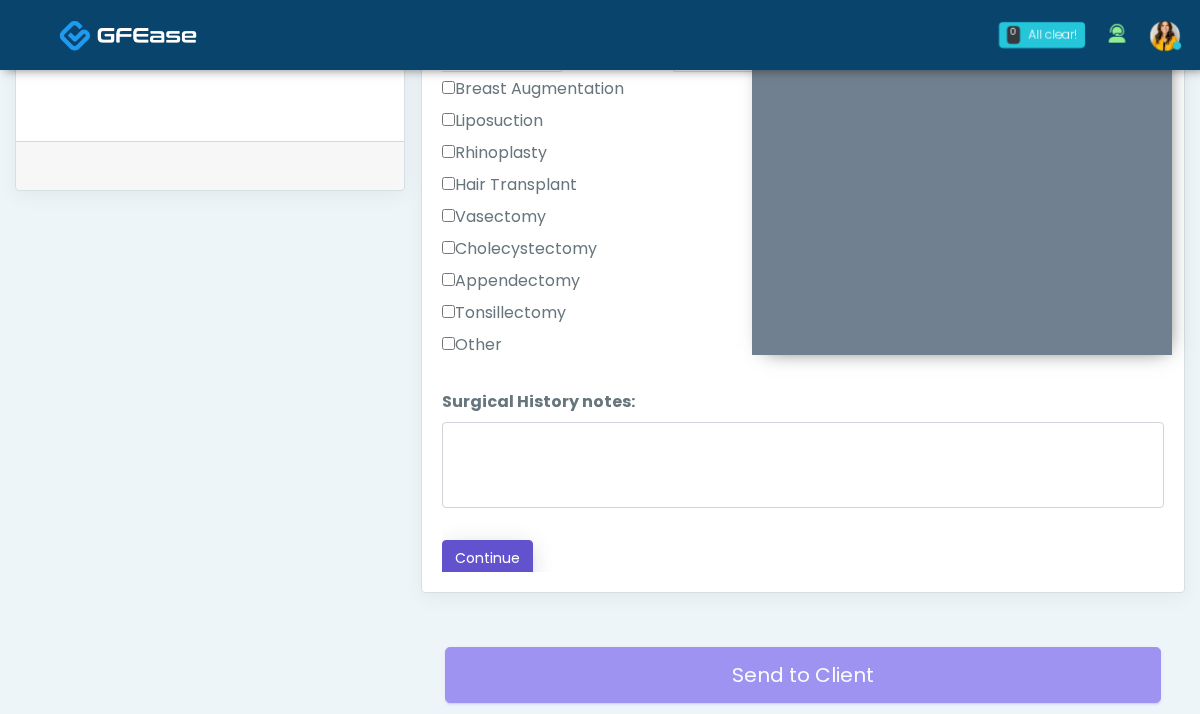 click on "Continue" at bounding box center (487, 558) 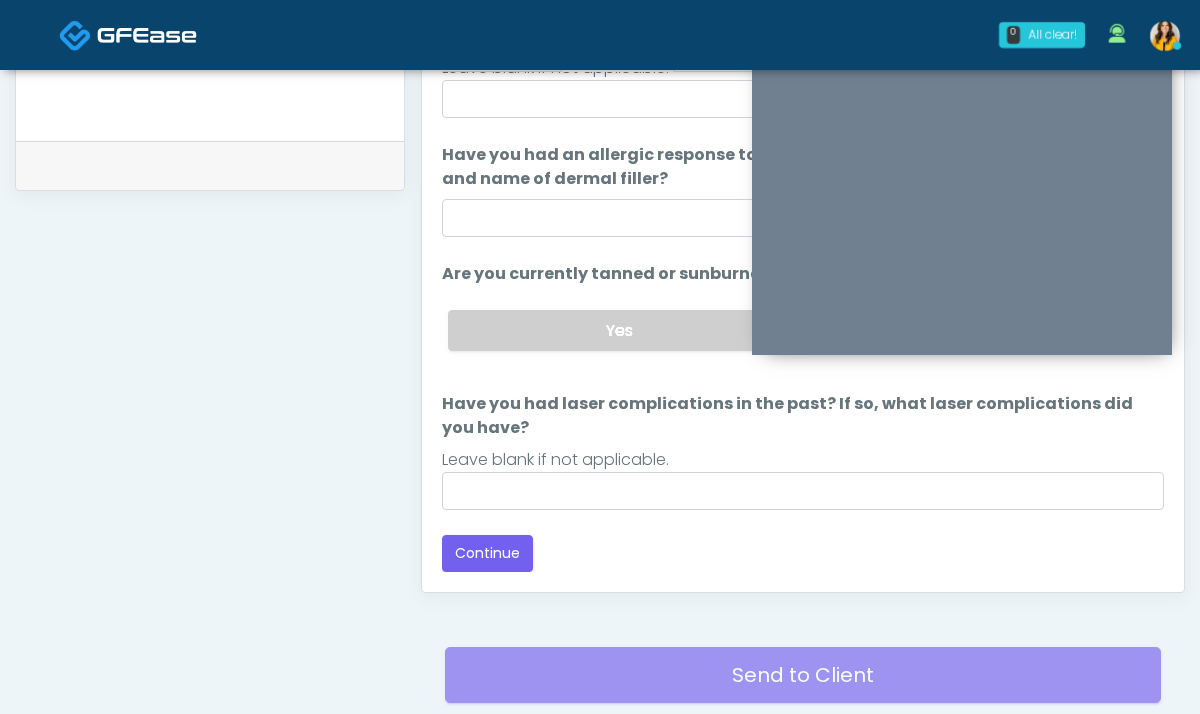 scroll, scrollTop: 1081, scrollLeft: 0, axis: vertical 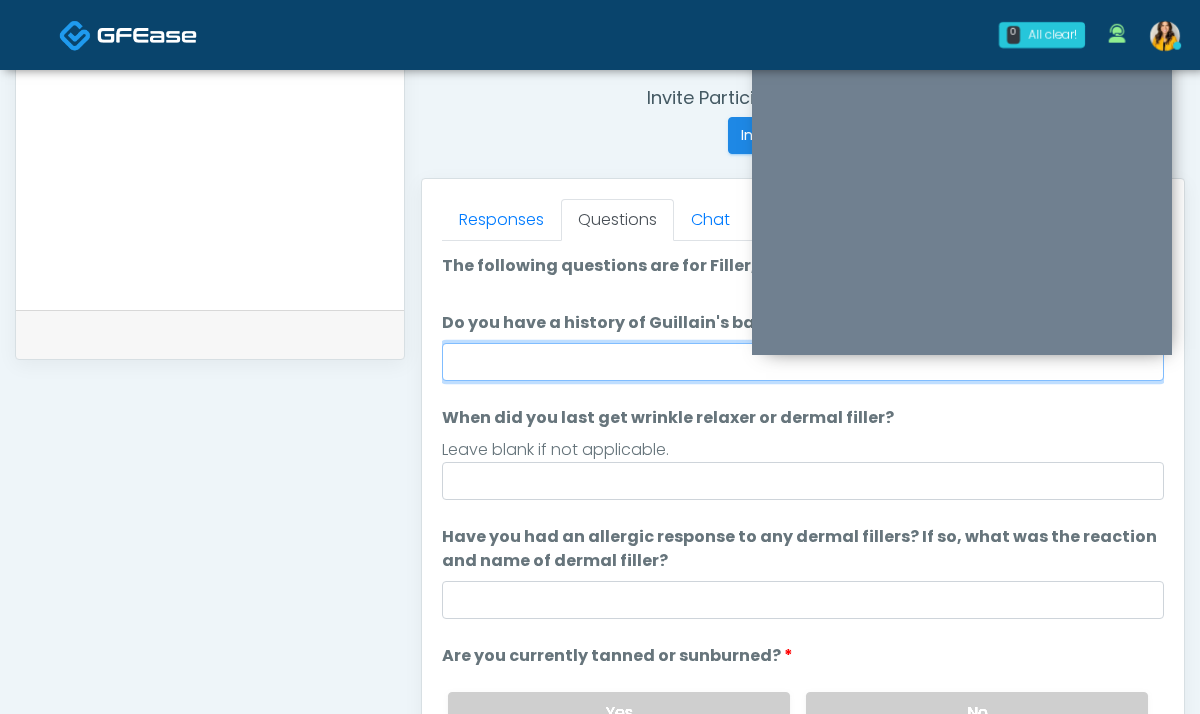 click on "Do you have a history of Guillain's barre or ALS? If so, please provide details." at bounding box center [803, 362] 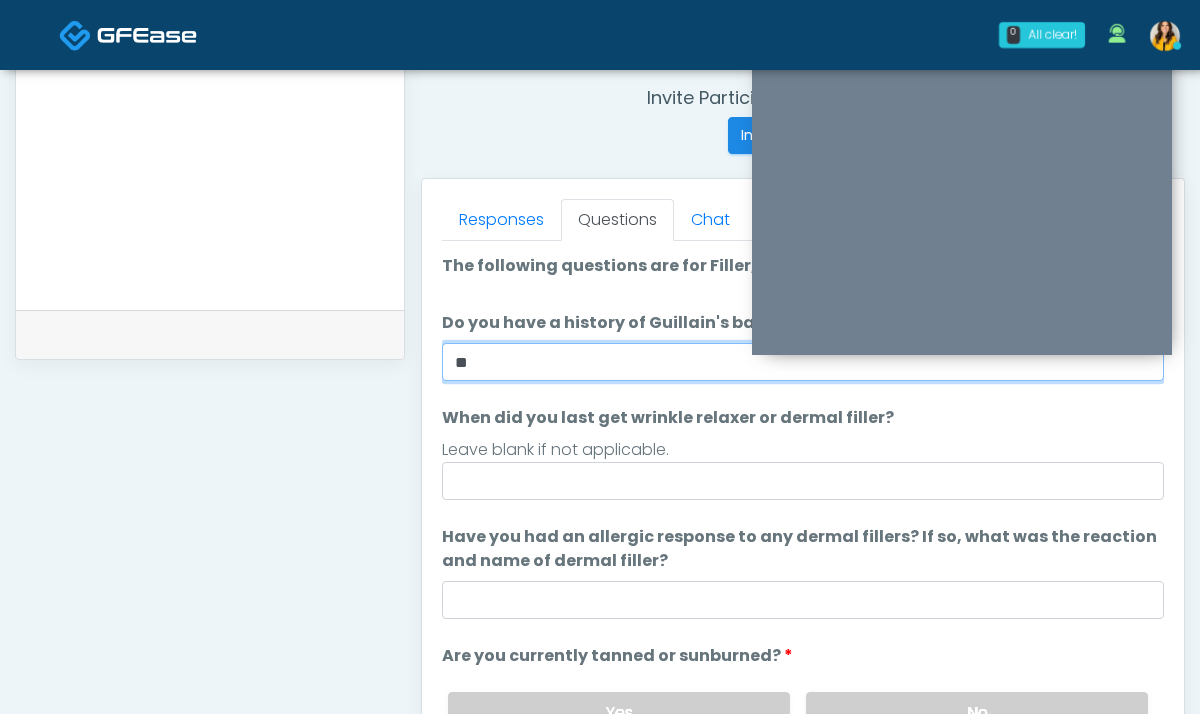 type on "**" 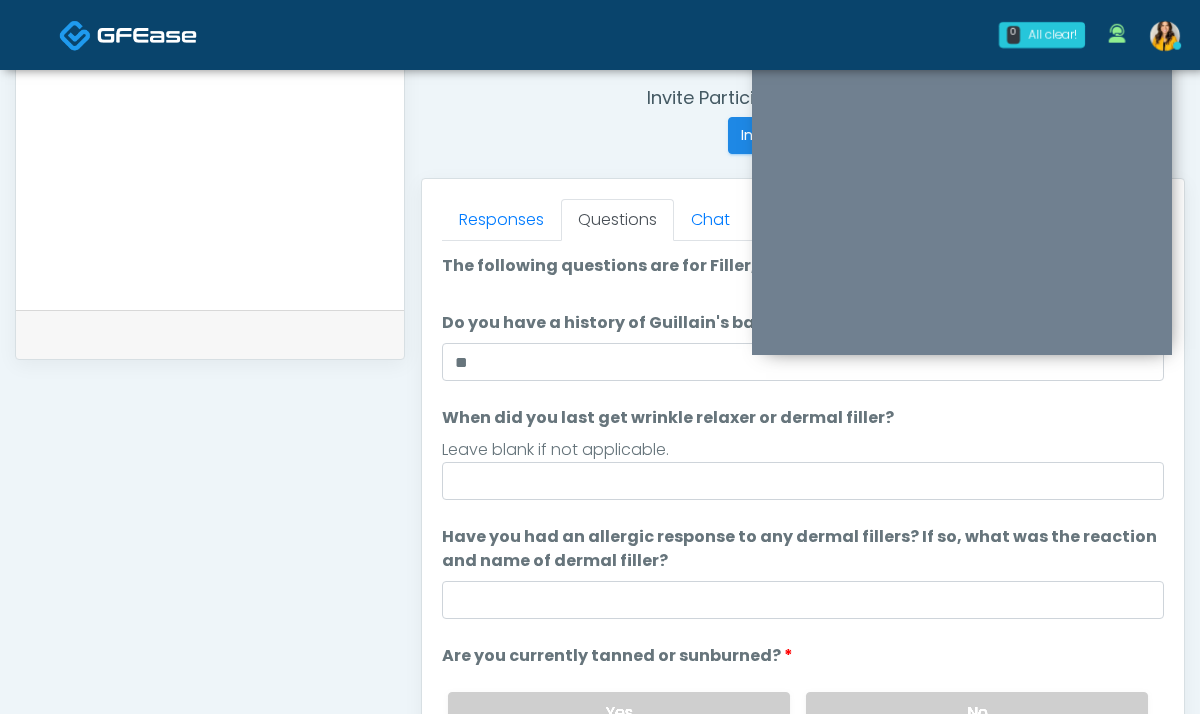 click on "When did you last get wrinkle relaxer or dermal filler?" at bounding box center (668, 418) 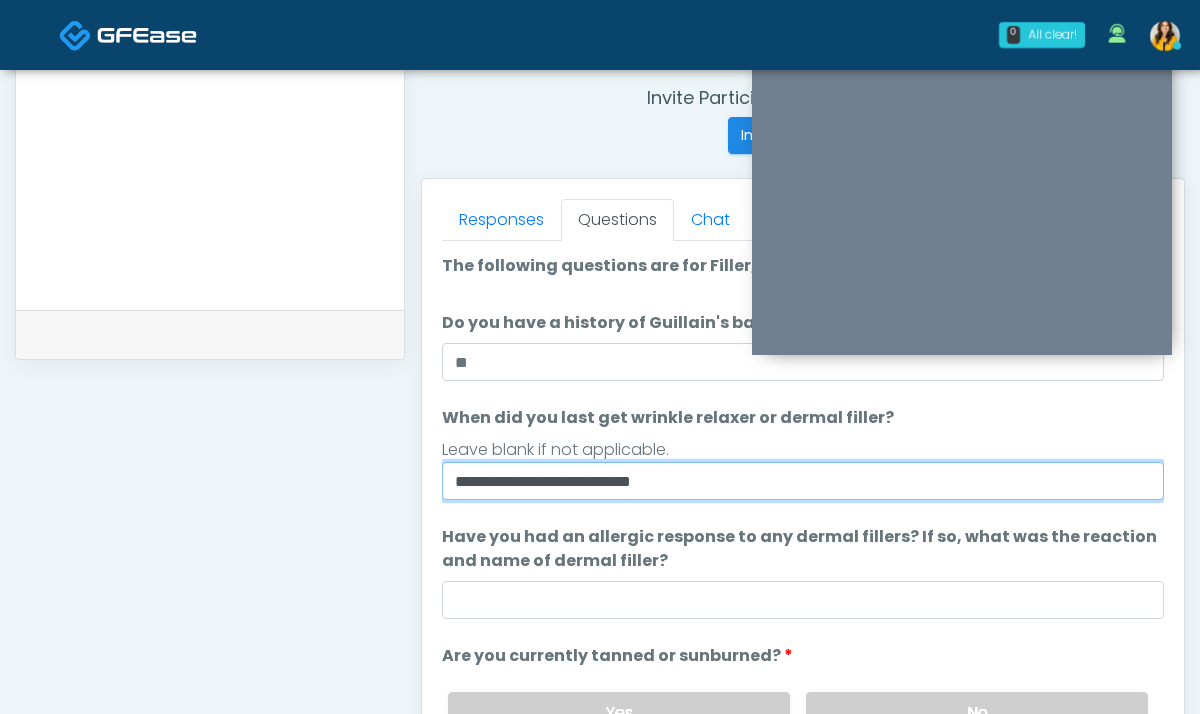 drag, startPoint x: 608, startPoint y: 480, endPoint x: 407, endPoint y: 479, distance: 201.00249 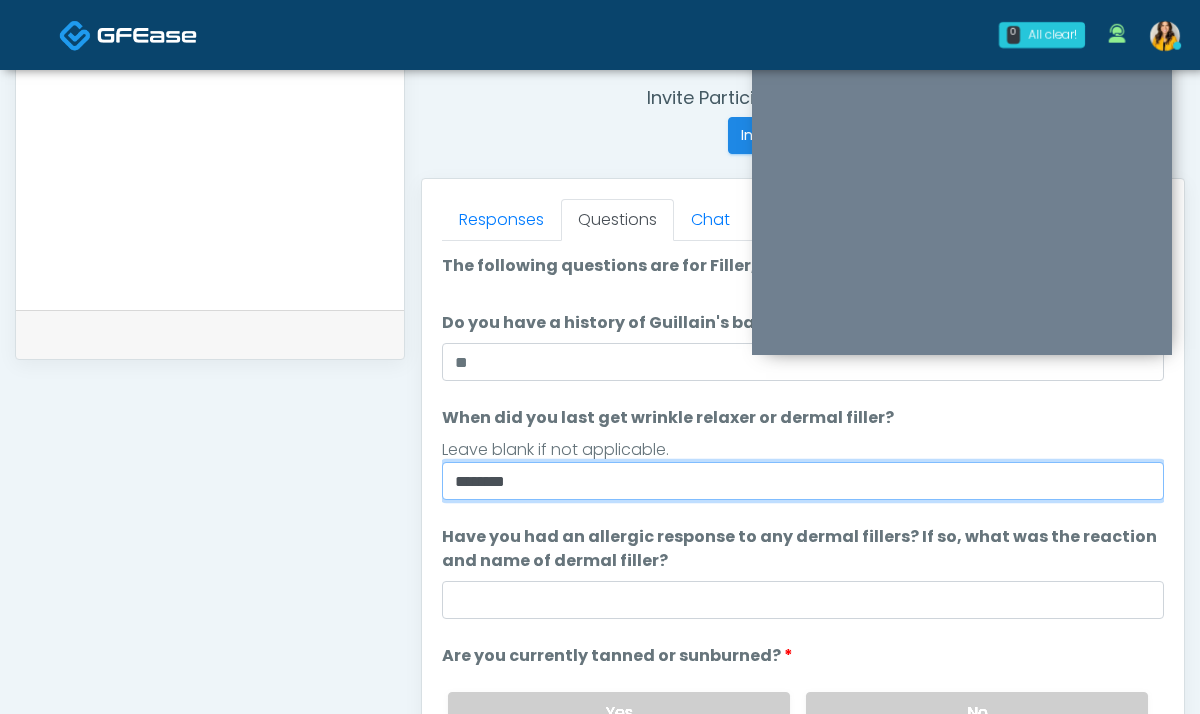 click on "********" at bounding box center (803, 481) 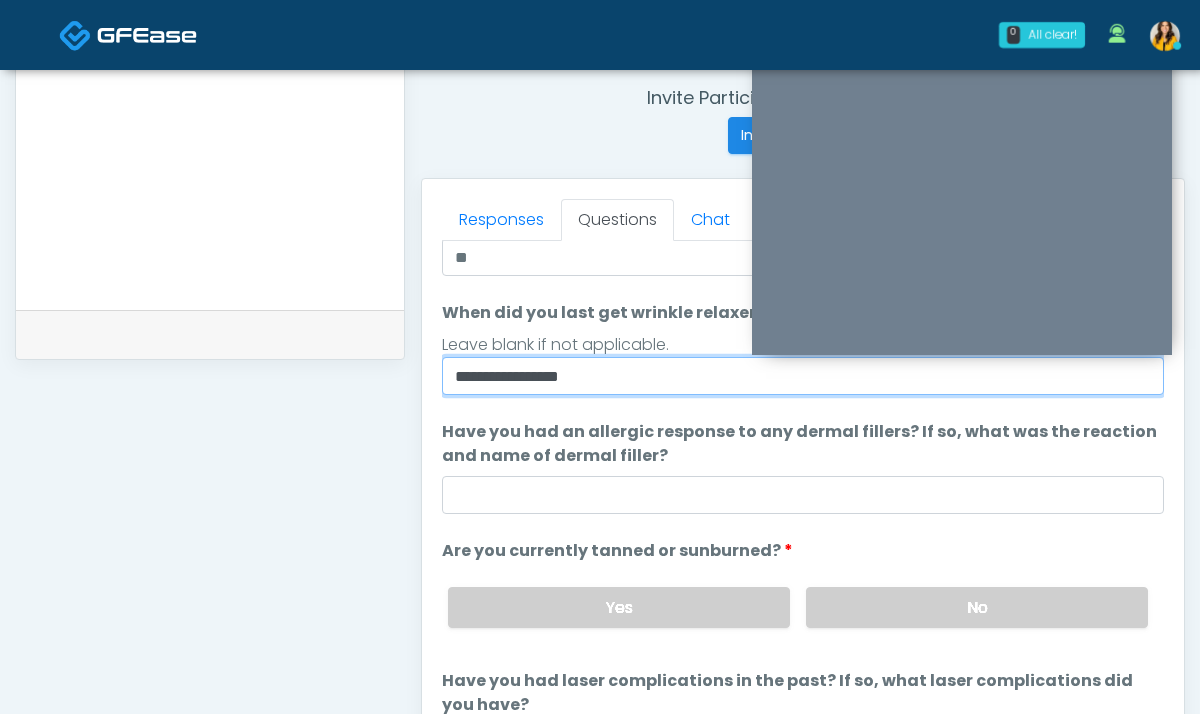 scroll, scrollTop: 157, scrollLeft: 0, axis: vertical 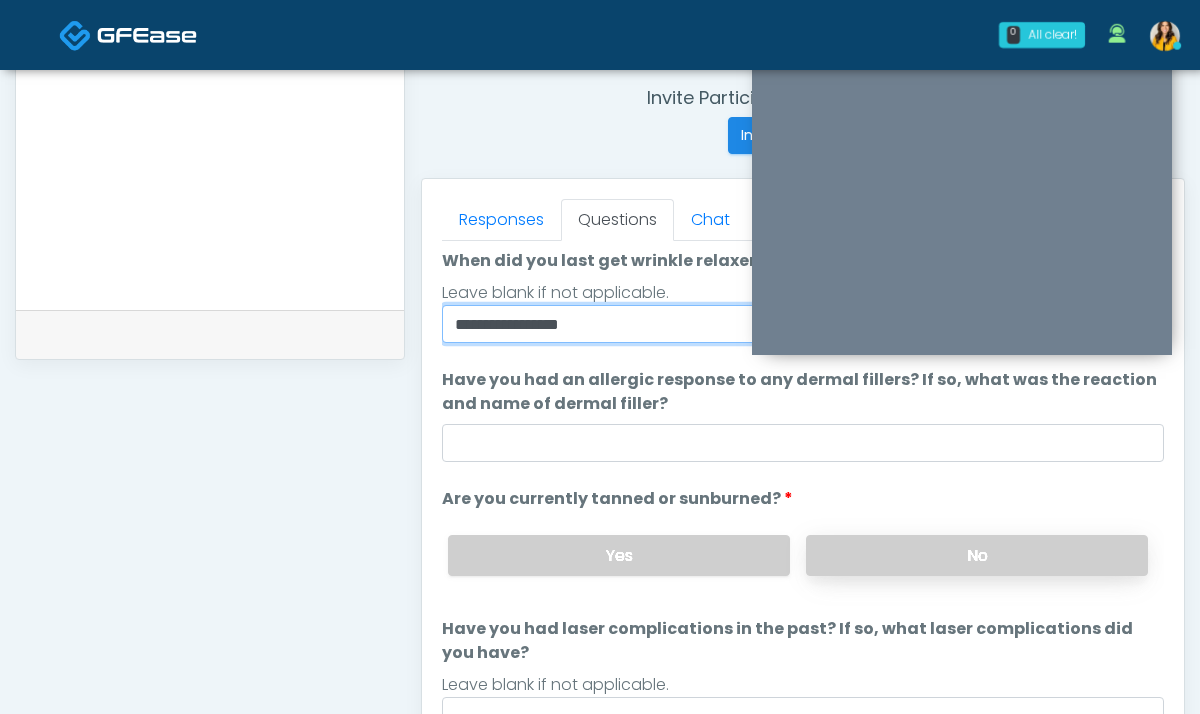 type on "**********" 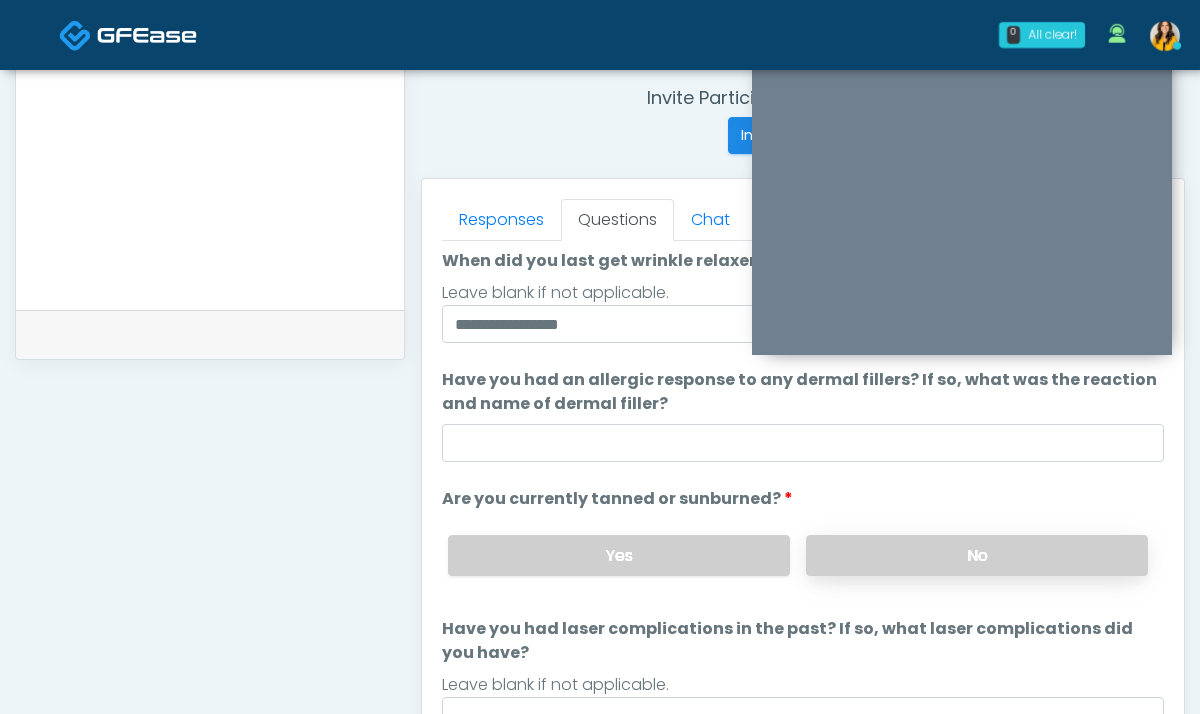 click on "No" at bounding box center [977, 555] 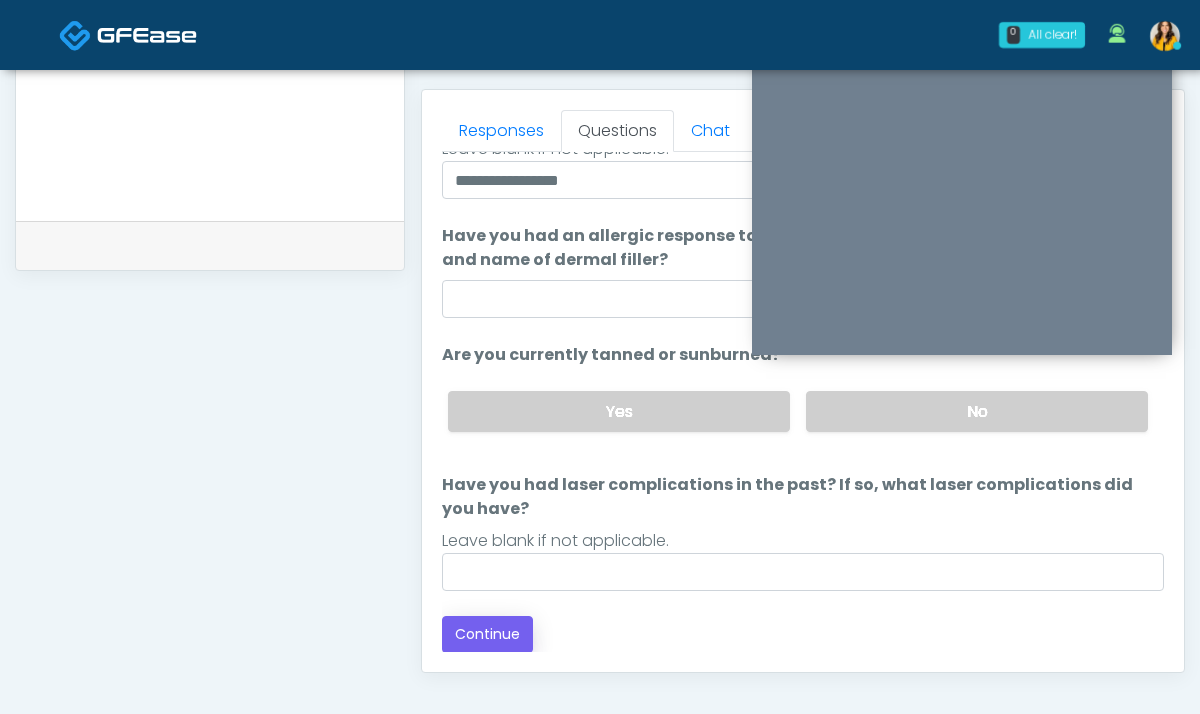 scroll, scrollTop: 857, scrollLeft: 0, axis: vertical 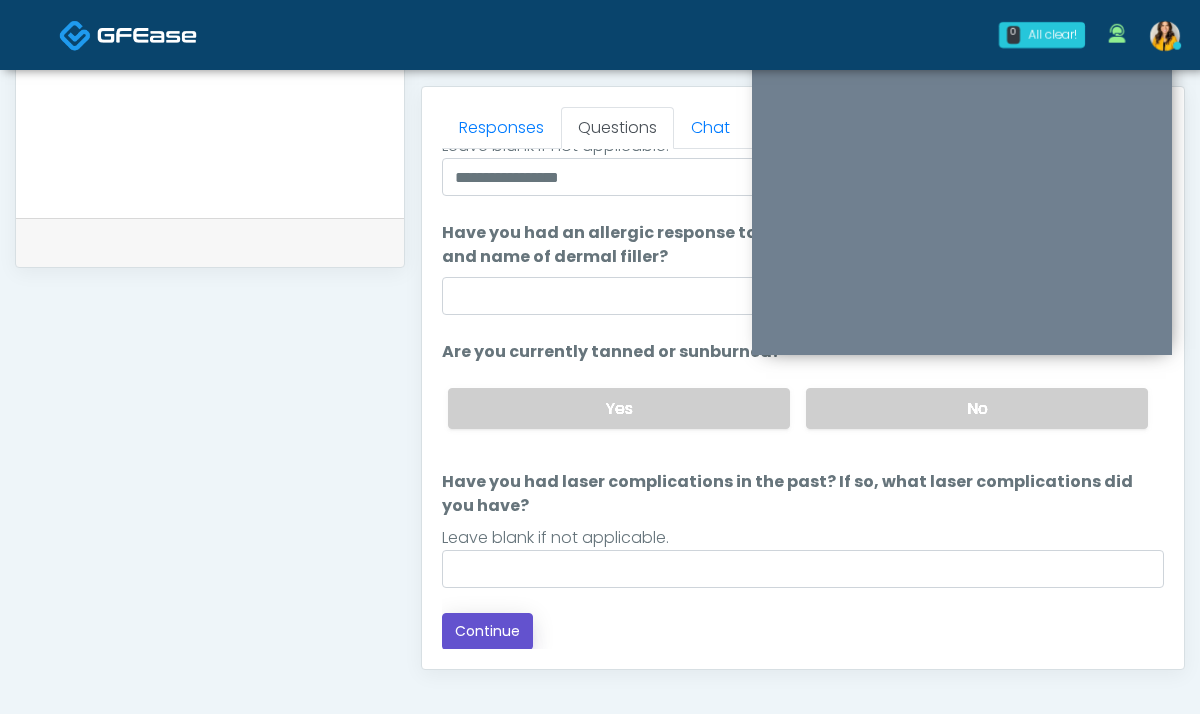 click on "Continue" at bounding box center (487, 631) 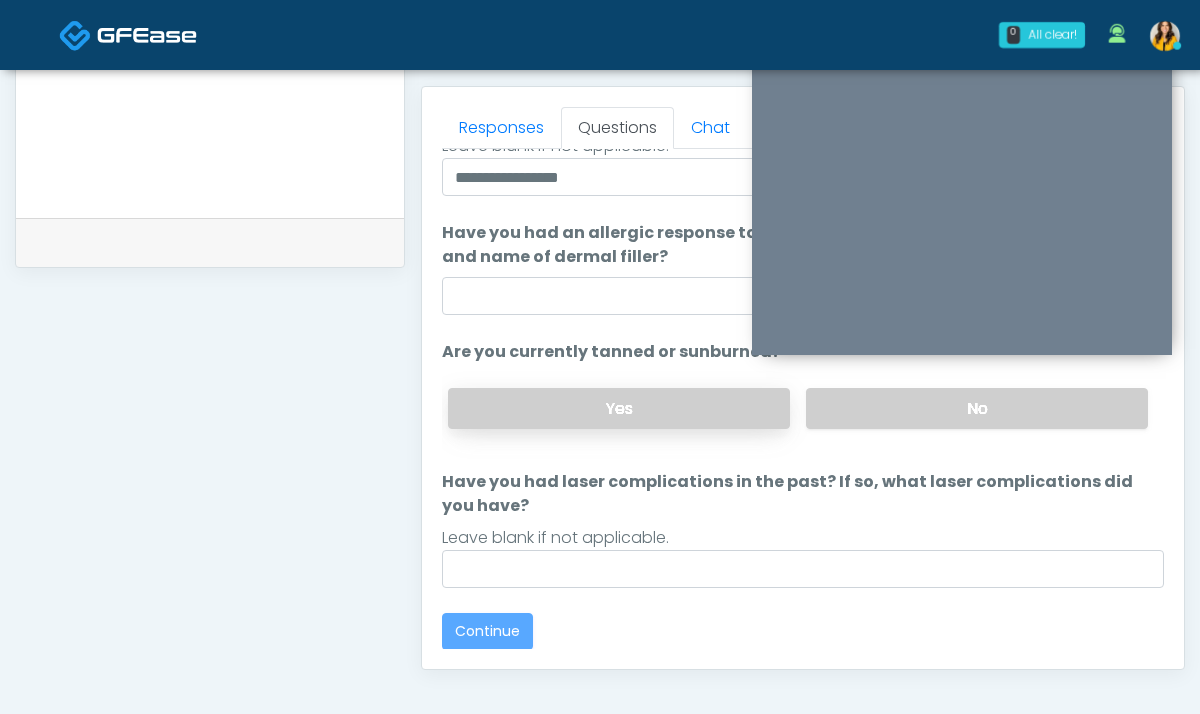 scroll, scrollTop: 1081, scrollLeft: 0, axis: vertical 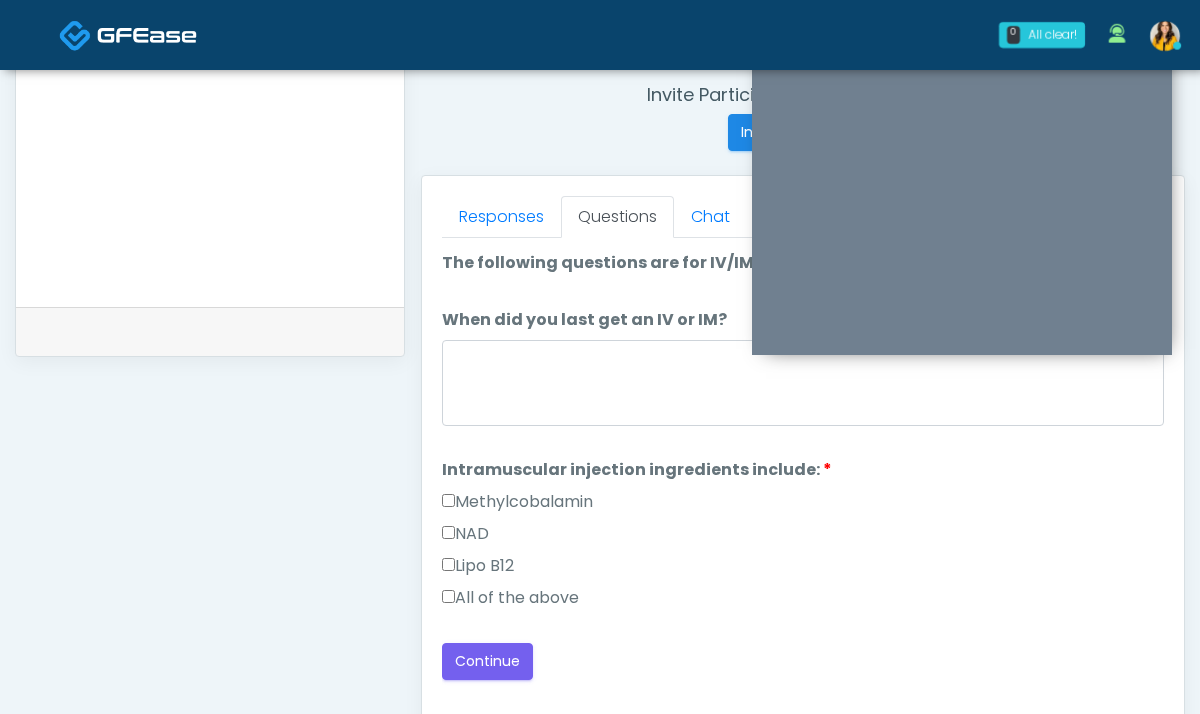 click on "All of the above" at bounding box center [510, 598] 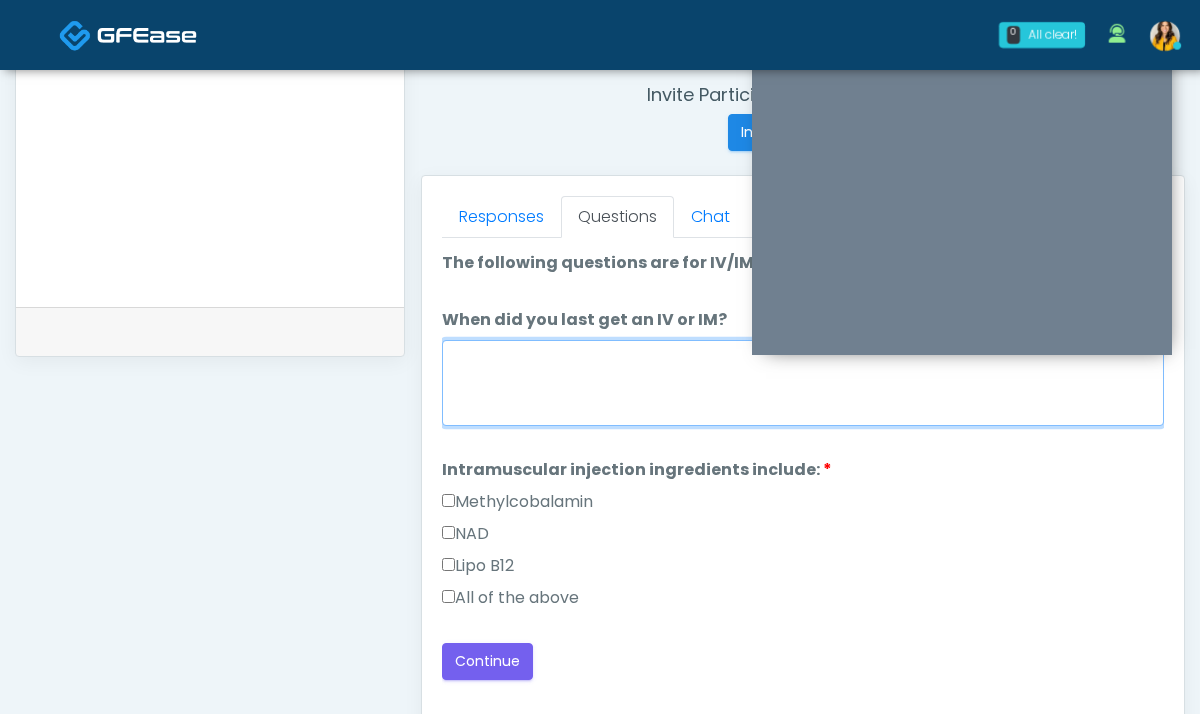 click on "When did you last get an IV or IM?" at bounding box center (803, 383) 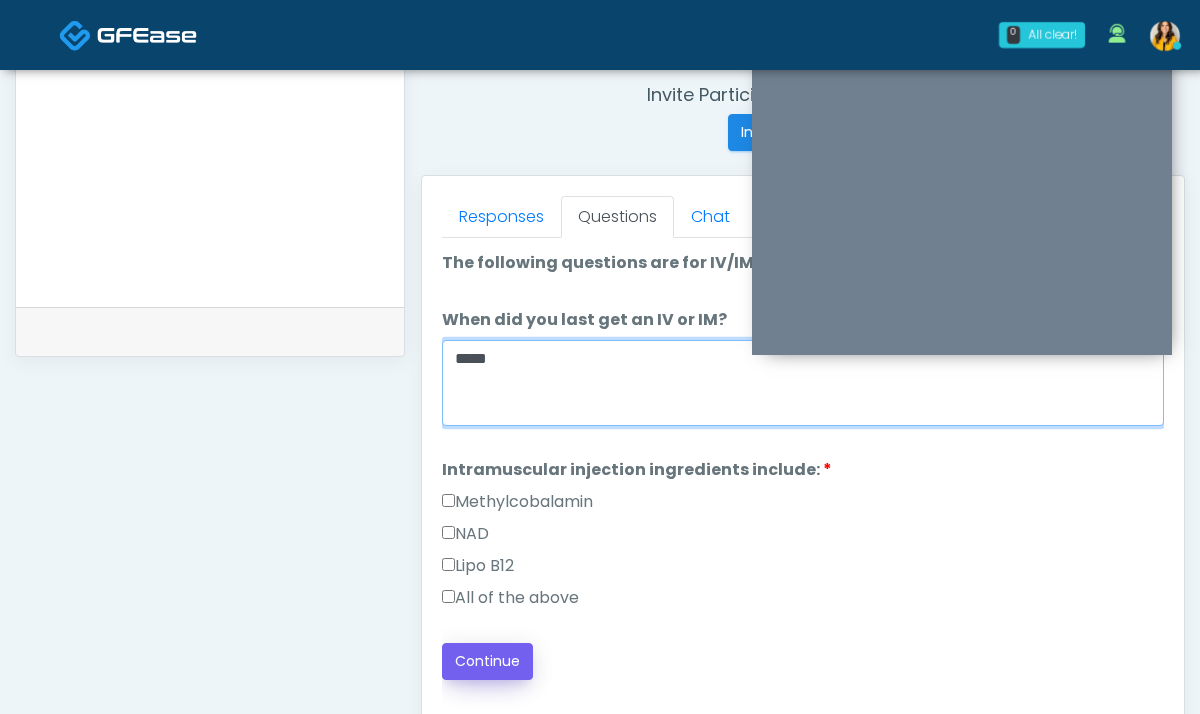 type on "*****" 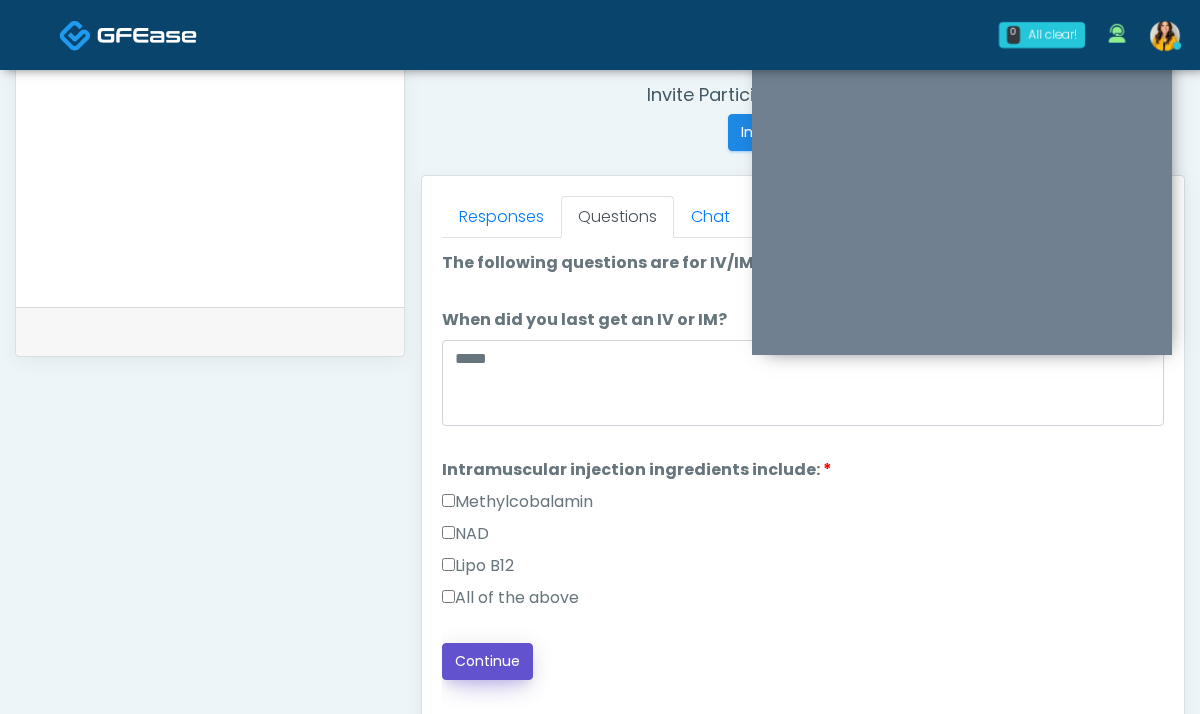 click on "Continue" at bounding box center [487, 661] 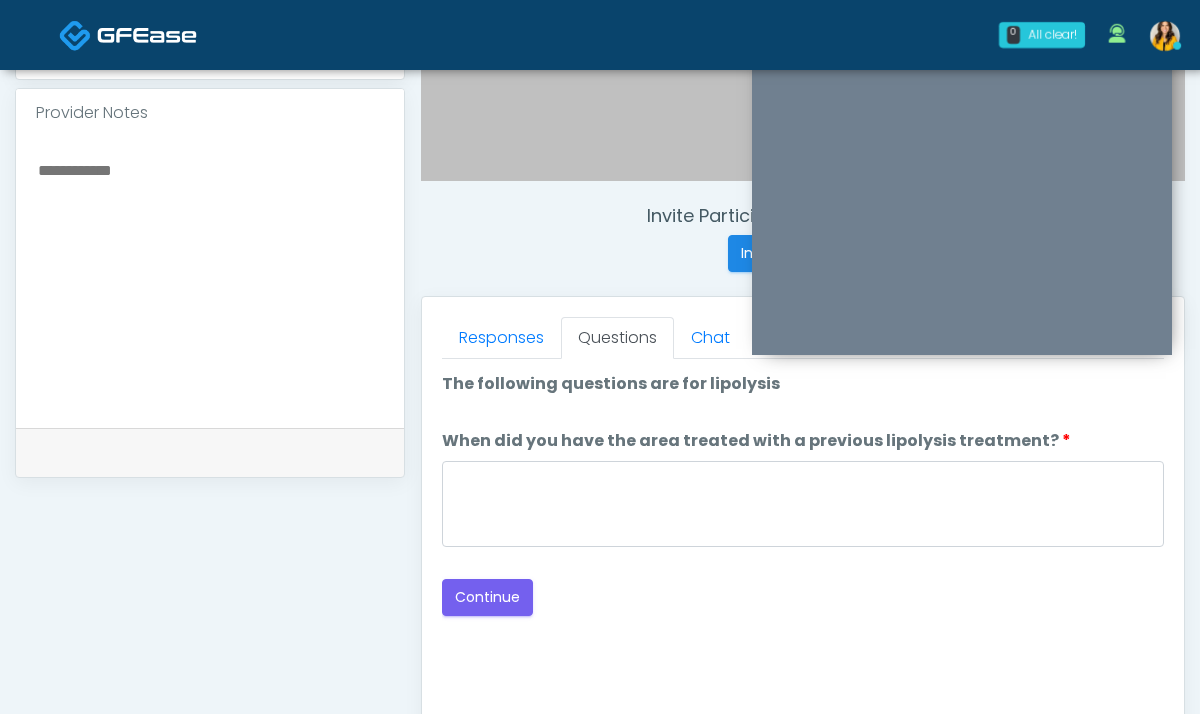 scroll, scrollTop: 646, scrollLeft: 0, axis: vertical 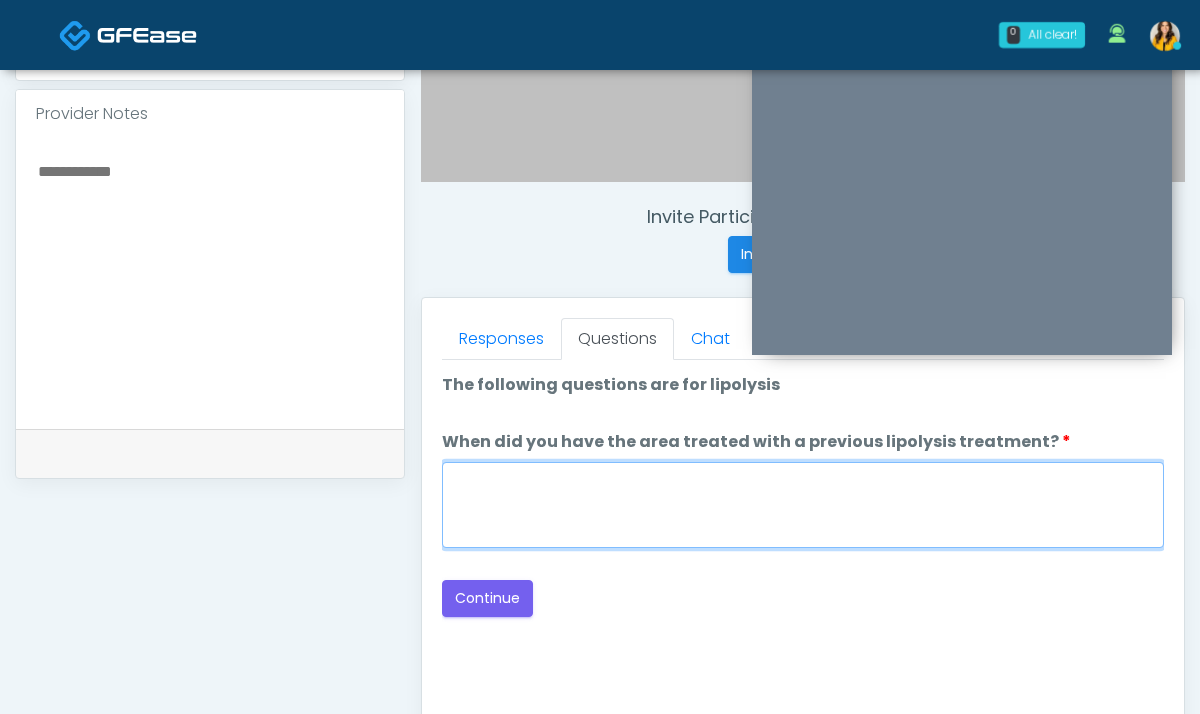 click on "When did you have the area treated with a previous lipolysis treatment?" at bounding box center [803, 505] 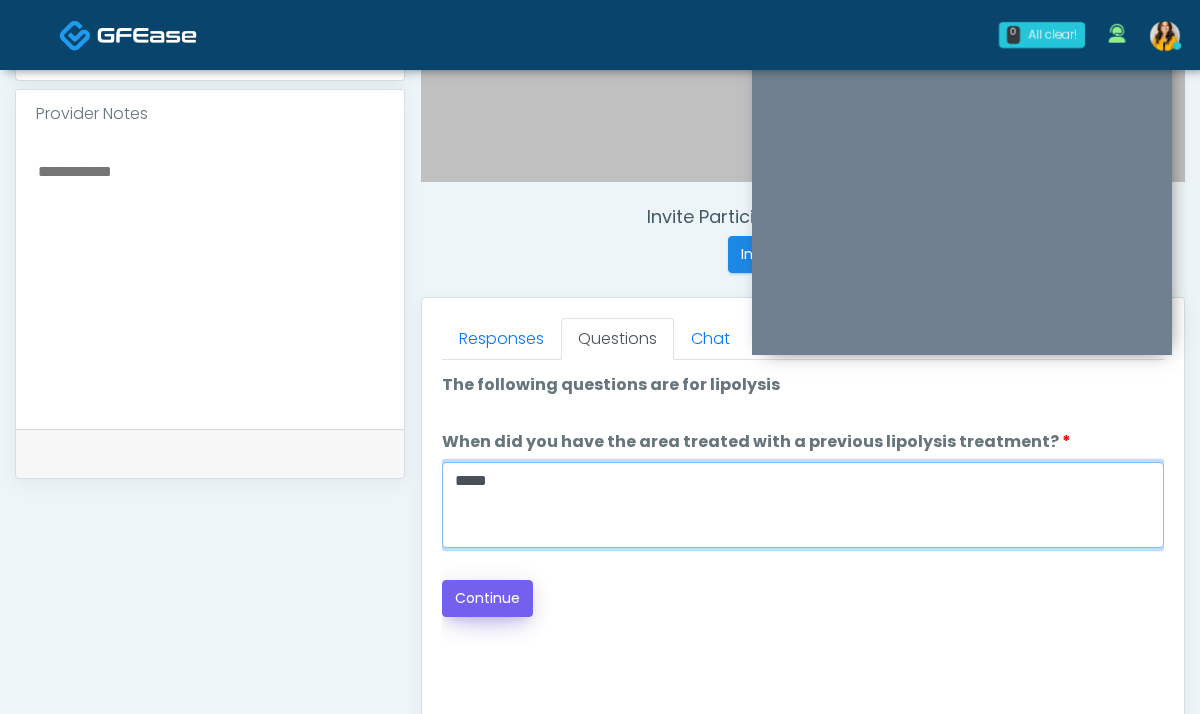 type on "*****" 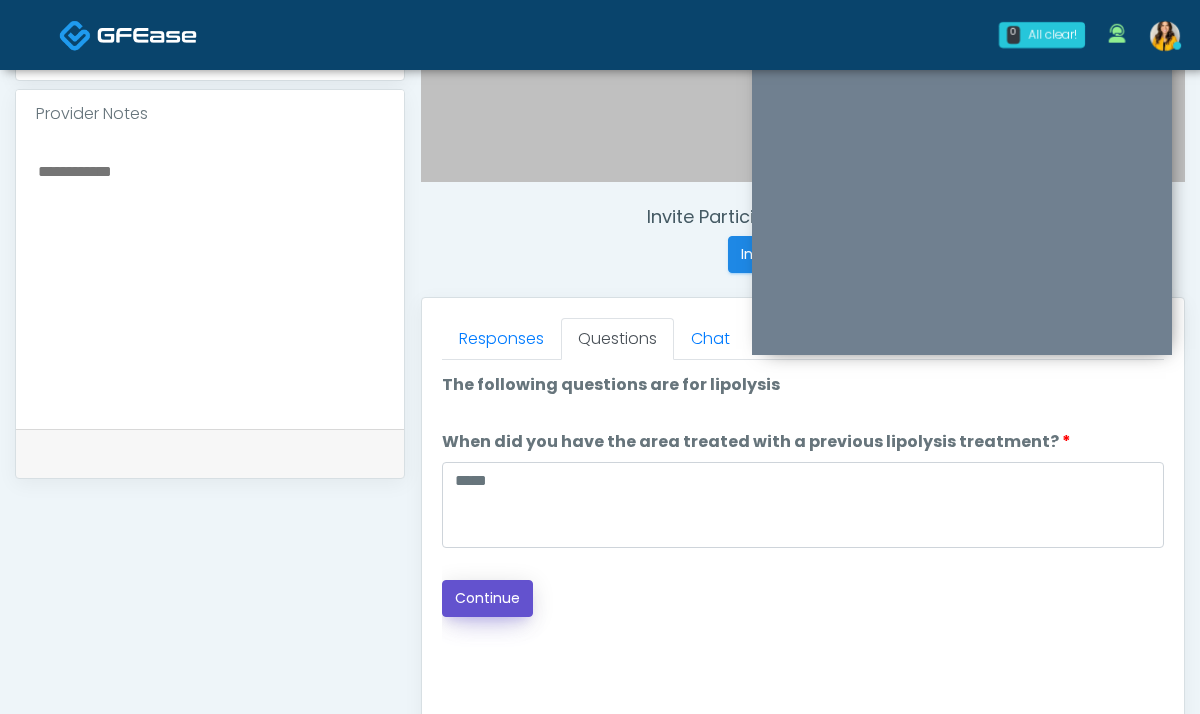 click on "Continue" at bounding box center (487, 598) 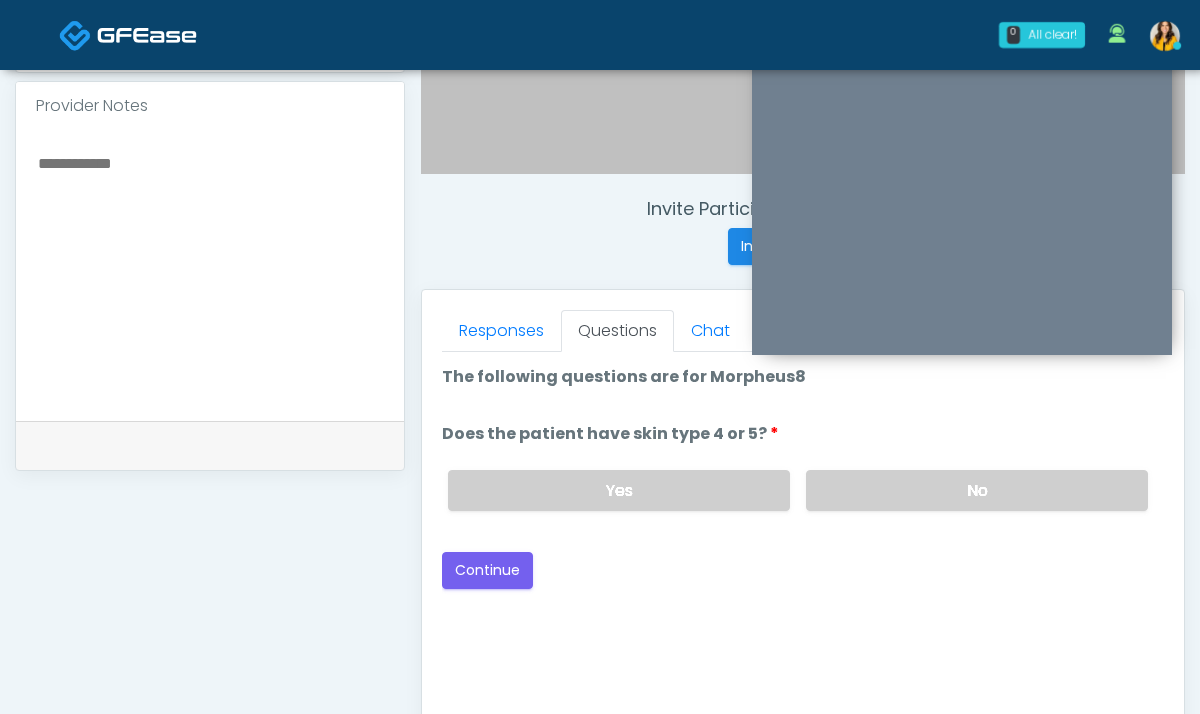 scroll, scrollTop: 645, scrollLeft: 0, axis: vertical 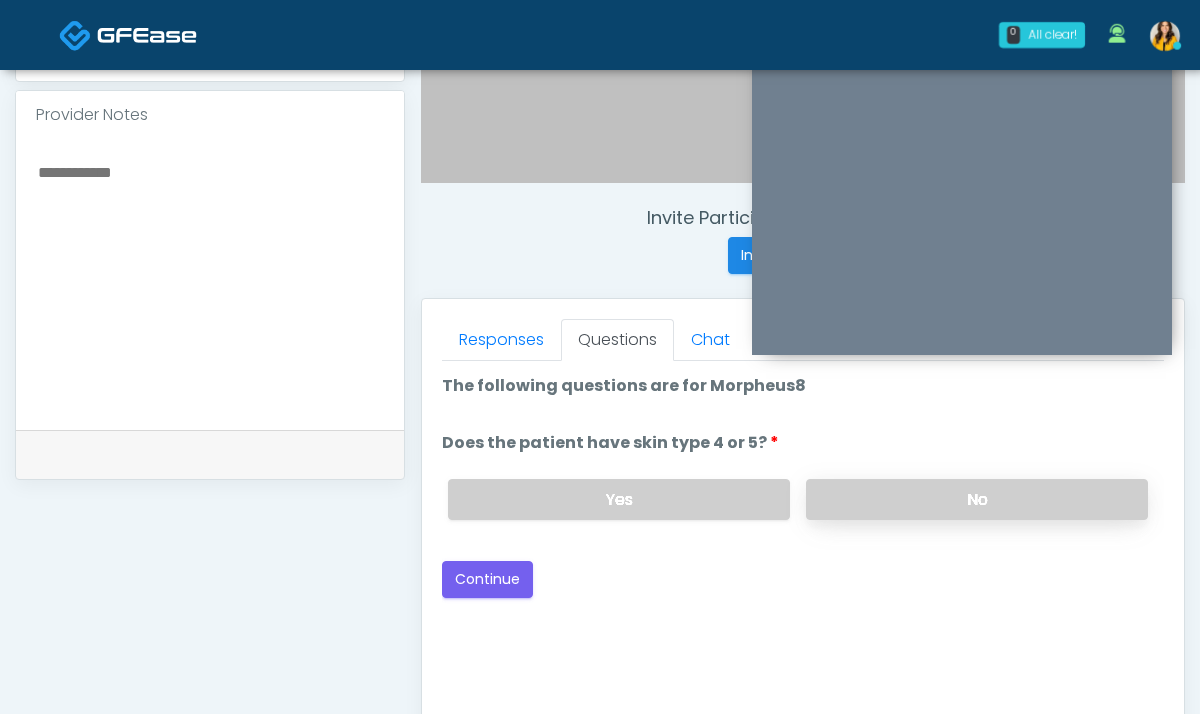 click on "No" at bounding box center [977, 499] 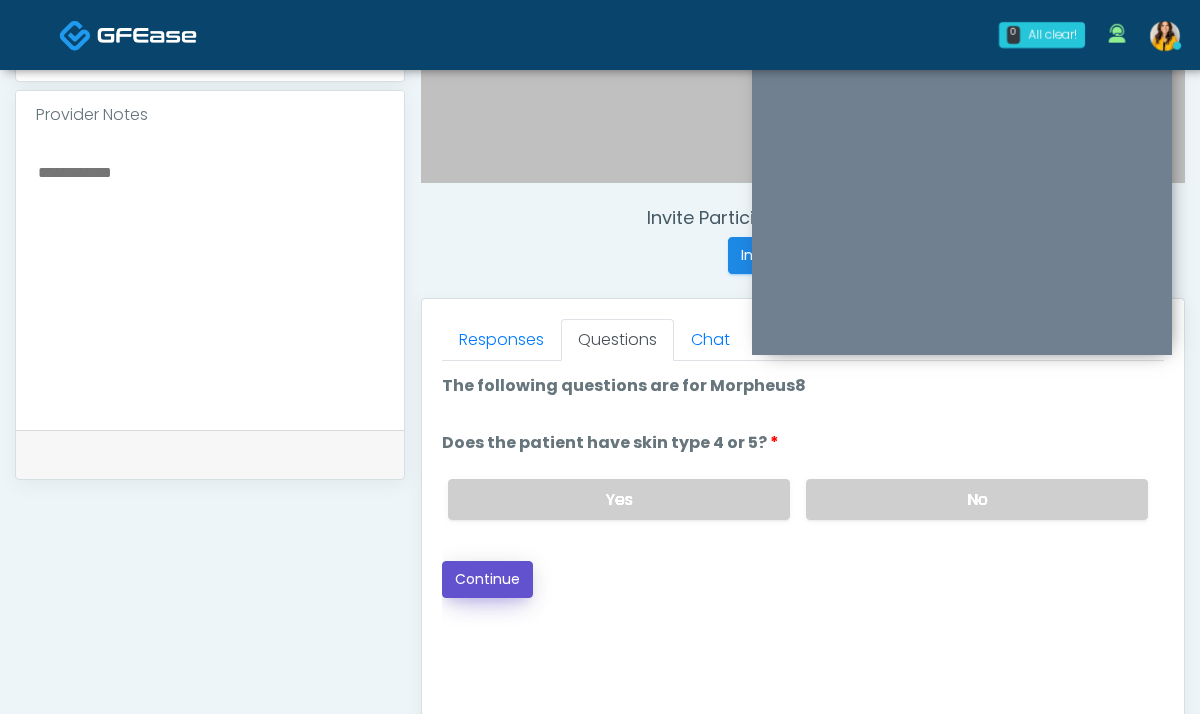 click on "Continue" at bounding box center [487, 579] 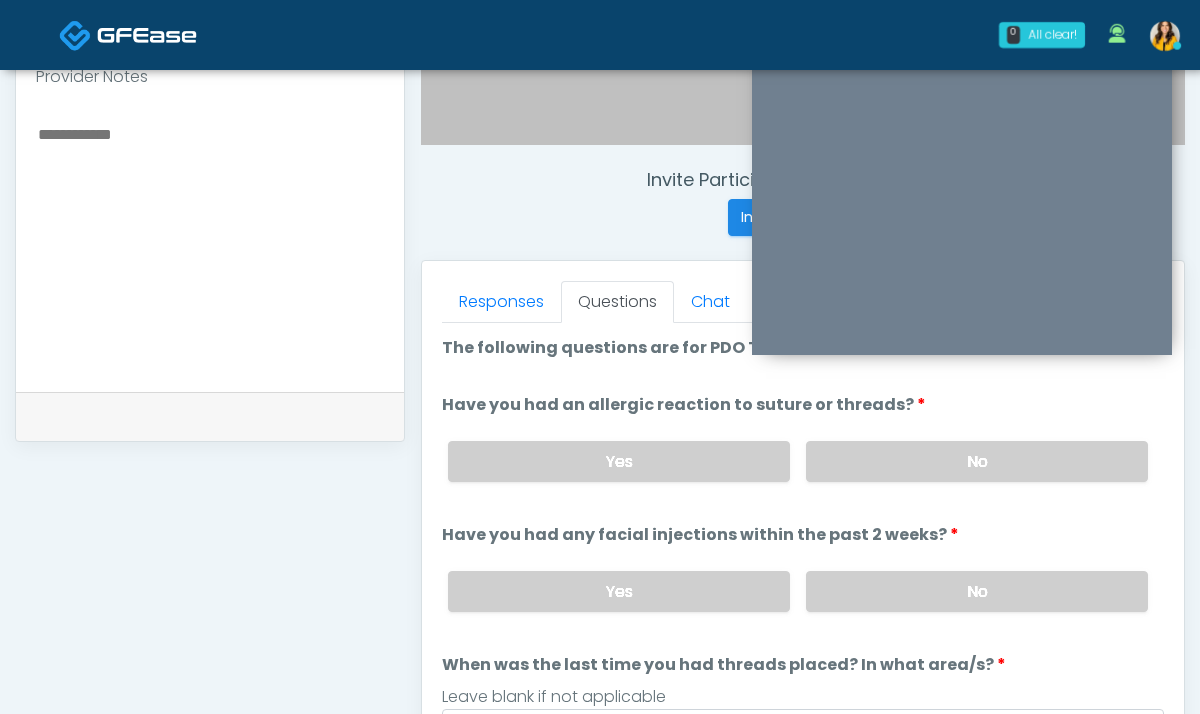 scroll, scrollTop: 682, scrollLeft: 0, axis: vertical 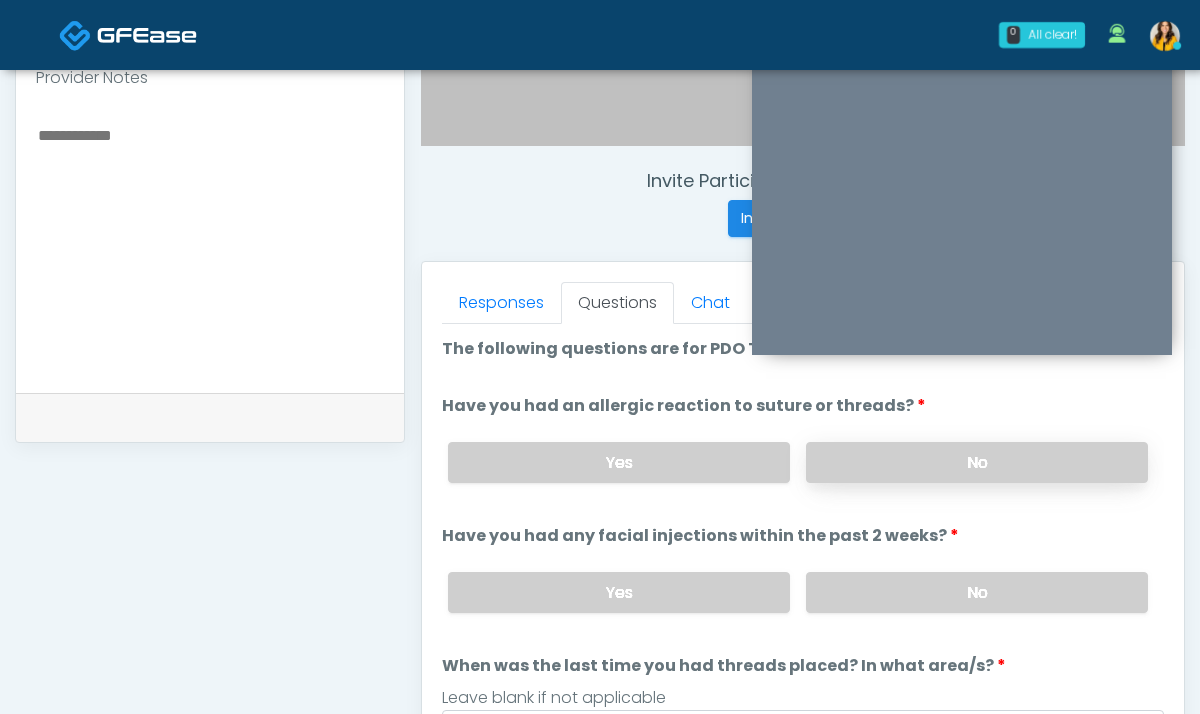click on "No" at bounding box center (977, 462) 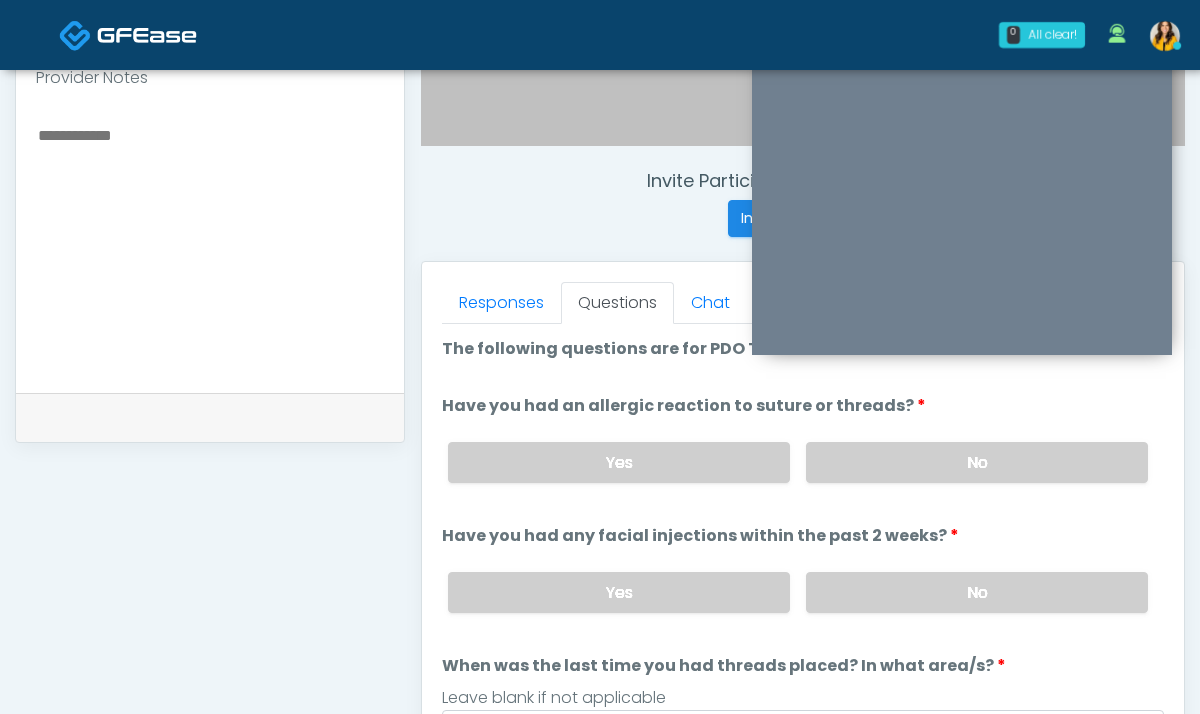 click on "Yes
No" at bounding box center (798, 592) 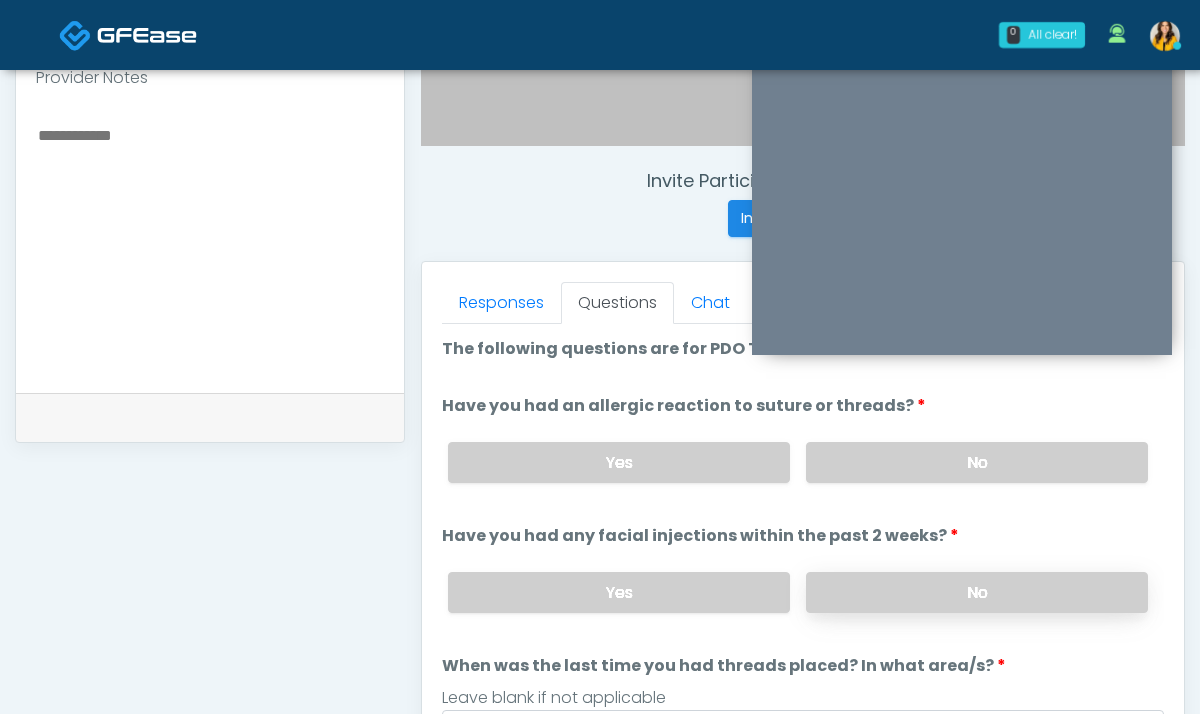 click on "No" at bounding box center [977, 592] 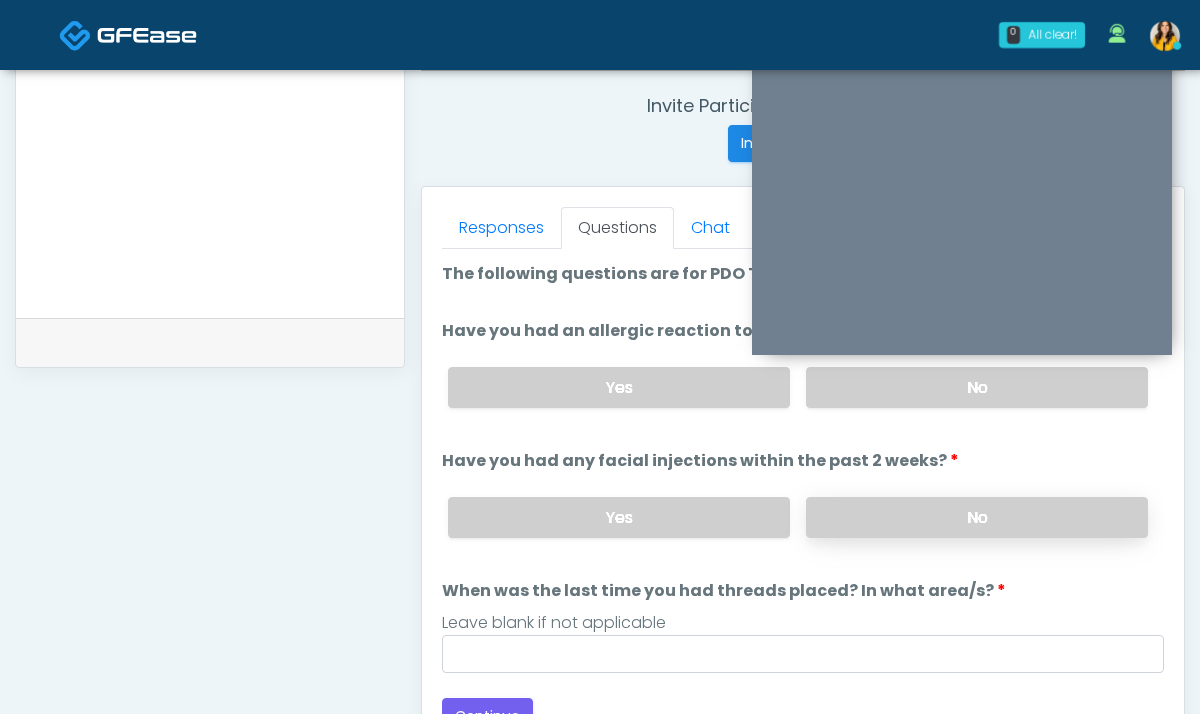 scroll, scrollTop: 796, scrollLeft: 0, axis: vertical 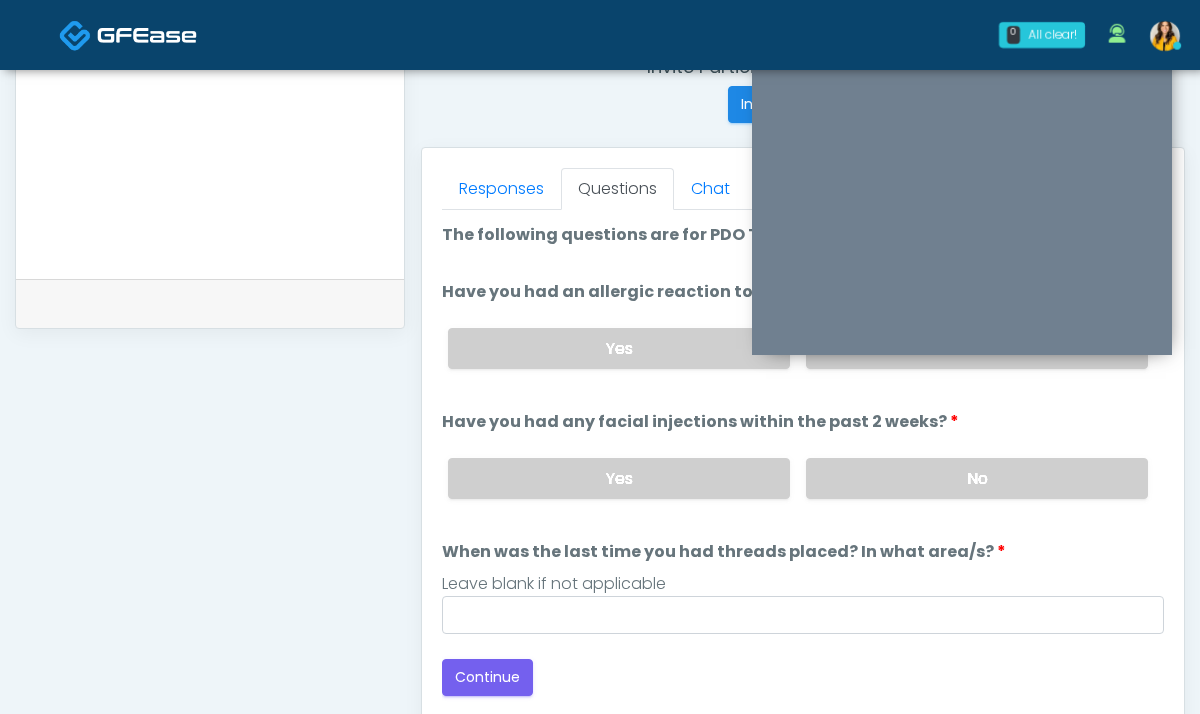 click on "Loading...
Connecting to your agent...
Please wait while we prepare your personalized experience.
The following questions are for PDO Threads
The following questions are for PDO Threads
Have you had an allergic reaction to suture or threads?
Have you had an allergic reaction to suture or threads?
Yes
No
Tell us more about your reaction.
Tell us more about your reaction.
Yes No" at bounding box center (803, 459) 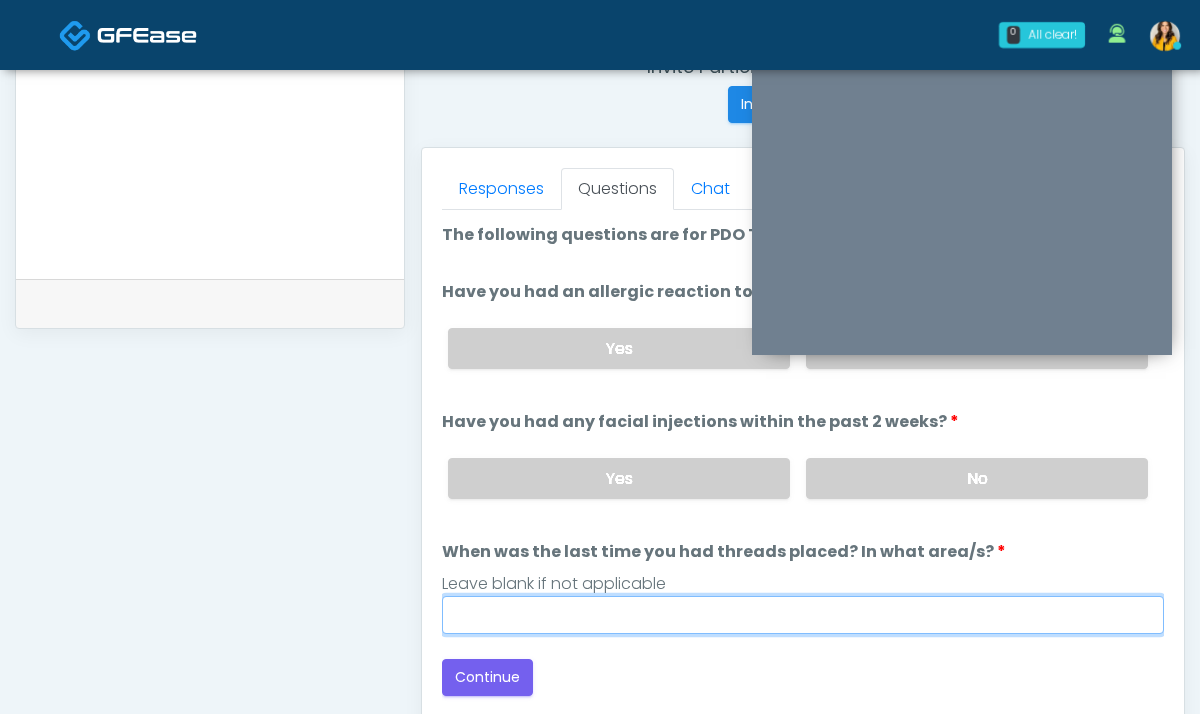 click on "When was the last time you had threads placed? In what area/s?" at bounding box center [803, 615] 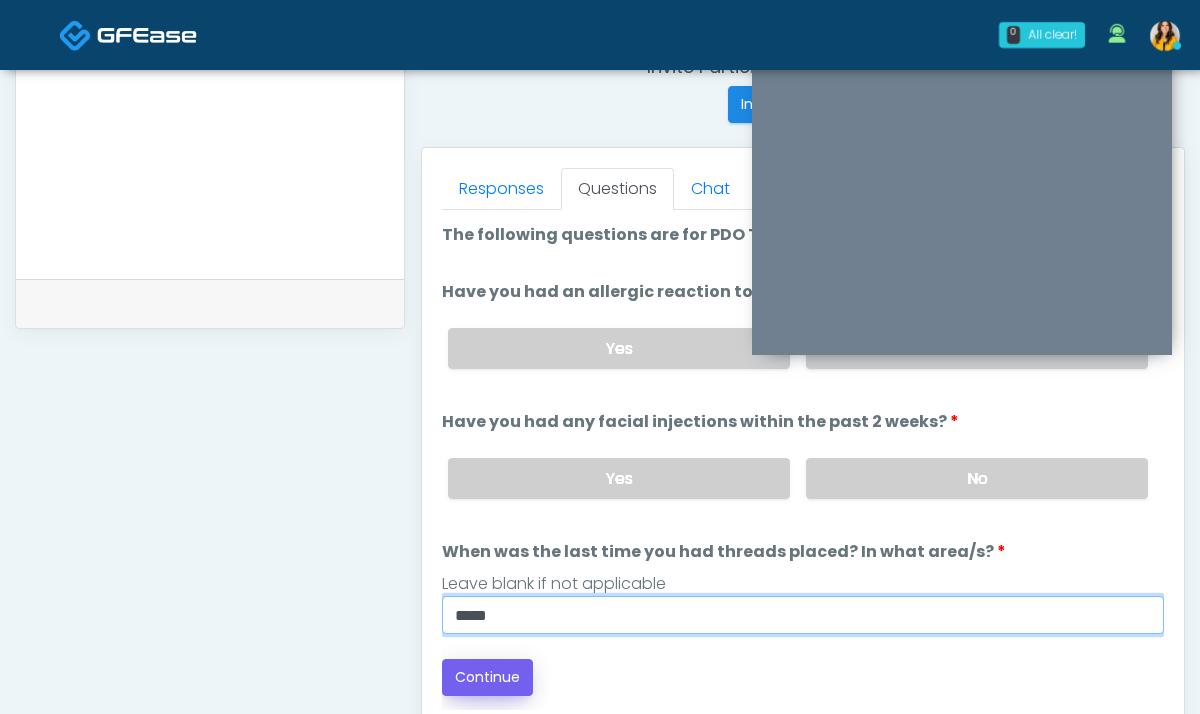 type on "*****" 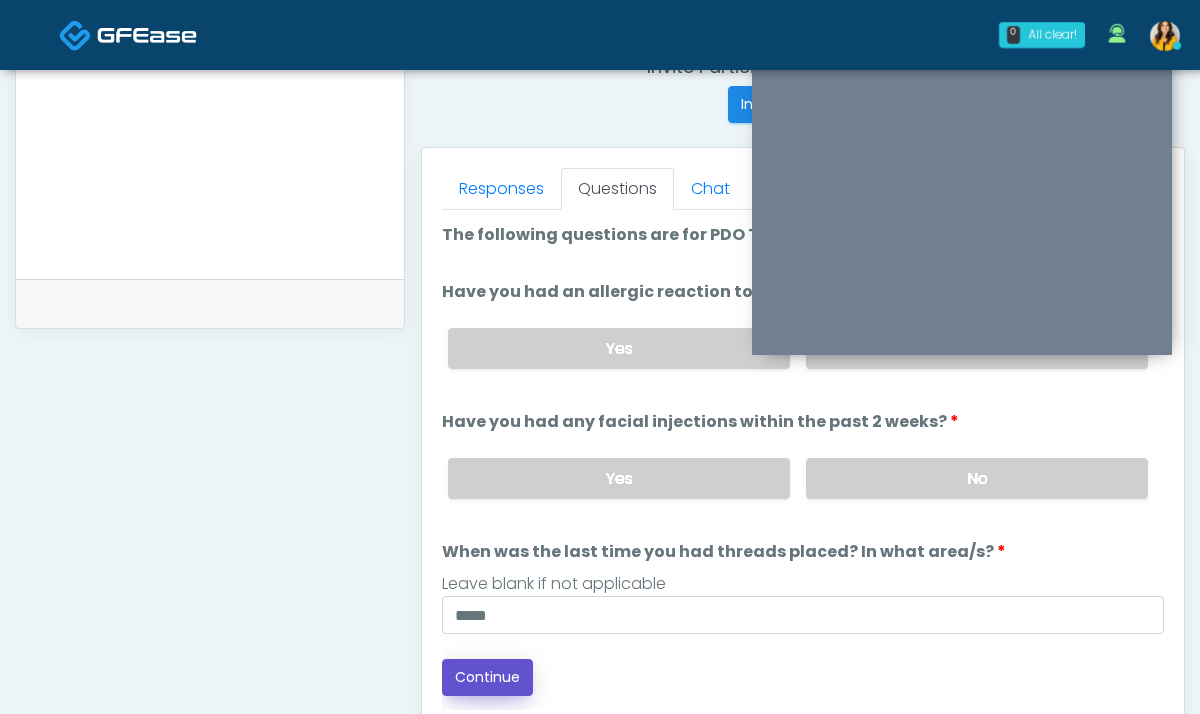 click on "Continue" at bounding box center [487, 677] 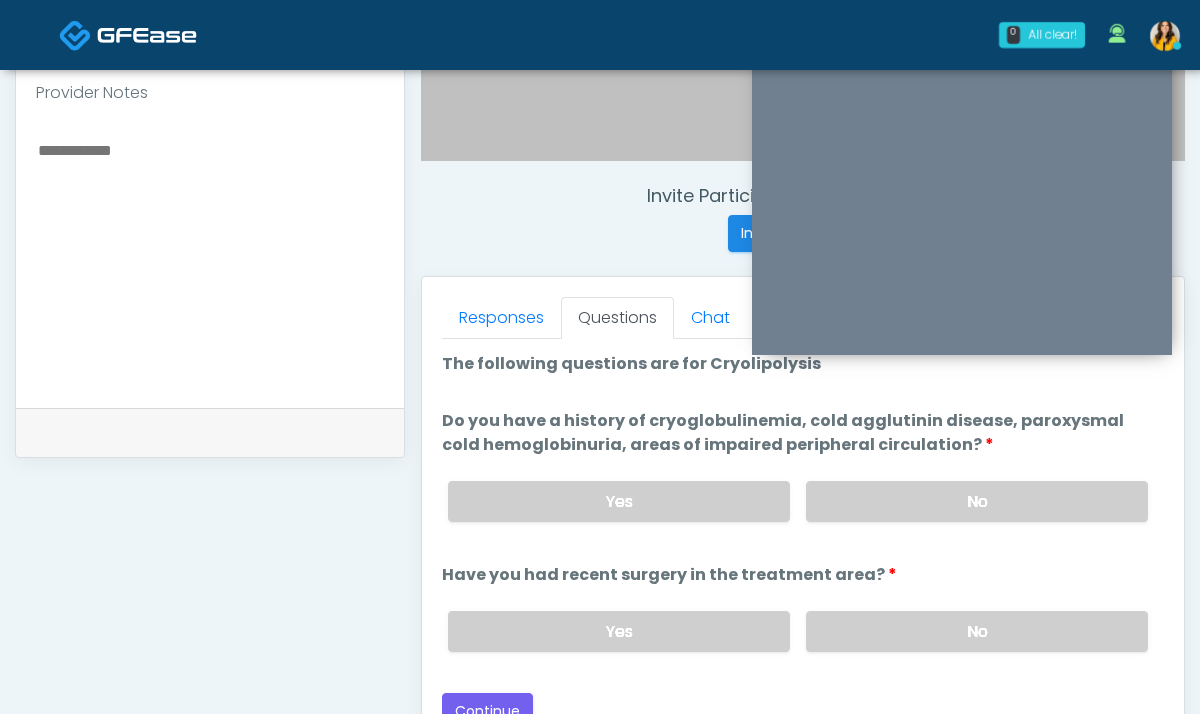 scroll, scrollTop: 649, scrollLeft: 0, axis: vertical 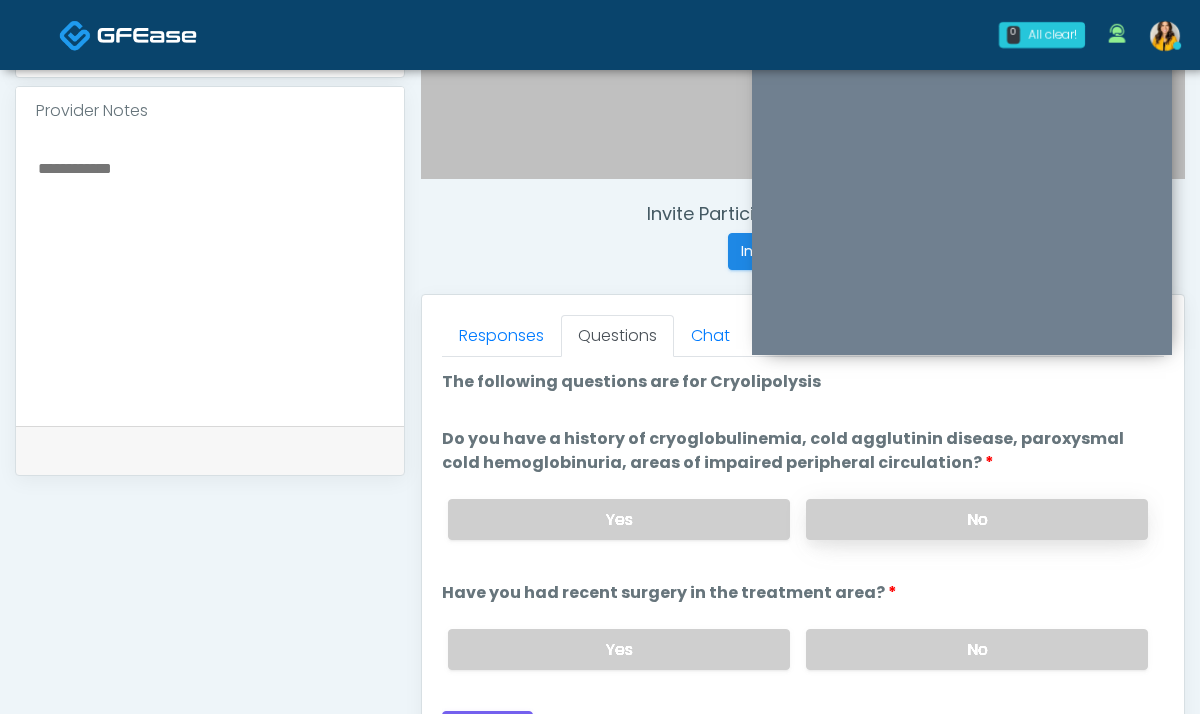 click on "No" at bounding box center [977, 519] 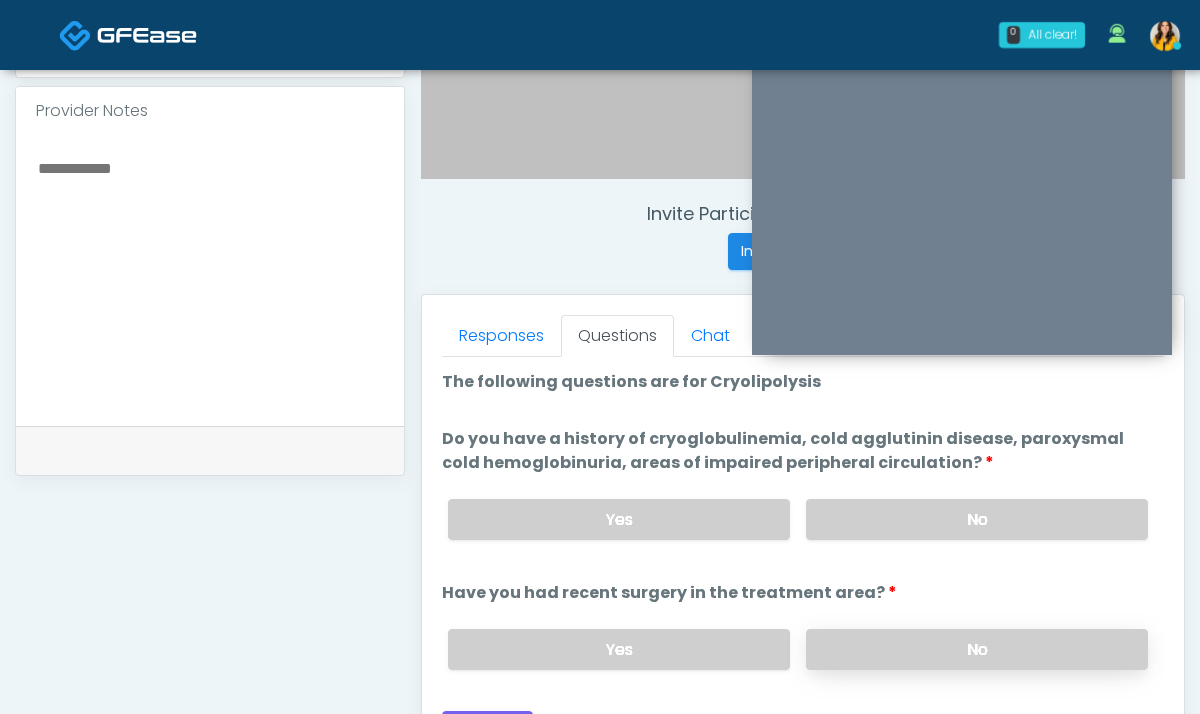 click on "No" at bounding box center (977, 649) 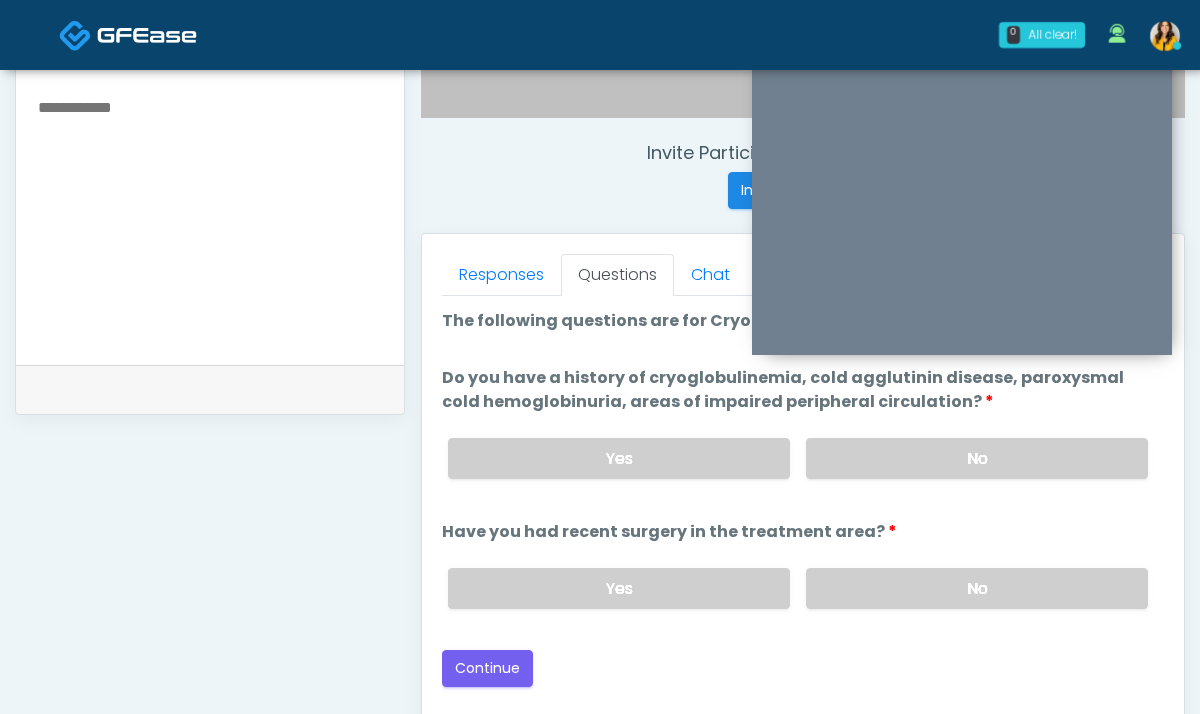 scroll, scrollTop: 777, scrollLeft: 0, axis: vertical 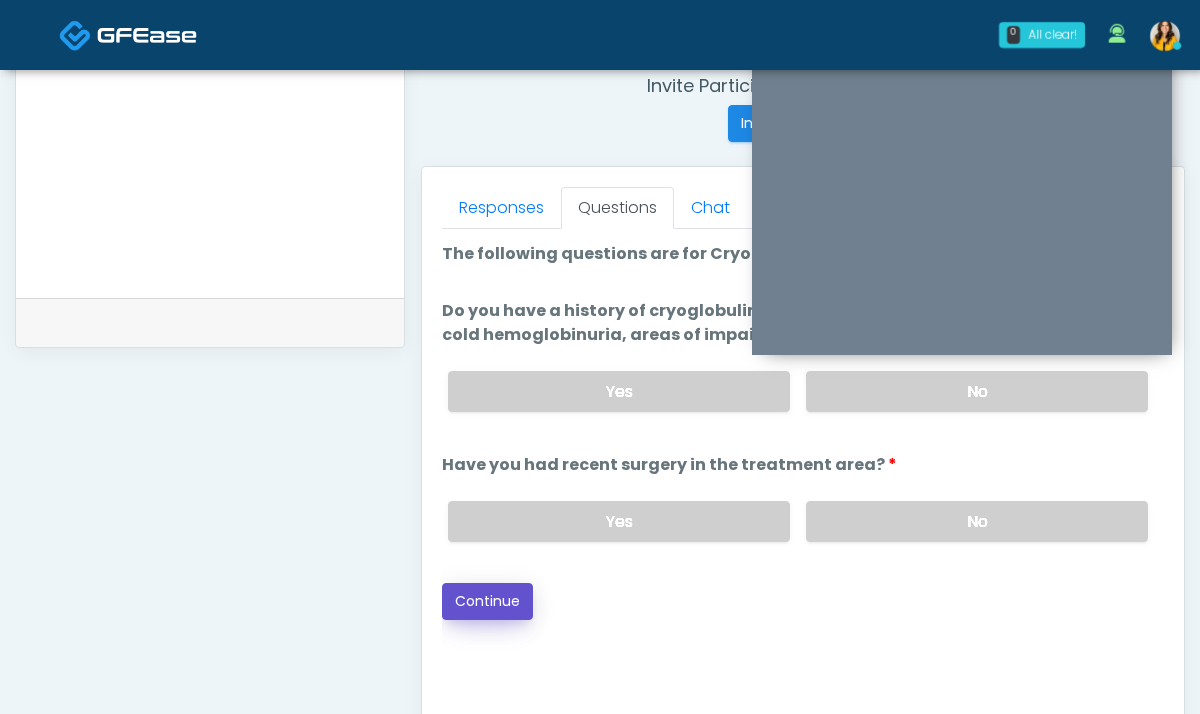 click on "Continue" at bounding box center [487, 601] 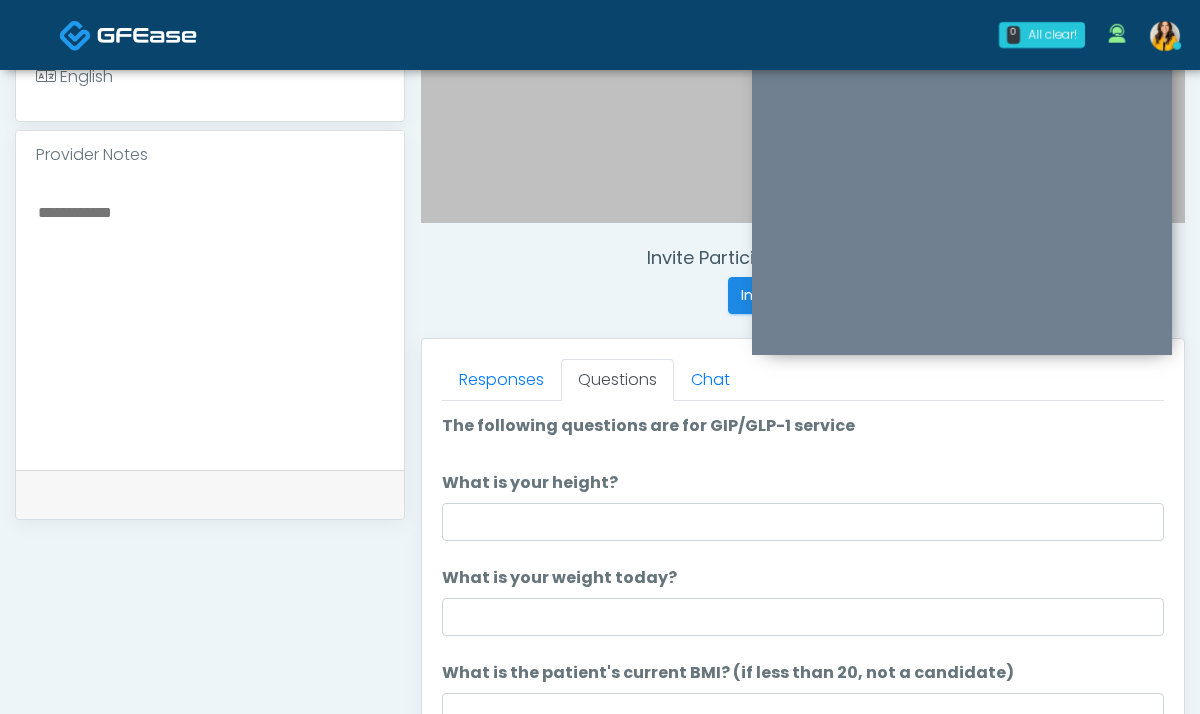 scroll, scrollTop: 604, scrollLeft: 0, axis: vertical 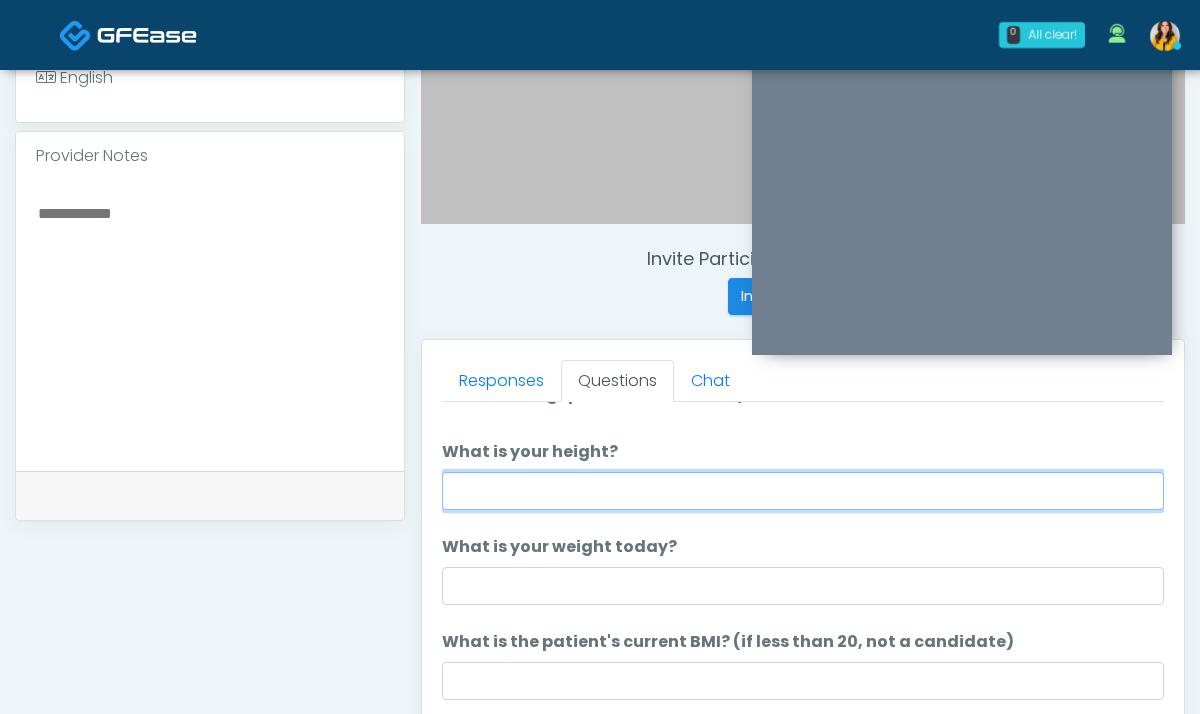 click on "What is your height?" at bounding box center (803, 491) 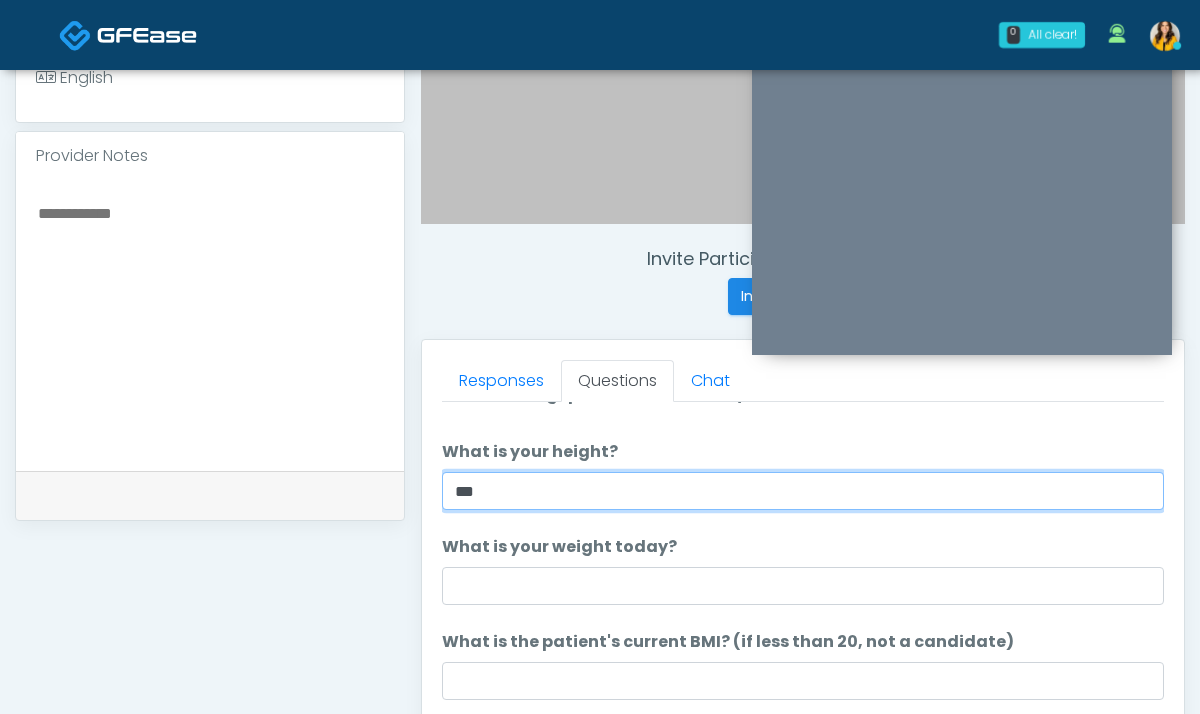 type on "***" 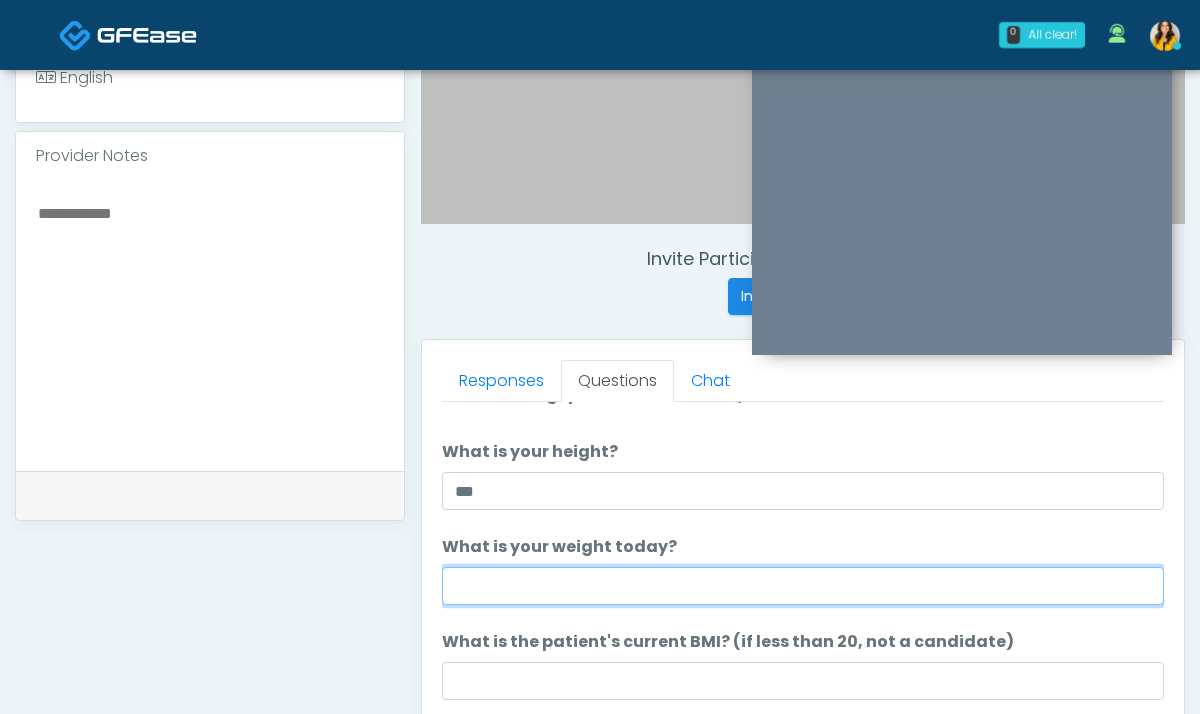 click on "What is your weight today?" at bounding box center [803, 586] 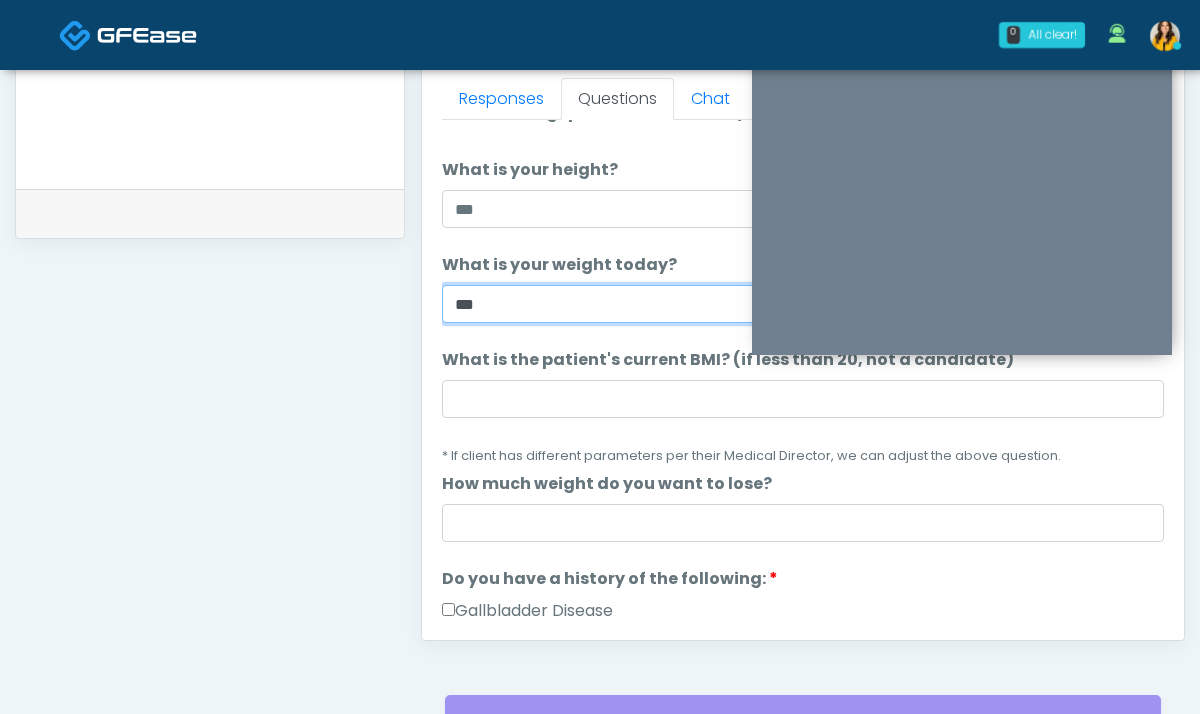 scroll, scrollTop: 887, scrollLeft: 0, axis: vertical 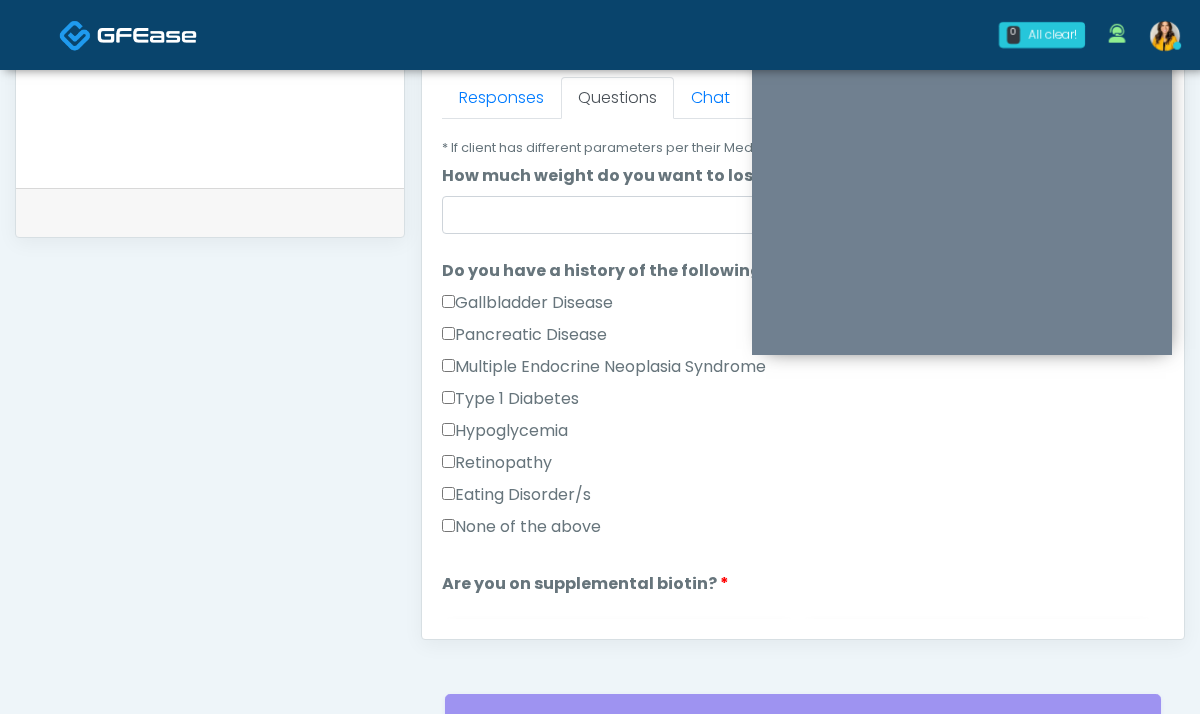 type on "***" 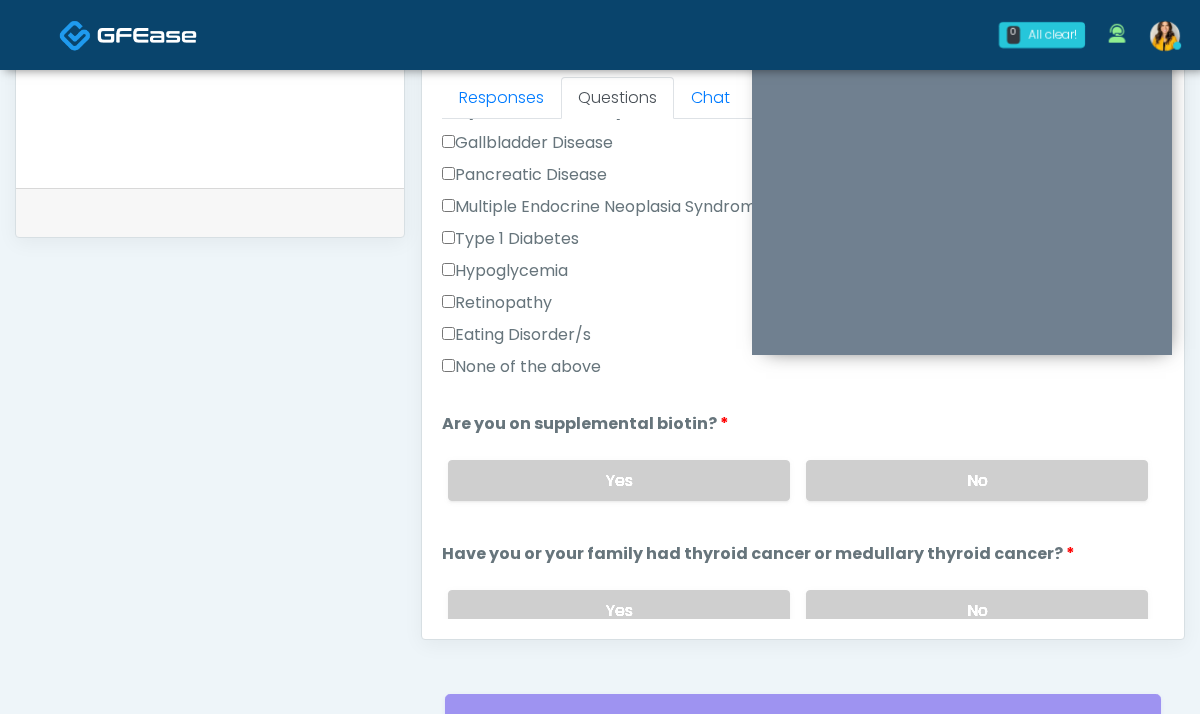 scroll, scrollTop: 501, scrollLeft: 0, axis: vertical 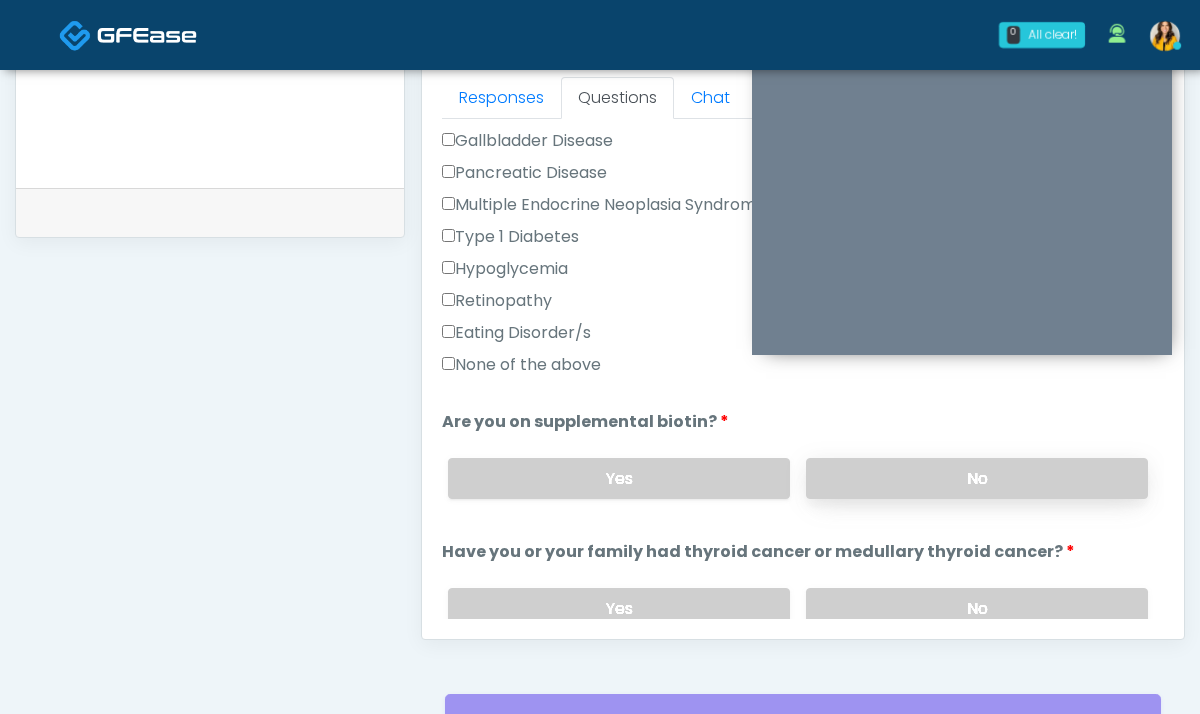 click on "No" at bounding box center (977, 478) 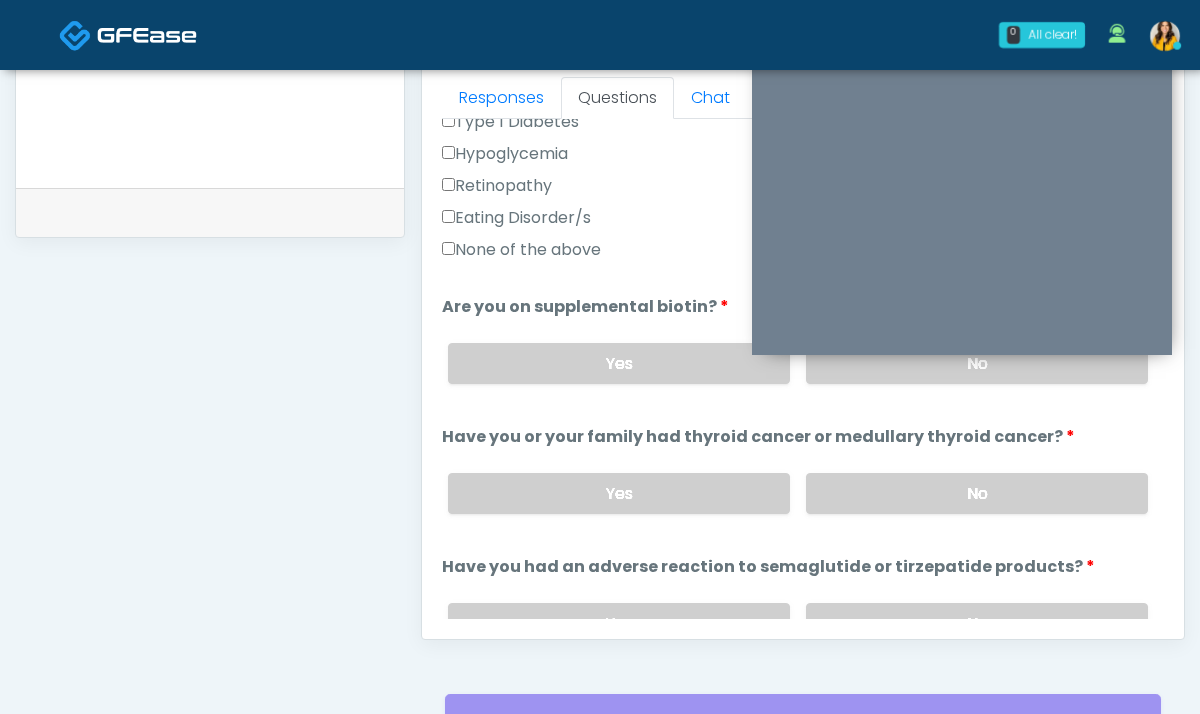 scroll, scrollTop: 617, scrollLeft: 0, axis: vertical 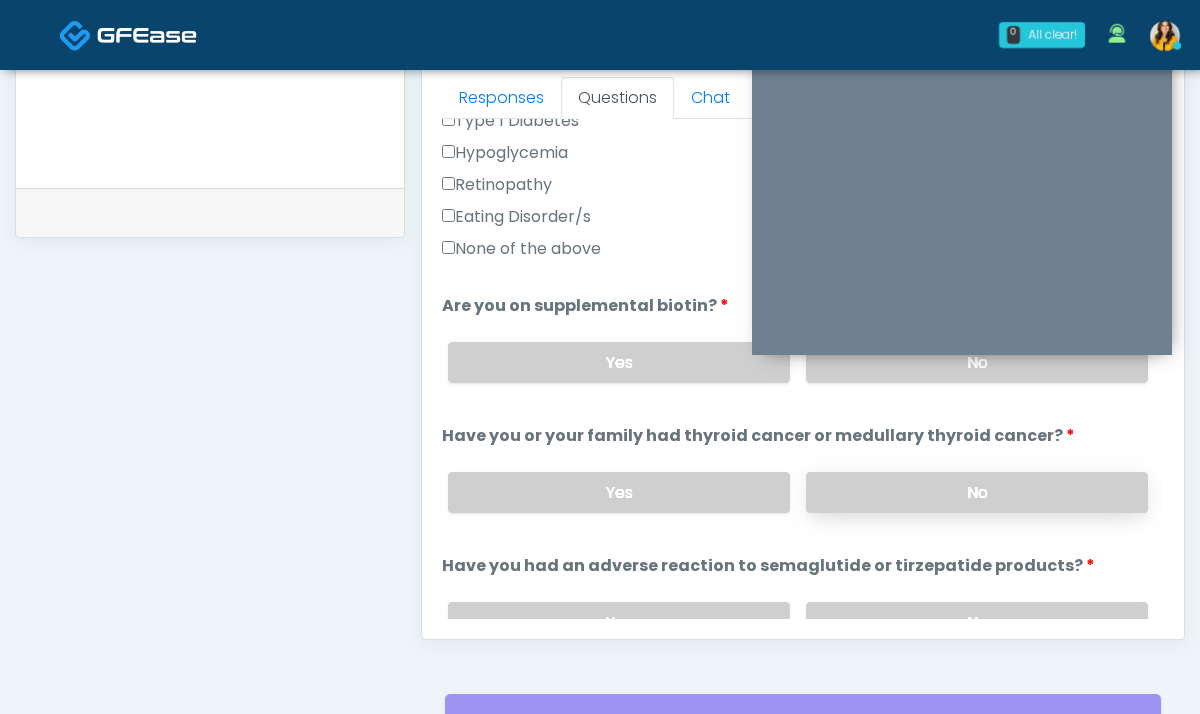 click on "No" at bounding box center [977, 492] 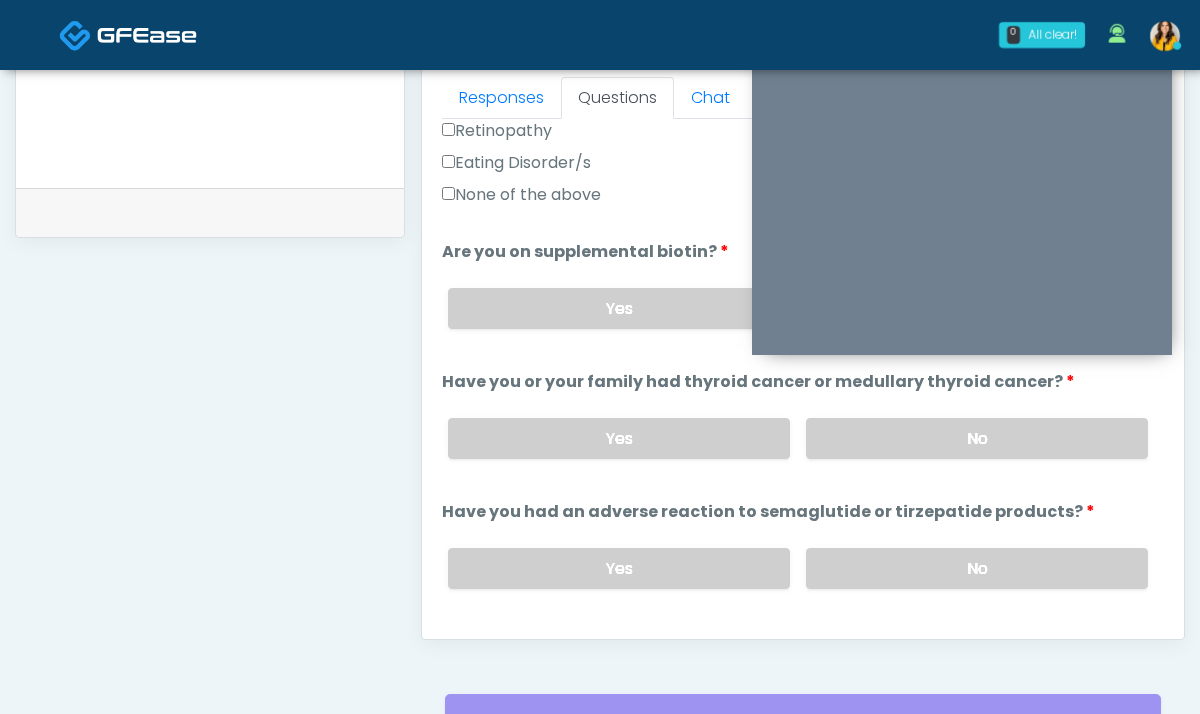 scroll, scrollTop: 694, scrollLeft: 0, axis: vertical 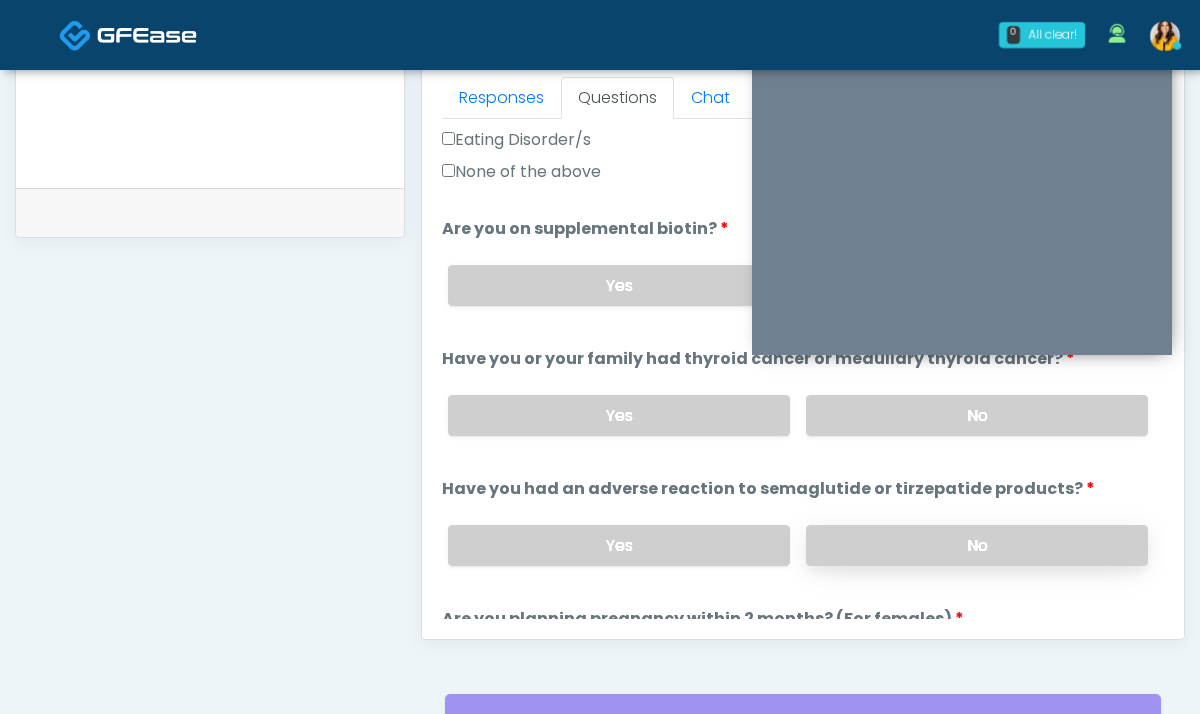 click on "No" at bounding box center [977, 545] 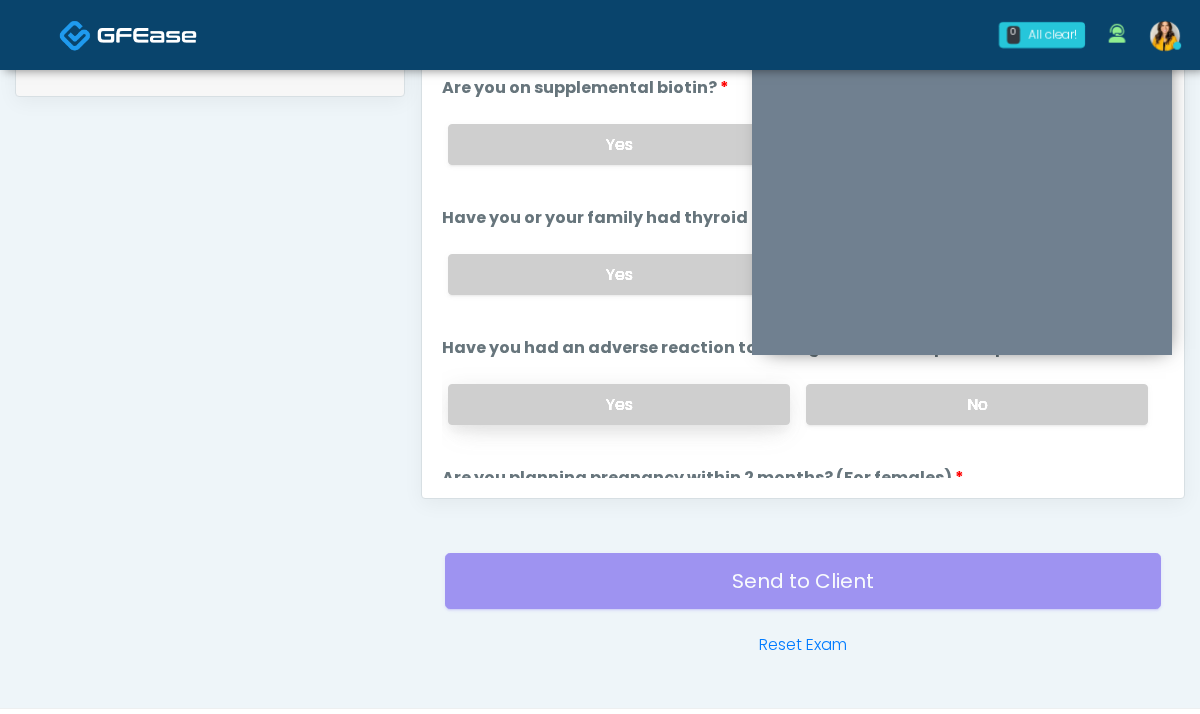 scroll, scrollTop: 1047, scrollLeft: 0, axis: vertical 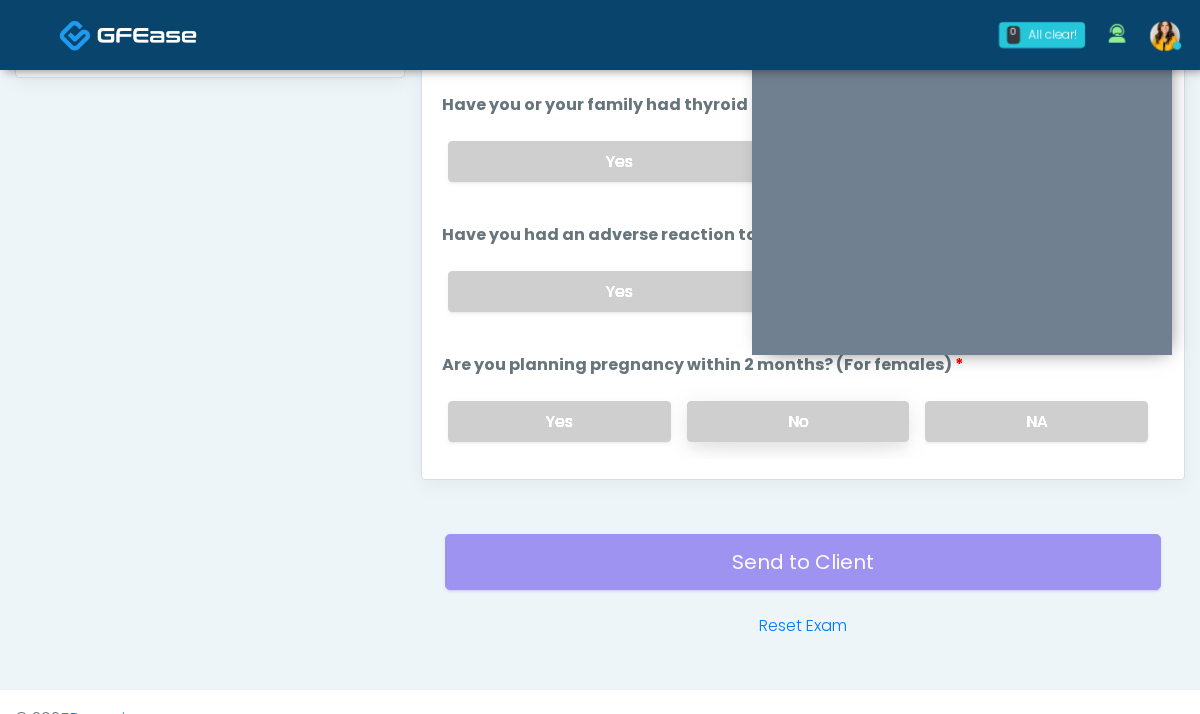 click on "No" at bounding box center [798, 421] 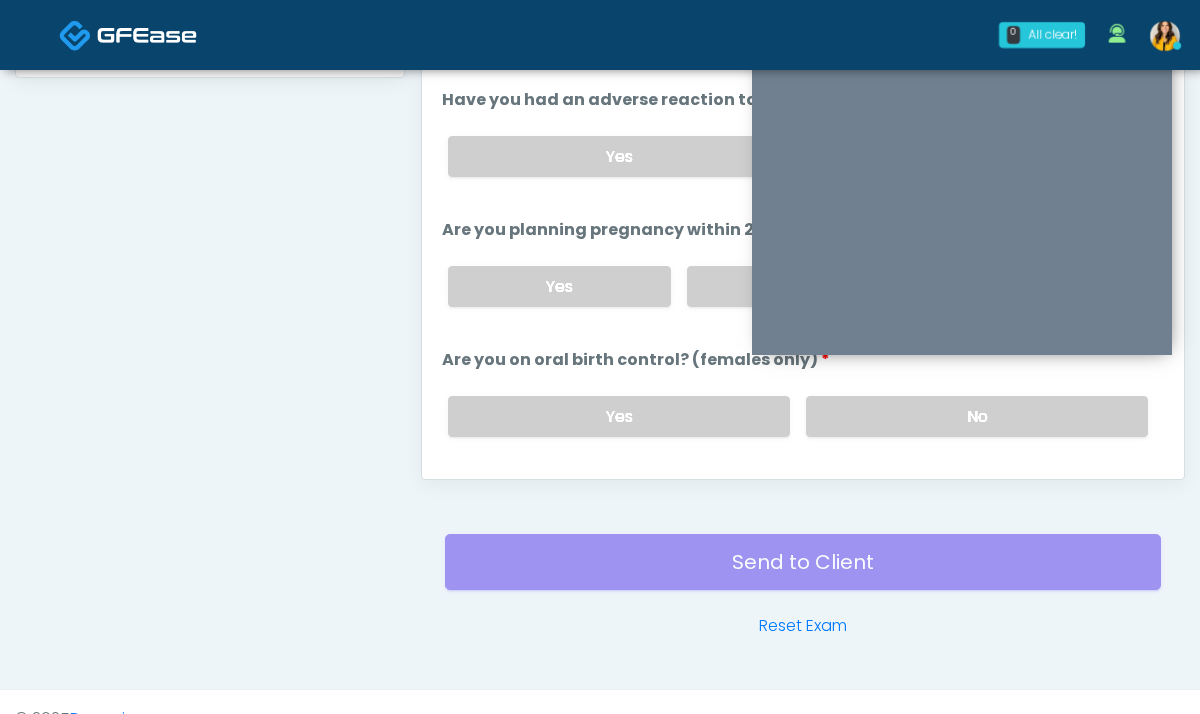 scroll, scrollTop: 963, scrollLeft: 0, axis: vertical 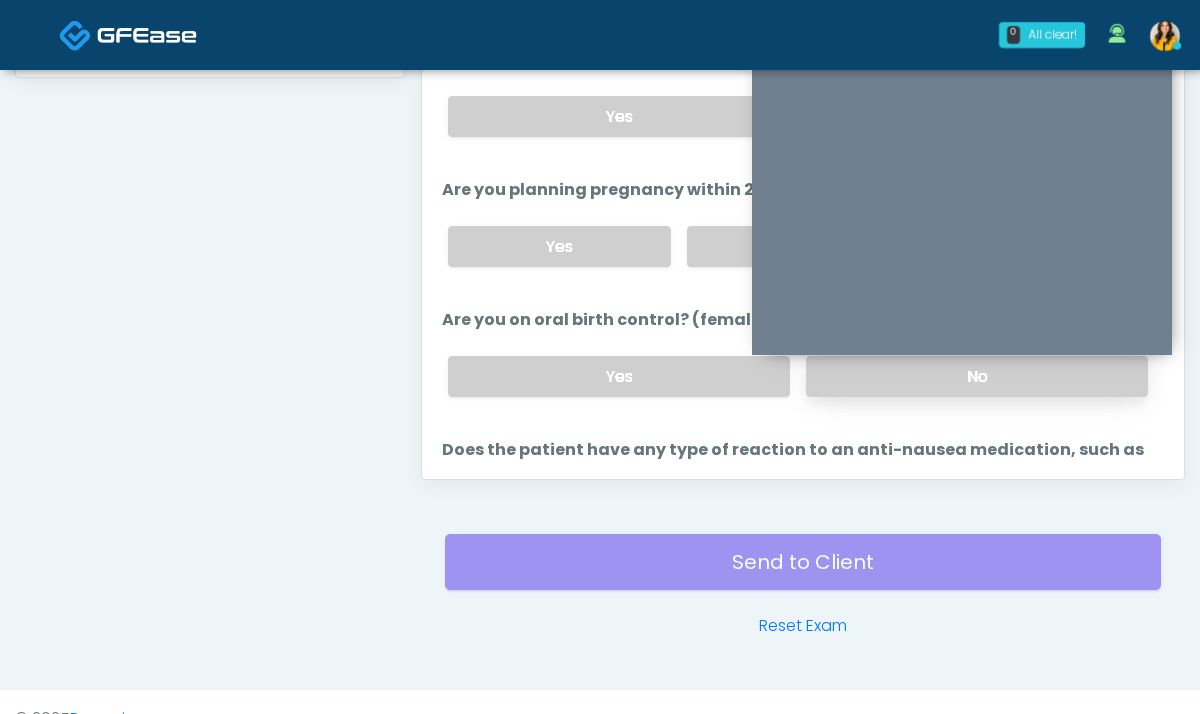 click on "No" at bounding box center (977, 376) 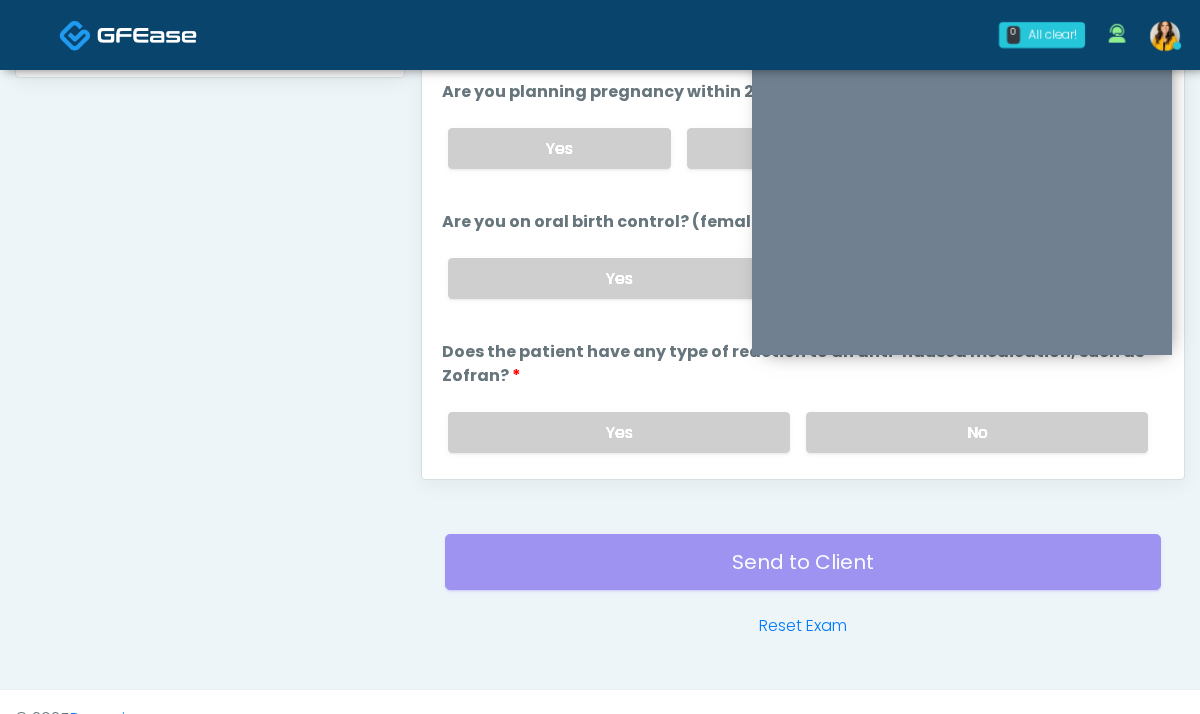 scroll, scrollTop: 1127, scrollLeft: 0, axis: vertical 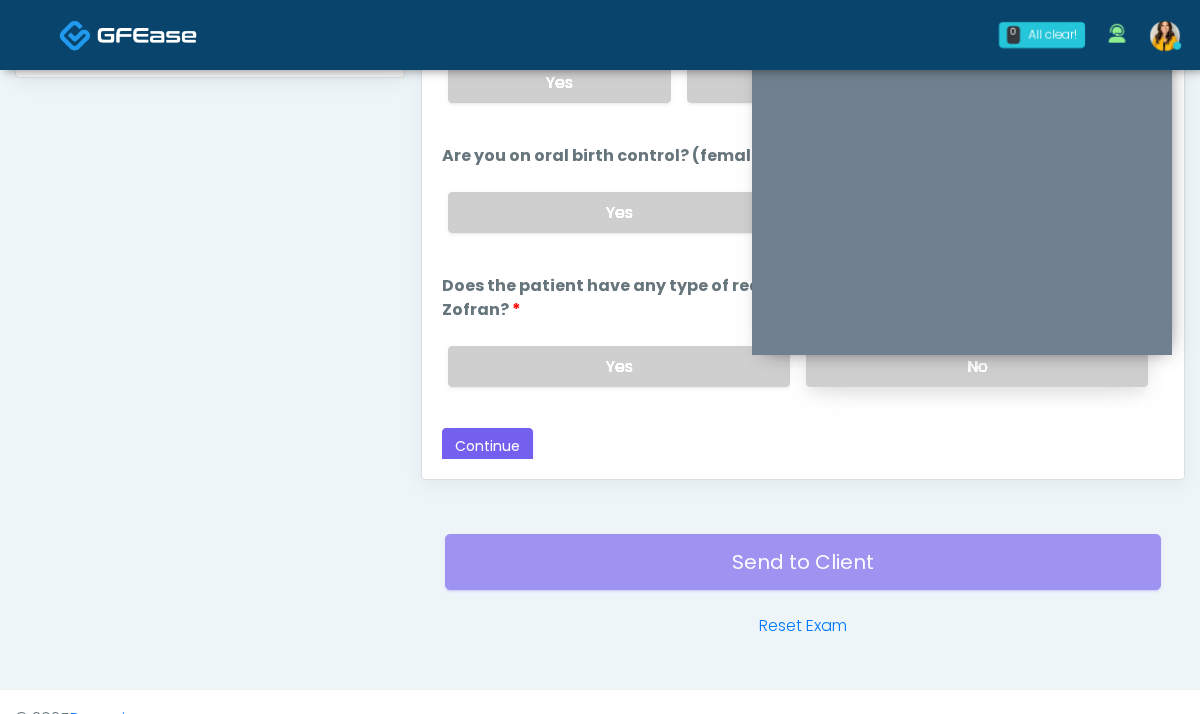 click on "No" at bounding box center [977, 366] 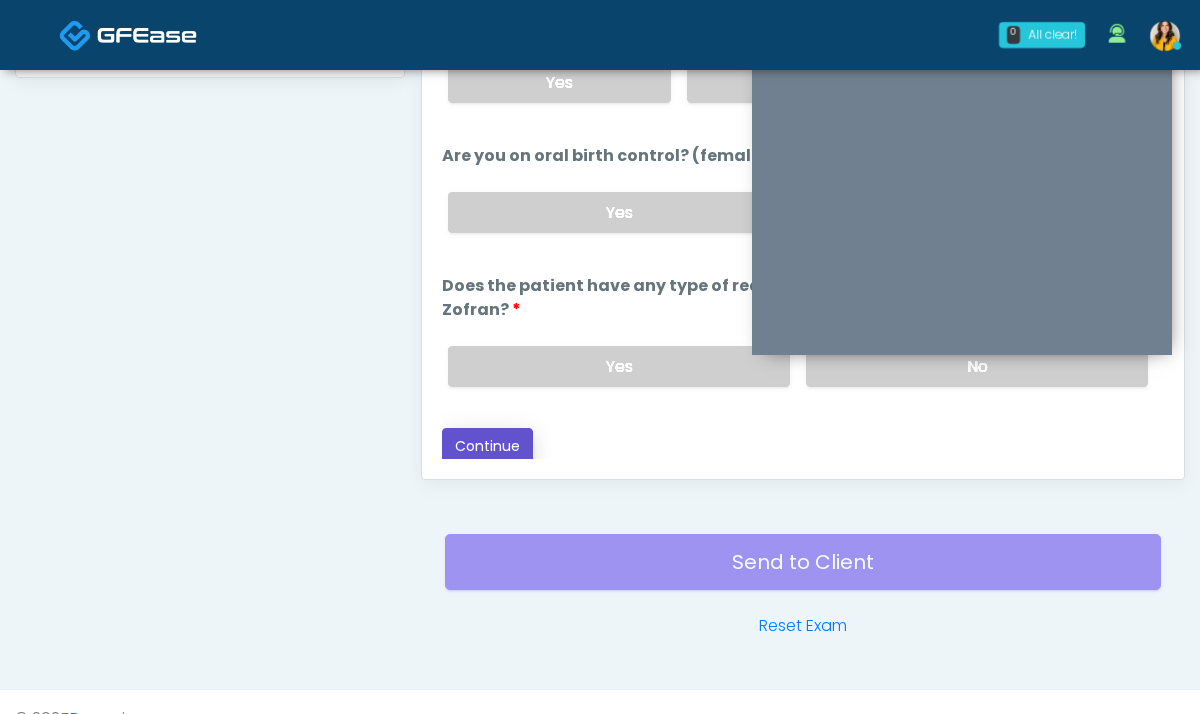 click on "Continue" at bounding box center [487, 446] 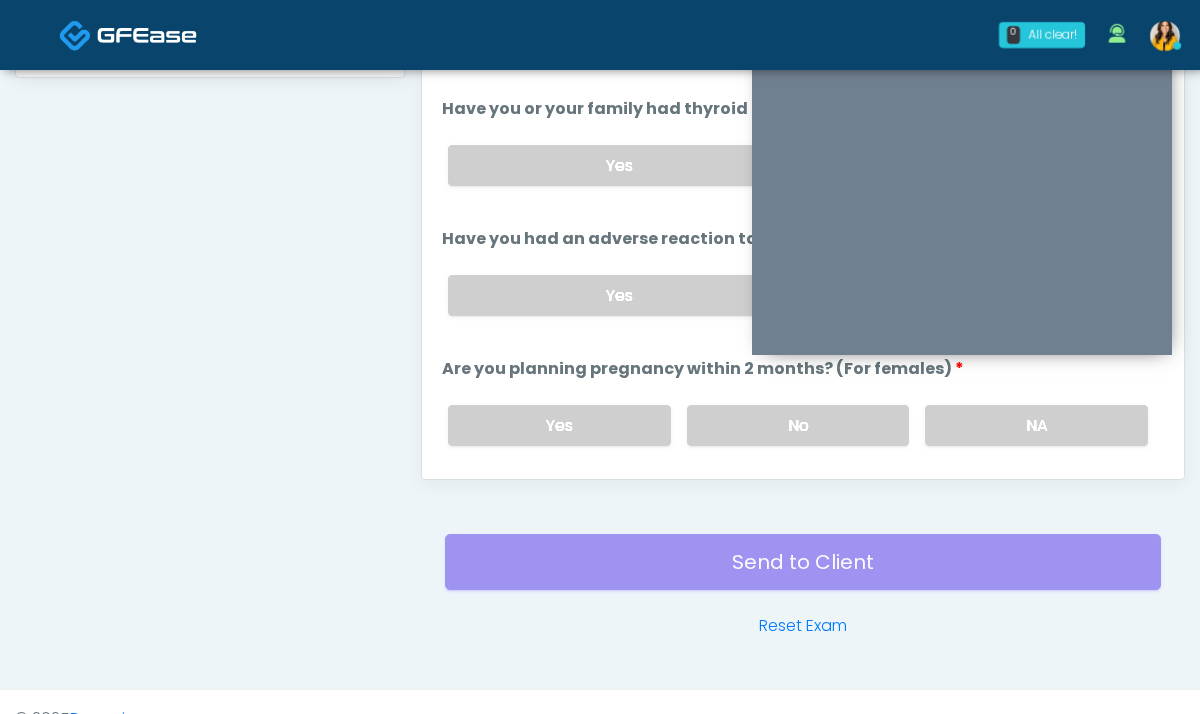 scroll, scrollTop: 1084, scrollLeft: 0, axis: vertical 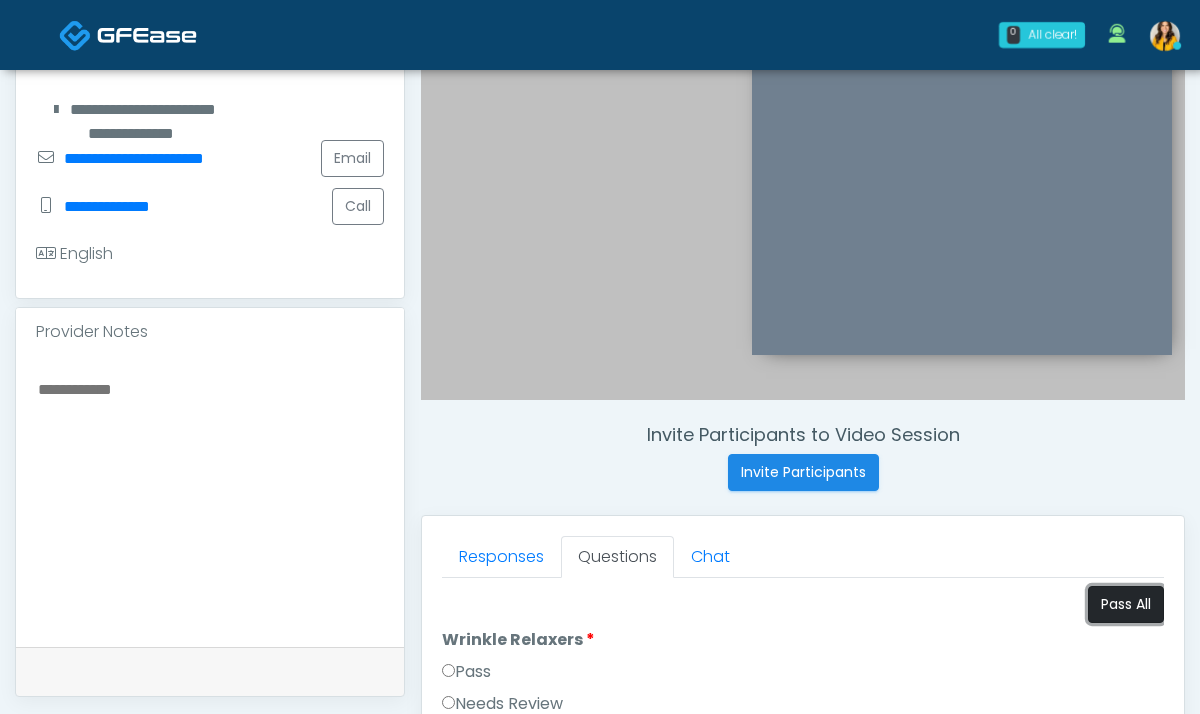 click on "Pass All" at bounding box center (1126, 604) 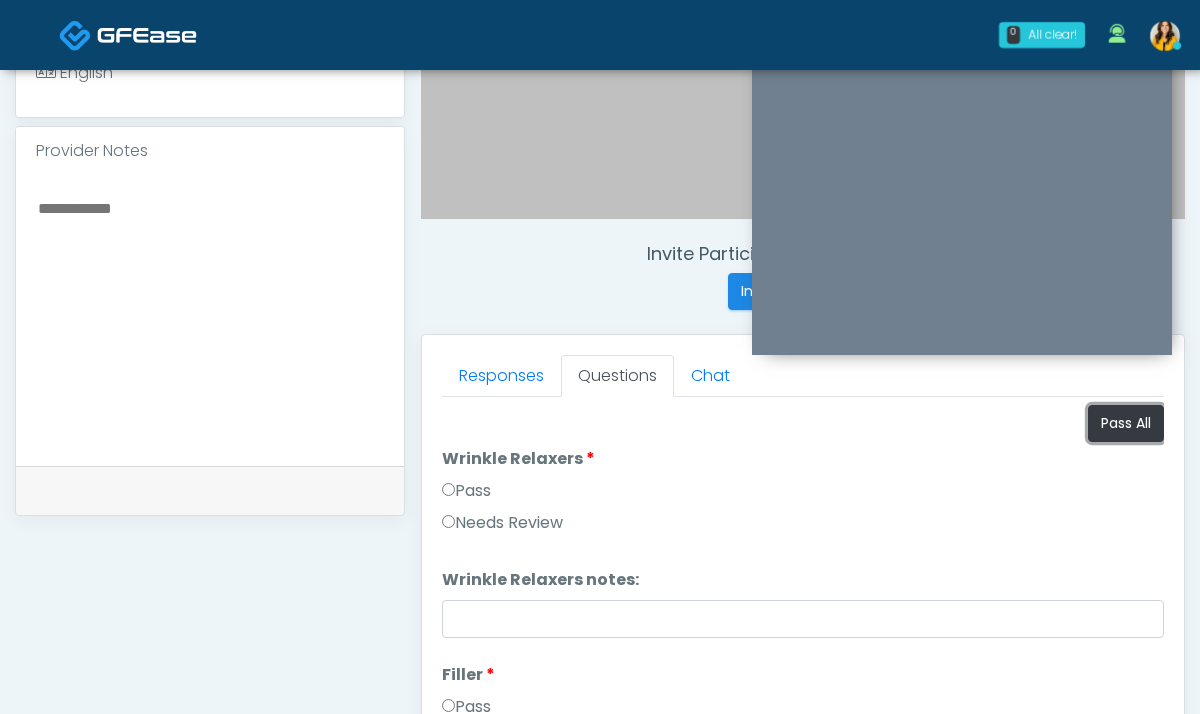 scroll, scrollTop: 1013, scrollLeft: 0, axis: vertical 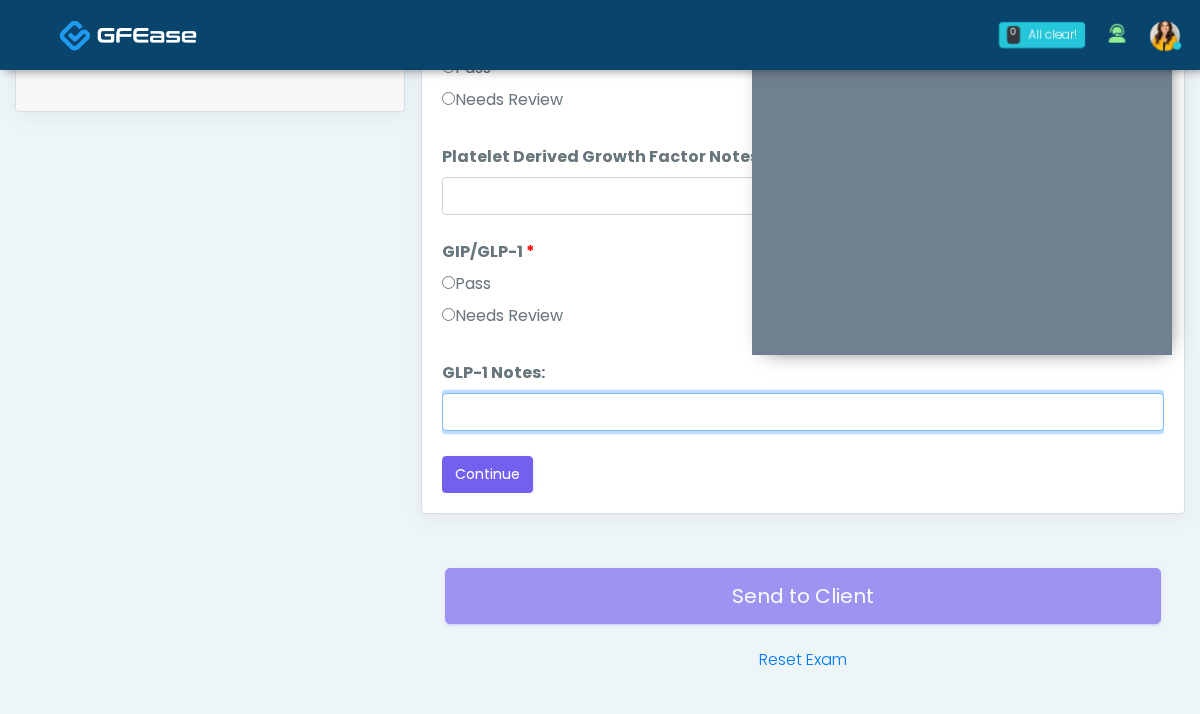 click on "GLP-1 Notes:" at bounding box center (803, 412) 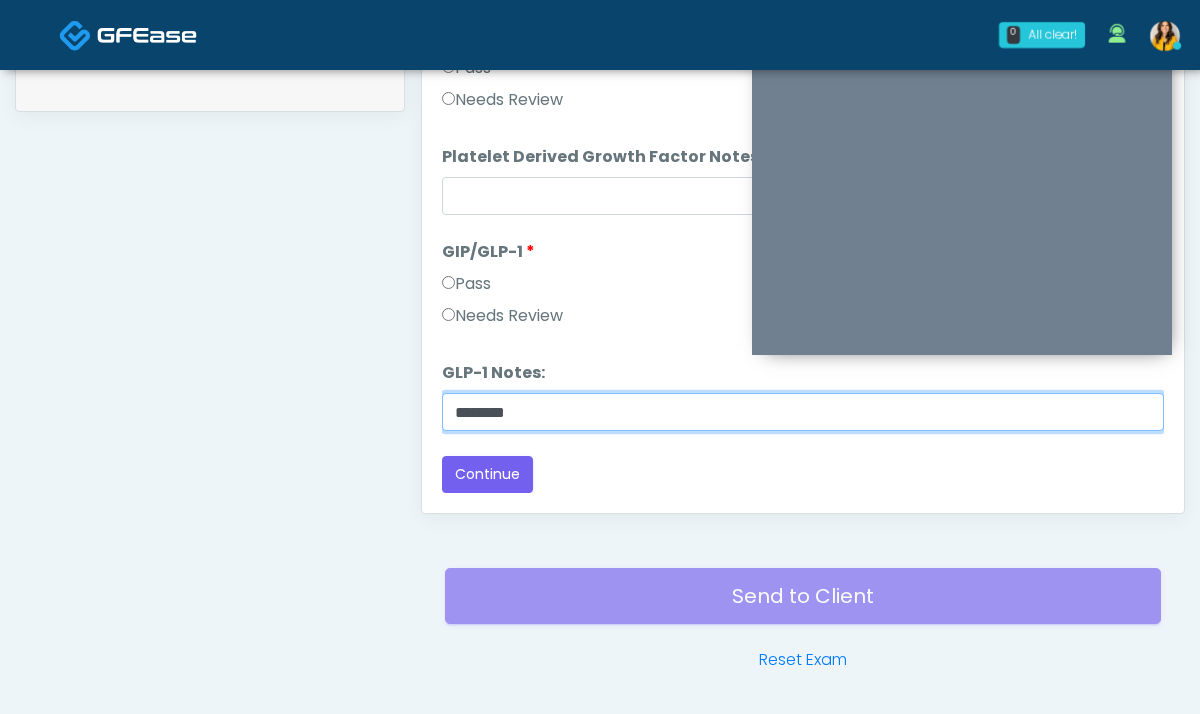 scroll, scrollTop: 1060, scrollLeft: 0, axis: vertical 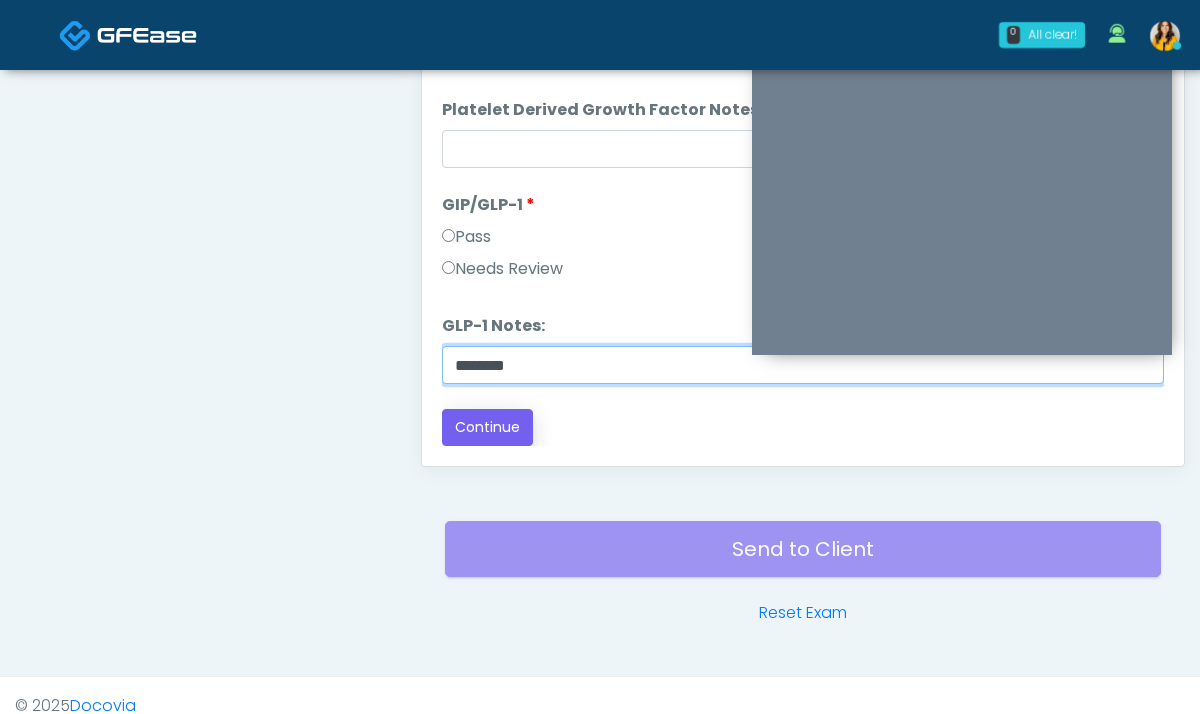 type on "********" 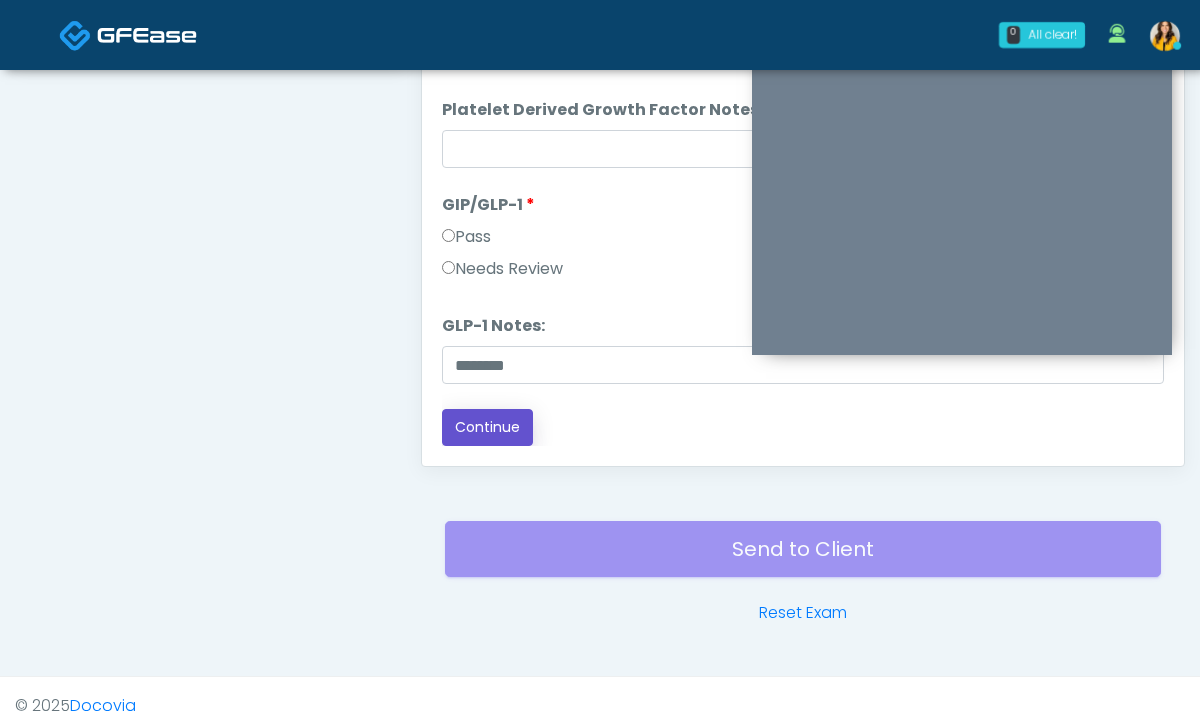 click on "Continue" at bounding box center (487, 427) 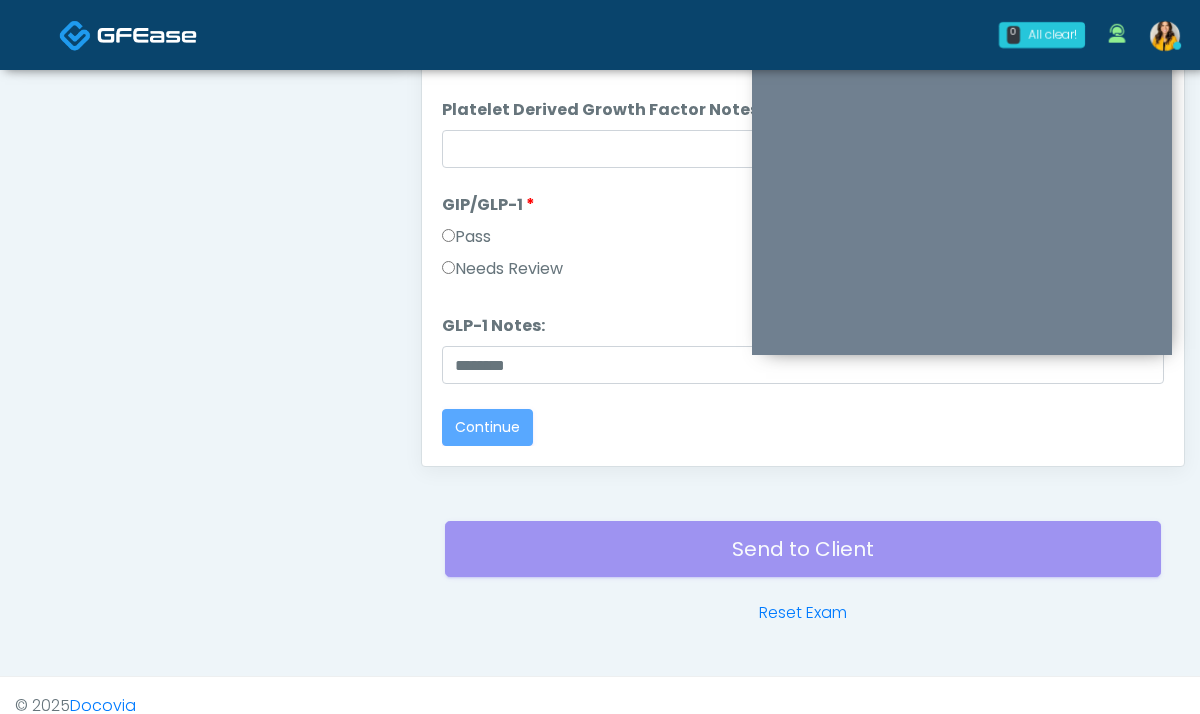 scroll, scrollTop: 0, scrollLeft: 0, axis: both 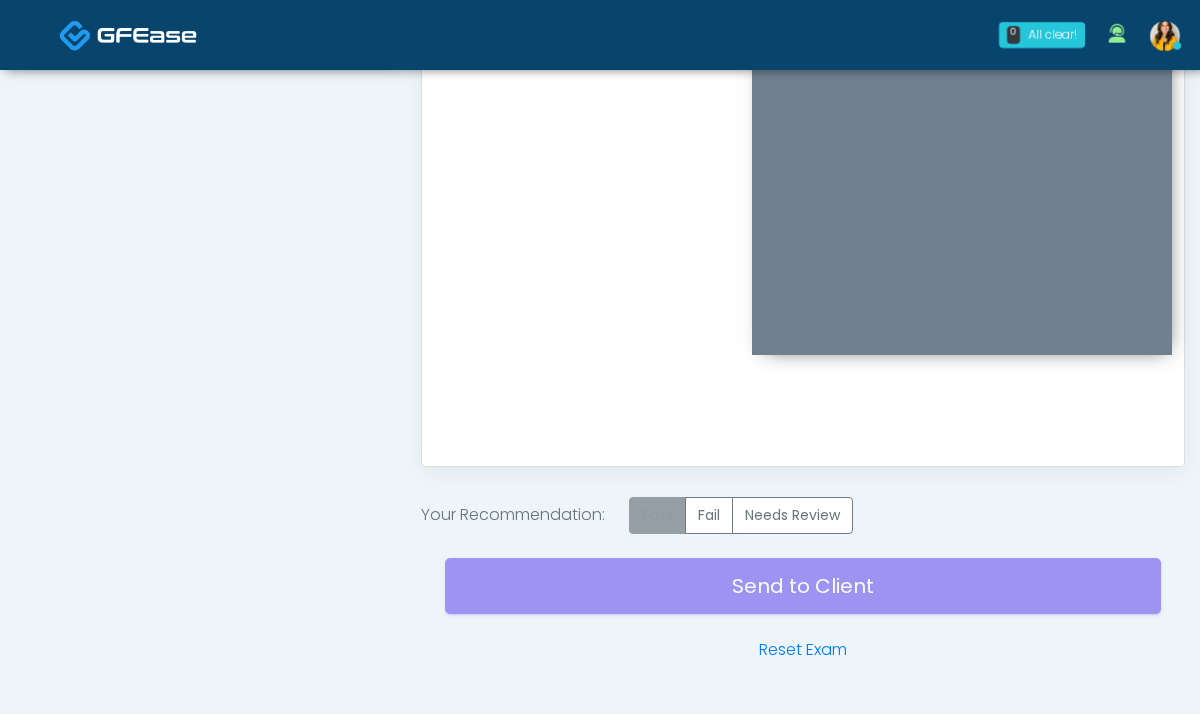 click on "Pass" at bounding box center [657, 515] 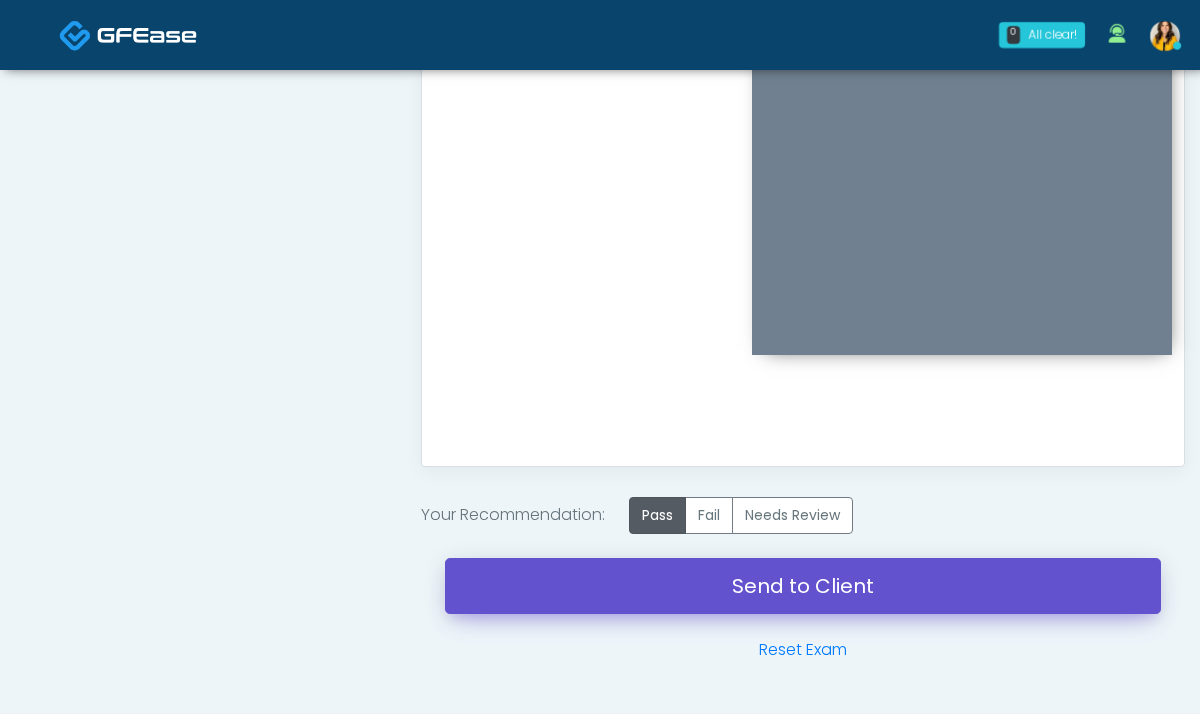 click on "Send to Client" at bounding box center [803, 586] 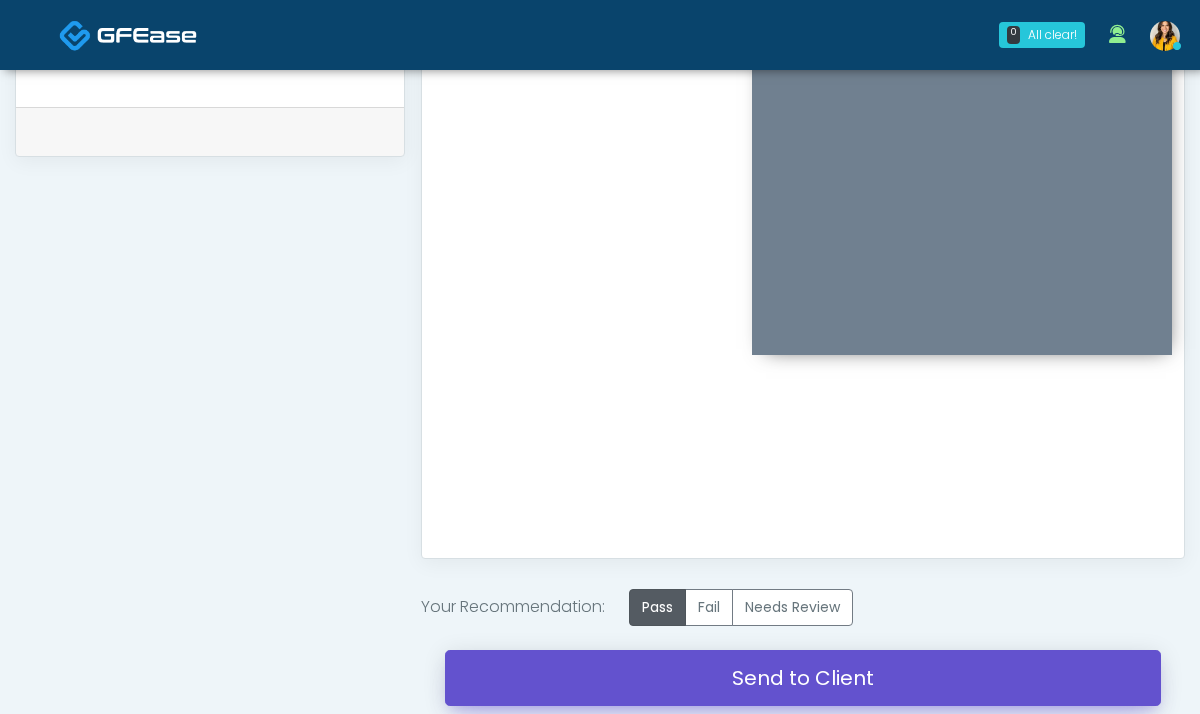 scroll, scrollTop: 988, scrollLeft: 0, axis: vertical 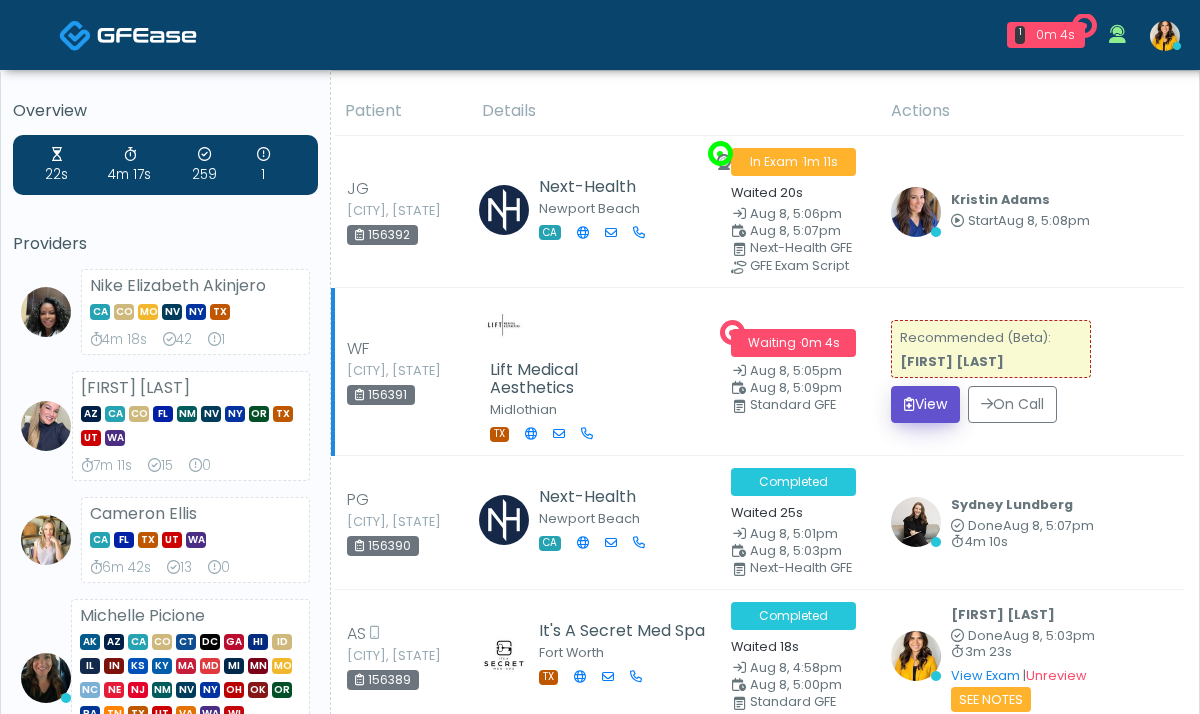 click on "View" at bounding box center (925, 404) 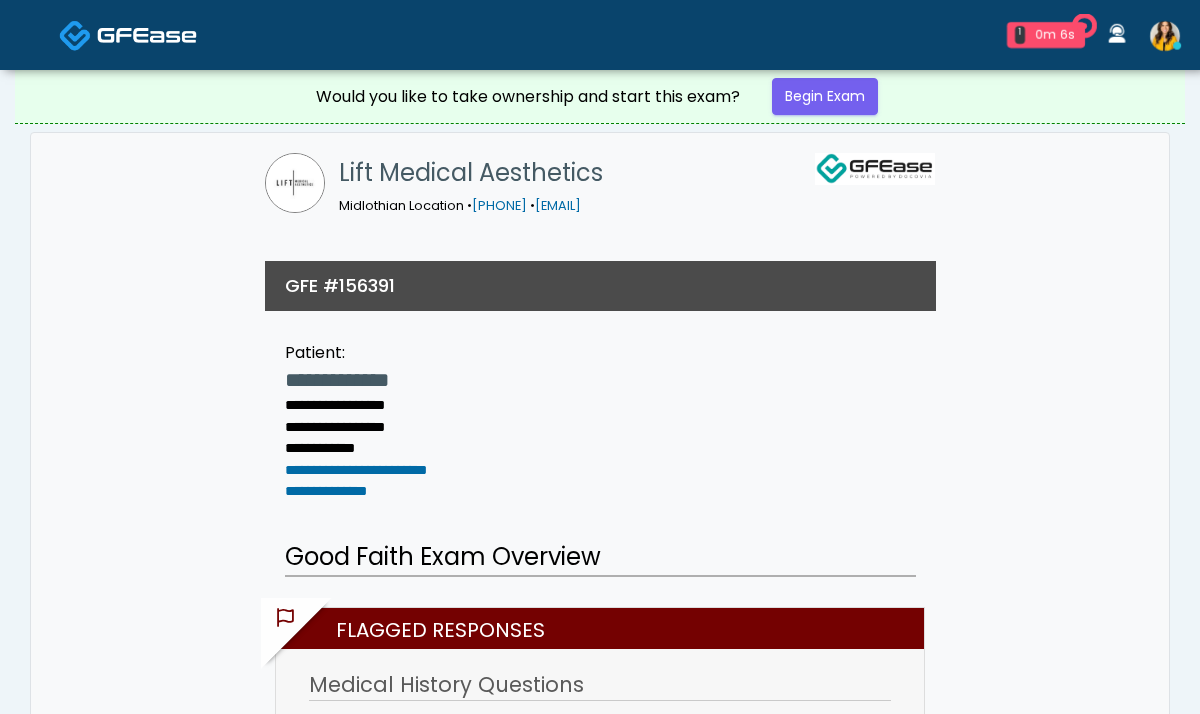 scroll, scrollTop: 0, scrollLeft: 0, axis: both 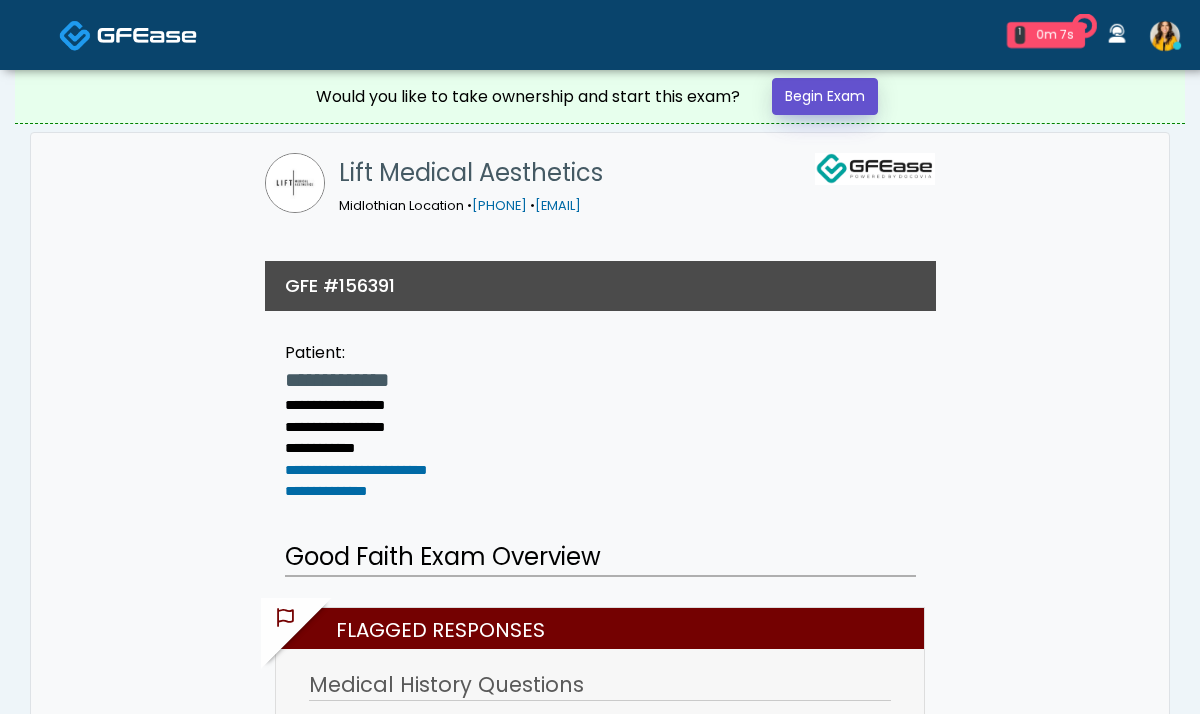 click on "Begin Exam" at bounding box center [825, 96] 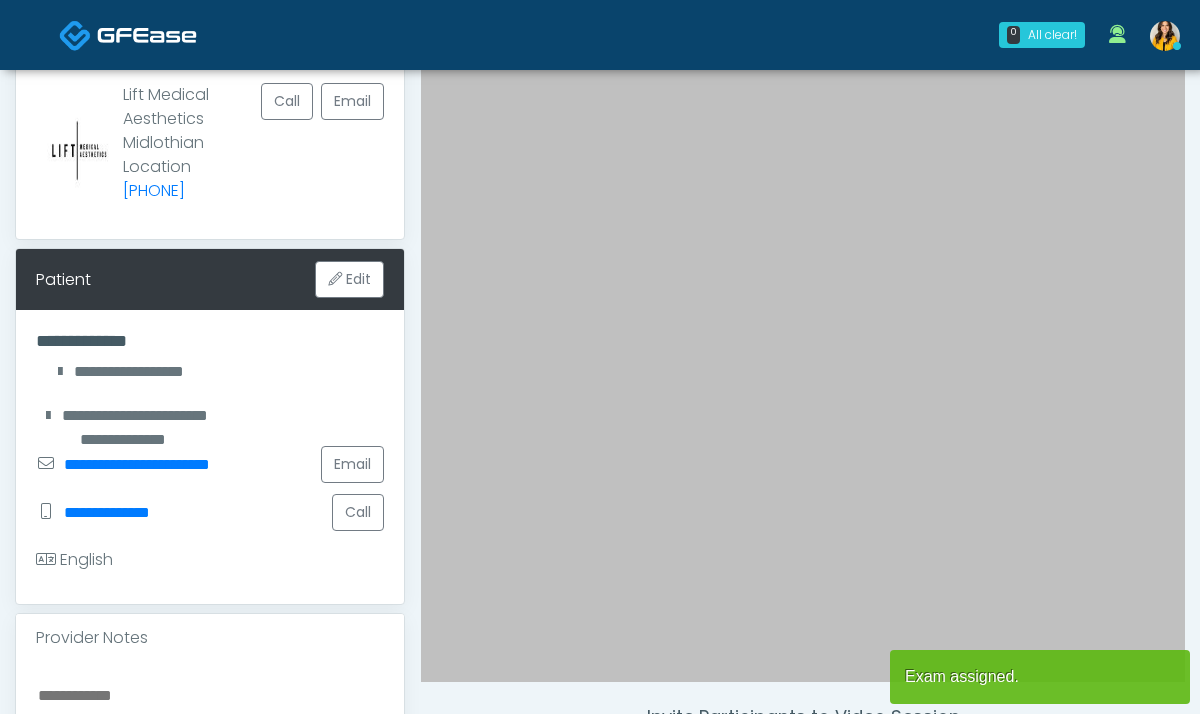 scroll, scrollTop: 217, scrollLeft: 0, axis: vertical 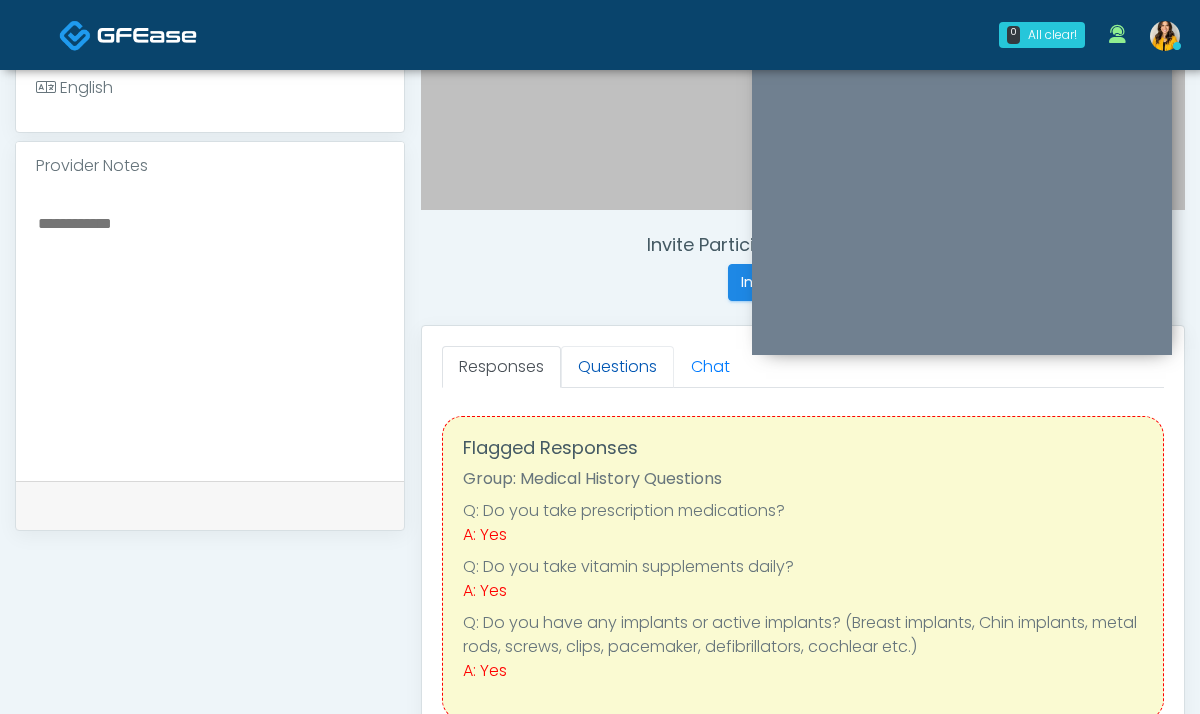 click on "Questions" at bounding box center (617, 367) 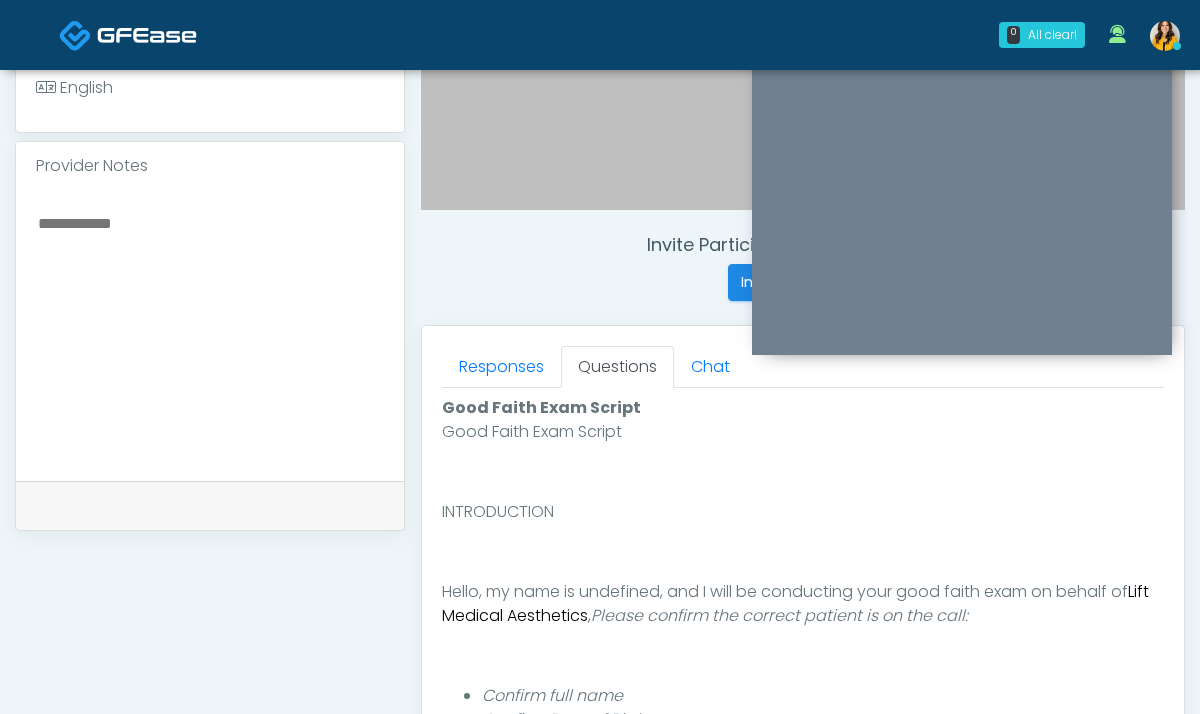scroll, scrollTop: 232, scrollLeft: 0, axis: vertical 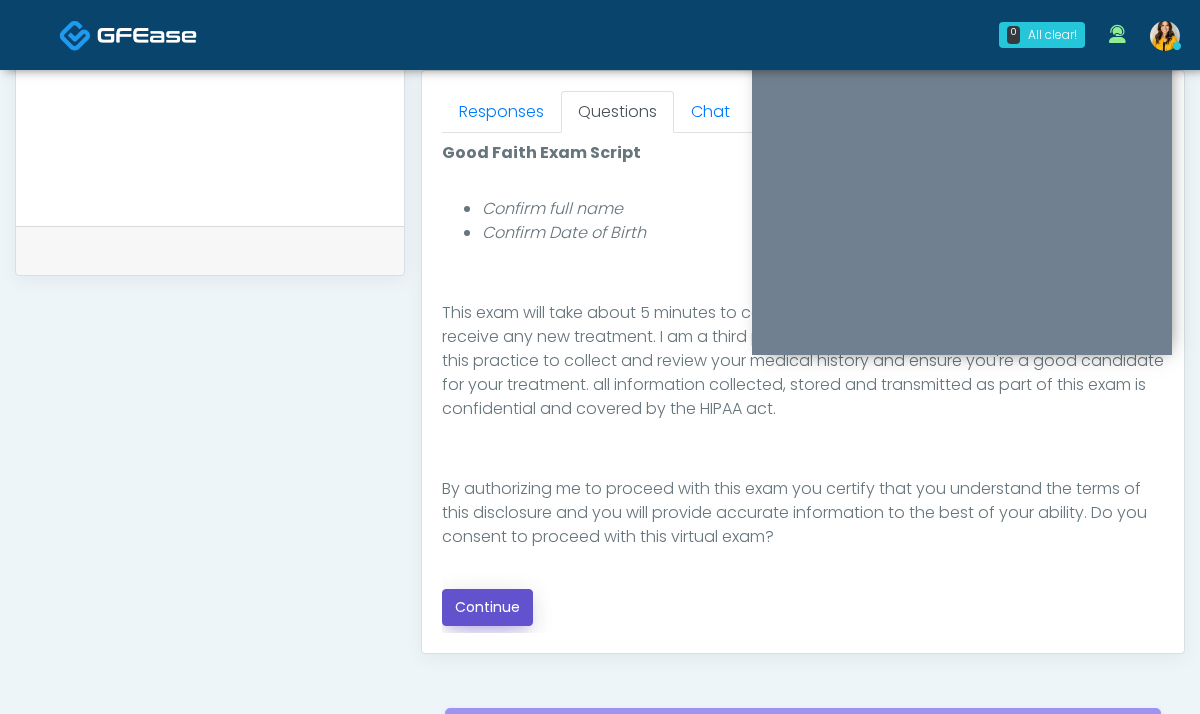 click on "Continue" at bounding box center [487, 607] 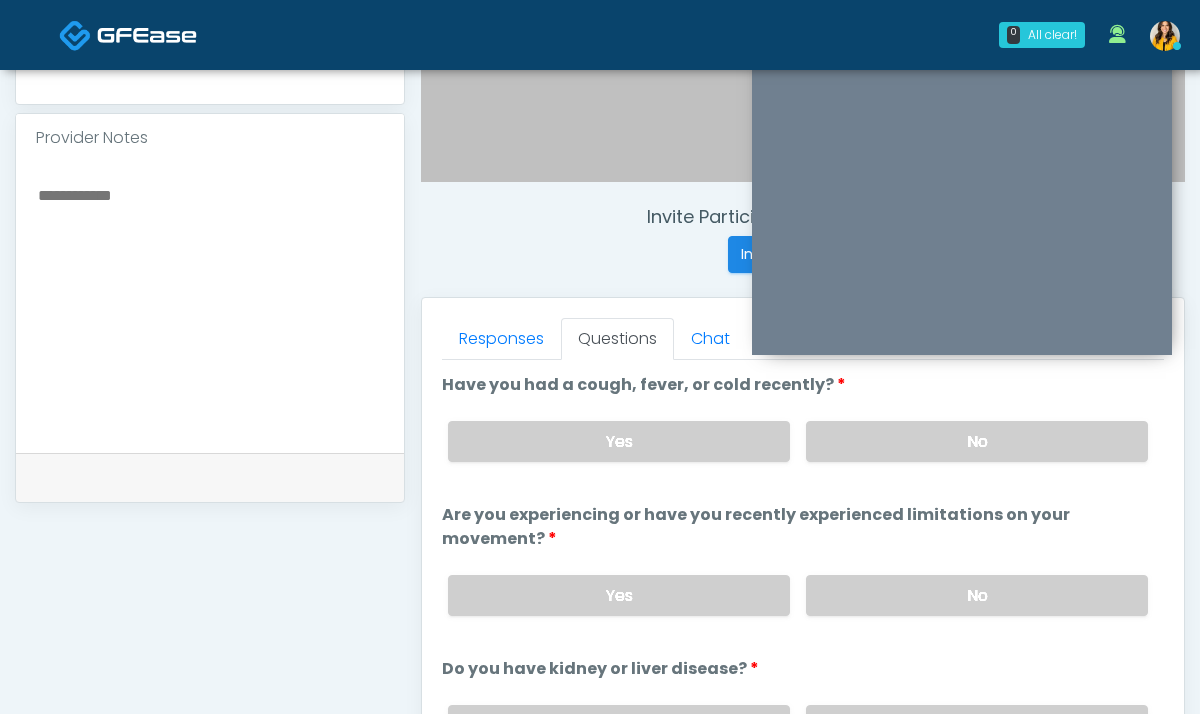 scroll, scrollTop: 640, scrollLeft: 0, axis: vertical 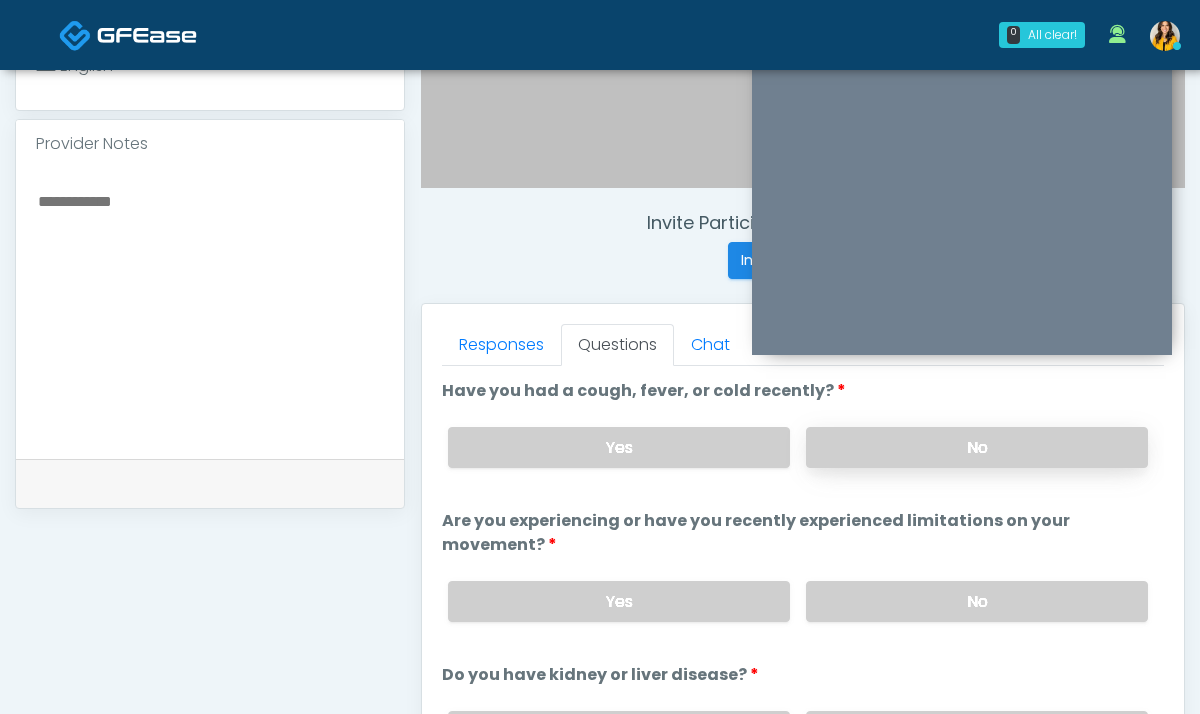 click on "No" at bounding box center [977, 447] 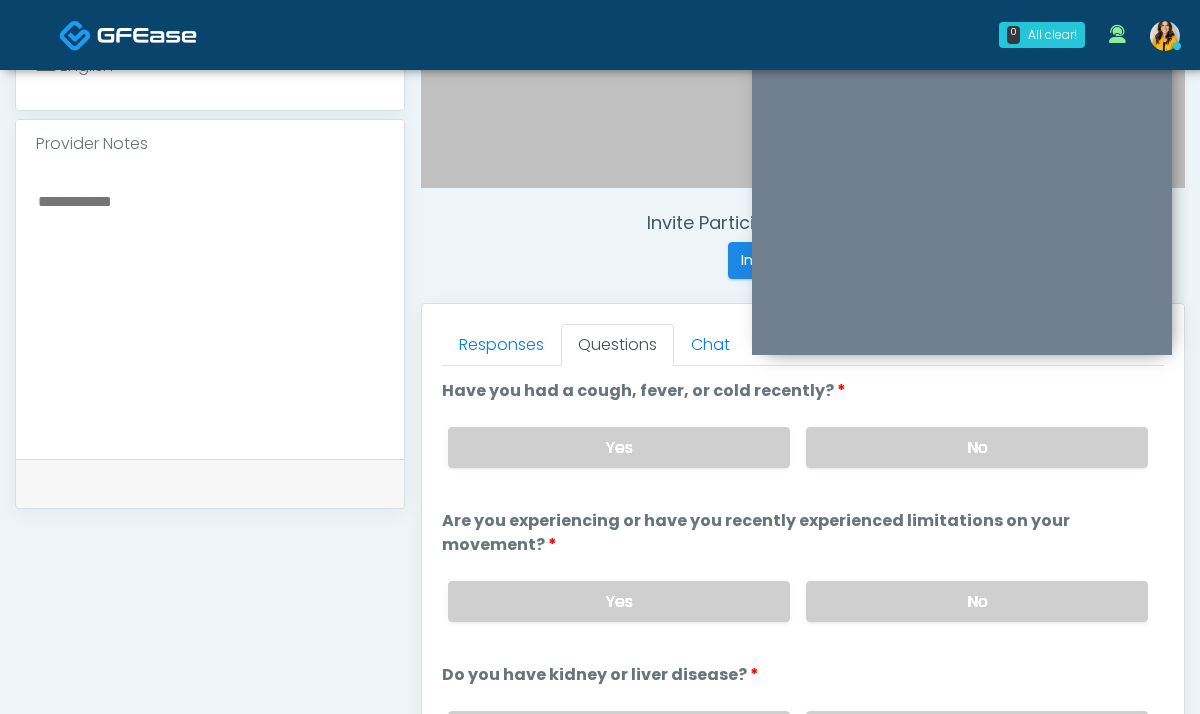 scroll, scrollTop: 53, scrollLeft: 0, axis: vertical 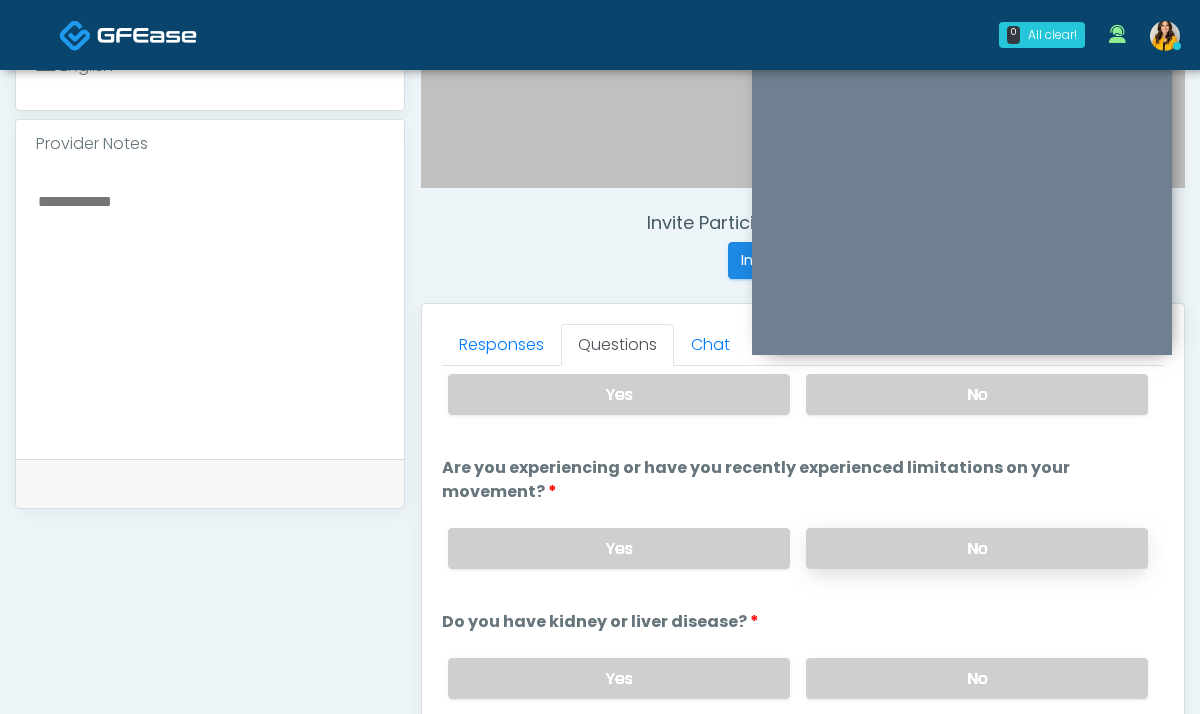 click on "No" at bounding box center (977, 548) 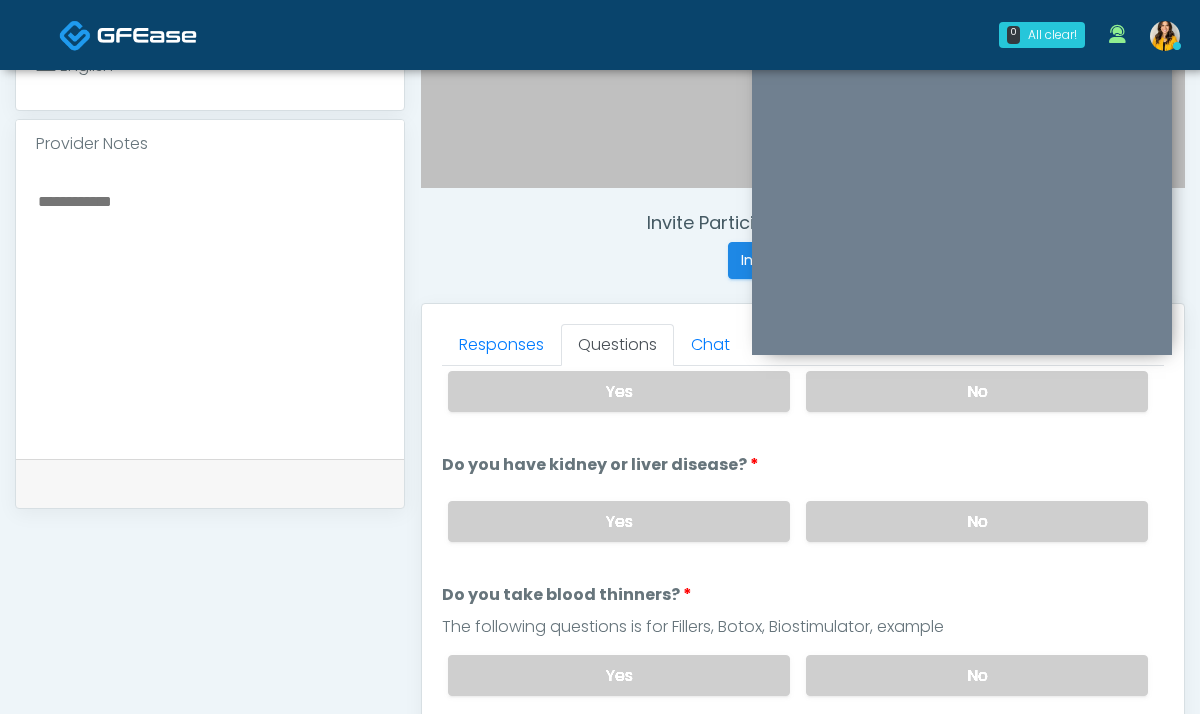 scroll, scrollTop: 211, scrollLeft: 0, axis: vertical 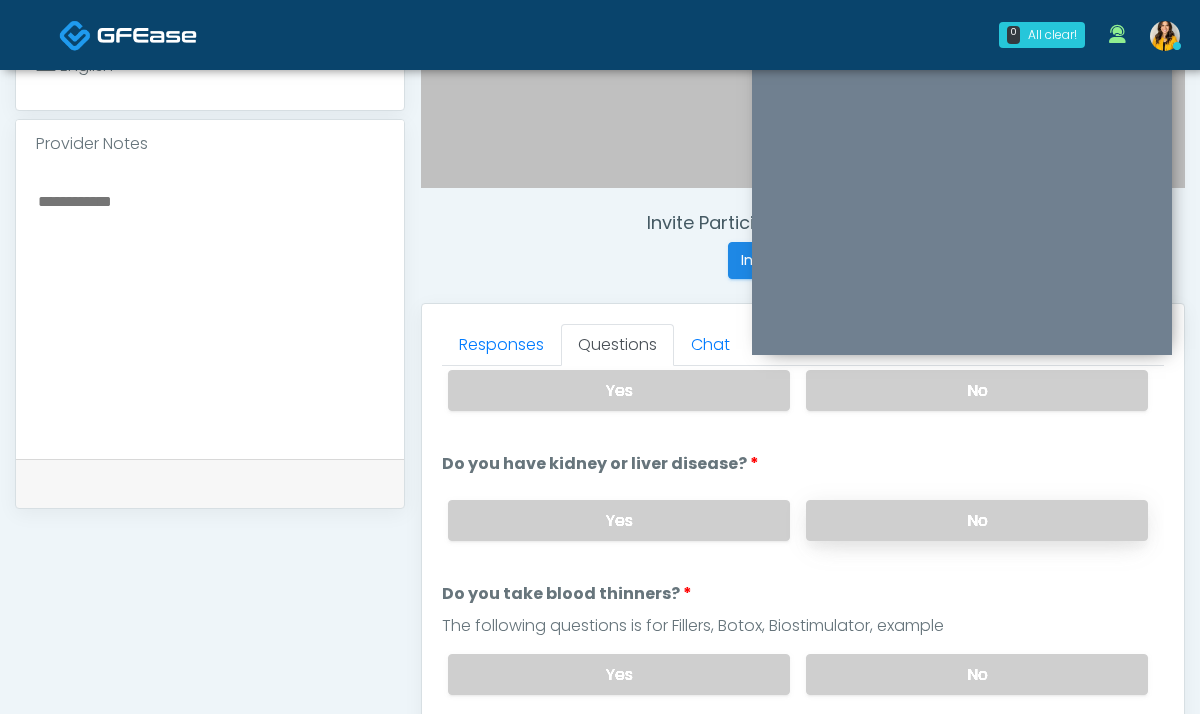 click on "No" at bounding box center (977, 520) 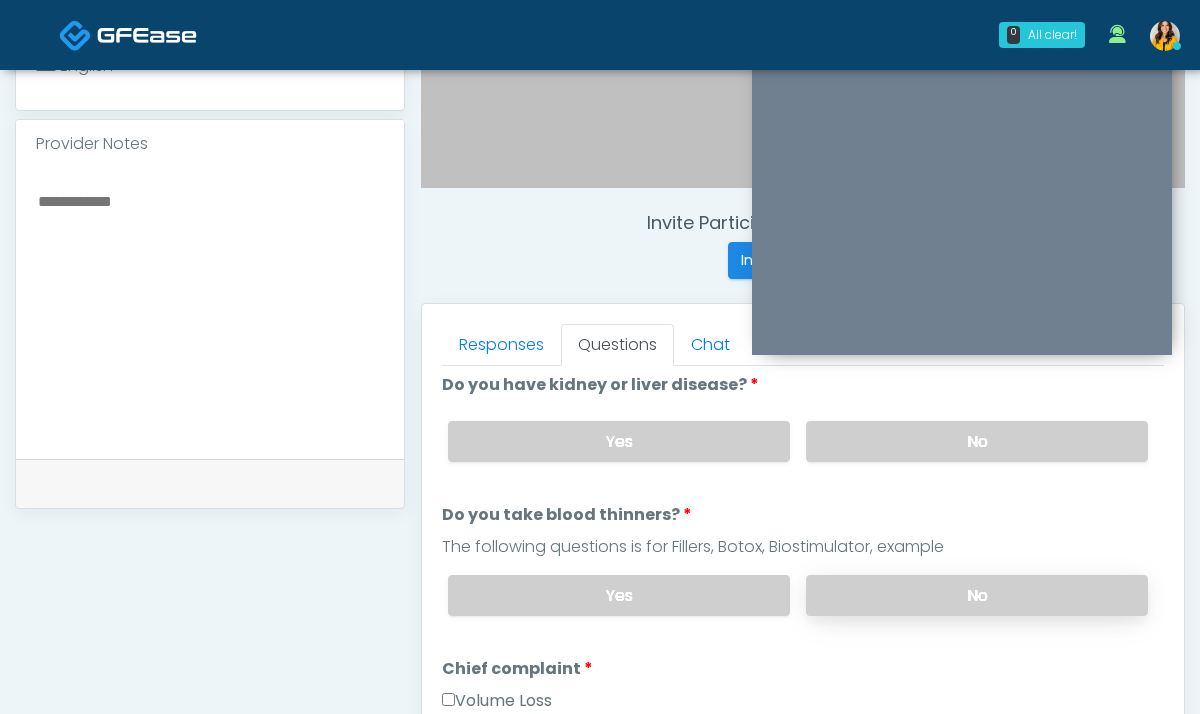 scroll, scrollTop: 344, scrollLeft: 0, axis: vertical 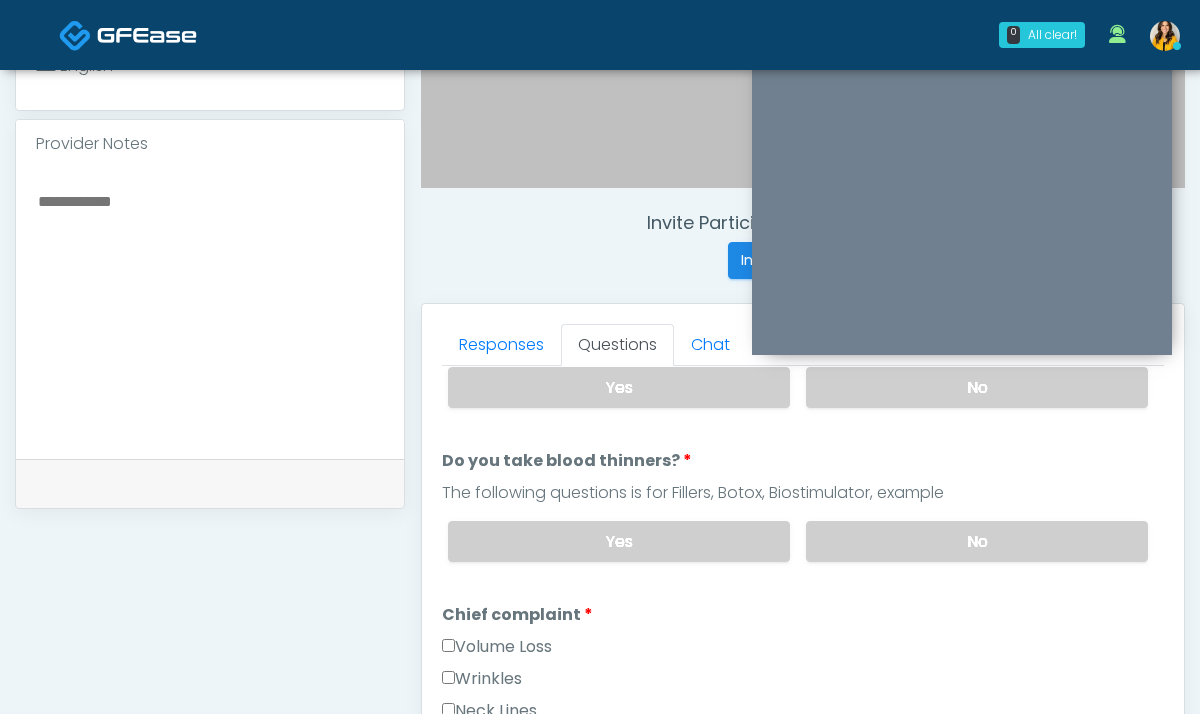 click on "Yes
No" at bounding box center [798, 541] 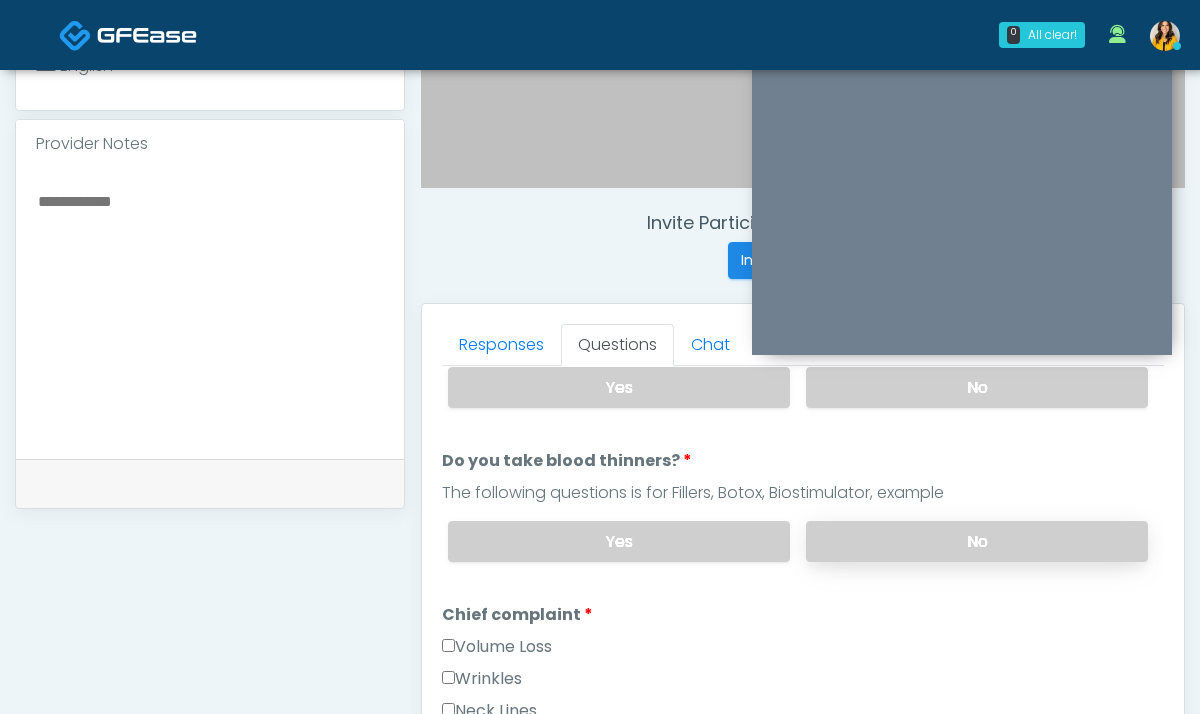 click on "No" at bounding box center (977, 541) 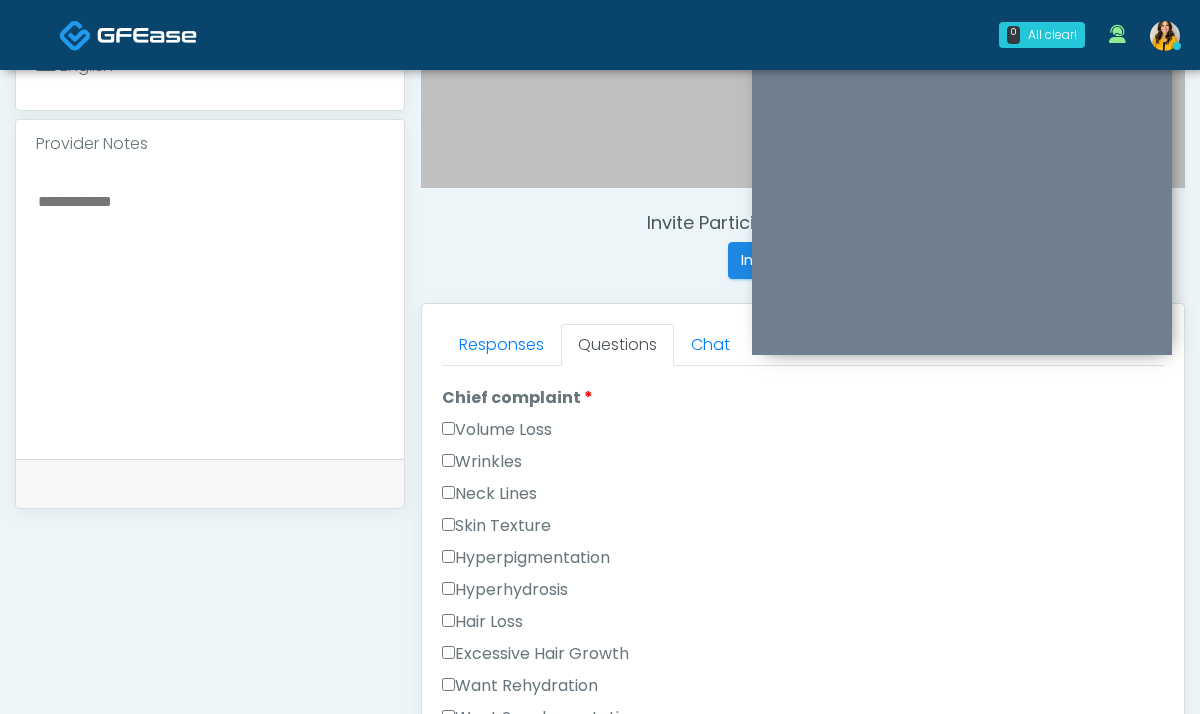 scroll, scrollTop: 580, scrollLeft: 0, axis: vertical 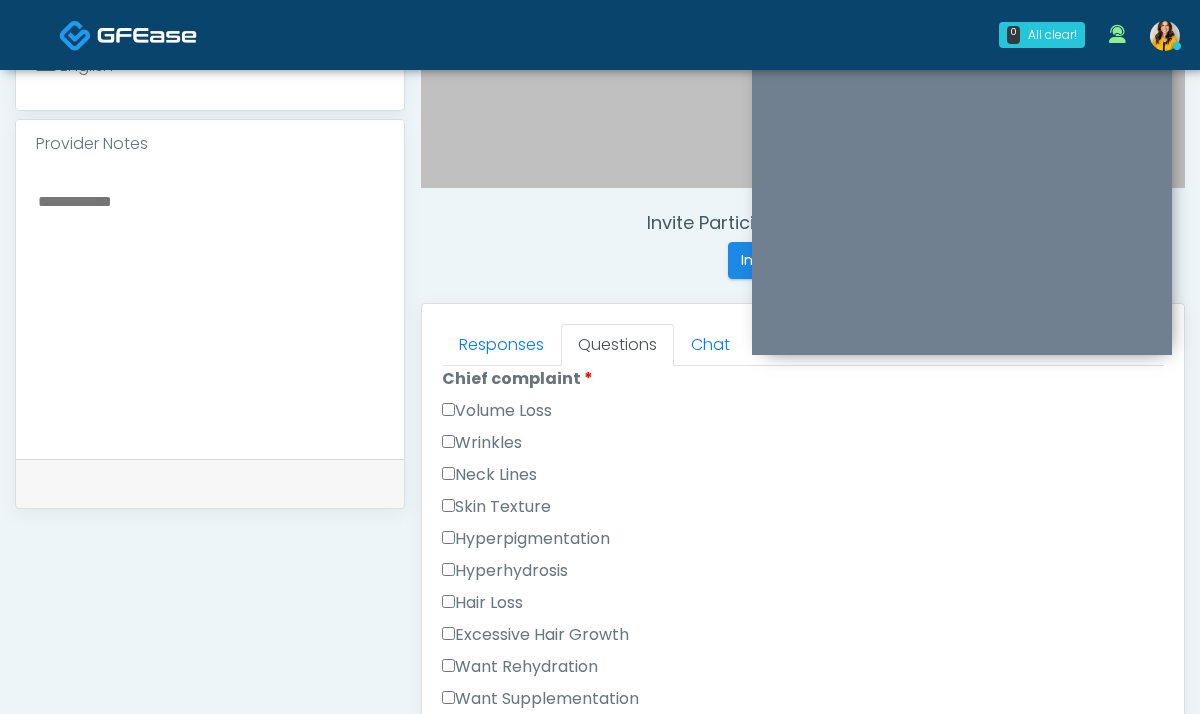 click on "Wrinkles" at bounding box center [482, 443] 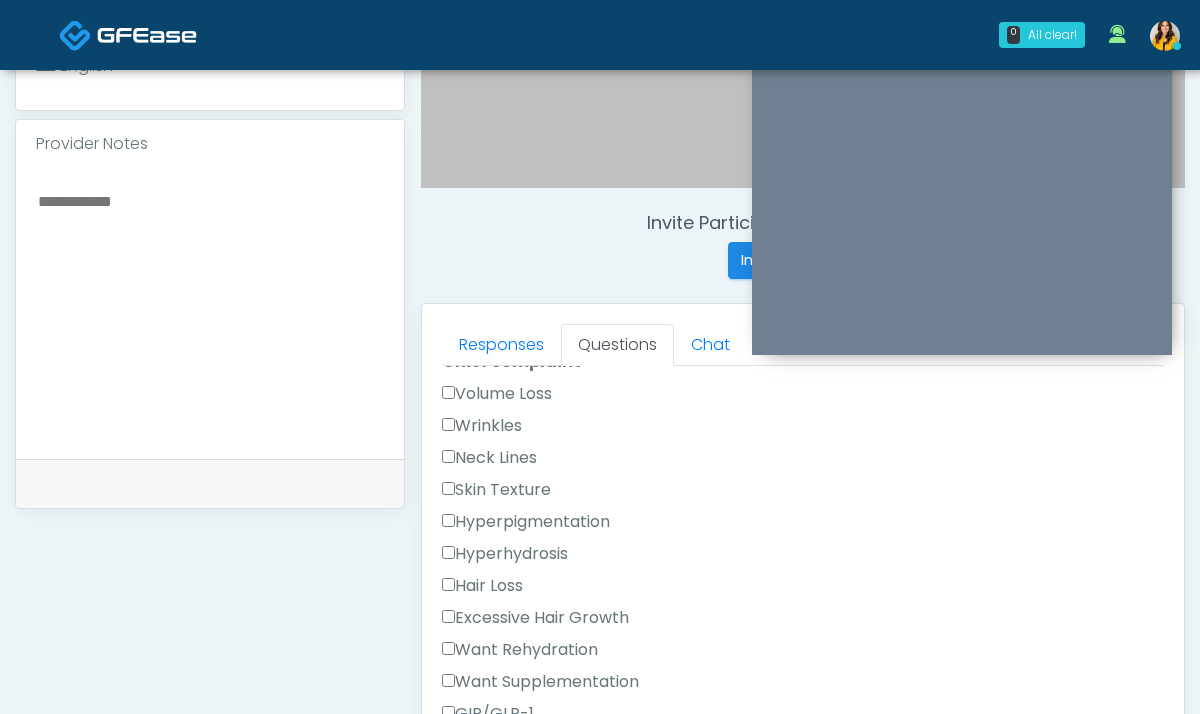 scroll, scrollTop: 604, scrollLeft: 0, axis: vertical 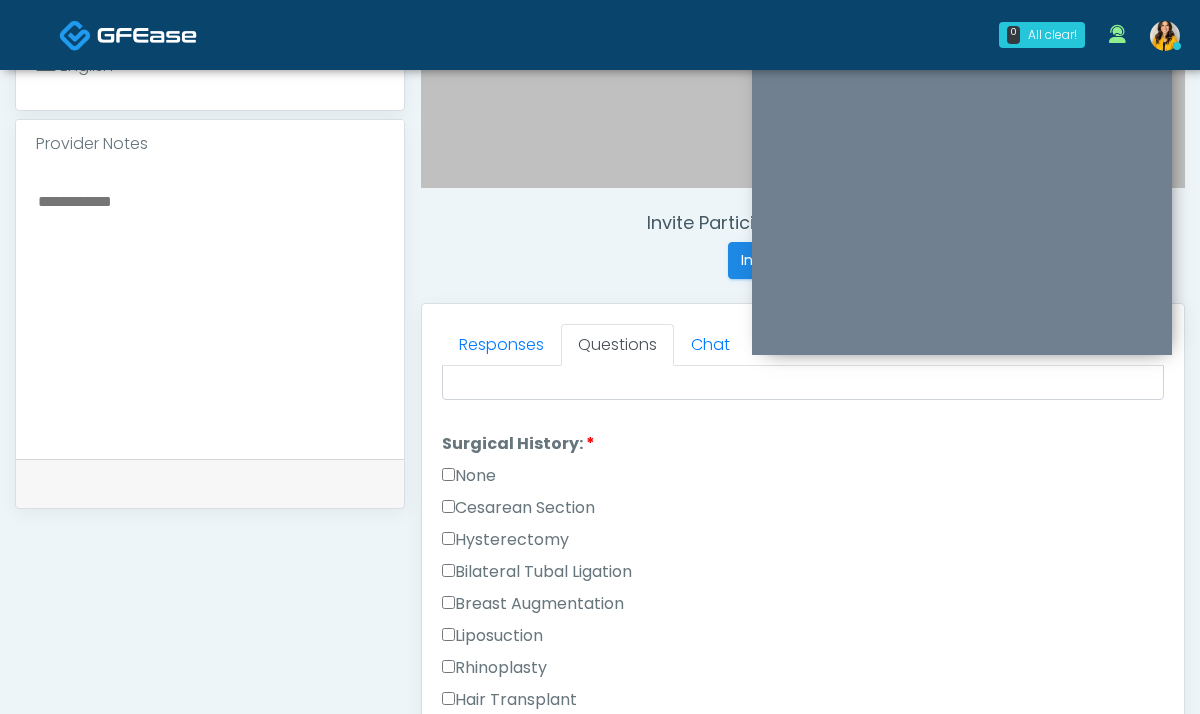 click on "Breast Augmentation" at bounding box center (533, 604) 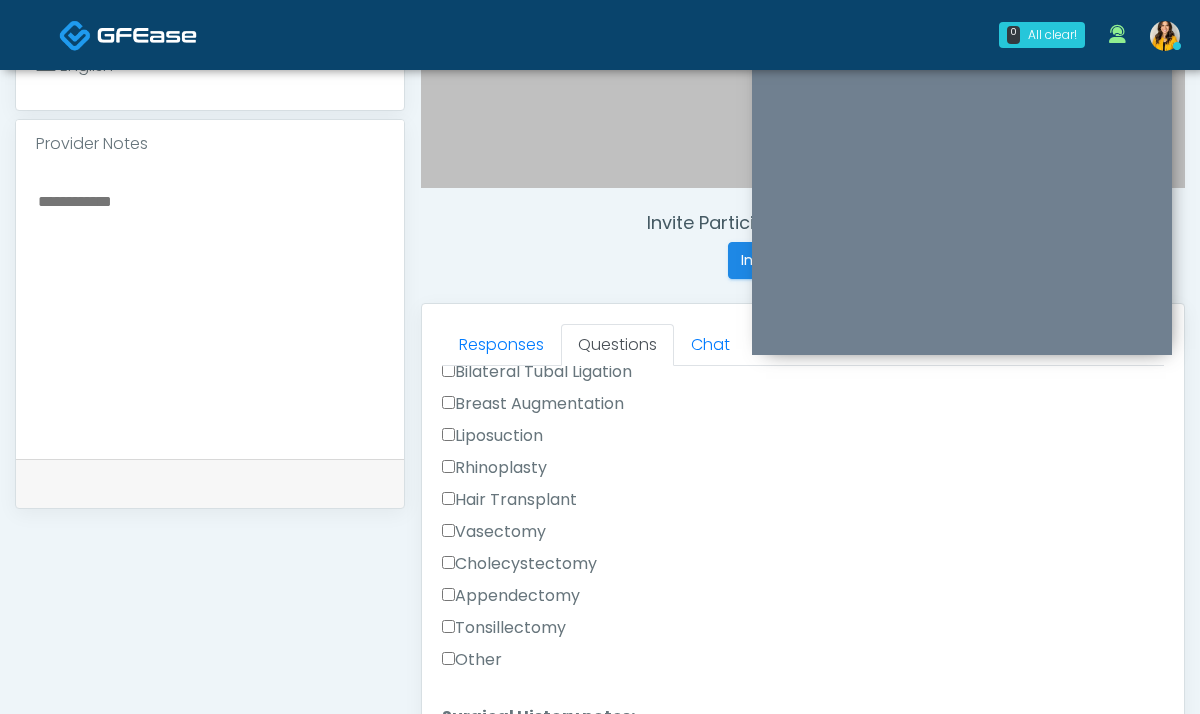 scroll, scrollTop: 1327, scrollLeft: 0, axis: vertical 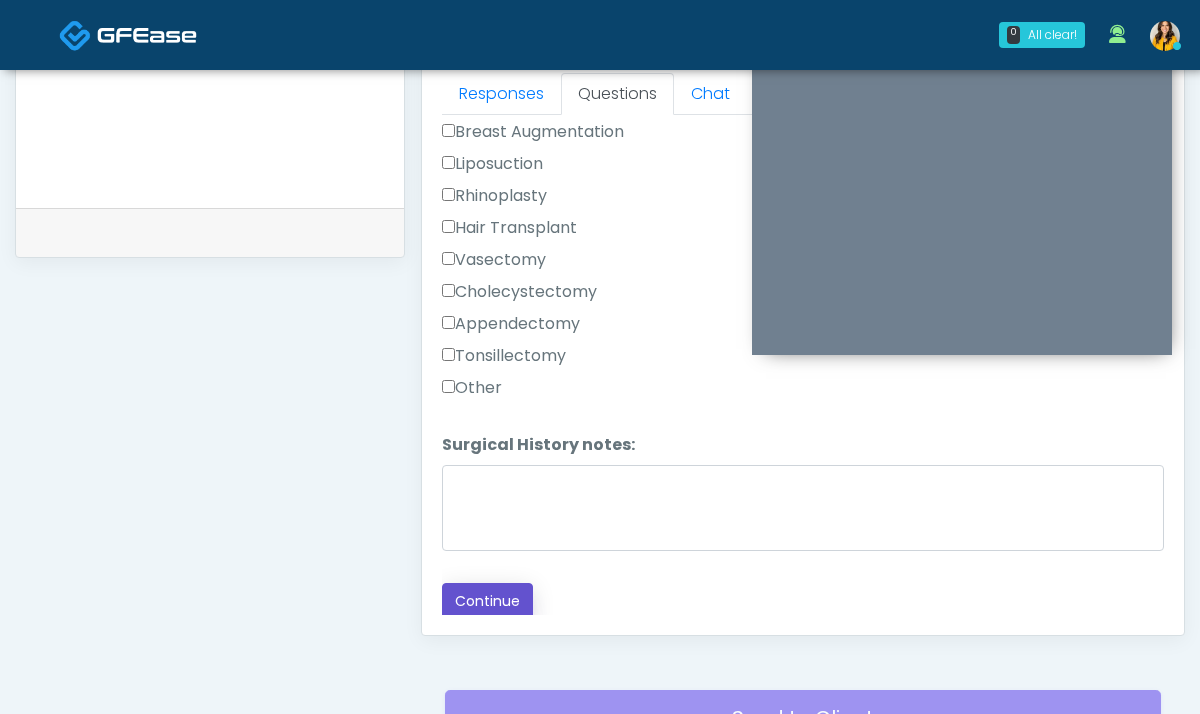 click on "Continue" at bounding box center [487, 601] 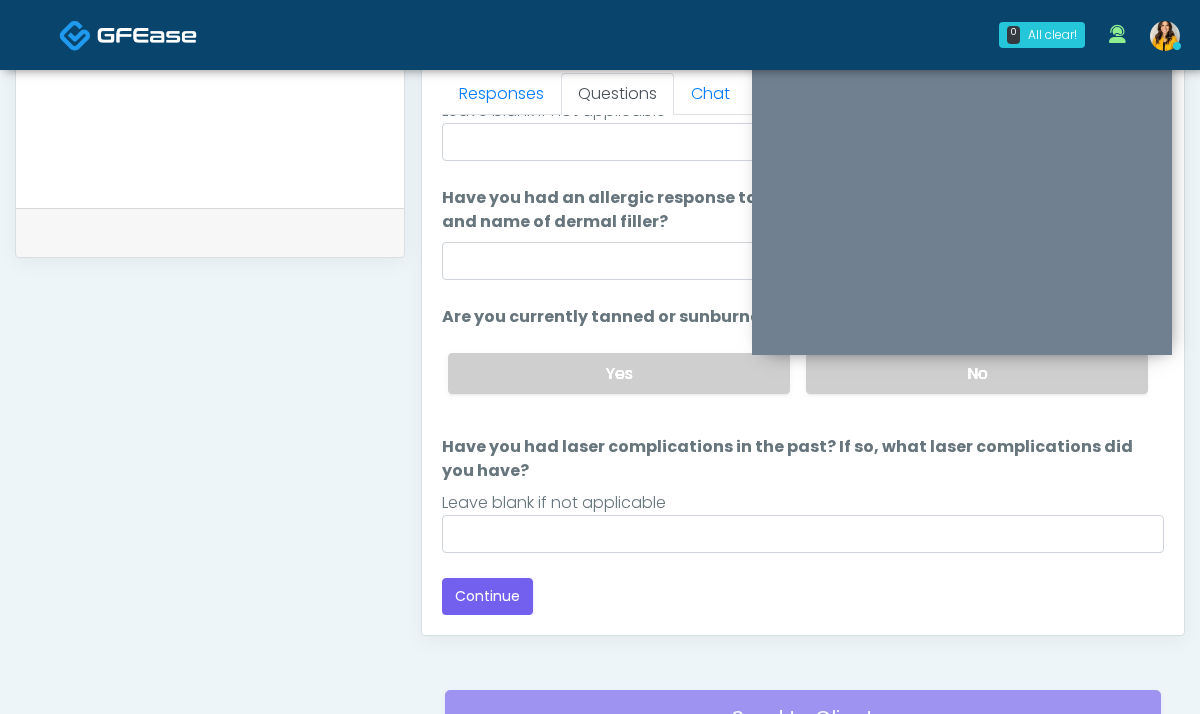 scroll, scrollTop: 1081, scrollLeft: 0, axis: vertical 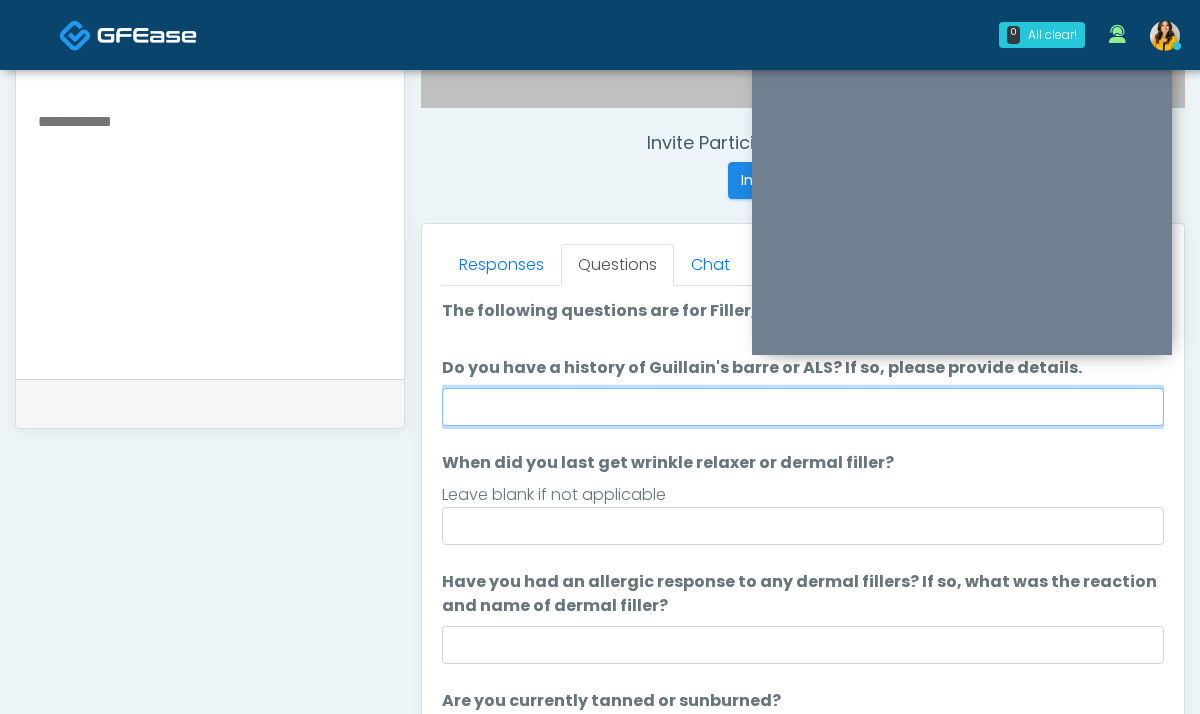click on "Do you have a history of Guillain's barre or ALS? If so, please provide details." at bounding box center (803, 407) 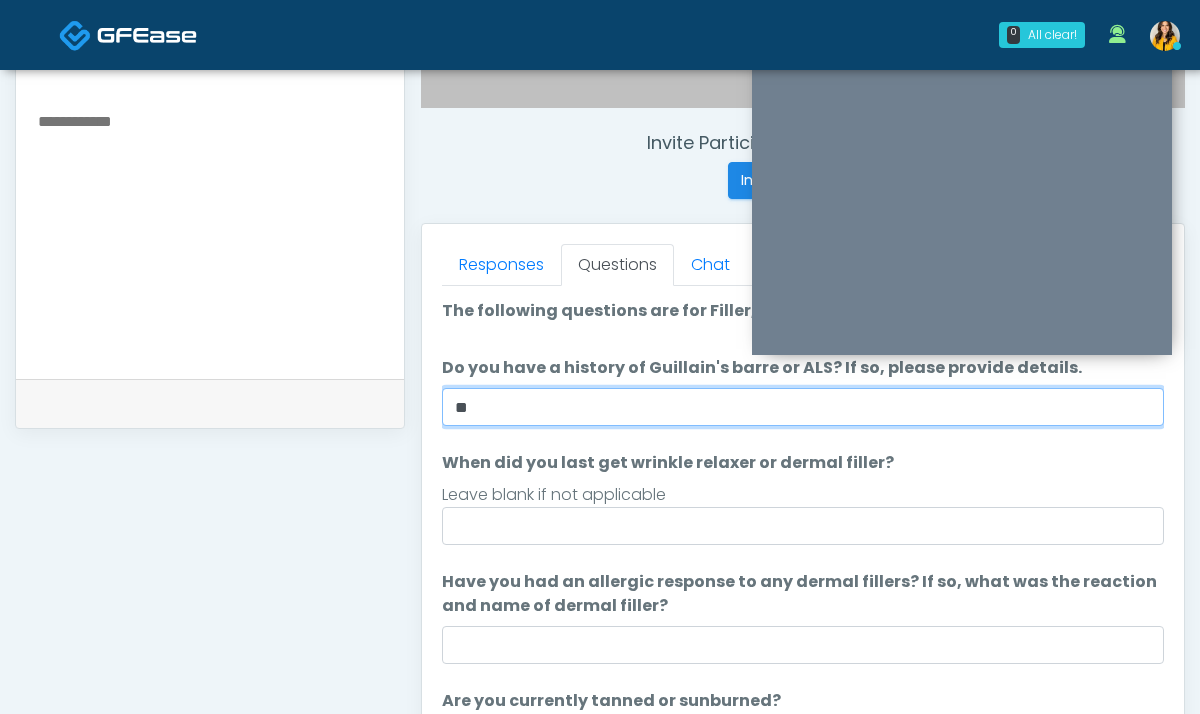scroll, scrollTop: 23, scrollLeft: 0, axis: vertical 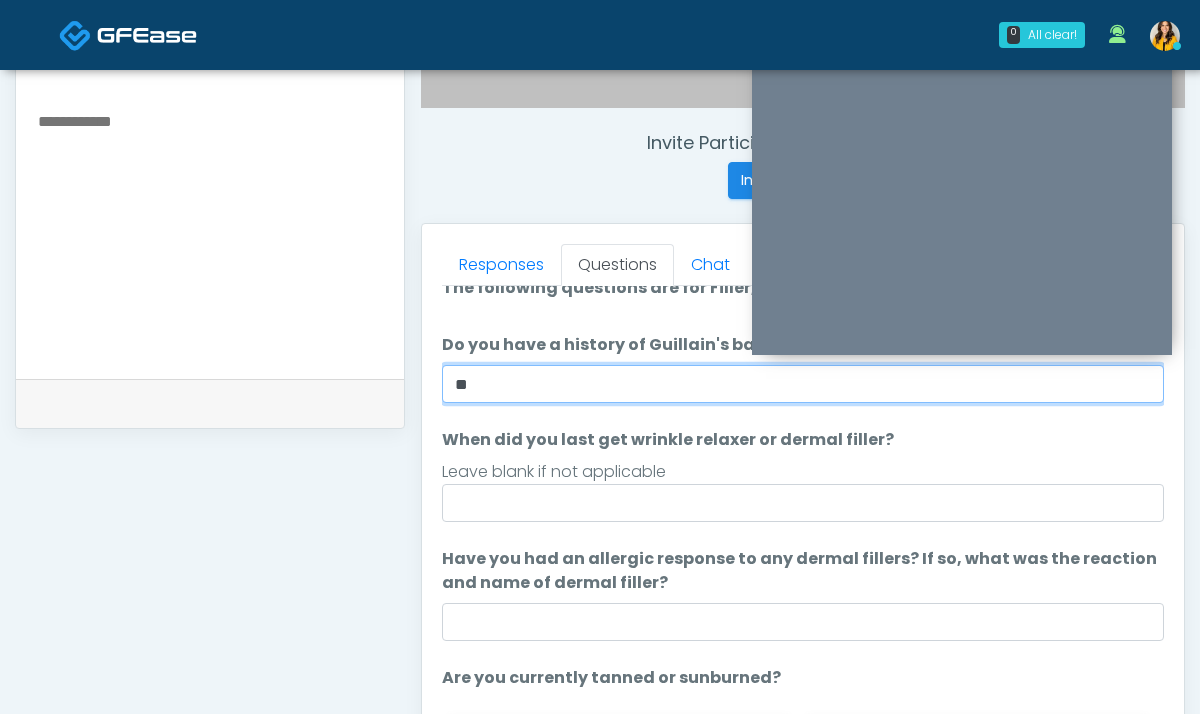 type on "**" 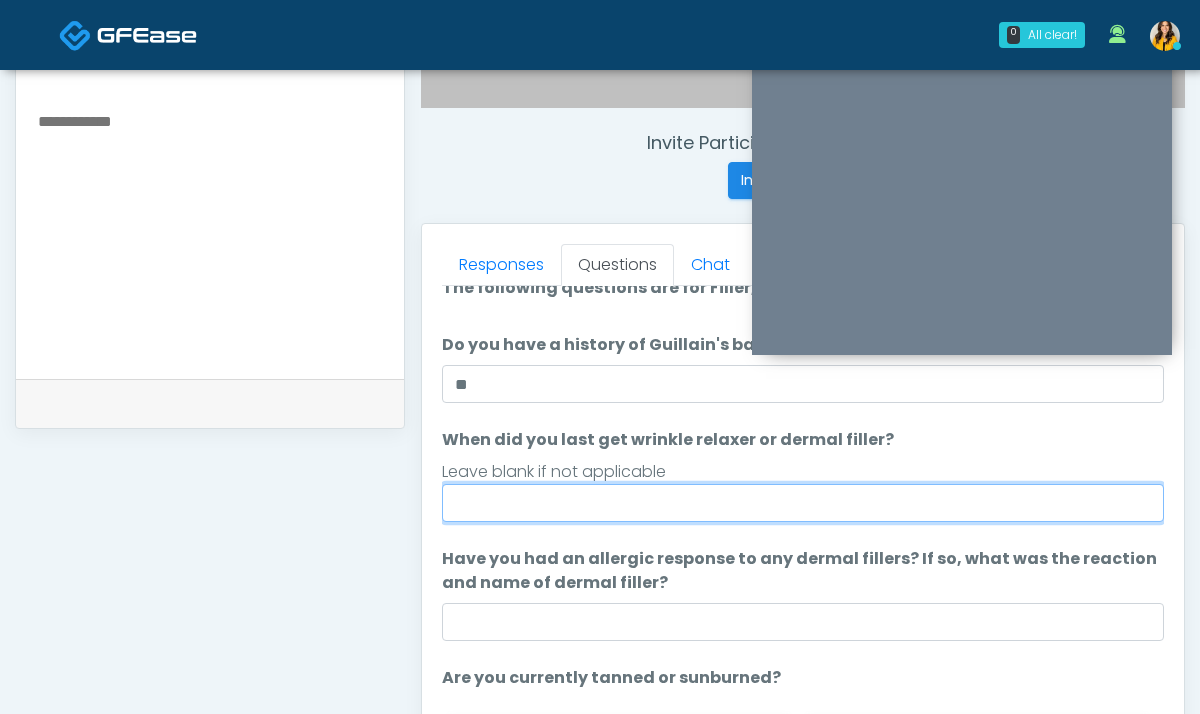 click on "When did you last get wrinkle relaxer or dermal filler?" at bounding box center [803, 503] 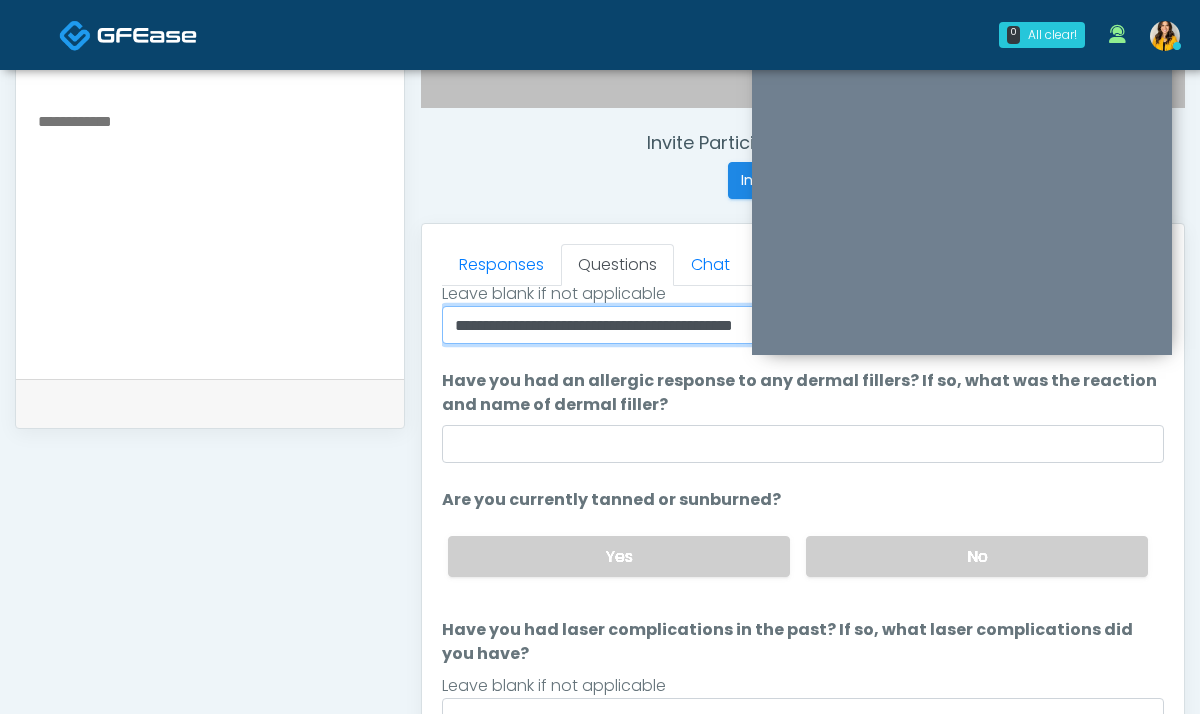 scroll, scrollTop: 212, scrollLeft: 0, axis: vertical 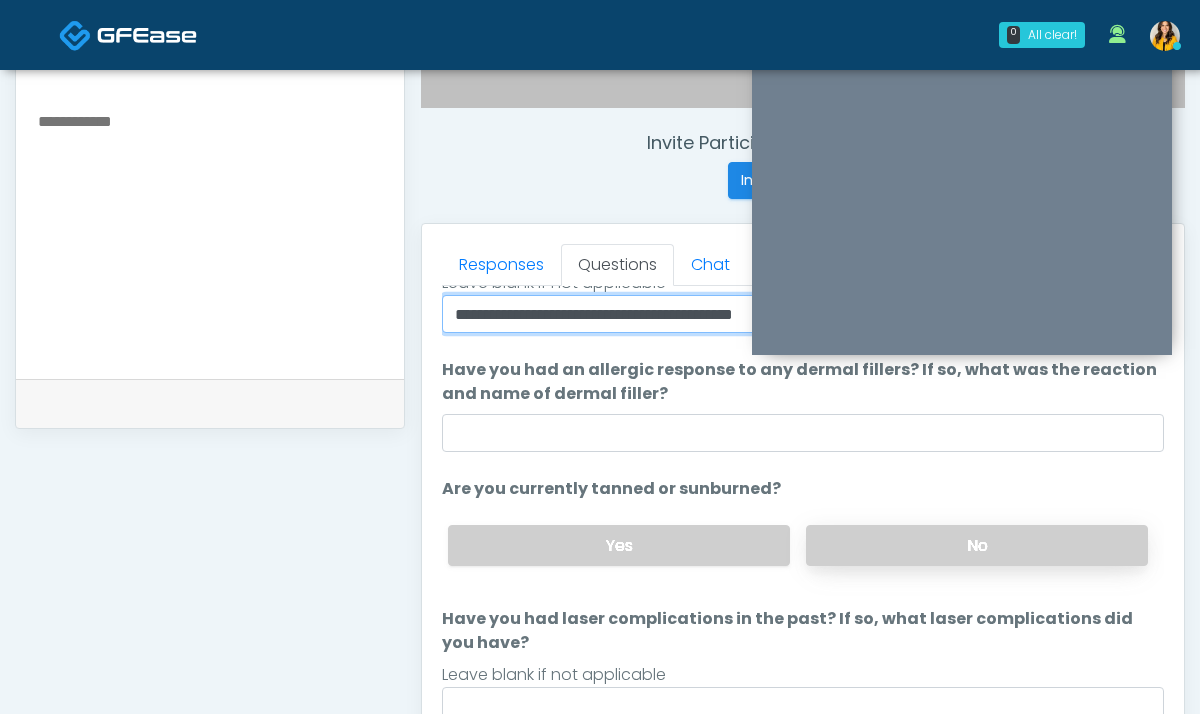 type on "**********" 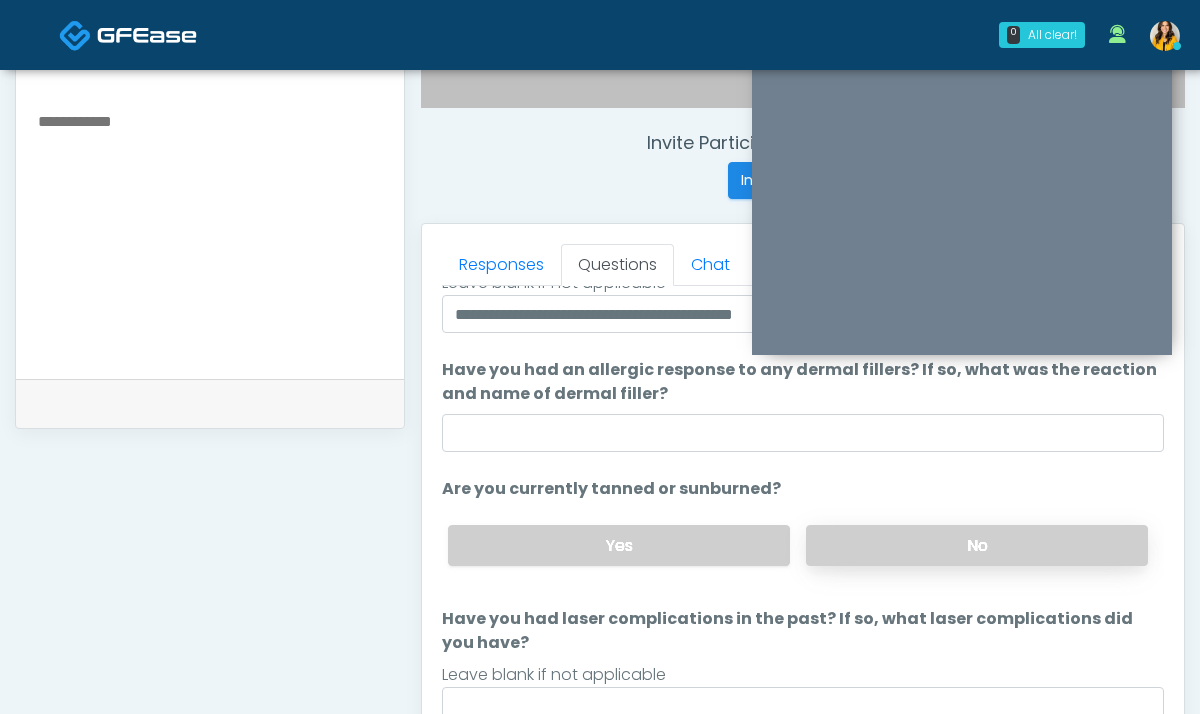 click on "No" at bounding box center (977, 545) 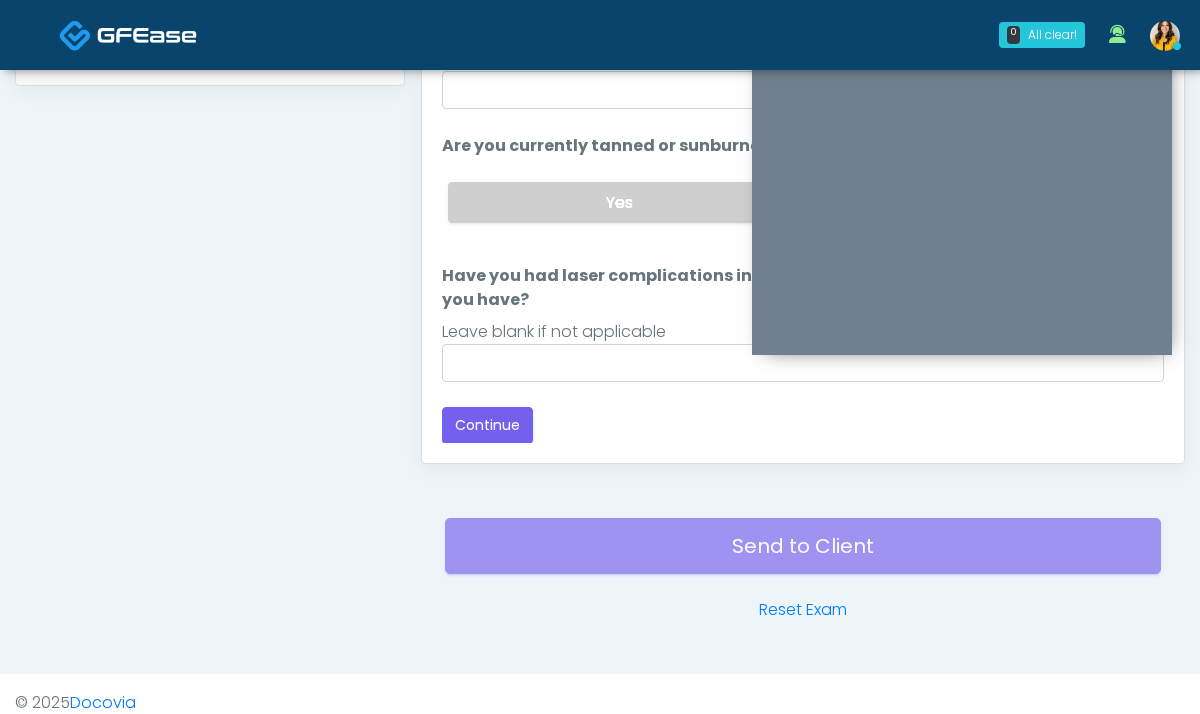 scroll, scrollTop: 1081, scrollLeft: 0, axis: vertical 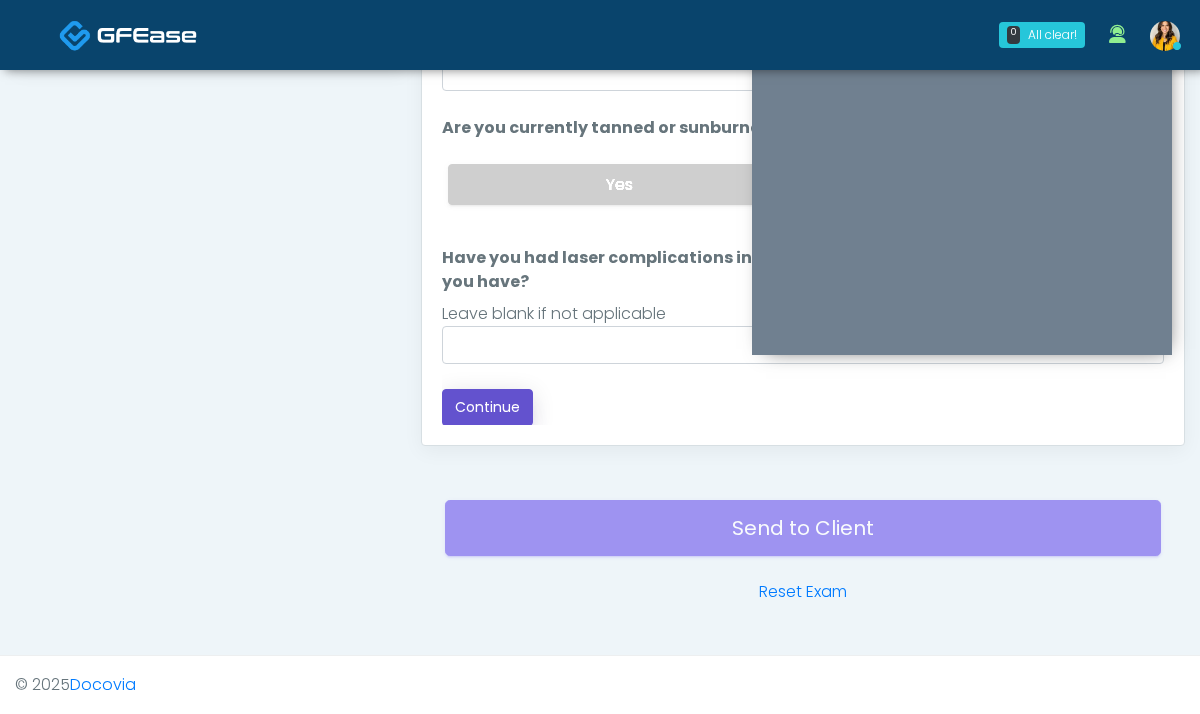 click on "Continue" at bounding box center (487, 407) 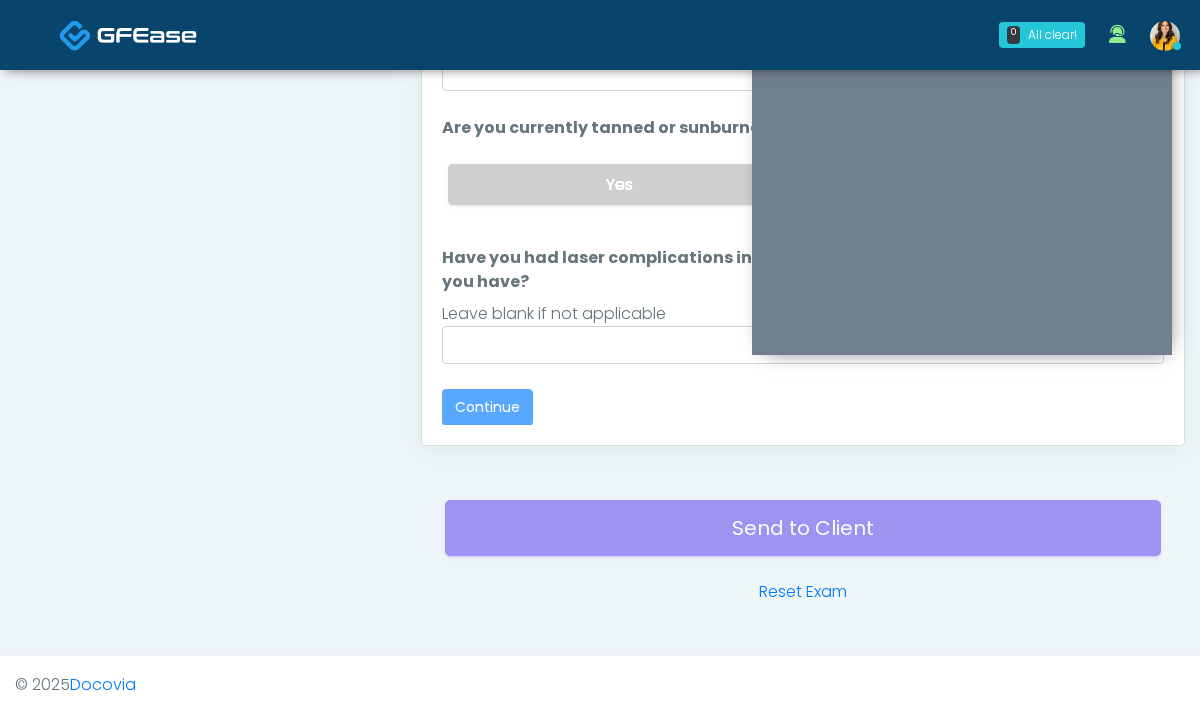 scroll, scrollTop: 0, scrollLeft: 0, axis: both 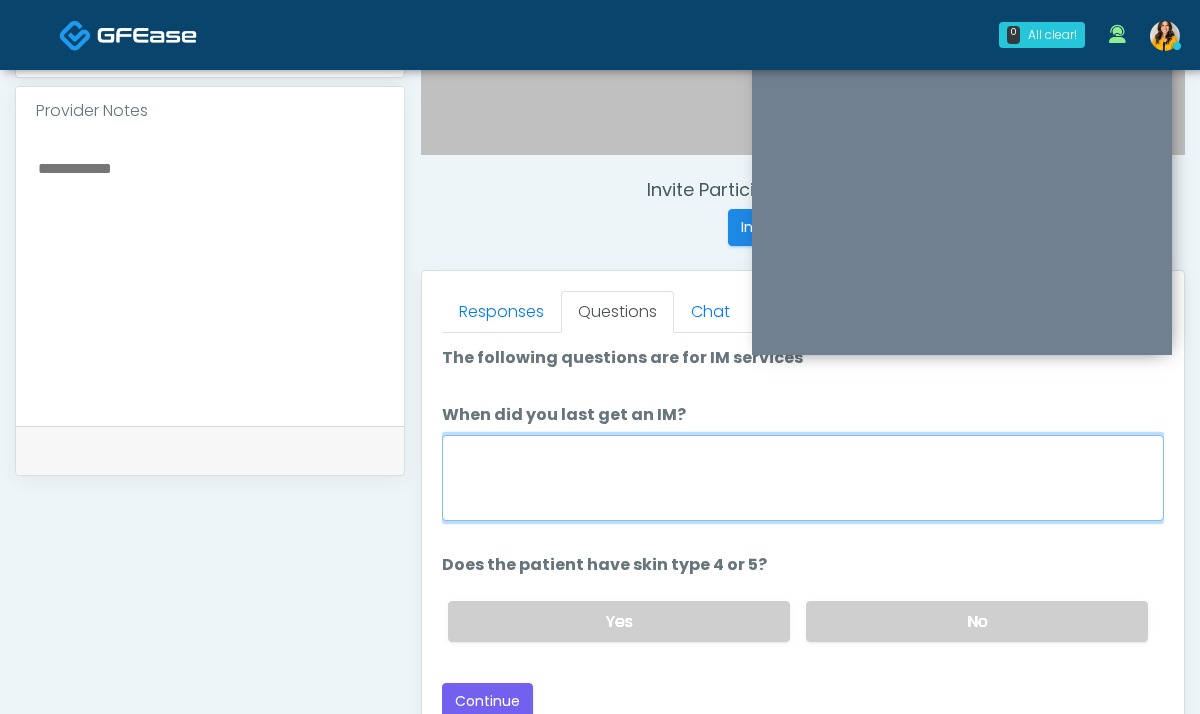 click on "When did you last get an IM?" at bounding box center (803, 478) 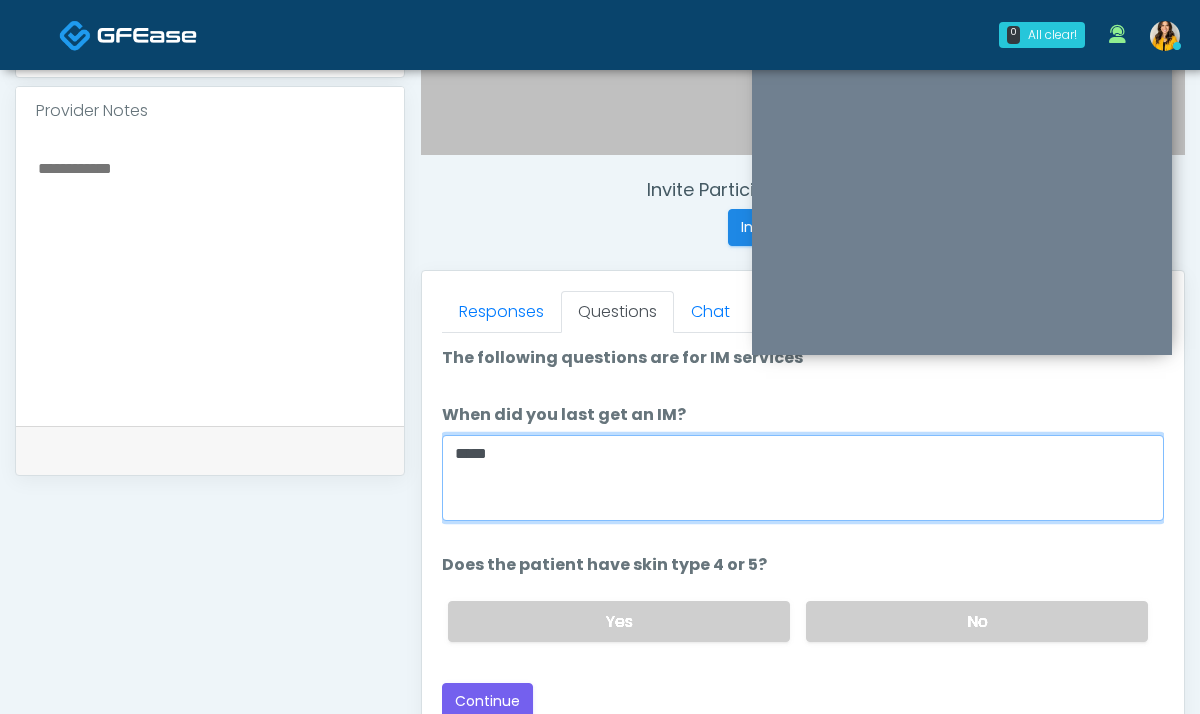type on "*****" 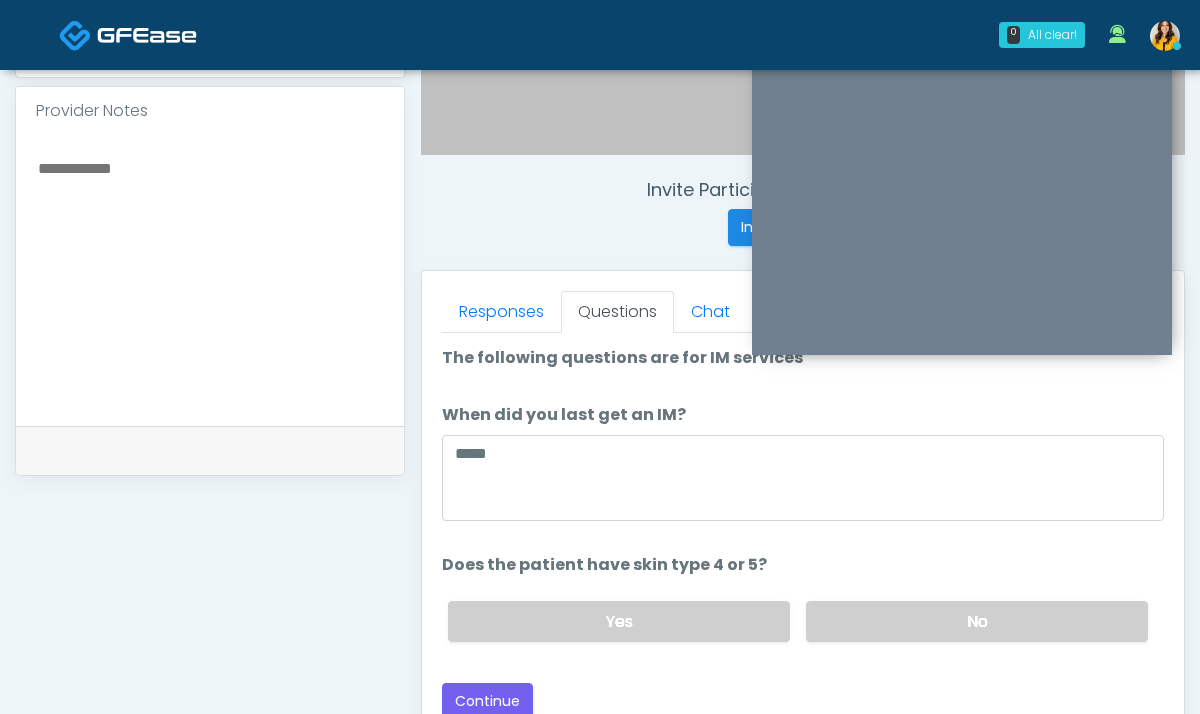 click on "Yes
No" at bounding box center (798, 621) 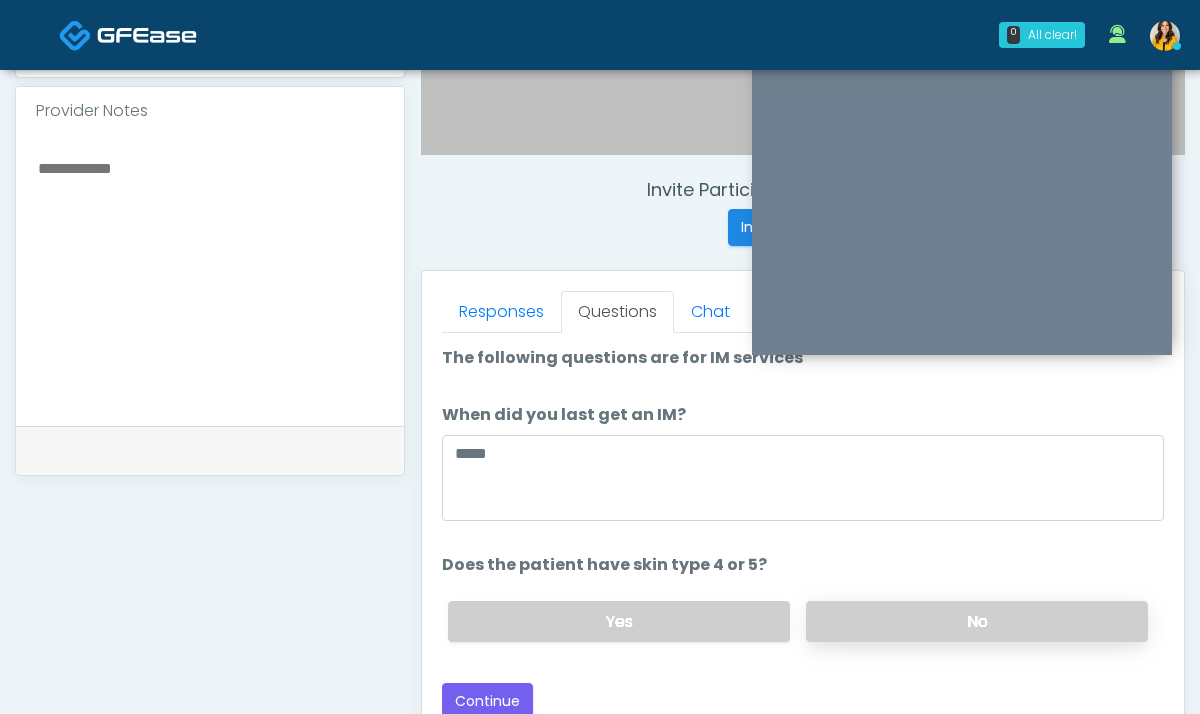 click on "No" at bounding box center [977, 621] 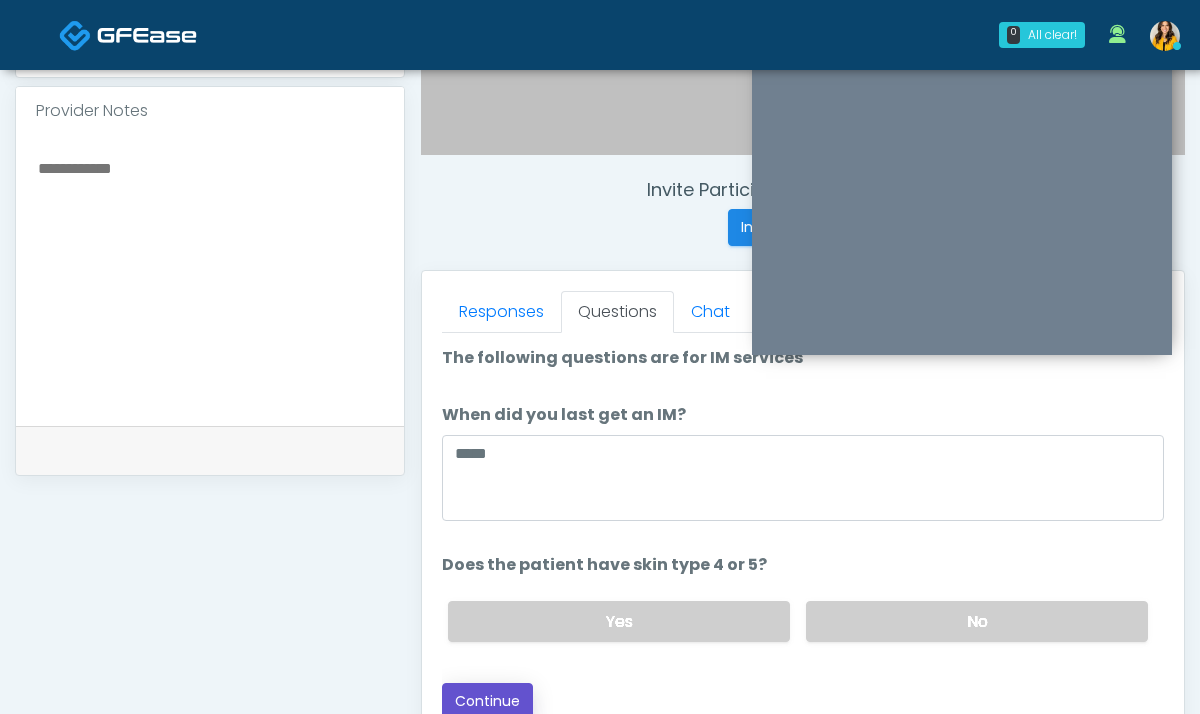 click on "Continue" at bounding box center [487, 701] 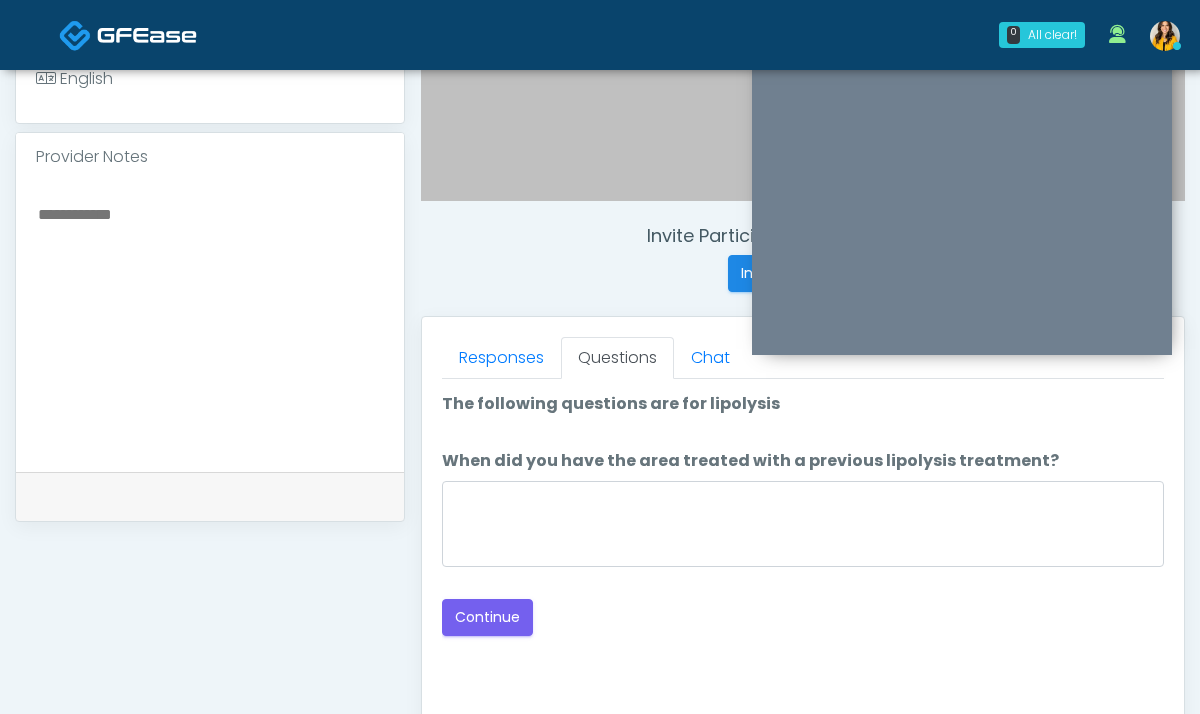 scroll, scrollTop: 600, scrollLeft: 0, axis: vertical 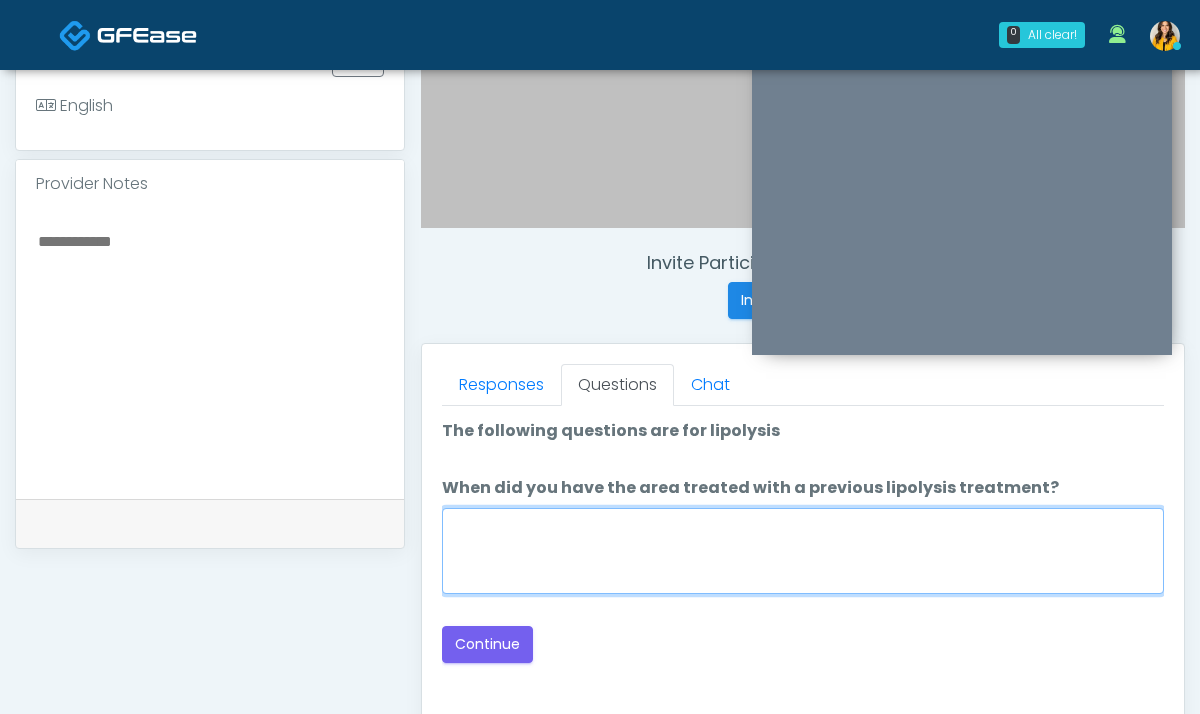click on "When did you have the area treated with a previous lipolysis treatment?" at bounding box center (803, 551) 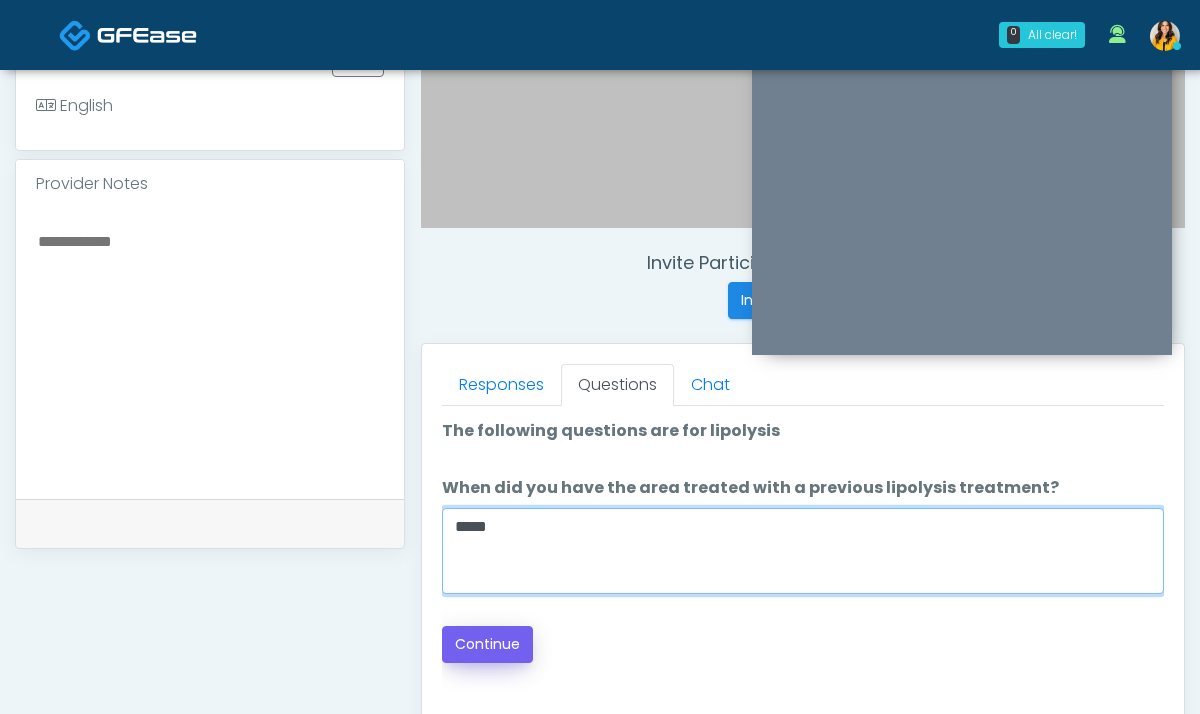 type on "*****" 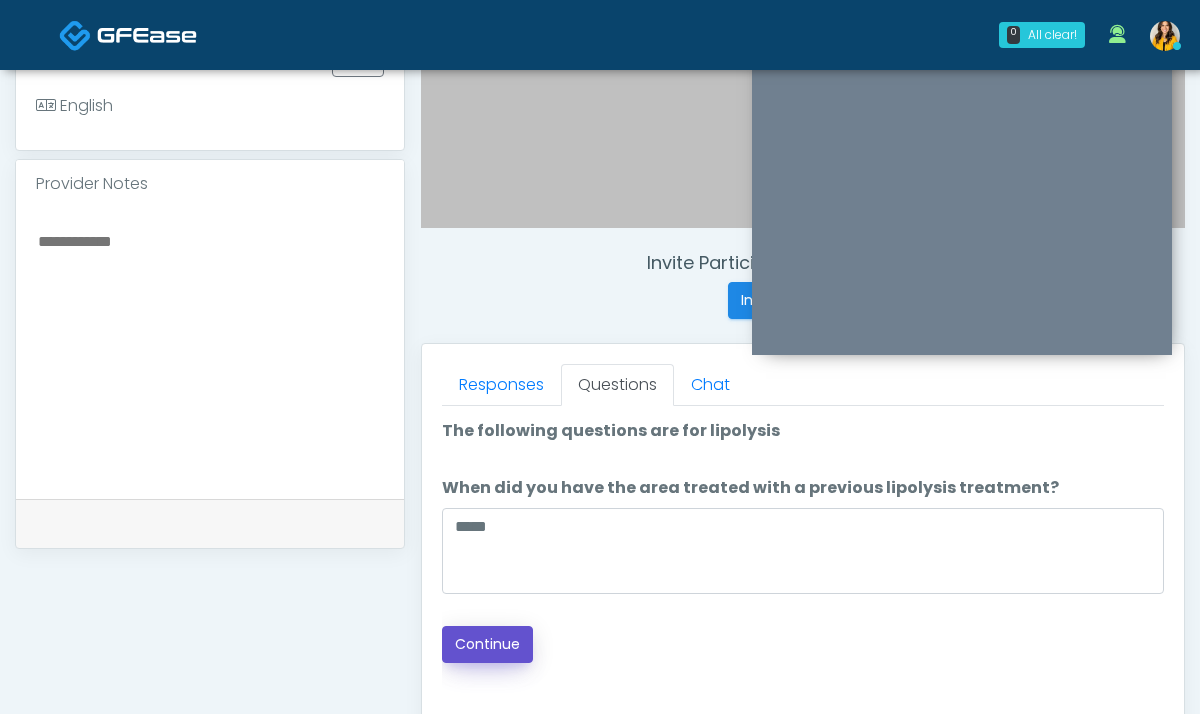 click on "Continue" at bounding box center (487, 644) 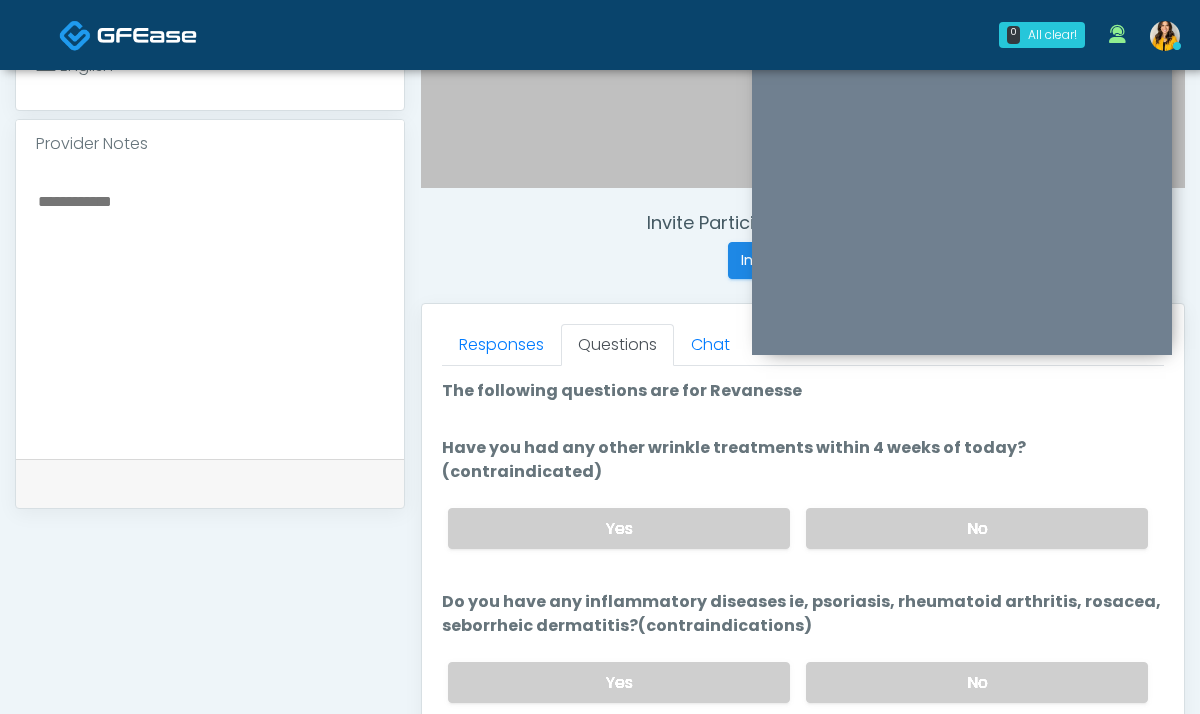 scroll, scrollTop: 628, scrollLeft: 0, axis: vertical 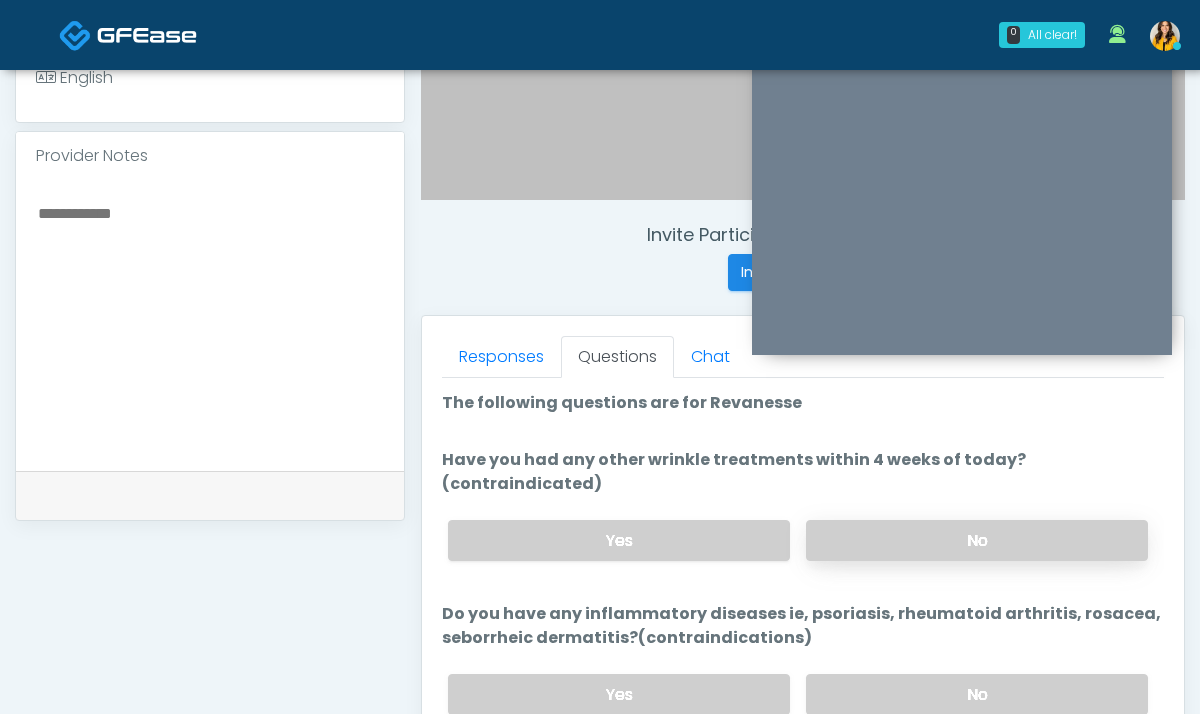 click on "No" at bounding box center [977, 540] 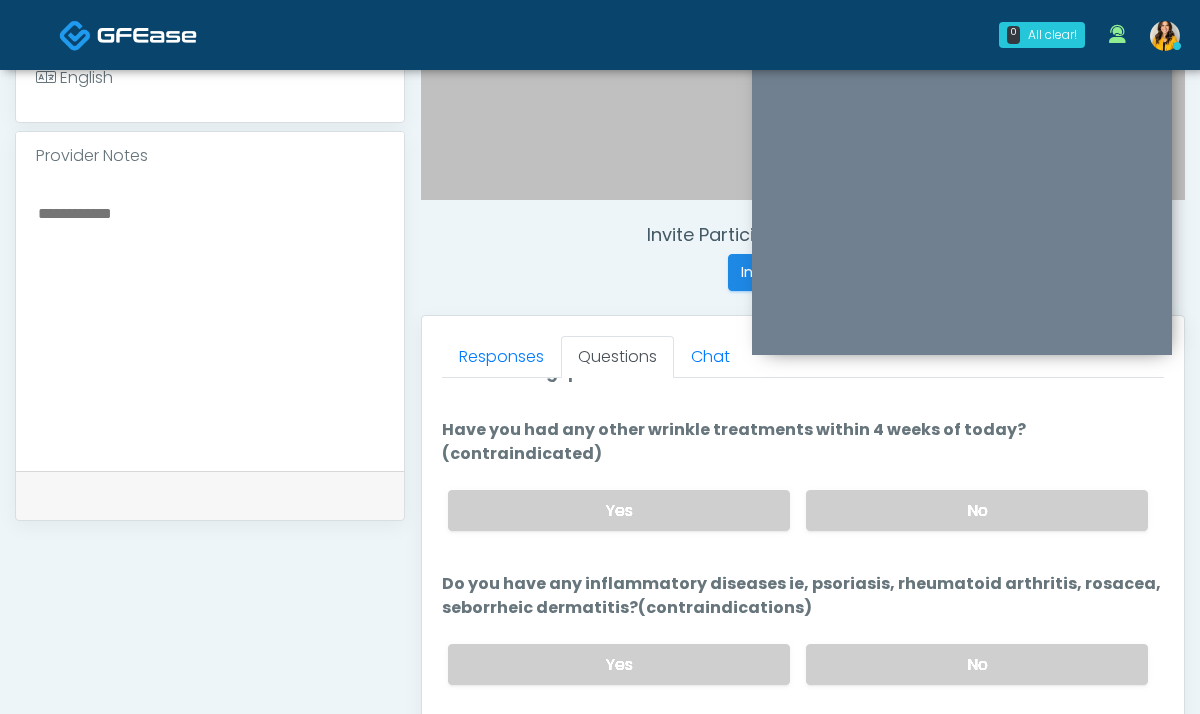 scroll, scrollTop: 42, scrollLeft: 0, axis: vertical 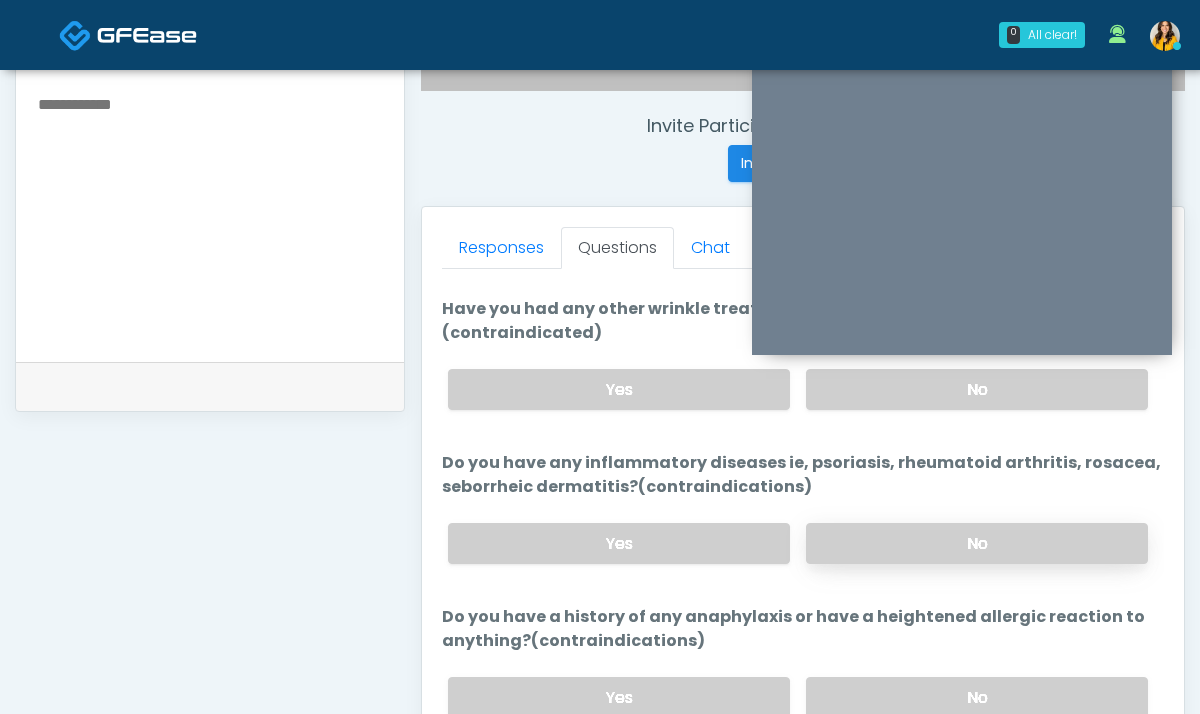 click on "No" at bounding box center (977, 543) 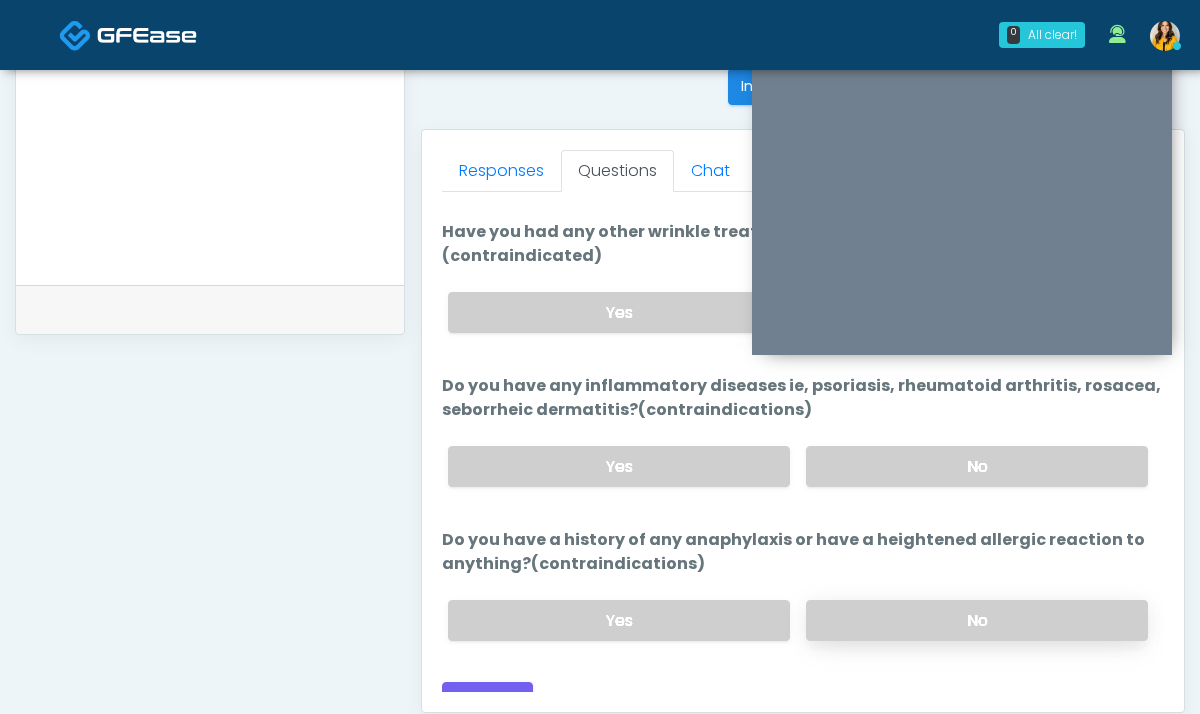 click on "No" at bounding box center [977, 620] 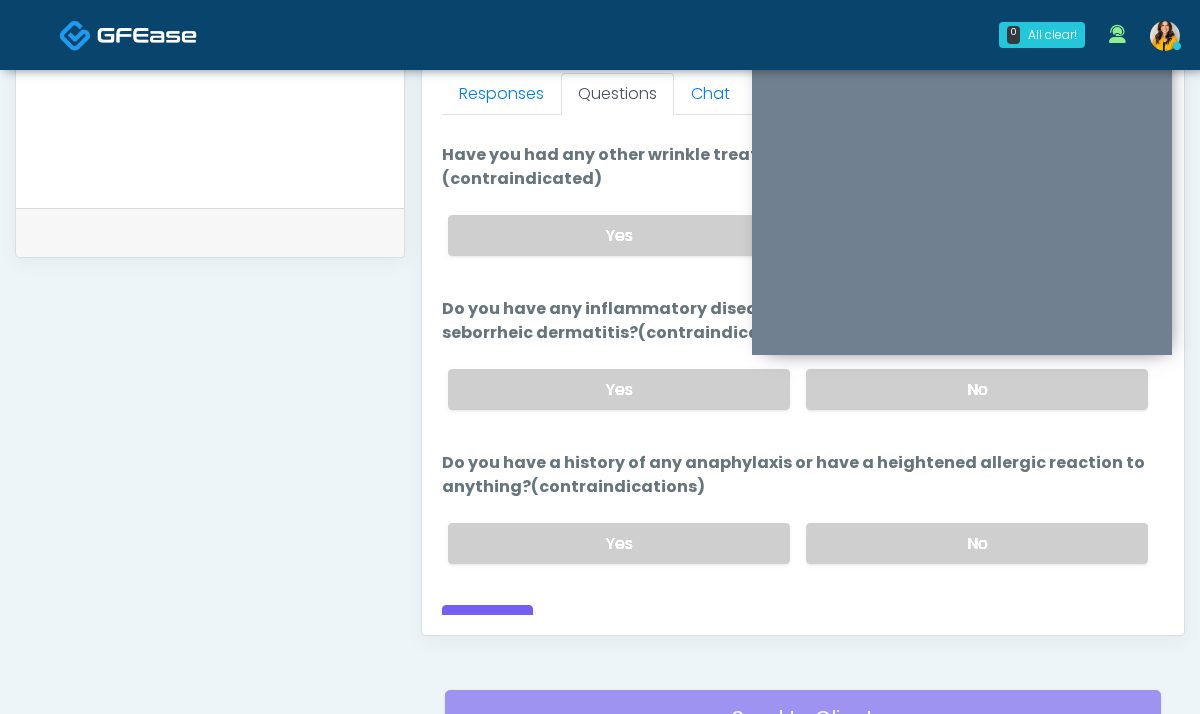 scroll, scrollTop: 900, scrollLeft: 0, axis: vertical 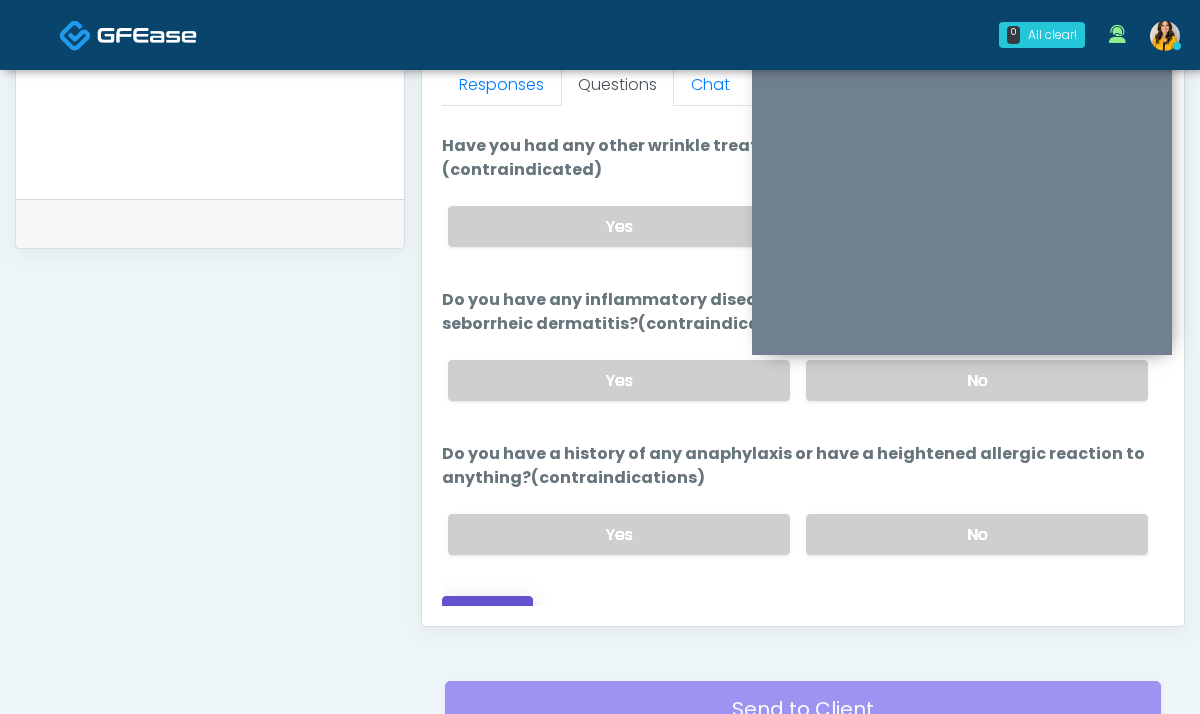 click on "Continue" at bounding box center (487, 614) 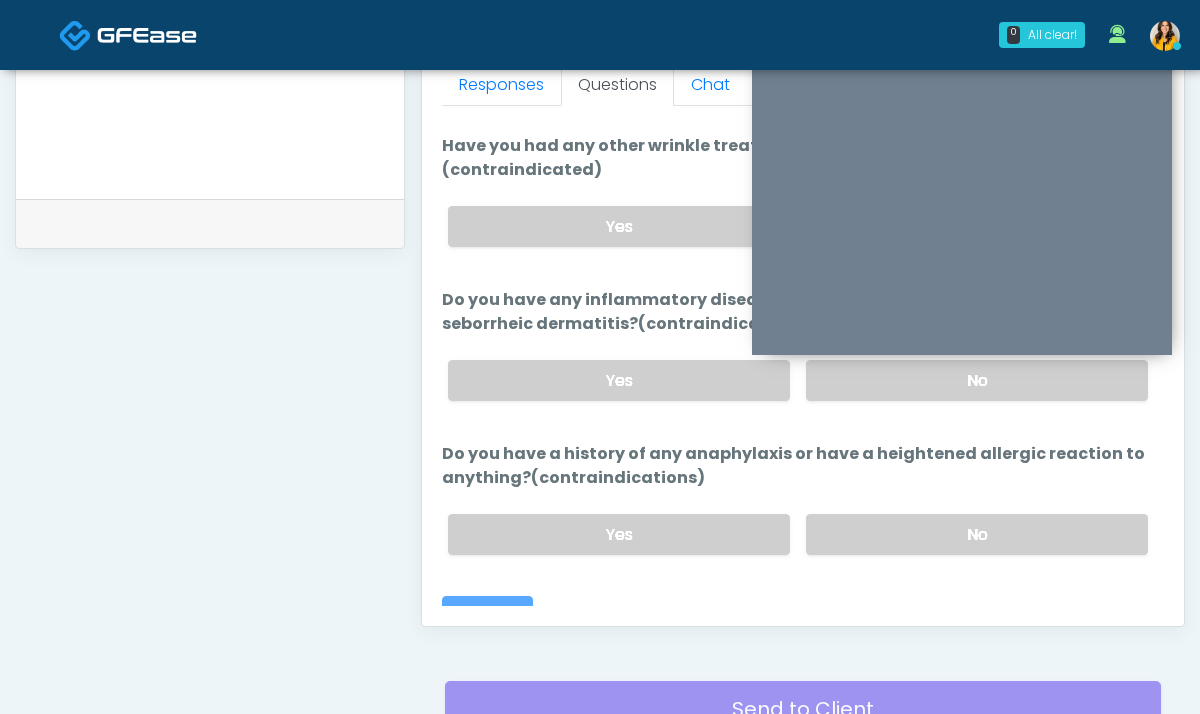 scroll, scrollTop: 1081, scrollLeft: 0, axis: vertical 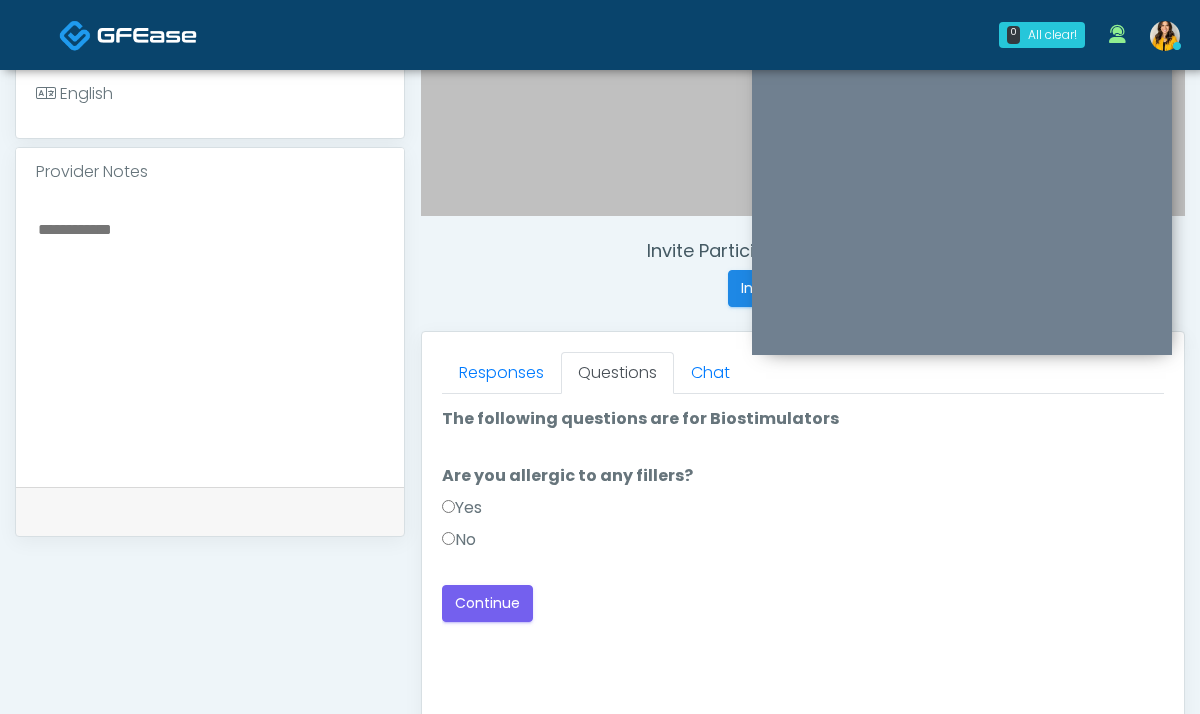 click on "No" at bounding box center (459, 540) 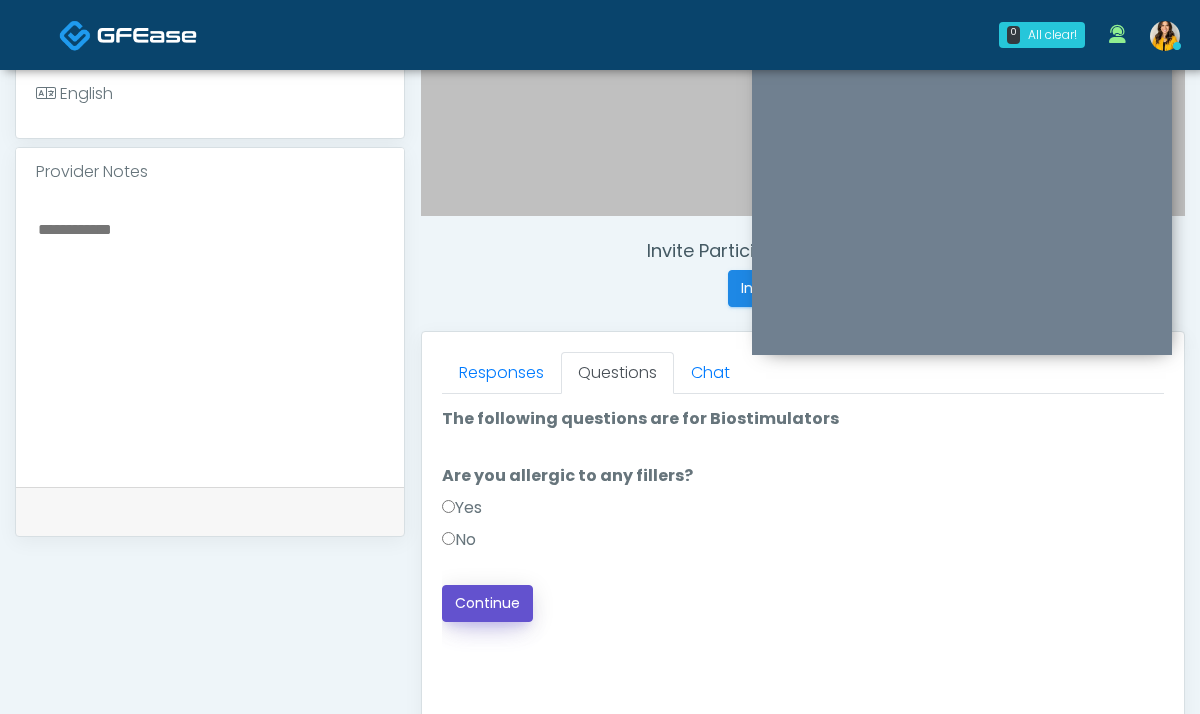 click on "Continue" at bounding box center [487, 603] 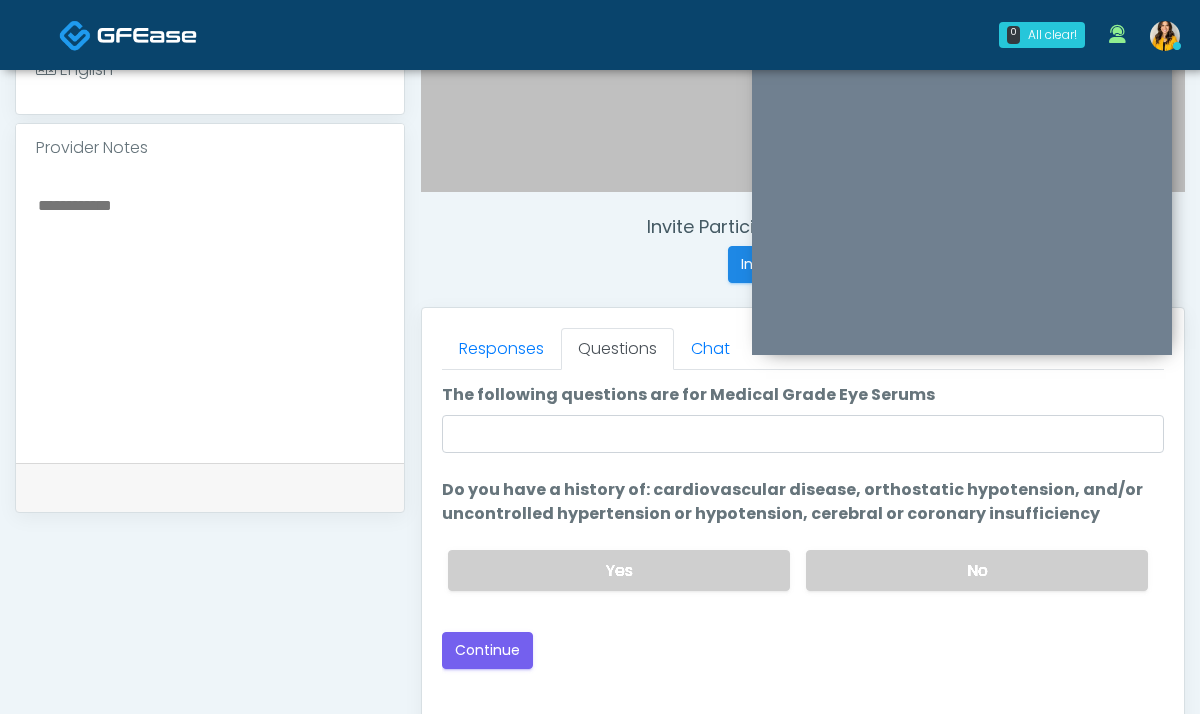 scroll, scrollTop: 649, scrollLeft: 0, axis: vertical 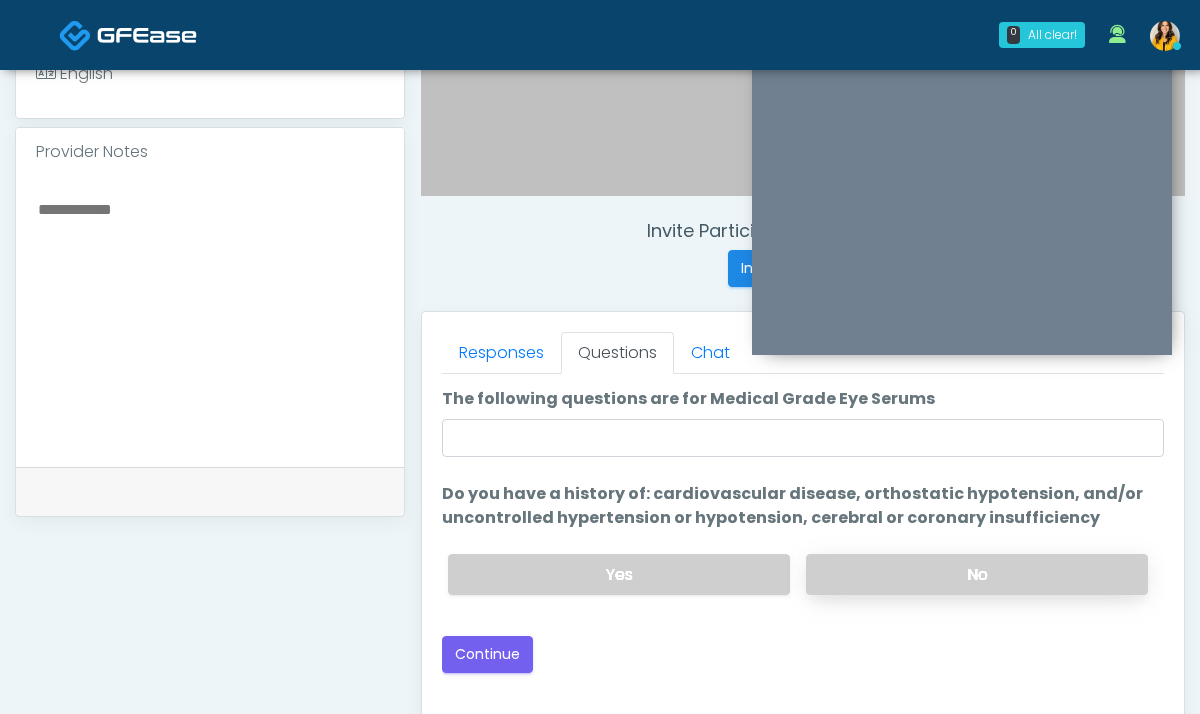 click on "No" at bounding box center (977, 574) 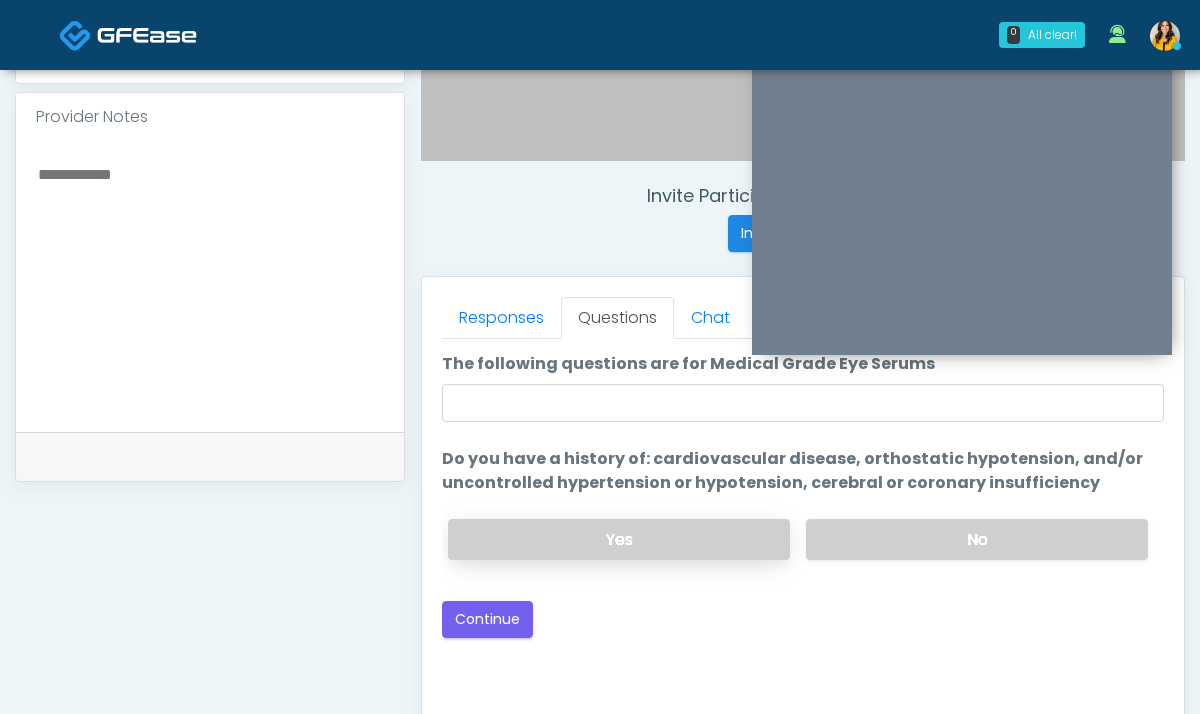 scroll, scrollTop: 668, scrollLeft: 0, axis: vertical 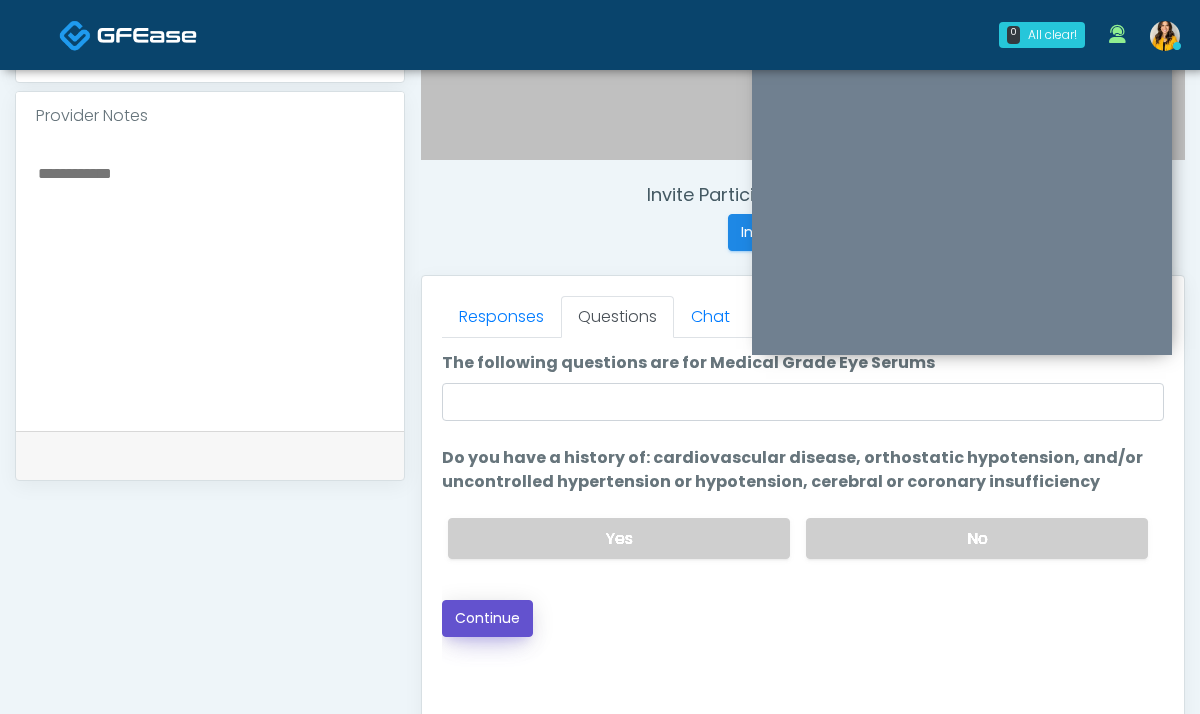 click on "Continue" at bounding box center (487, 618) 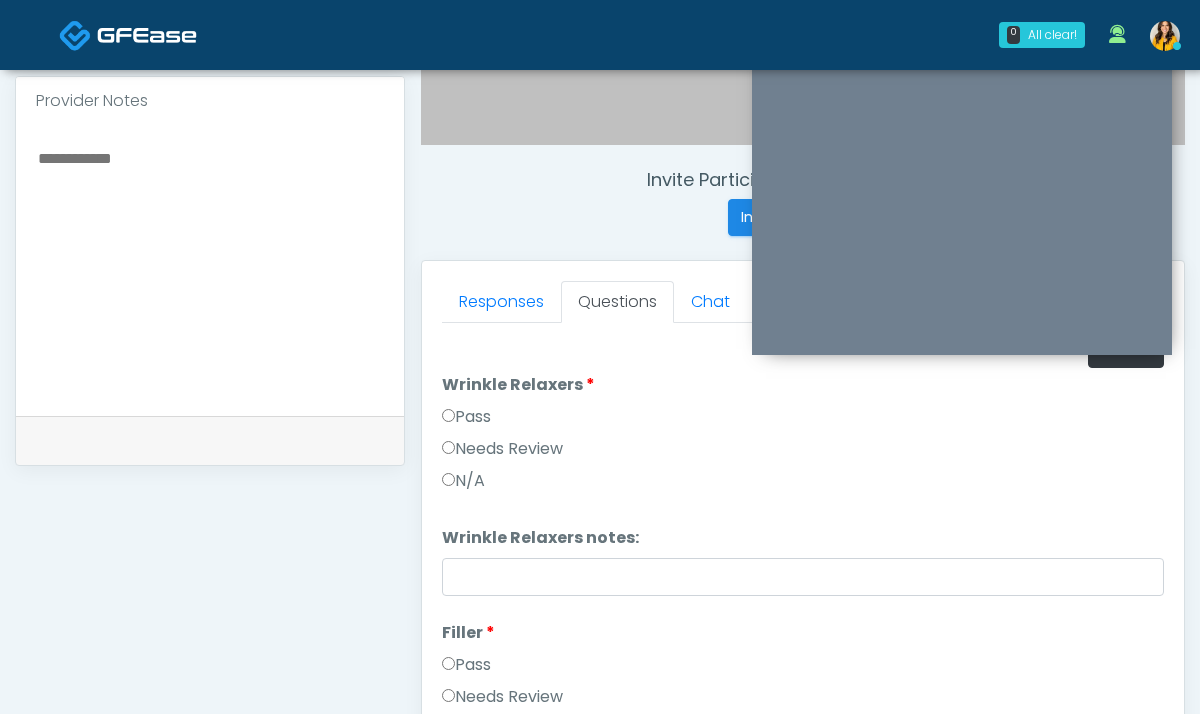 scroll, scrollTop: 669, scrollLeft: 0, axis: vertical 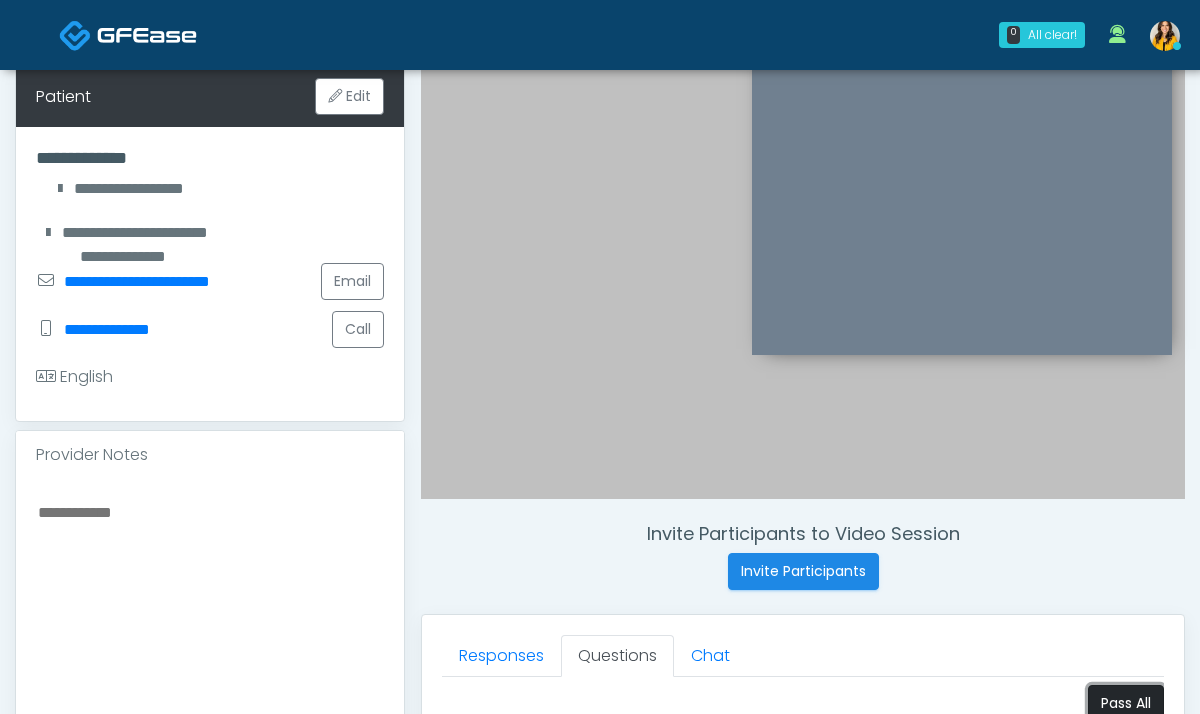click on "Pass All" at bounding box center [1126, 703] 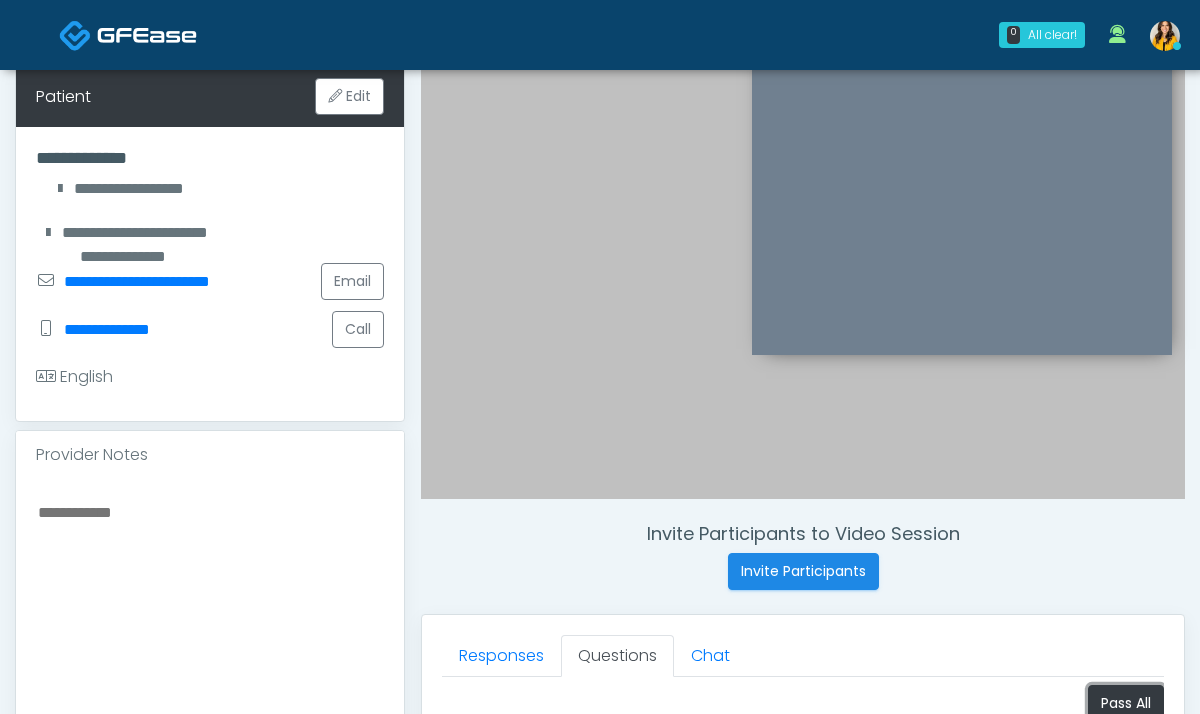 scroll, scrollTop: 569, scrollLeft: 0, axis: vertical 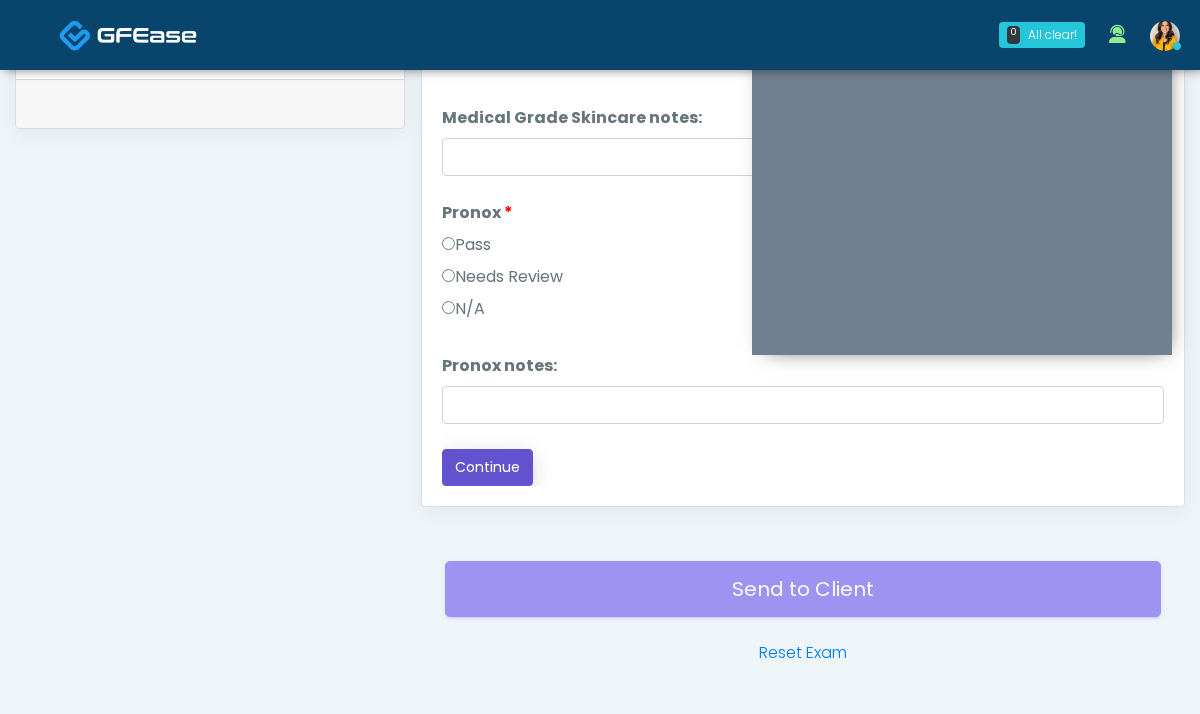 click on "Continue" at bounding box center (487, 467) 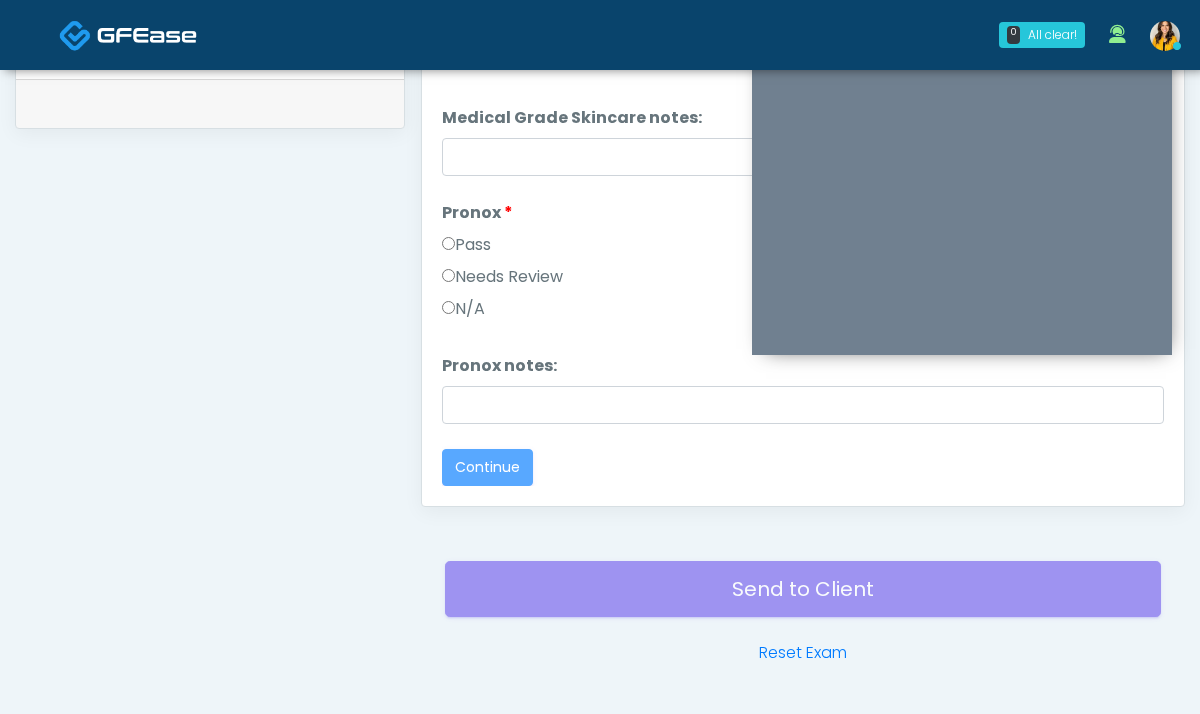scroll, scrollTop: 0, scrollLeft: 0, axis: both 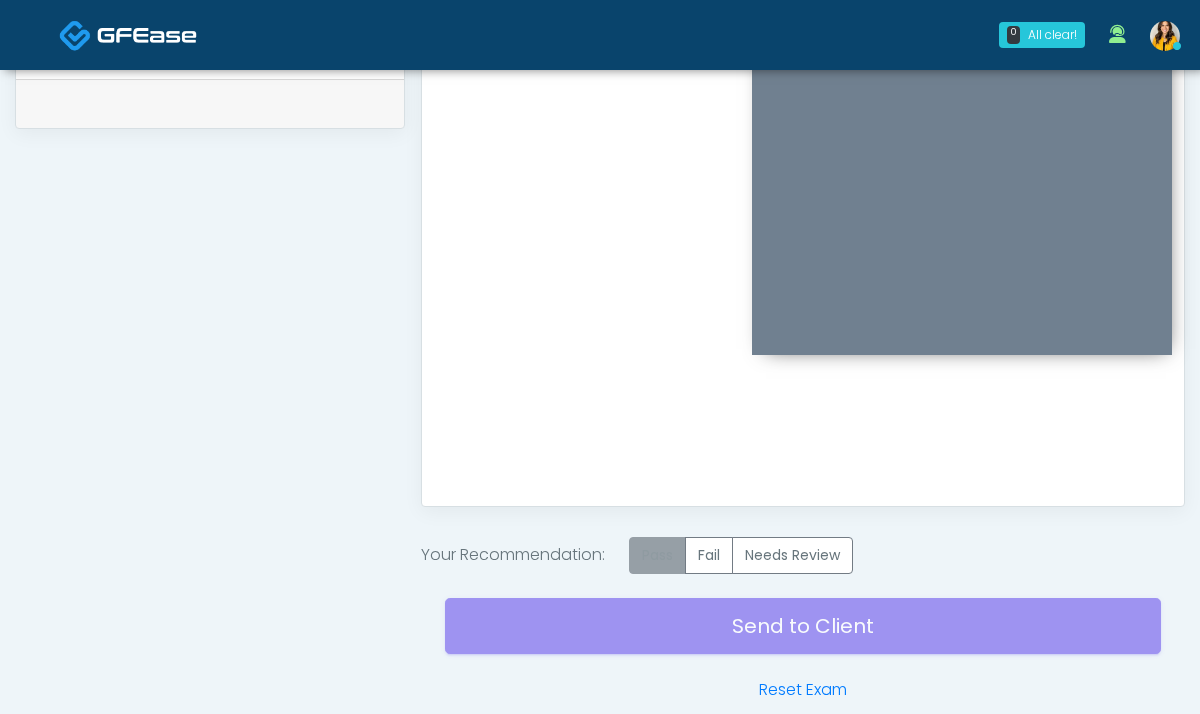 click on "Pass" at bounding box center [657, 555] 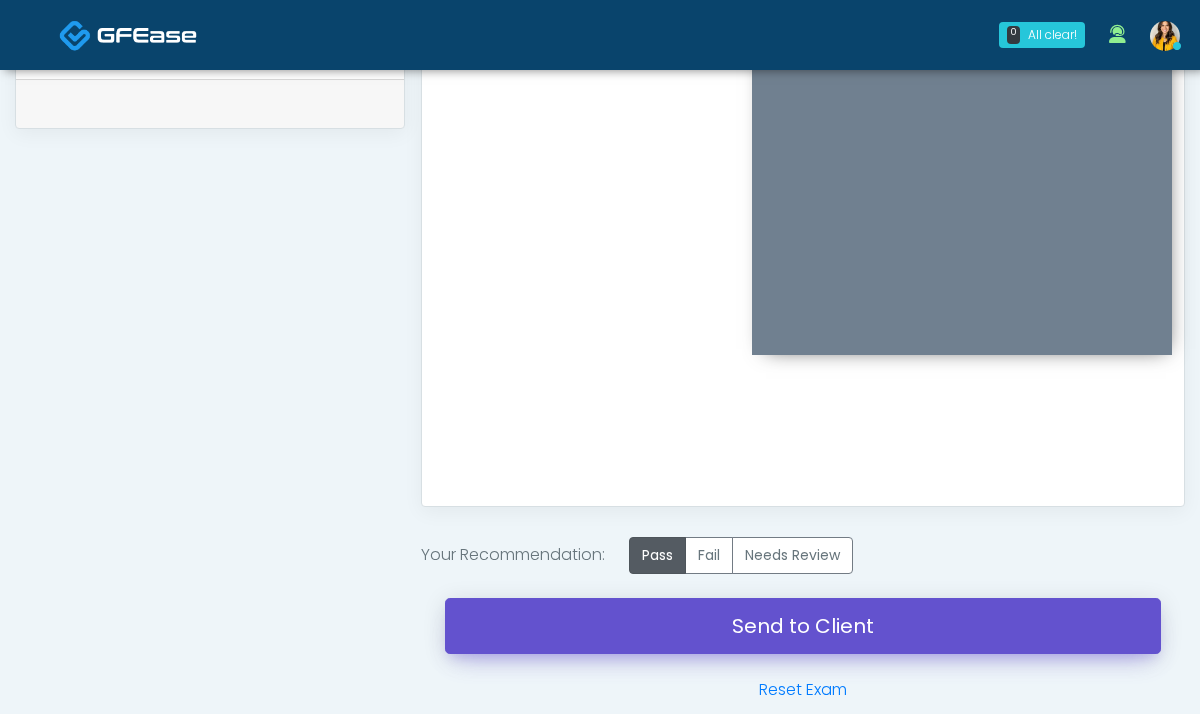 click on "Send to Client" at bounding box center (803, 626) 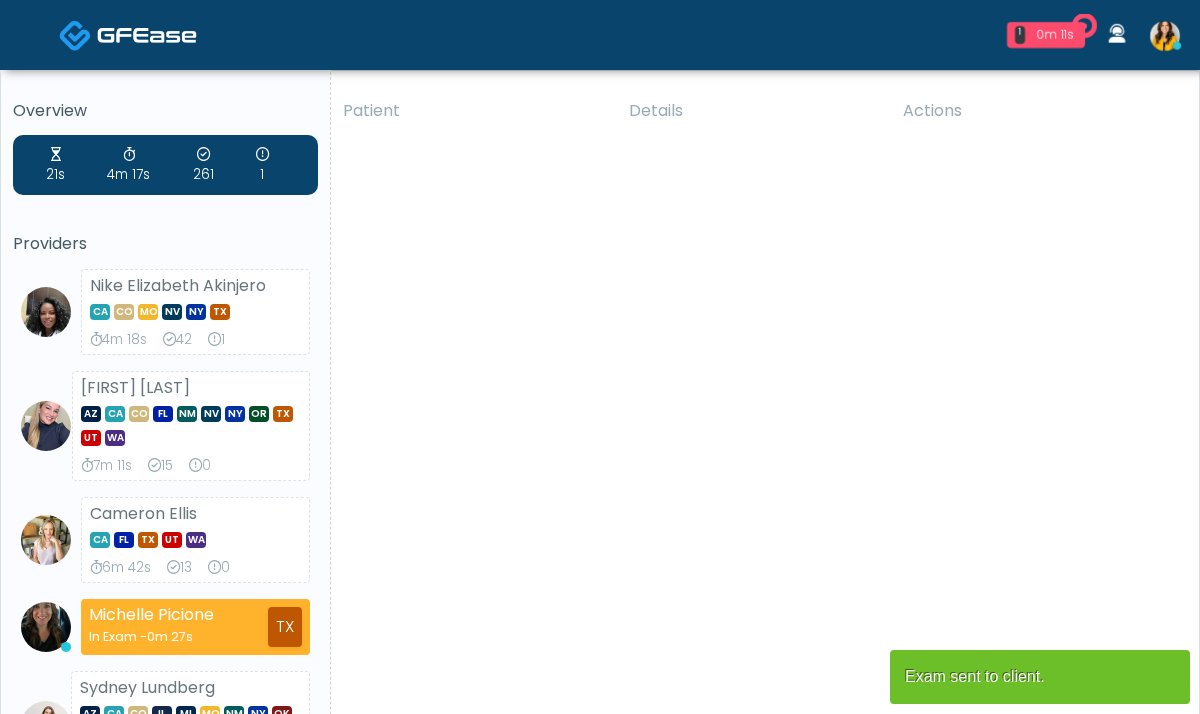 scroll, scrollTop: 0, scrollLeft: 0, axis: both 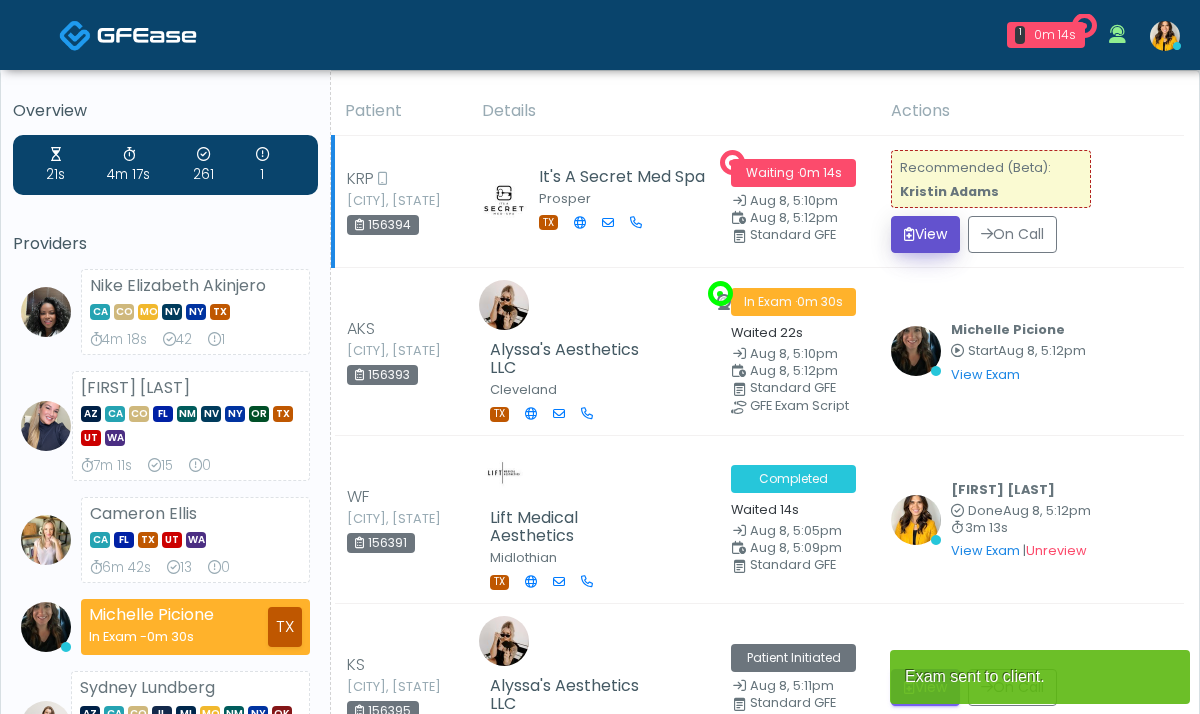 click on "View" at bounding box center [925, 234] 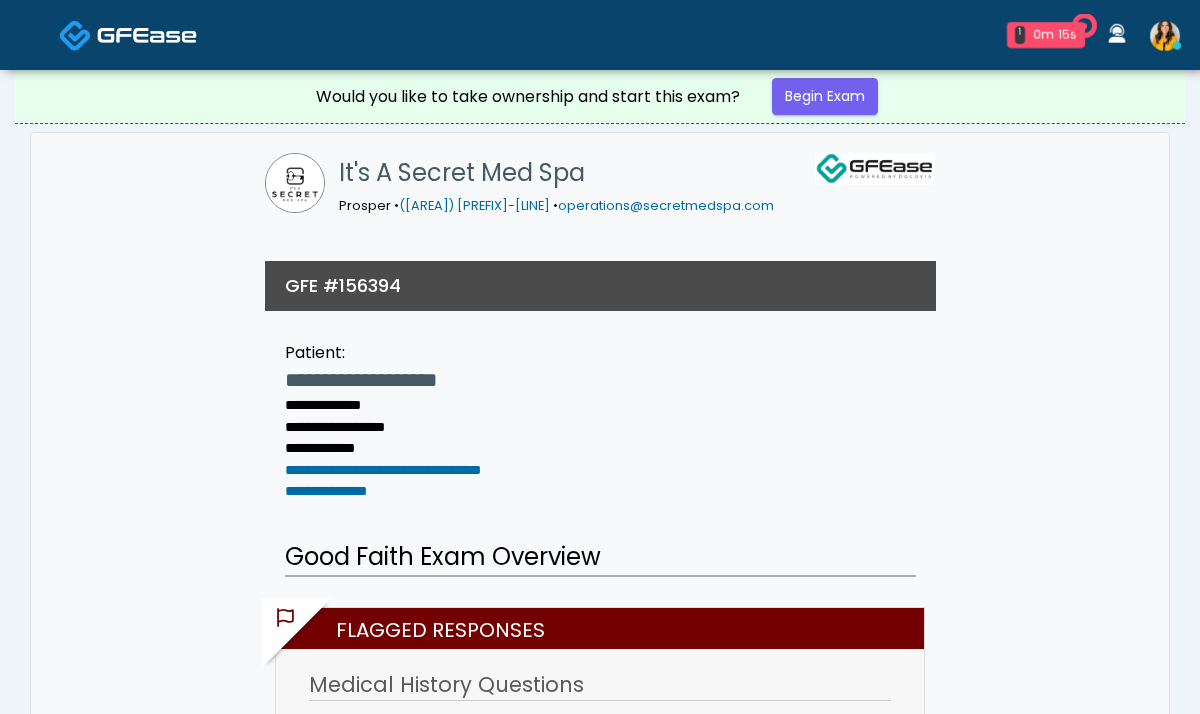 scroll, scrollTop: 0, scrollLeft: 0, axis: both 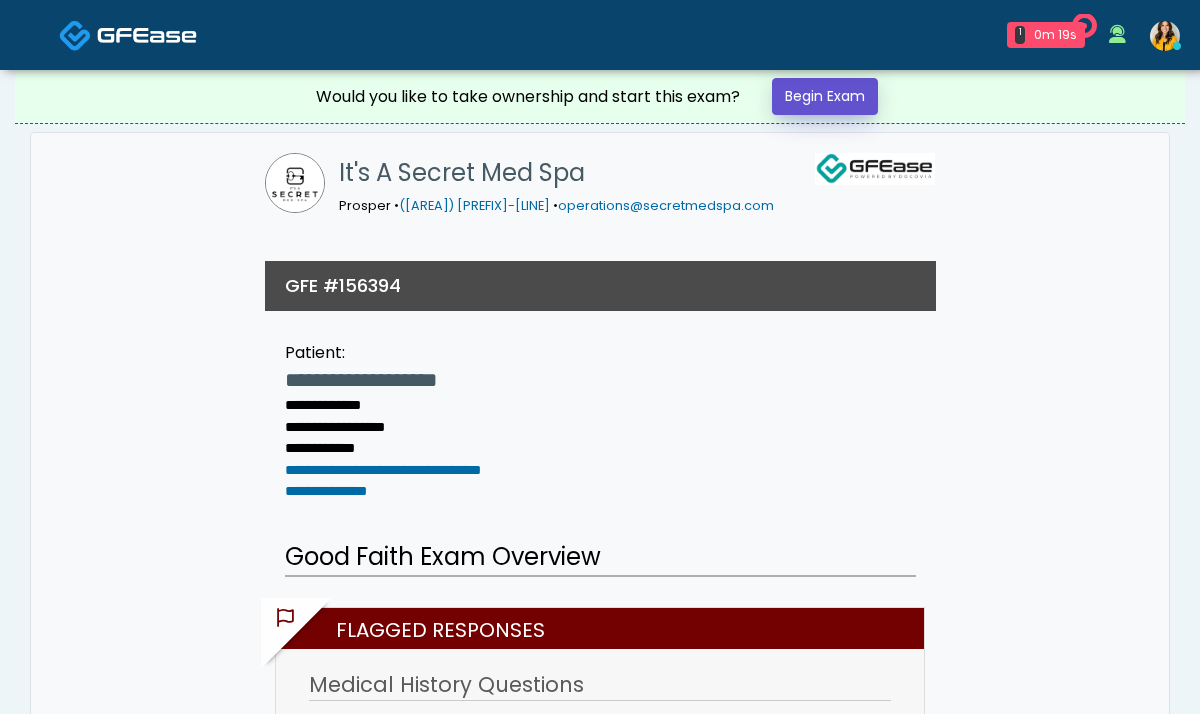 click on "Begin Exam" at bounding box center (825, 96) 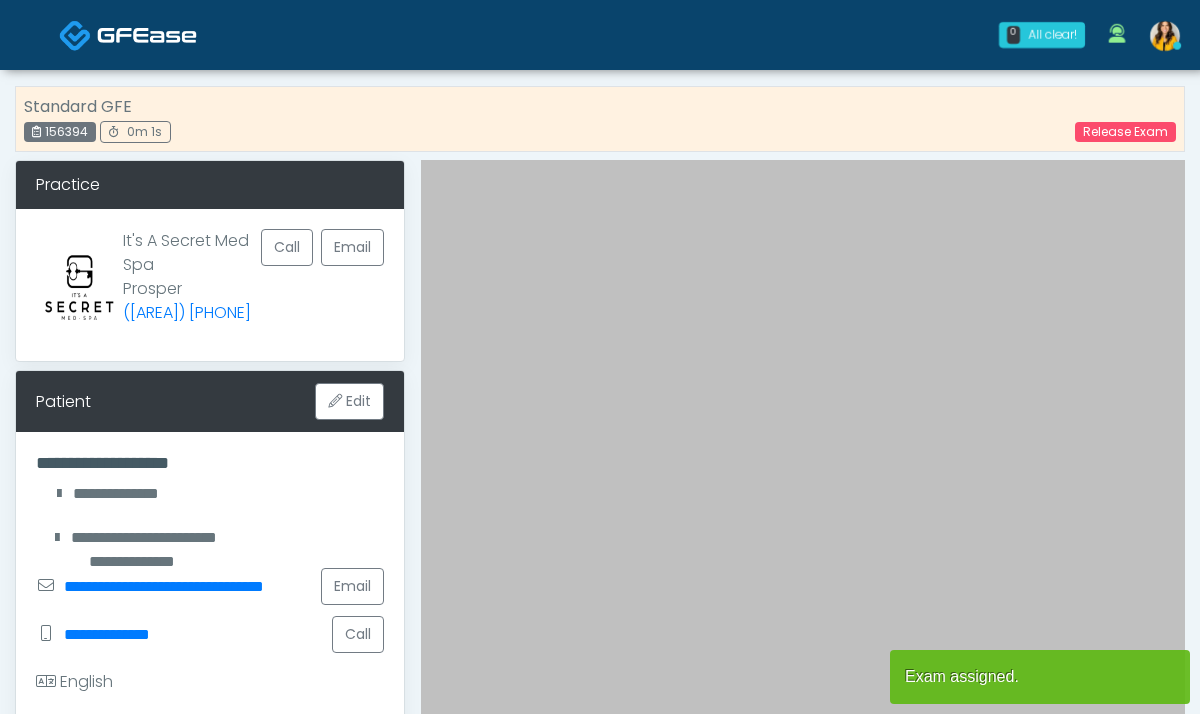 scroll, scrollTop: 74, scrollLeft: 0, axis: vertical 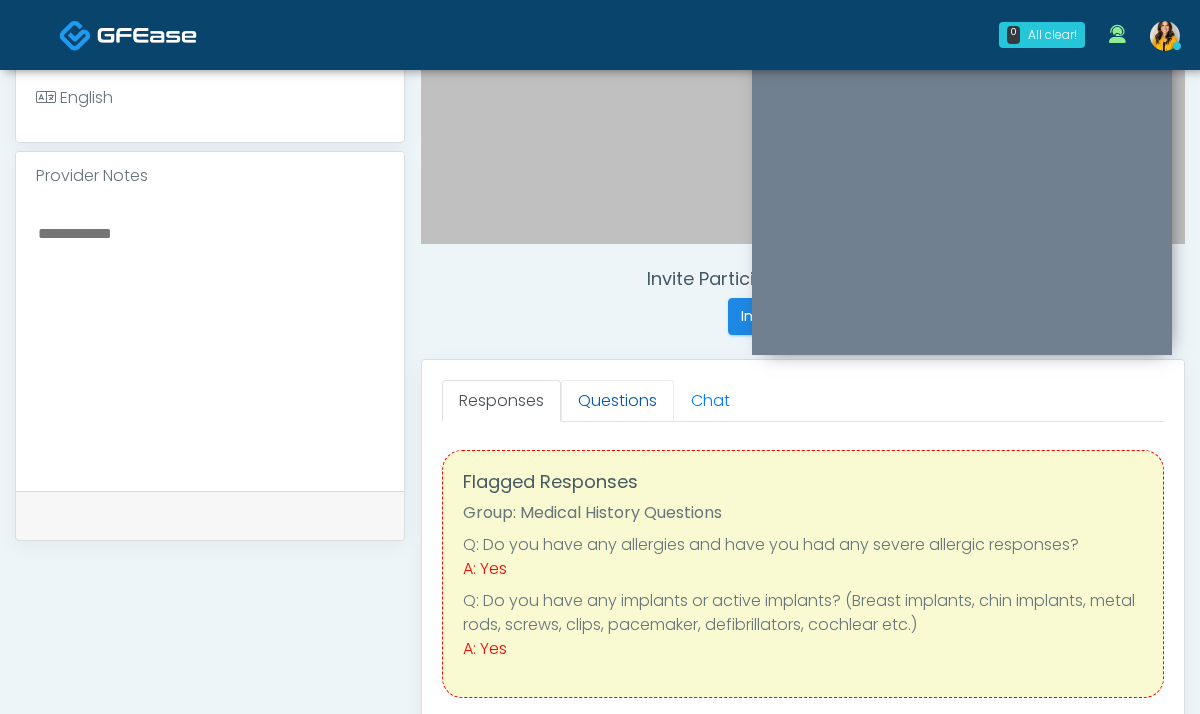 click on "Questions" at bounding box center (617, 401) 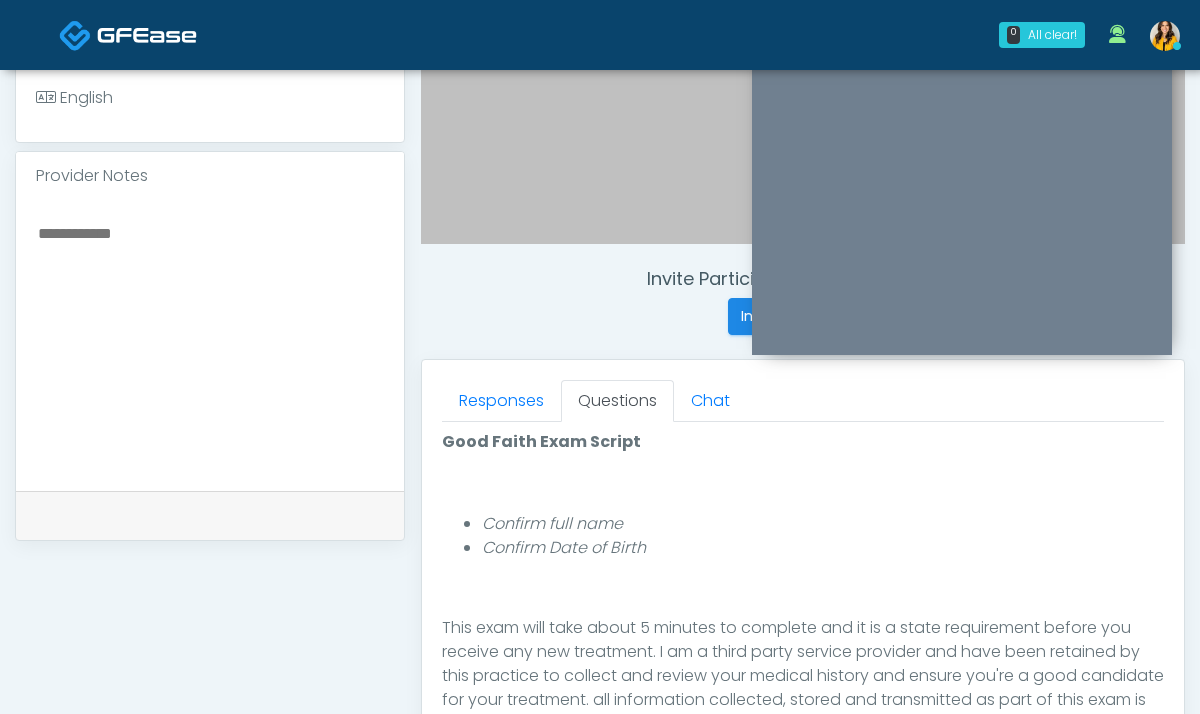 scroll, scrollTop: 232, scrollLeft: 0, axis: vertical 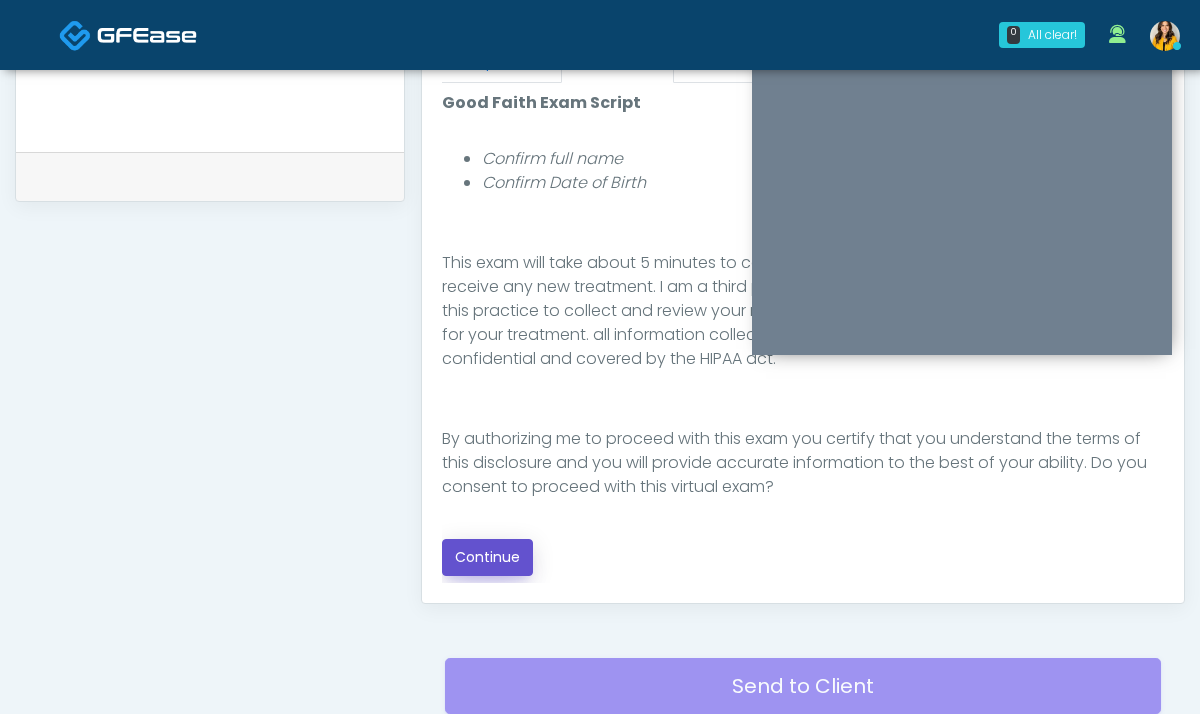 click on "Continue" at bounding box center (487, 557) 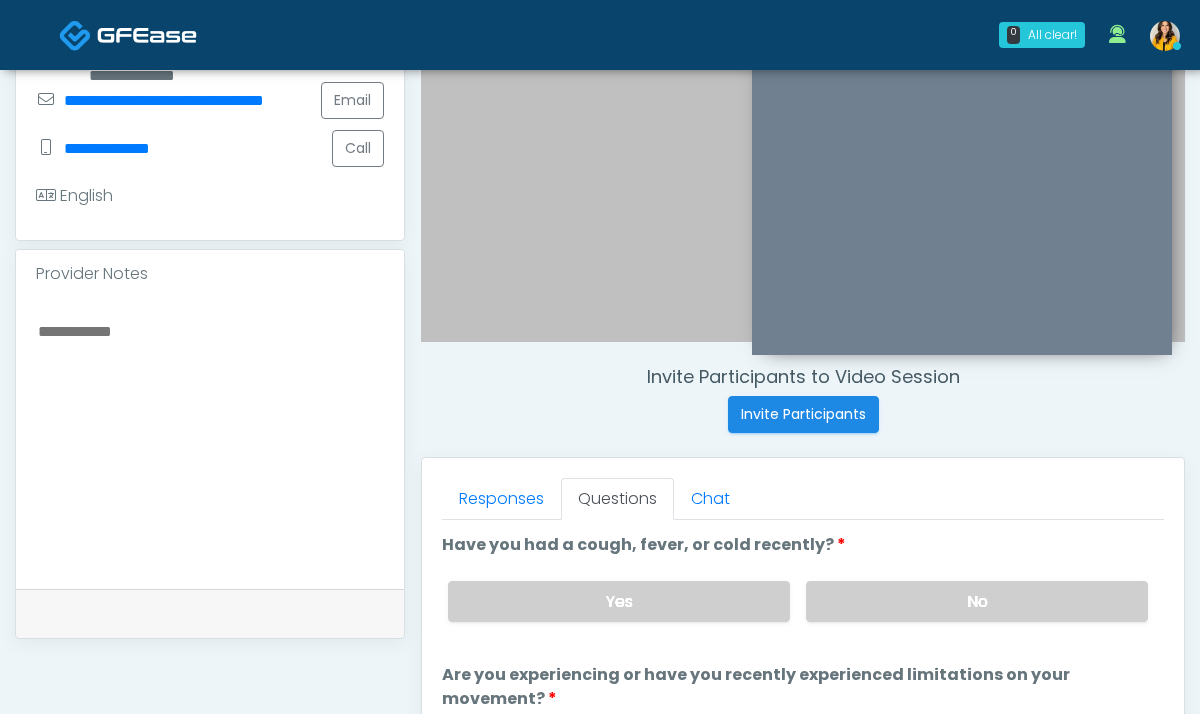 scroll, scrollTop: 439, scrollLeft: 0, axis: vertical 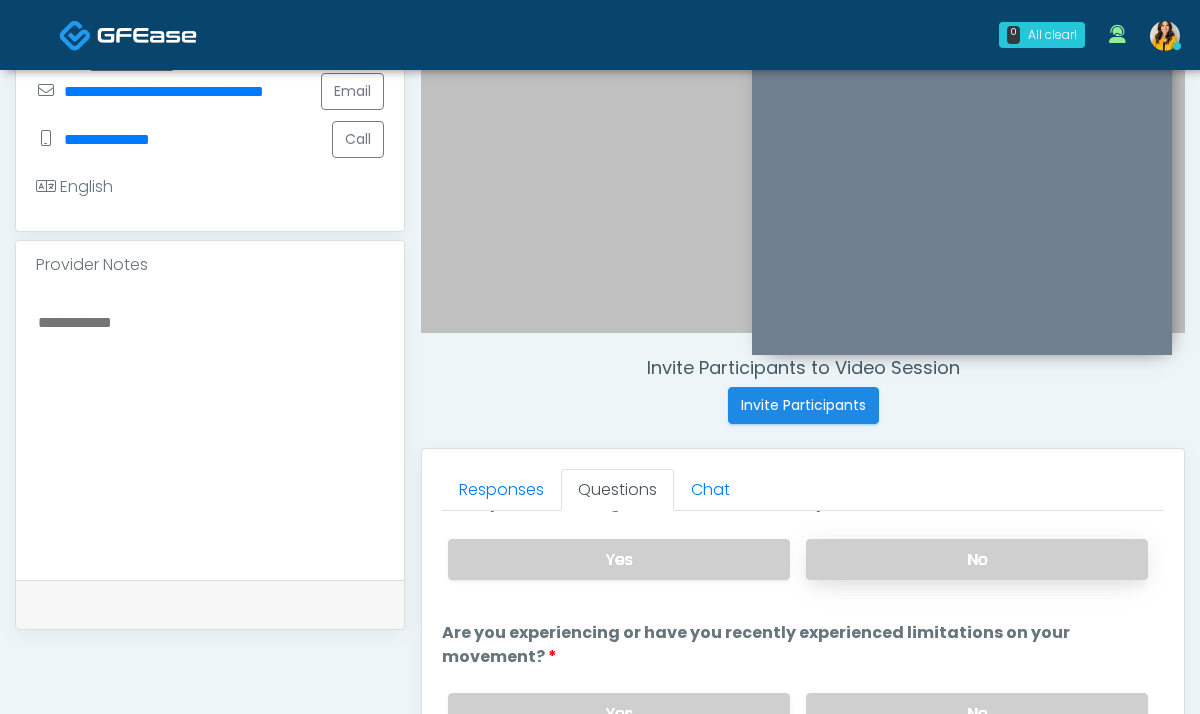 click on "No" at bounding box center [977, 559] 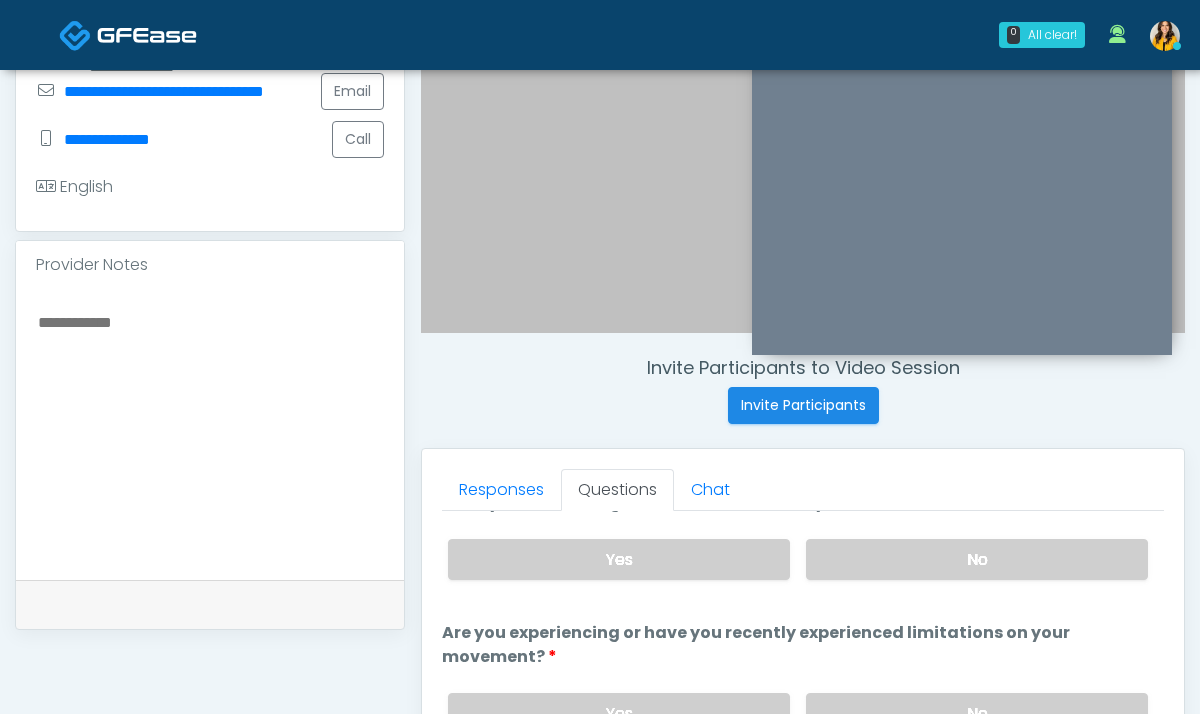 scroll, scrollTop: 118, scrollLeft: 0, axis: vertical 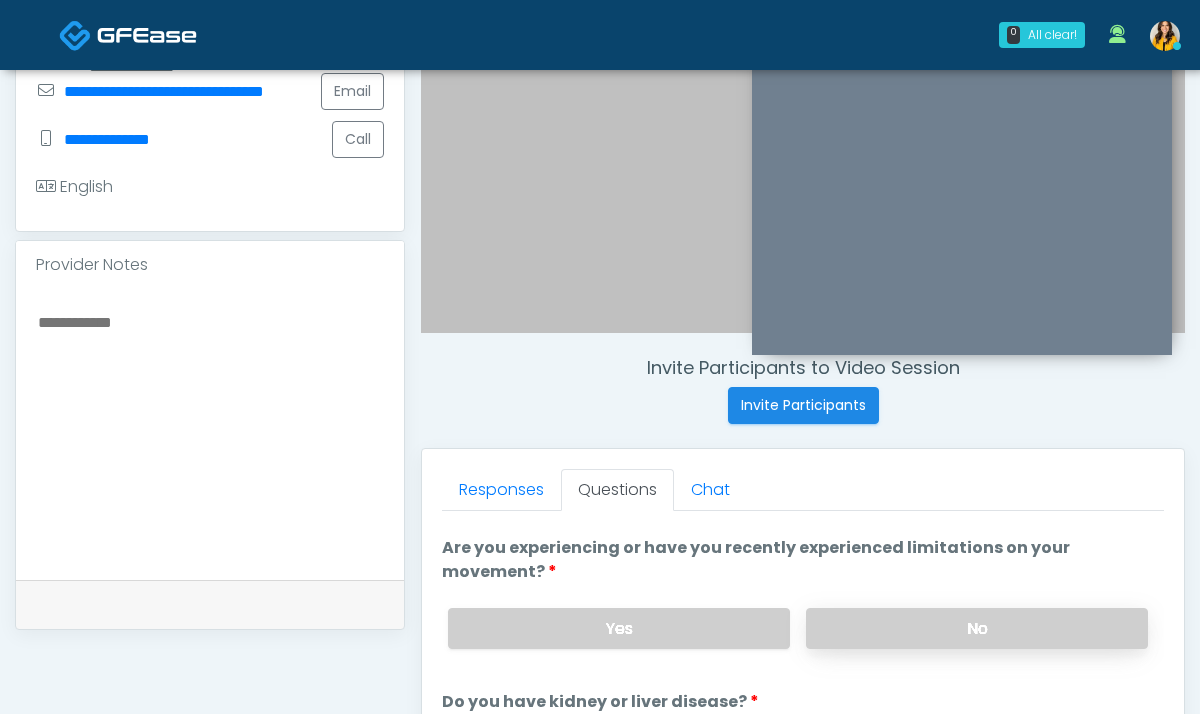 click on "No" at bounding box center [977, 628] 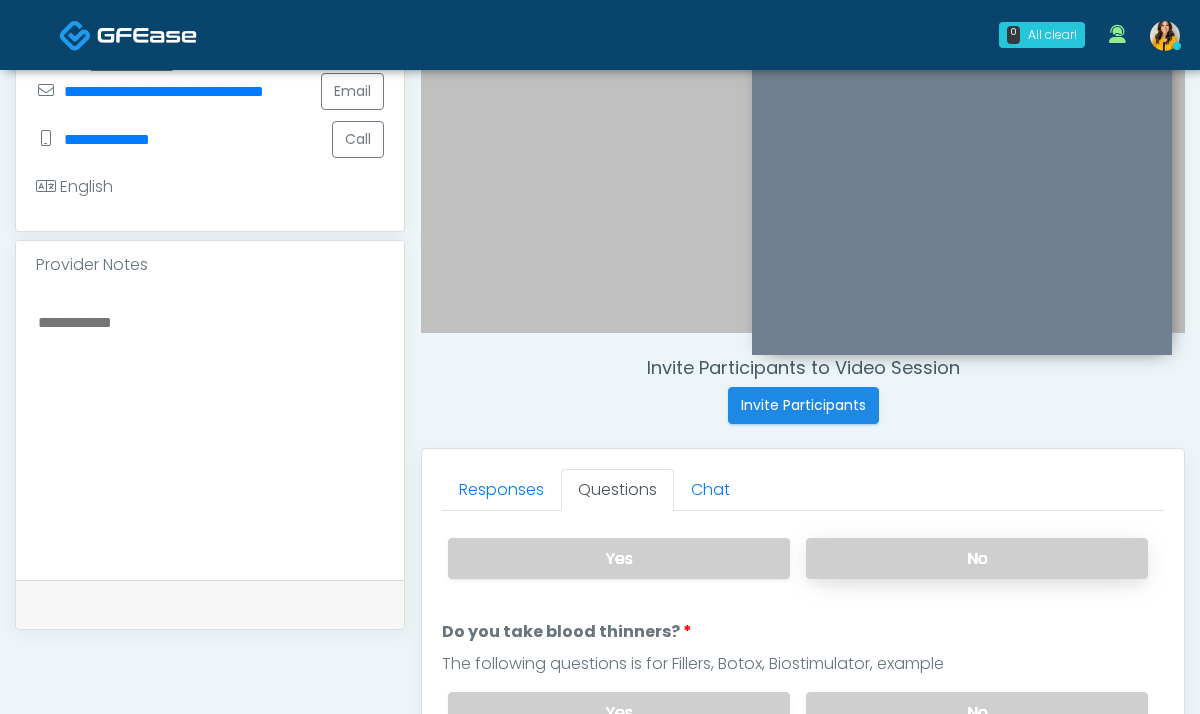 scroll, scrollTop: 286, scrollLeft: 0, axis: vertical 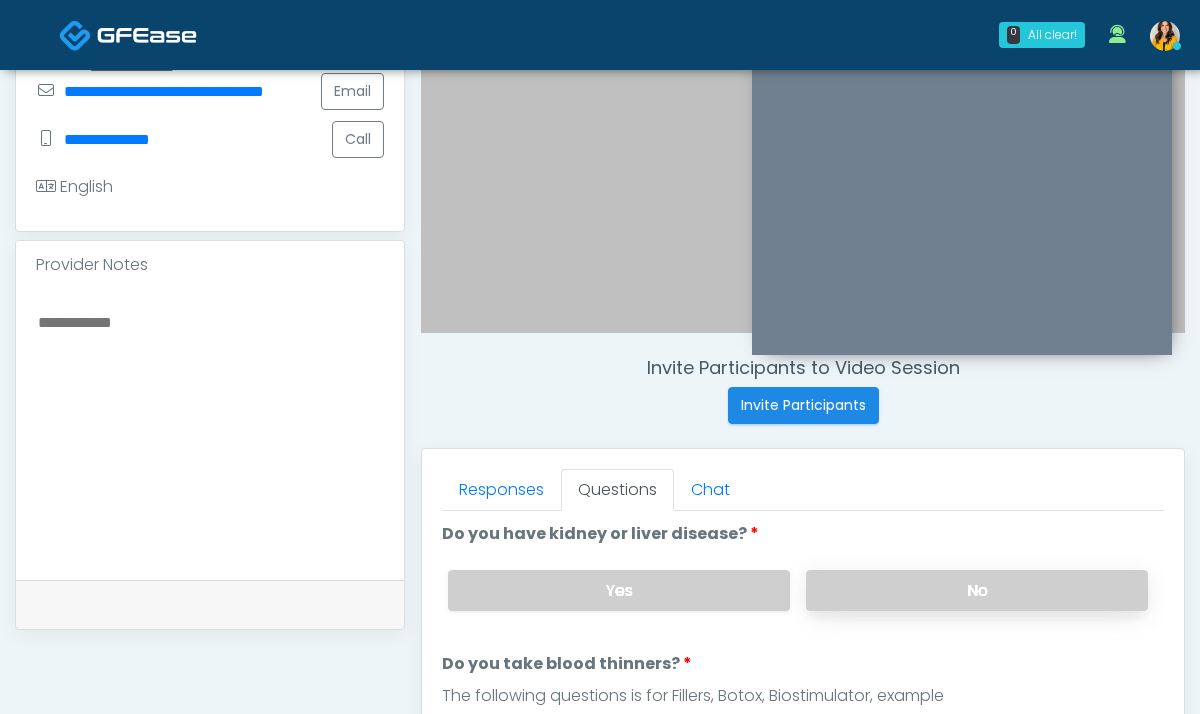 click on "No" at bounding box center [977, 590] 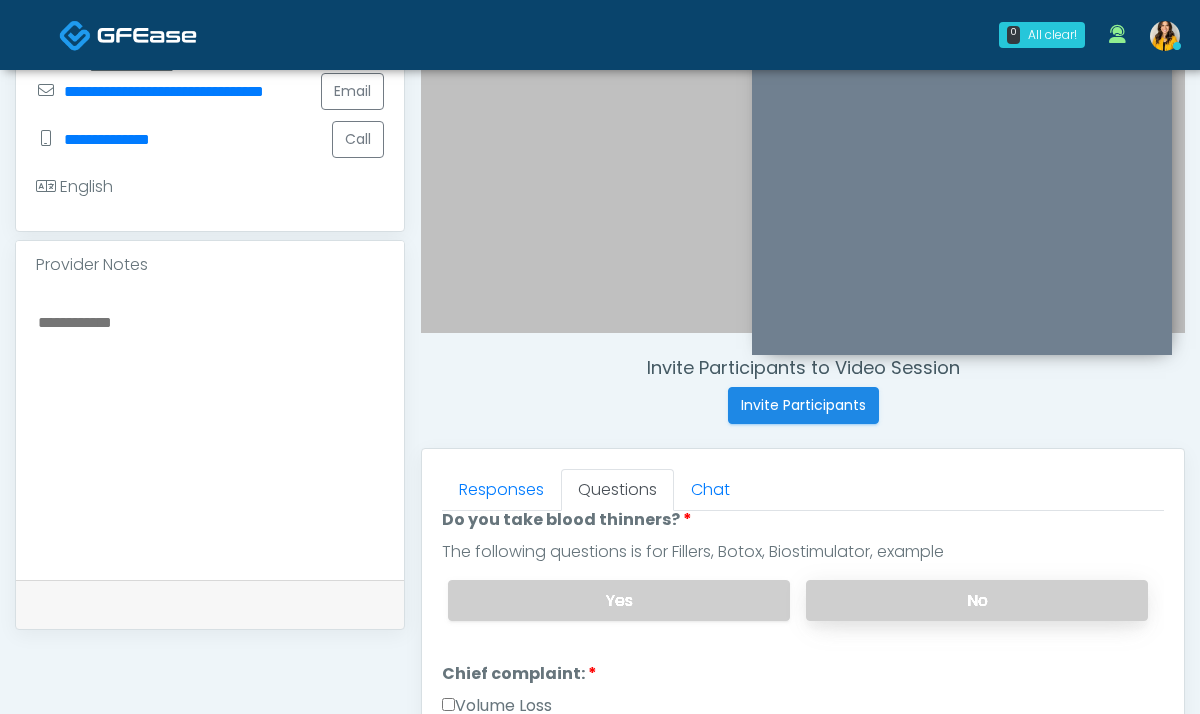 click on "No" at bounding box center (977, 600) 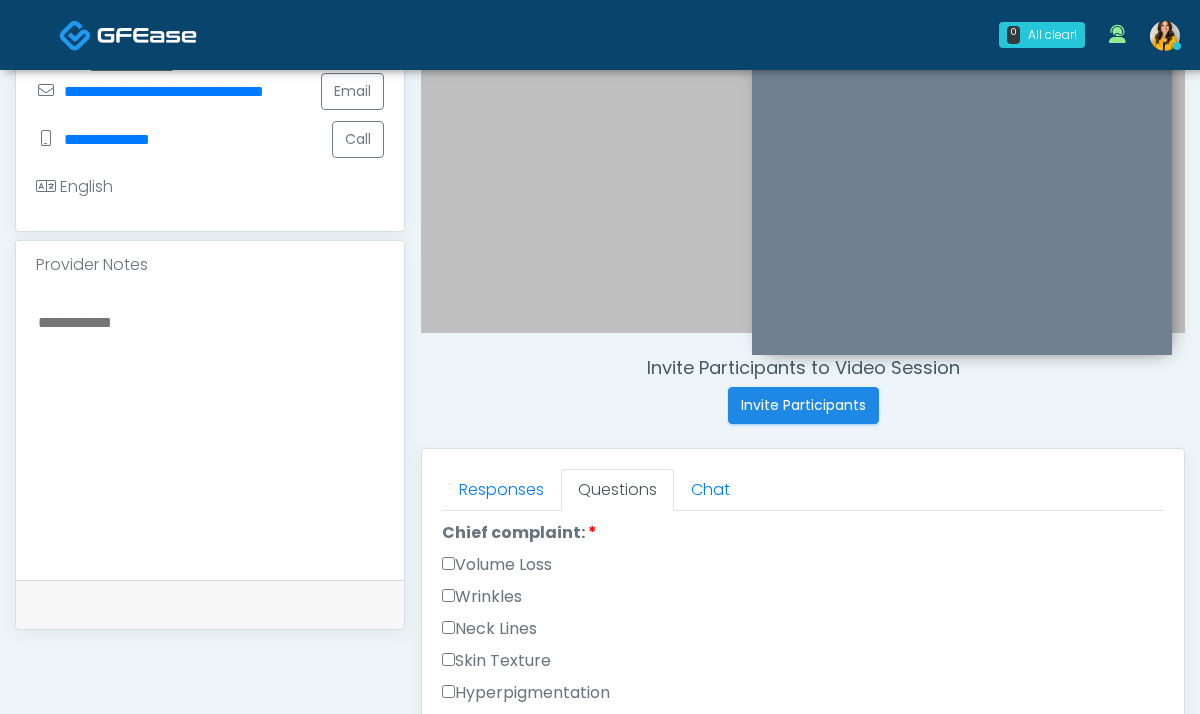 scroll, scrollTop: 595, scrollLeft: 0, axis: vertical 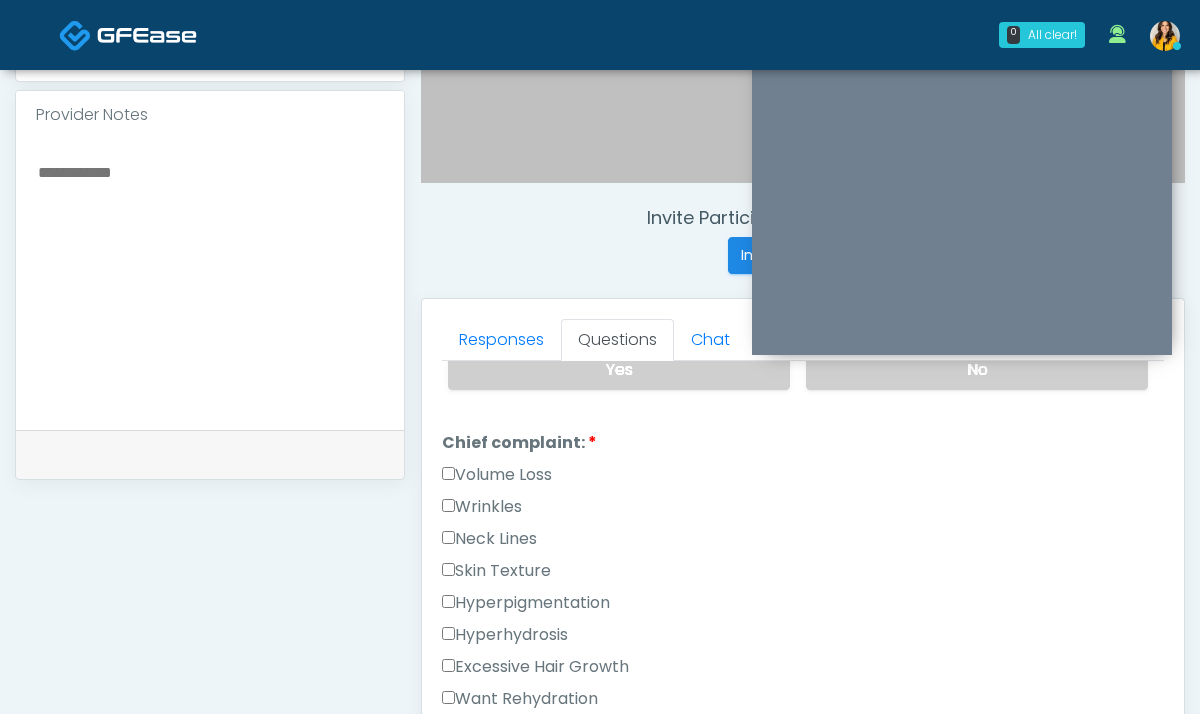 click on "Wrinkles" at bounding box center [482, 507] 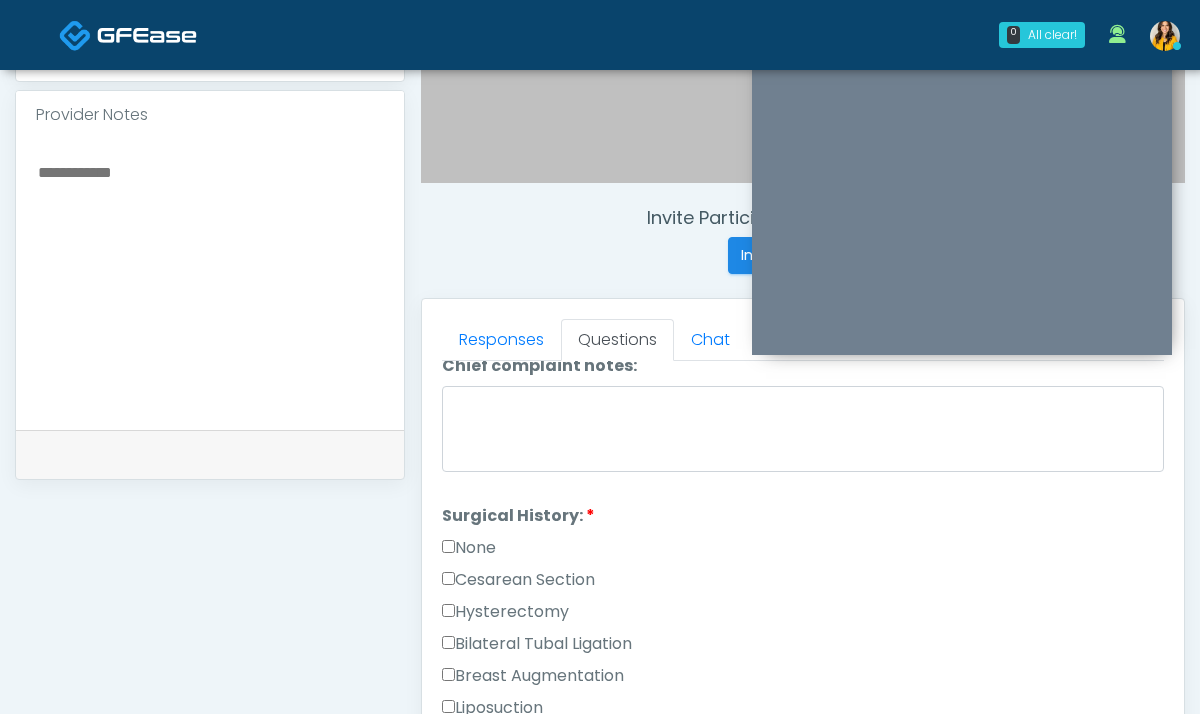 scroll, scrollTop: 1092, scrollLeft: 0, axis: vertical 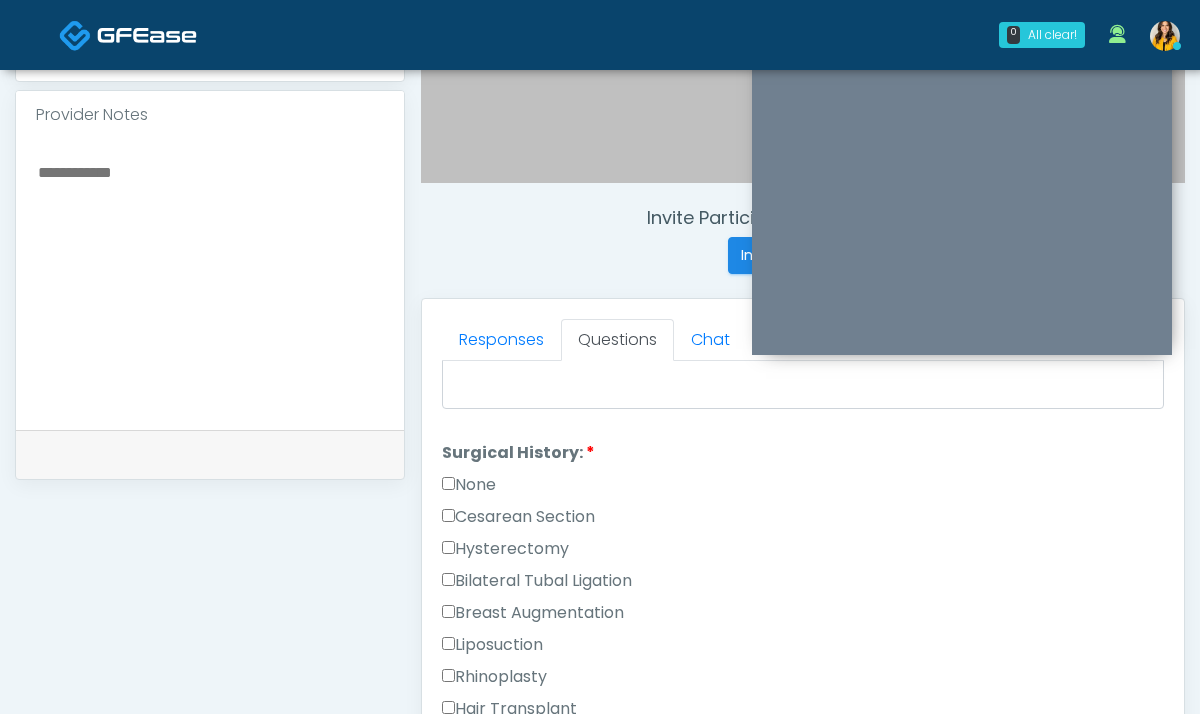 click on "Breast Augmentation" at bounding box center (533, 613) 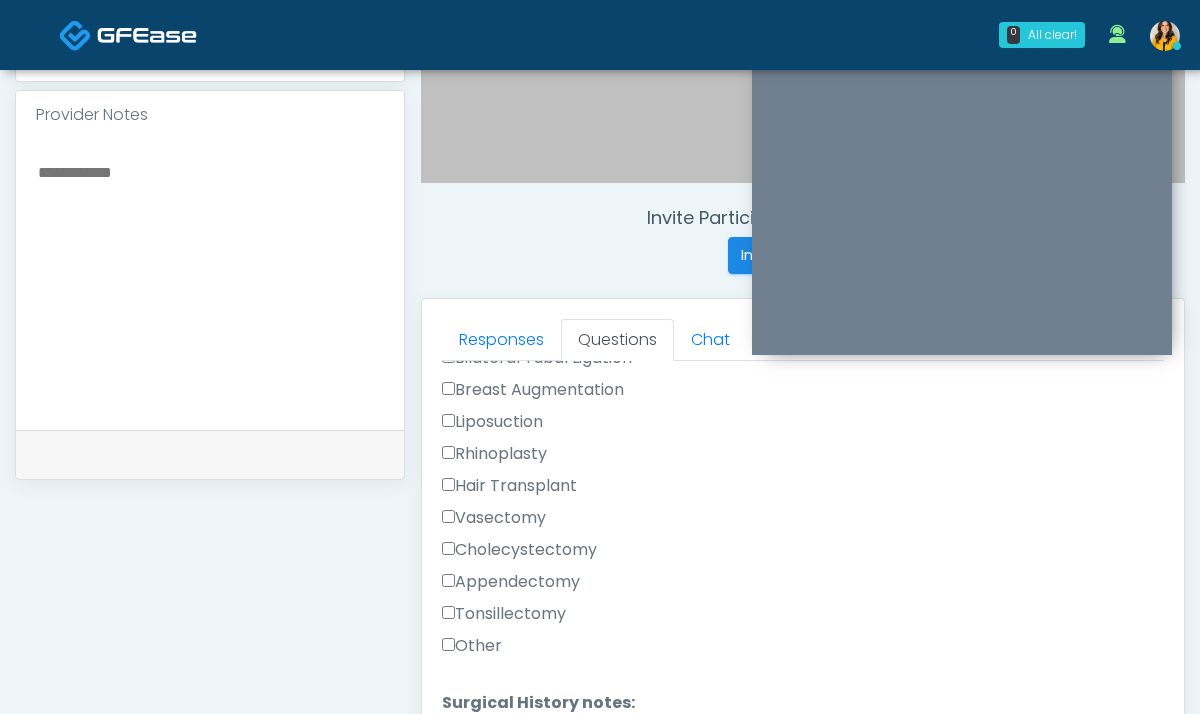 scroll, scrollTop: 1327, scrollLeft: 0, axis: vertical 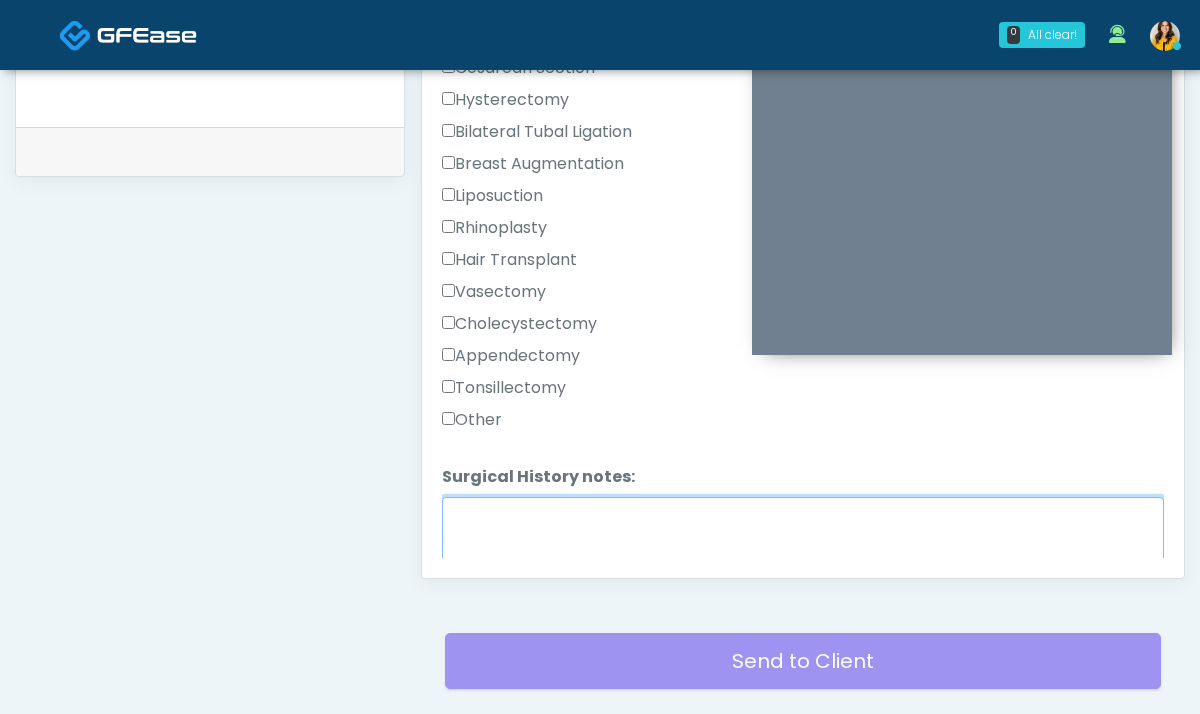 click on "Surgical History notes:" at bounding box center (803, 540) 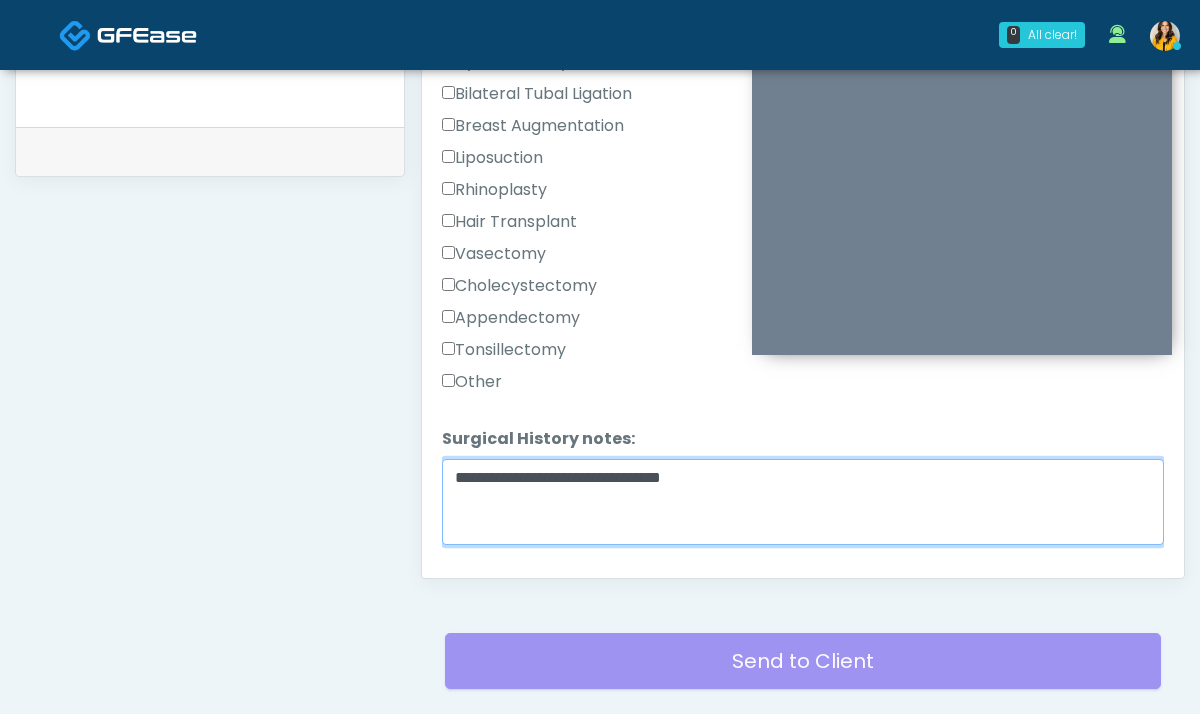 scroll, scrollTop: 1327, scrollLeft: 0, axis: vertical 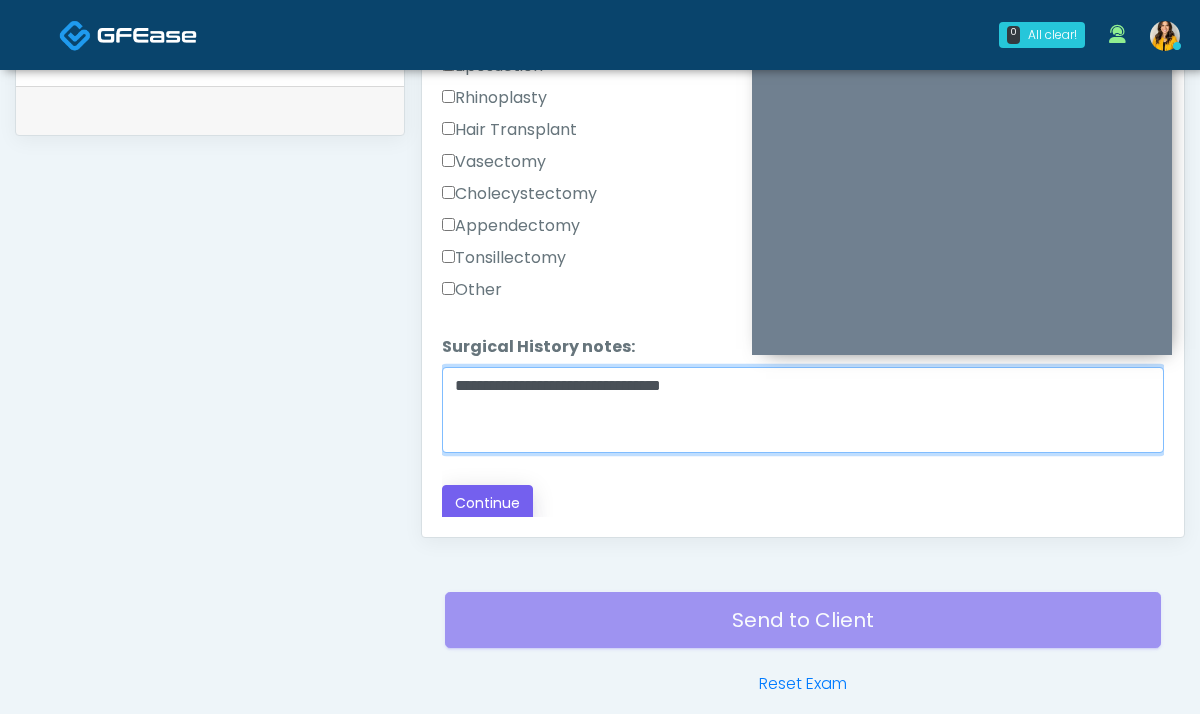 type on "**********" 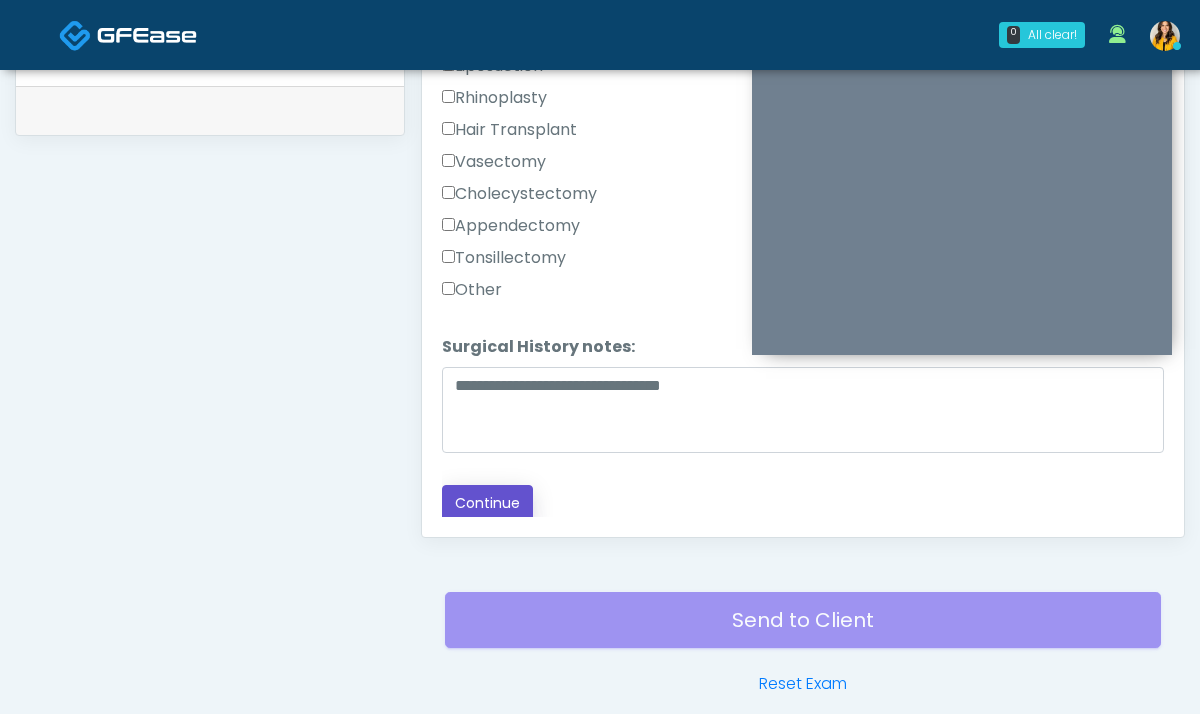 click on "Continue" at bounding box center (487, 503) 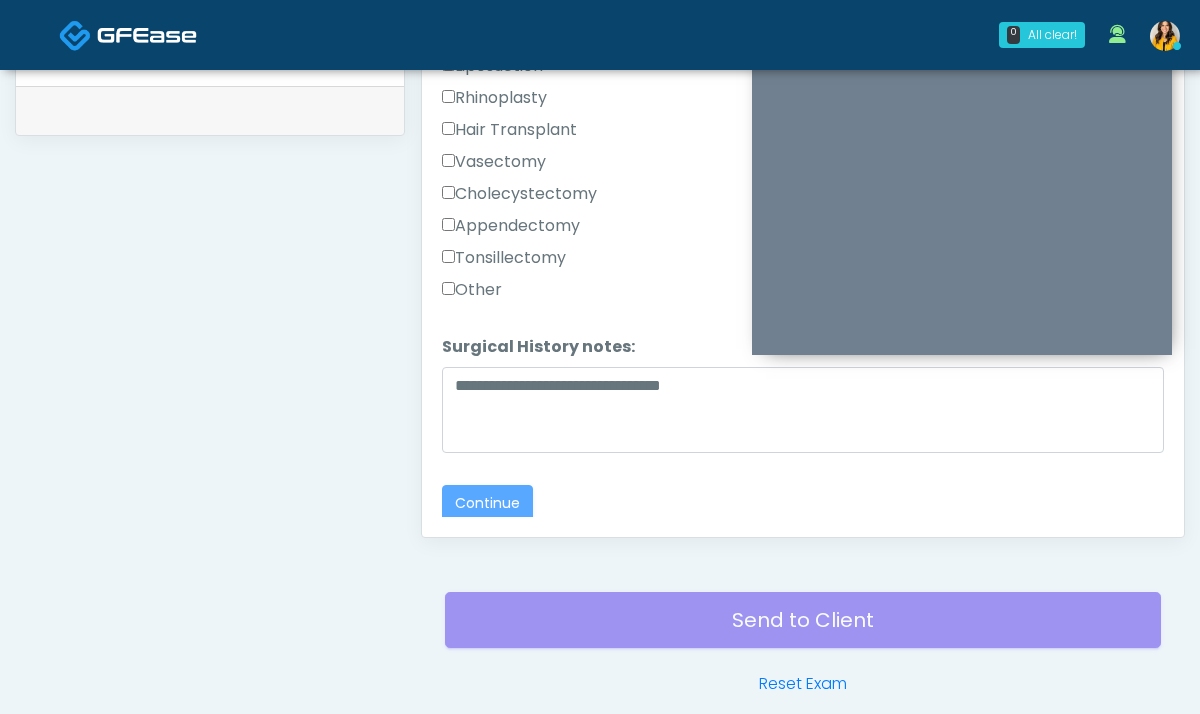 scroll, scrollTop: 30, scrollLeft: 0, axis: vertical 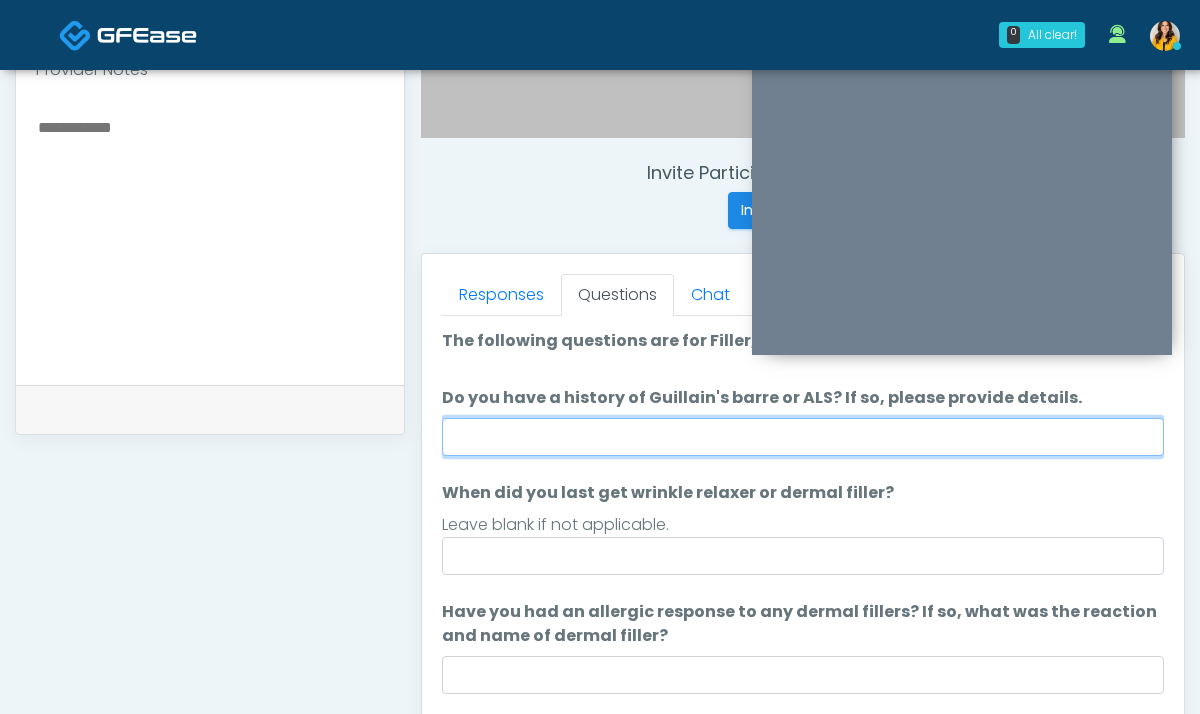 click on "Do you have a history of Guillain's barre or ALS? If so, please provide details." at bounding box center (803, 437) 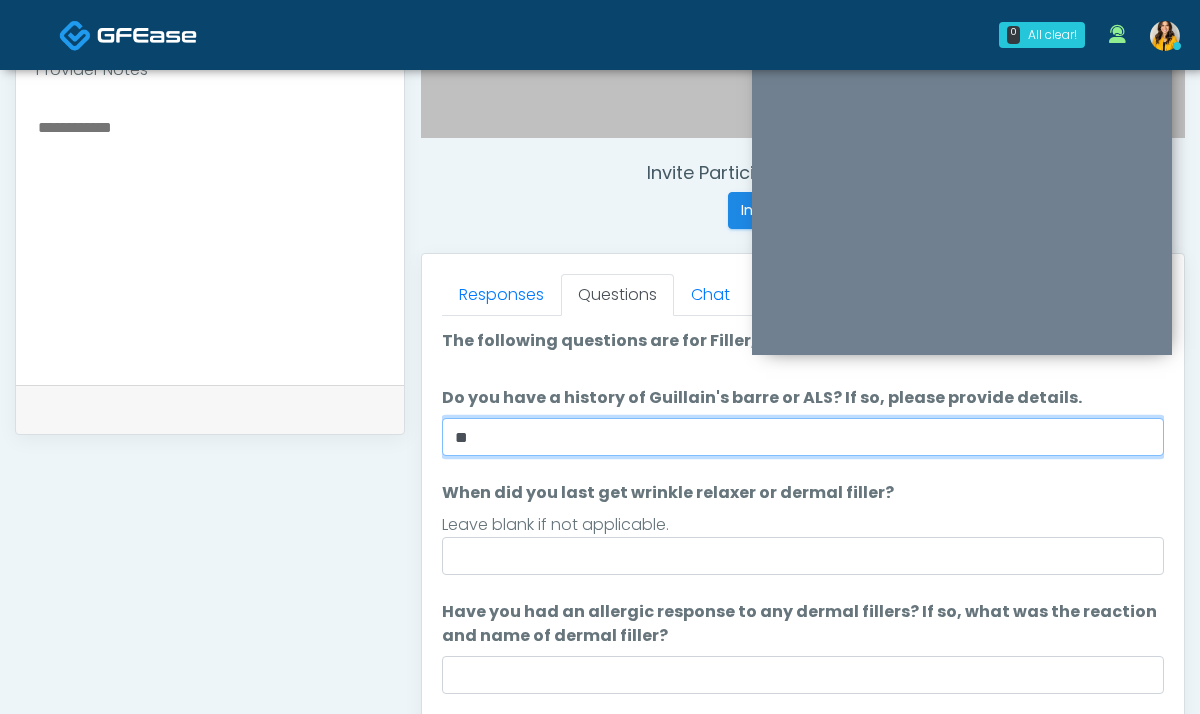 type on "**" 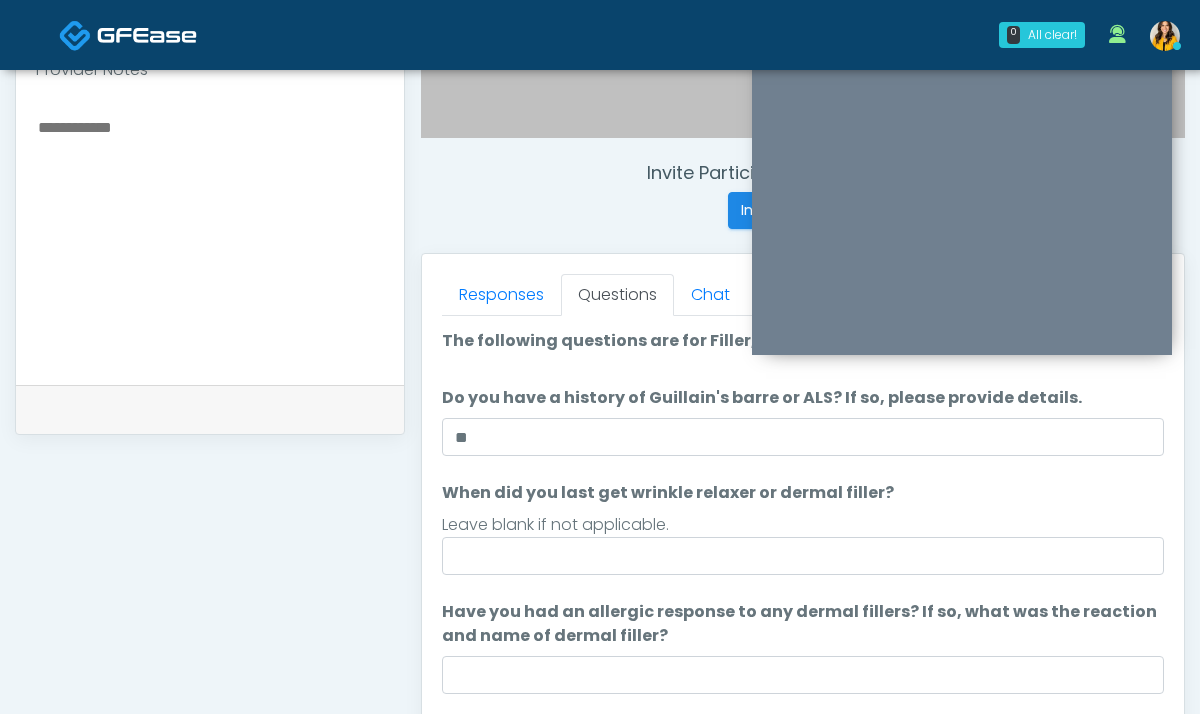 click on "When did you last get wrinkle relaxer or dermal filler?" at bounding box center (668, 493) 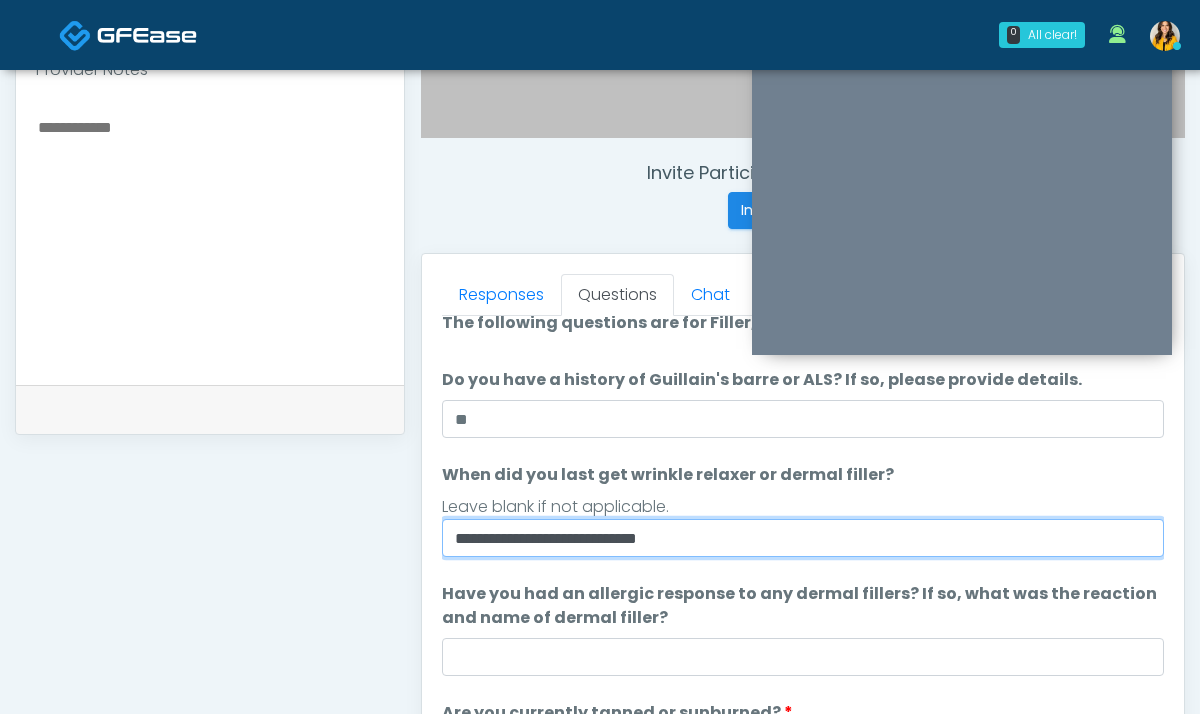 scroll, scrollTop: 37, scrollLeft: 0, axis: vertical 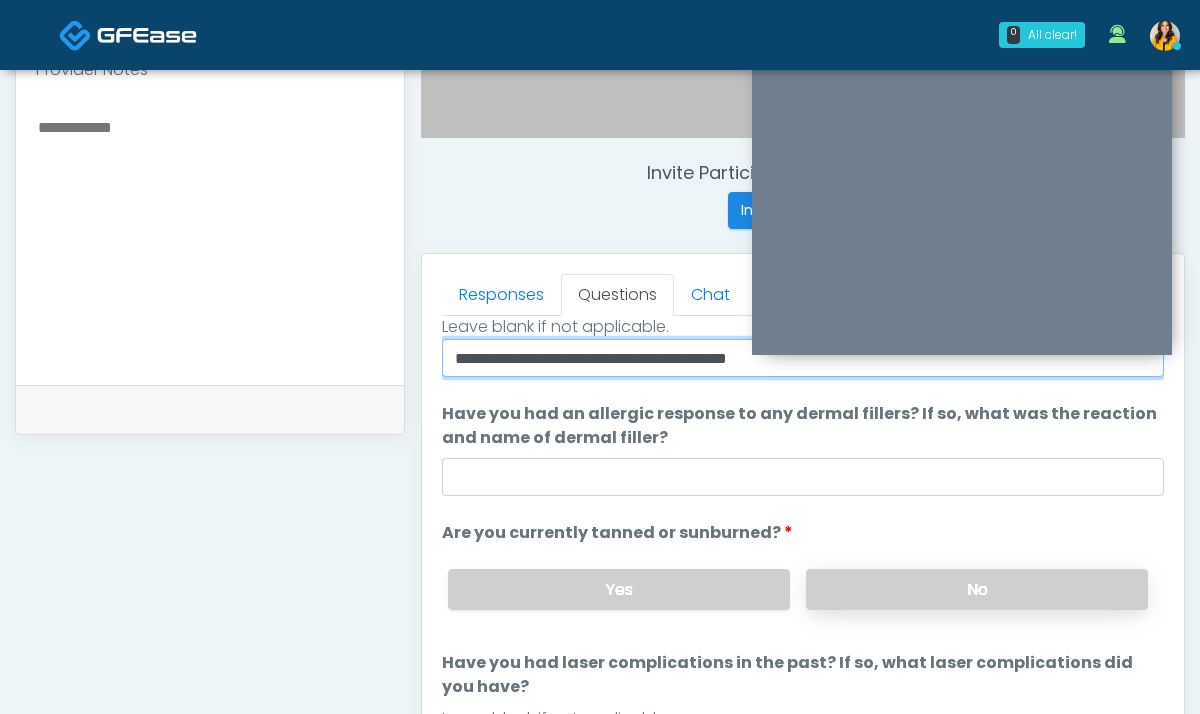 type on "**********" 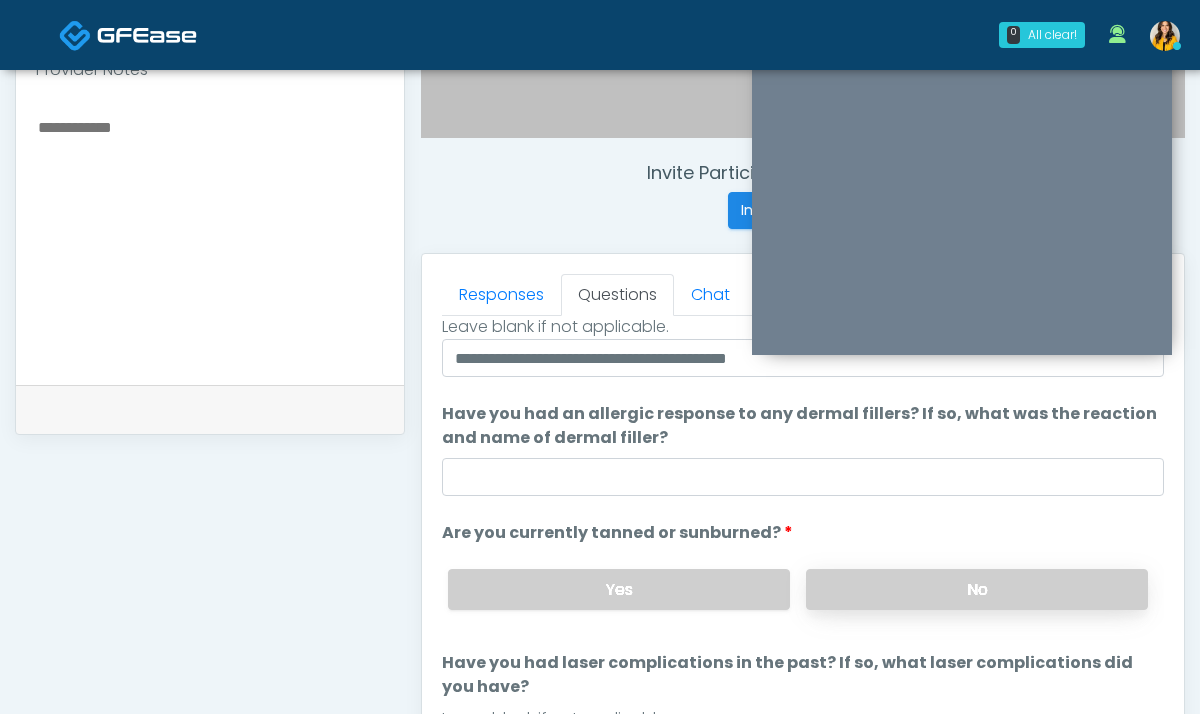 click on "No" at bounding box center (977, 589) 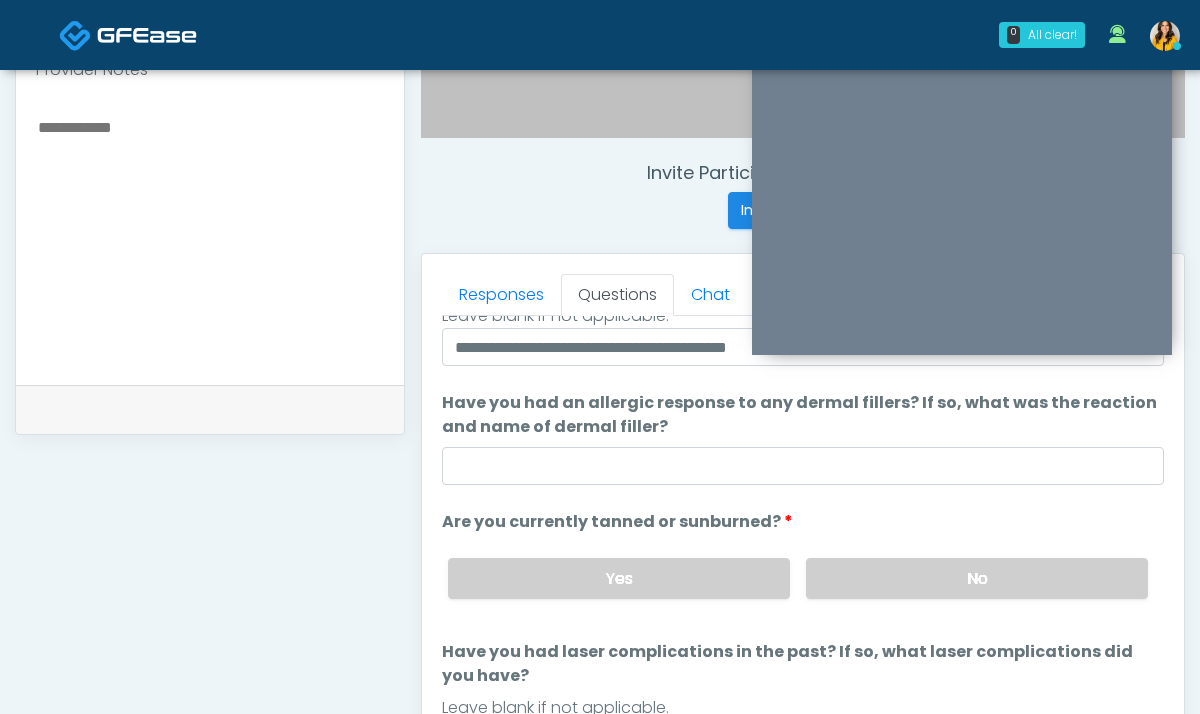 scroll, scrollTop: 212, scrollLeft: 0, axis: vertical 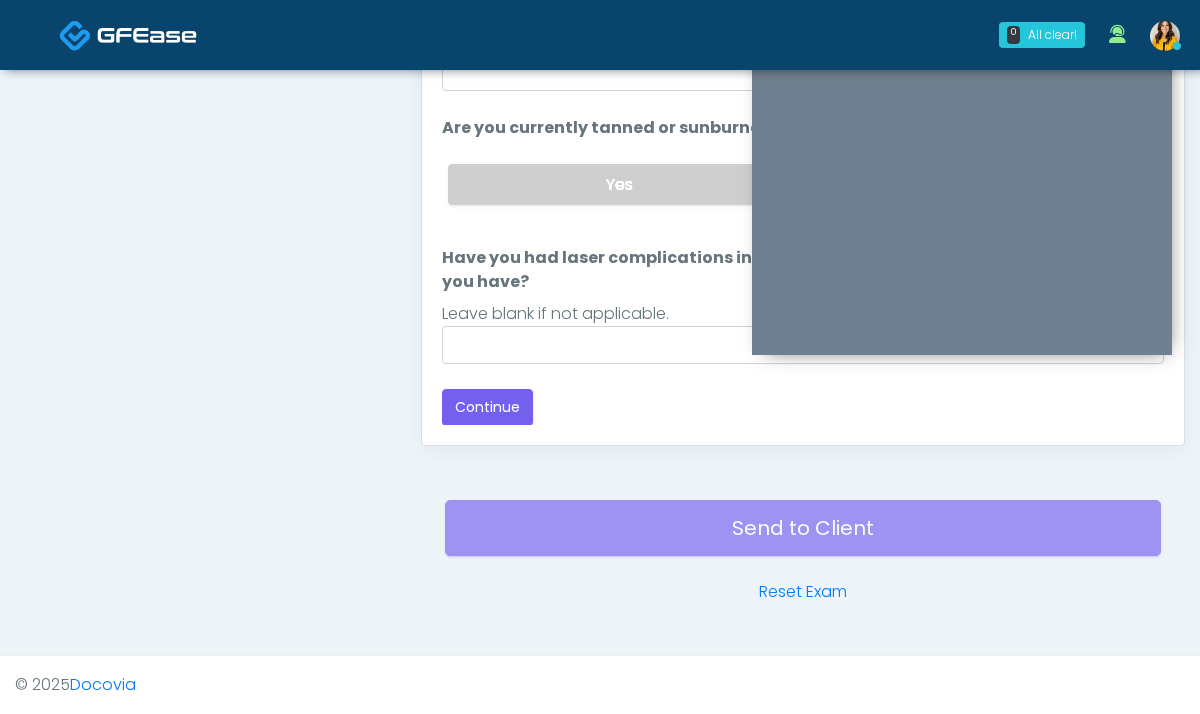 click on "Loading...
Connecting to your agent...
Please wait while we prepare your personalized experience.
The following questions are for Filler, Wrinkle relaxers, PRP, and Lasers
The following questions are for Filler, Wrinkle relaxers, PRP, and Lasers
Do you have a history of Guillain's barre or ALS? If so, please provide details.
Do you have a history of Guillain's barre or ALS? If so, please provide details.
**
When did you last get wrinkle relaxer or dermal filler?
Leave blank if not applicable.
Yes" at bounding box center (803, 76) 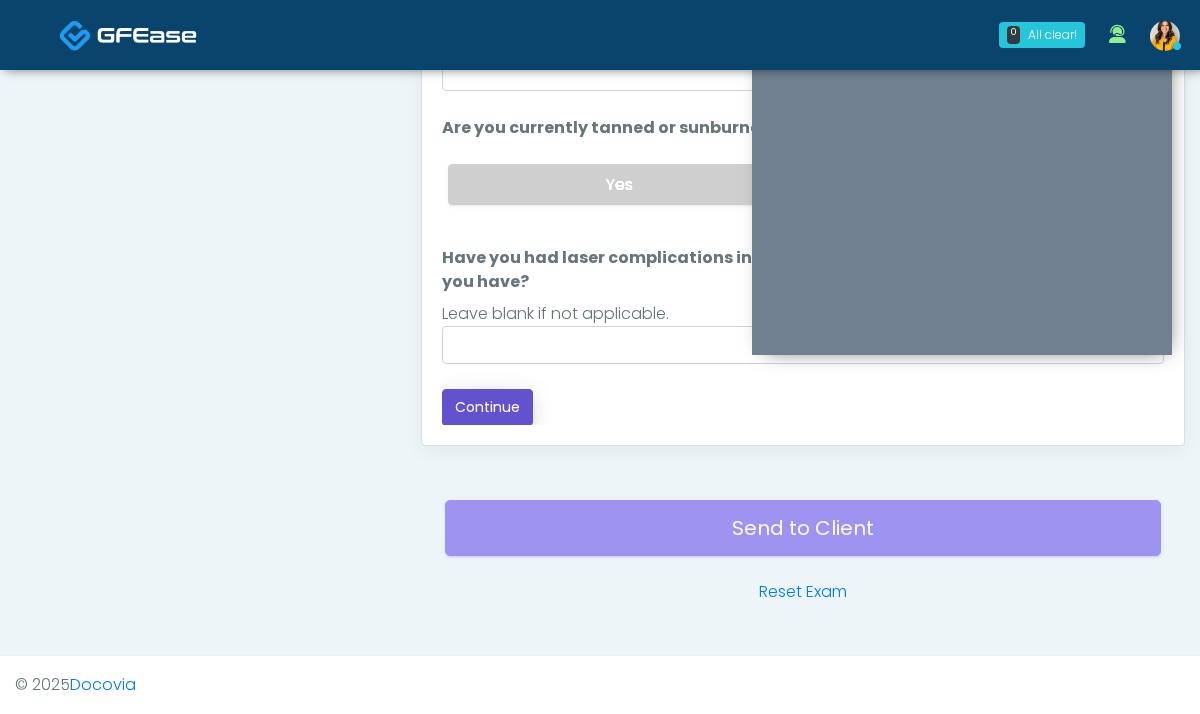 click on "Continue" at bounding box center (487, 407) 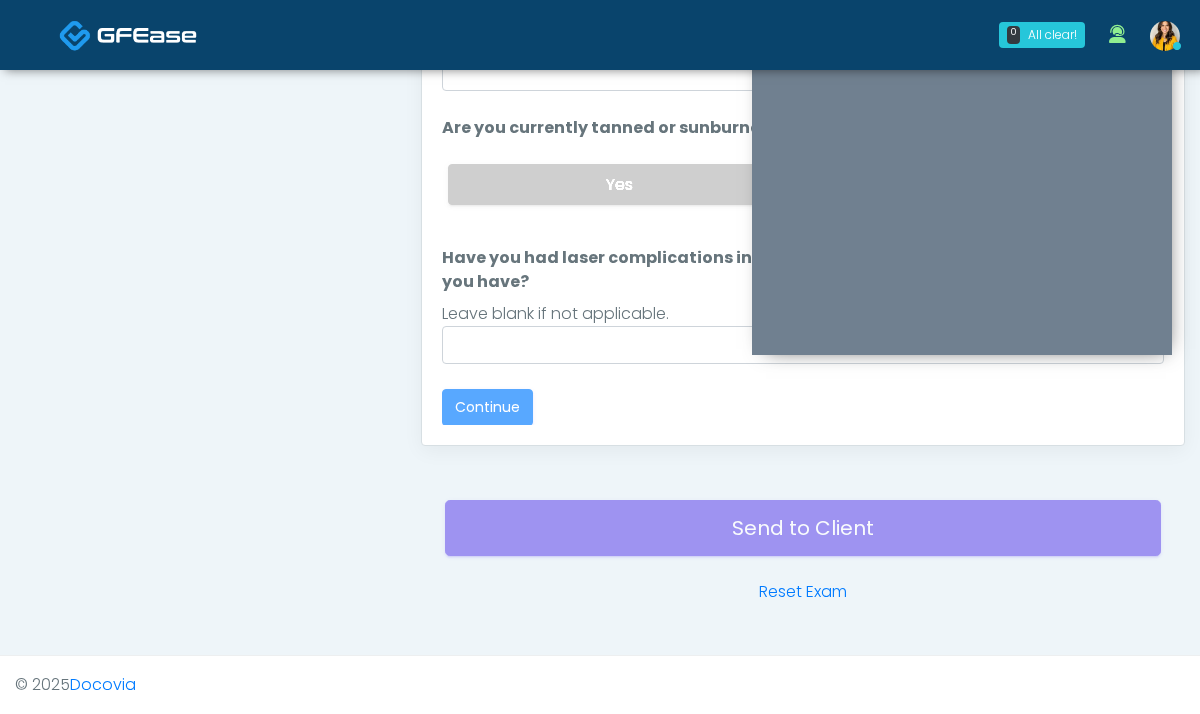 scroll, scrollTop: 0, scrollLeft: 0, axis: both 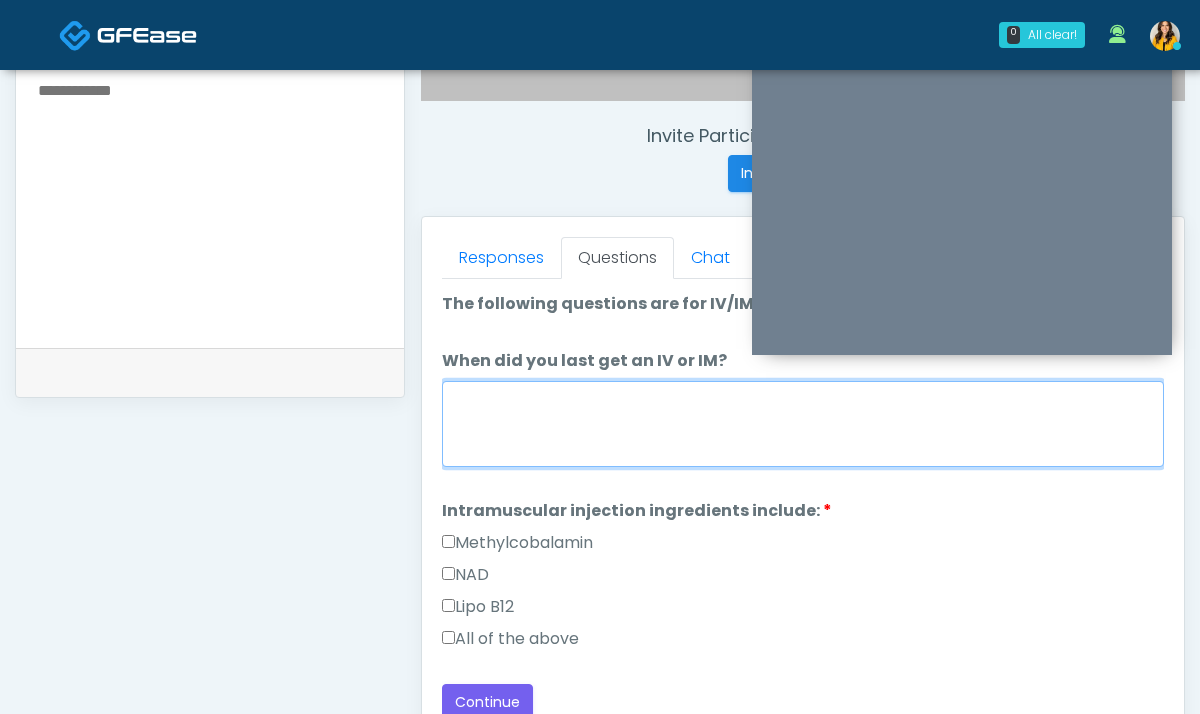 click on "When did you last get an IV or IM?" at bounding box center (803, 424) 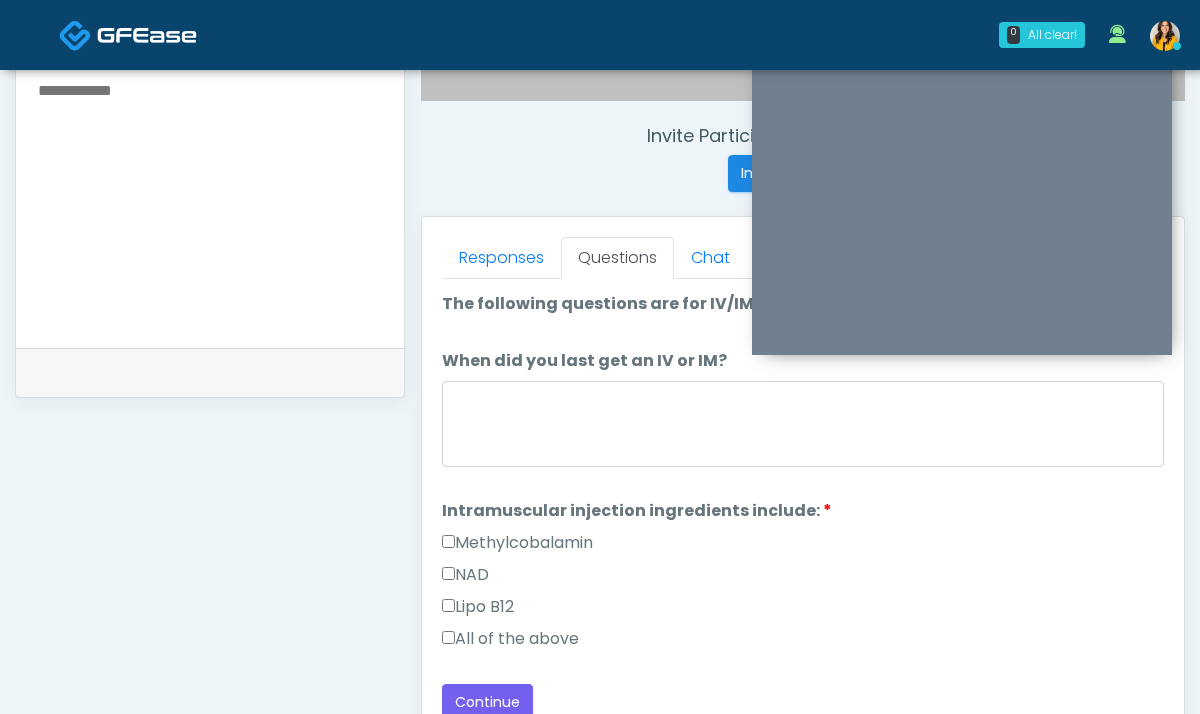 click on "All of the above" at bounding box center [510, 639] 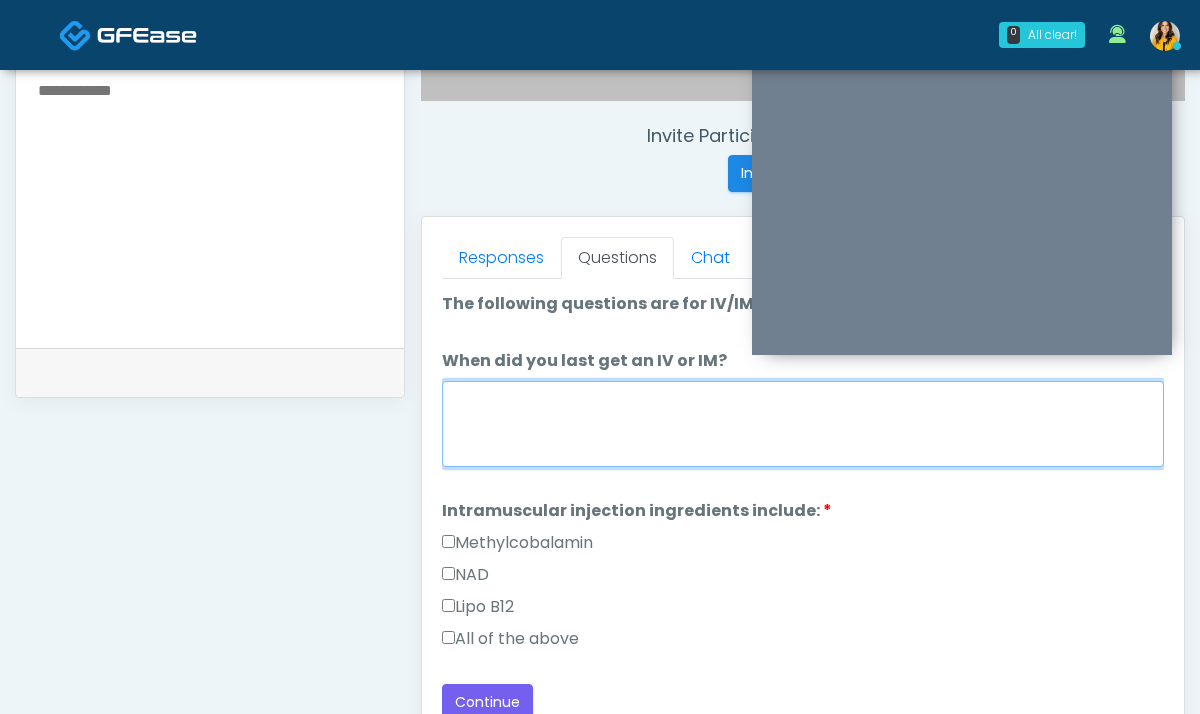 click on "When did you last get an IV or IM?" at bounding box center (803, 424) 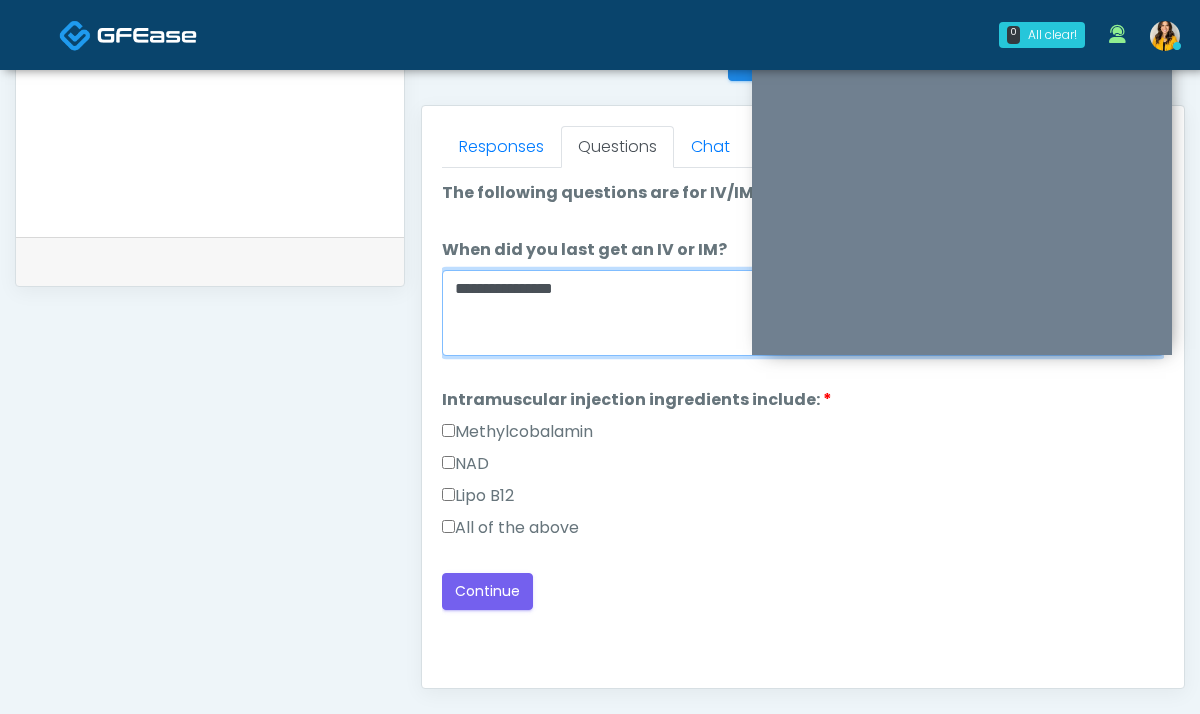scroll, scrollTop: 837, scrollLeft: 0, axis: vertical 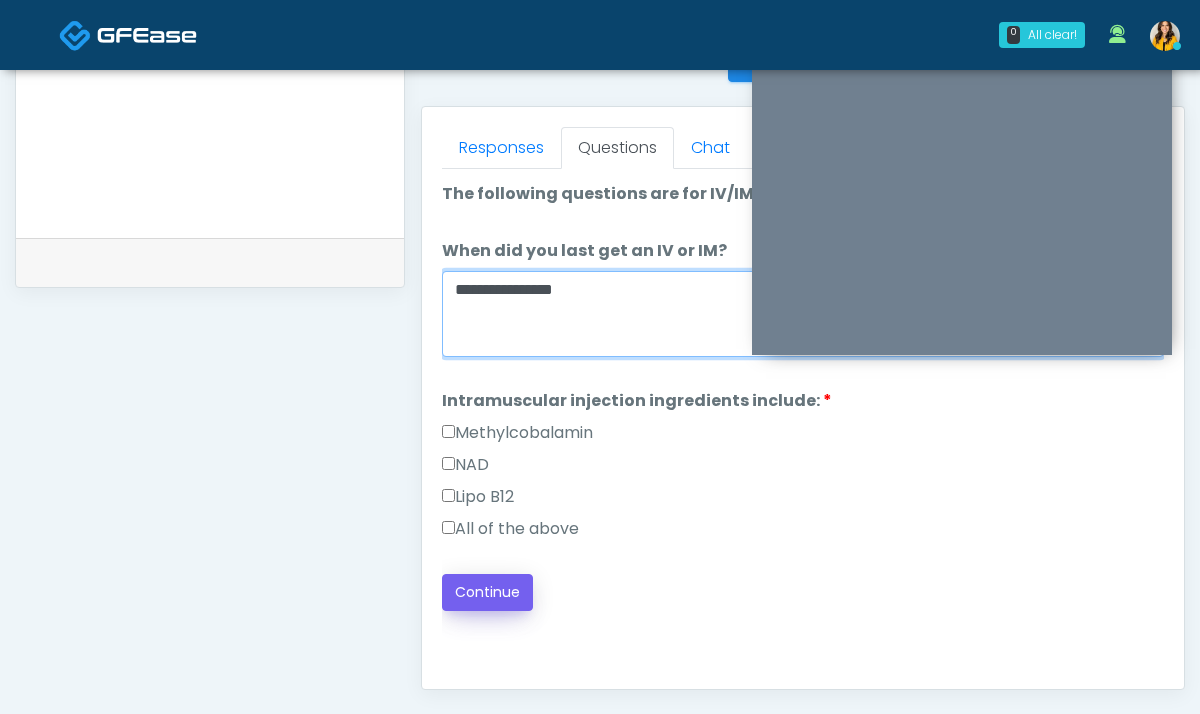type on "**********" 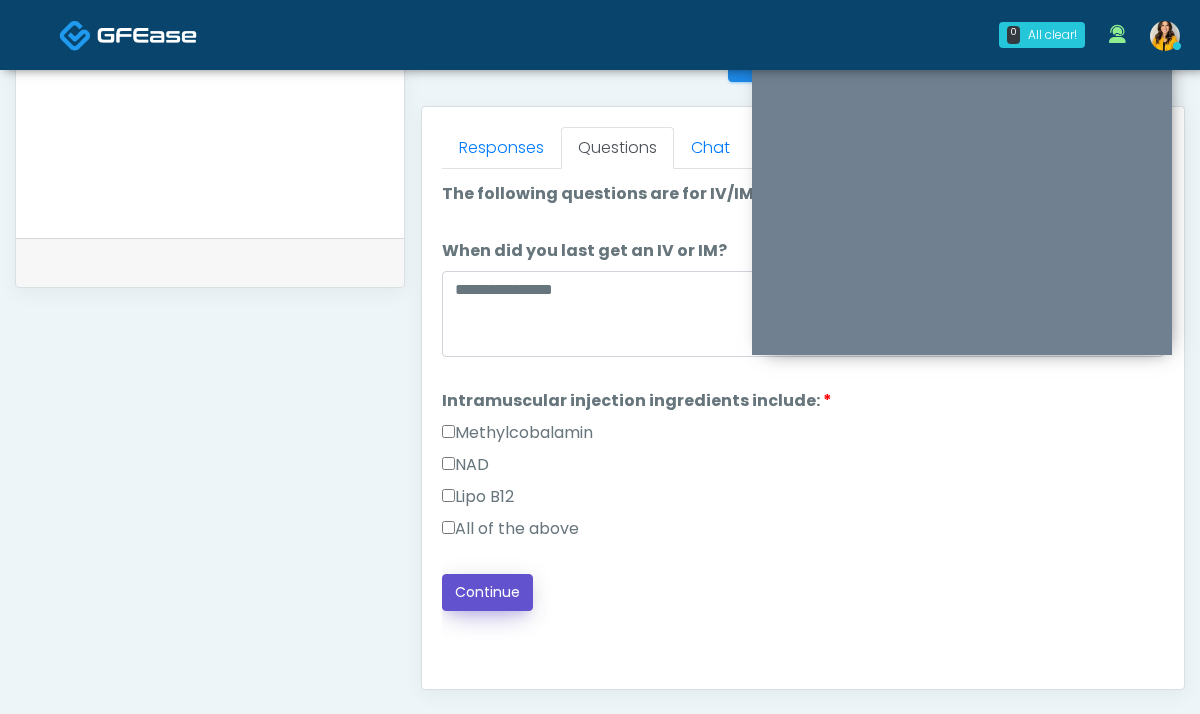 click on "Continue" at bounding box center [487, 592] 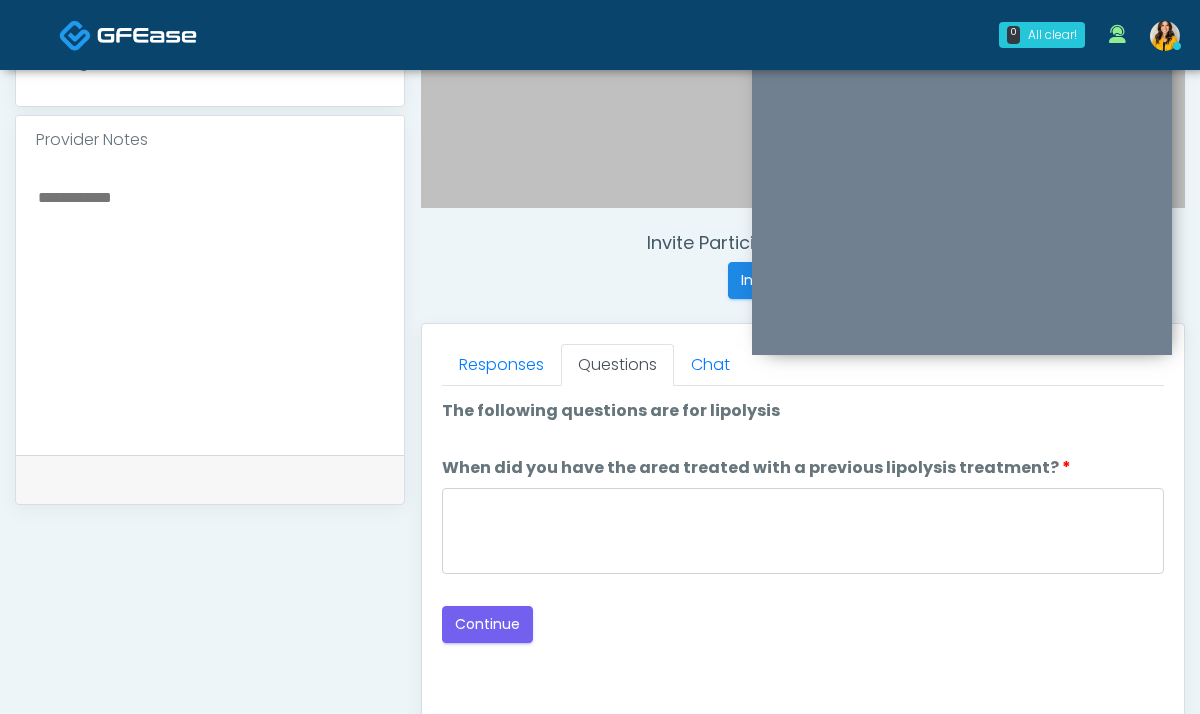 scroll, scrollTop: 647, scrollLeft: 0, axis: vertical 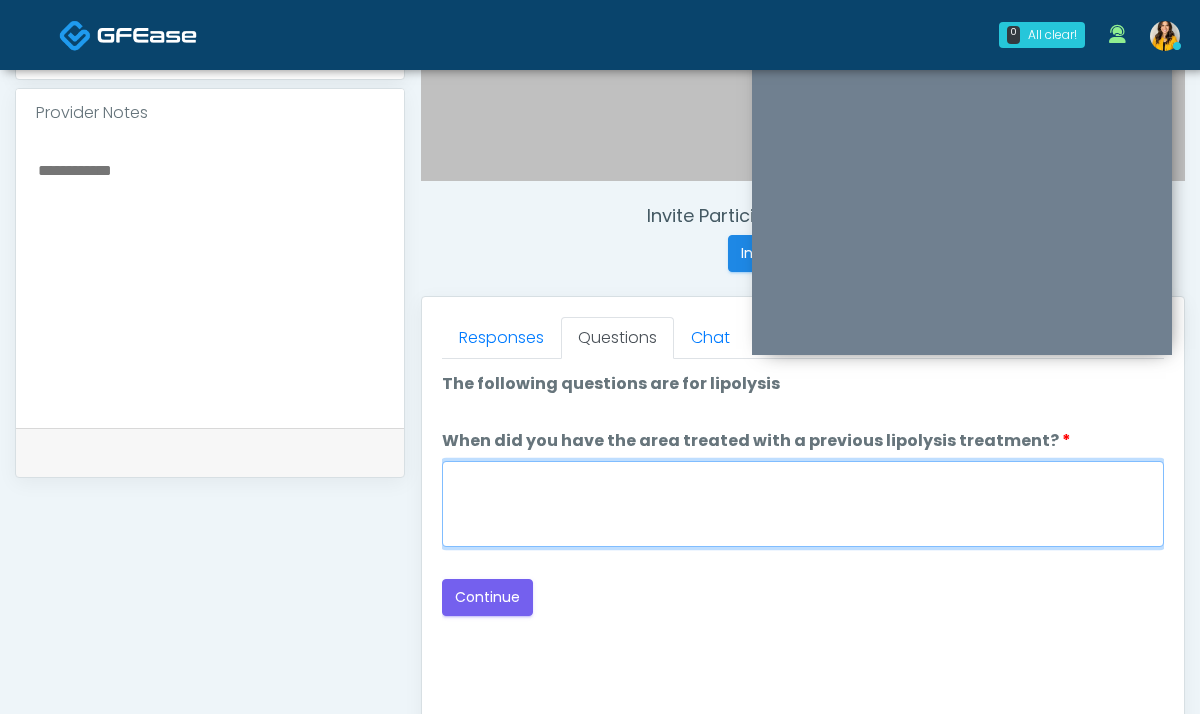 click on "When did you have the area treated with a previous lipolysis treatment?" at bounding box center (803, 504) 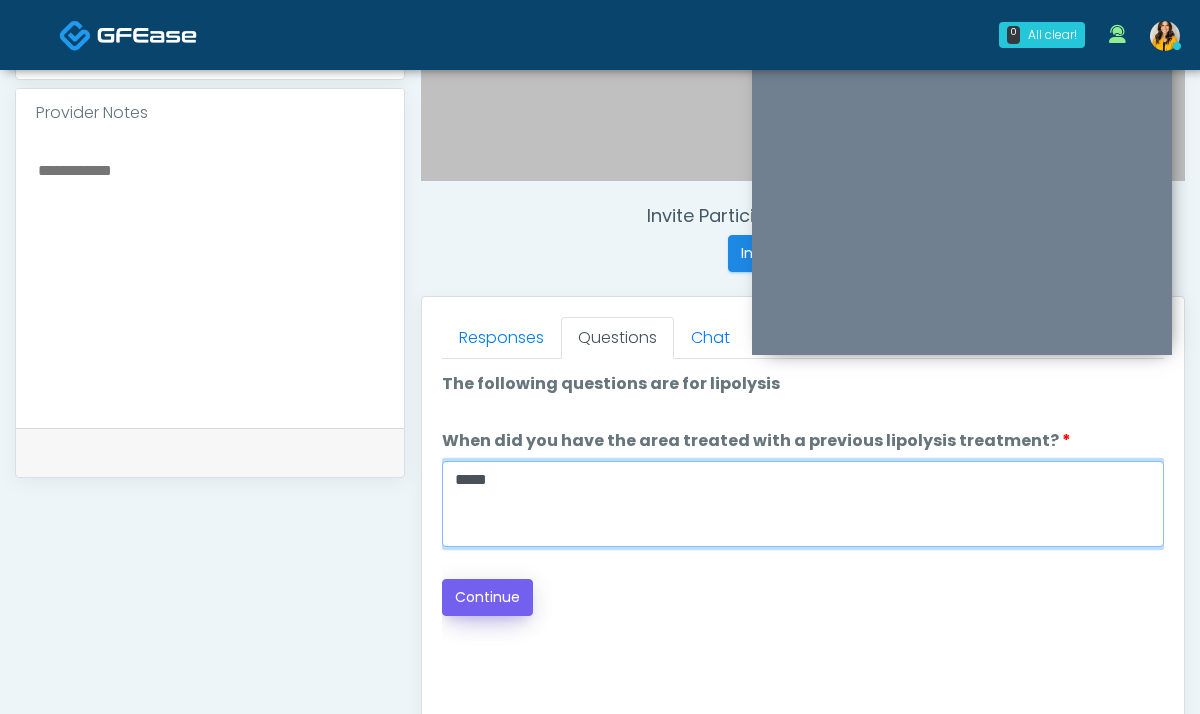 type on "*****" 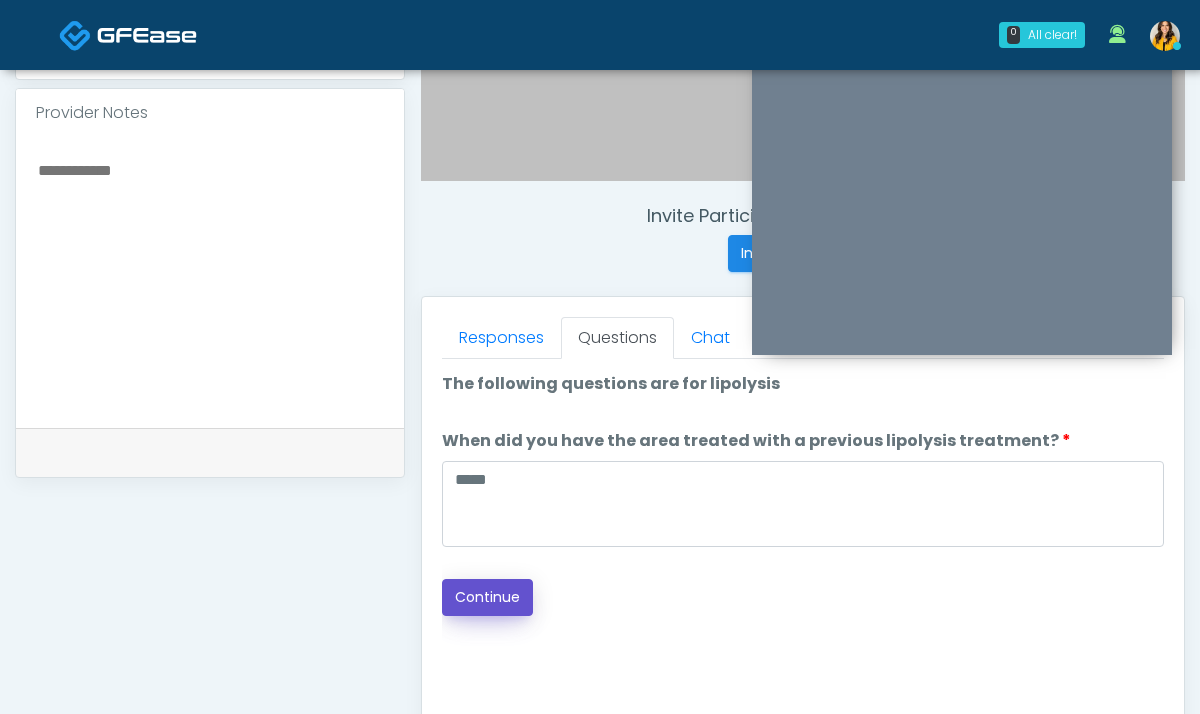 click on "Continue" at bounding box center (487, 597) 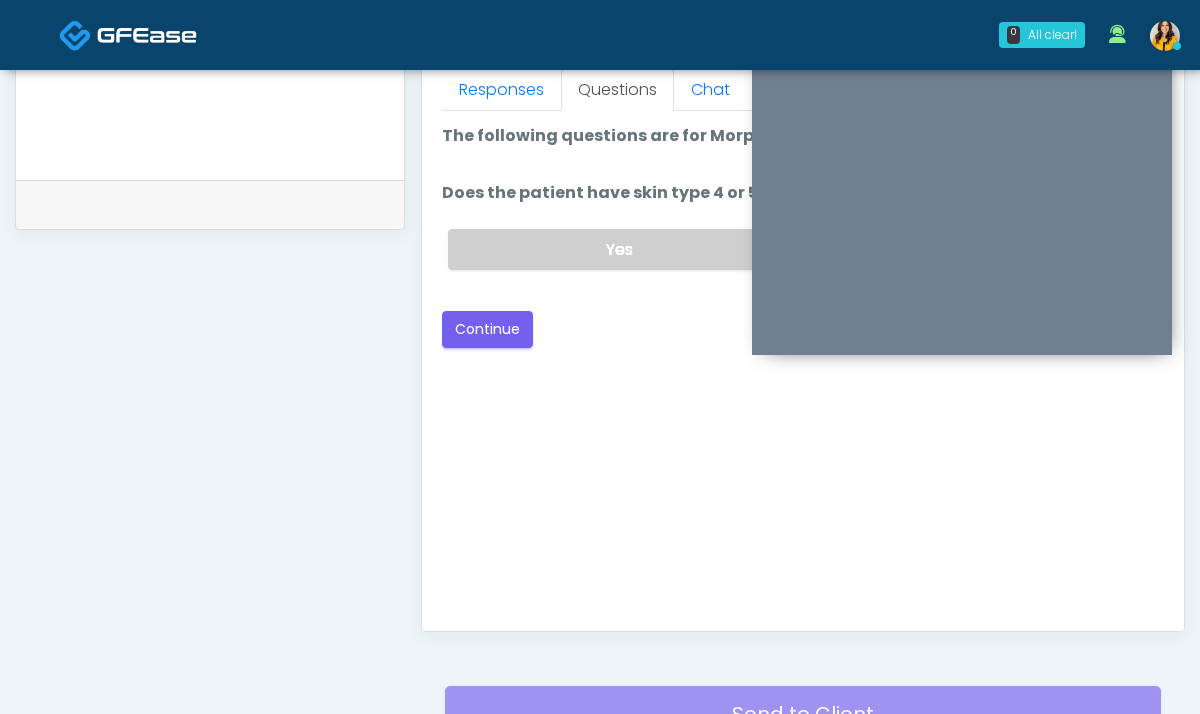 scroll, scrollTop: 704, scrollLeft: 0, axis: vertical 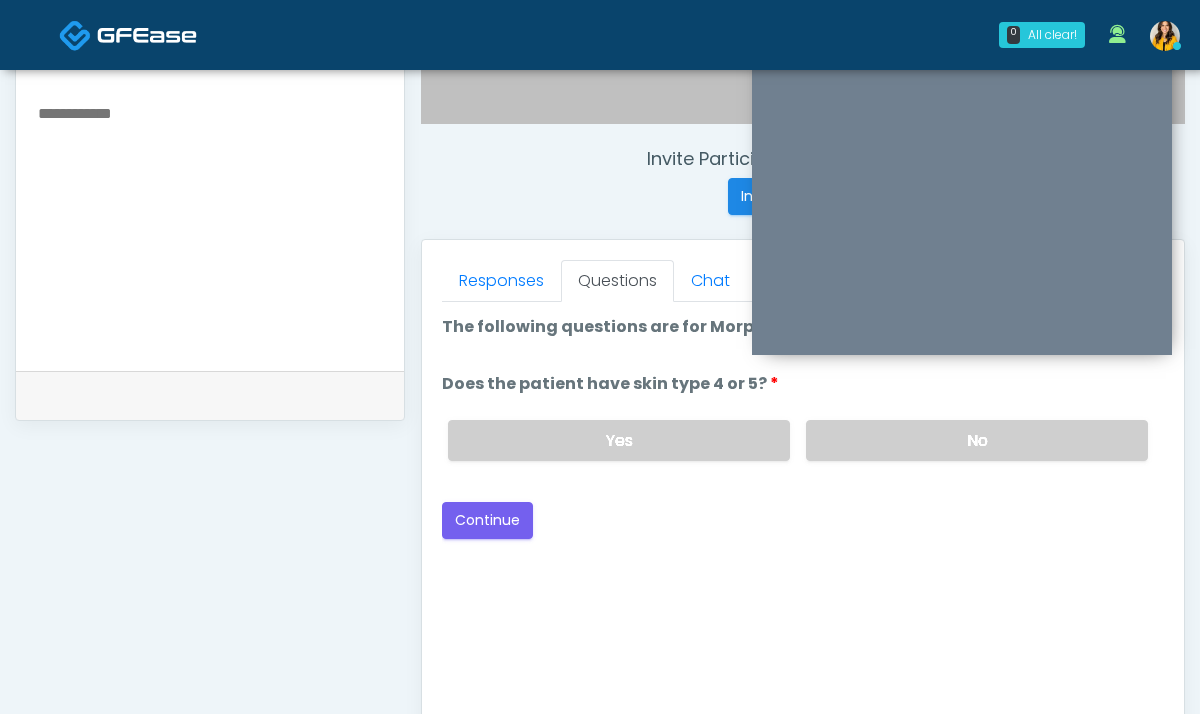 click on "Yes
No" at bounding box center (798, 440) 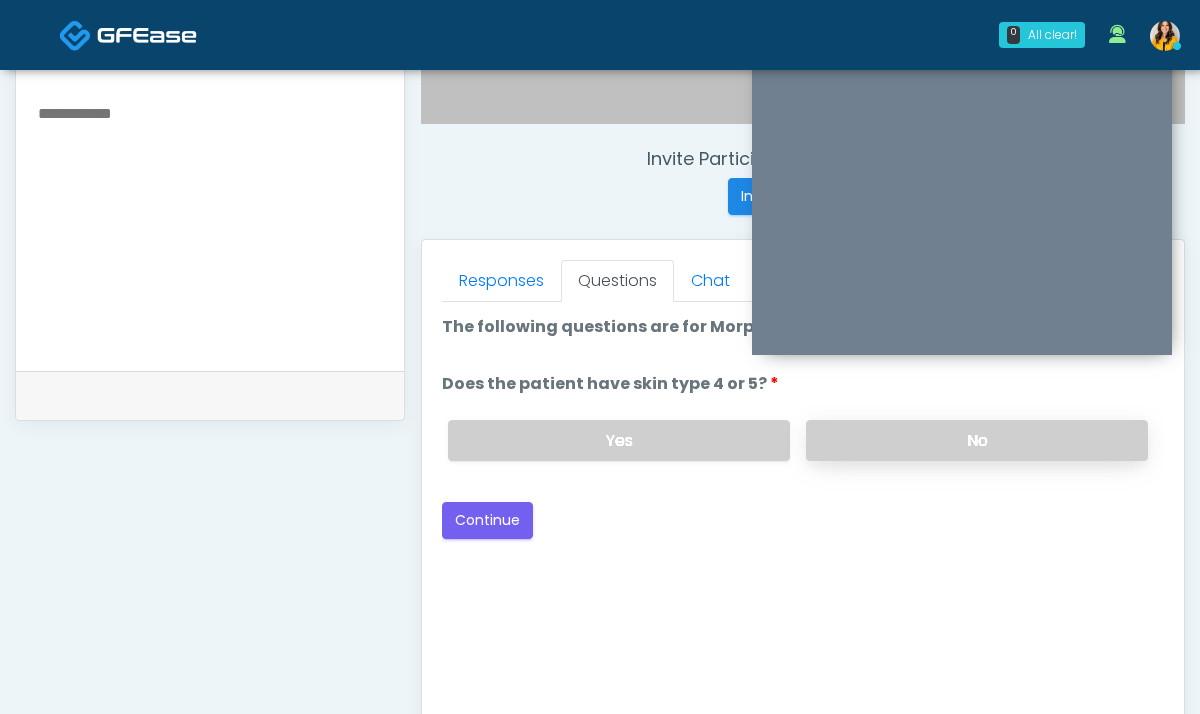 click on "No" at bounding box center (977, 440) 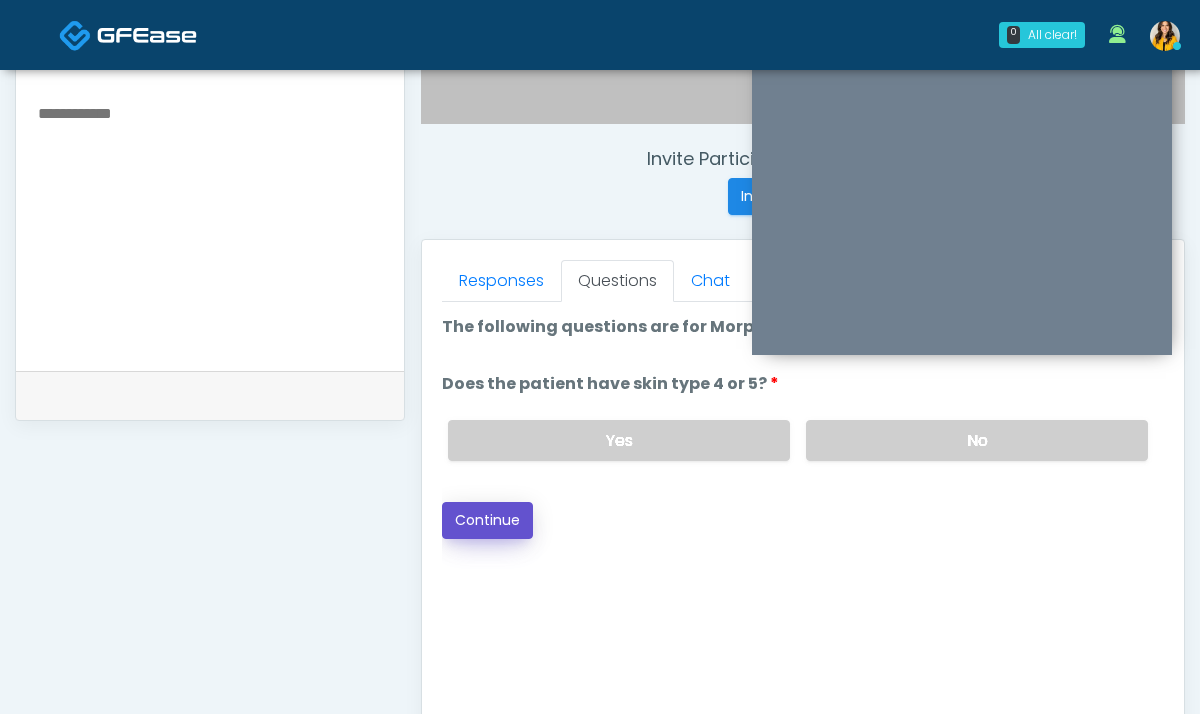 click on "Continue" at bounding box center [487, 520] 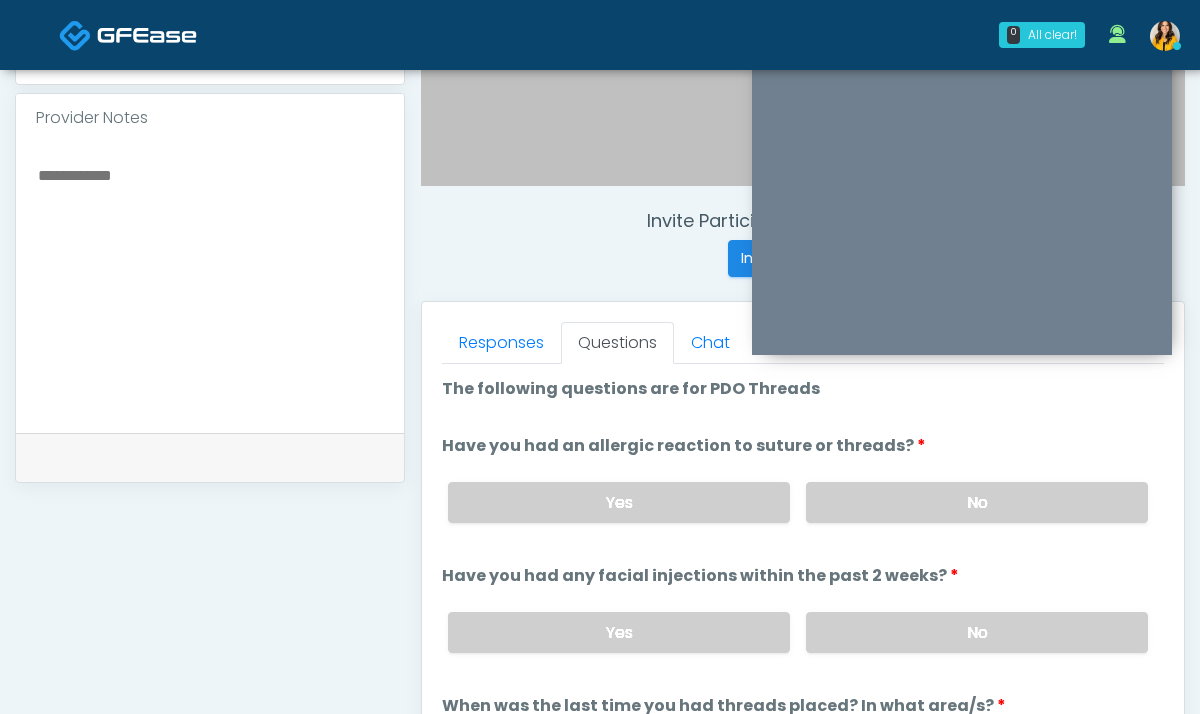 scroll, scrollTop: 675, scrollLeft: 0, axis: vertical 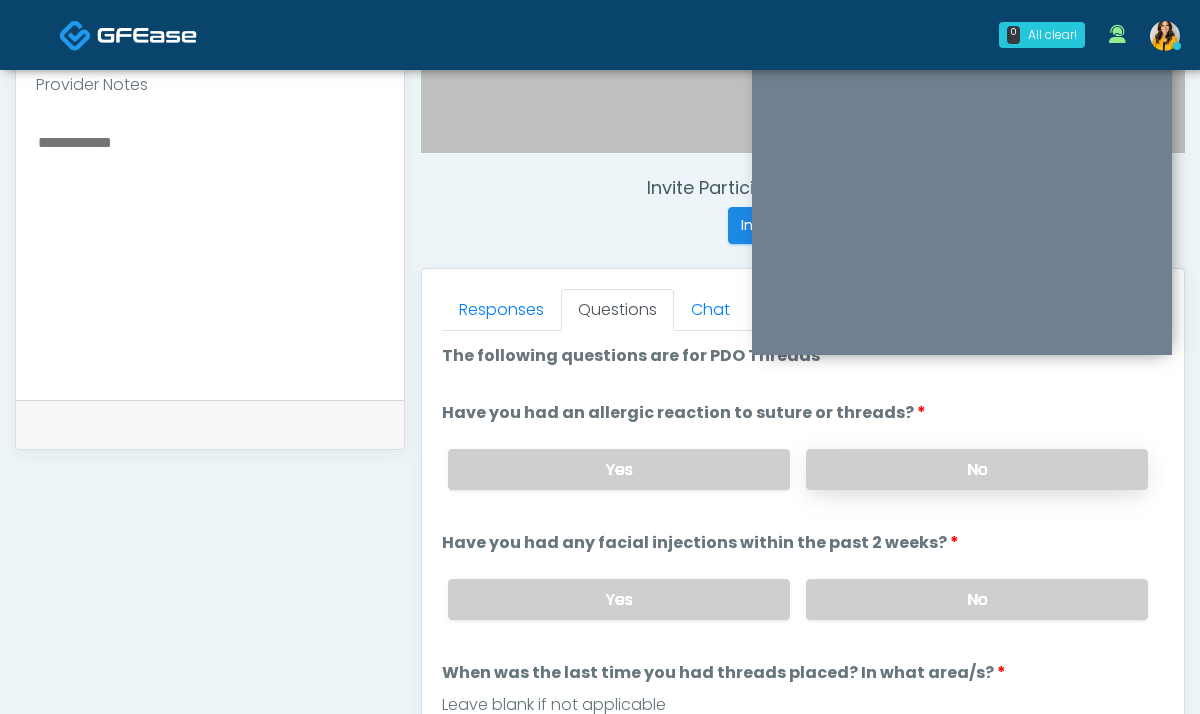 click on "No" at bounding box center [977, 469] 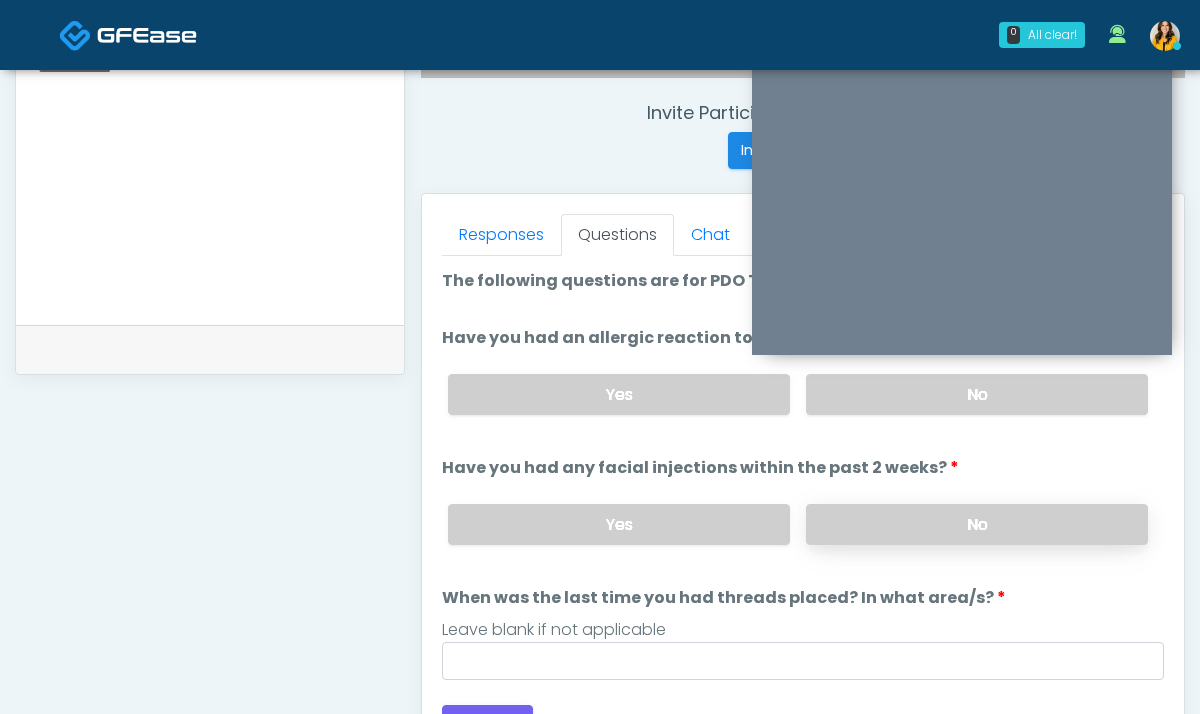 click on "No" at bounding box center [977, 524] 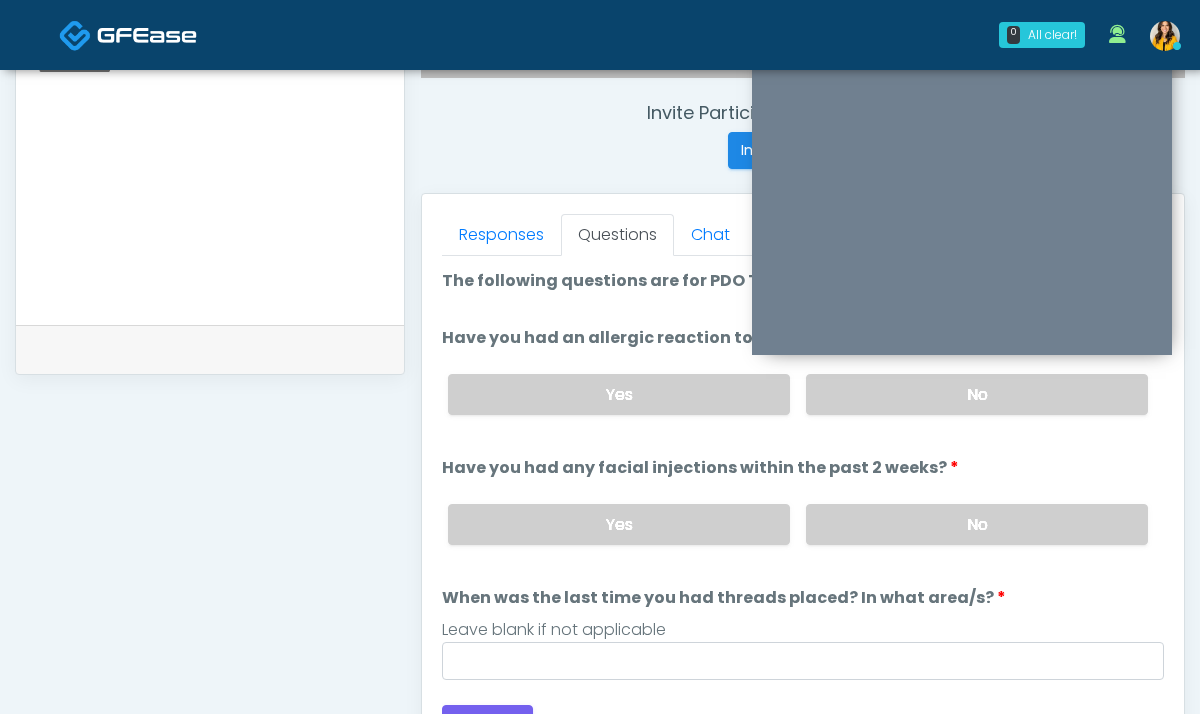 scroll, scrollTop: 806, scrollLeft: 0, axis: vertical 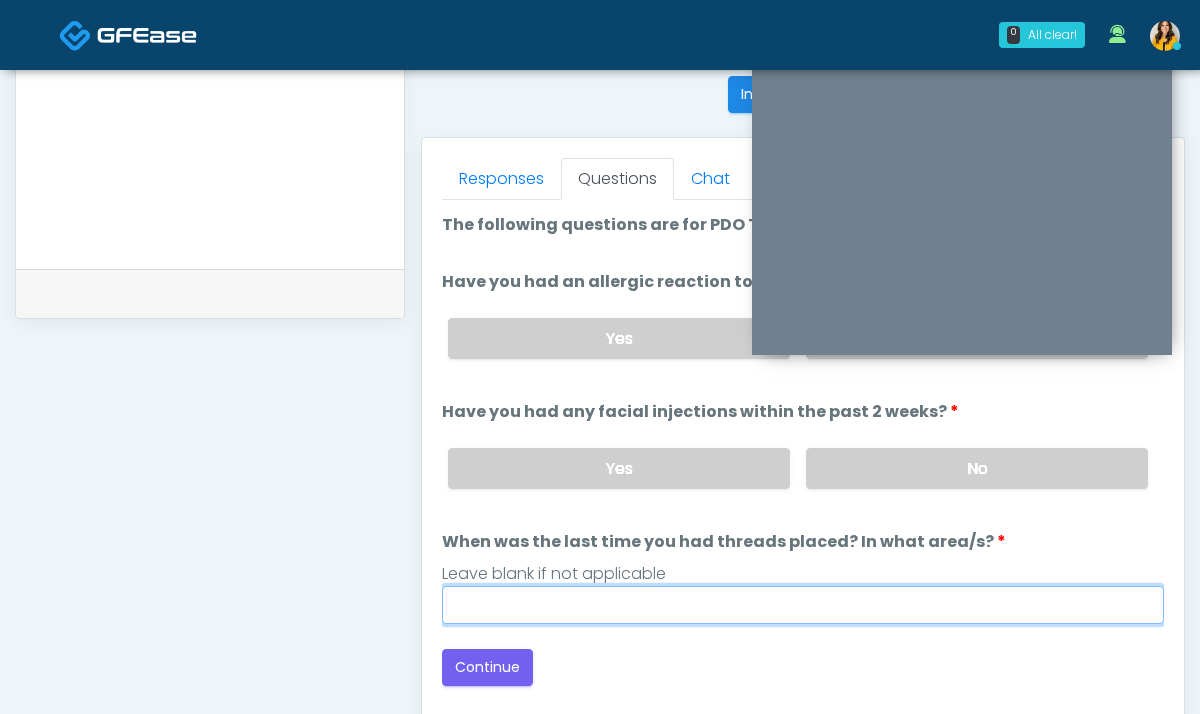 click on "When was the last time you had threads placed? In what area/s?" at bounding box center (803, 605) 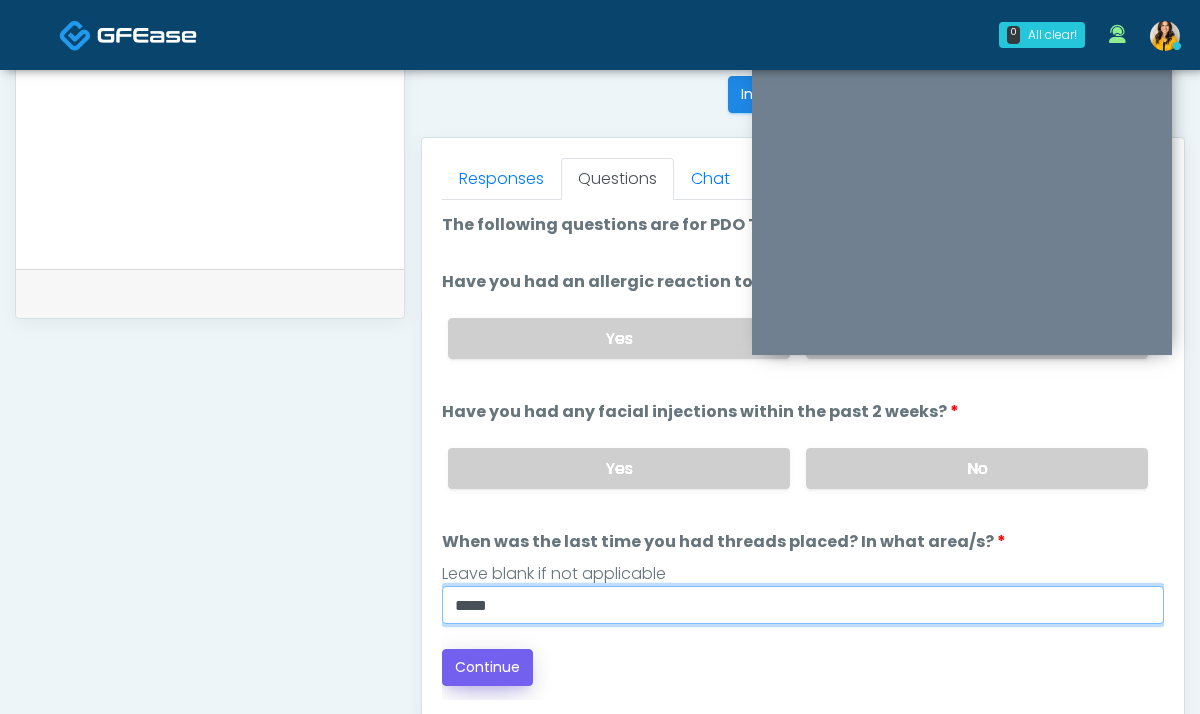 type on "*****" 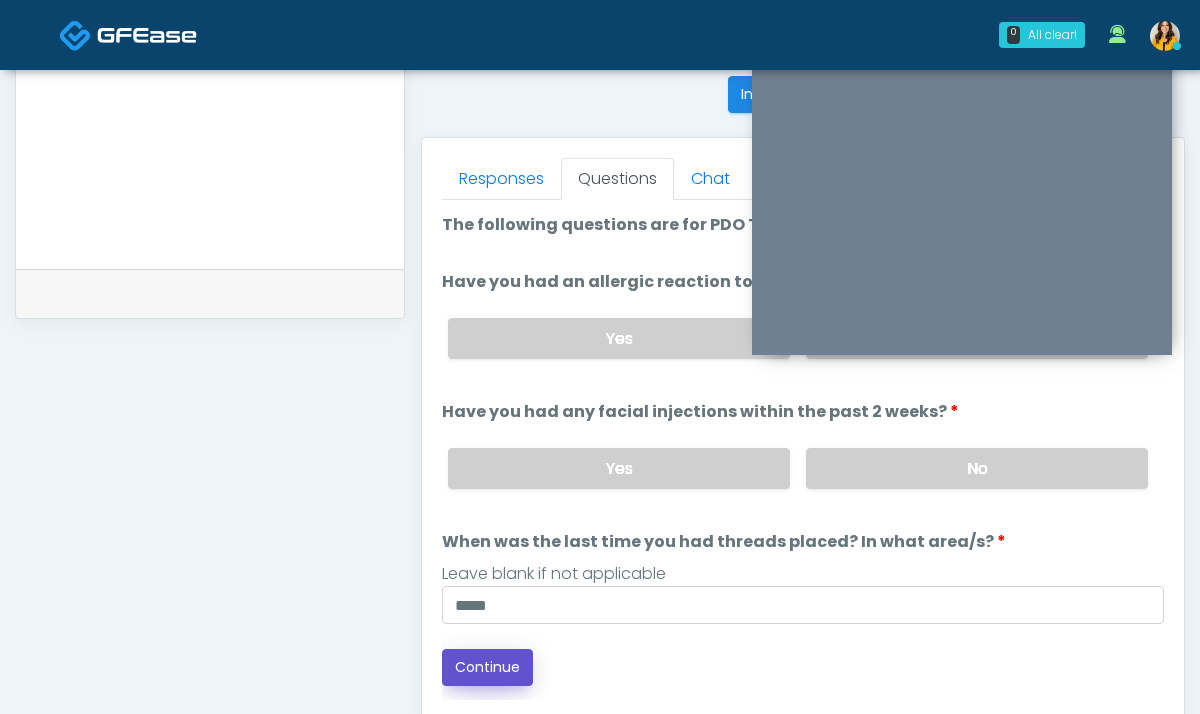 click on "Continue" at bounding box center (487, 667) 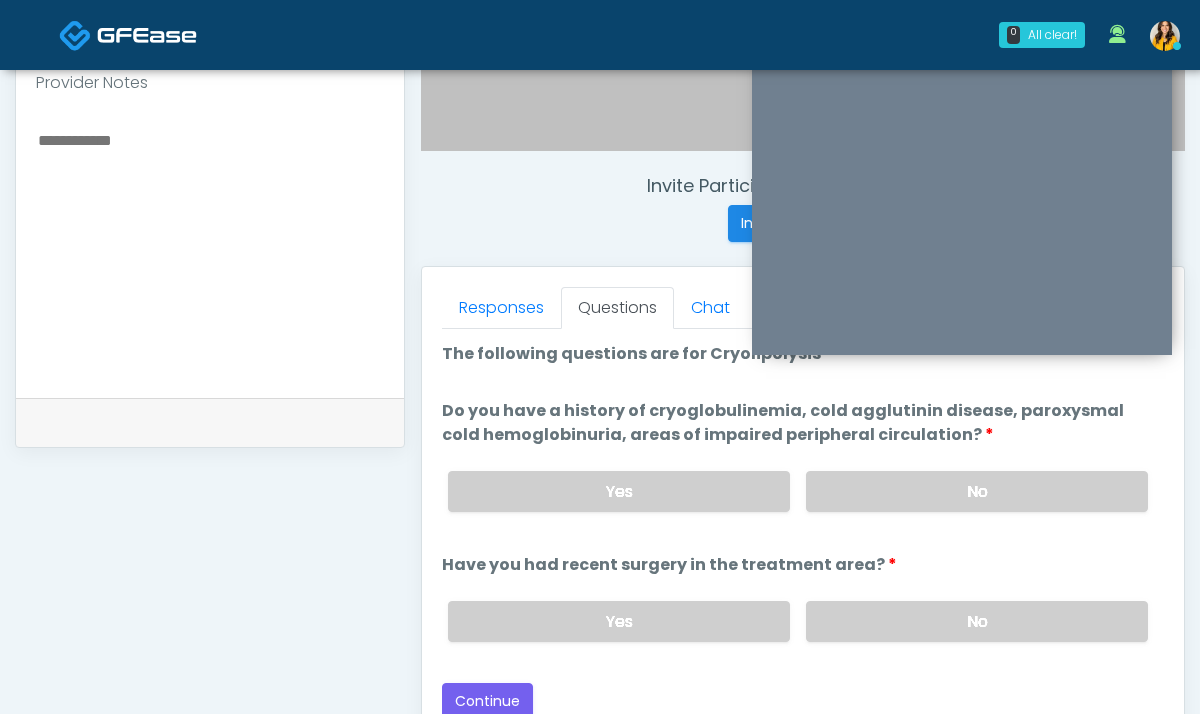 scroll, scrollTop: 669, scrollLeft: 0, axis: vertical 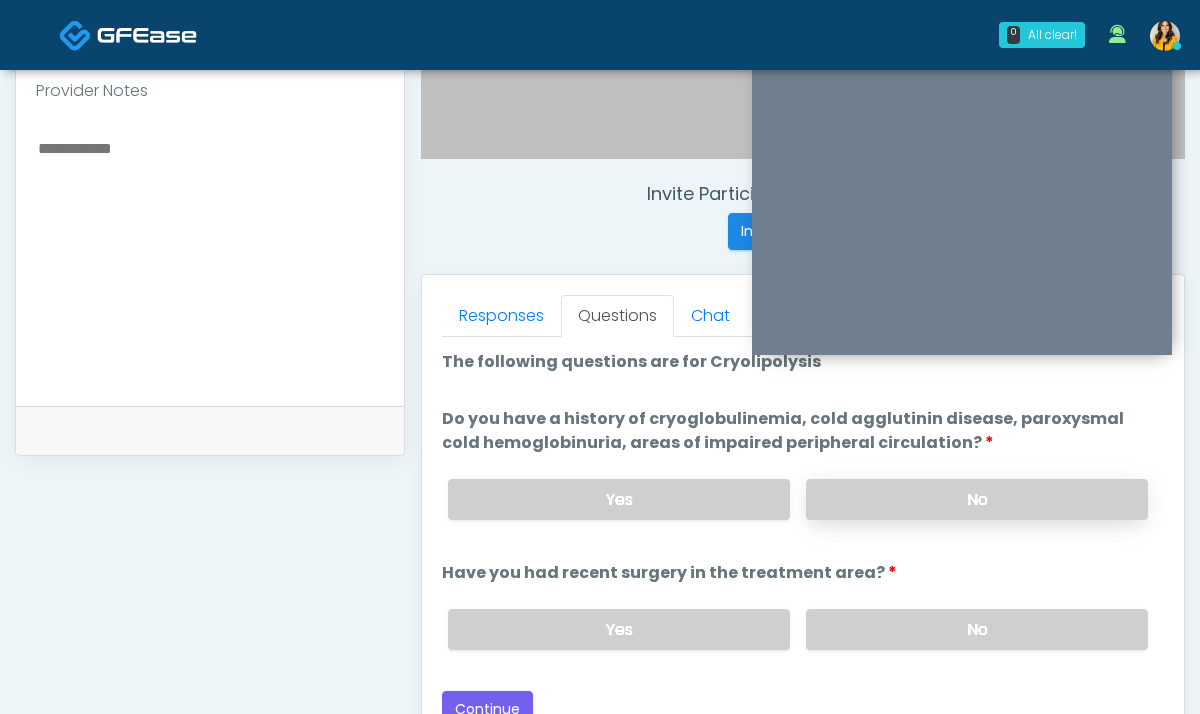 click on "No" at bounding box center (977, 499) 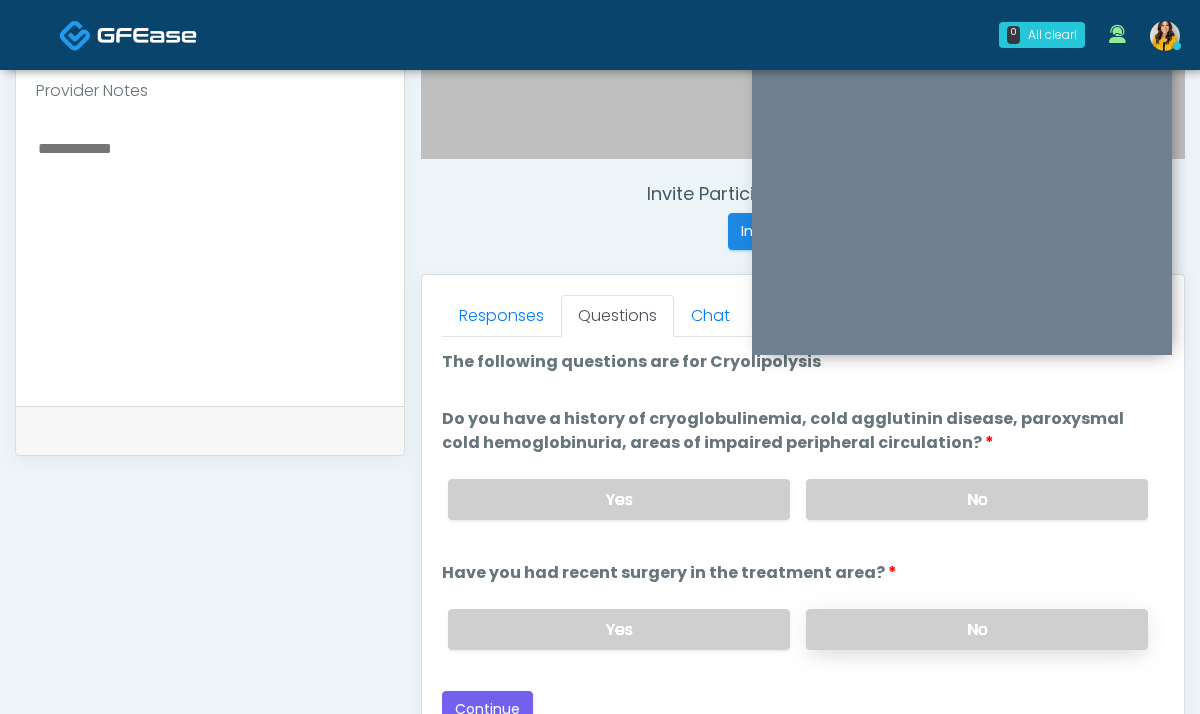 click on "No" at bounding box center [977, 629] 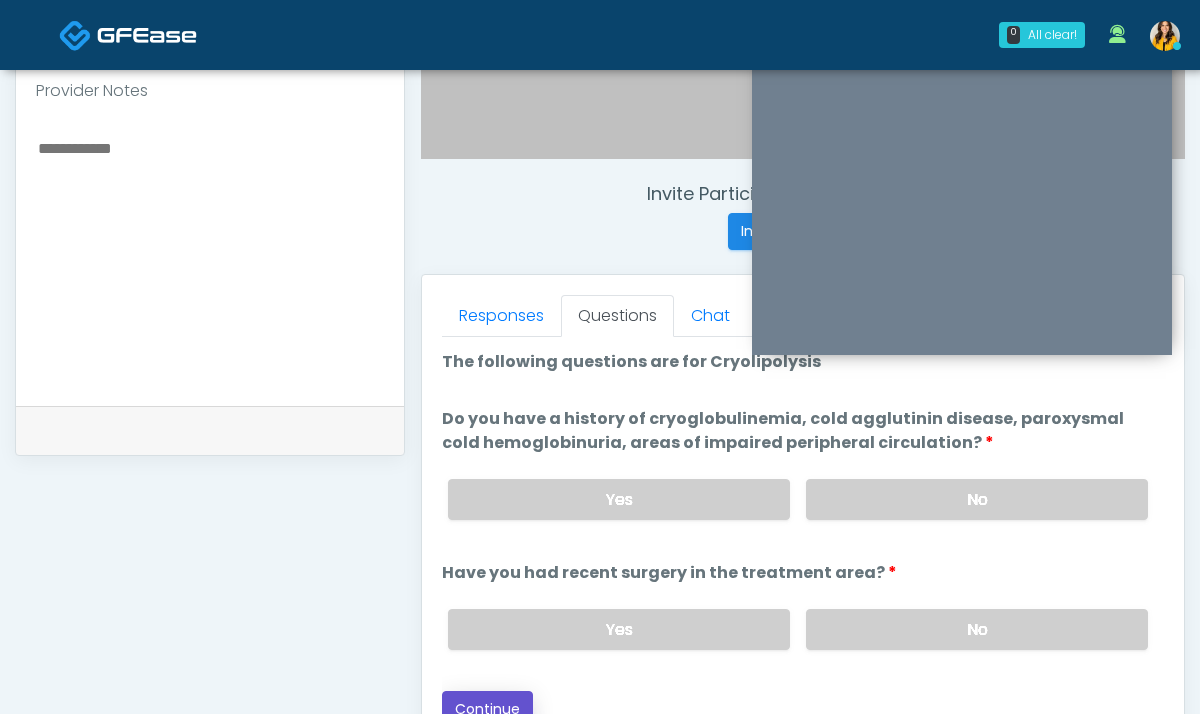 click on "Continue" at bounding box center [487, 709] 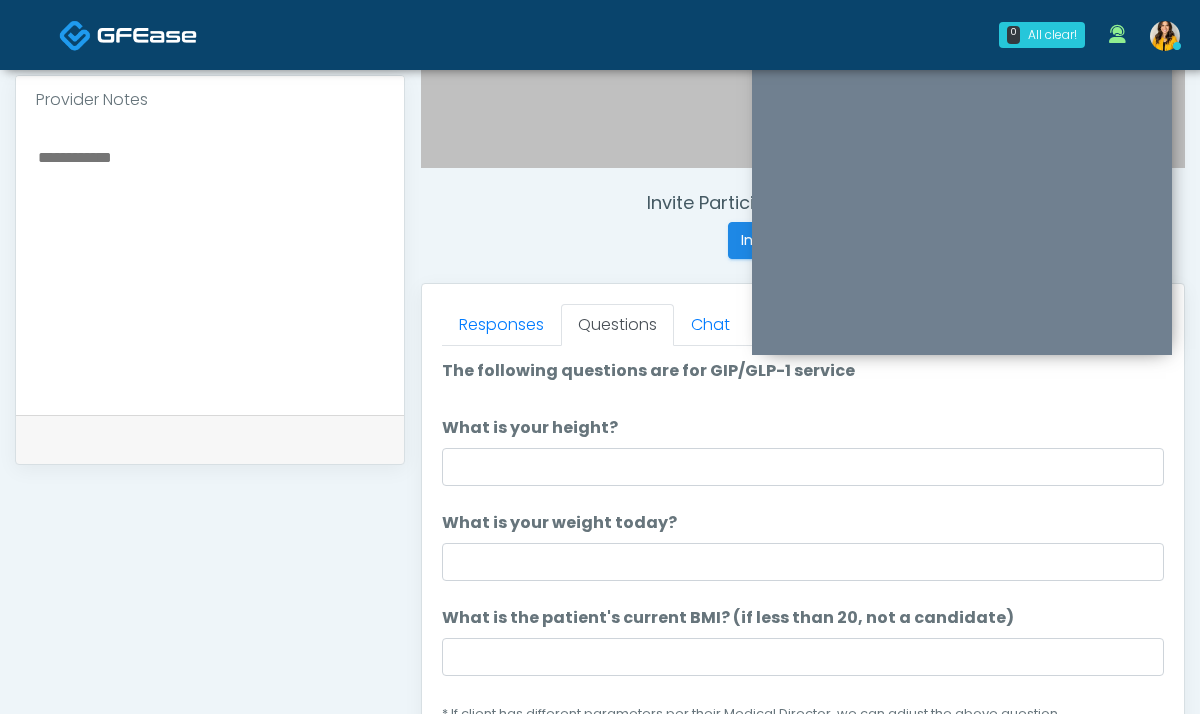 scroll, scrollTop: 653, scrollLeft: 0, axis: vertical 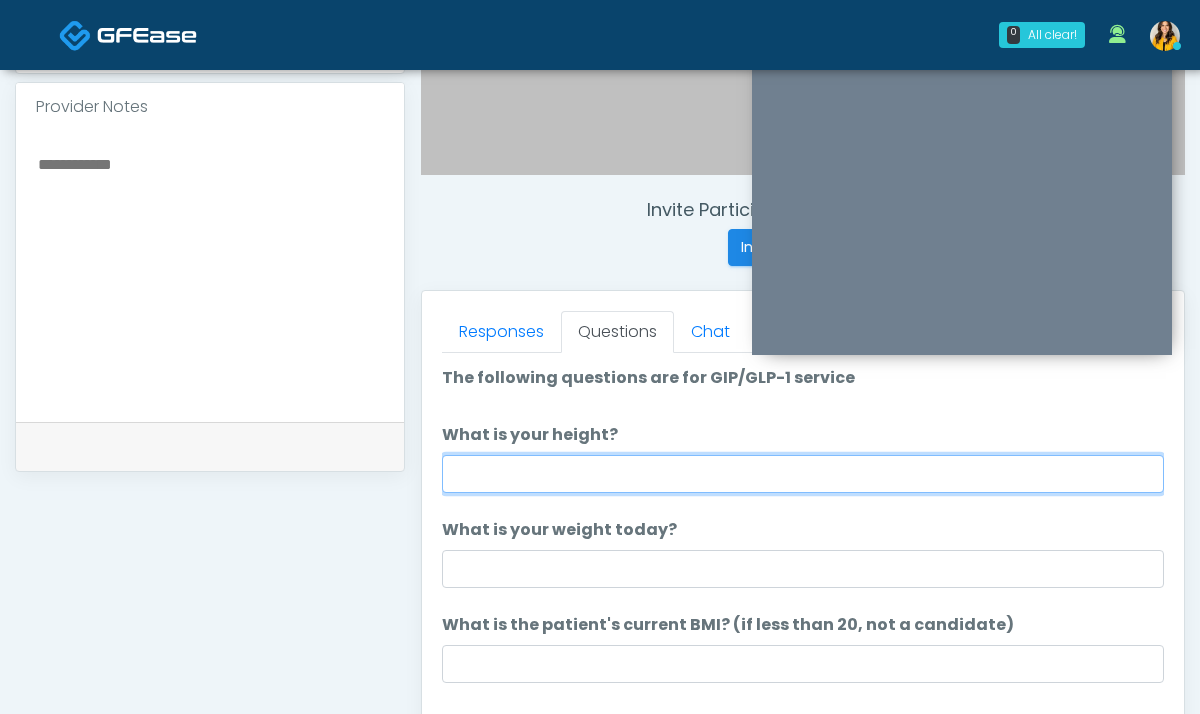 click on "What is your height?" at bounding box center (803, 474) 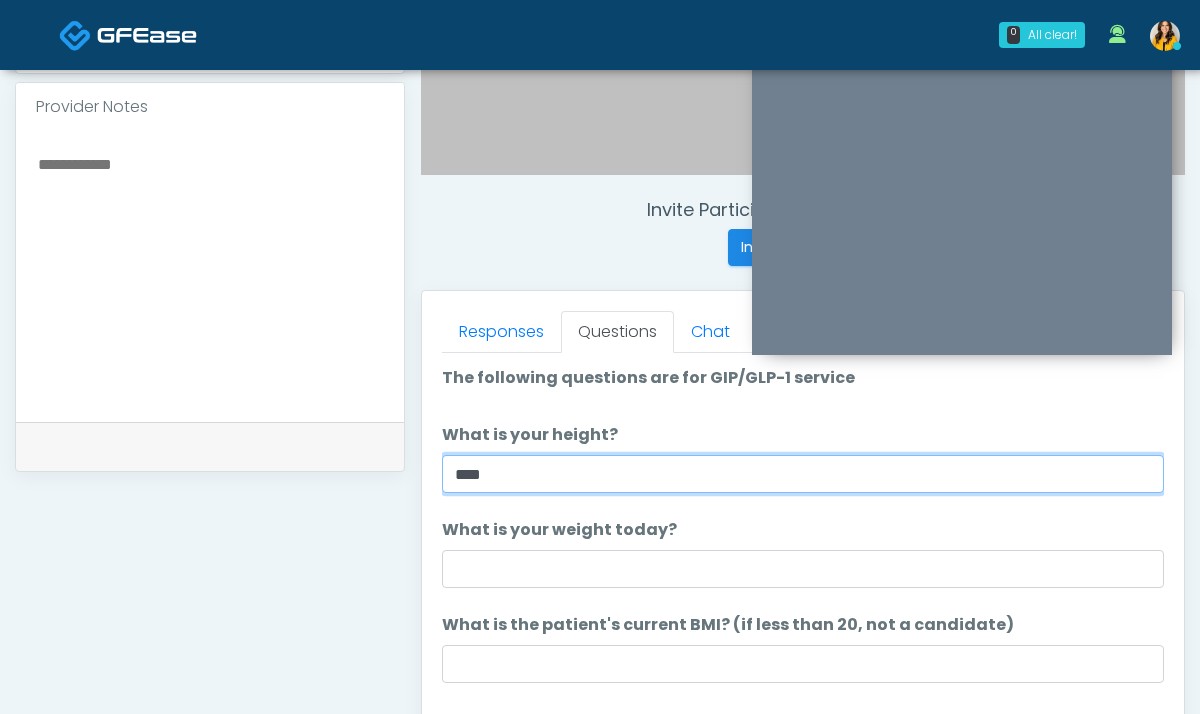 type on "****" 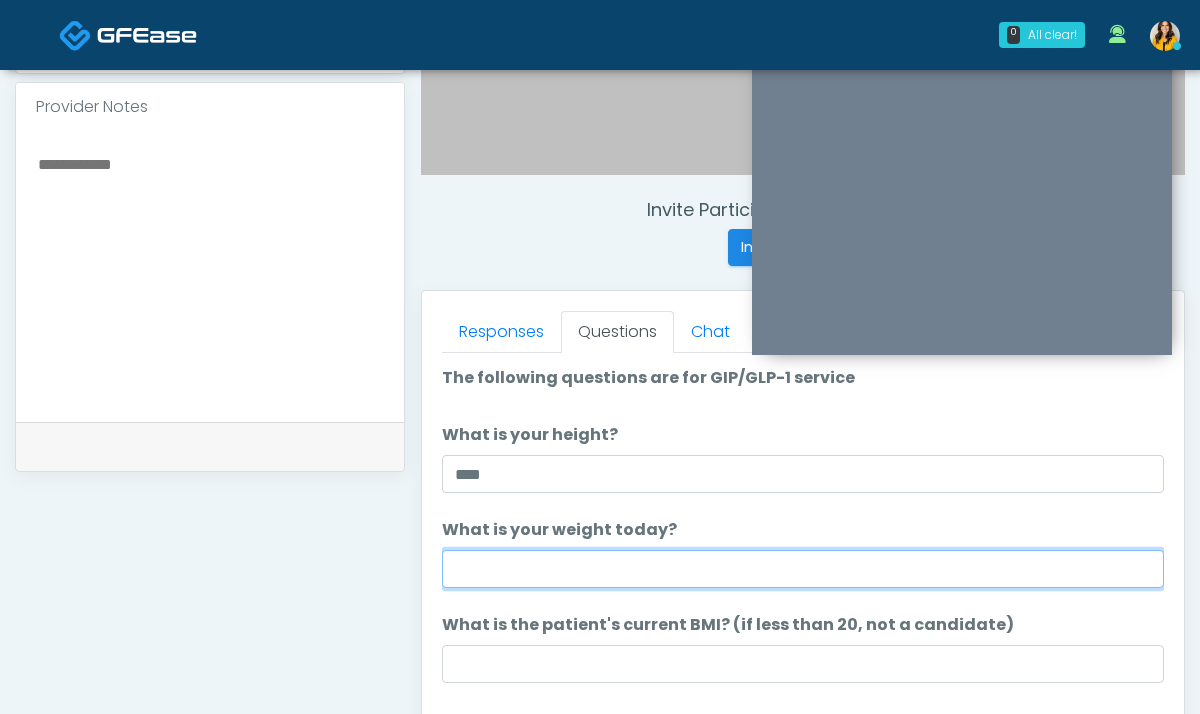 click on "What is your weight today?" at bounding box center [803, 569] 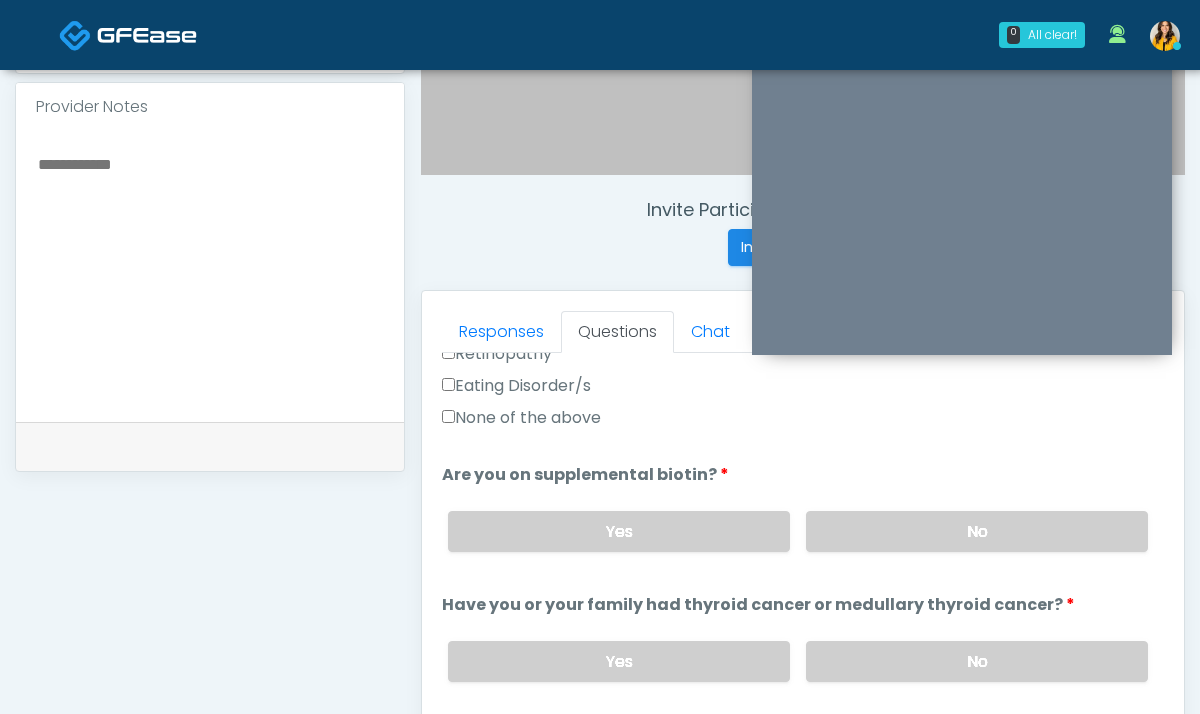 scroll, scrollTop: 718, scrollLeft: 0, axis: vertical 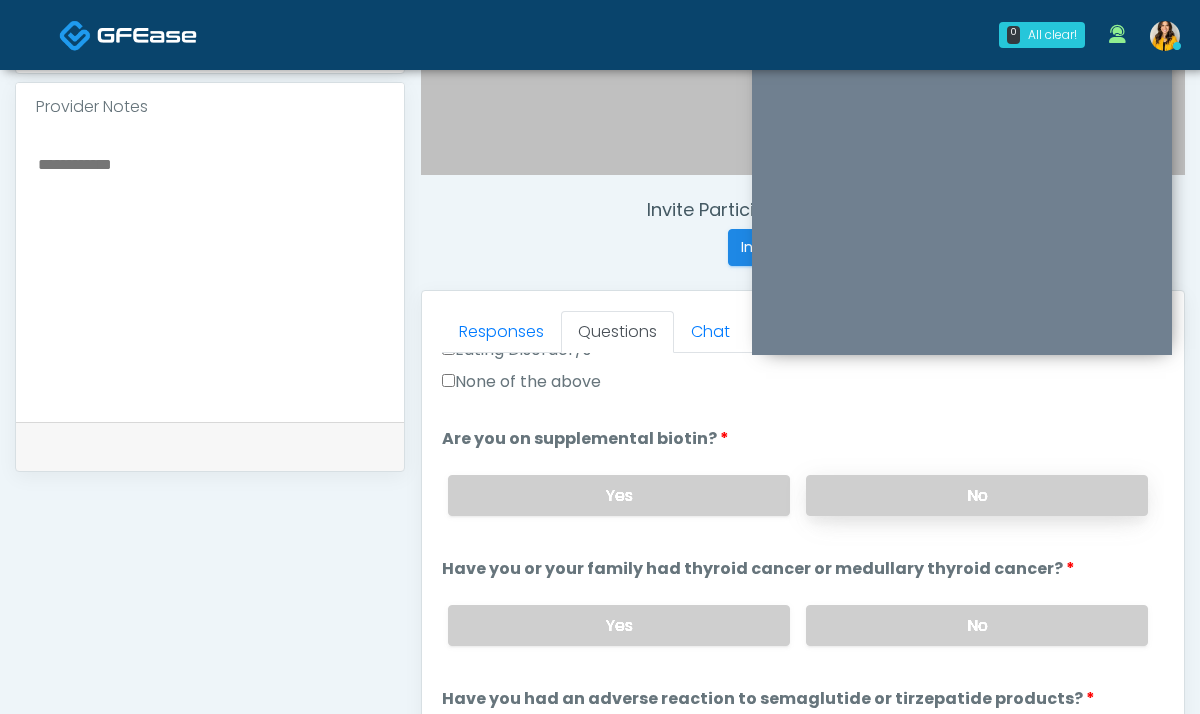 type on "***" 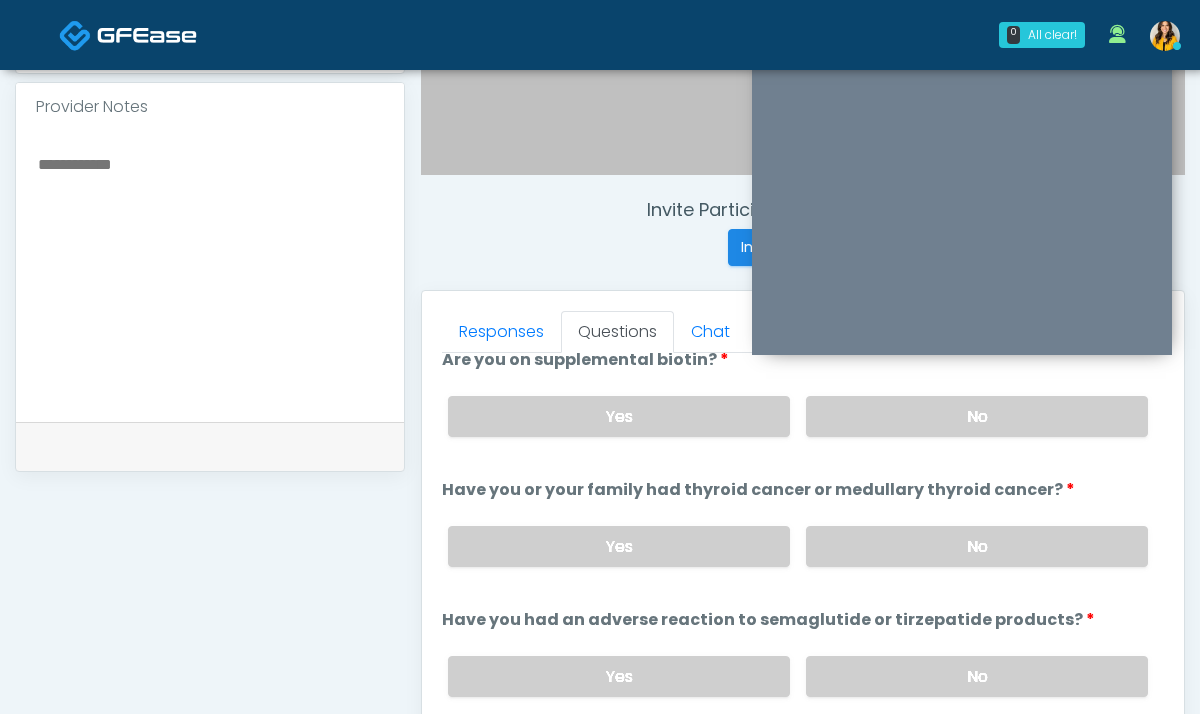 scroll, scrollTop: 798, scrollLeft: 0, axis: vertical 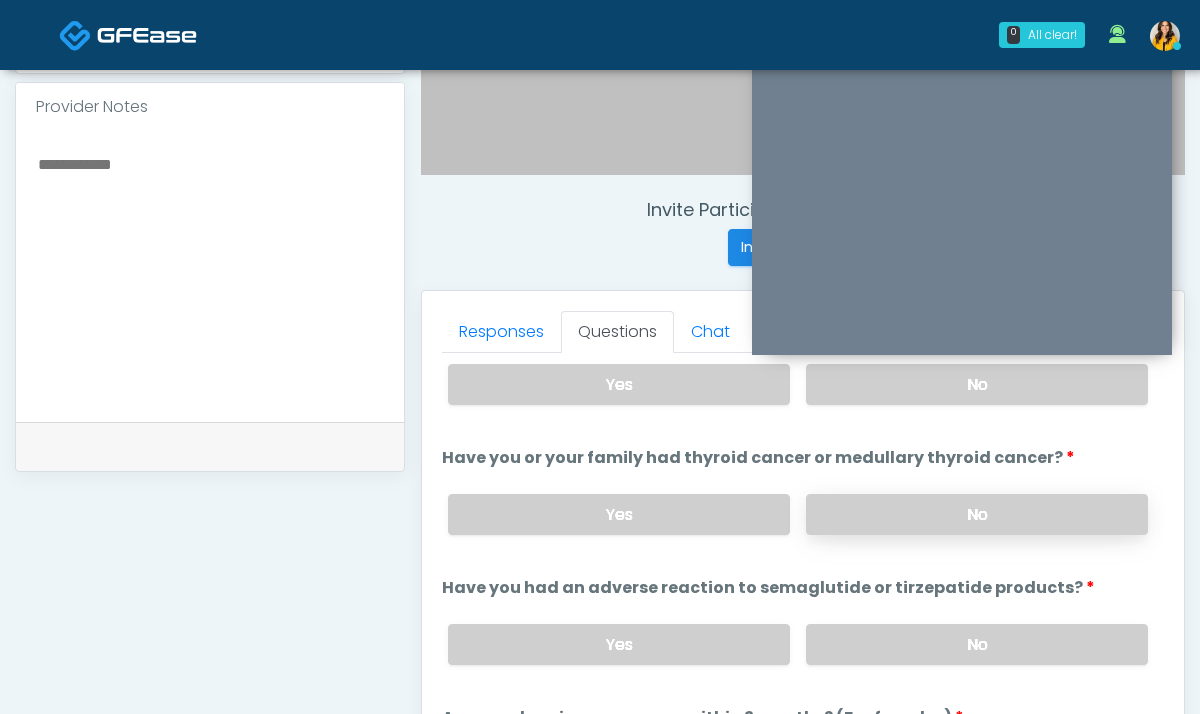 click on "No" at bounding box center (977, 514) 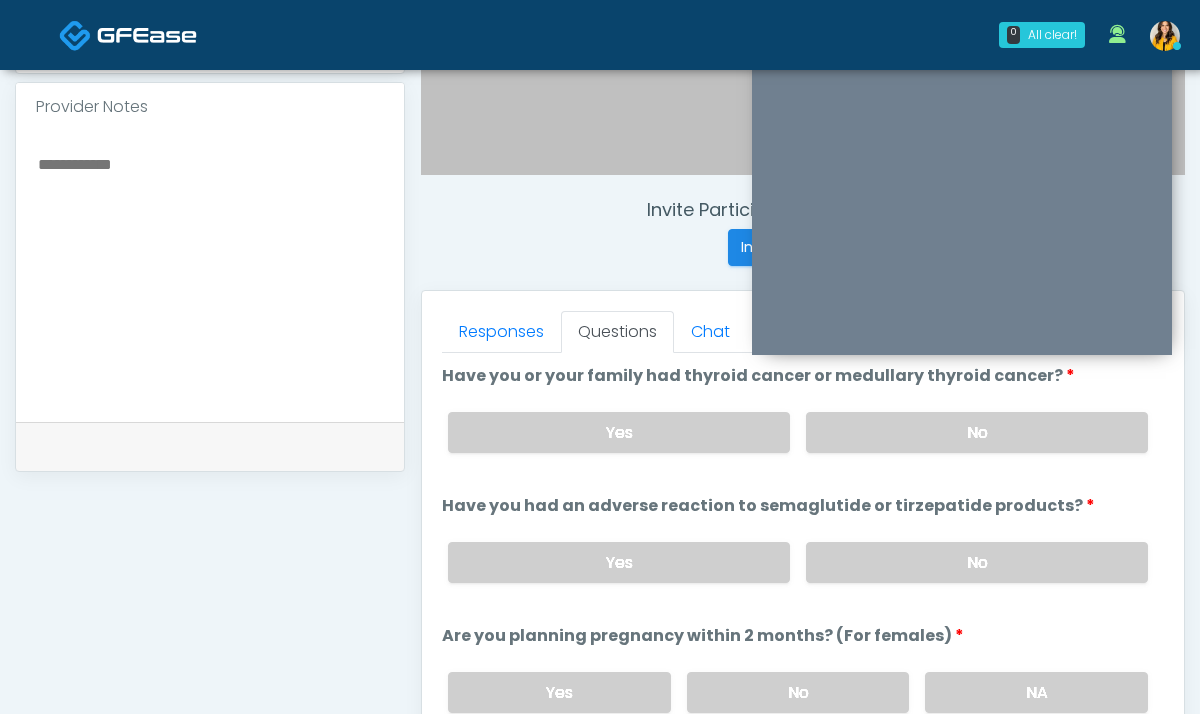 scroll, scrollTop: 940, scrollLeft: 0, axis: vertical 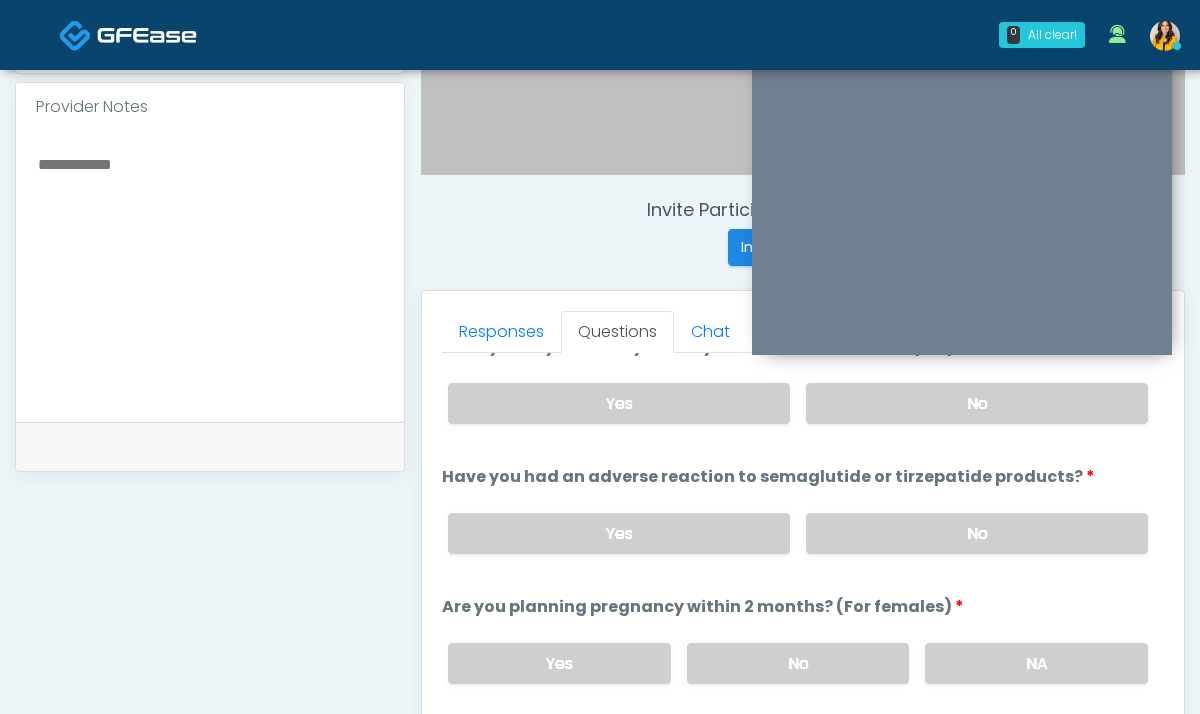 click on "Yes
No" at bounding box center (798, 533) 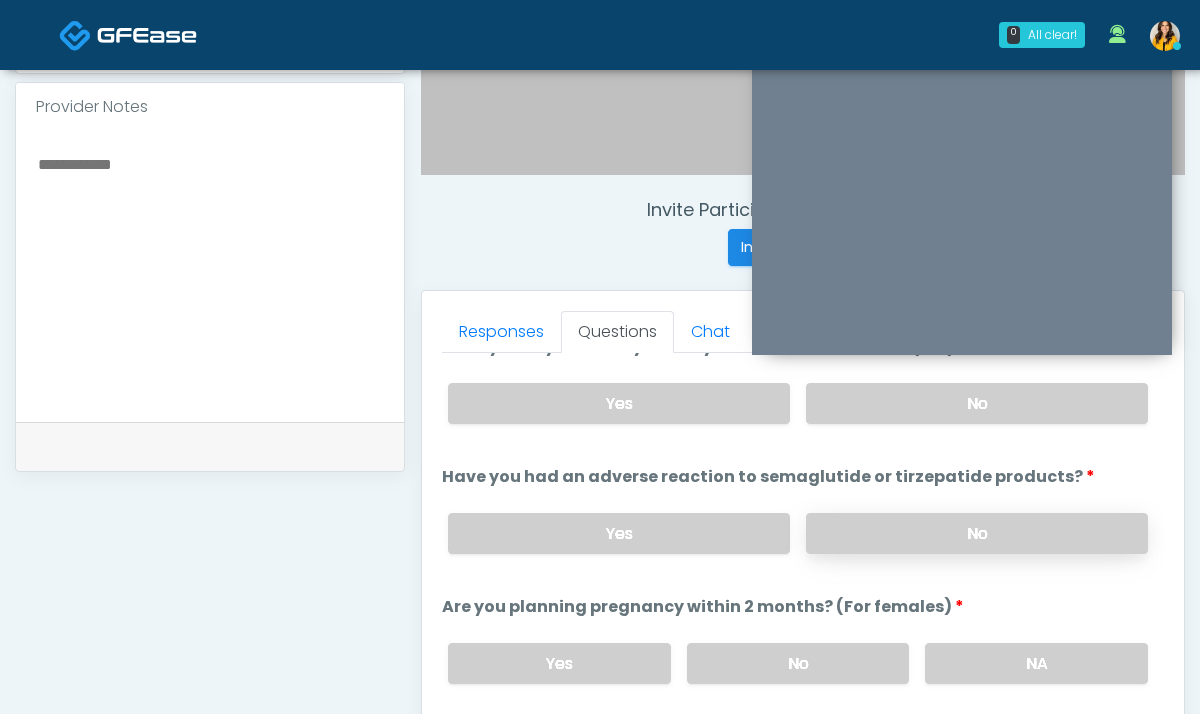 click on "No" at bounding box center (977, 533) 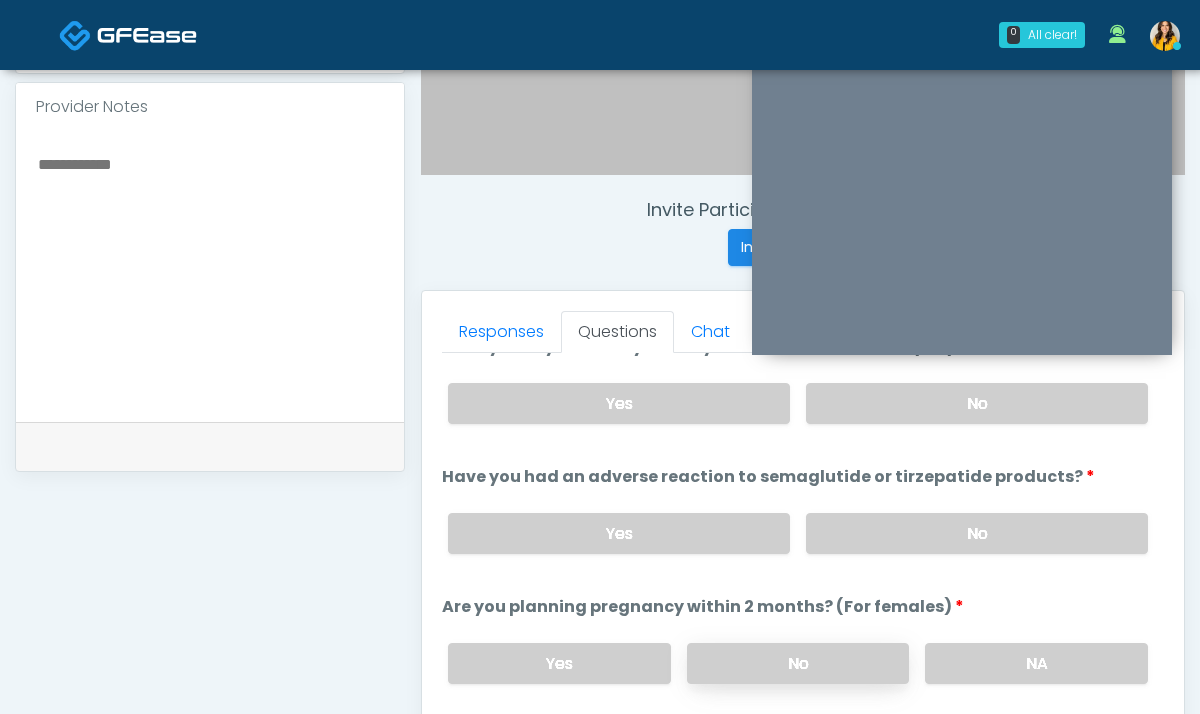 click on "No" at bounding box center [798, 663] 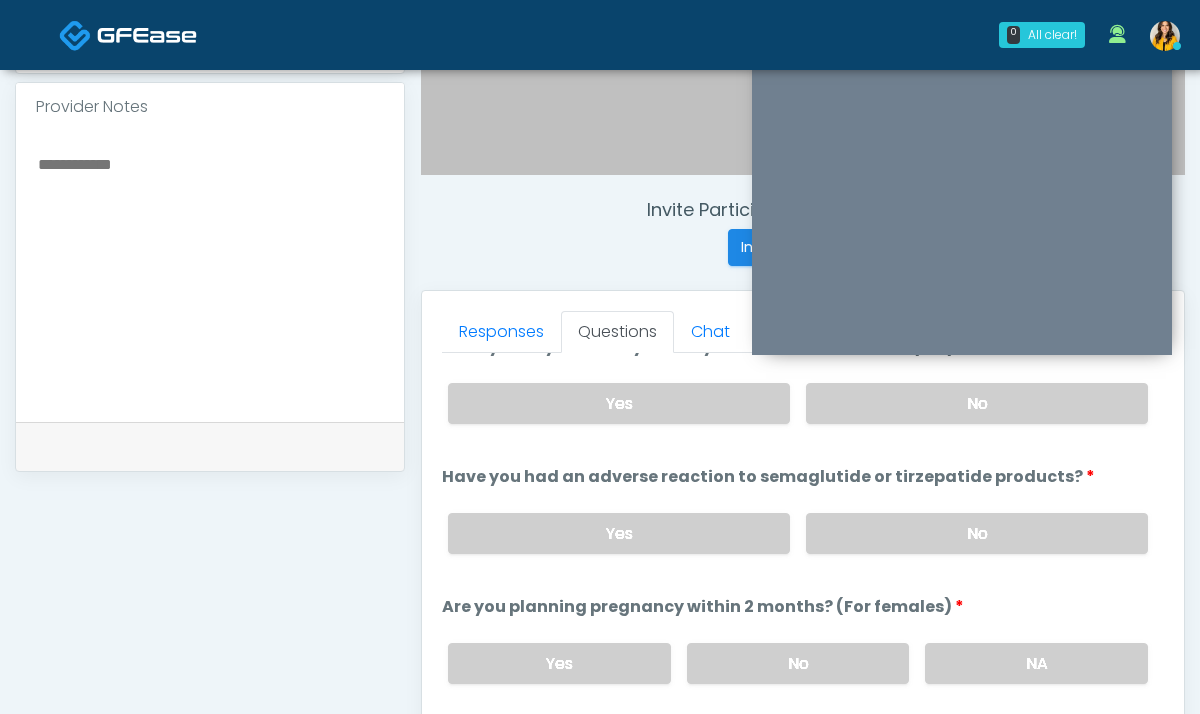 scroll, scrollTop: 1127, scrollLeft: 0, axis: vertical 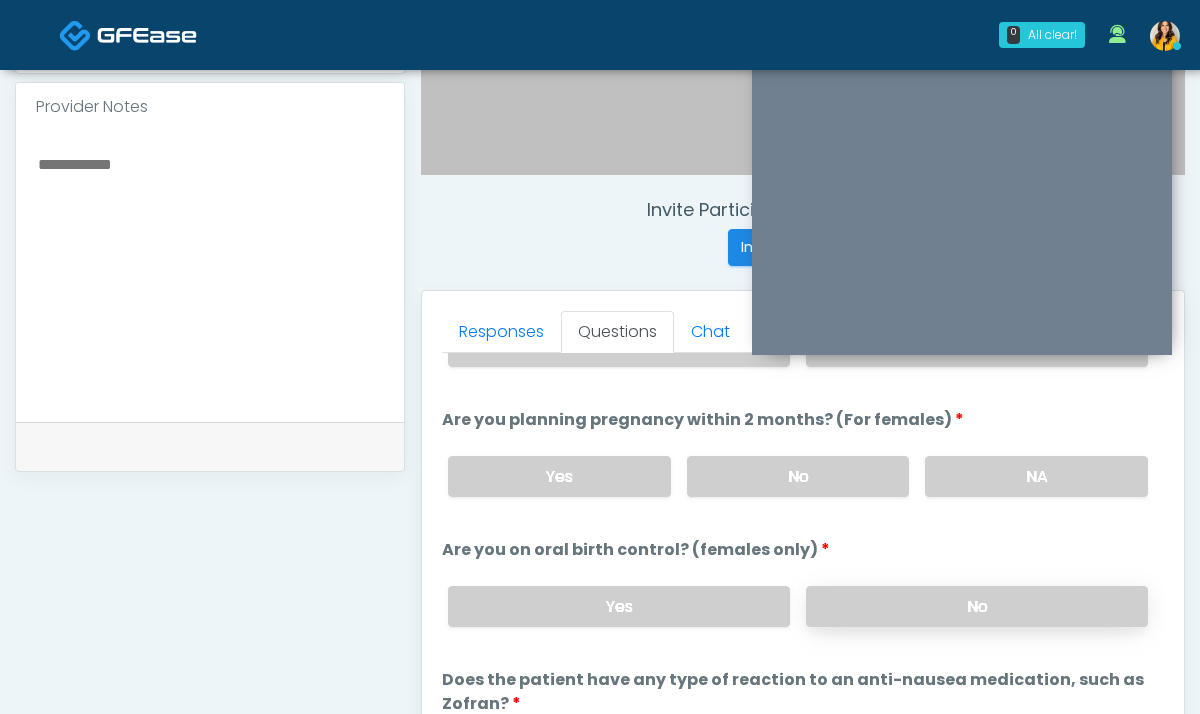 click on "No" at bounding box center [977, 606] 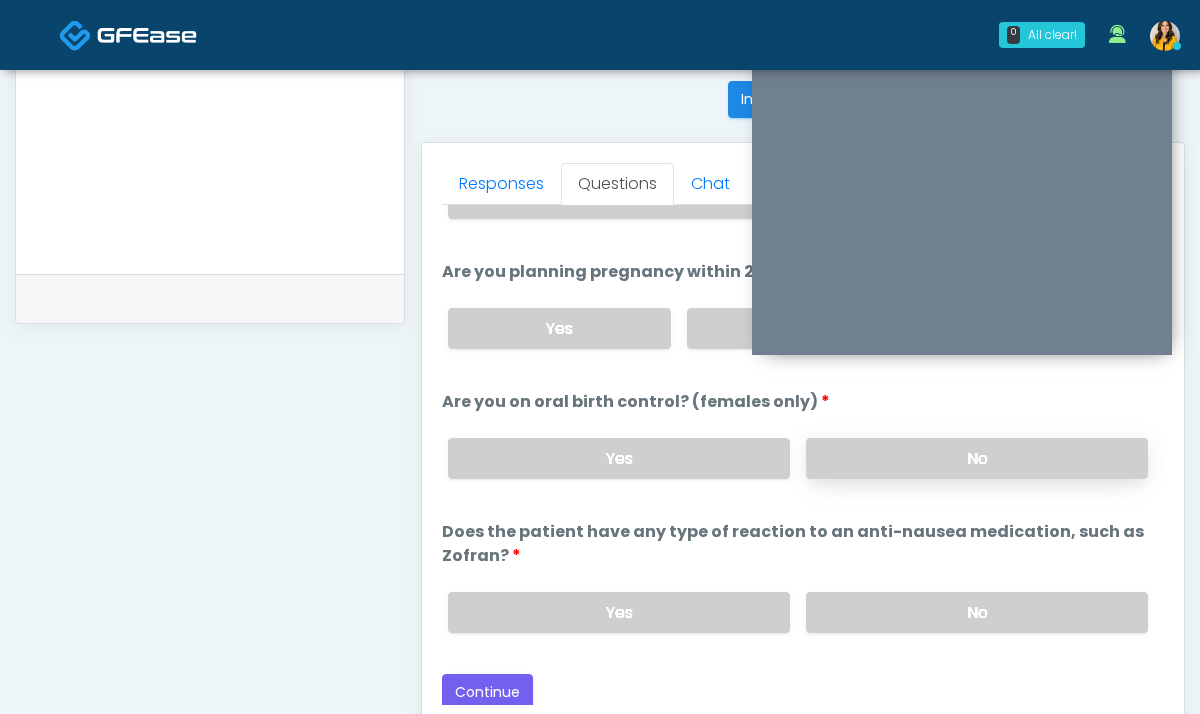 scroll, scrollTop: 850, scrollLeft: 0, axis: vertical 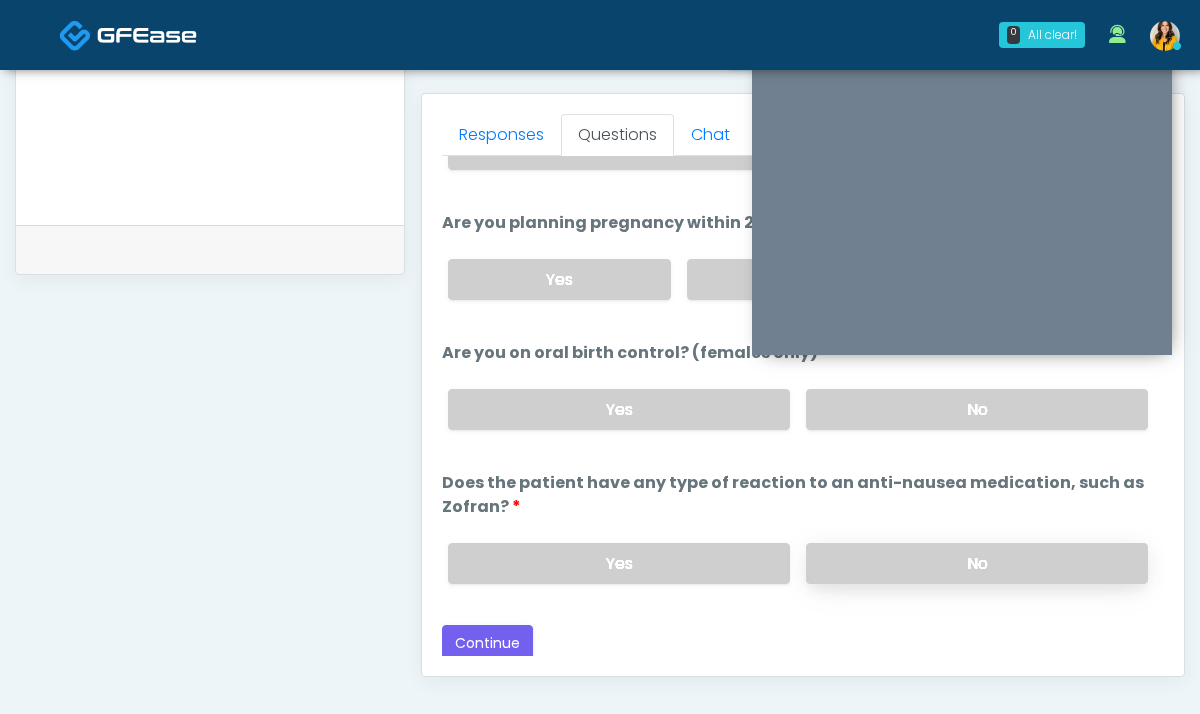 click on "No" at bounding box center (977, 563) 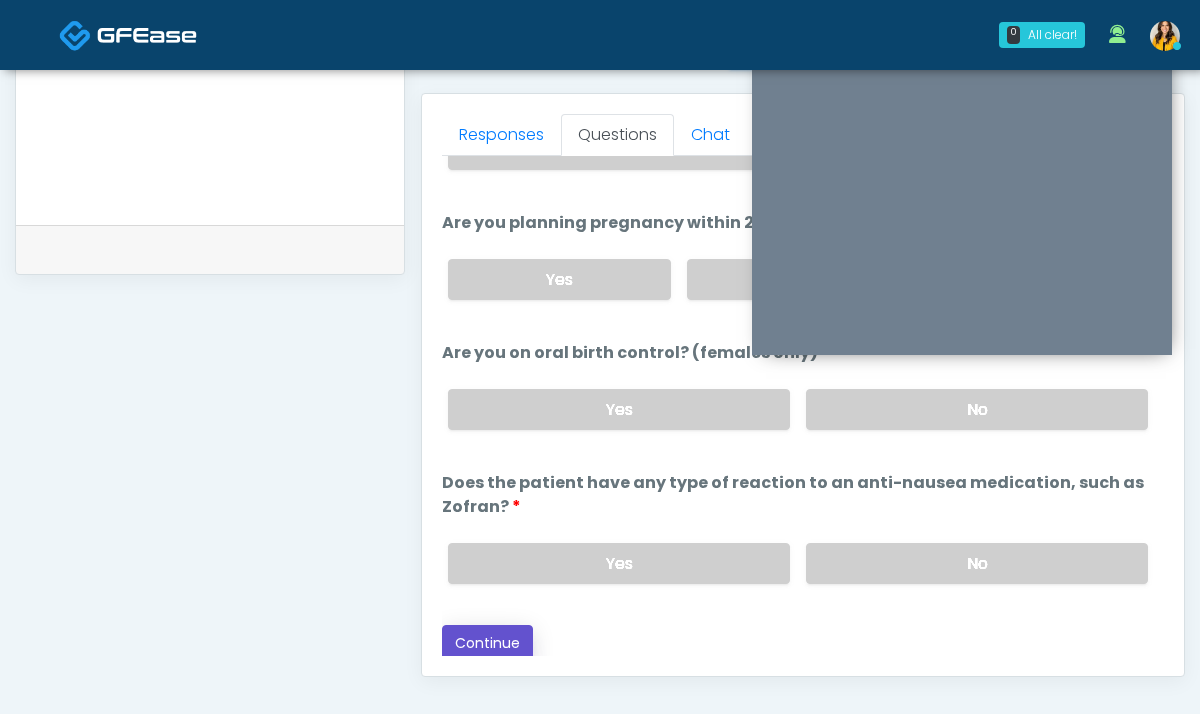 click on "Continue" at bounding box center (487, 643) 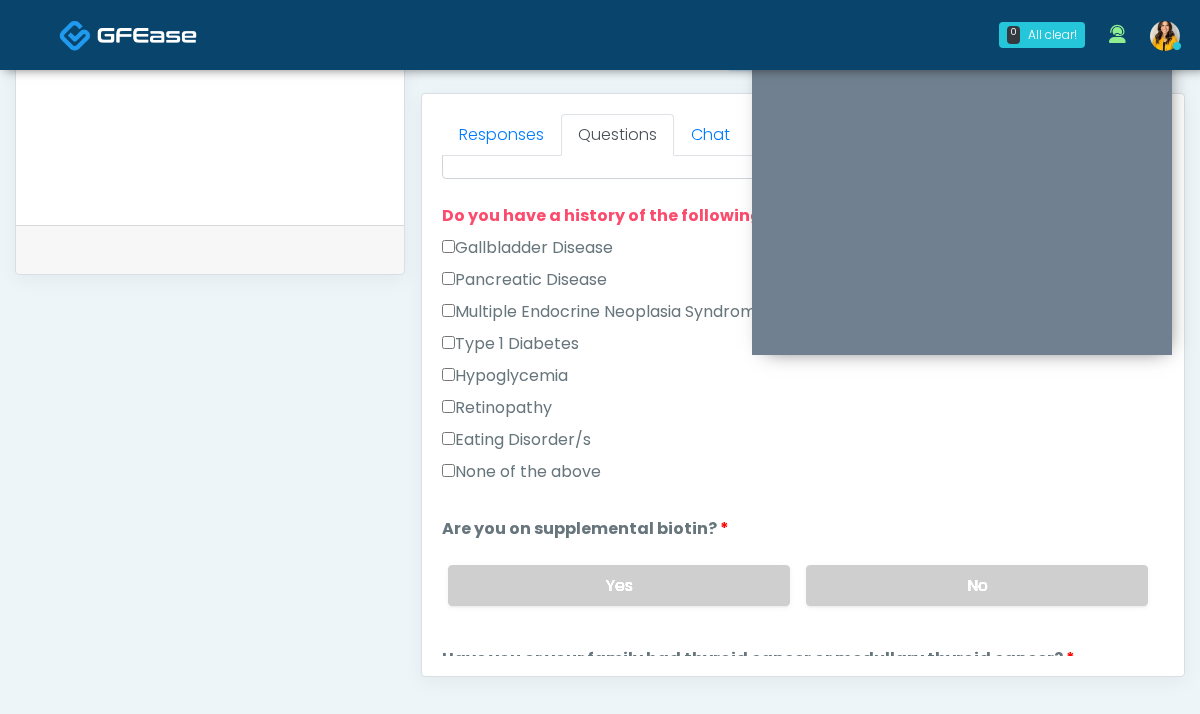 scroll, scrollTop: 384, scrollLeft: 0, axis: vertical 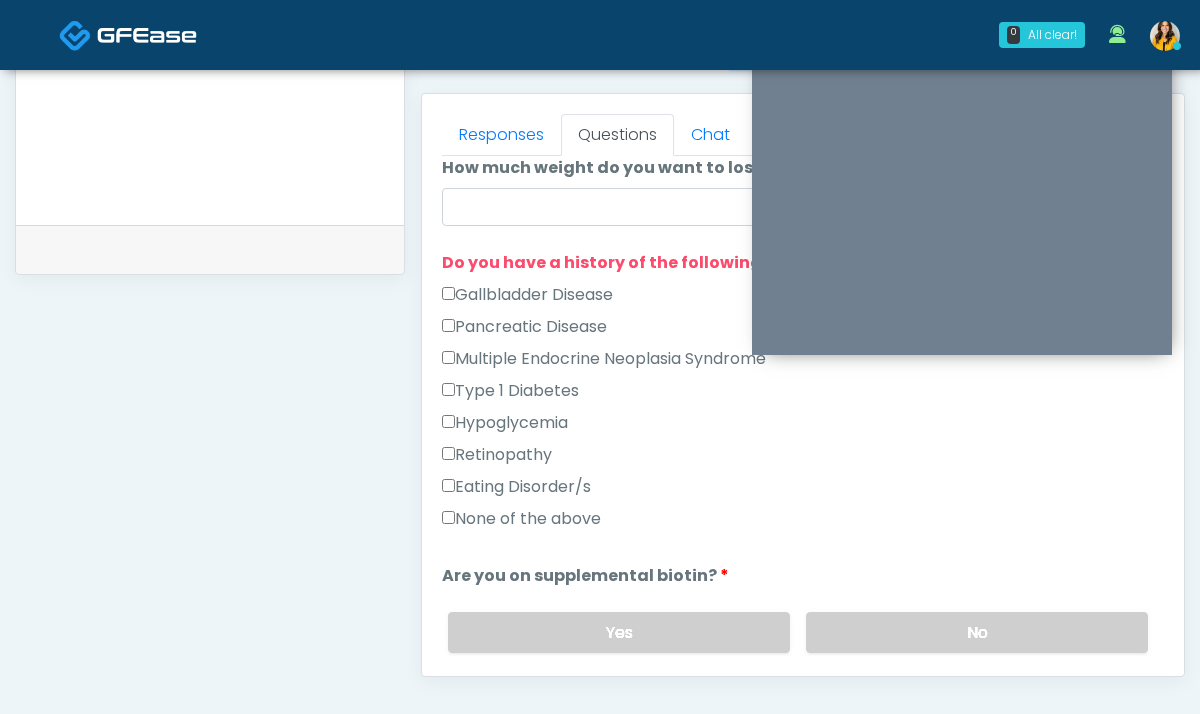 click on "None of the above" at bounding box center (521, 519) 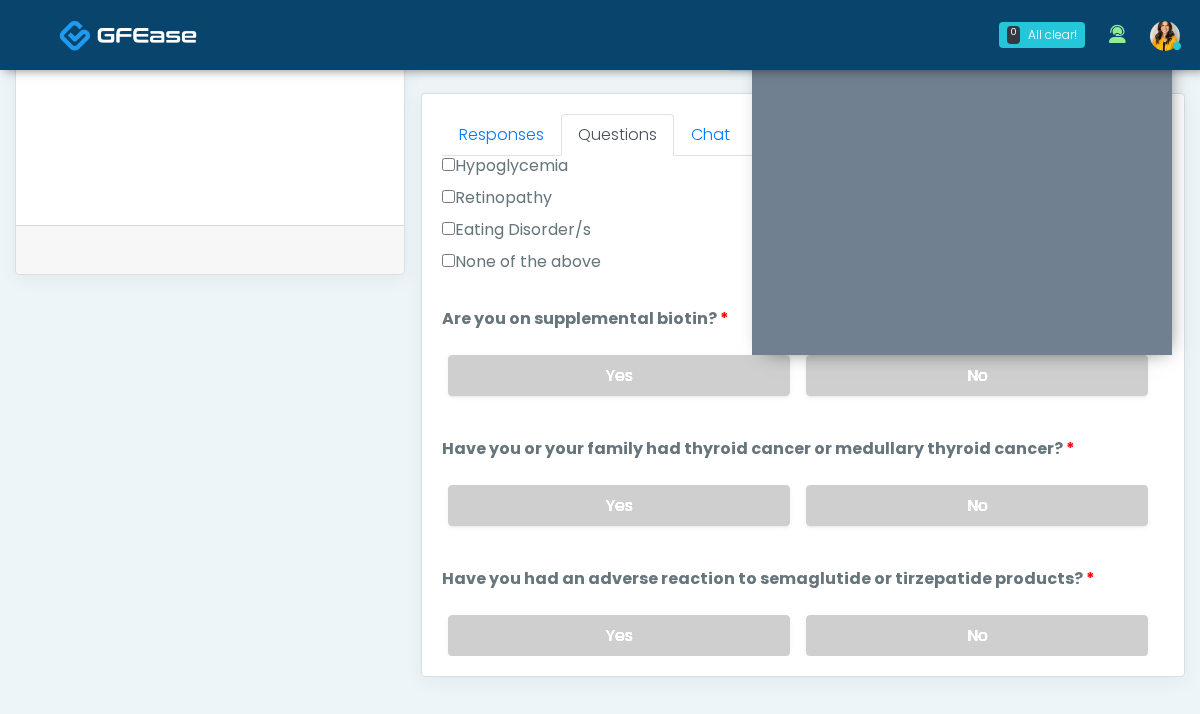 scroll, scrollTop: 1127, scrollLeft: 0, axis: vertical 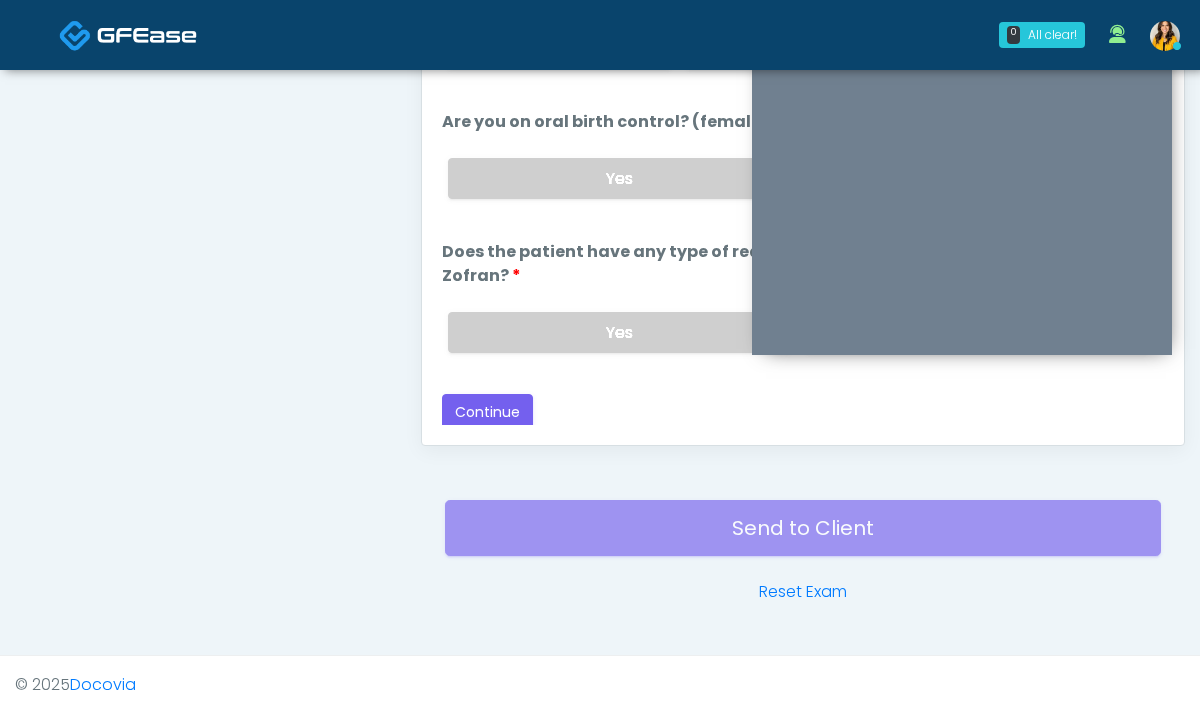 click on "Back
Continue" at bounding box center (803, 412) 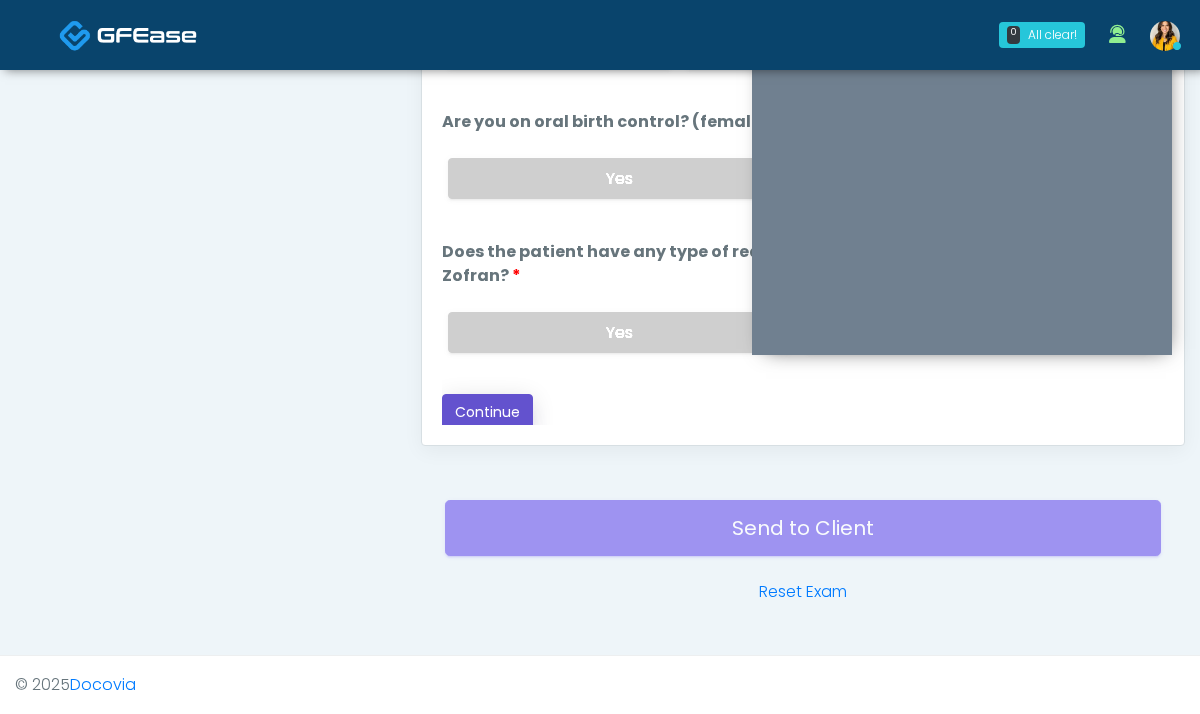click on "Continue" at bounding box center [487, 412] 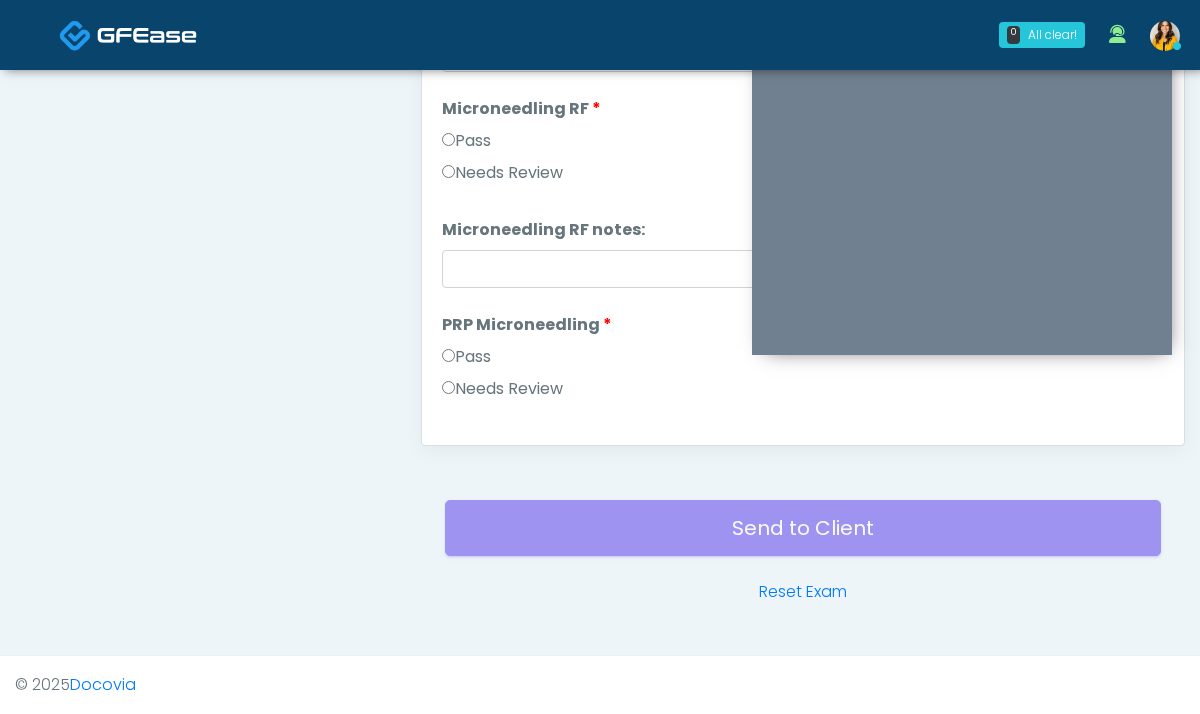 scroll, scrollTop: 0, scrollLeft: 0, axis: both 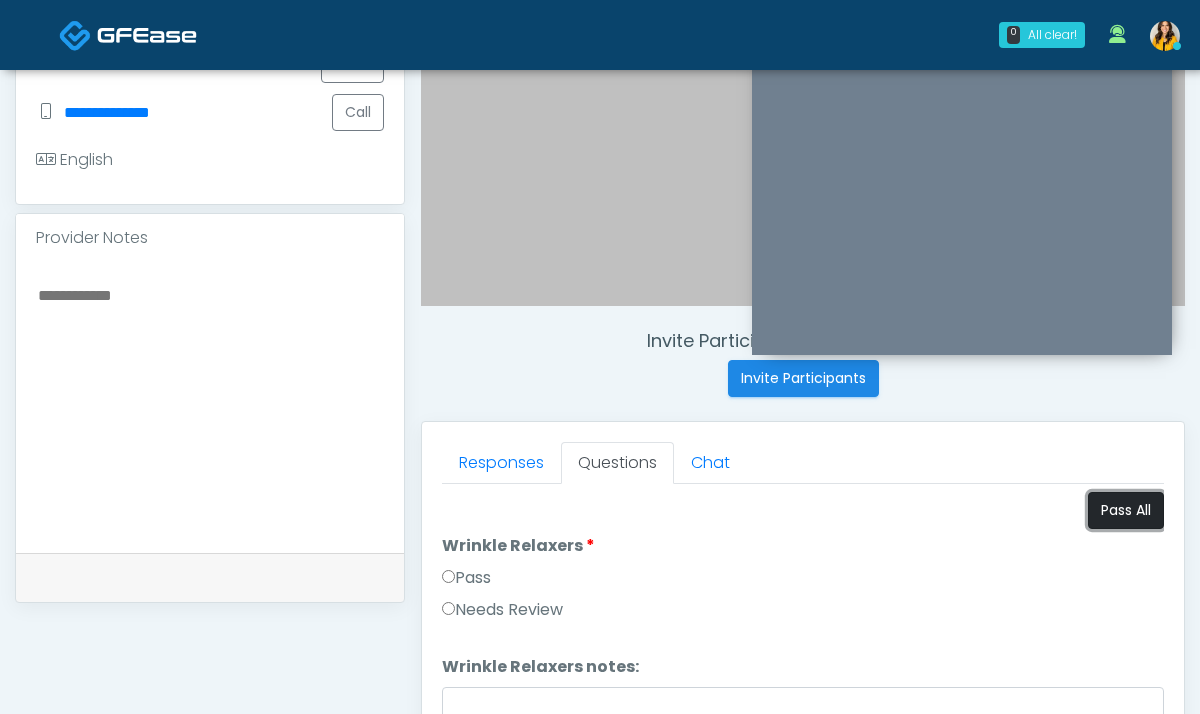 click on "Pass All" at bounding box center [1126, 510] 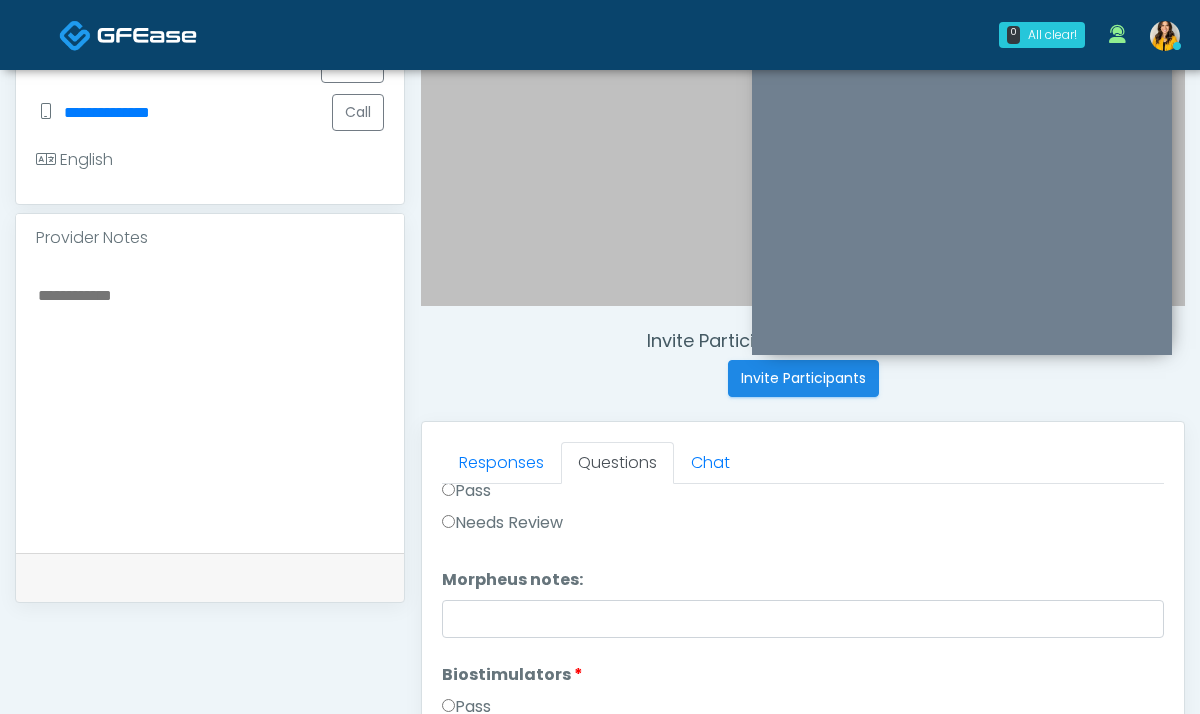 scroll, scrollTop: 1600, scrollLeft: 0, axis: vertical 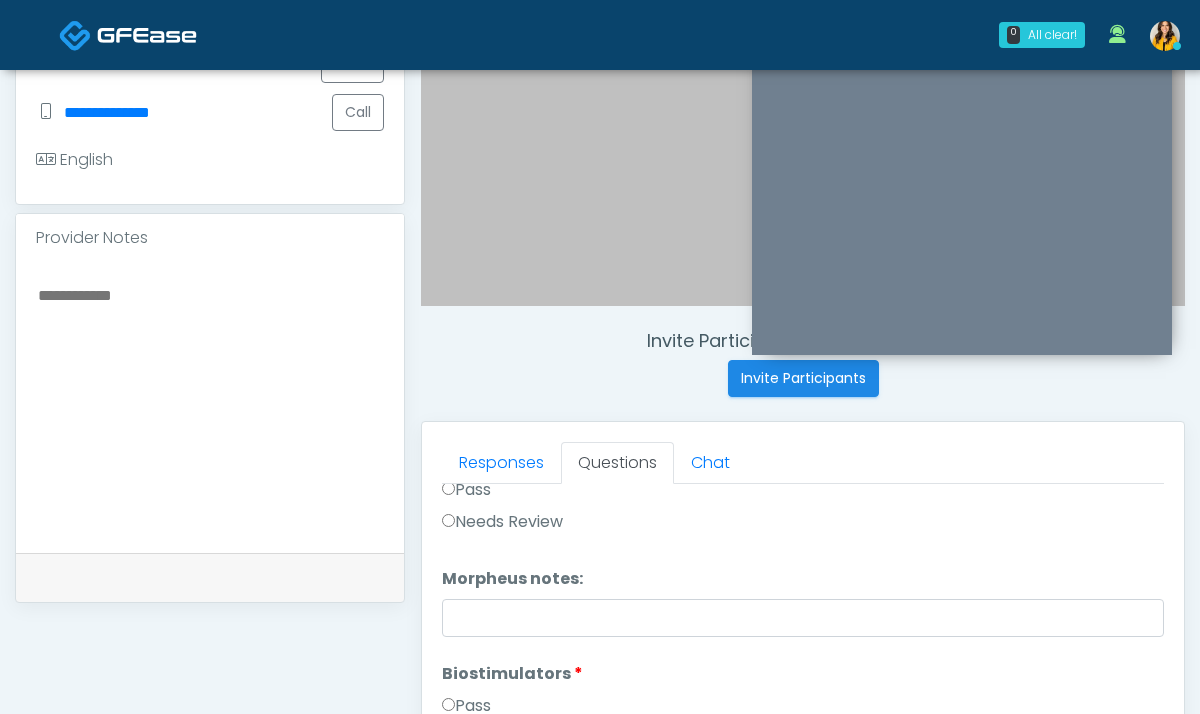 click on "Needs Review" at bounding box center (803, 526) 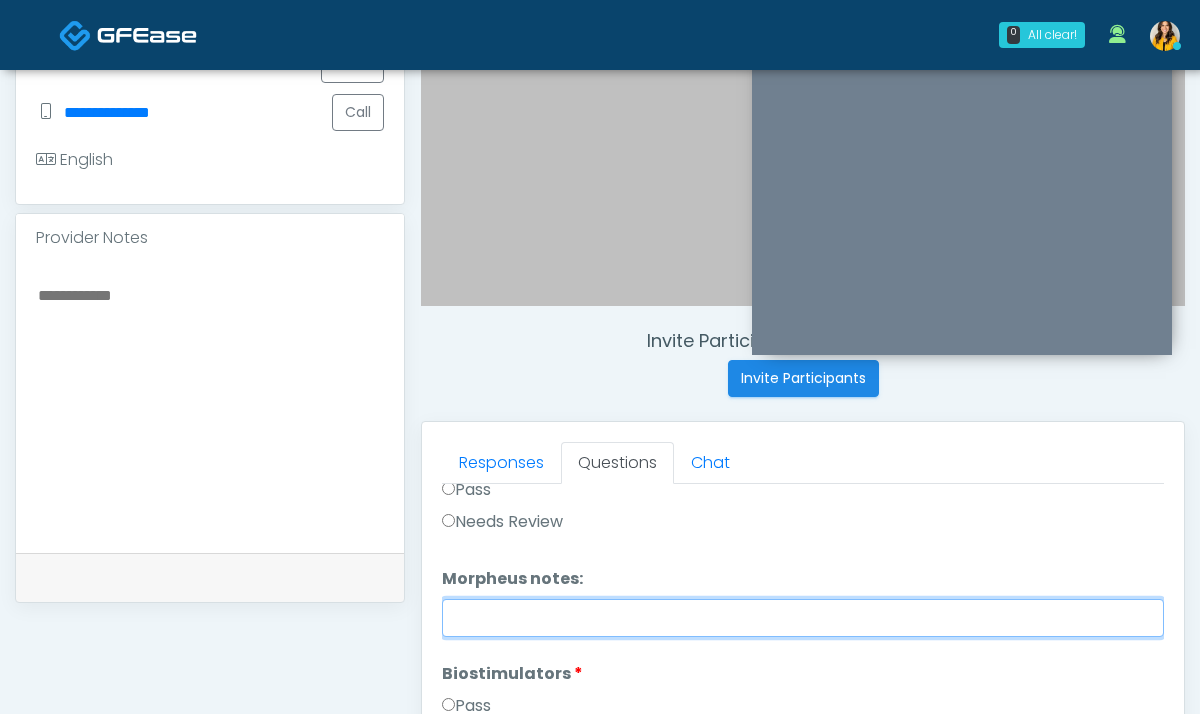click on "Morpheus notes:" at bounding box center [803, 618] 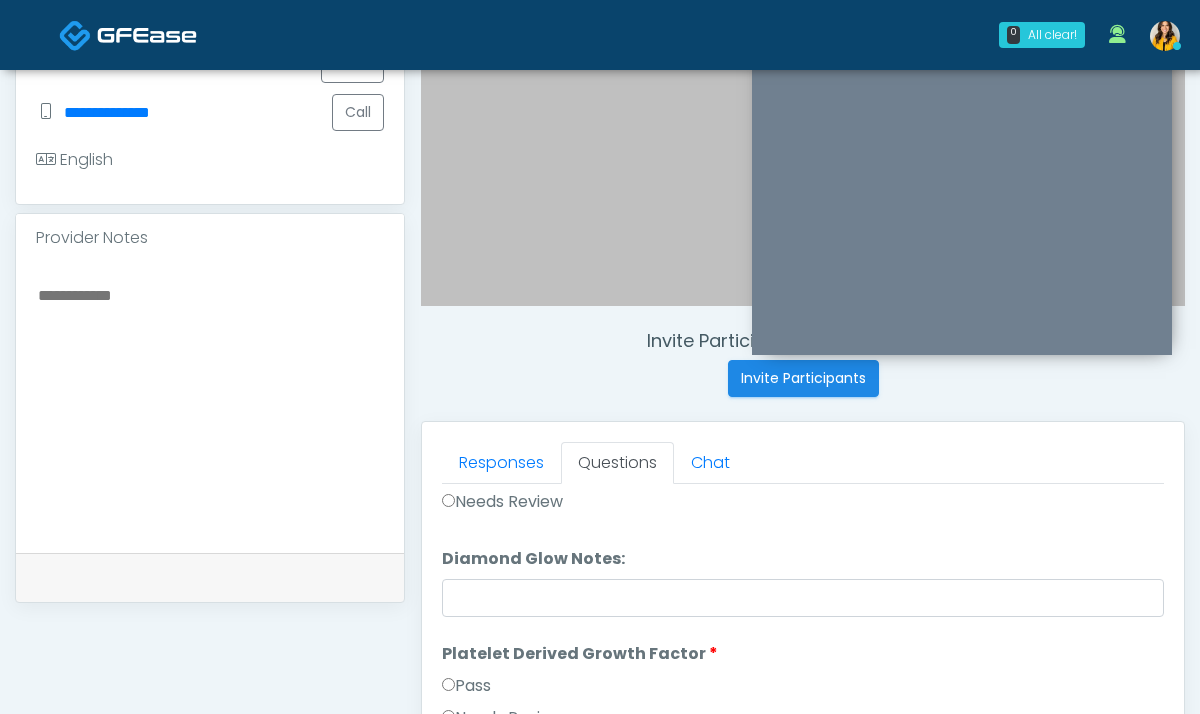 scroll, scrollTop: 3691, scrollLeft: 0, axis: vertical 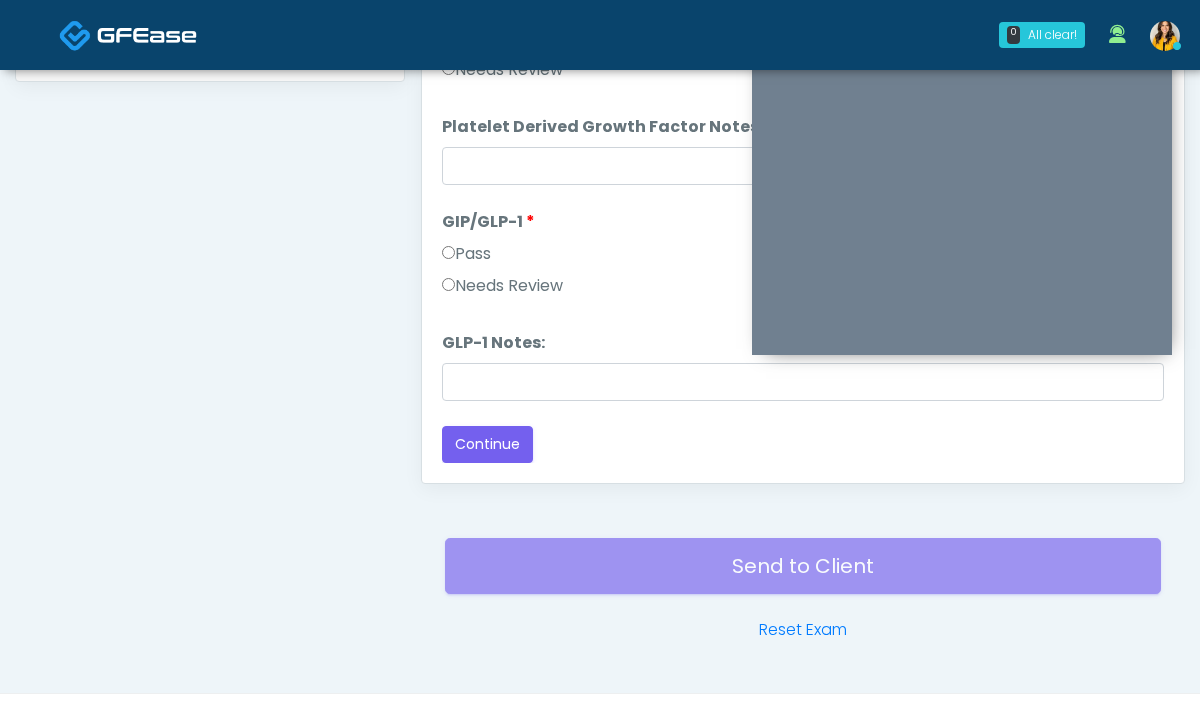 type on "**********" 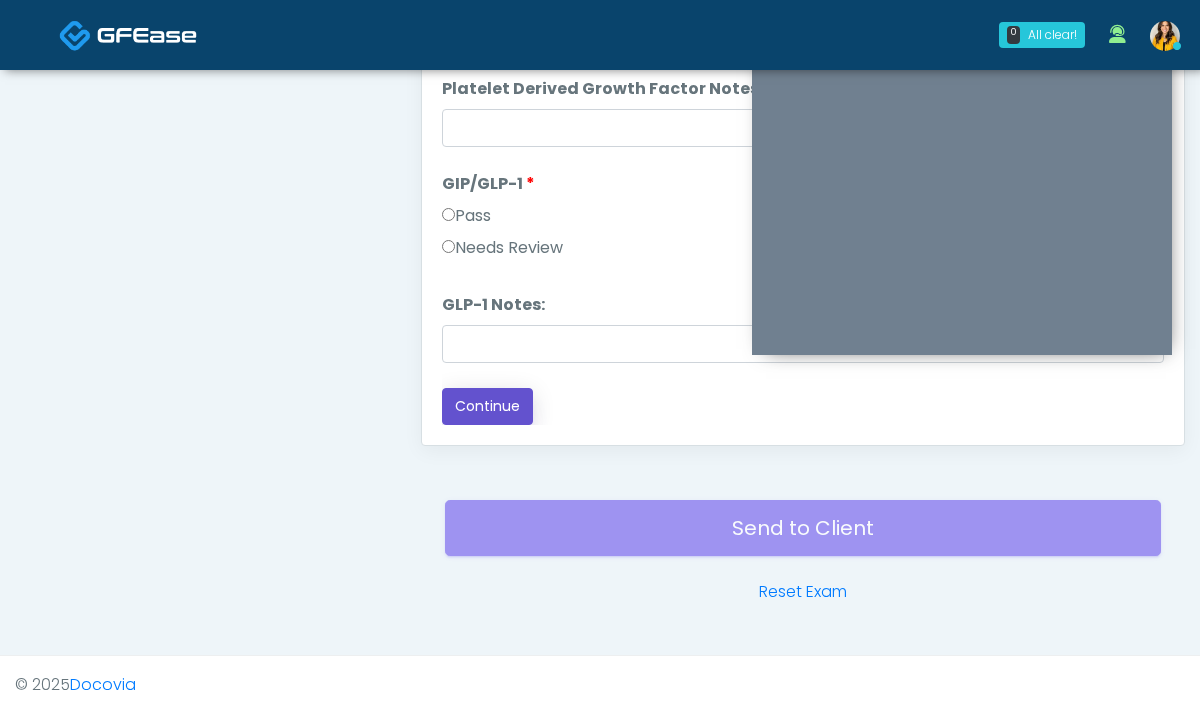 click on "Continue" at bounding box center [487, 406] 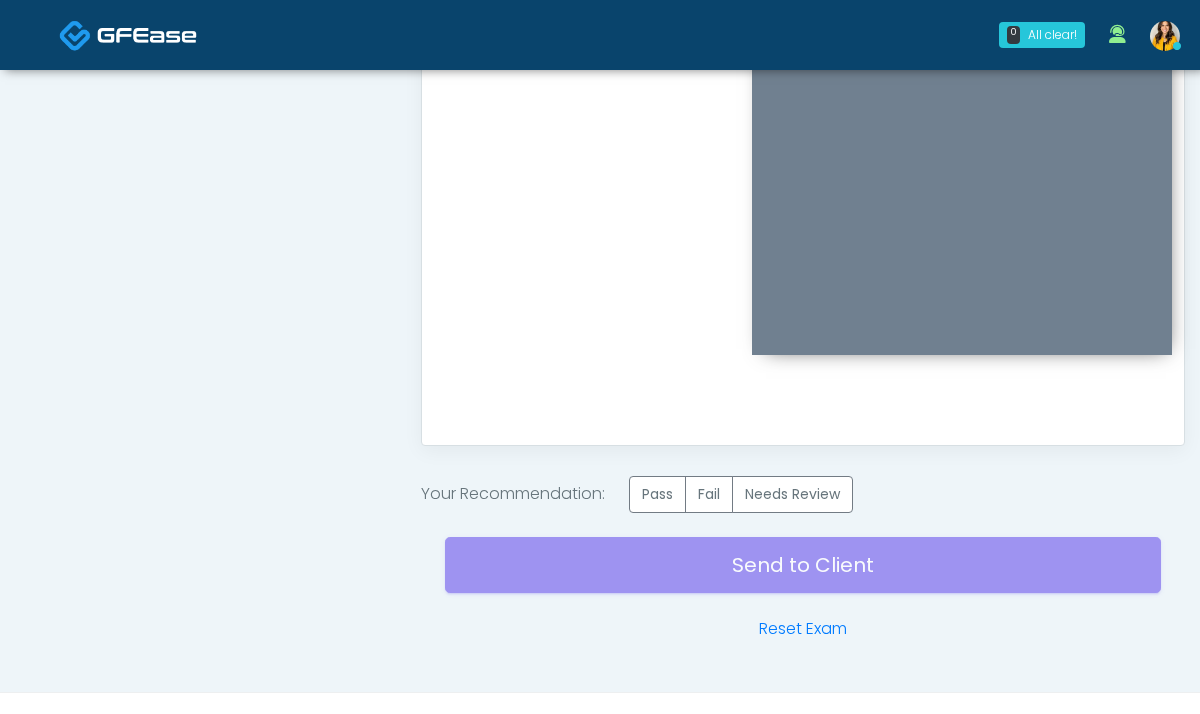 scroll, scrollTop: 0, scrollLeft: 0, axis: both 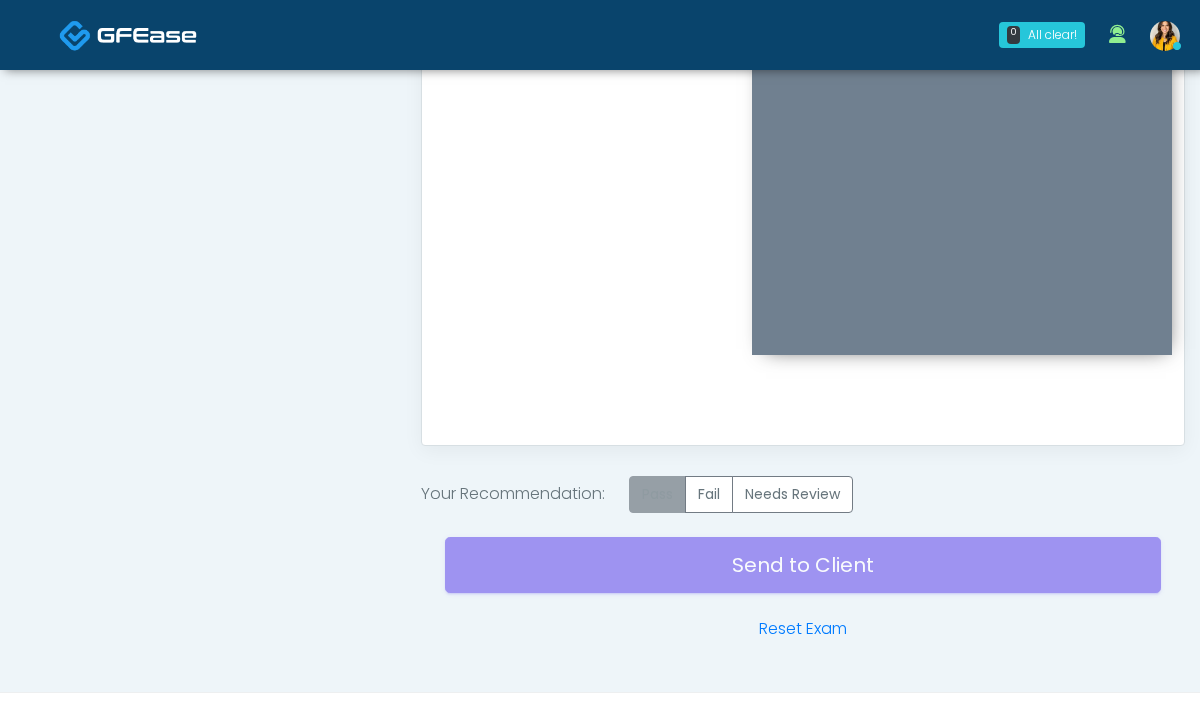 click on "Pass" at bounding box center [657, 494] 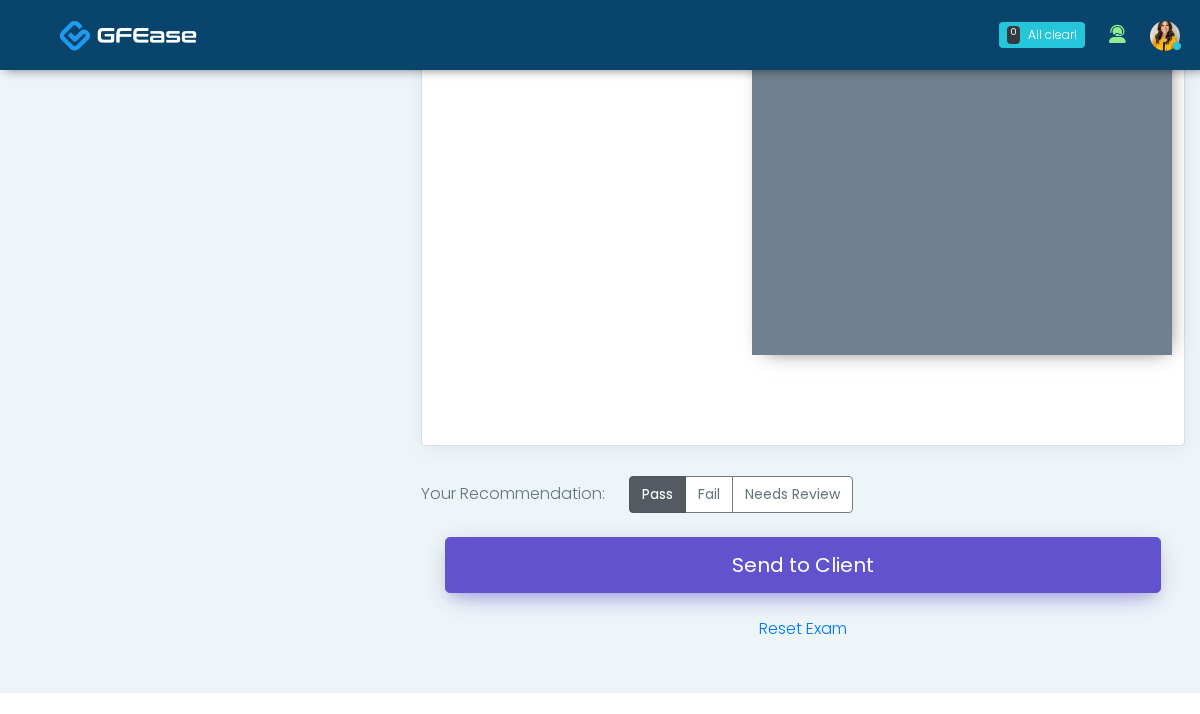 click on "Send to Client" at bounding box center [803, 565] 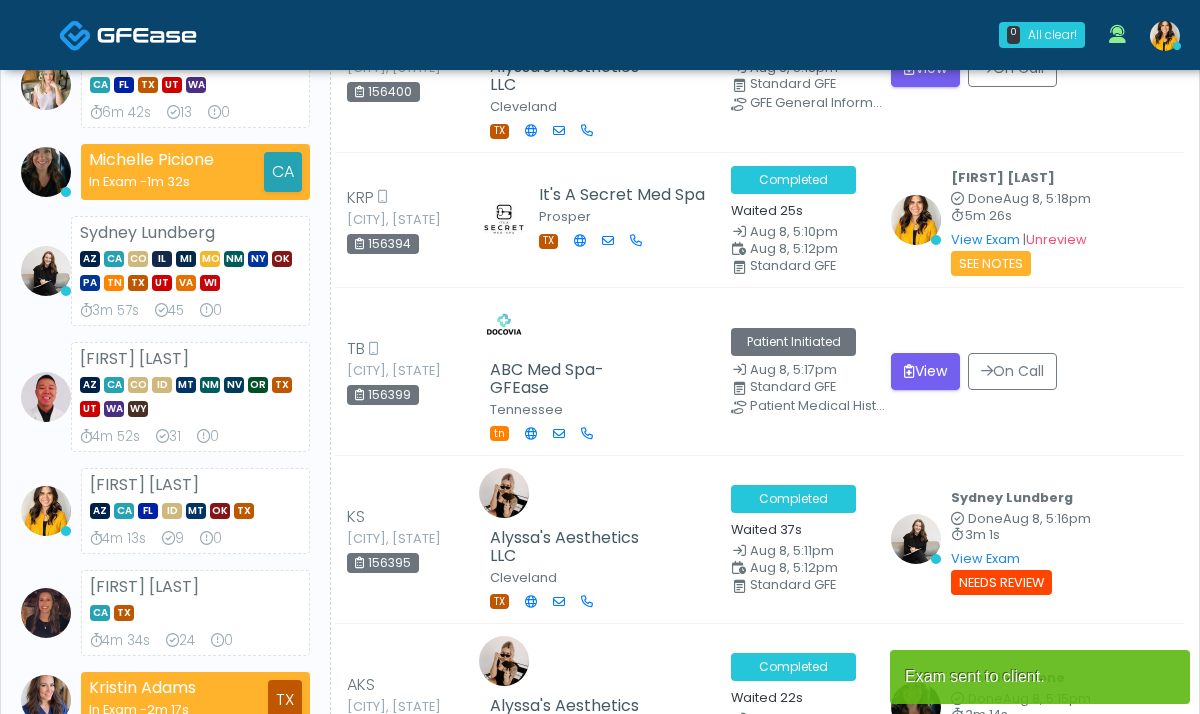 scroll, scrollTop: 580, scrollLeft: 0, axis: vertical 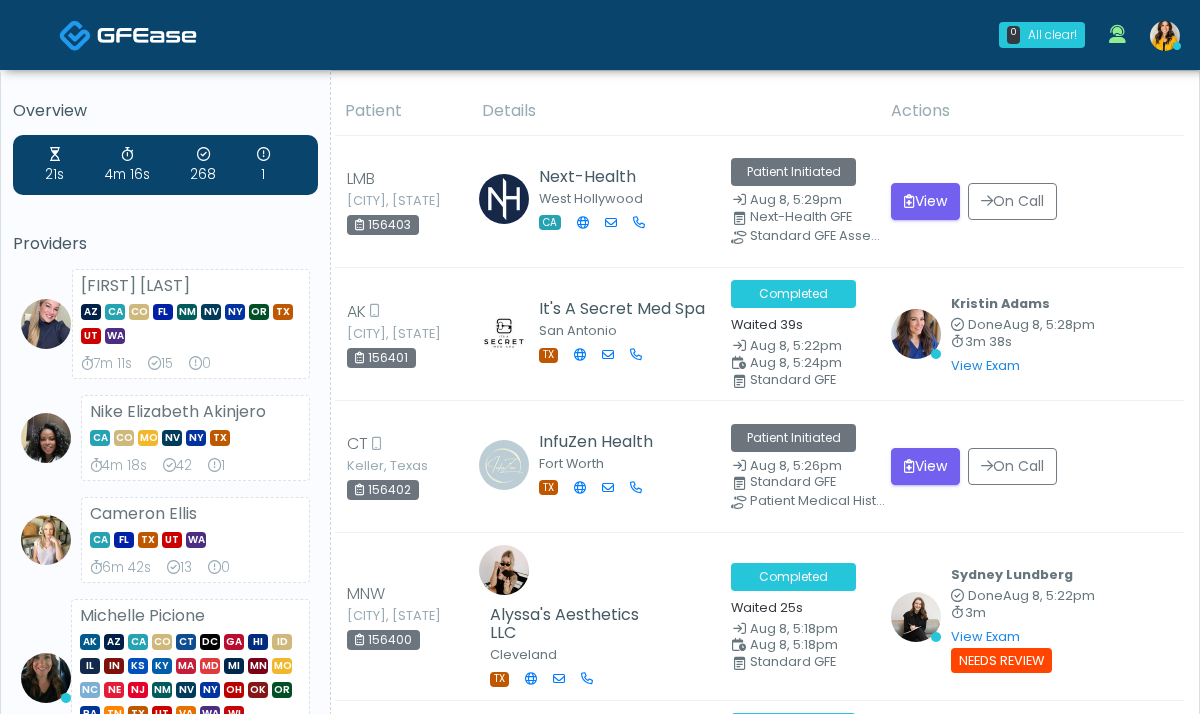 click at bounding box center (1165, 36) 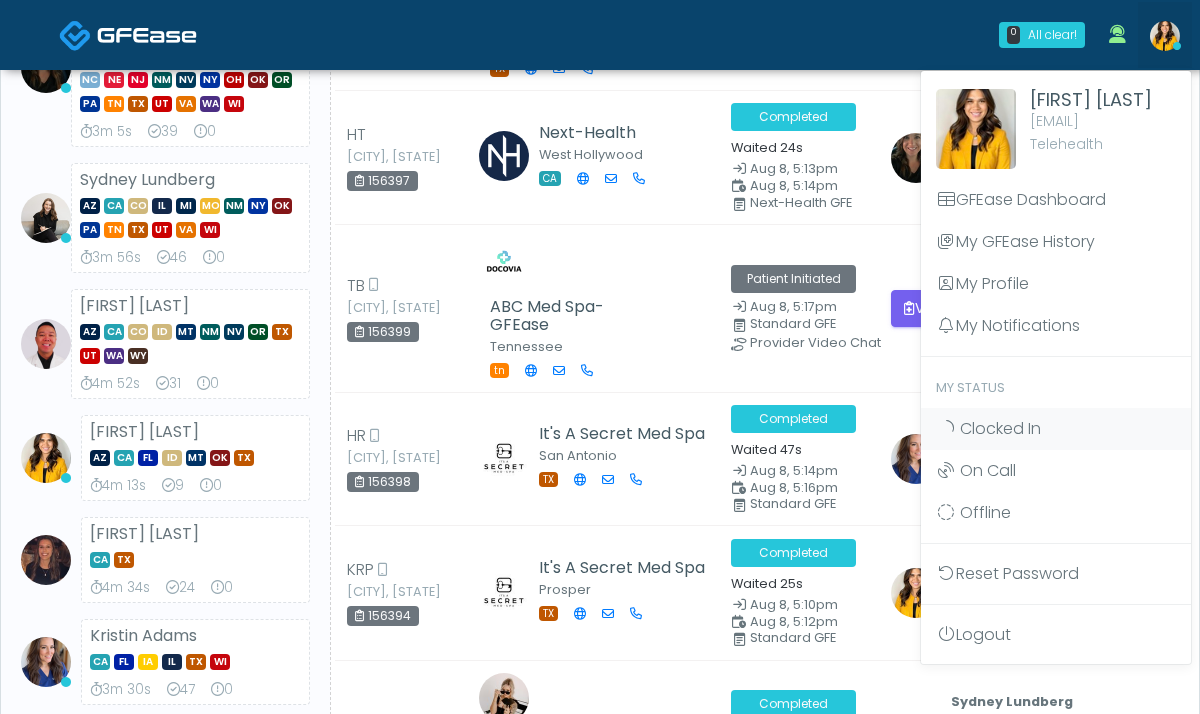 scroll, scrollTop: 608, scrollLeft: 0, axis: vertical 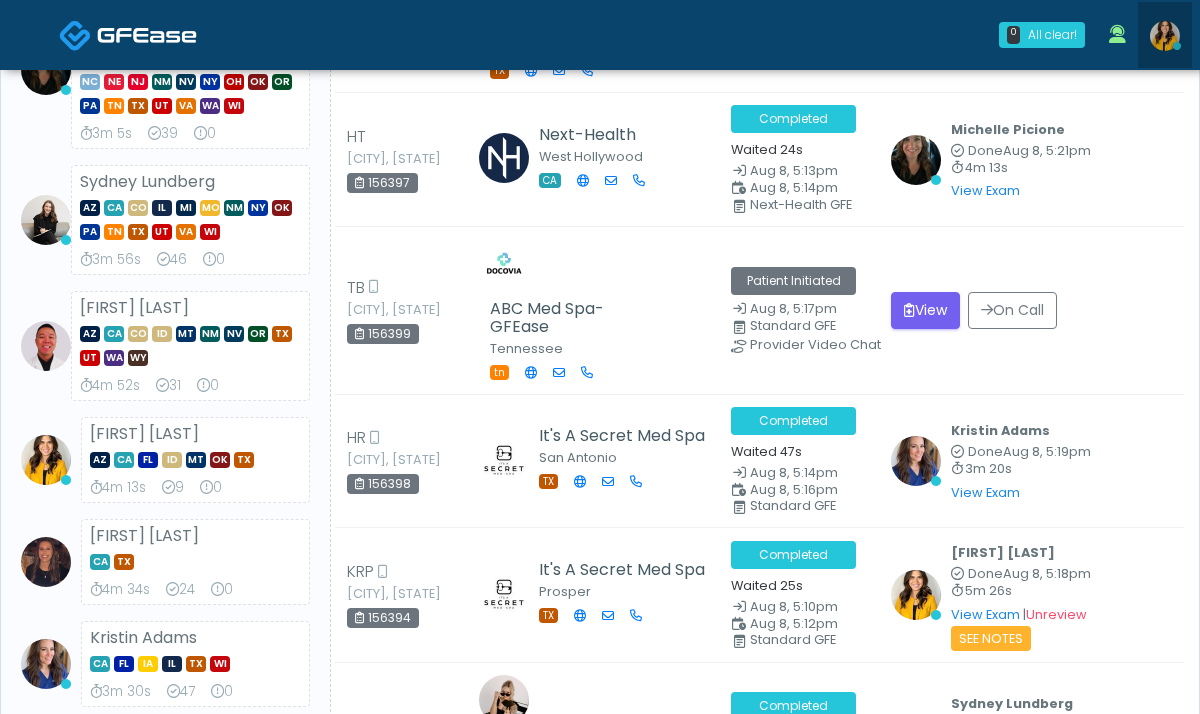 click at bounding box center (1165, 36) 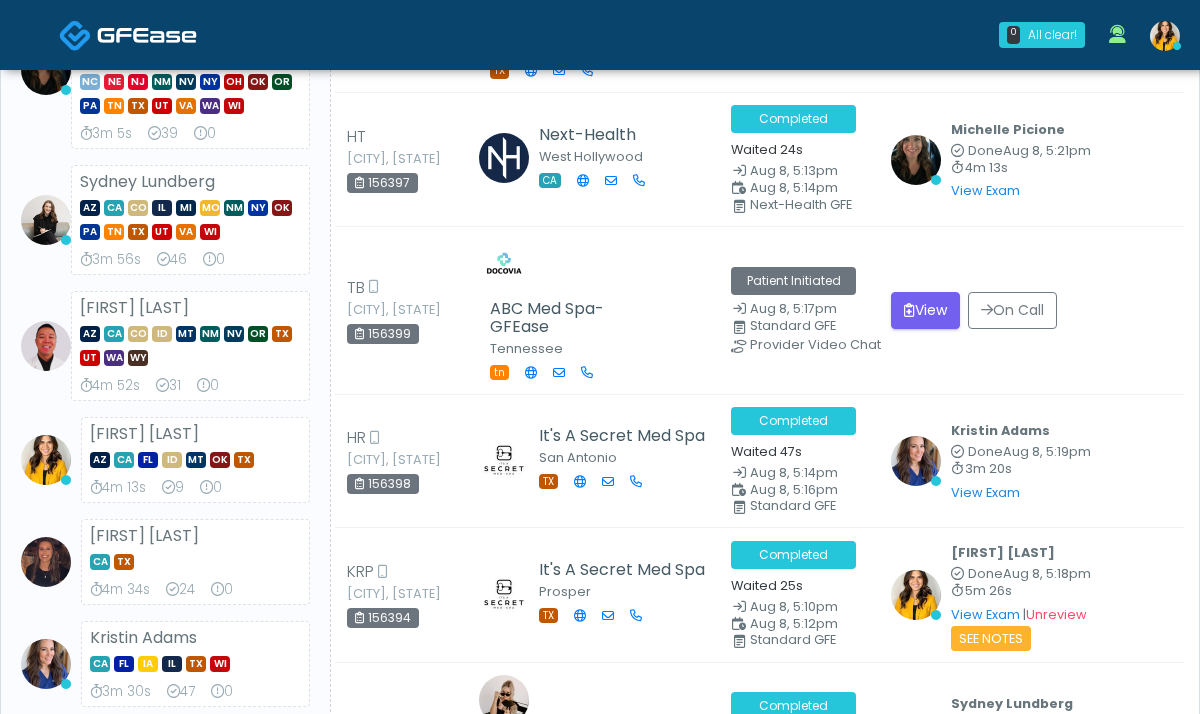 click at bounding box center [1165, 36] 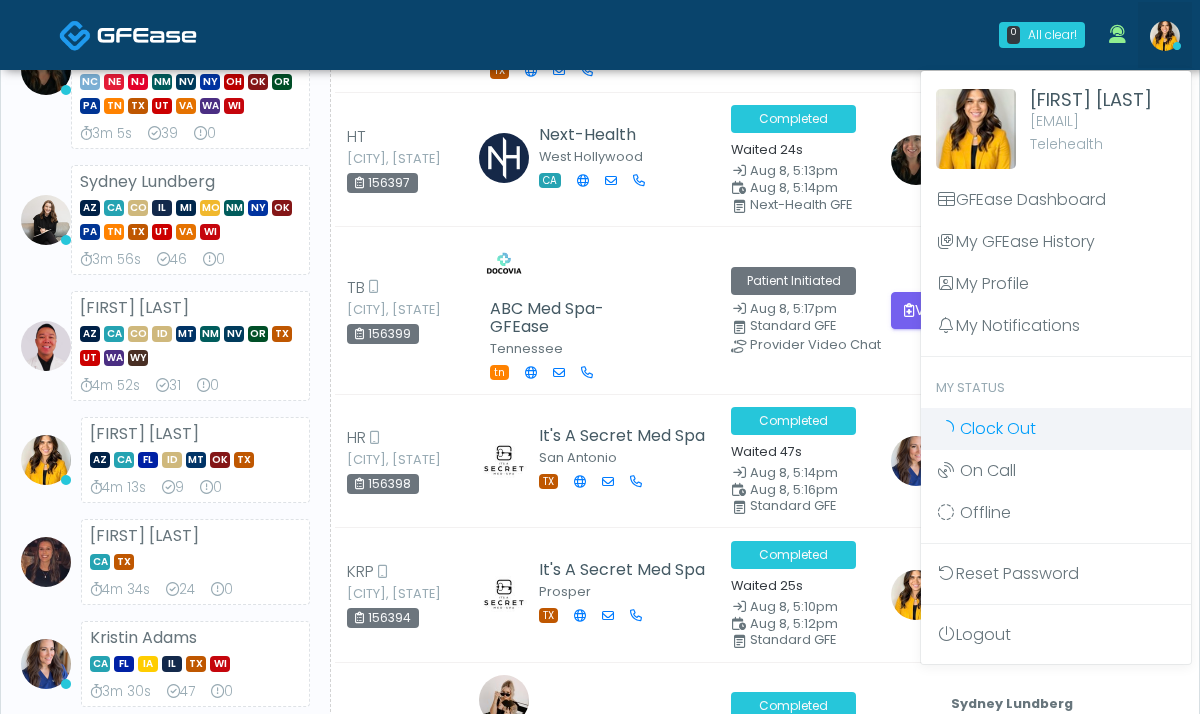 click at bounding box center (946, 428) 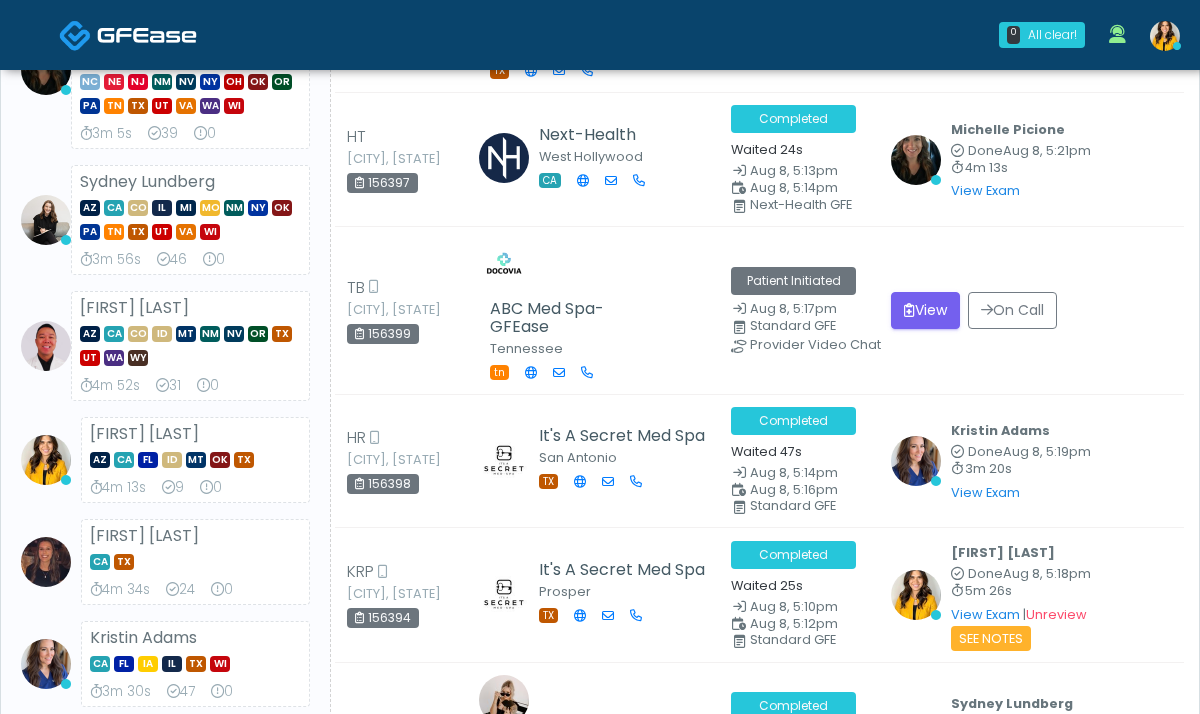 scroll, scrollTop: 0, scrollLeft: 0, axis: both 